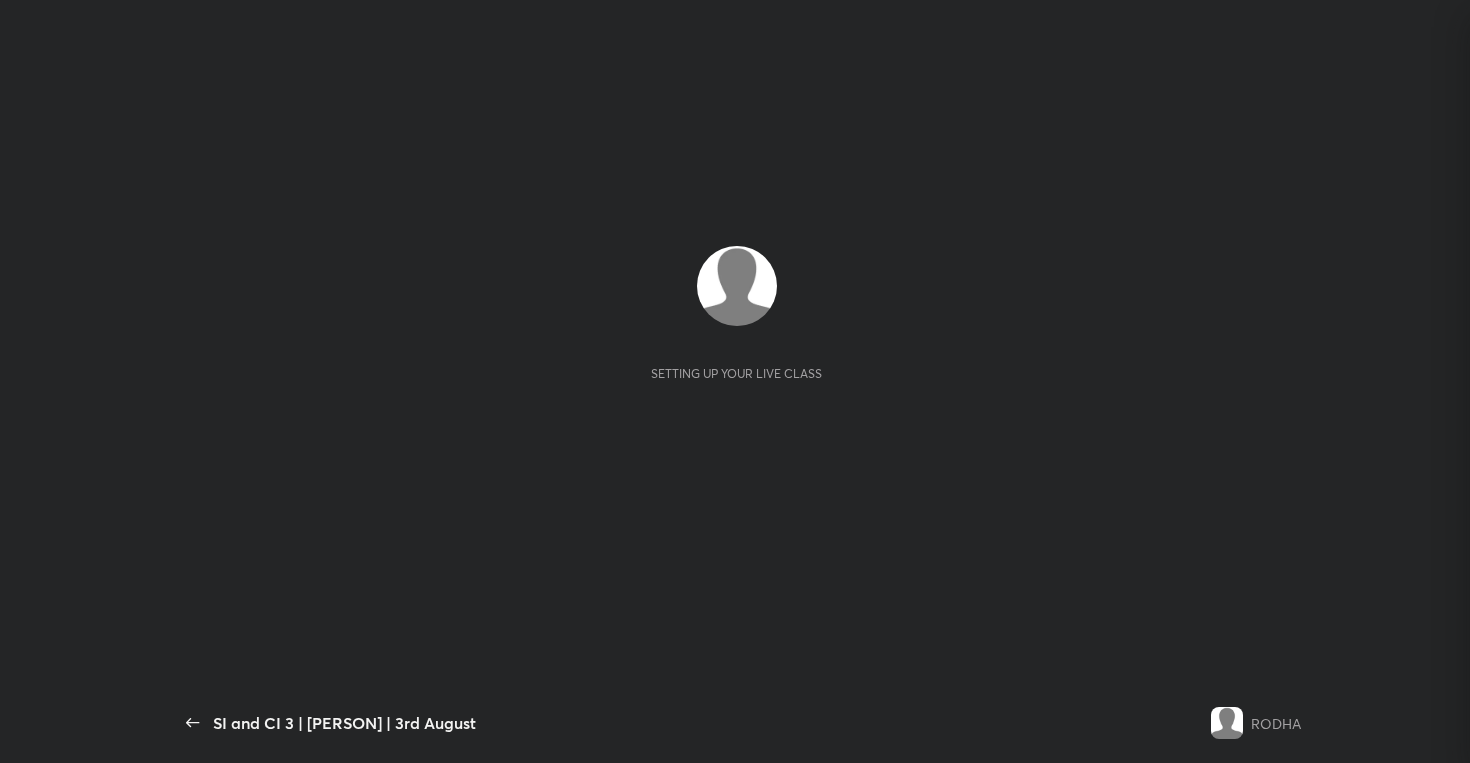scroll, scrollTop: 0, scrollLeft: 0, axis: both 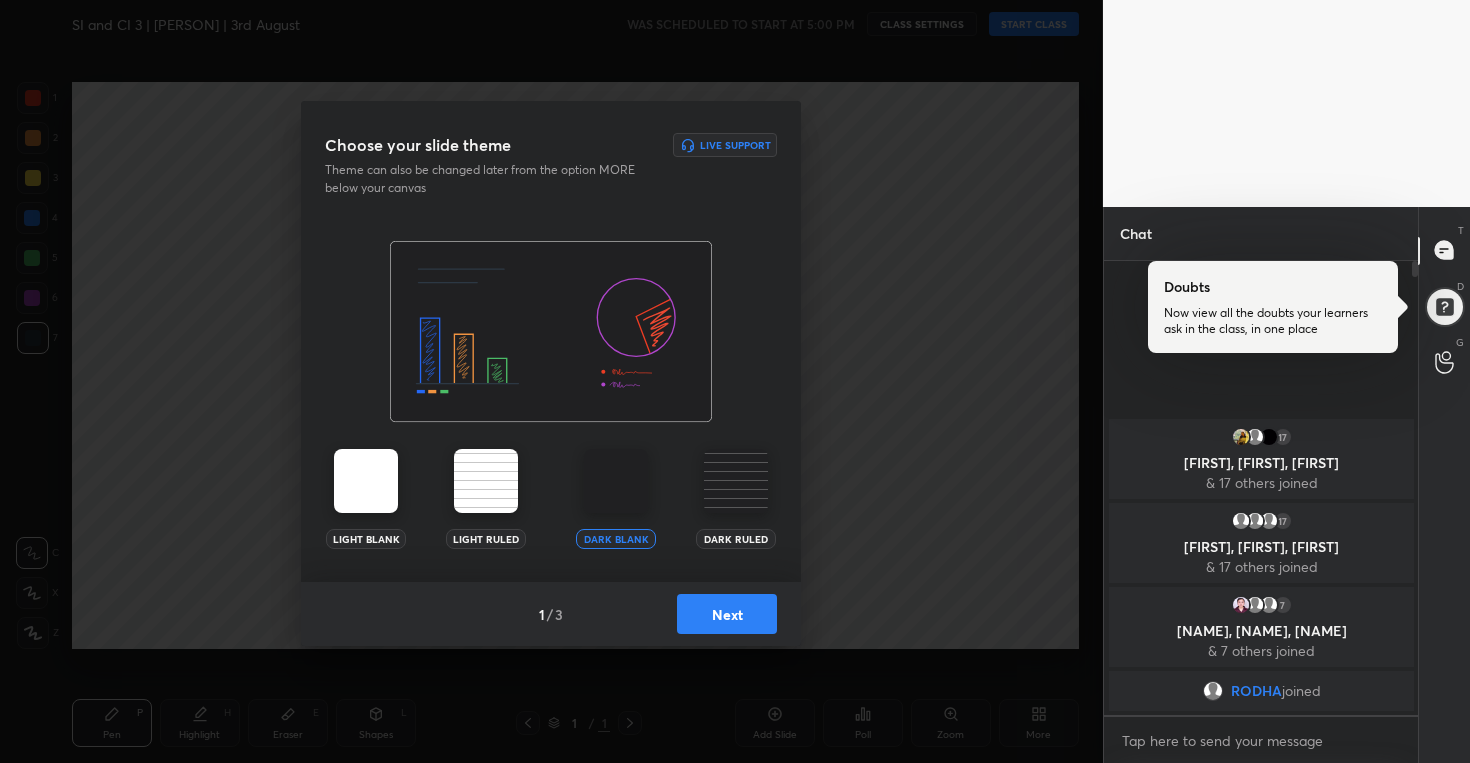 click on "Next" at bounding box center [727, 614] 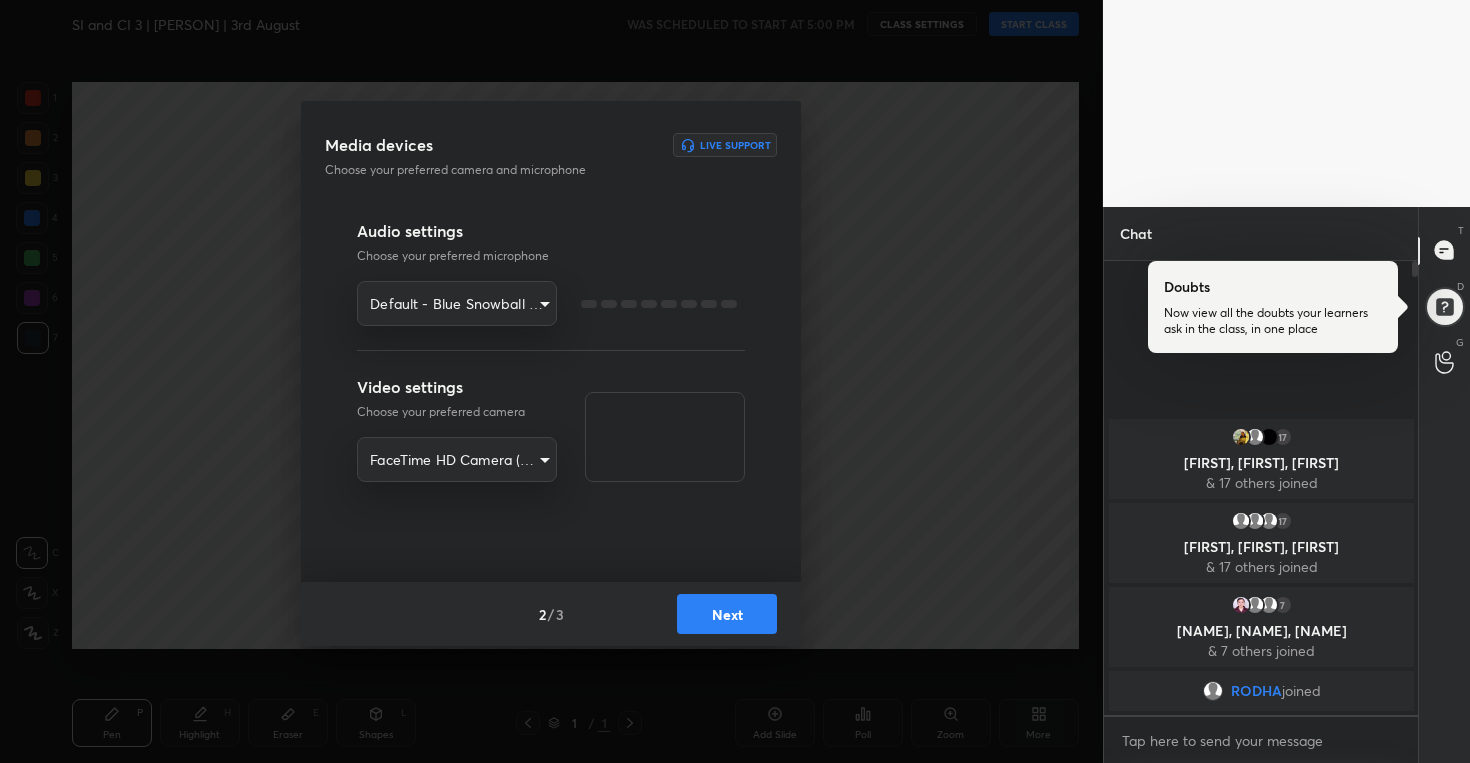 click on "Next" at bounding box center (727, 614) 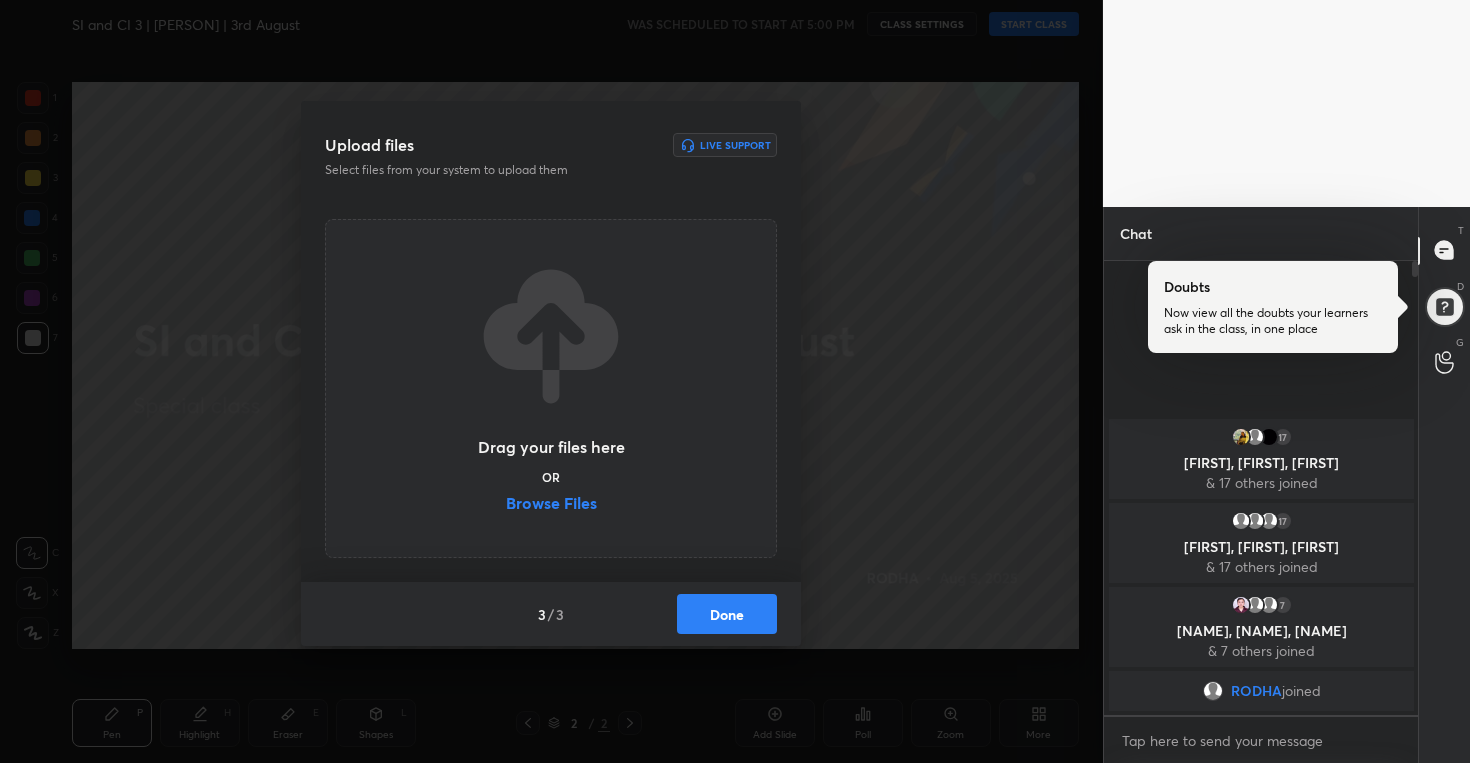 click on "Done" at bounding box center (727, 614) 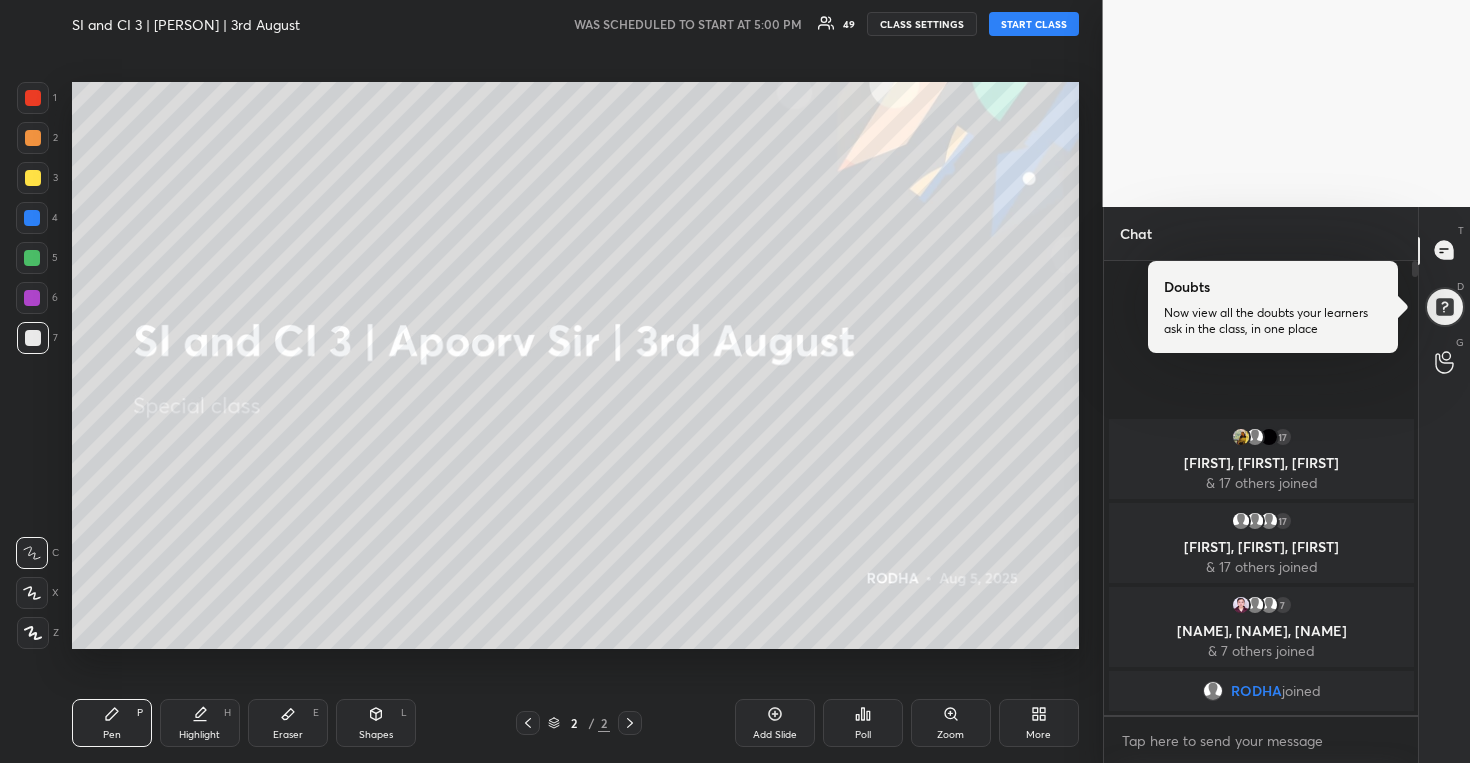 click on "START CLASS" at bounding box center [1034, 24] 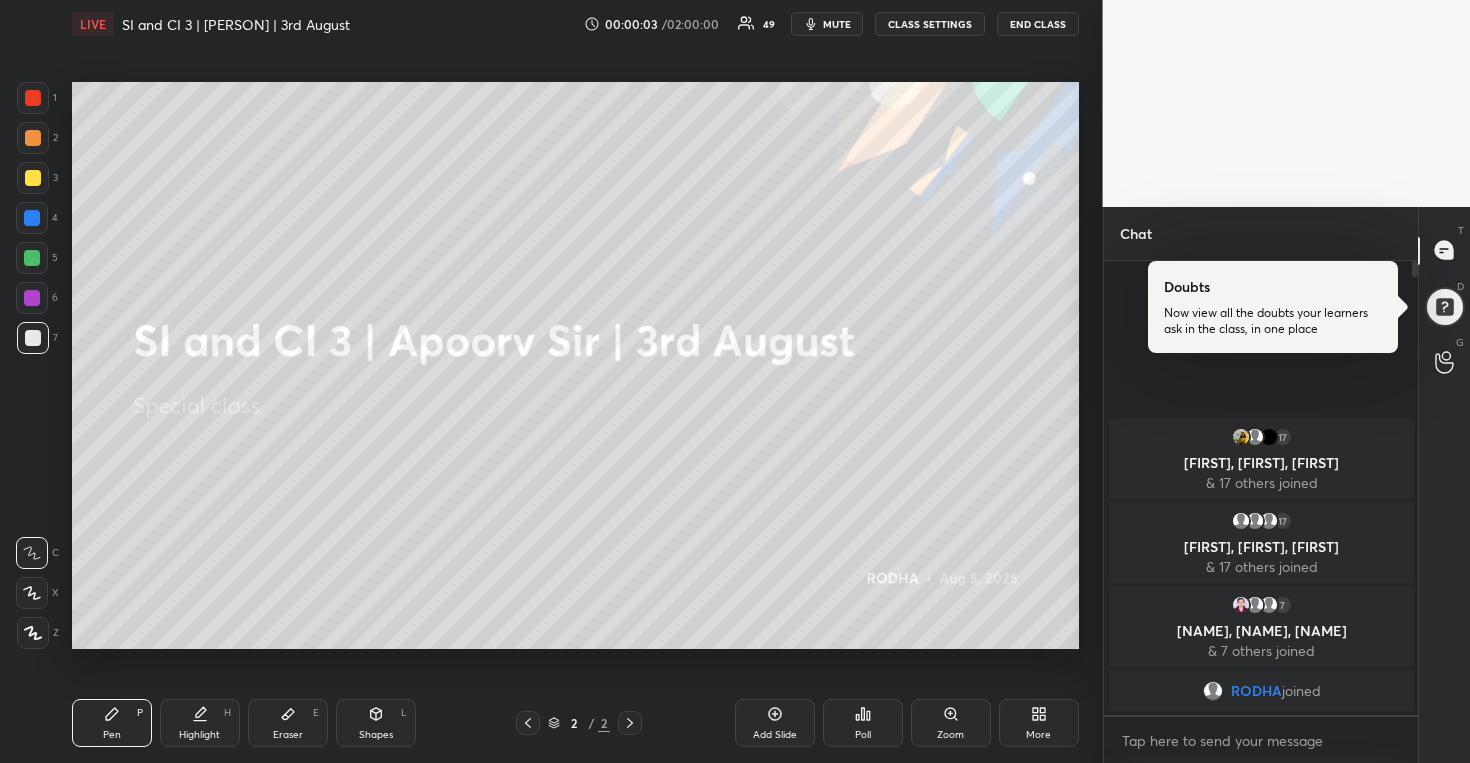click 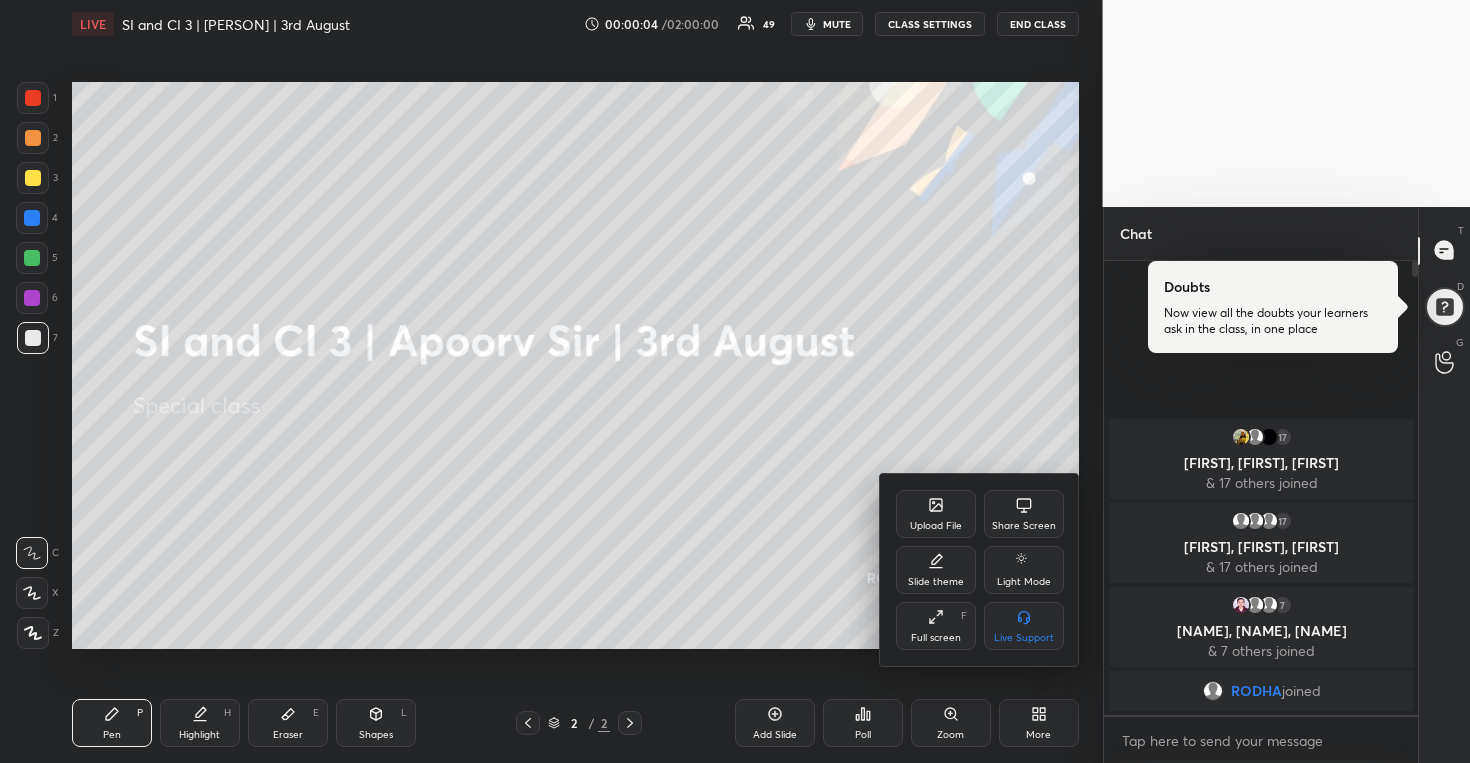 click on "Full screen F" at bounding box center [936, 626] 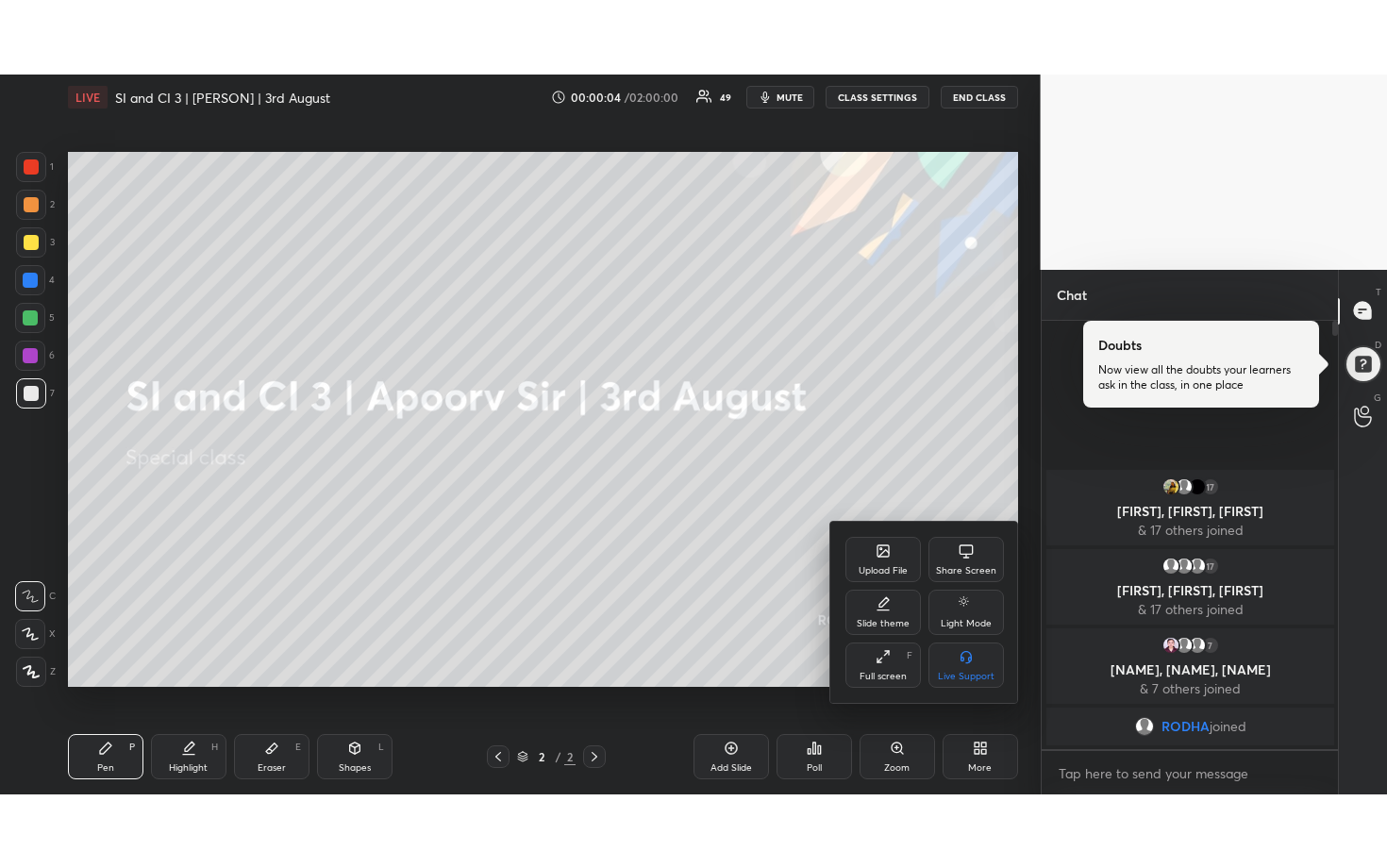 scroll, scrollTop: 93601, scrollLeft: 93389, axis: both 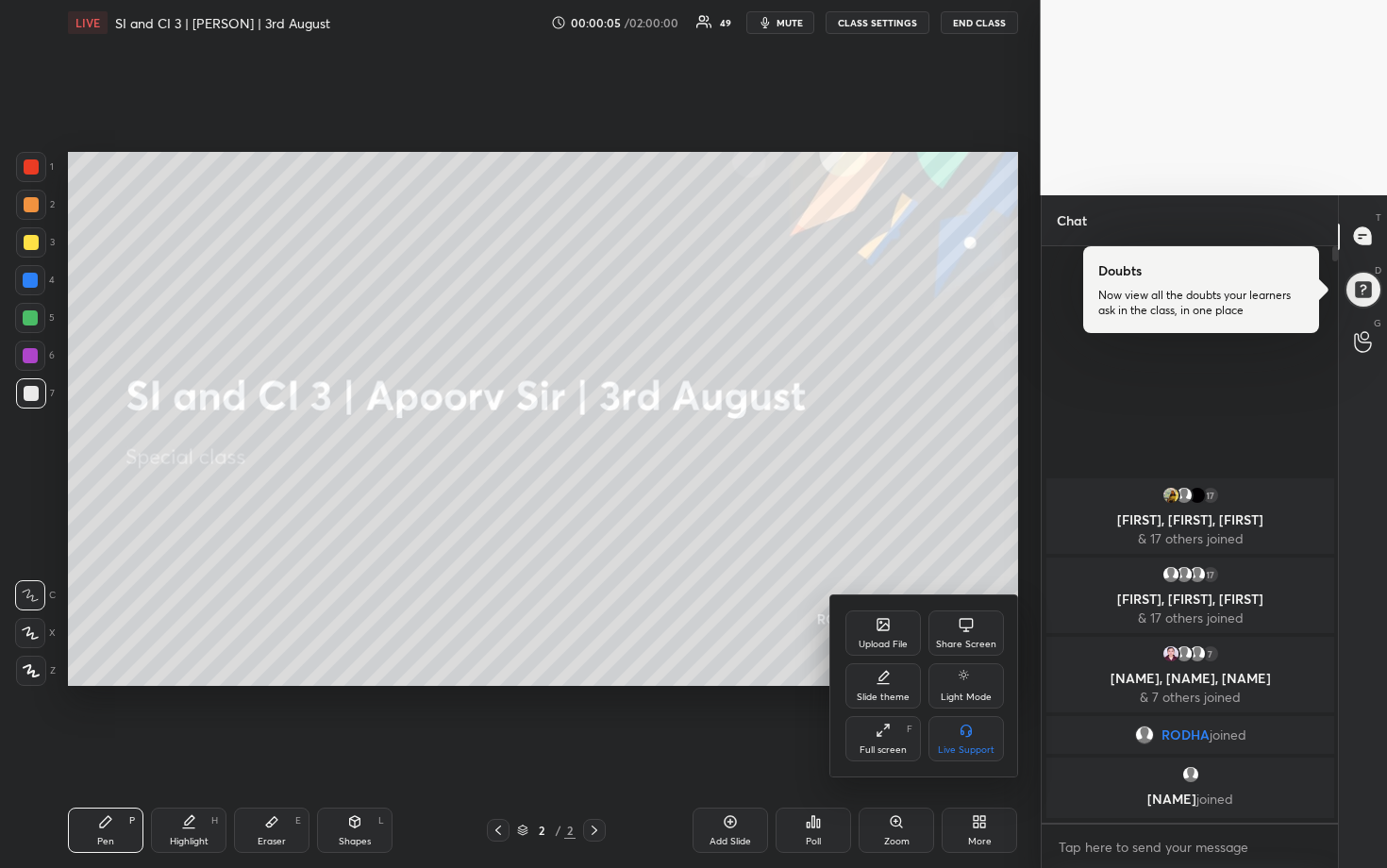 click at bounding box center (694, 434) 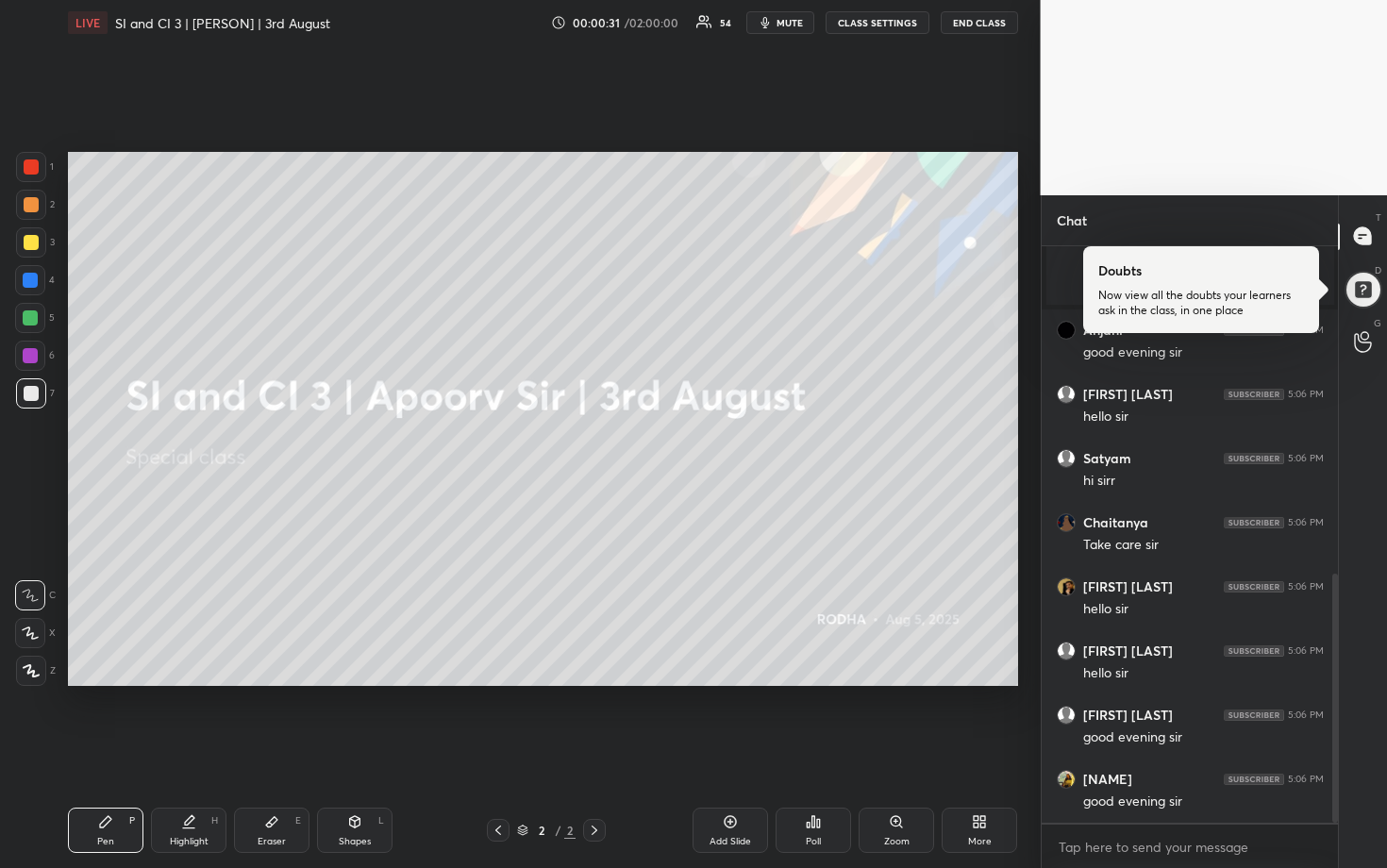 scroll, scrollTop: 825, scrollLeft: 0, axis: vertical 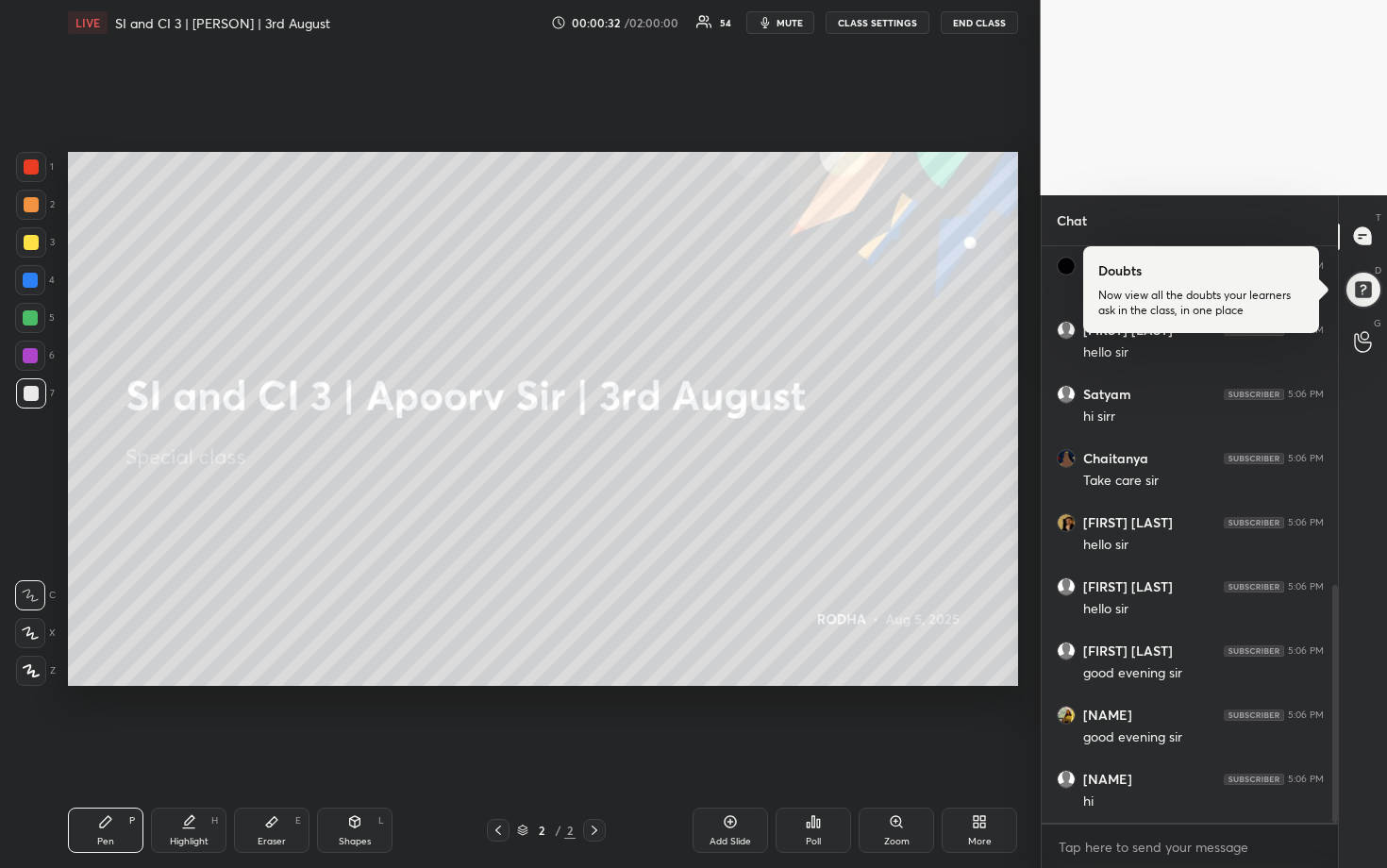 click at bounding box center (31, 242) 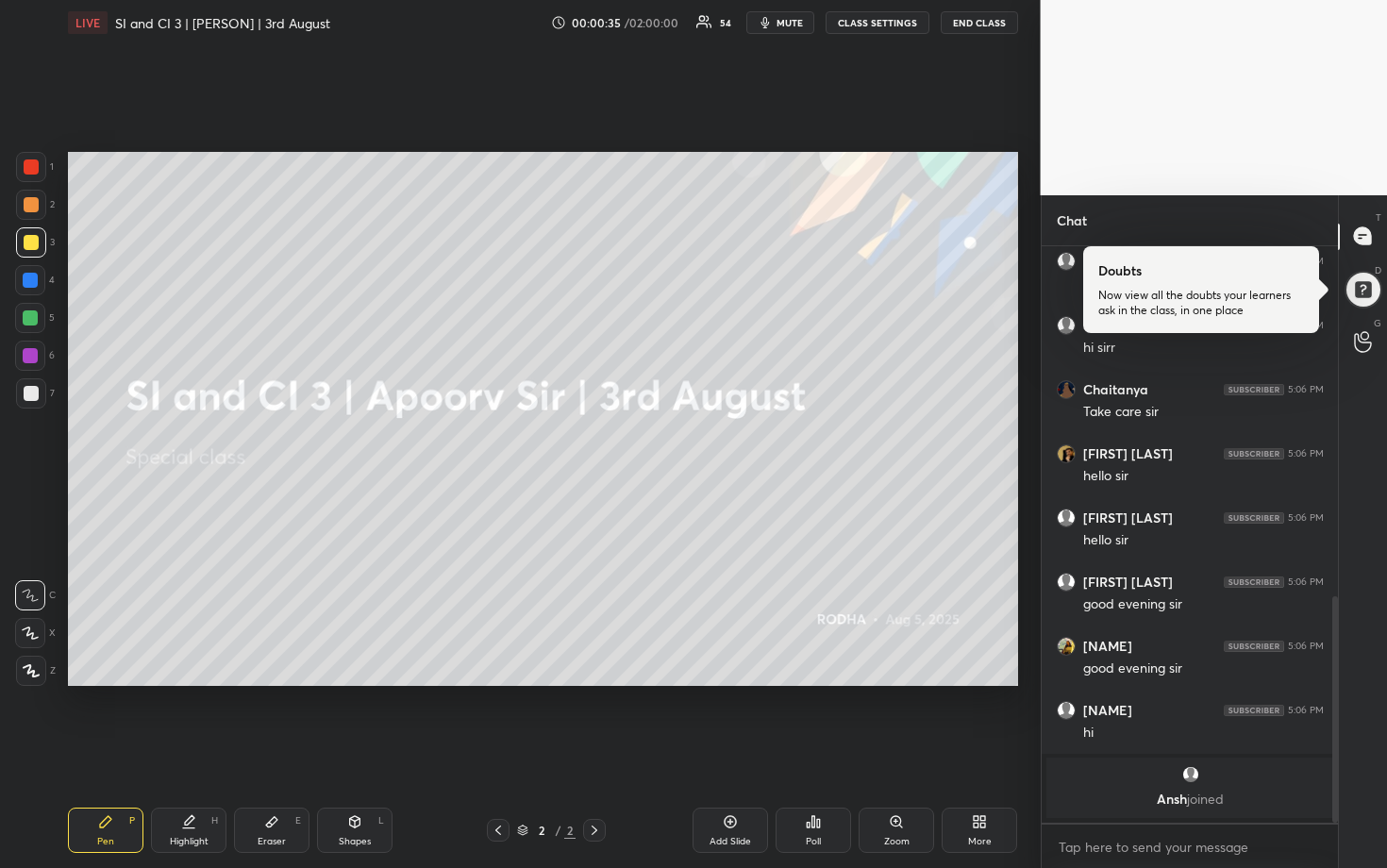 click at bounding box center (31, 242) 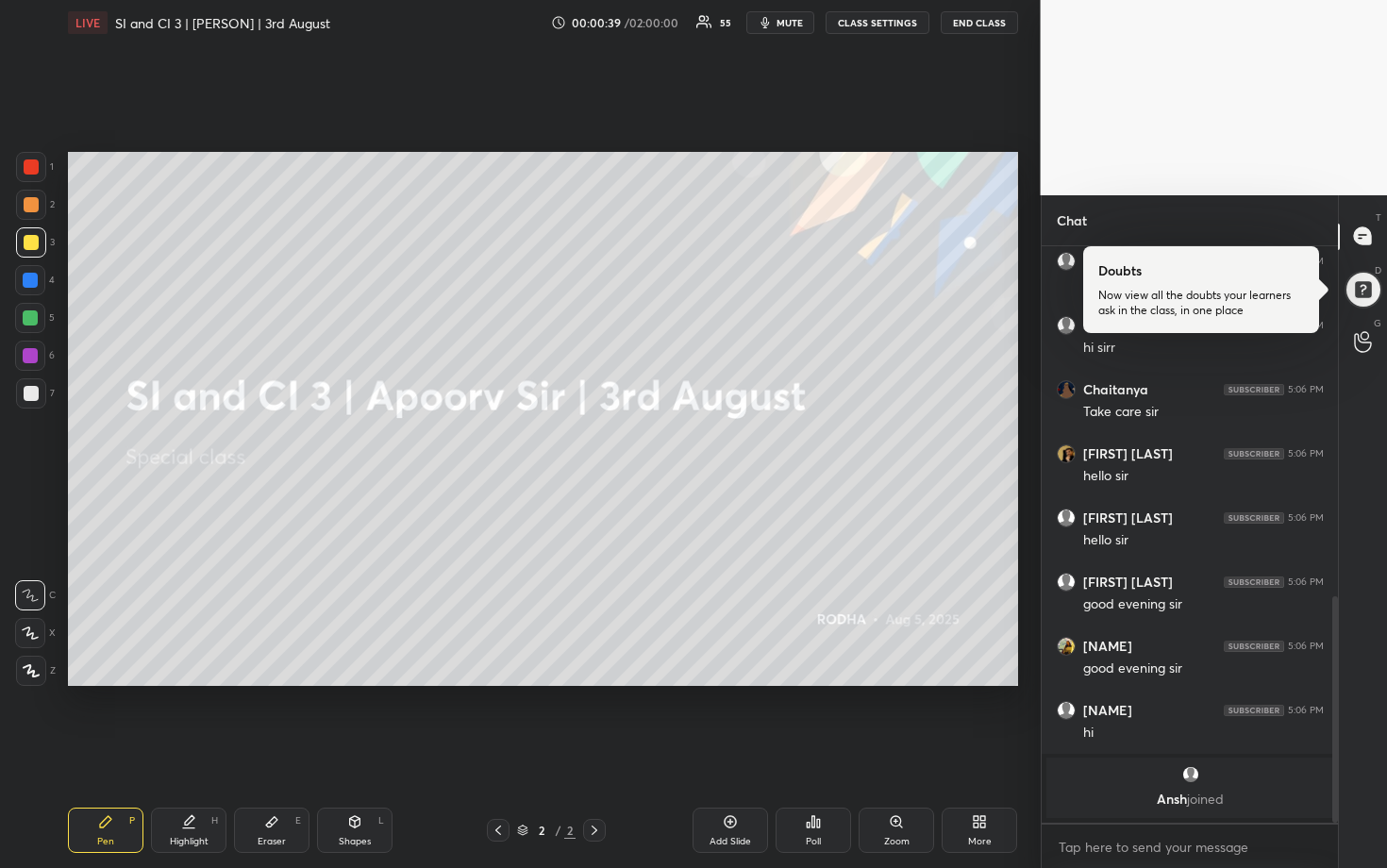 click on "Add Slide" at bounding box center [730, 830] 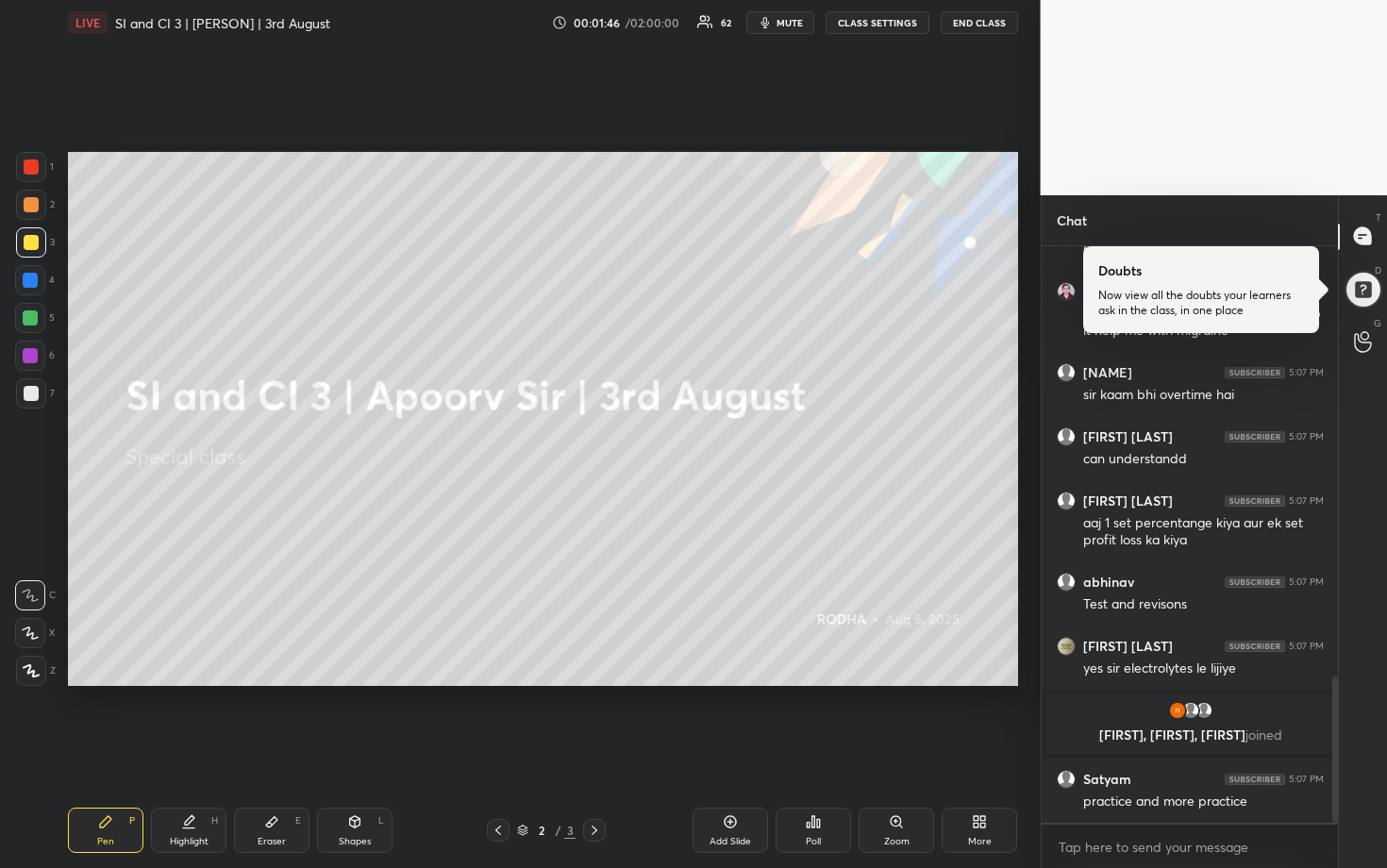 scroll, scrollTop: 1694, scrollLeft: 0, axis: vertical 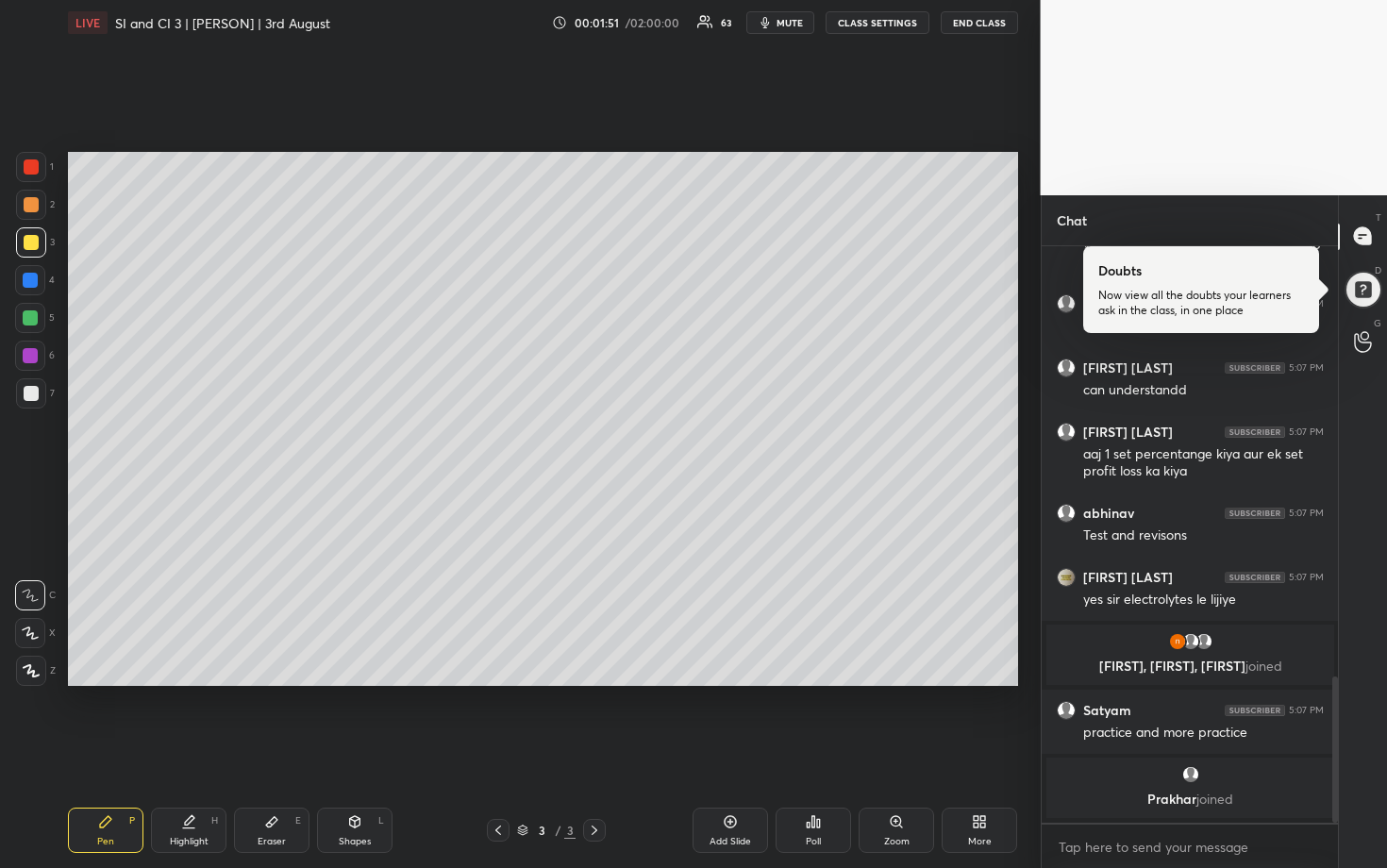 click 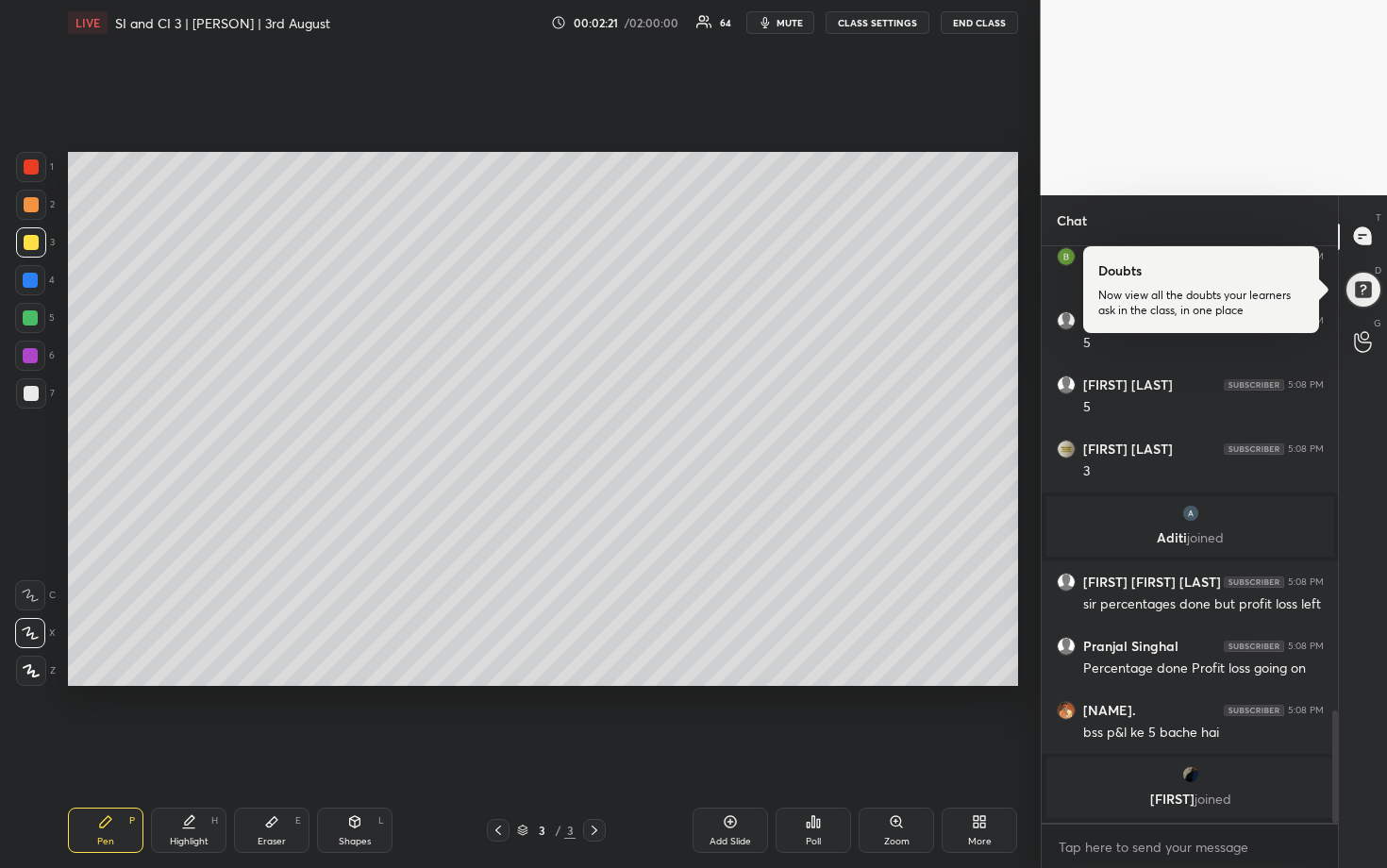 scroll, scrollTop: 2350, scrollLeft: 0, axis: vertical 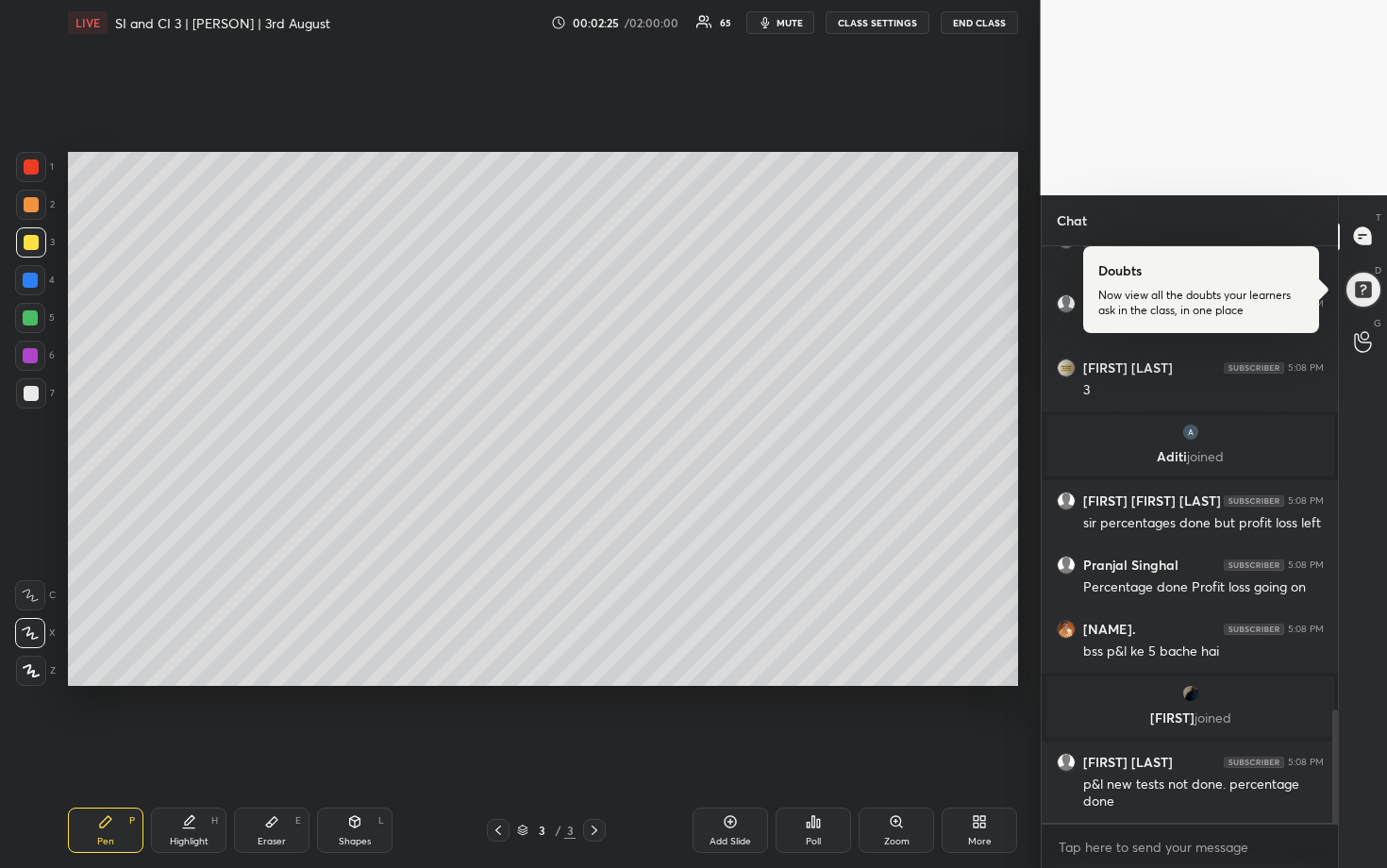 click at bounding box center [30, 318] 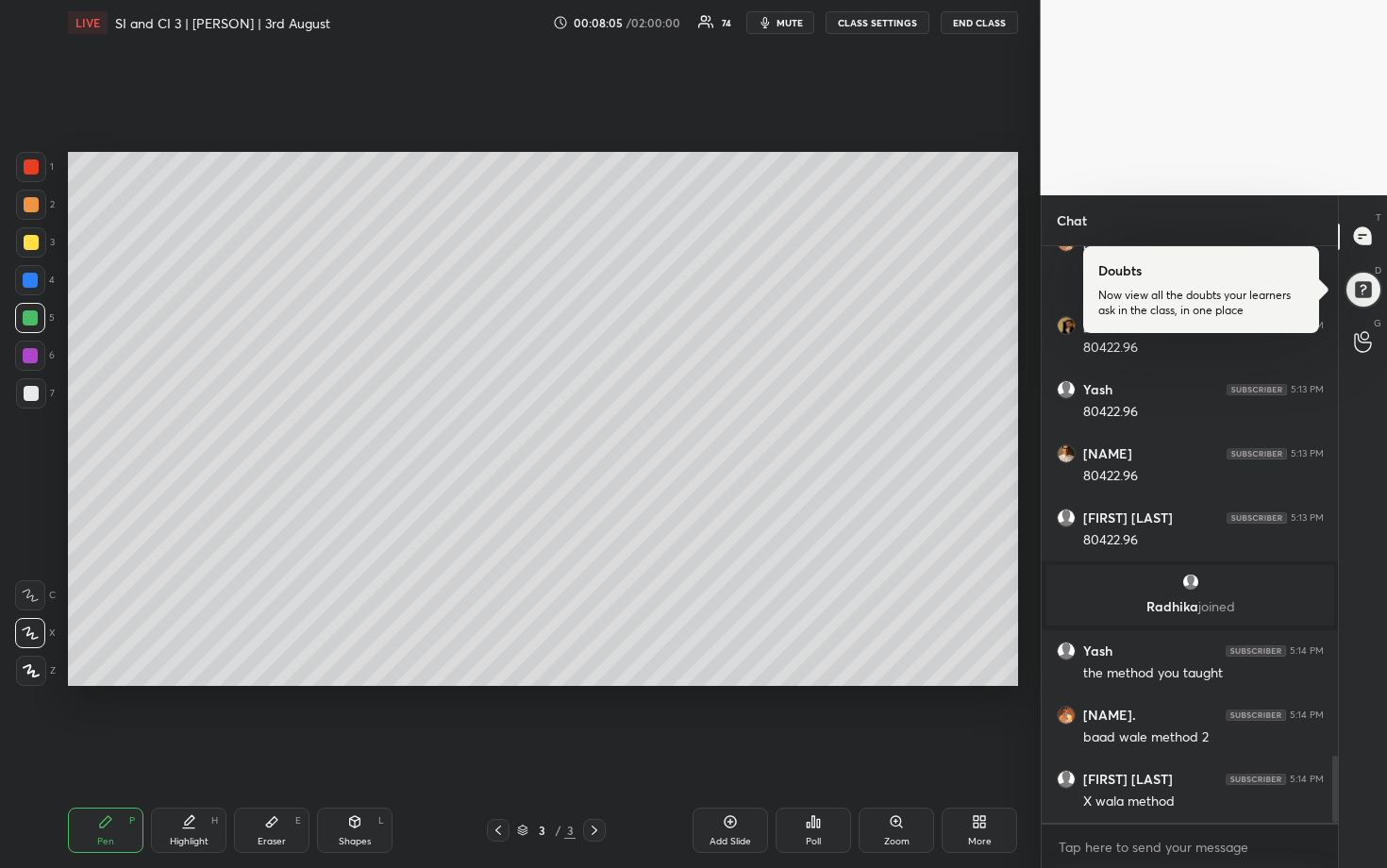scroll, scrollTop: 4451, scrollLeft: 0, axis: vertical 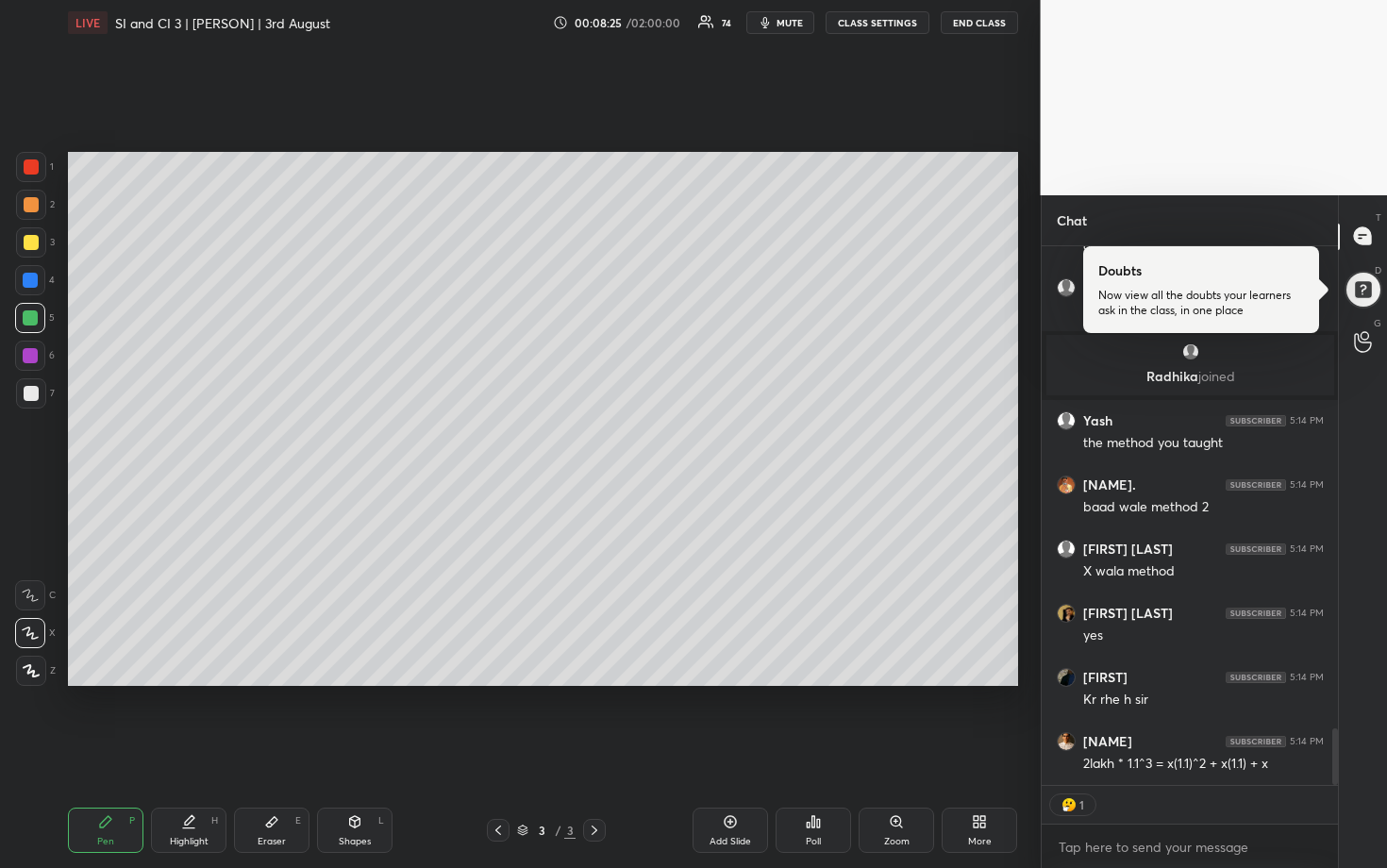 click at bounding box center [31, 242] 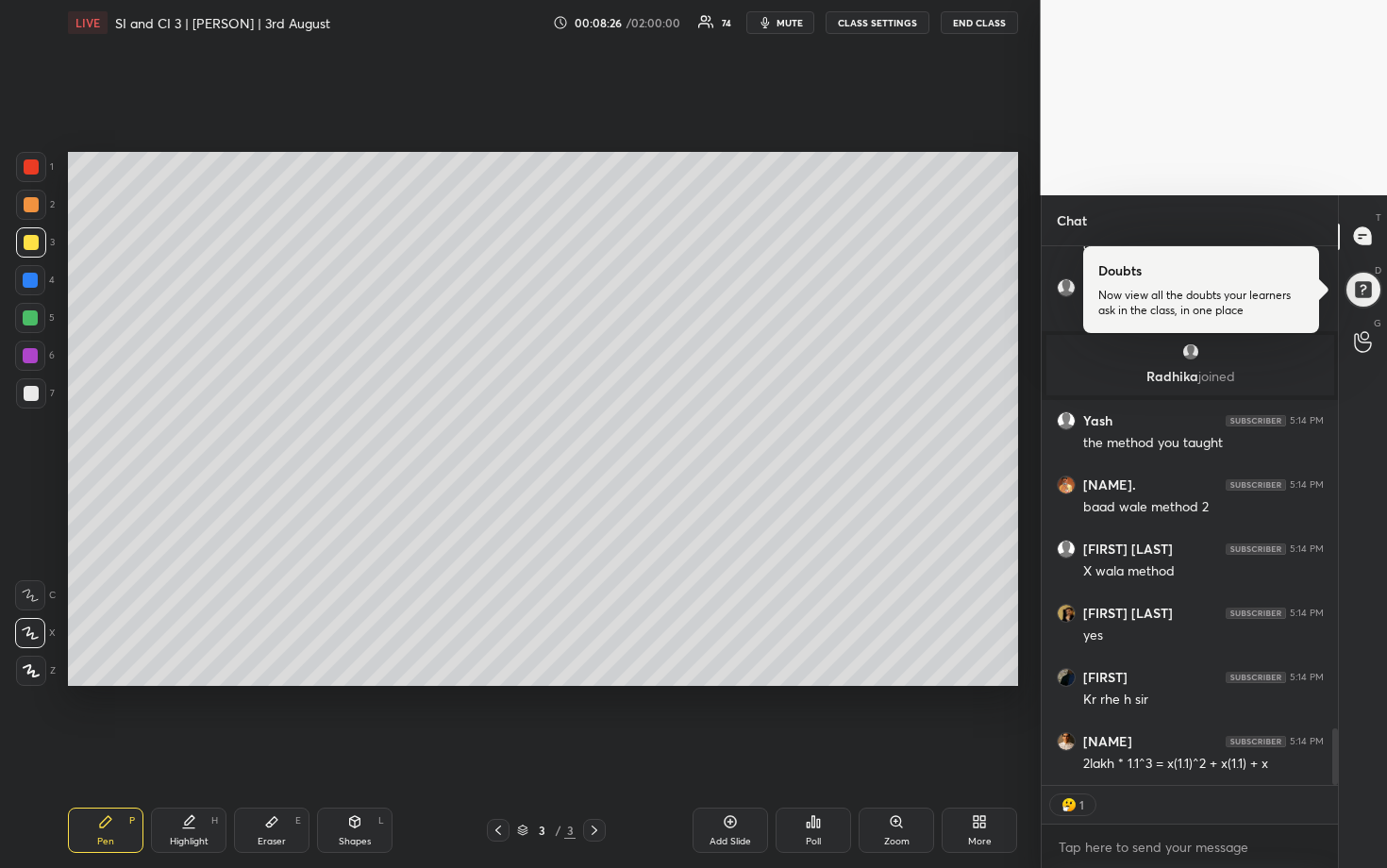 click at bounding box center [31, 393] 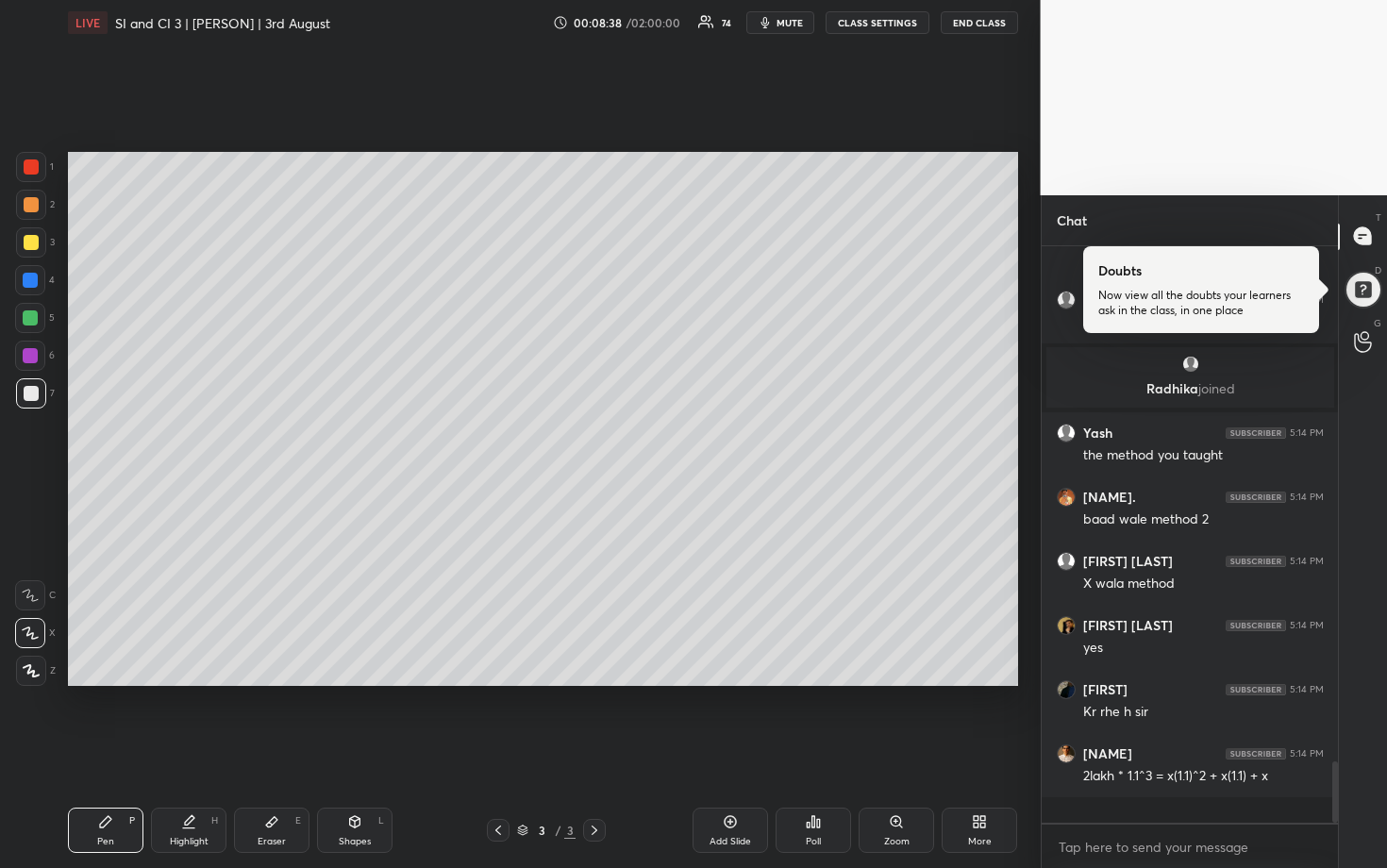 scroll, scrollTop: 6, scrollLeft: 7, axis: both 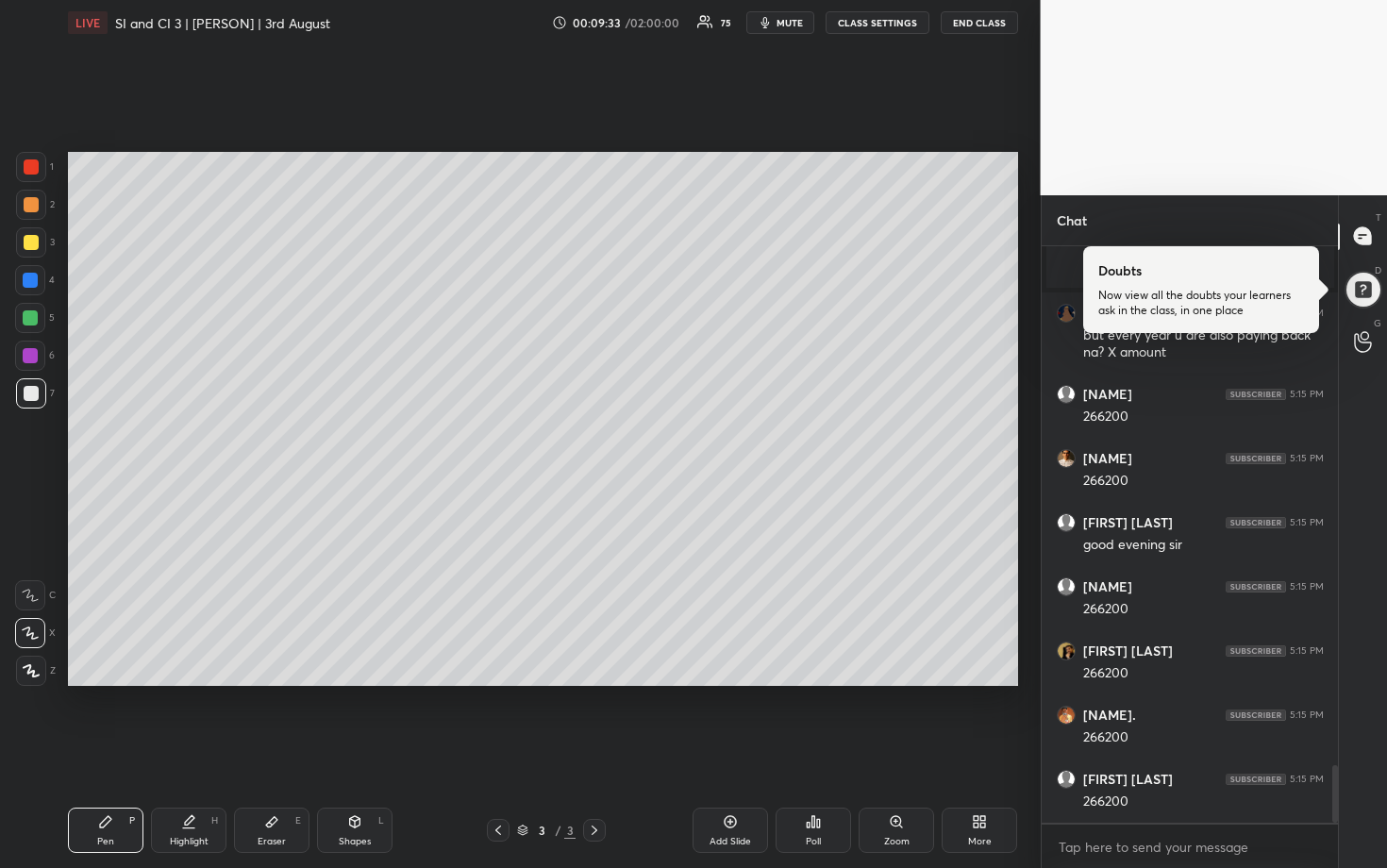 drag, startPoint x: 30, startPoint y: 321, endPoint x: 46, endPoint y: 329, distance: 17.888544 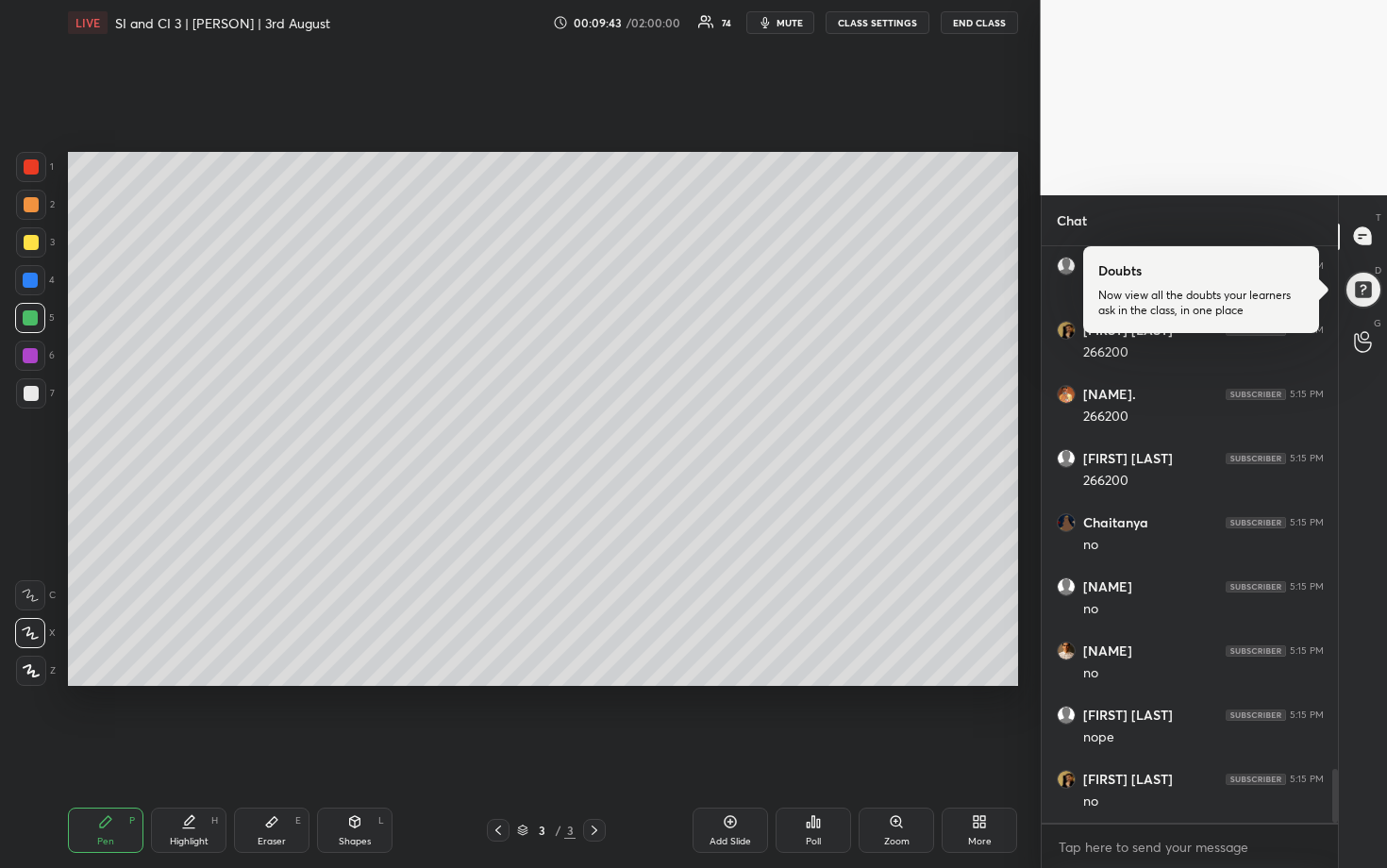scroll, scrollTop: 5583, scrollLeft: 0, axis: vertical 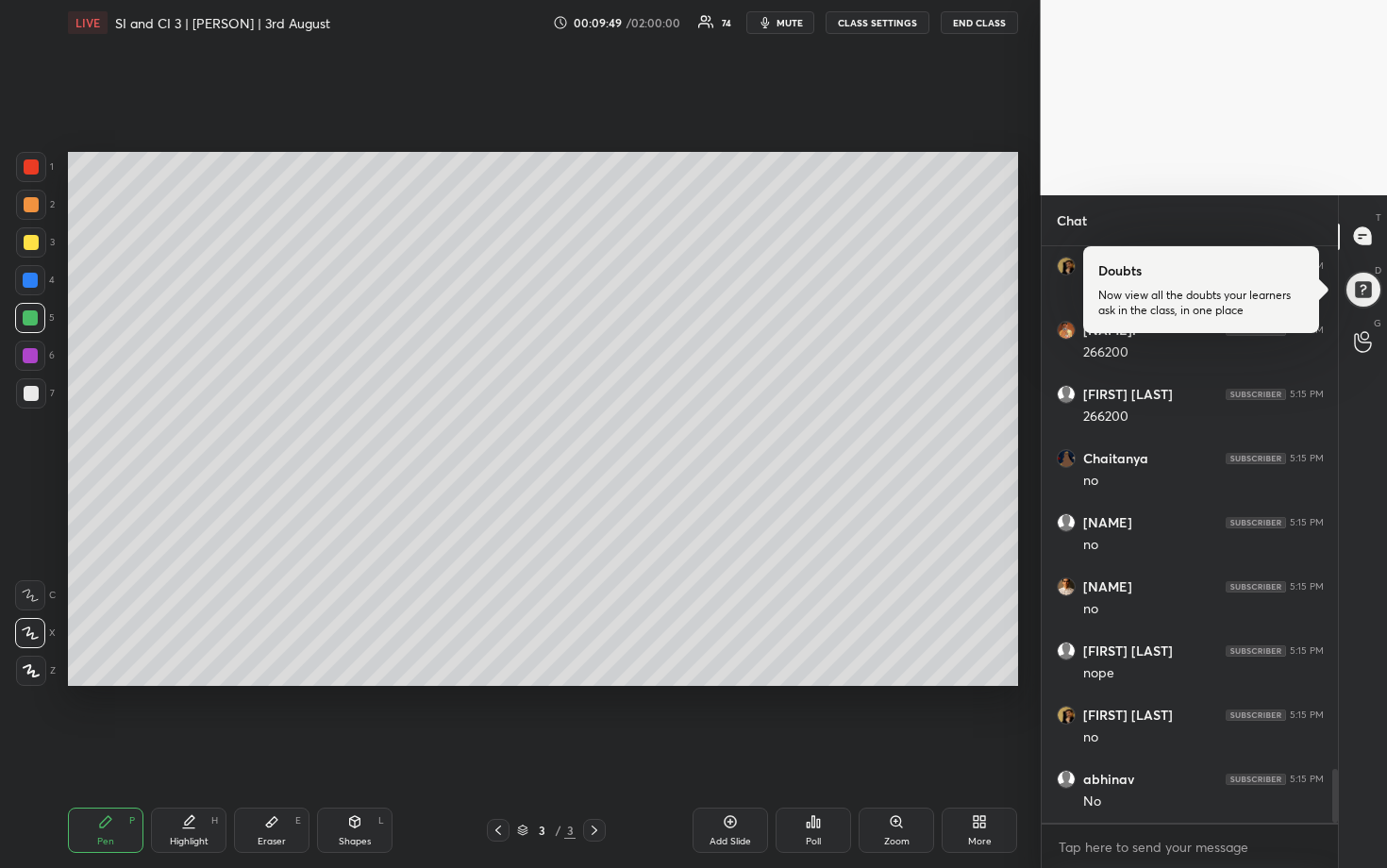 click at bounding box center [31, 393] 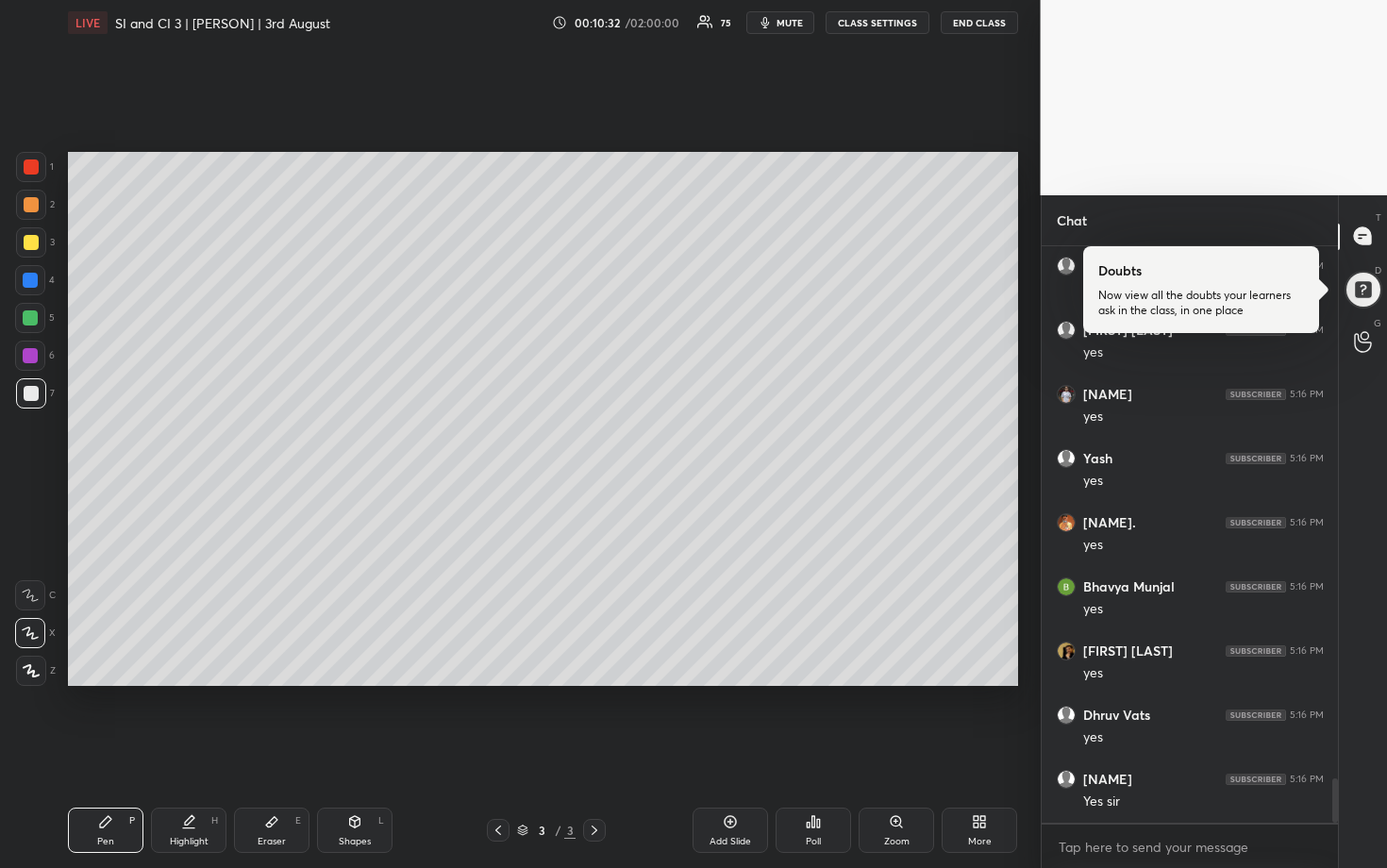 scroll, scrollTop: 7058, scrollLeft: 0, axis: vertical 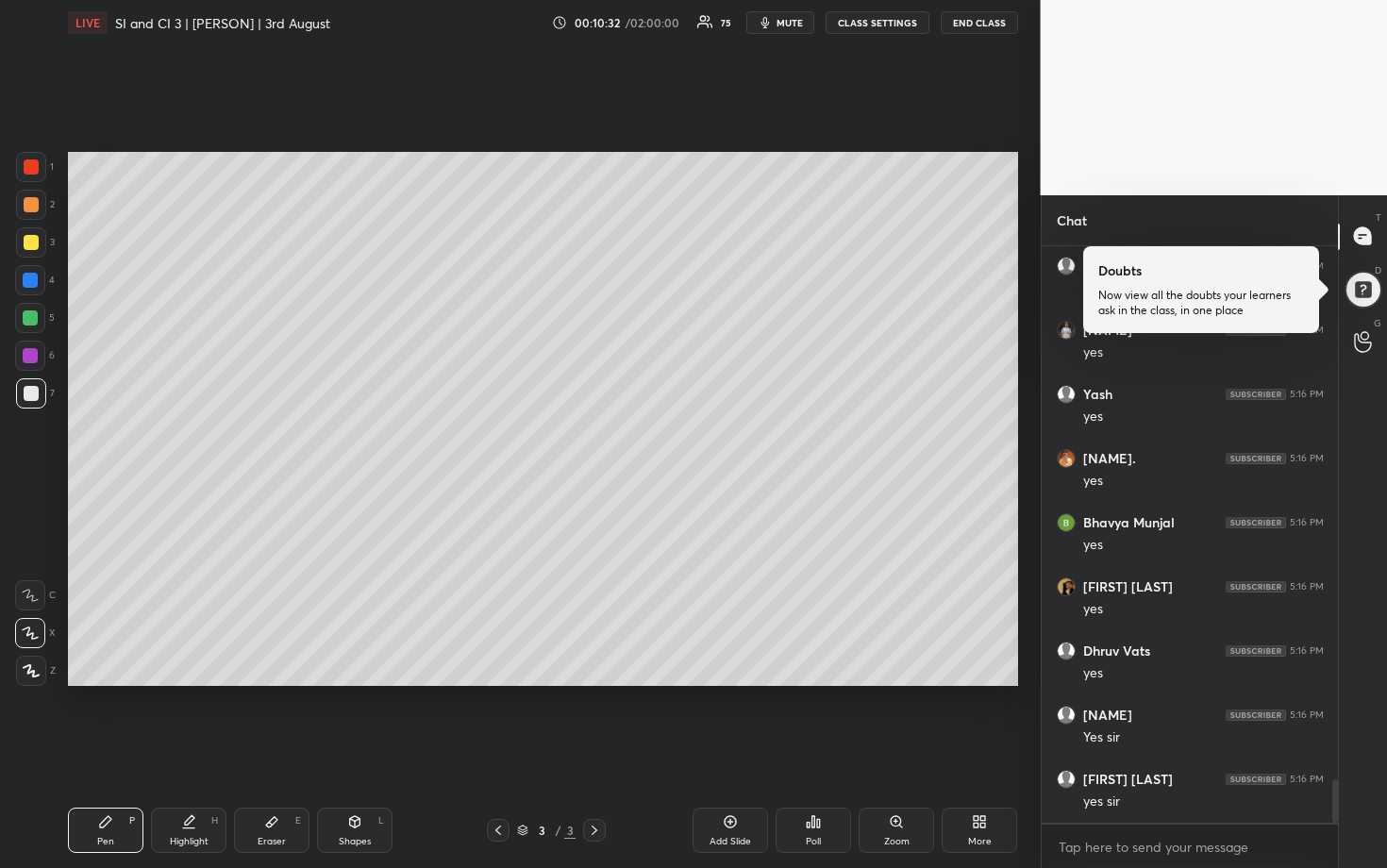 click 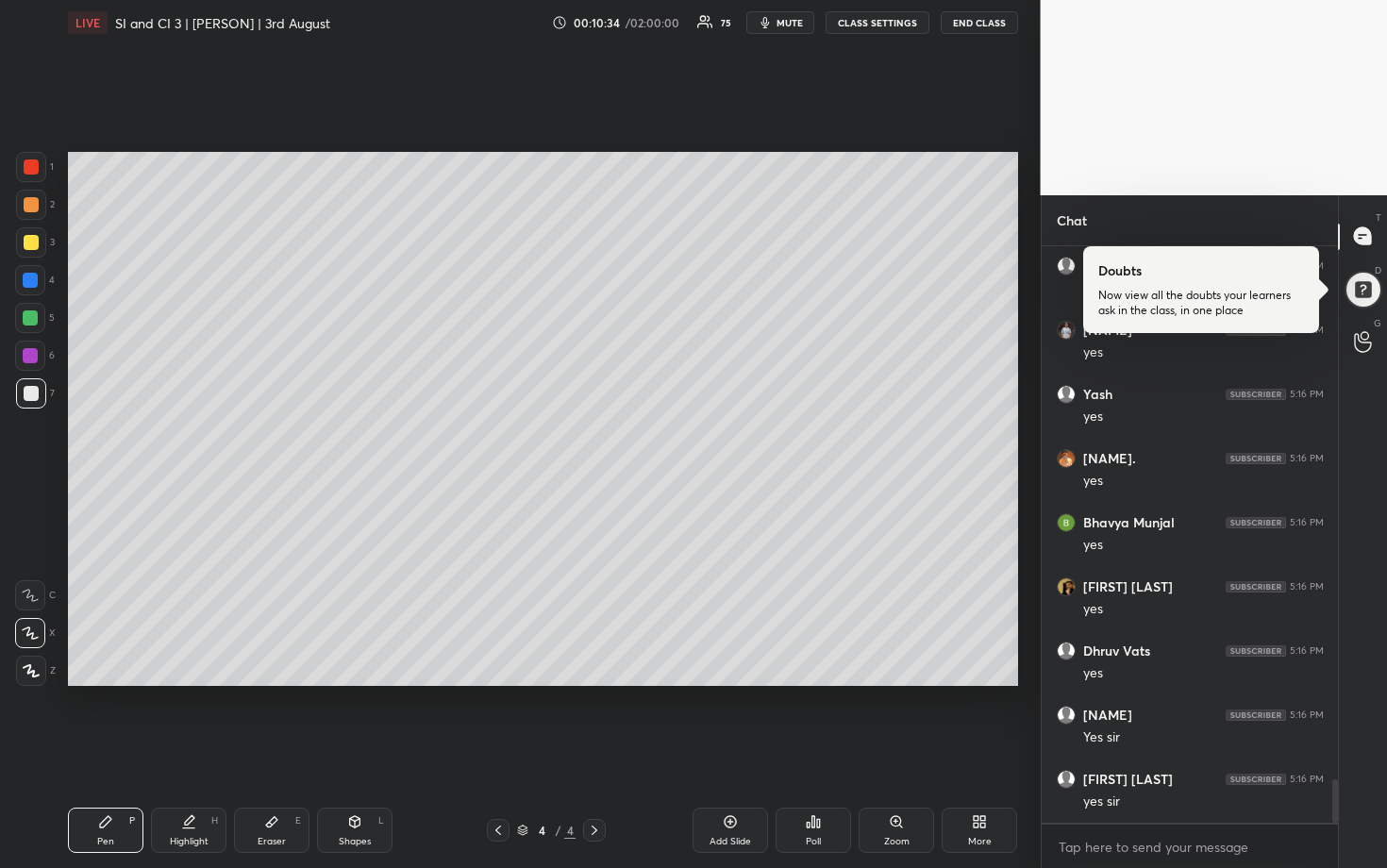 click at bounding box center [31, 242] 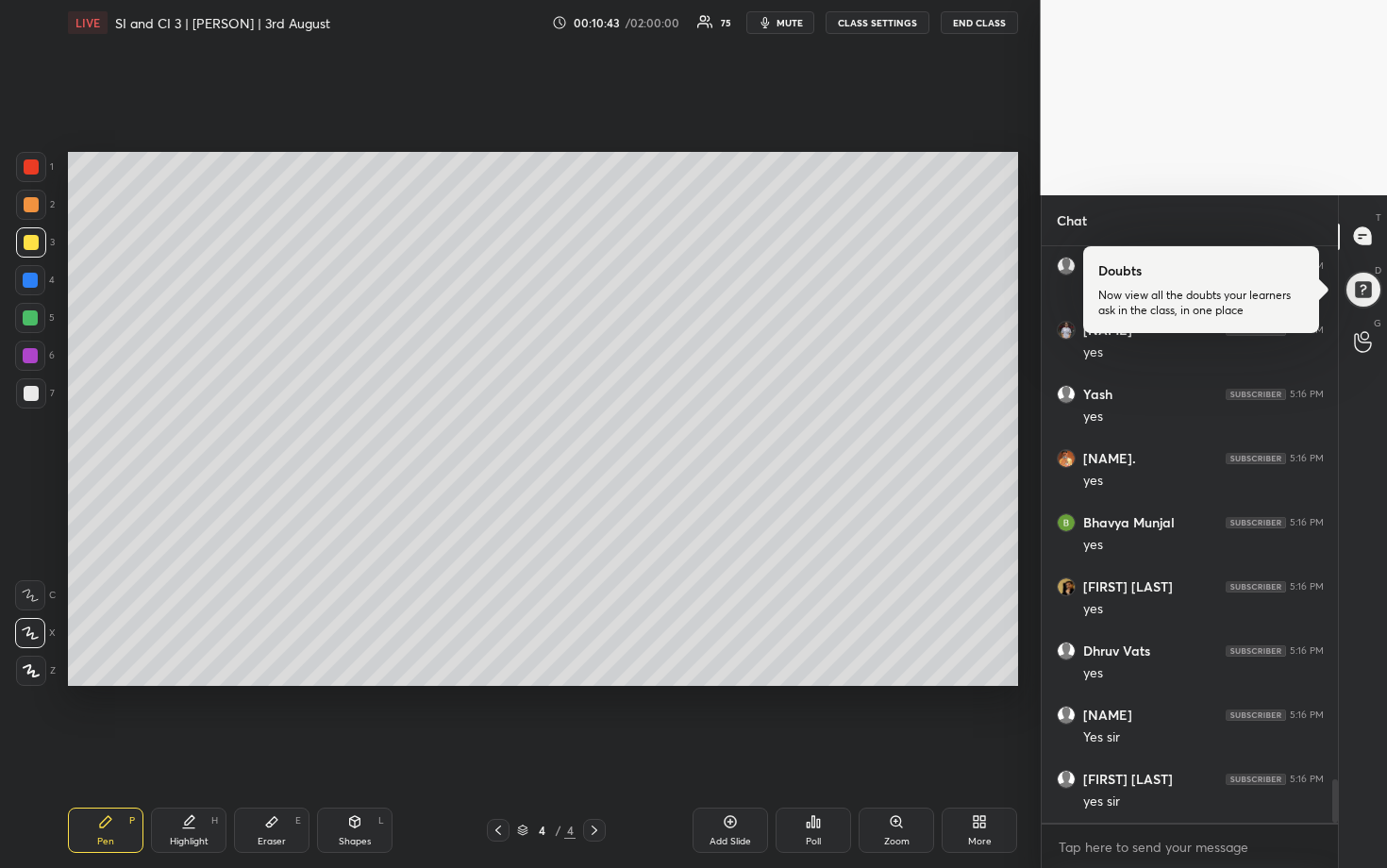 click at bounding box center (31, 393) 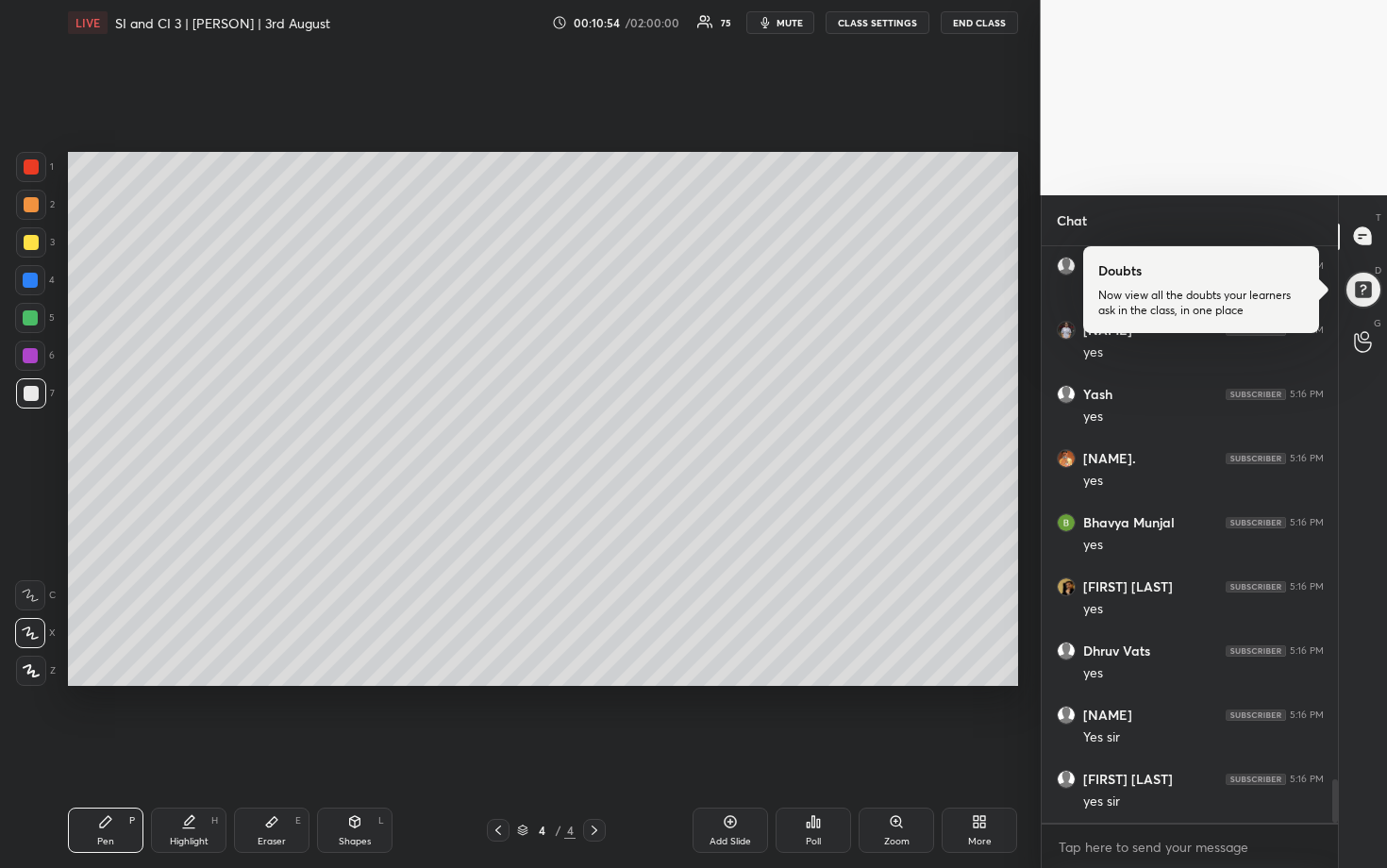 scroll, scrollTop: 7122, scrollLeft: 0, axis: vertical 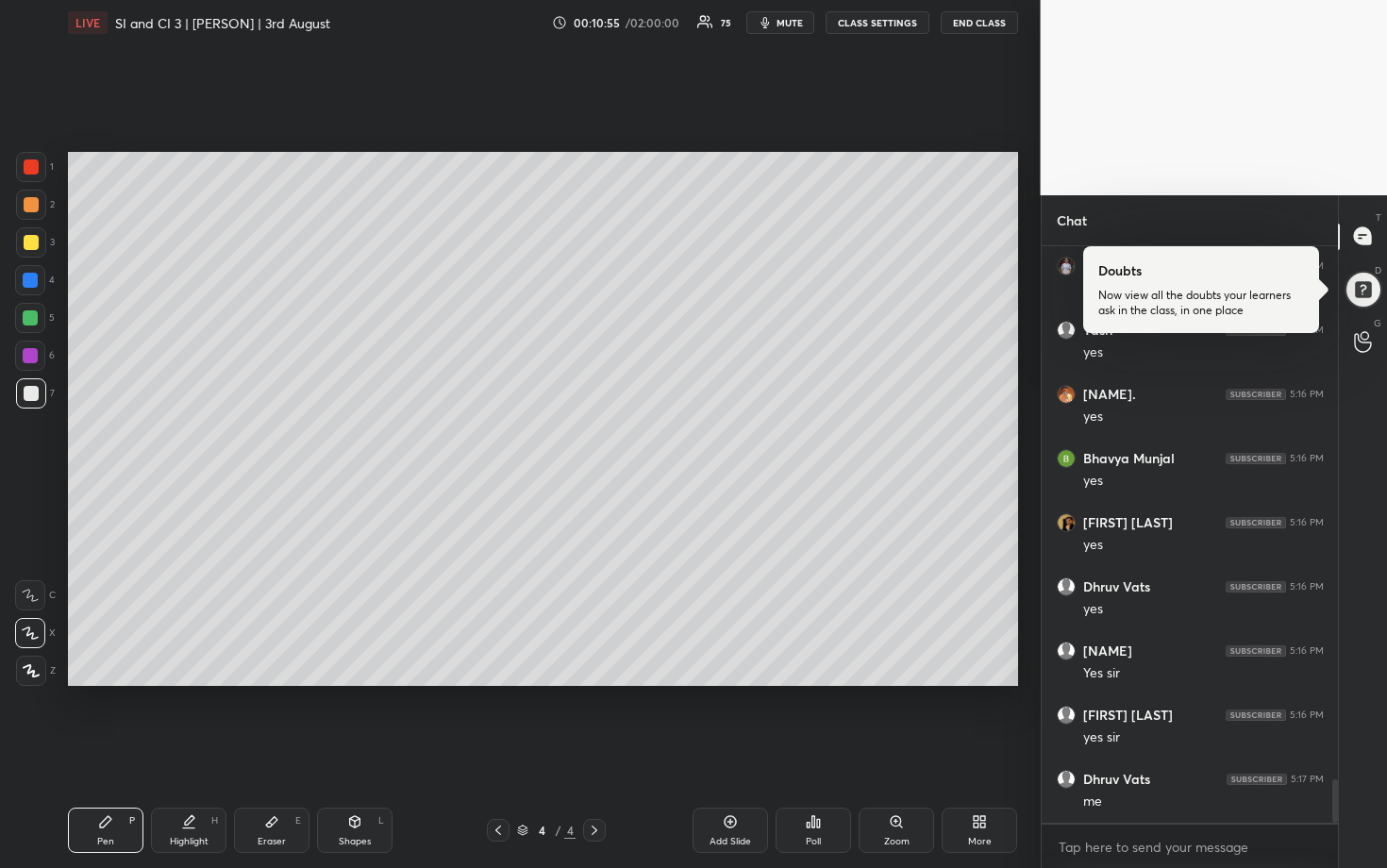 drag, startPoint x: 40, startPoint y: 318, endPoint x: 58, endPoint y: 312, distance: 18.973666 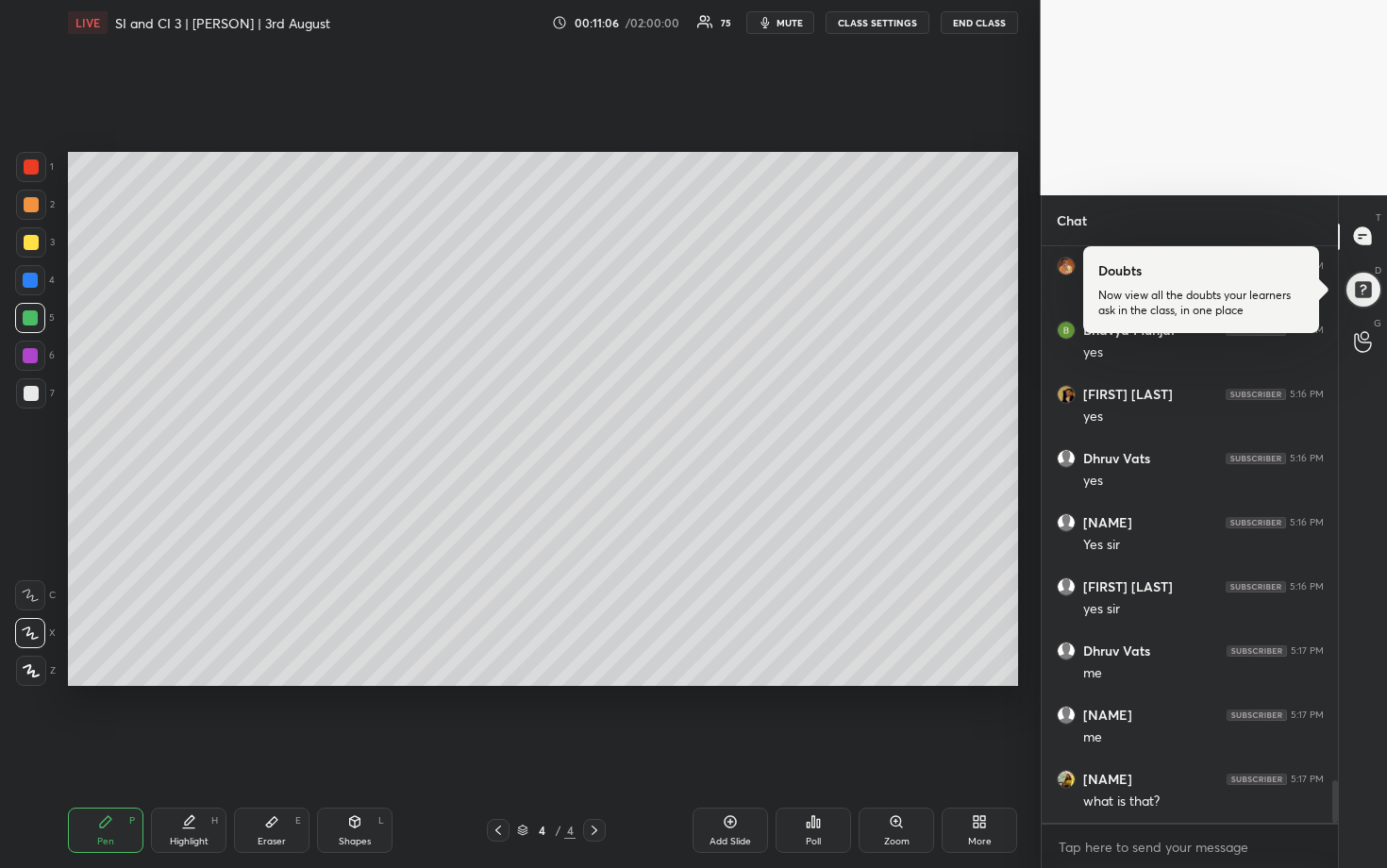scroll, scrollTop: 7315, scrollLeft: 0, axis: vertical 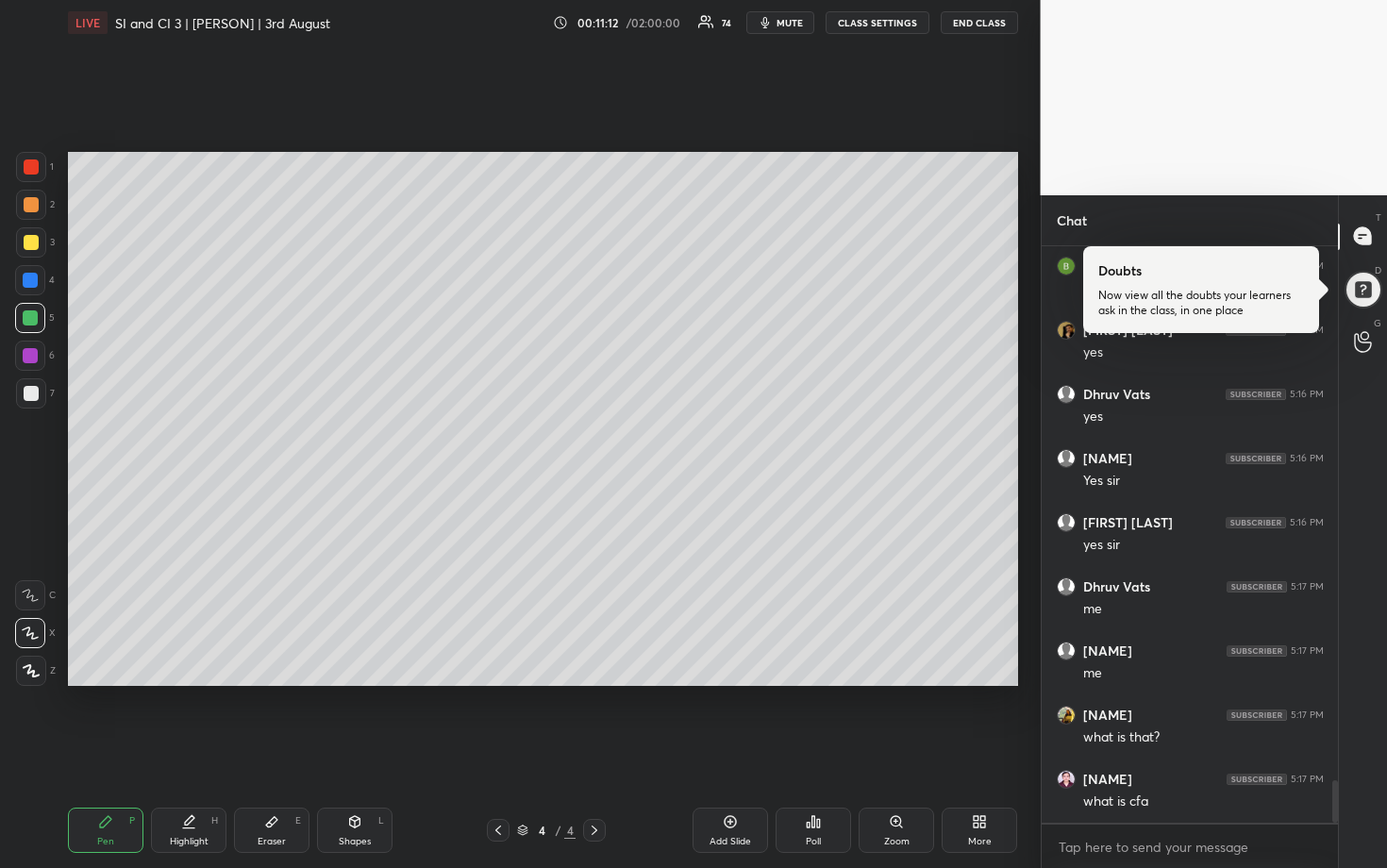 click at bounding box center (30, 280) 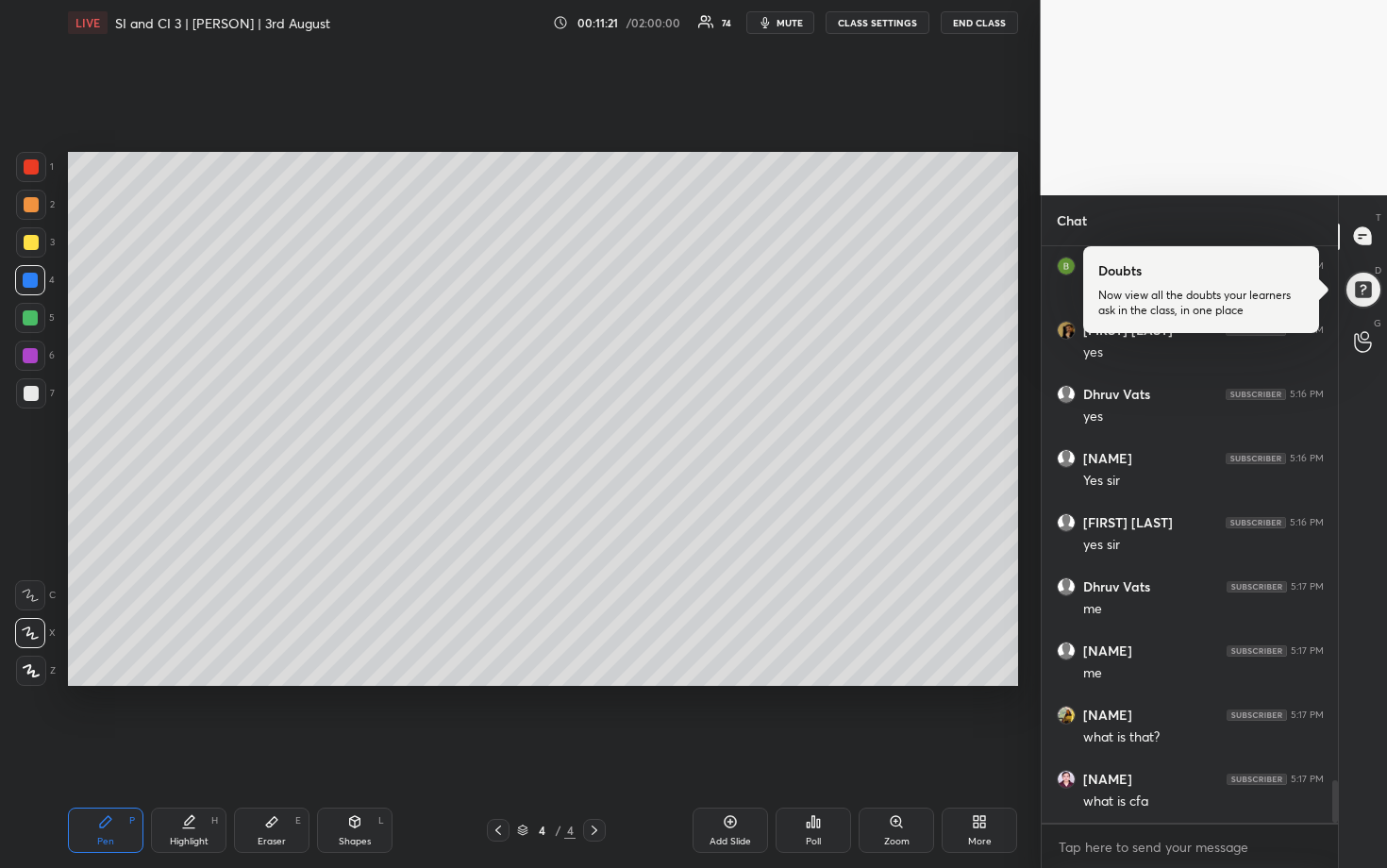 click at bounding box center (31, 205) 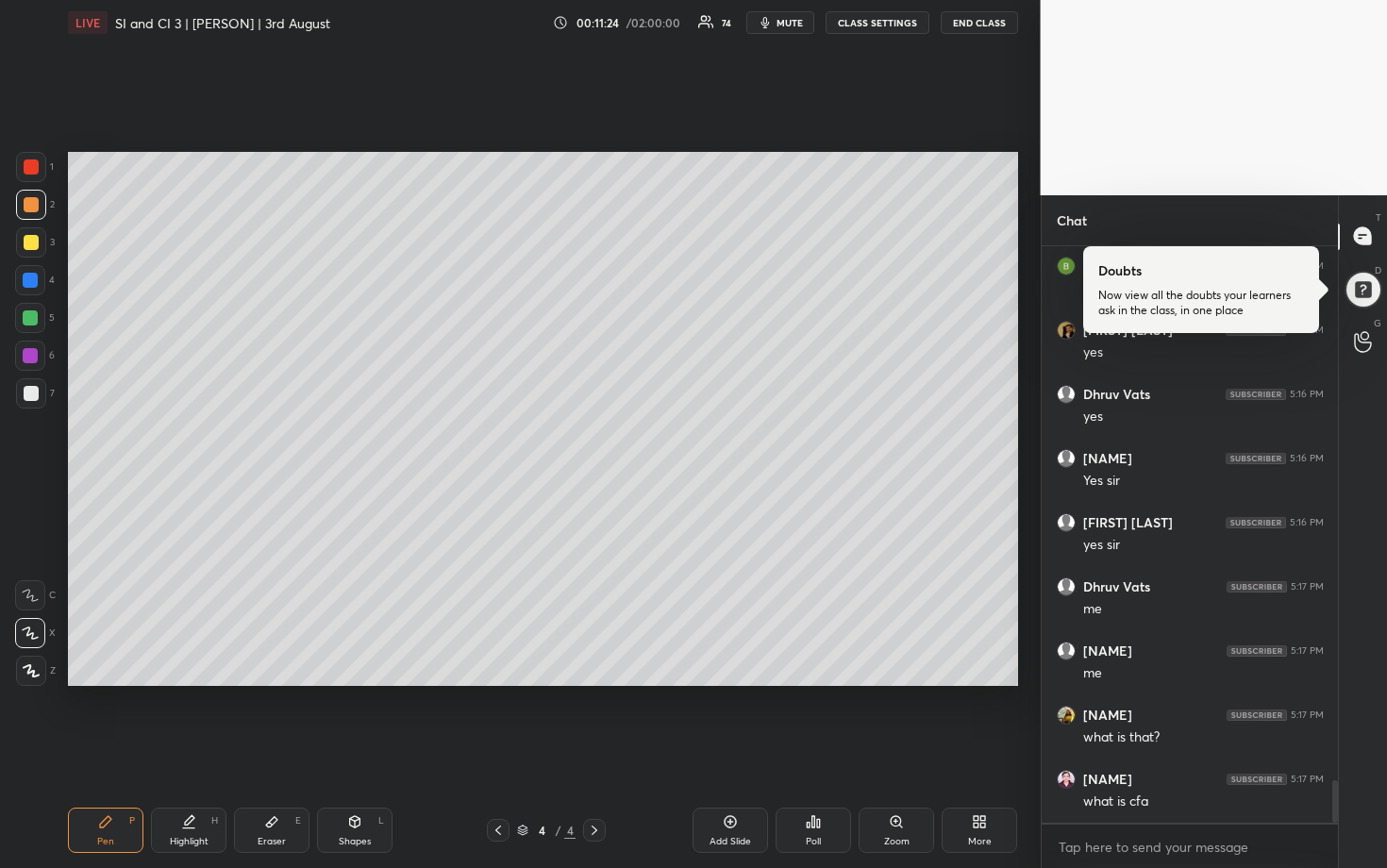 scroll, scrollTop: 7379, scrollLeft: 0, axis: vertical 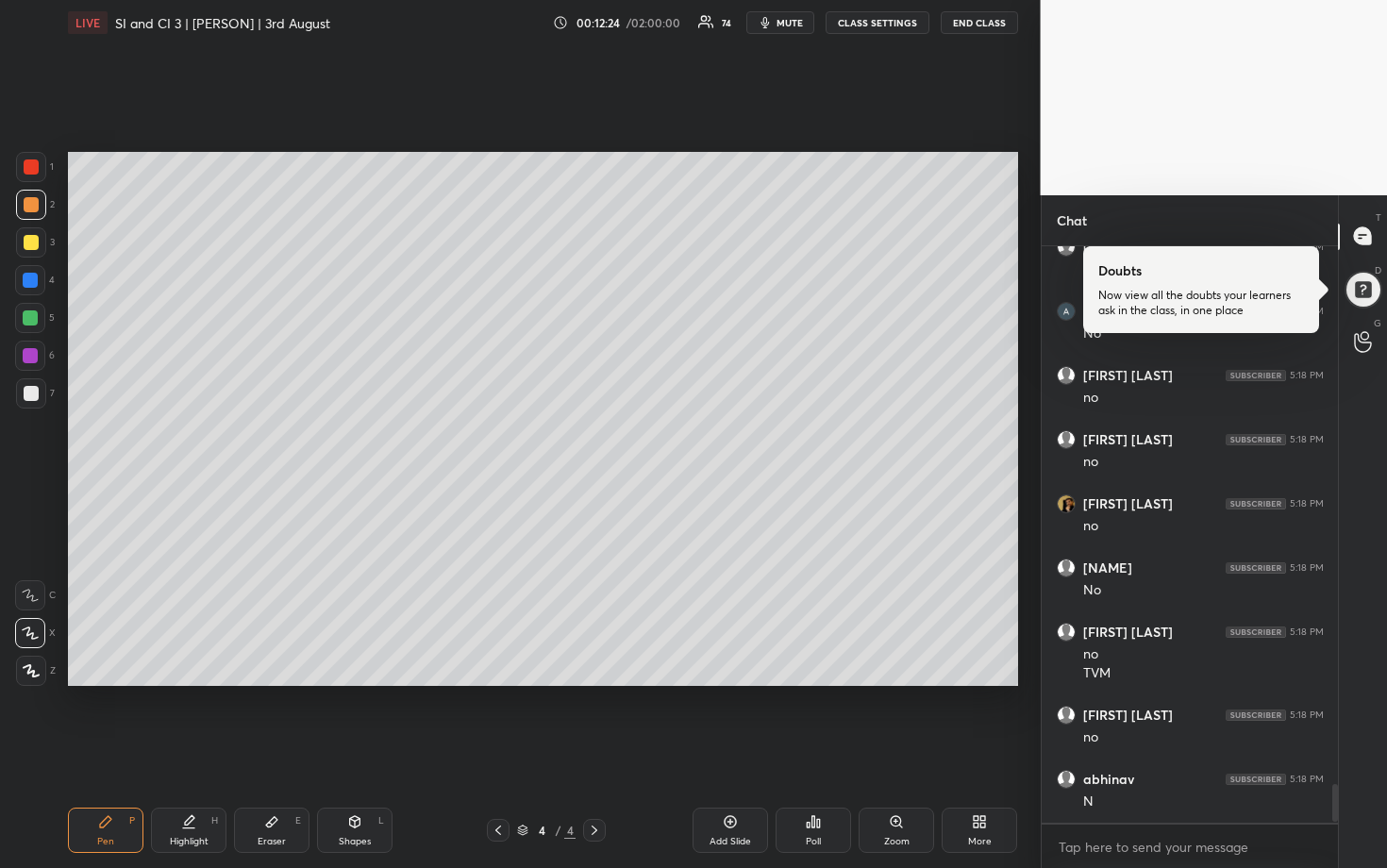 click at bounding box center (30, 318) 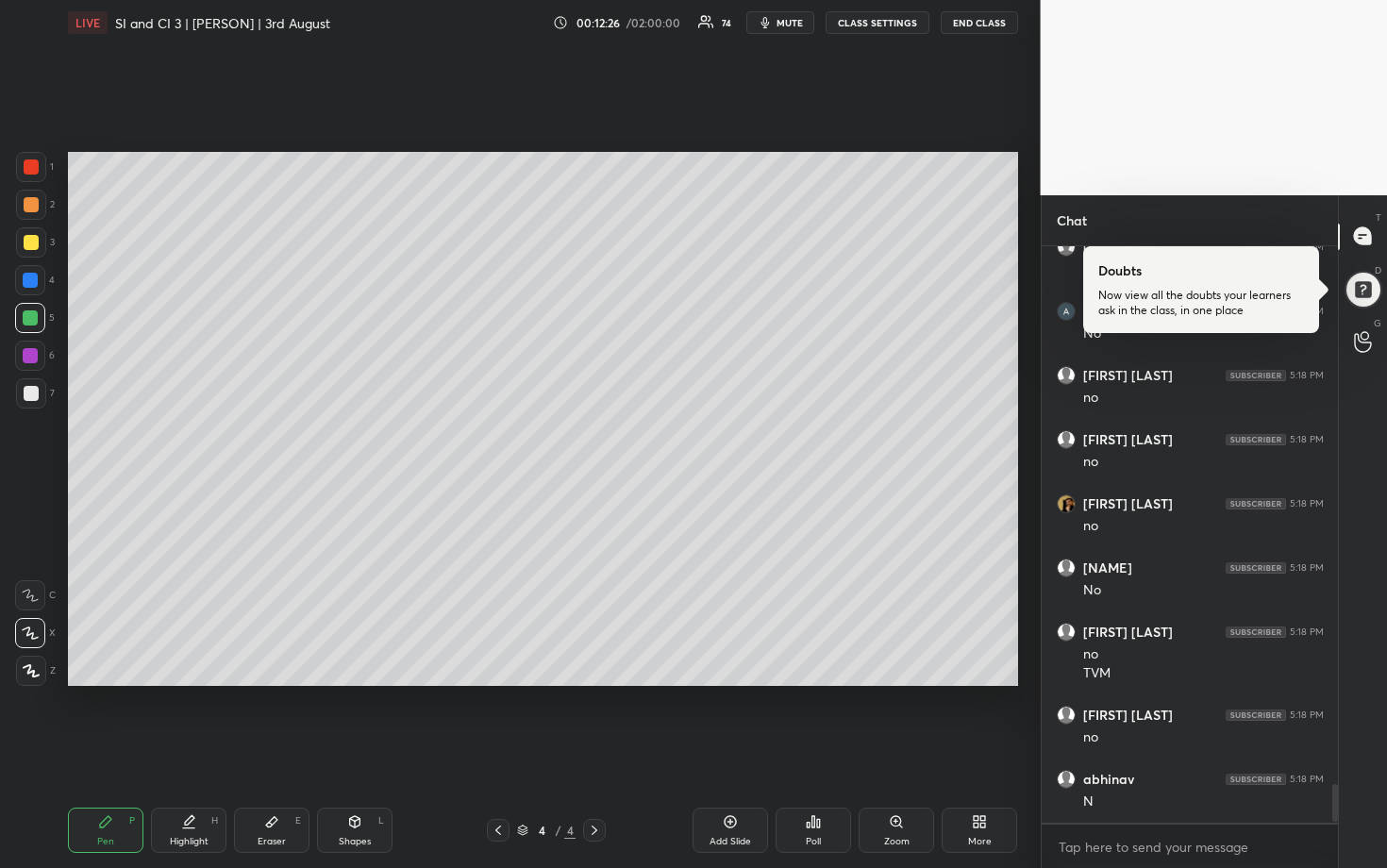 click at bounding box center (31, 393) 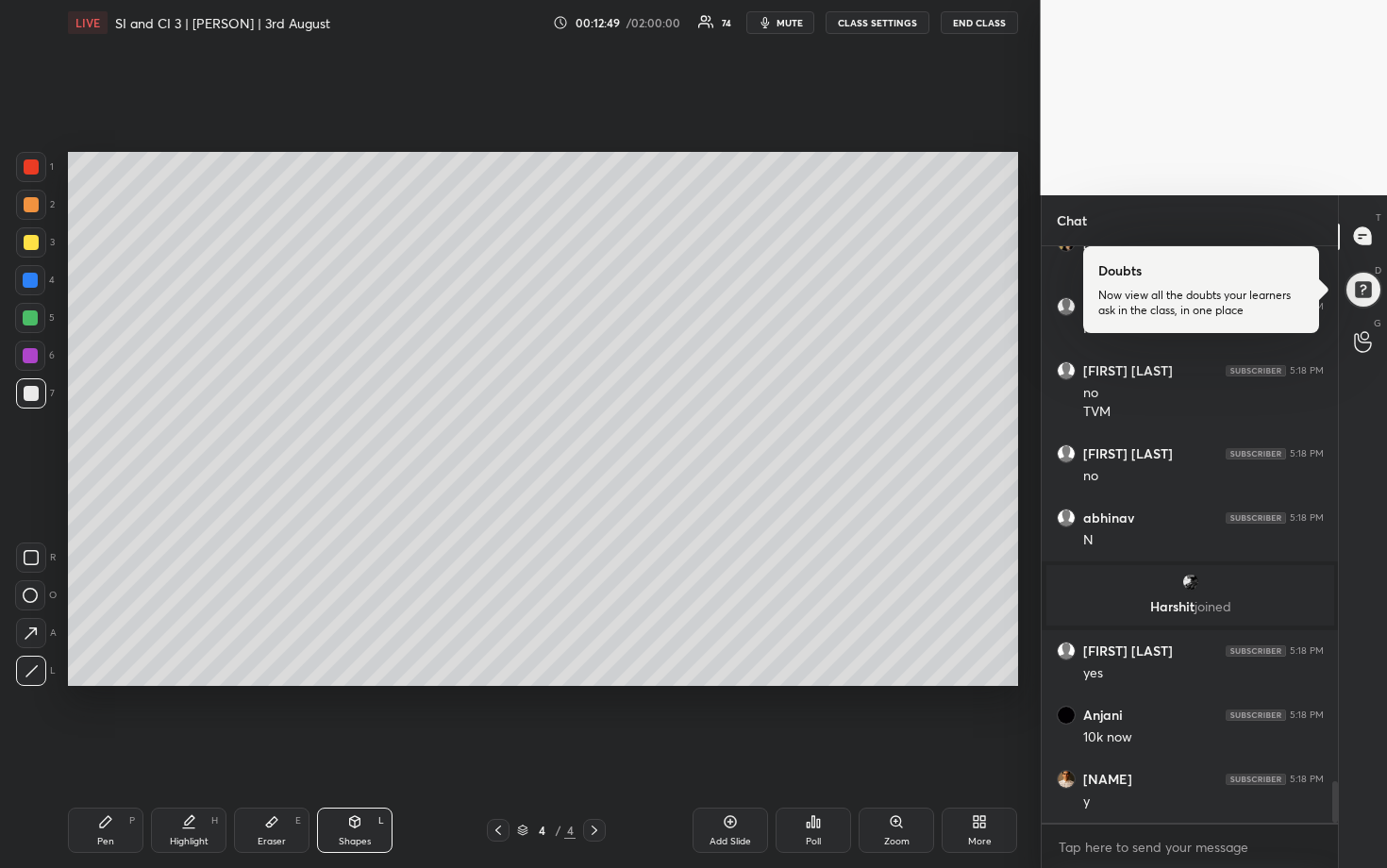 scroll, scrollTop: 7450, scrollLeft: 0, axis: vertical 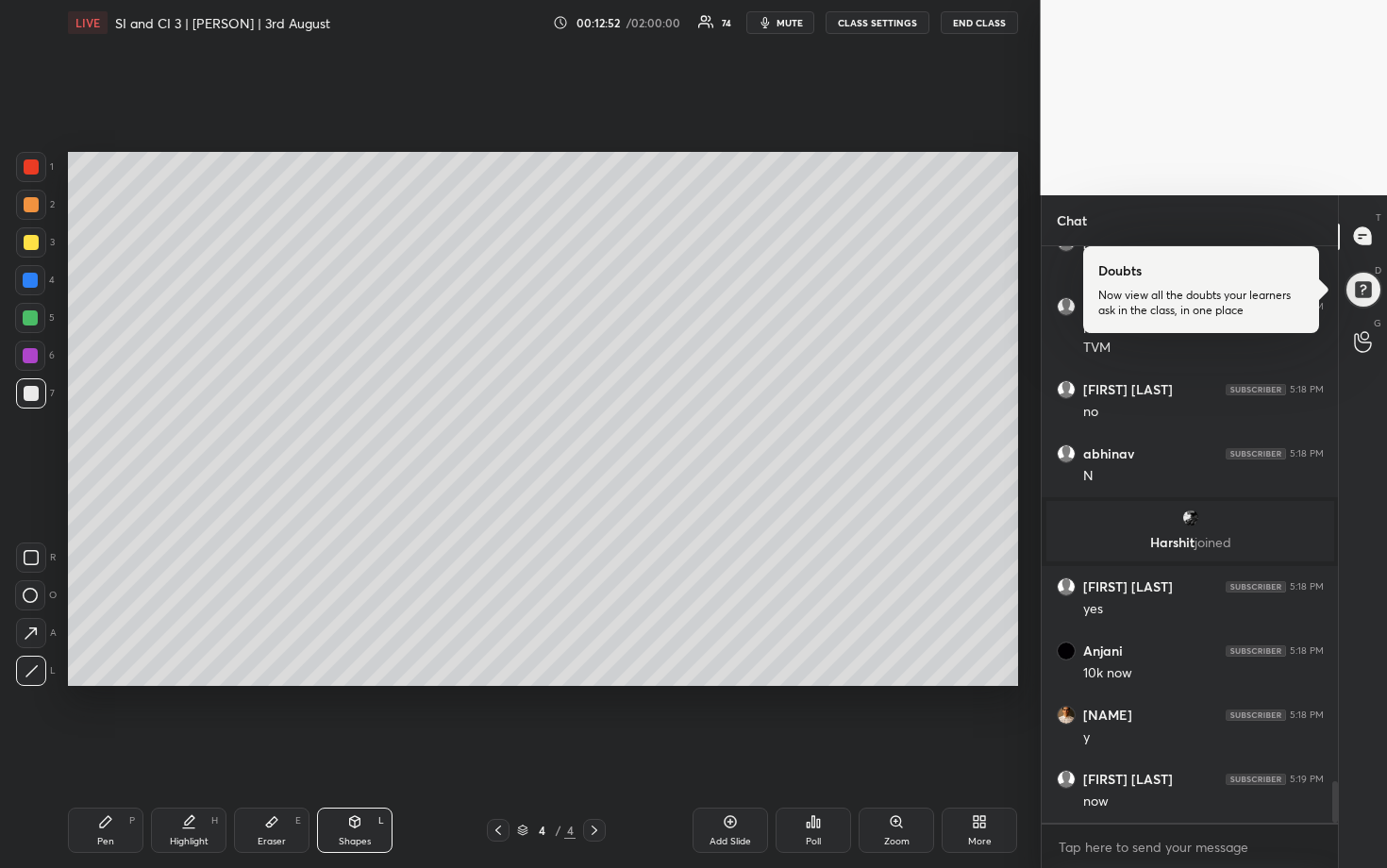 drag, startPoint x: 23, startPoint y: 317, endPoint x: 37, endPoint y: 310, distance: 15.652476 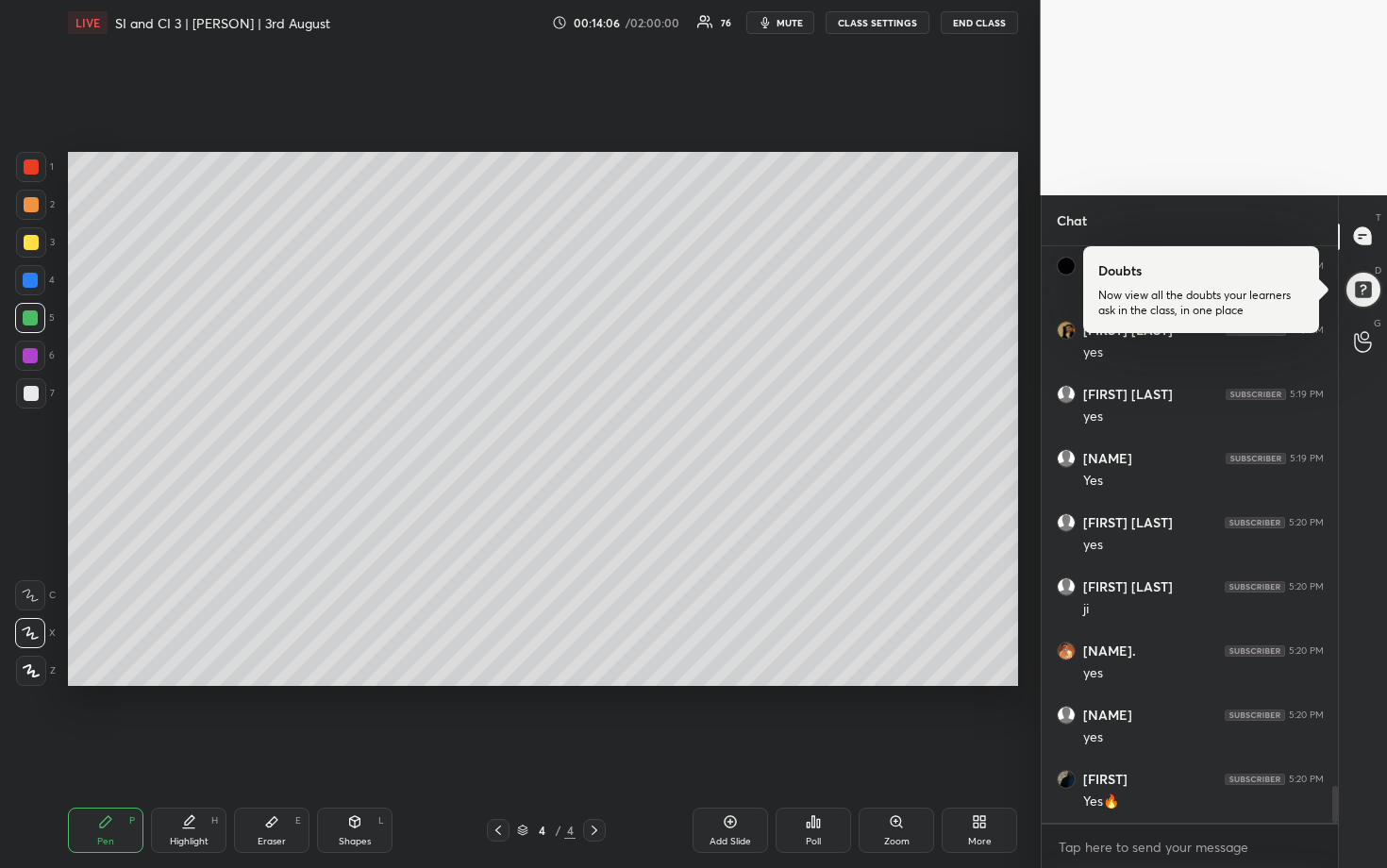 scroll, scrollTop: 8478, scrollLeft: 0, axis: vertical 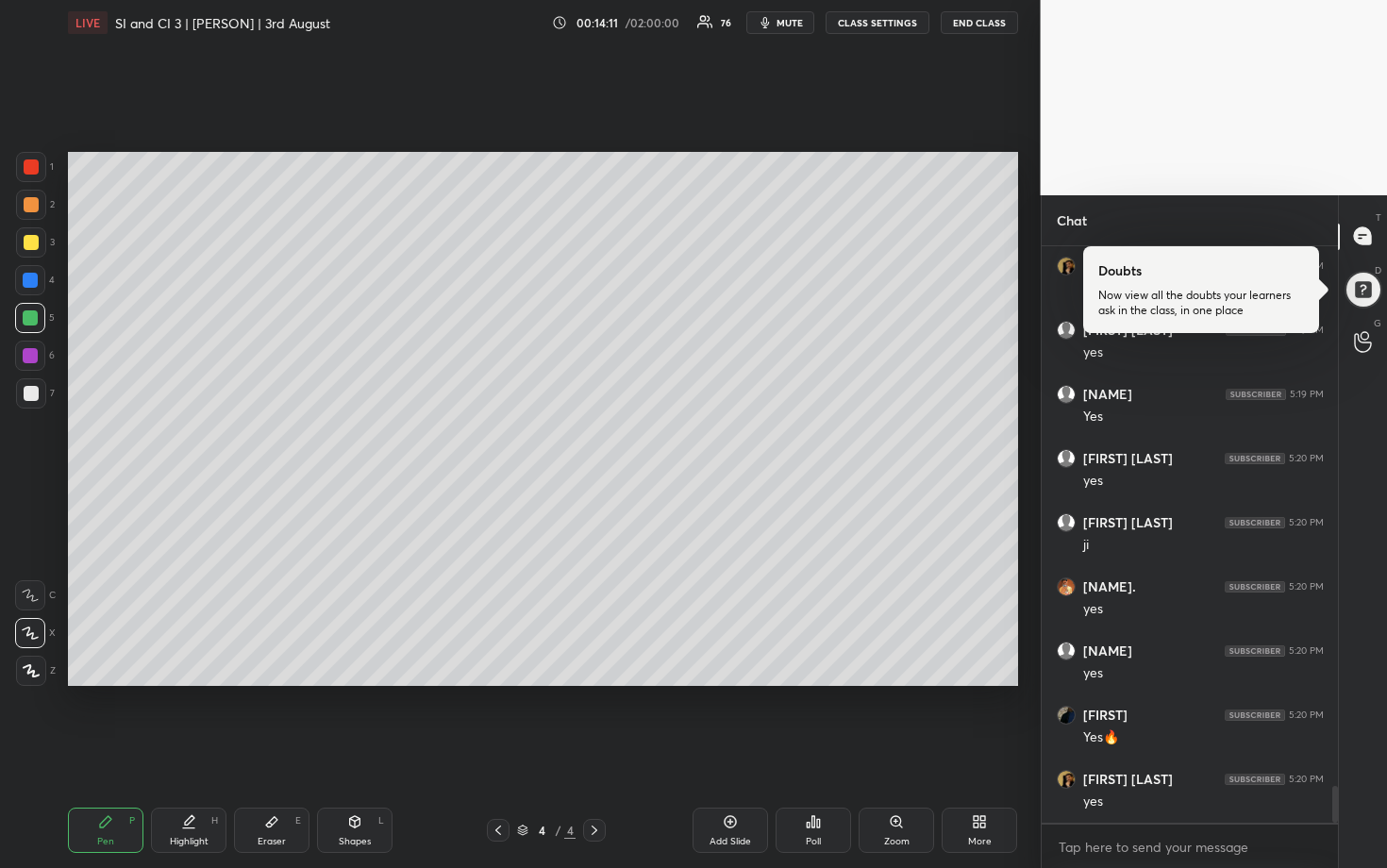 click at bounding box center [31, 393] 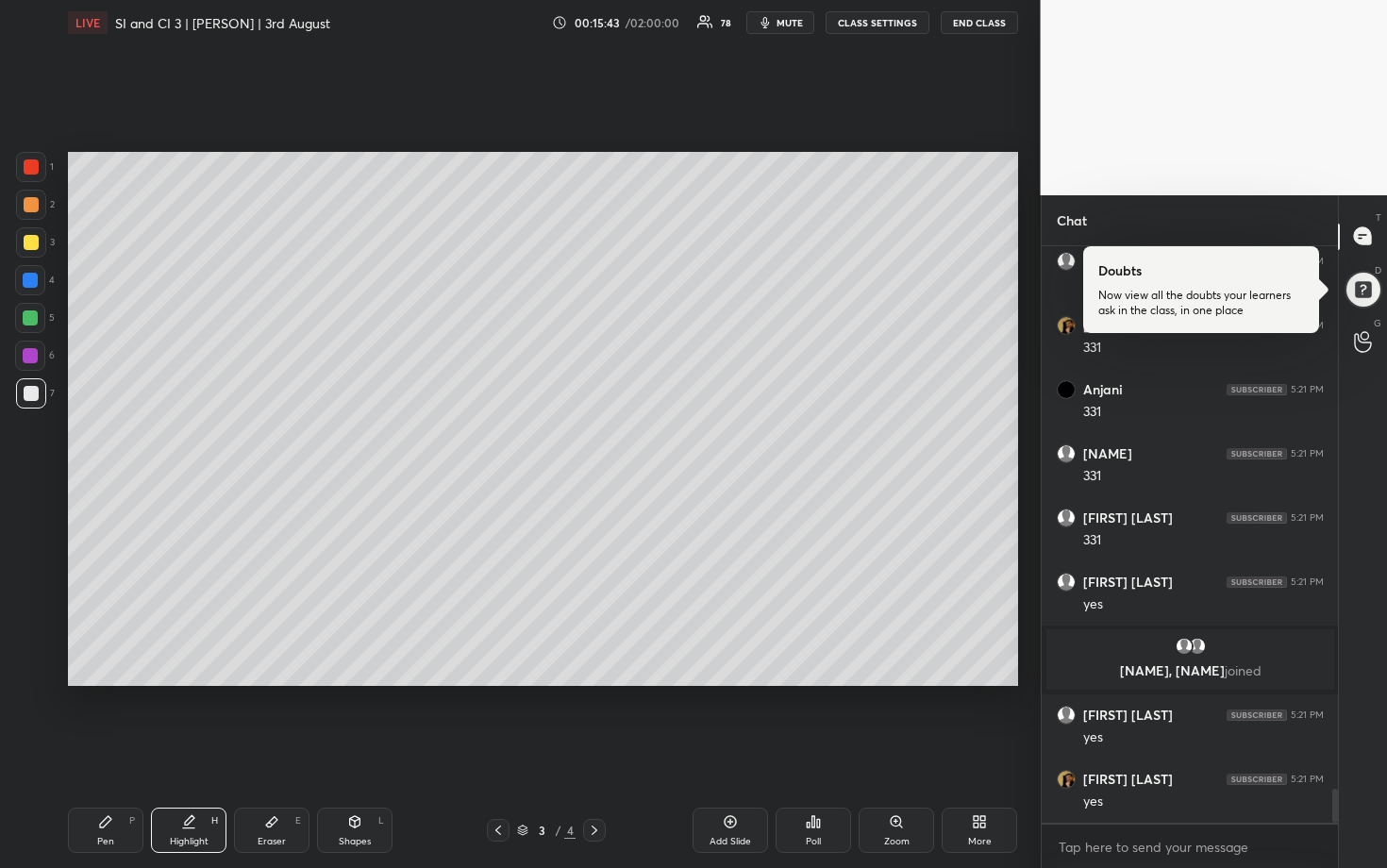 scroll, scrollTop: 9370, scrollLeft: 0, axis: vertical 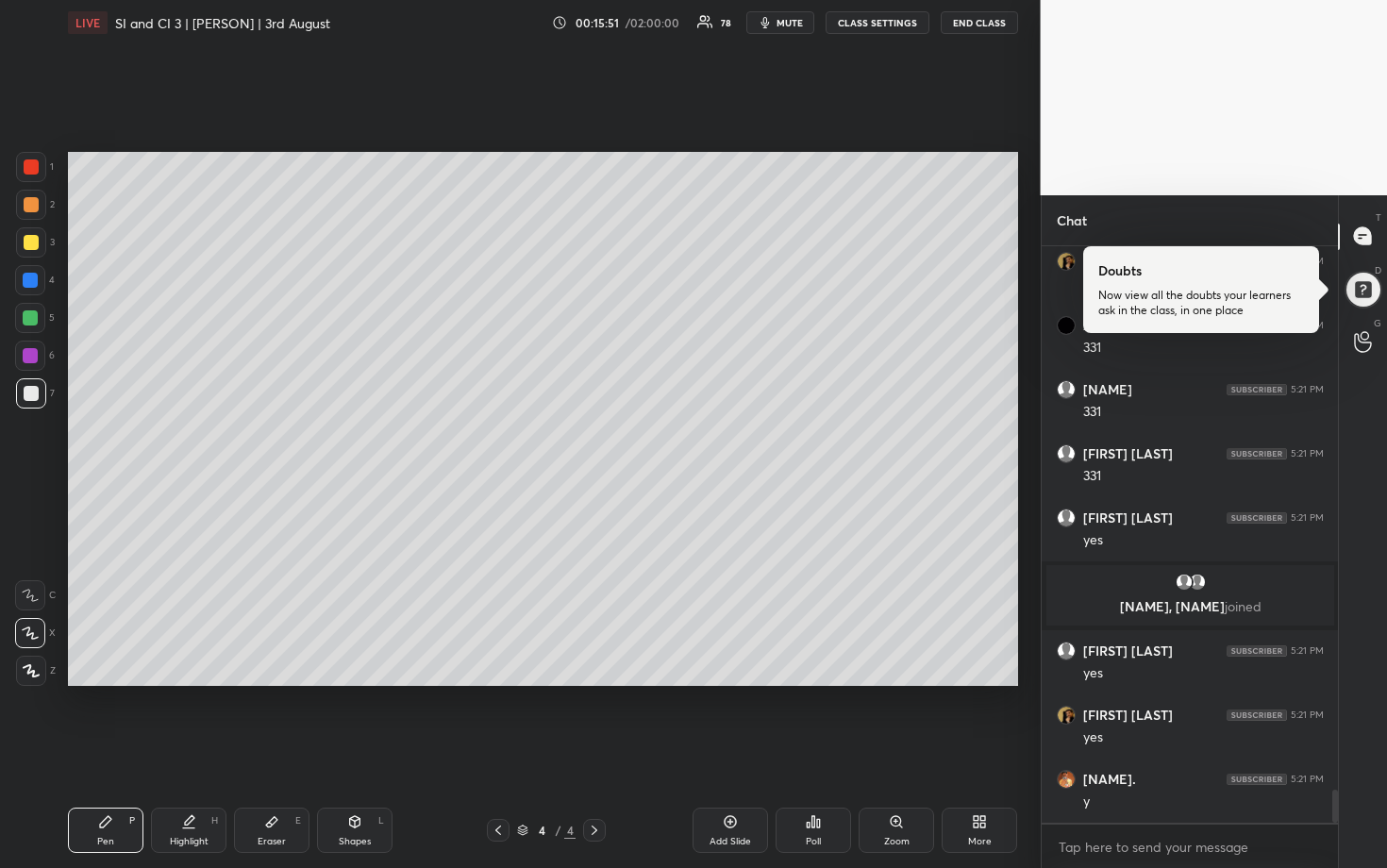 click at bounding box center (30, 318) 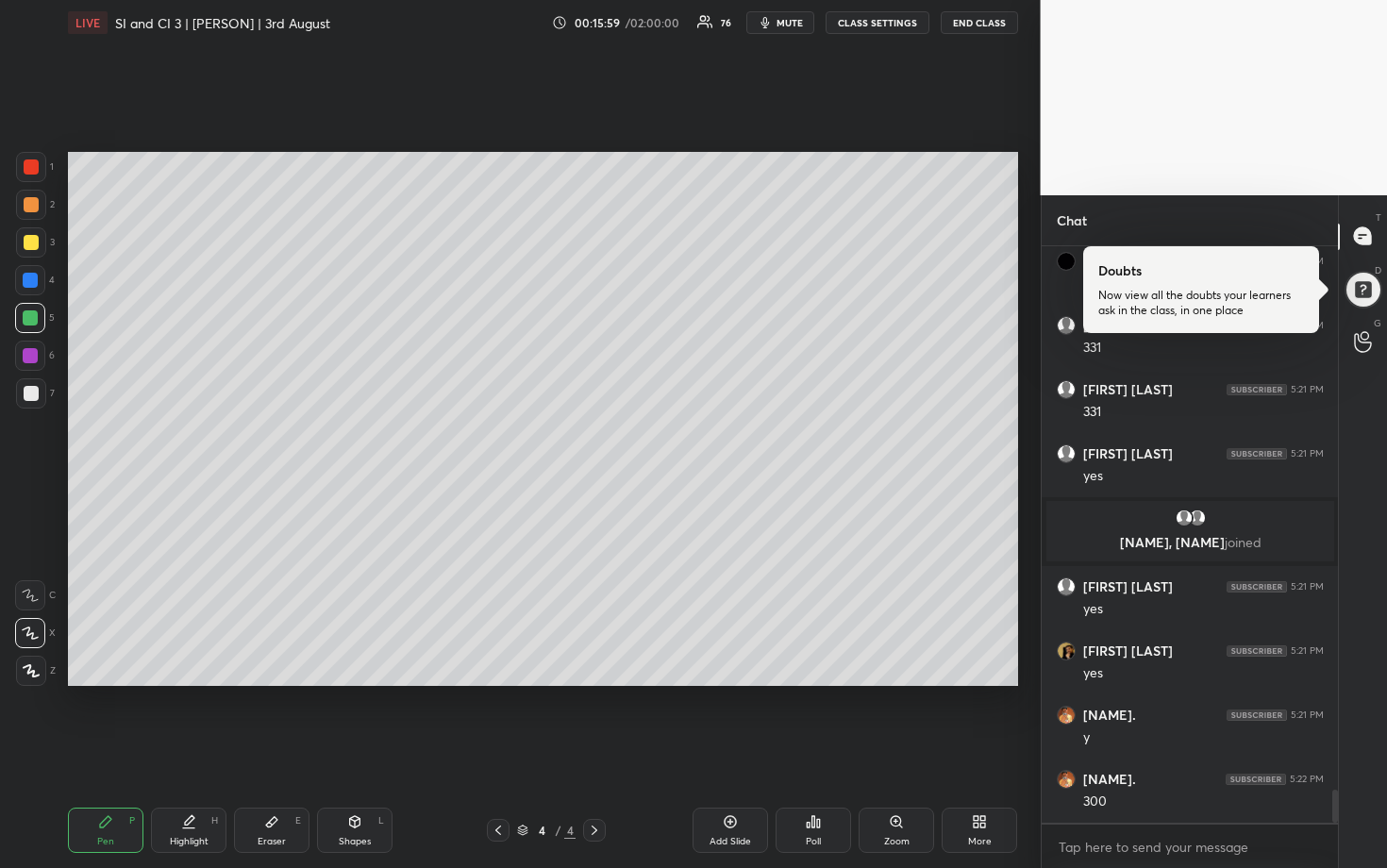 scroll, scrollTop: 9498, scrollLeft: 0, axis: vertical 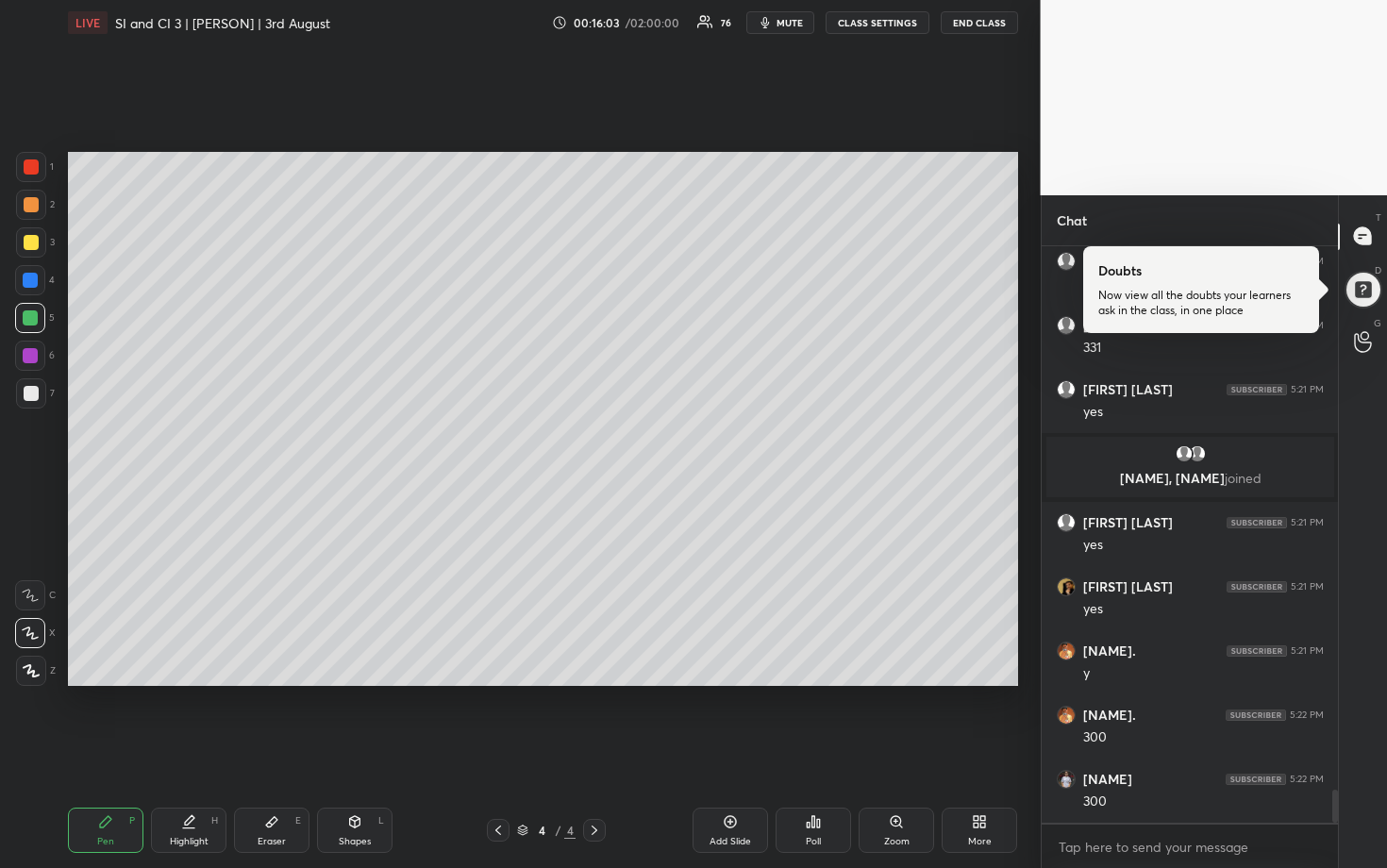 drag, startPoint x: 35, startPoint y: 275, endPoint x: 58, endPoint y: 270, distance: 23.5372 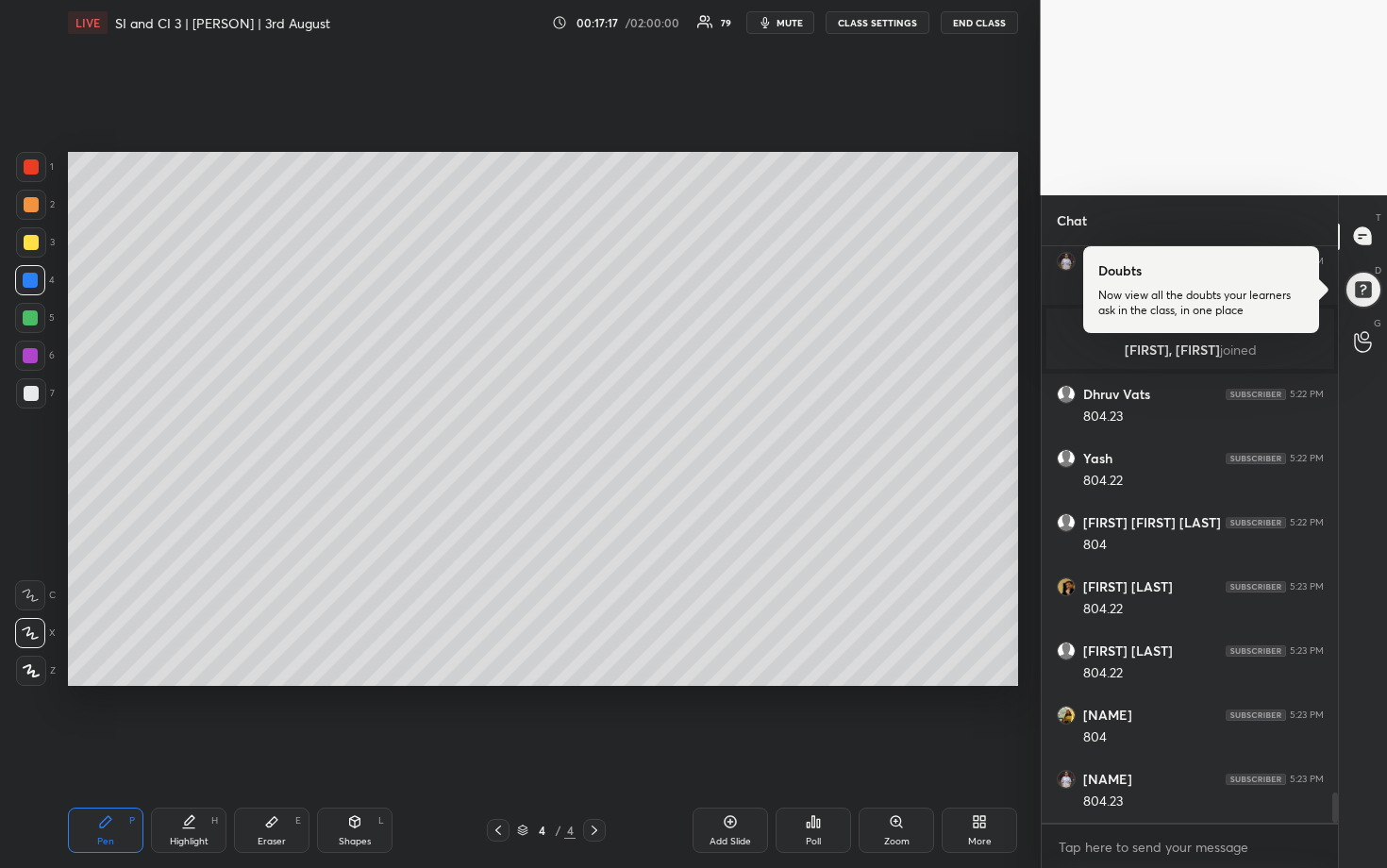 scroll, scrollTop: 10304, scrollLeft: 0, axis: vertical 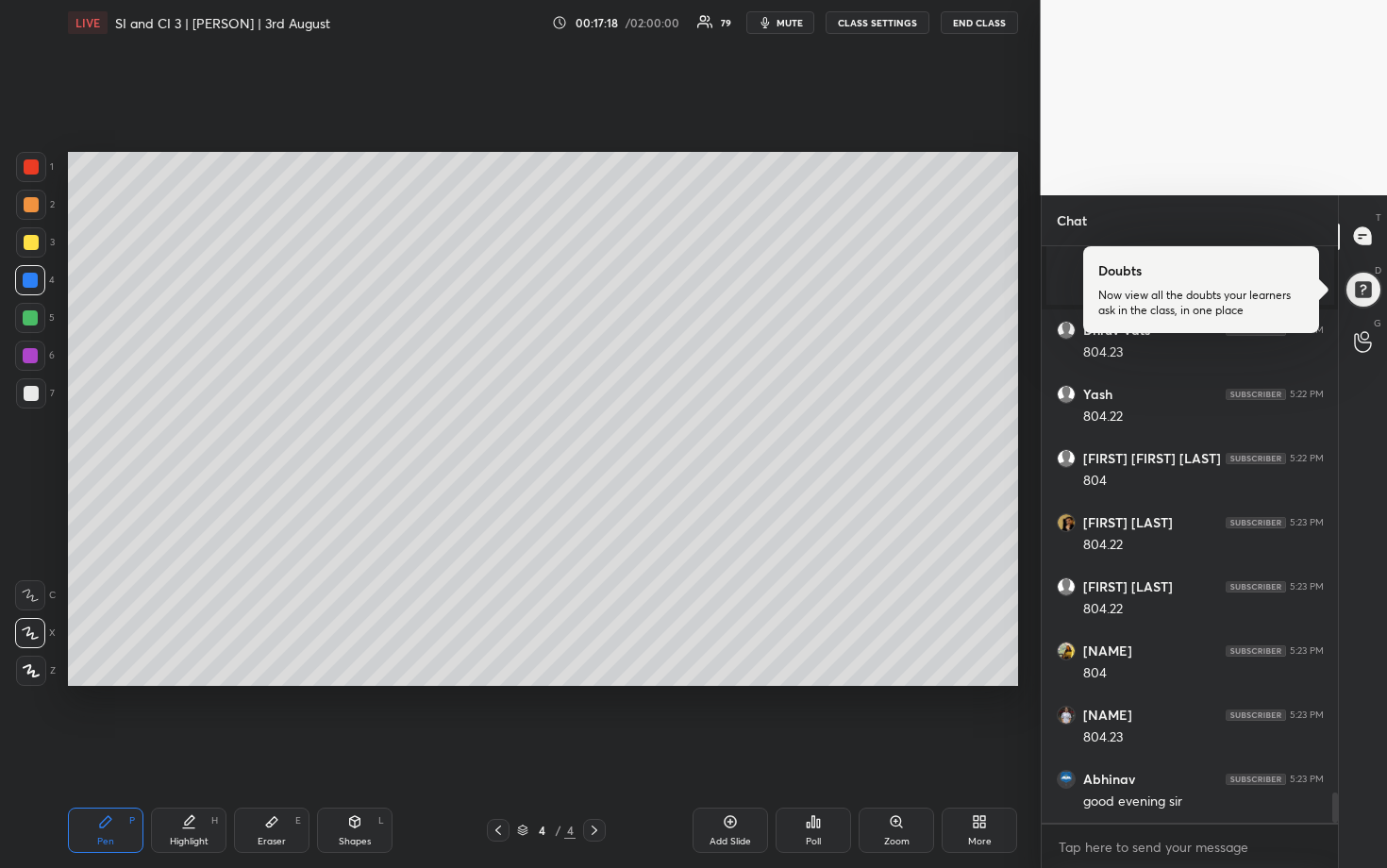 click at bounding box center [30, 318] 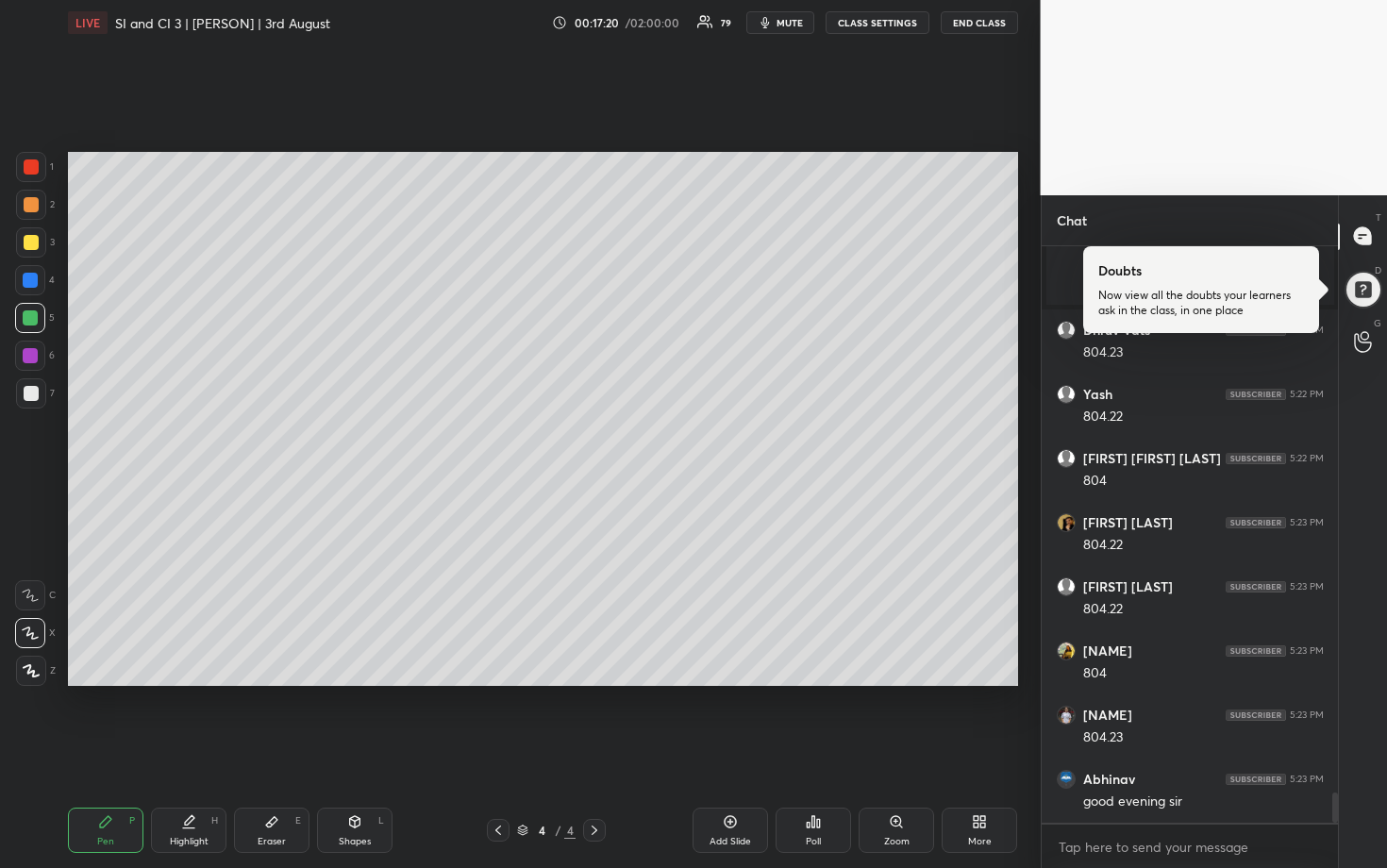 click at bounding box center [31, 205] 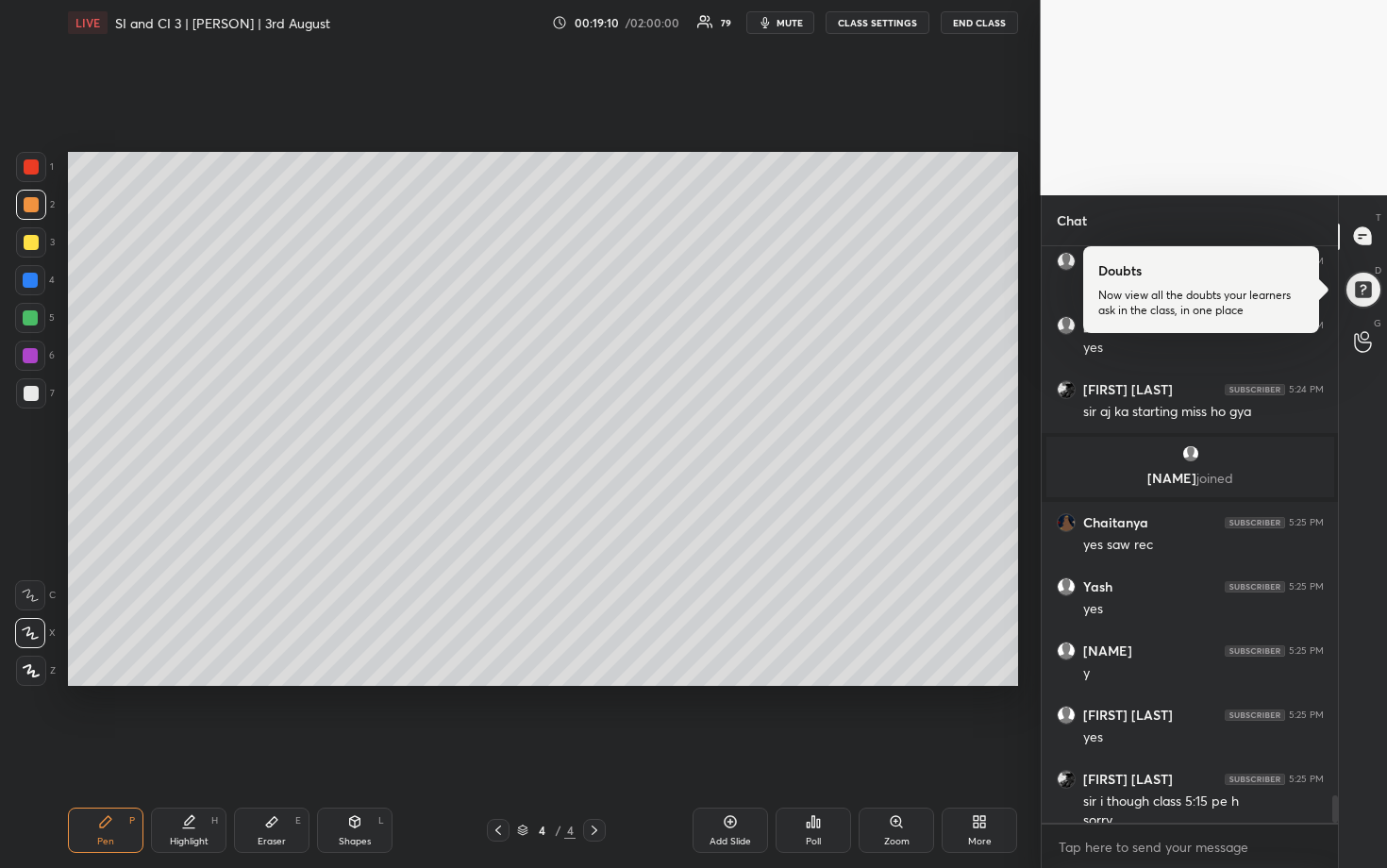 scroll, scrollTop: 11545, scrollLeft: 0, axis: vertical 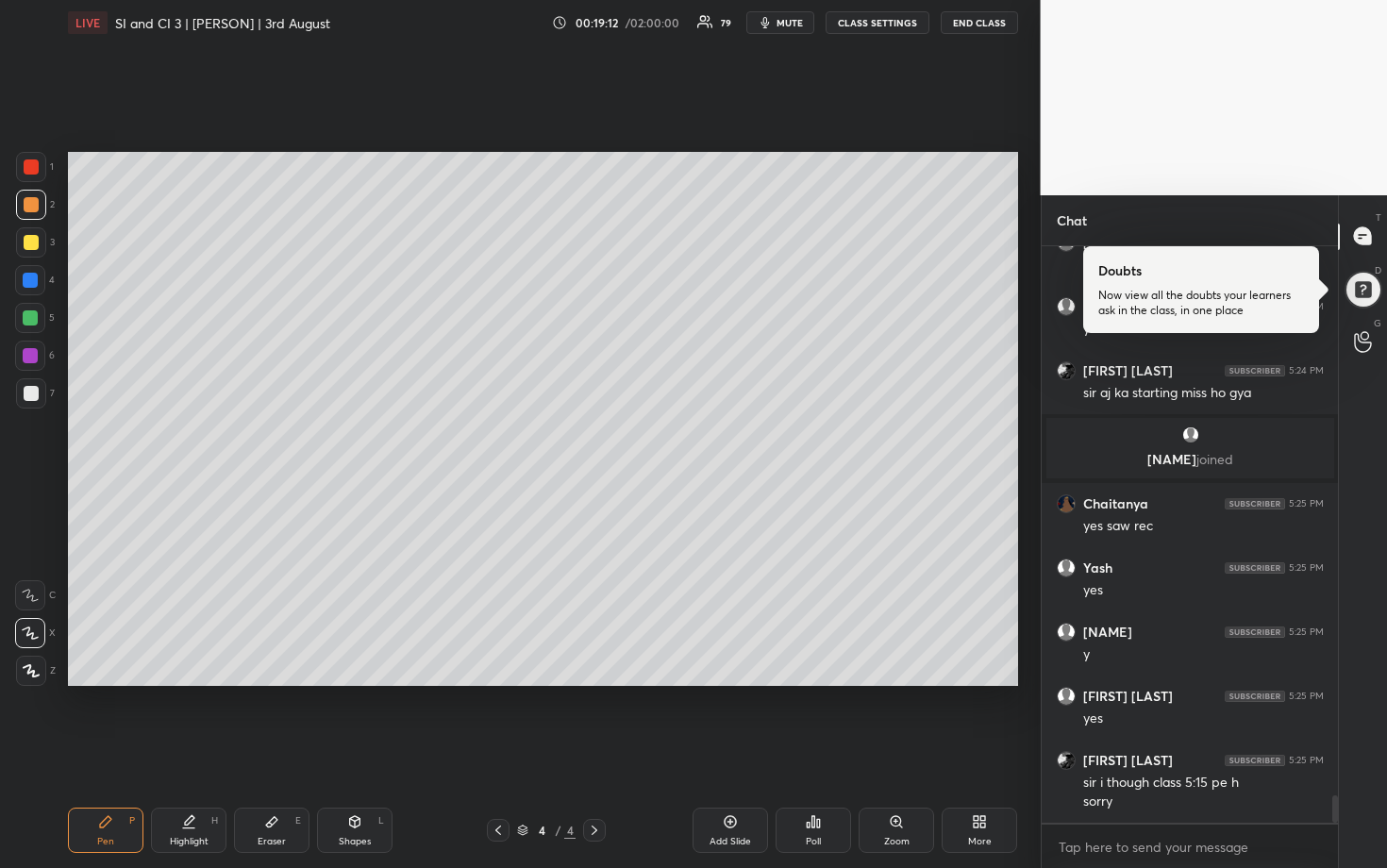 drag, startPoint x: 588, startPoint y: 832, endPoint x: 608, endPoint y: 828, distance: 20.396078 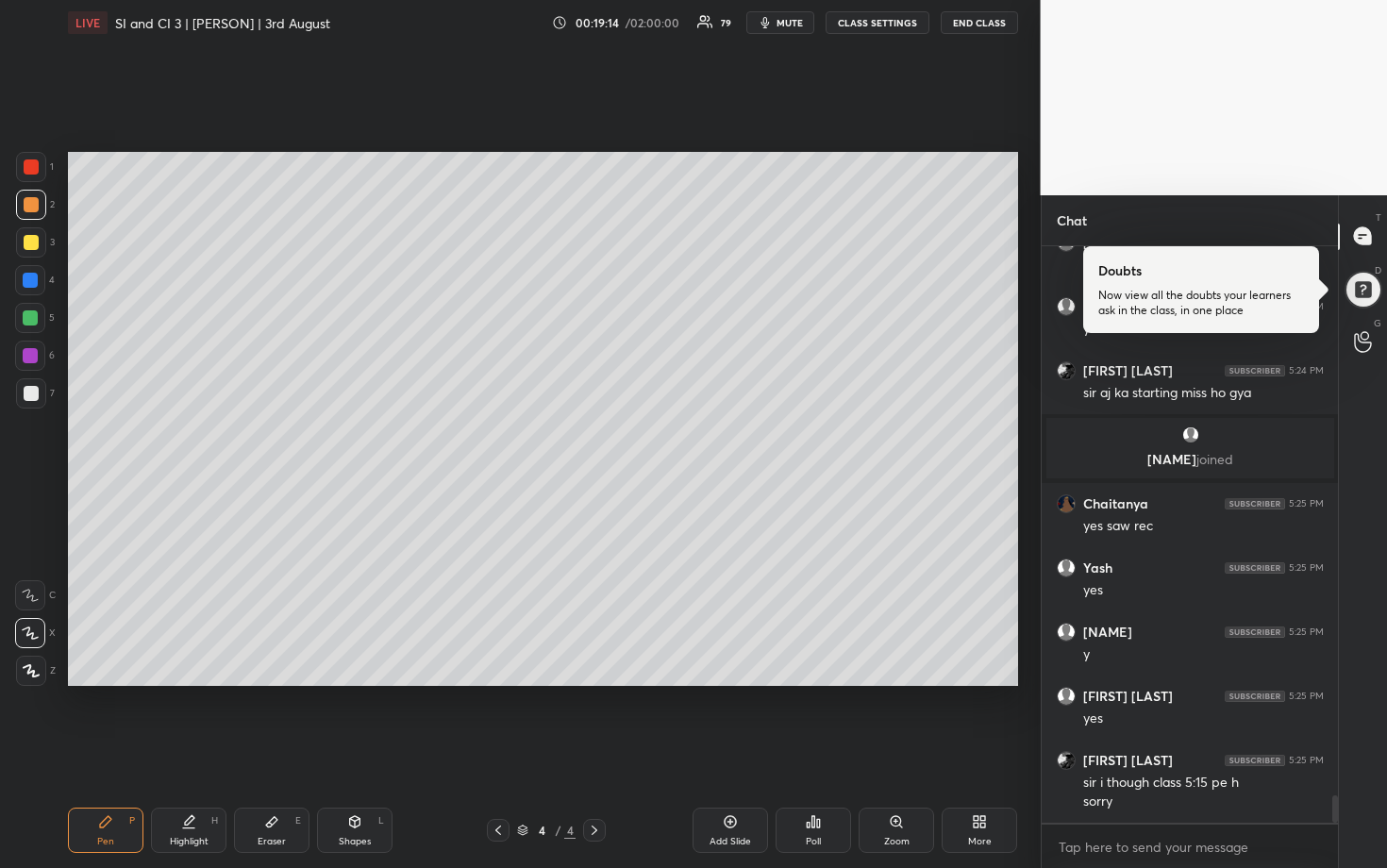click on "Add Slide" at bounding box center (730, 830) 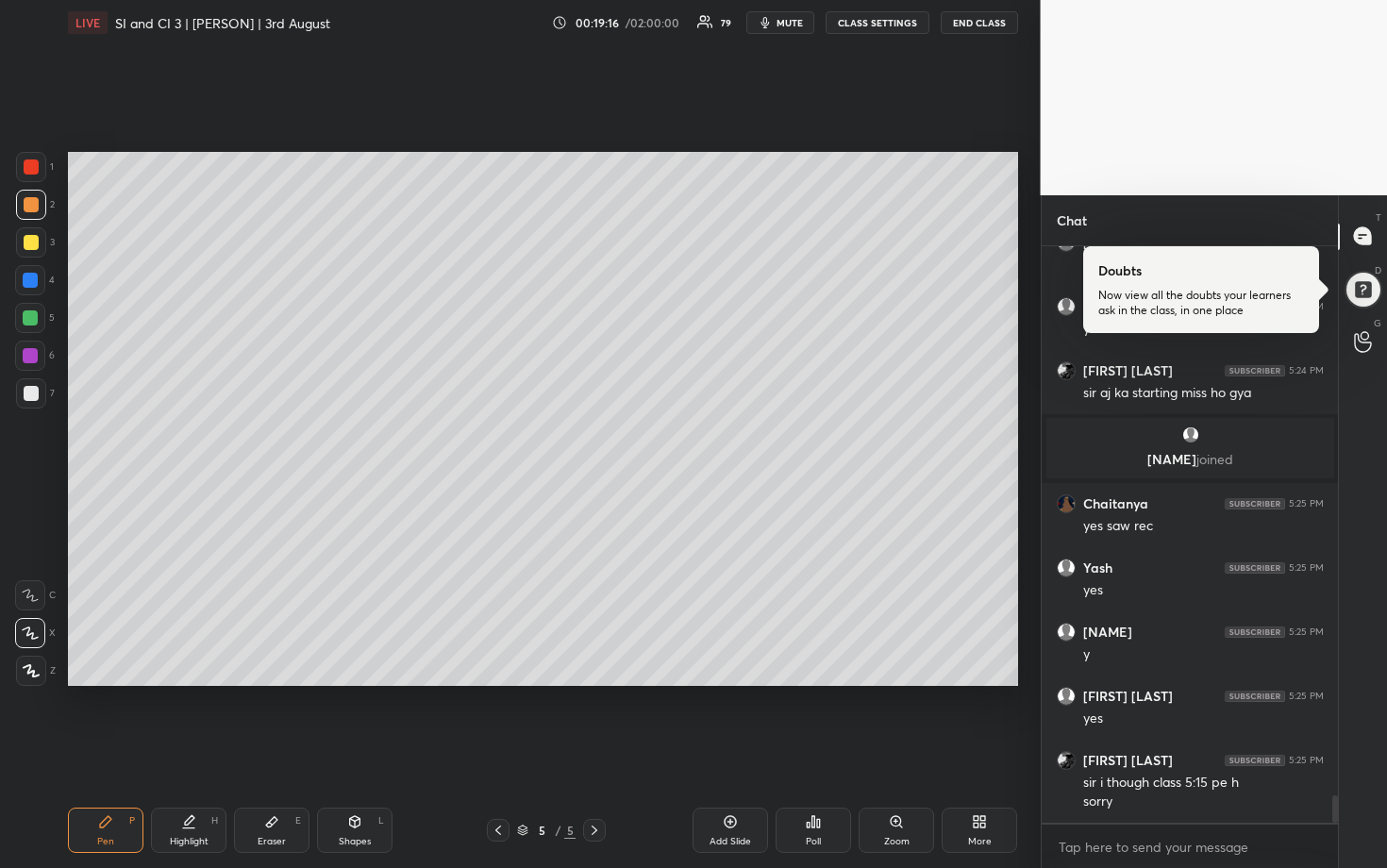 click at bounding box center (30, 318) 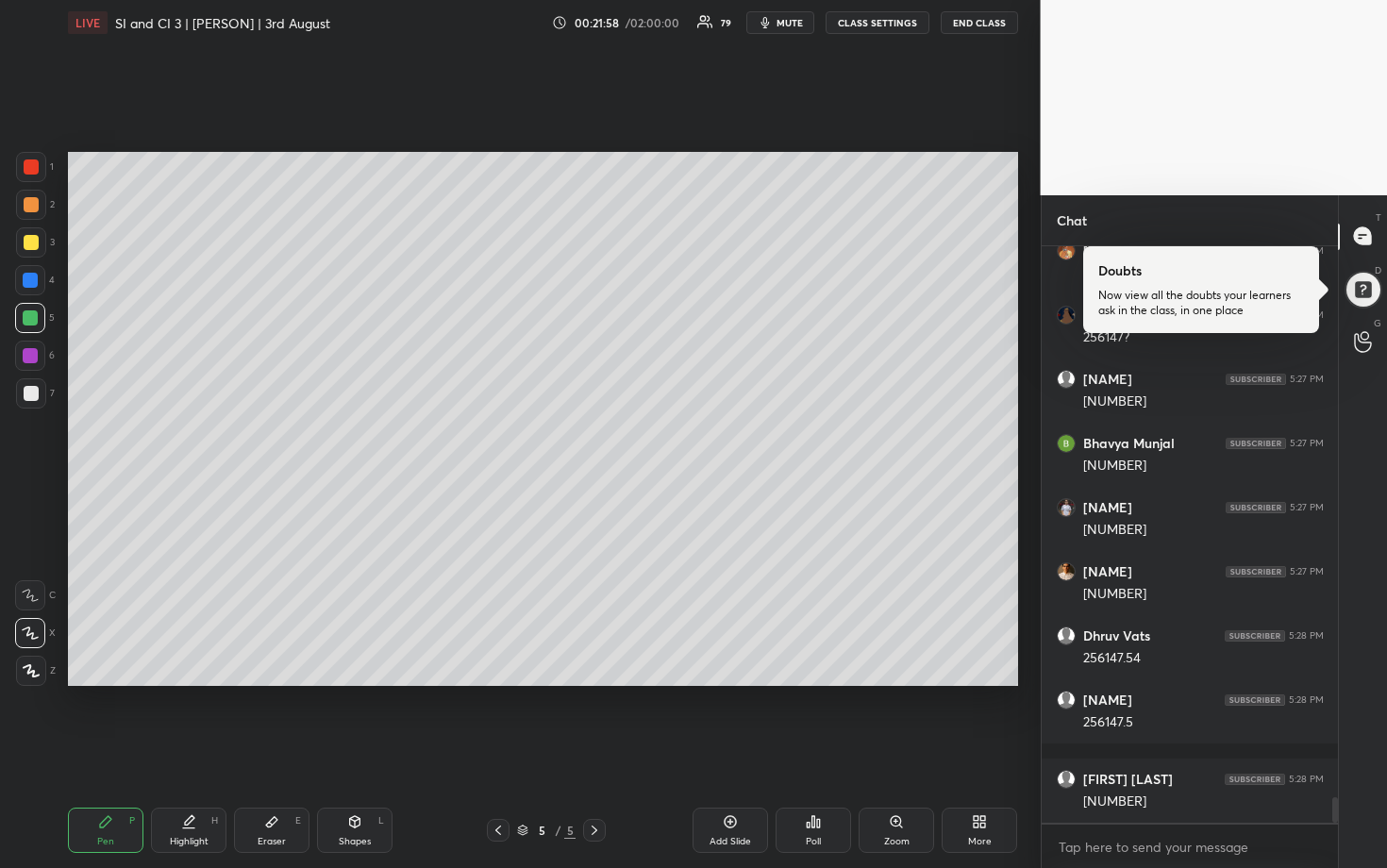scroll, scrollTop: 12430, scrollLeft: 0, axis: vertical 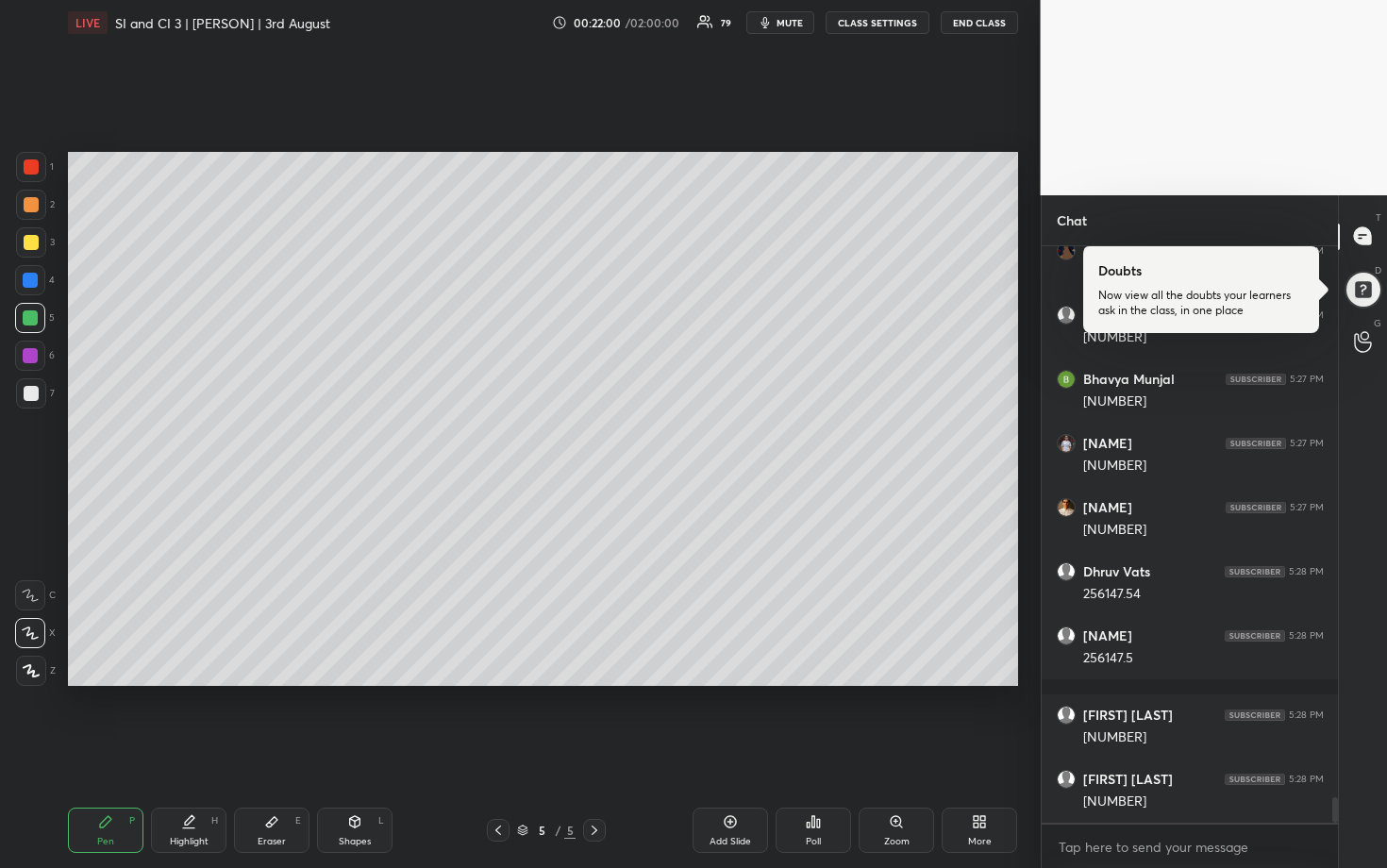 click 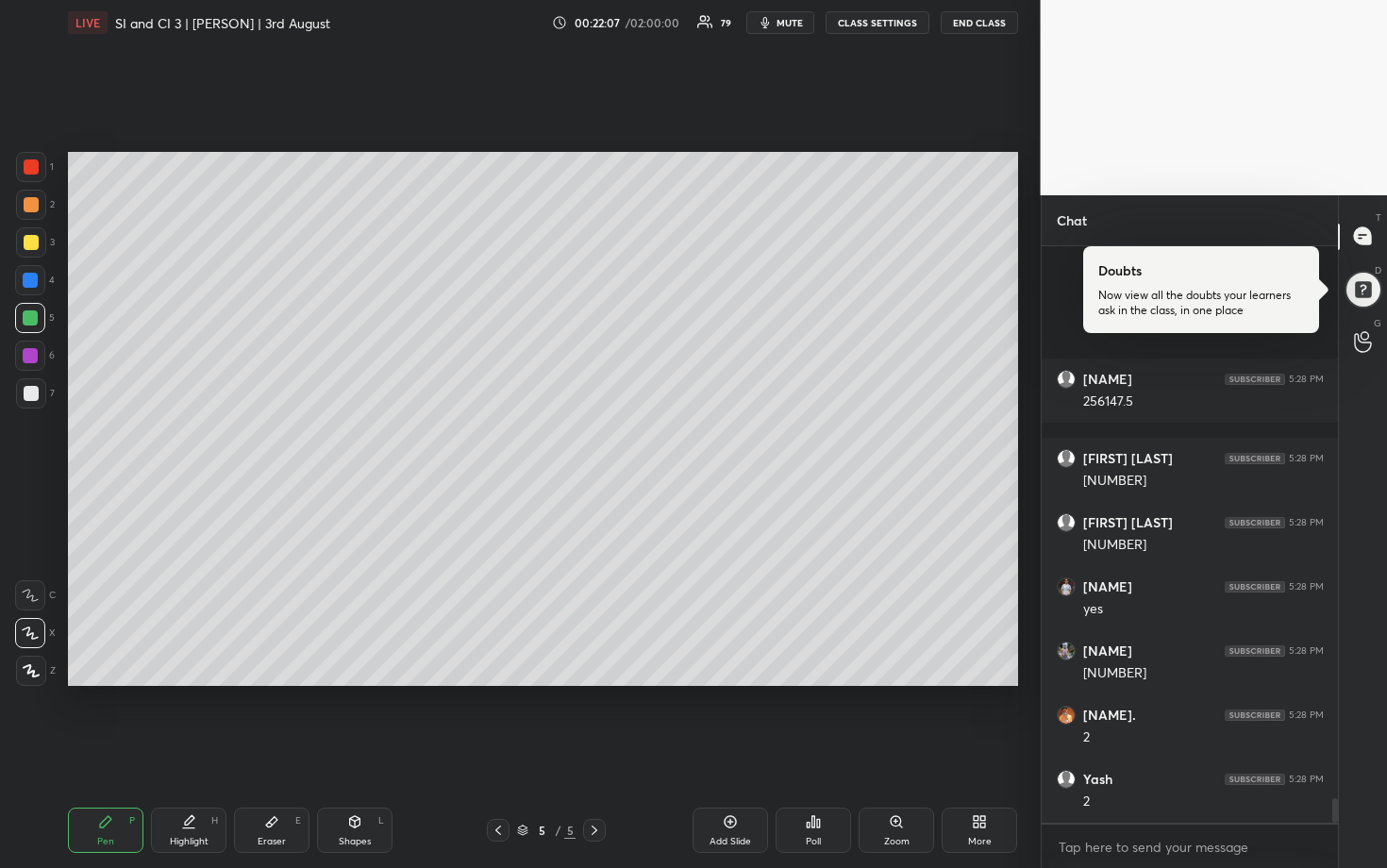 scroll, scrollTop: 12879, scrollLeft: 0, axis: vertical 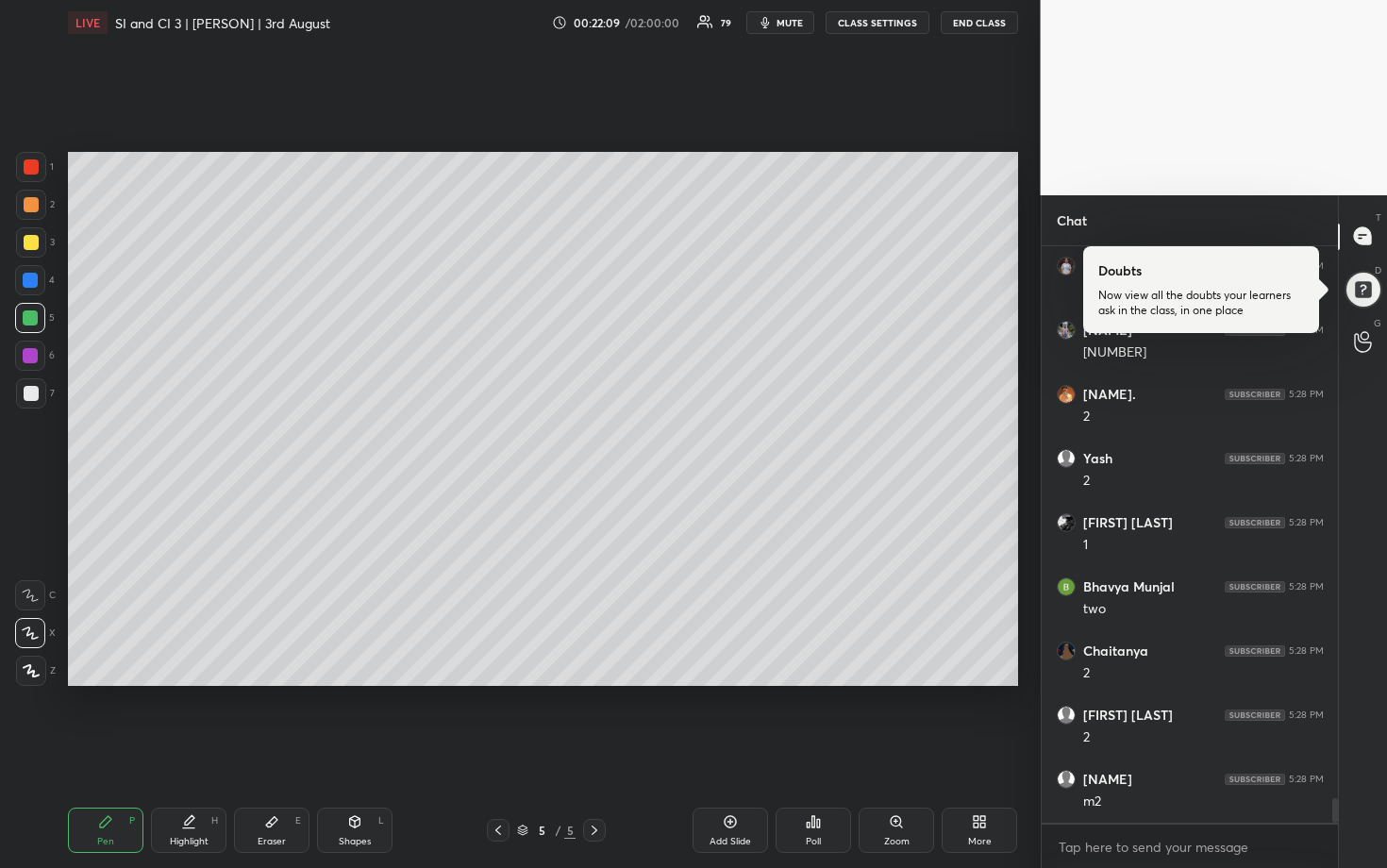 click at bounding box center [31, 393] 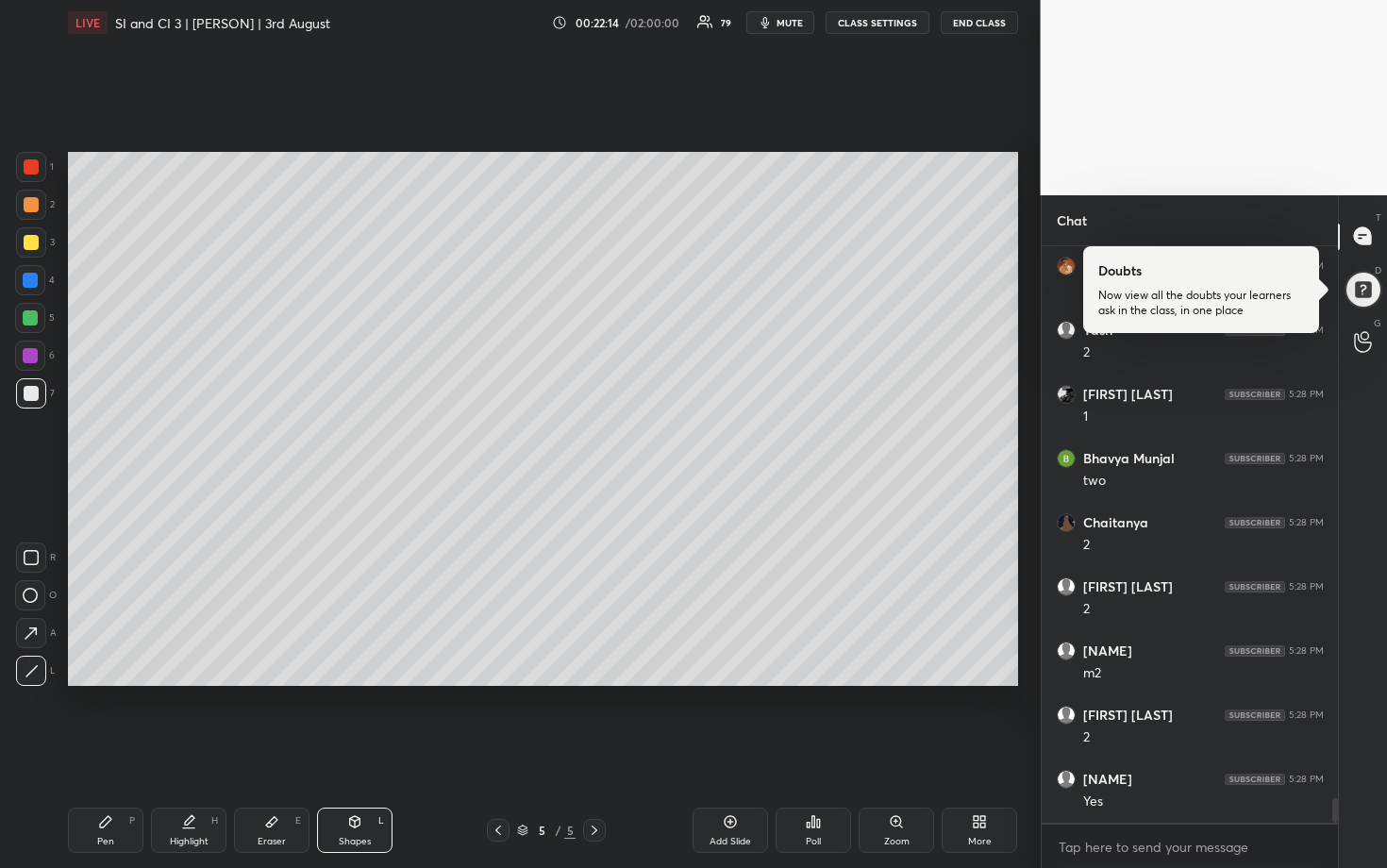 scroll, scrollTop: 13200, scrollLeft: 0, axis: vertical 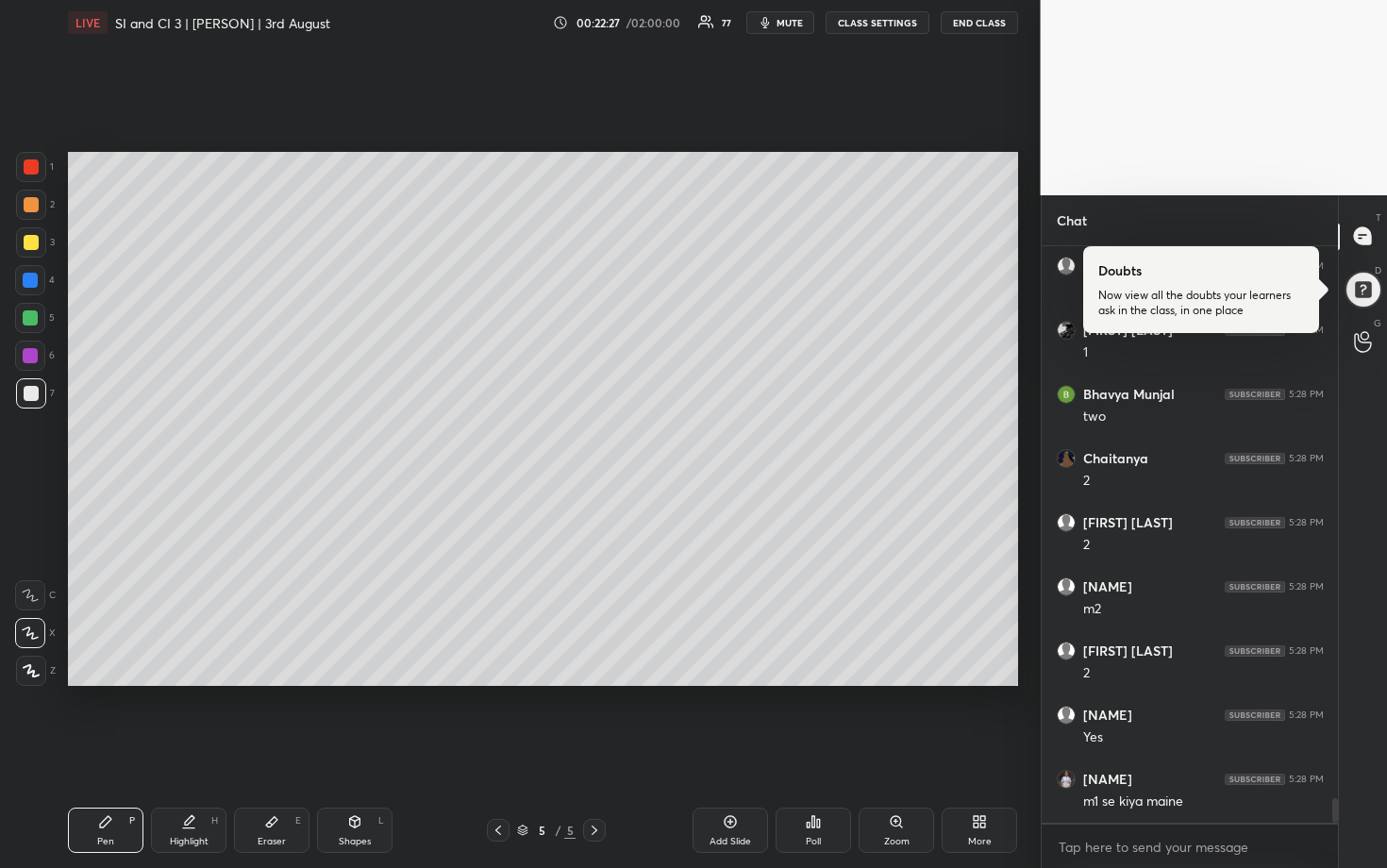 drag, startPoint x: 26, startPoint y: 314, endPoint x: 58, endPoint y: 318, distance: 32.249031 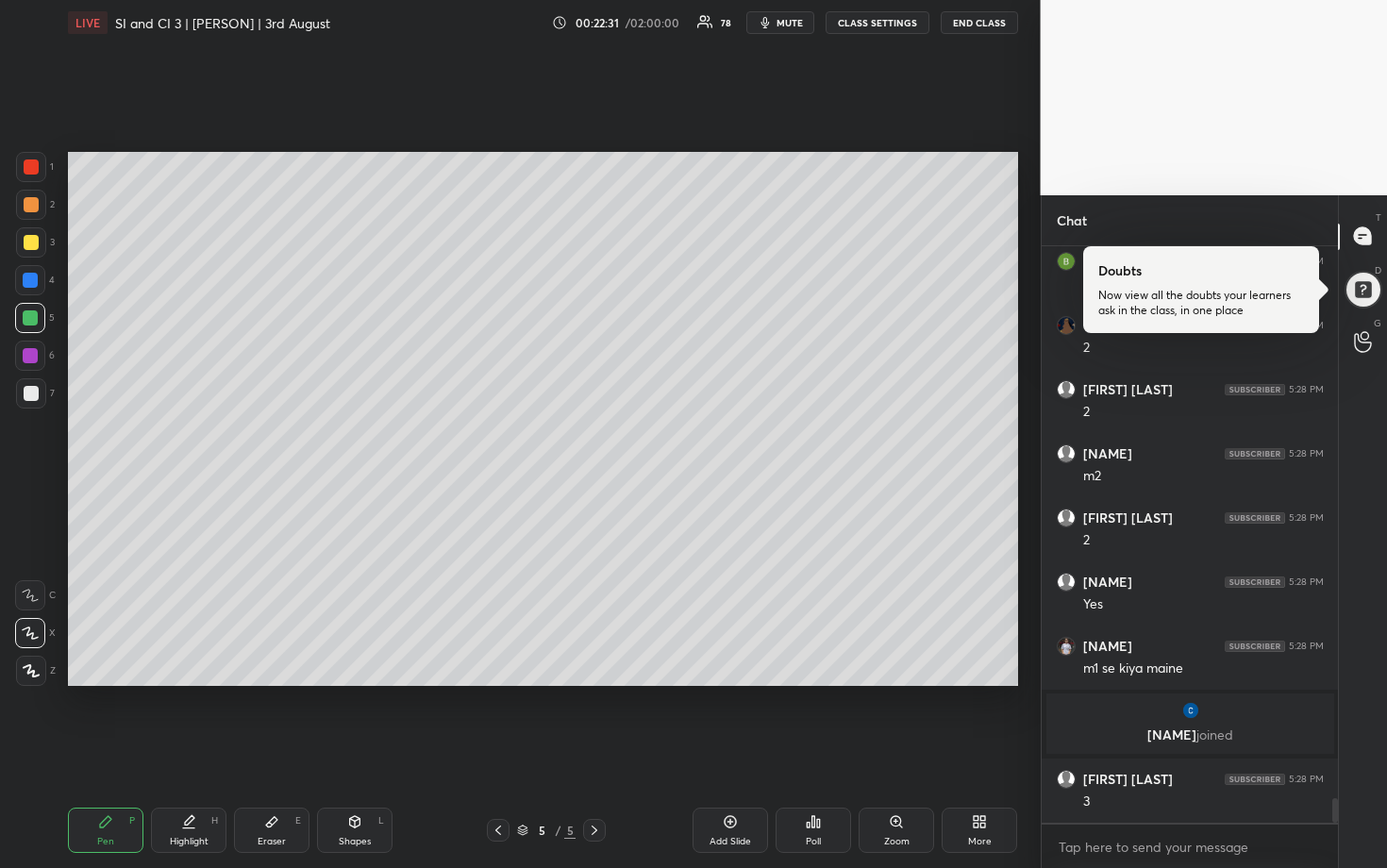 scroll, scrollTop: 12871, scrollLeft: 0, axis: vertical 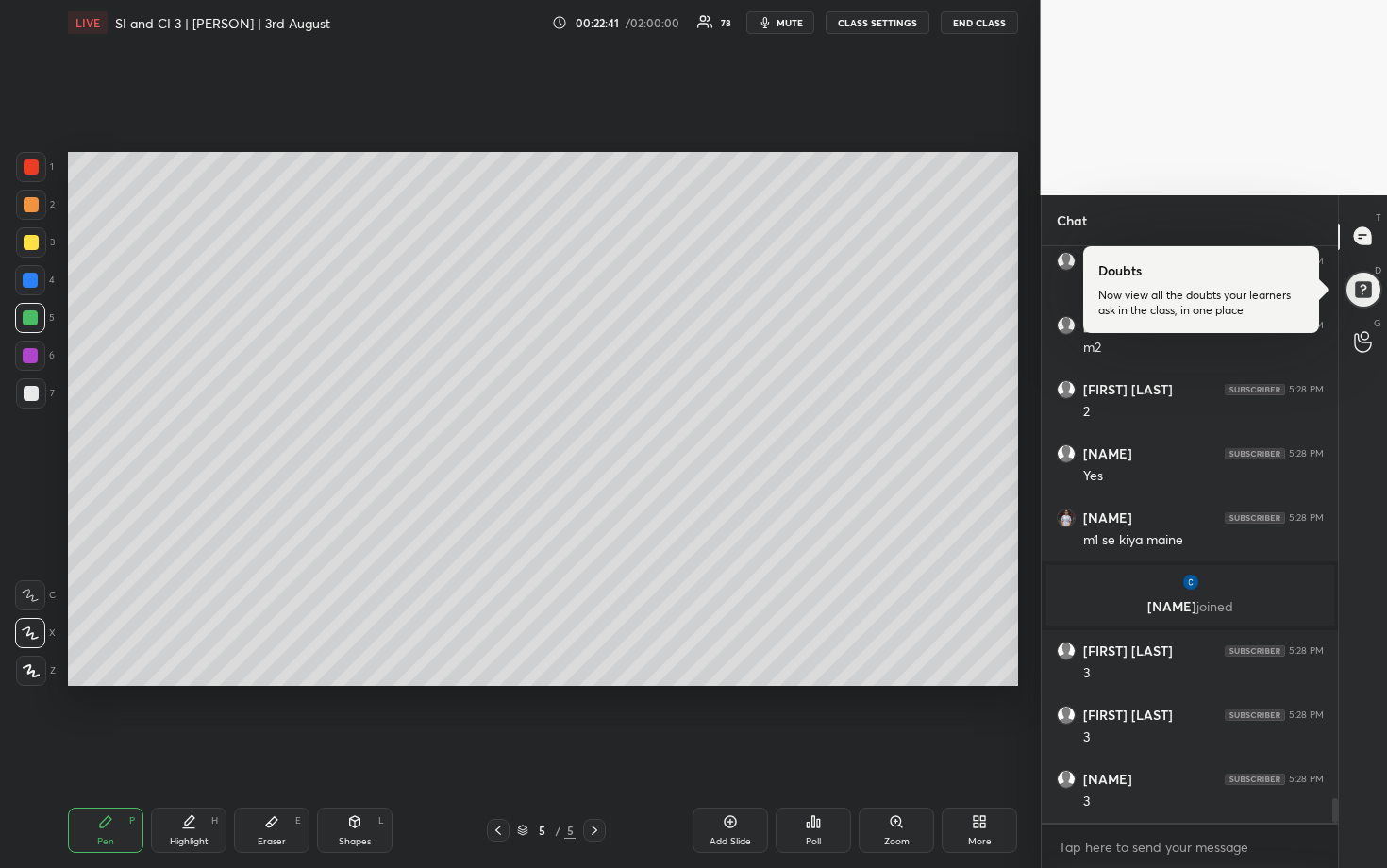 click at bounding box center (31, 205) 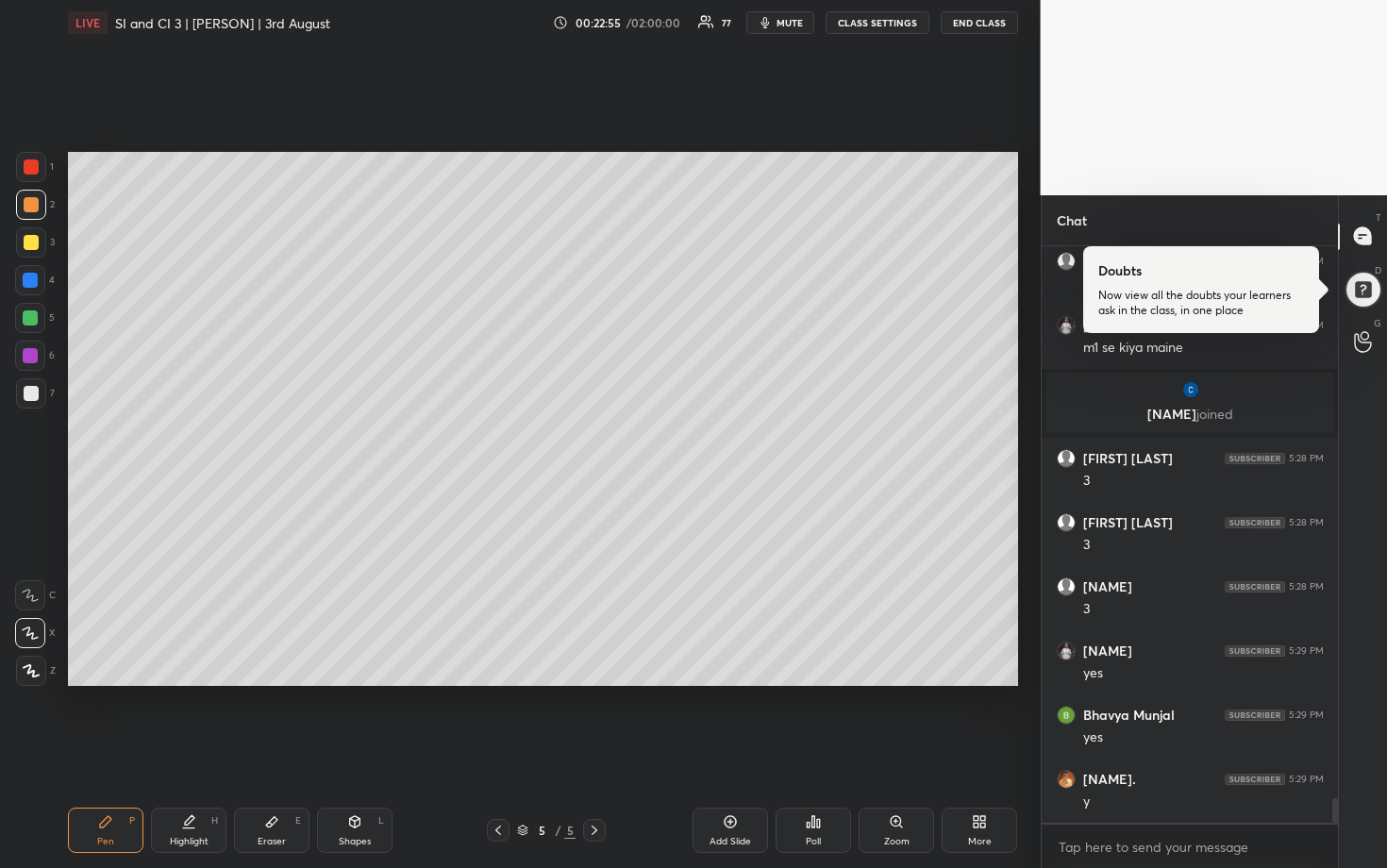 scroll, scrollTop: 13128, scrollLeft: 0, axis: vertical 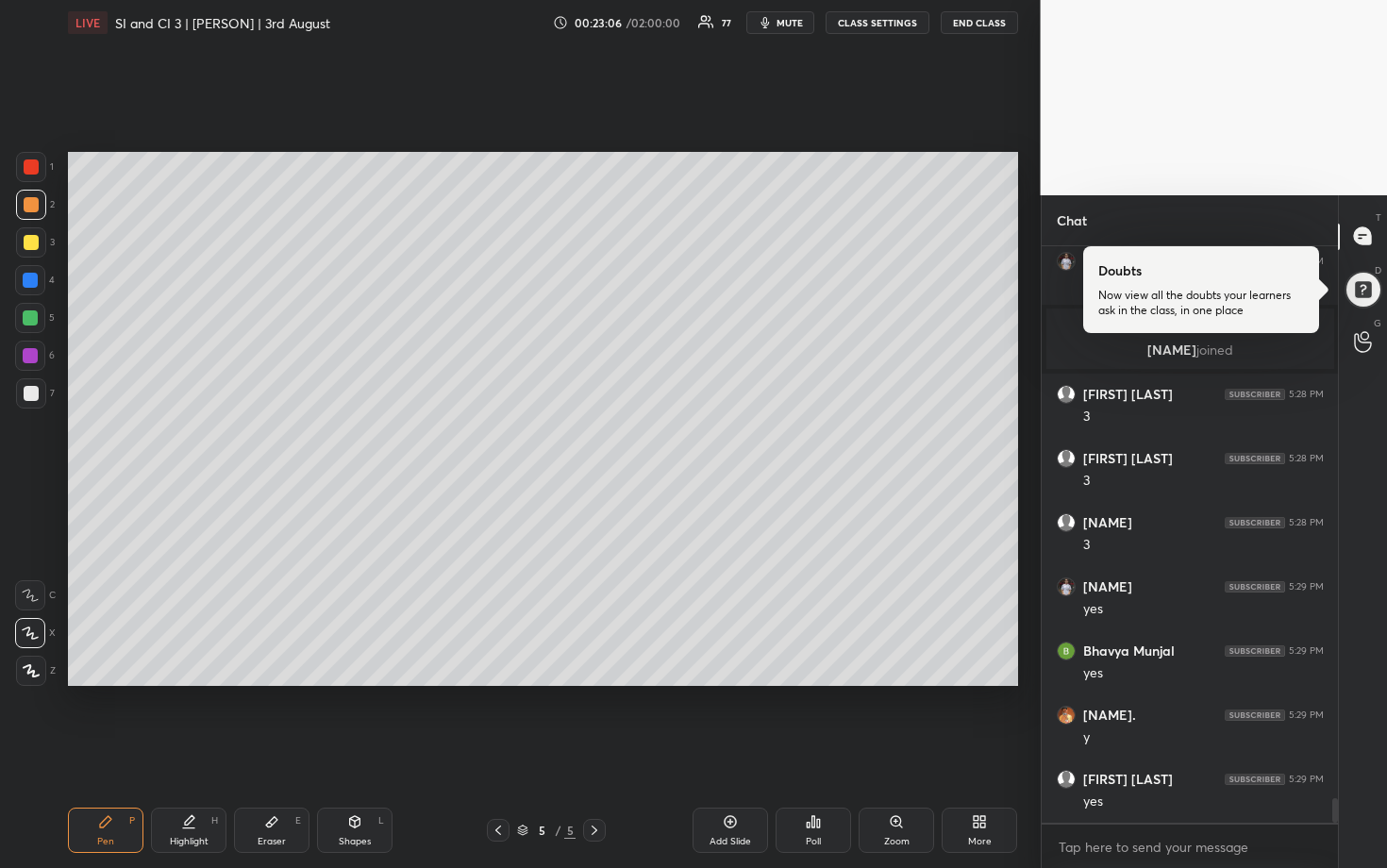 click at bounding box center (31, 393) 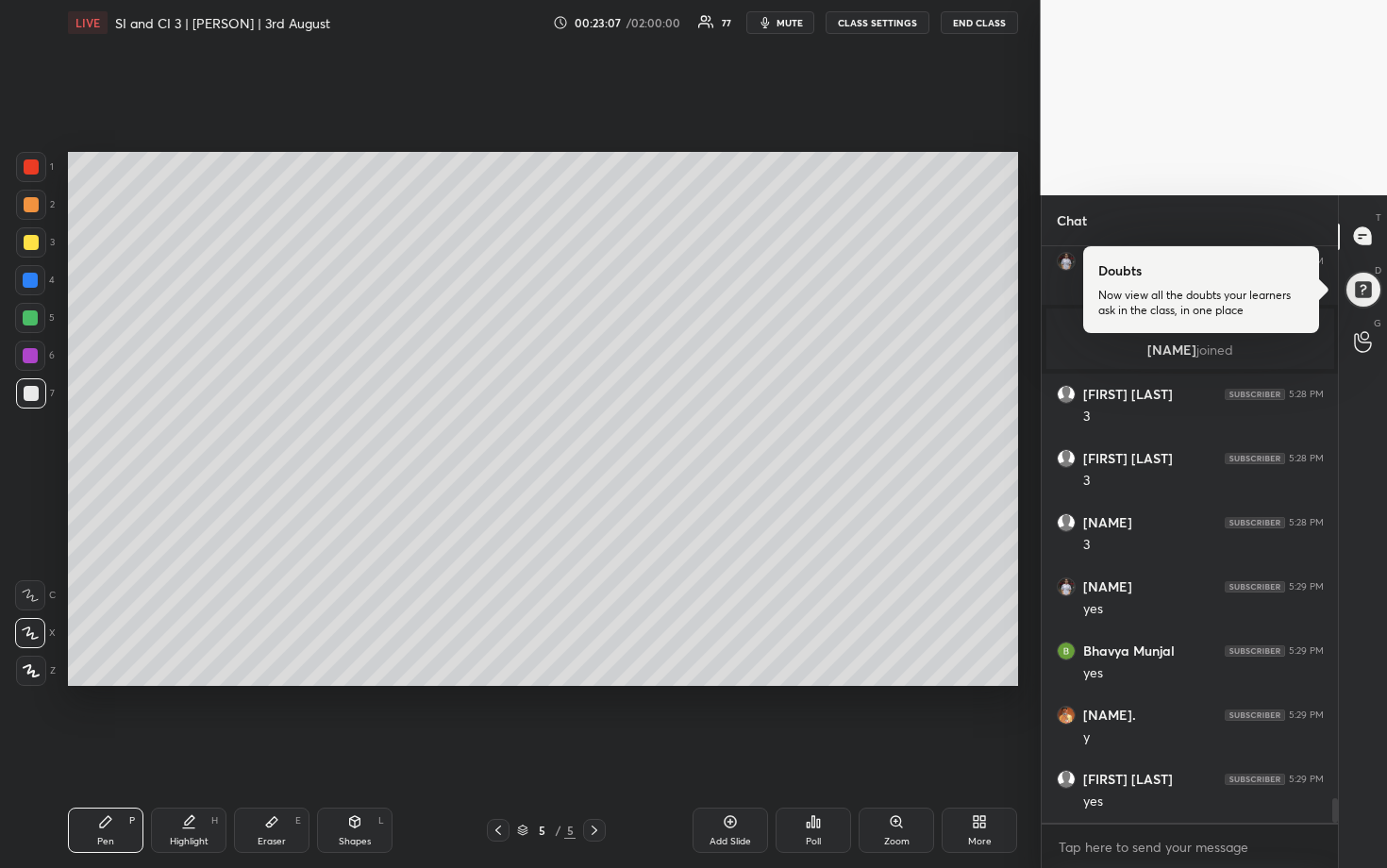 click at bounding box center [30, 318] 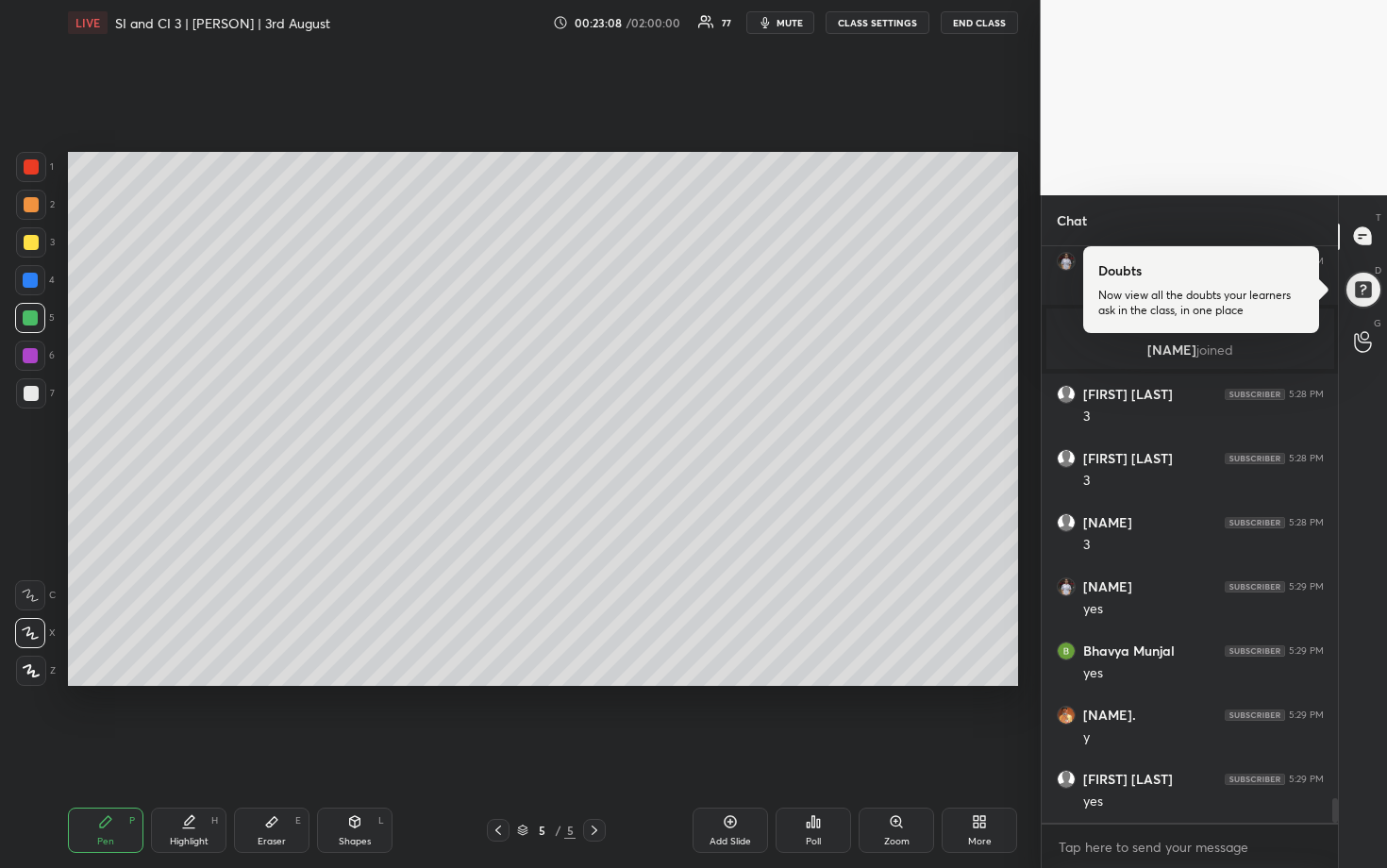 drag, startPoint x: 33, startPoint y: 281, endPoint x: 58, endPoint y: 283, distance: 25.079872 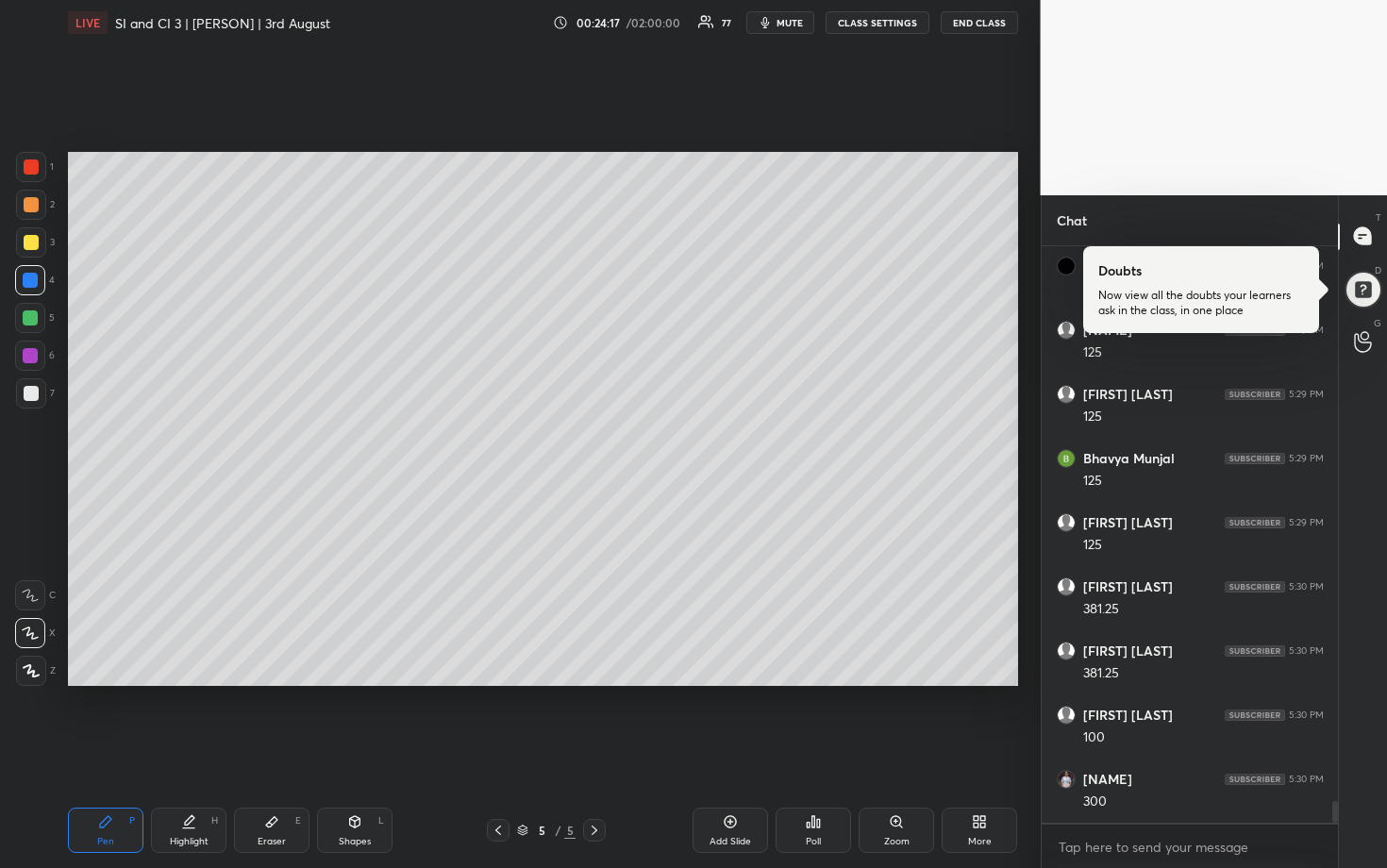 scroll, scrollTop: 14879, scrollLeft: 0, axis: vertical 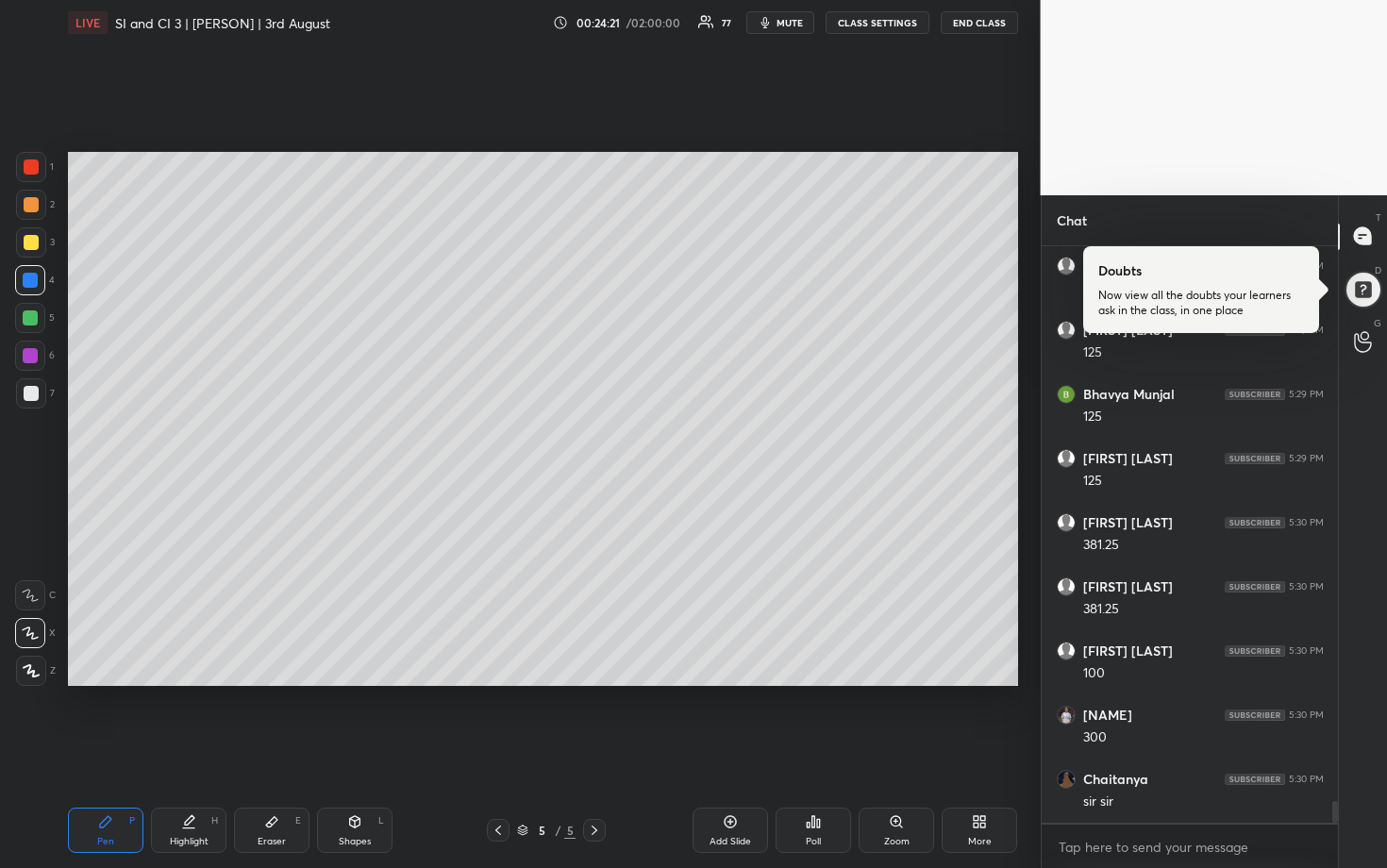 click at bounding box center [30, 356] 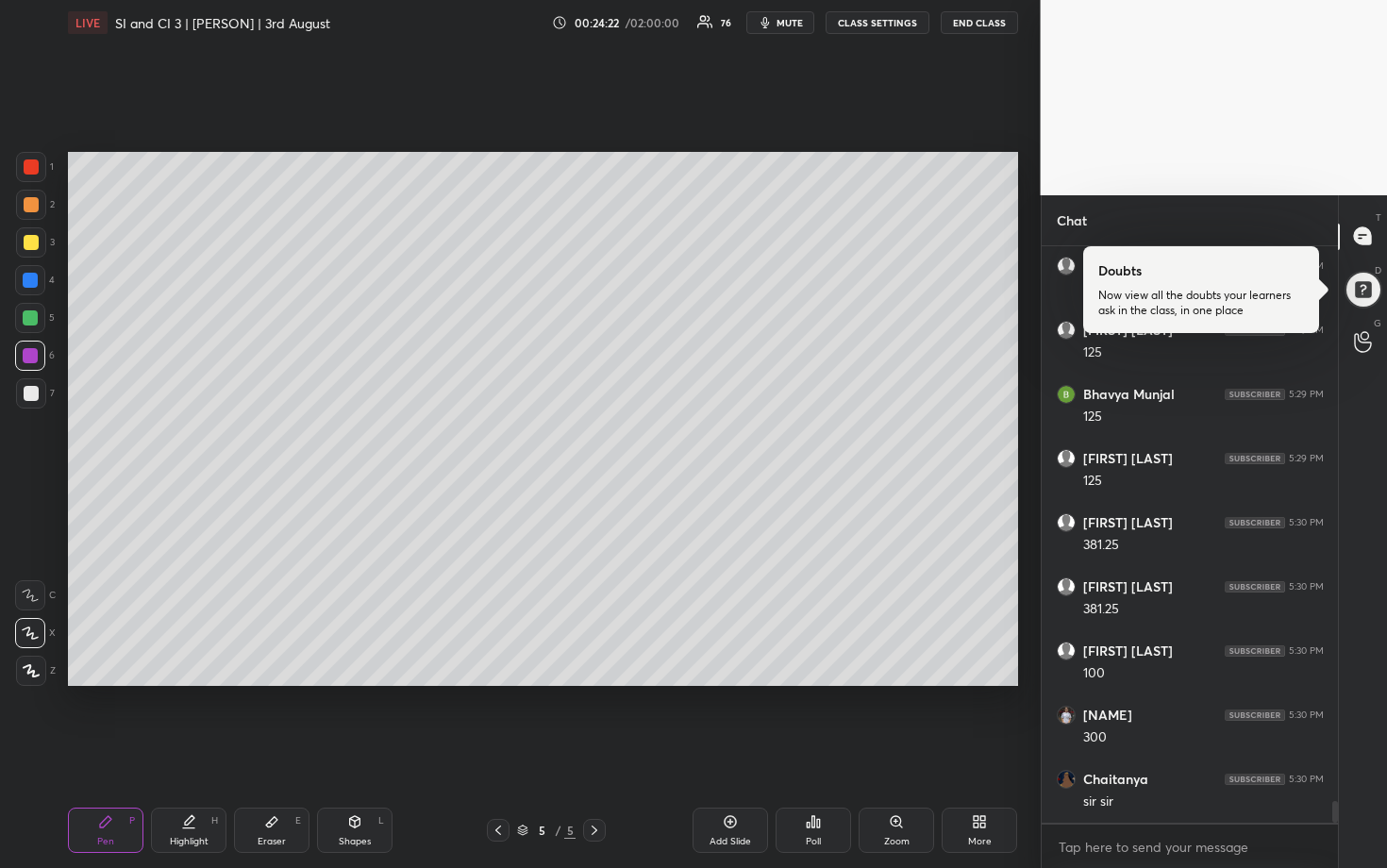 click at bounding box center (31, 205) 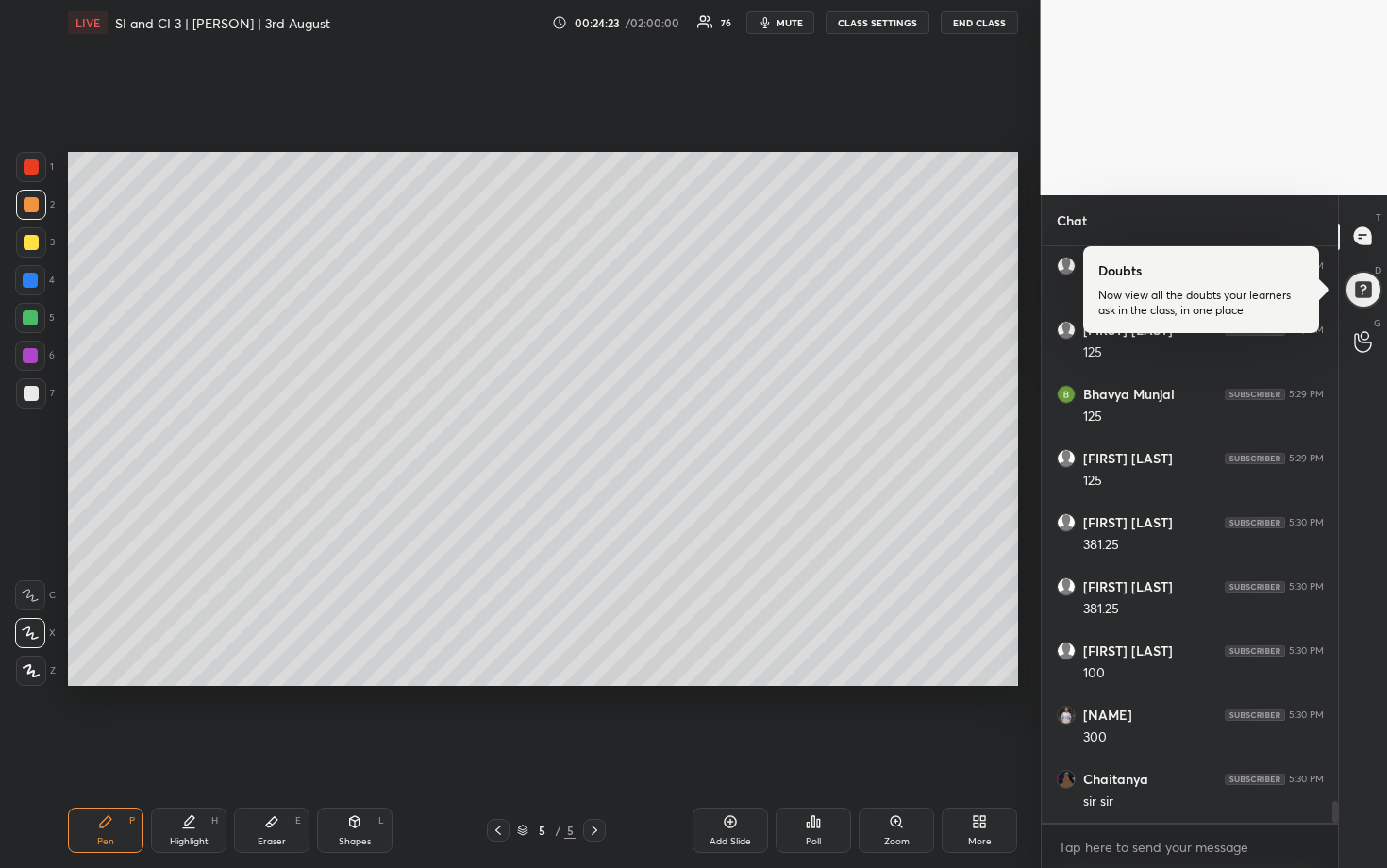 click at bounding box center [31, 167] 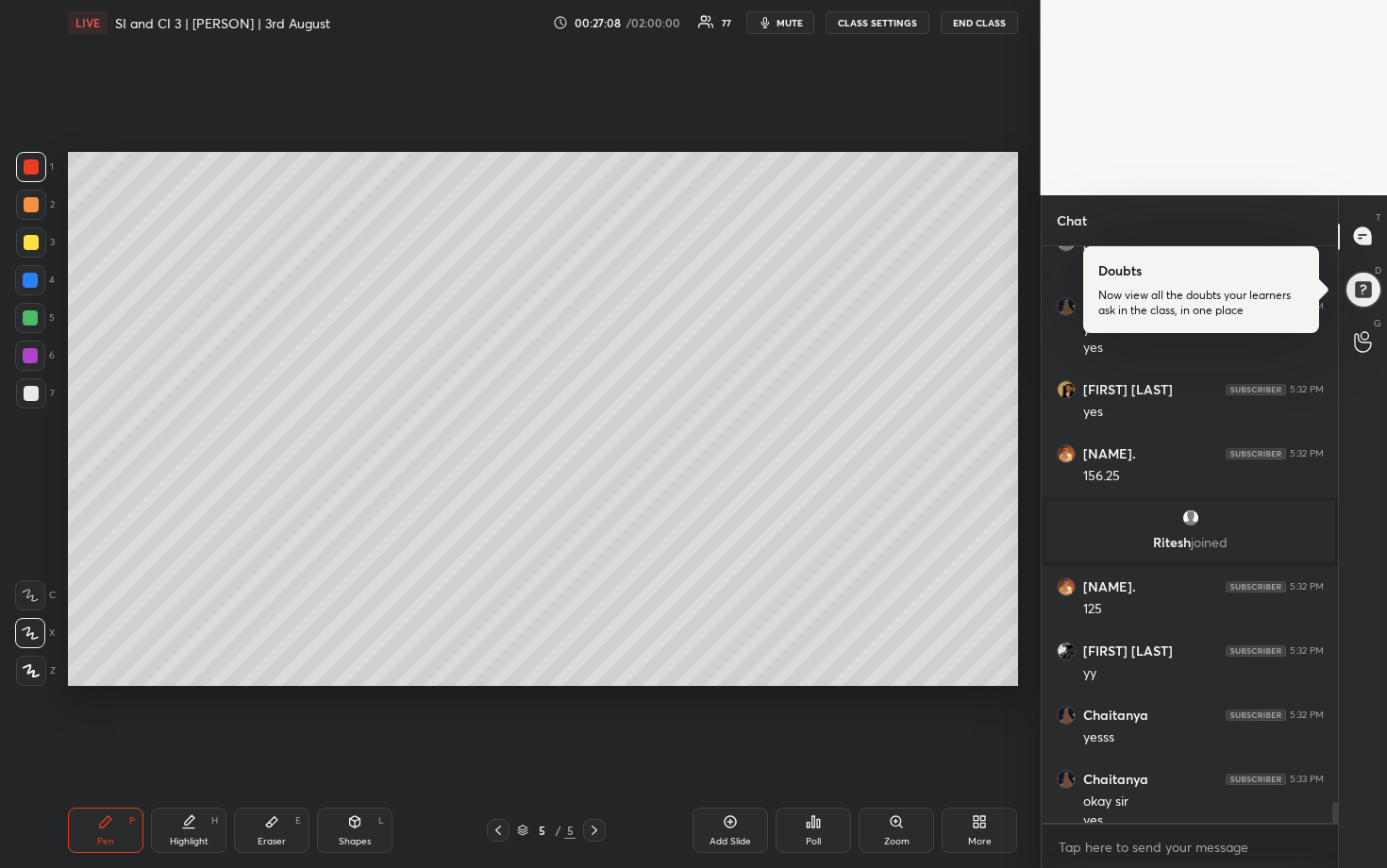 scroll, scrollTop: 15519, scrollLeft: 0, axis: vertical 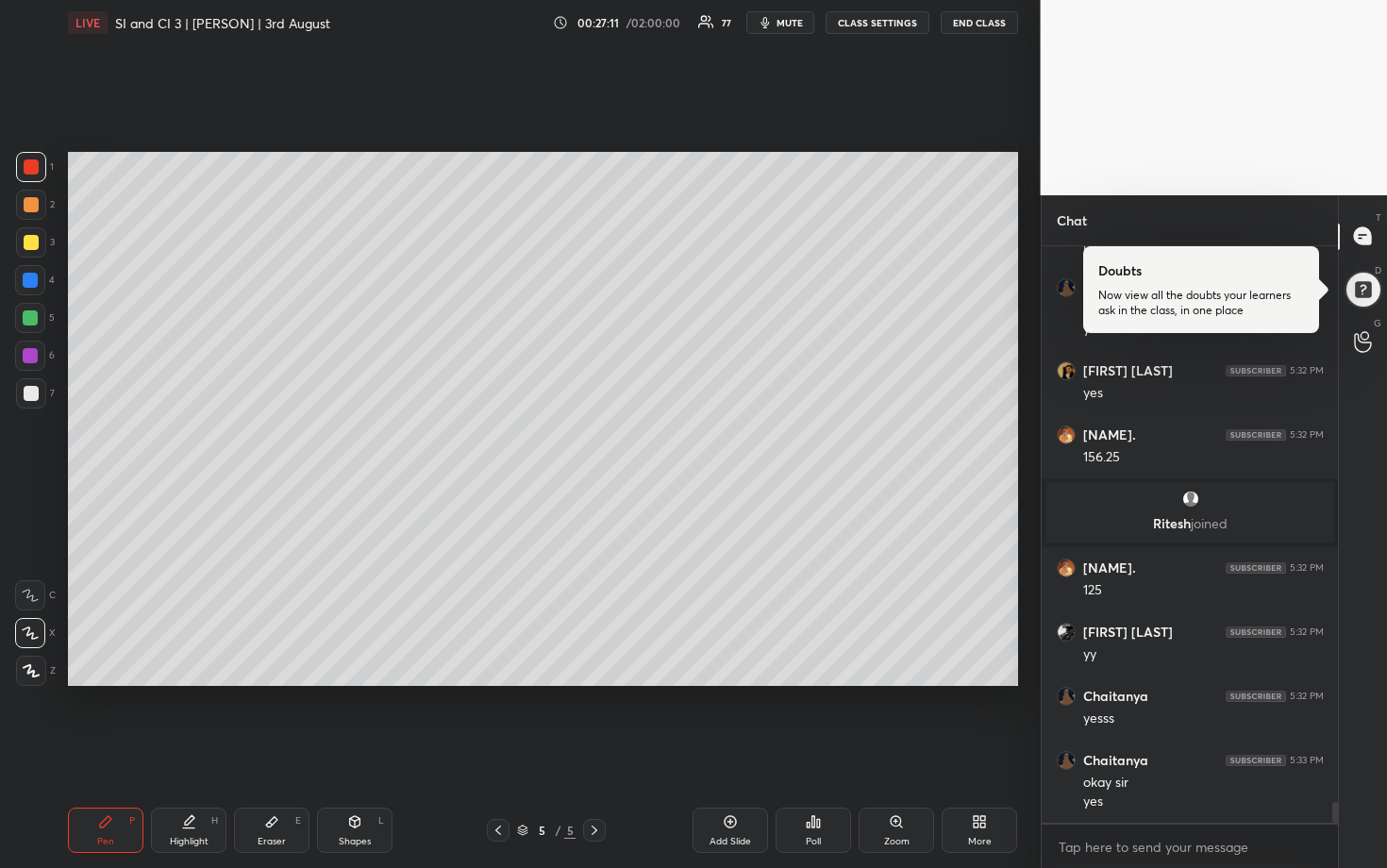 click at bounding box center (30, 318) 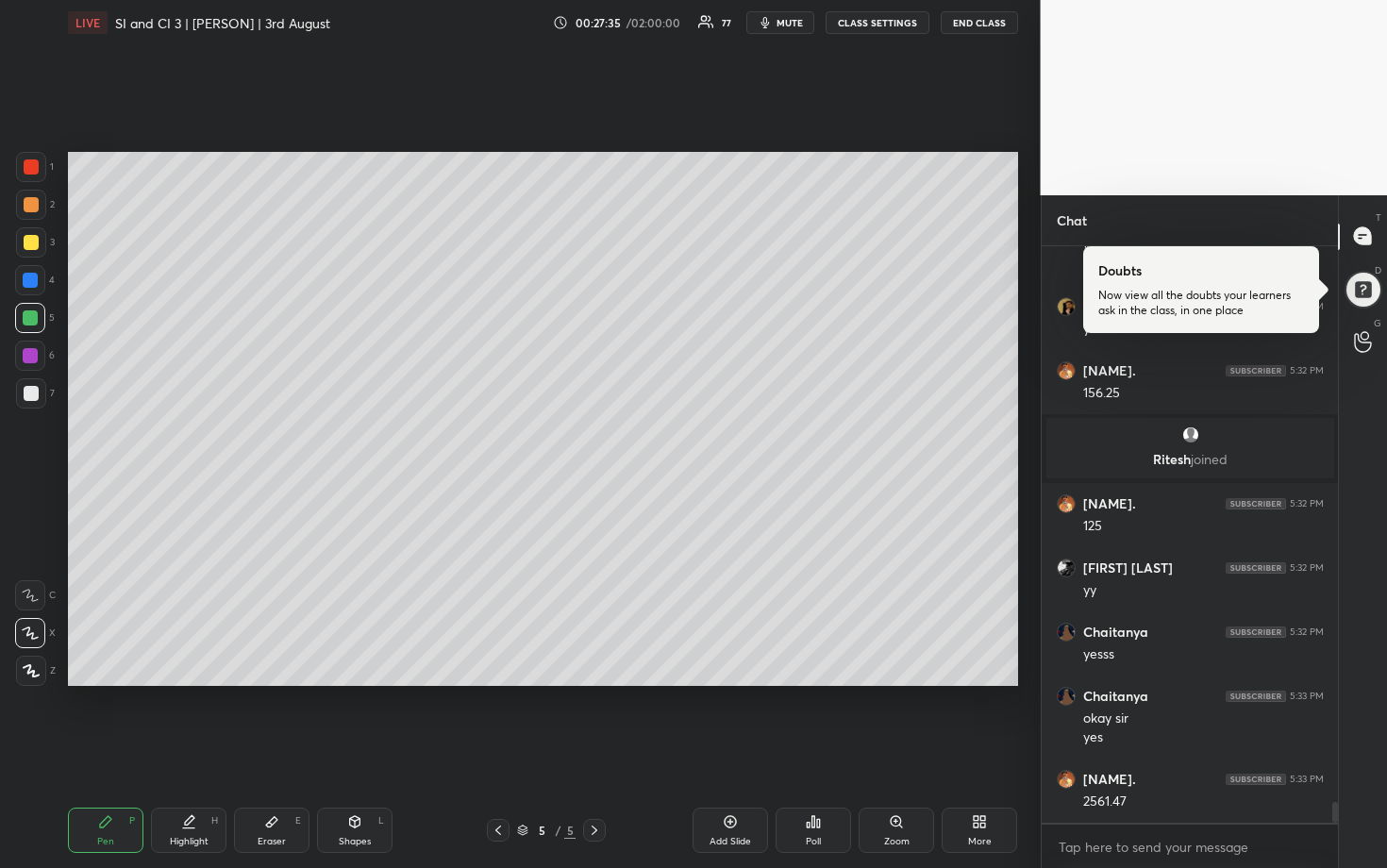 scroll, scrollTop: 15648, scrollLeft: 0, axis: vertical 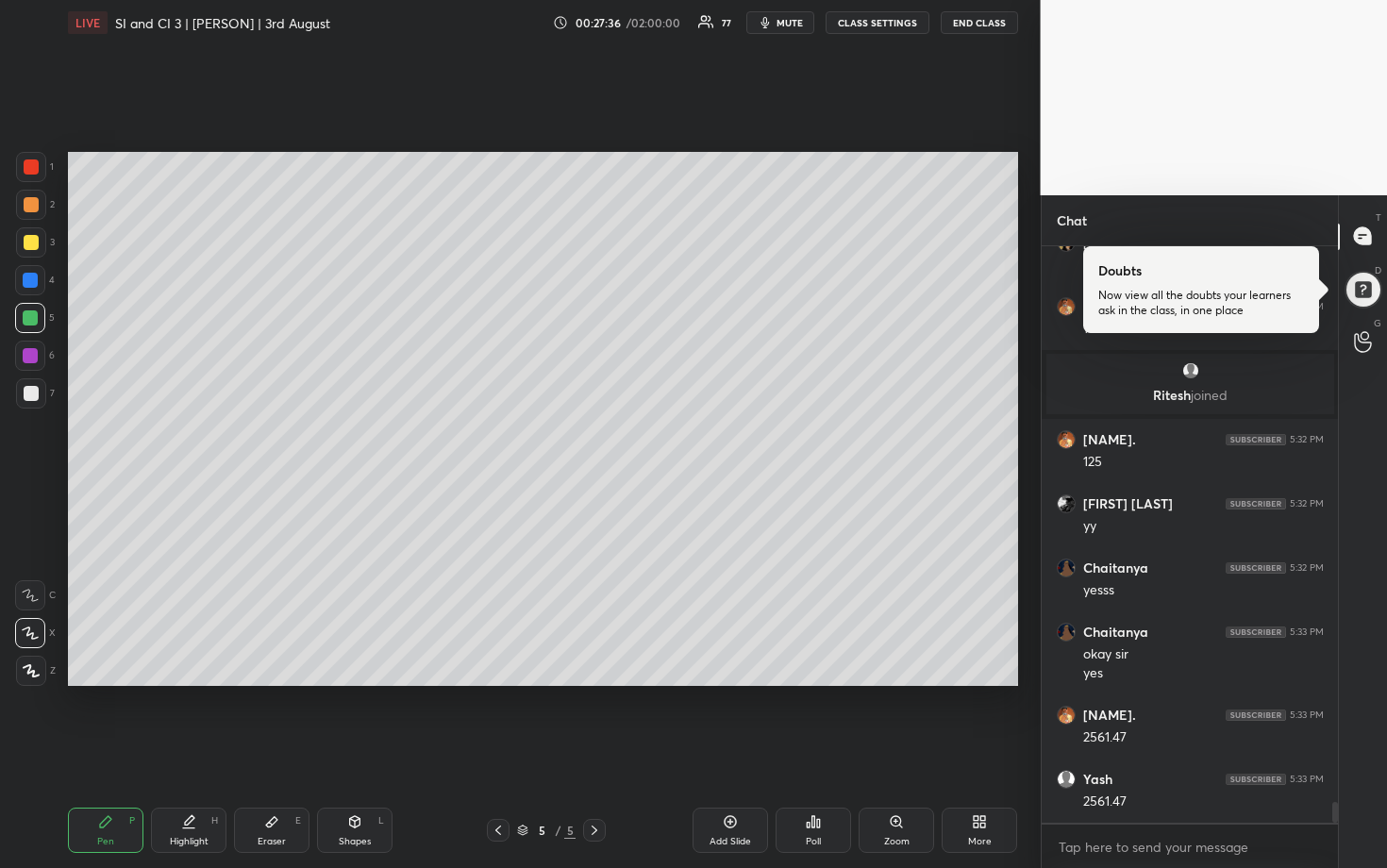 click at bounding box center (31, 393) 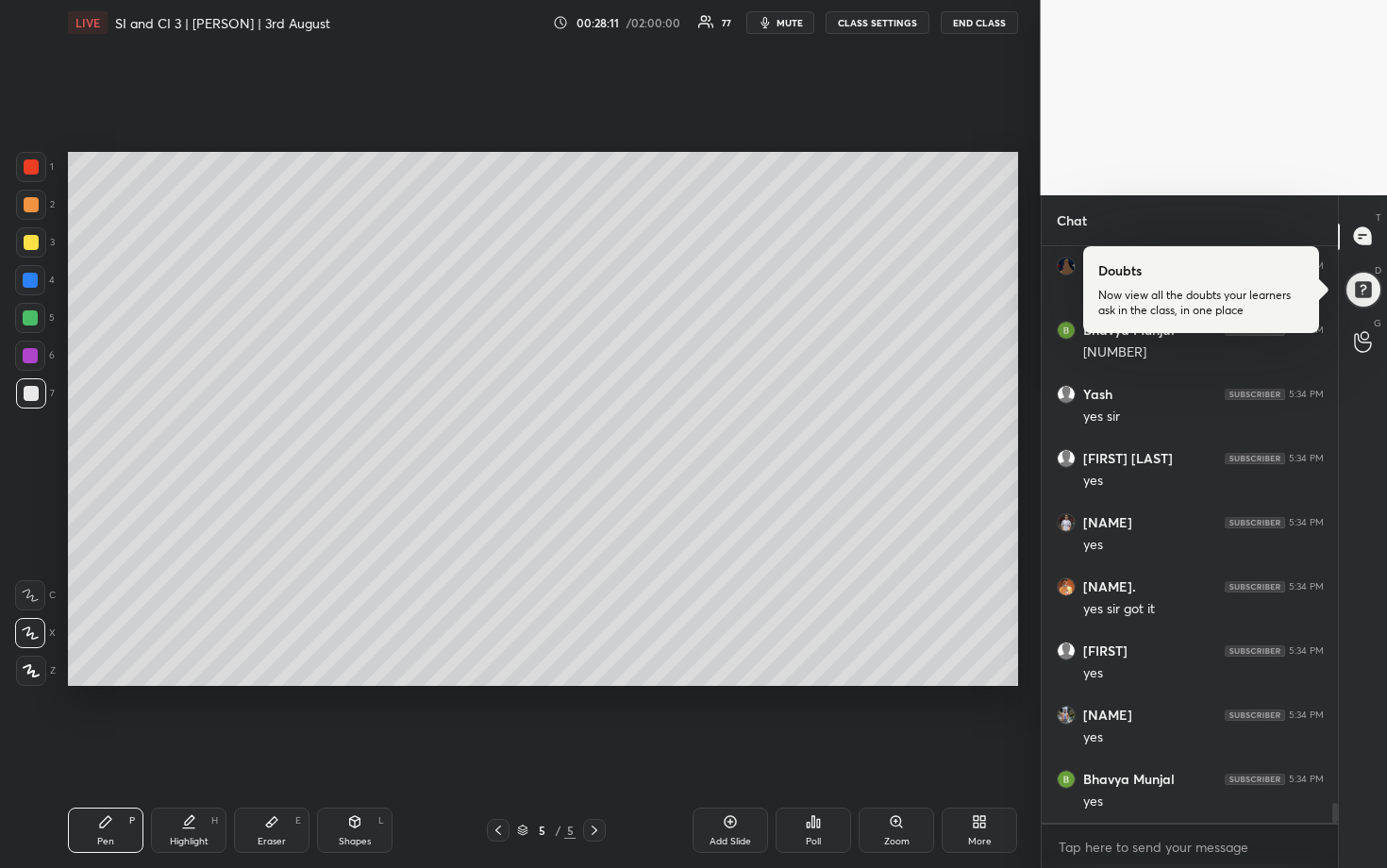 scroll, scrollTop: 16674, scrollLeft: 0, axis: vertical 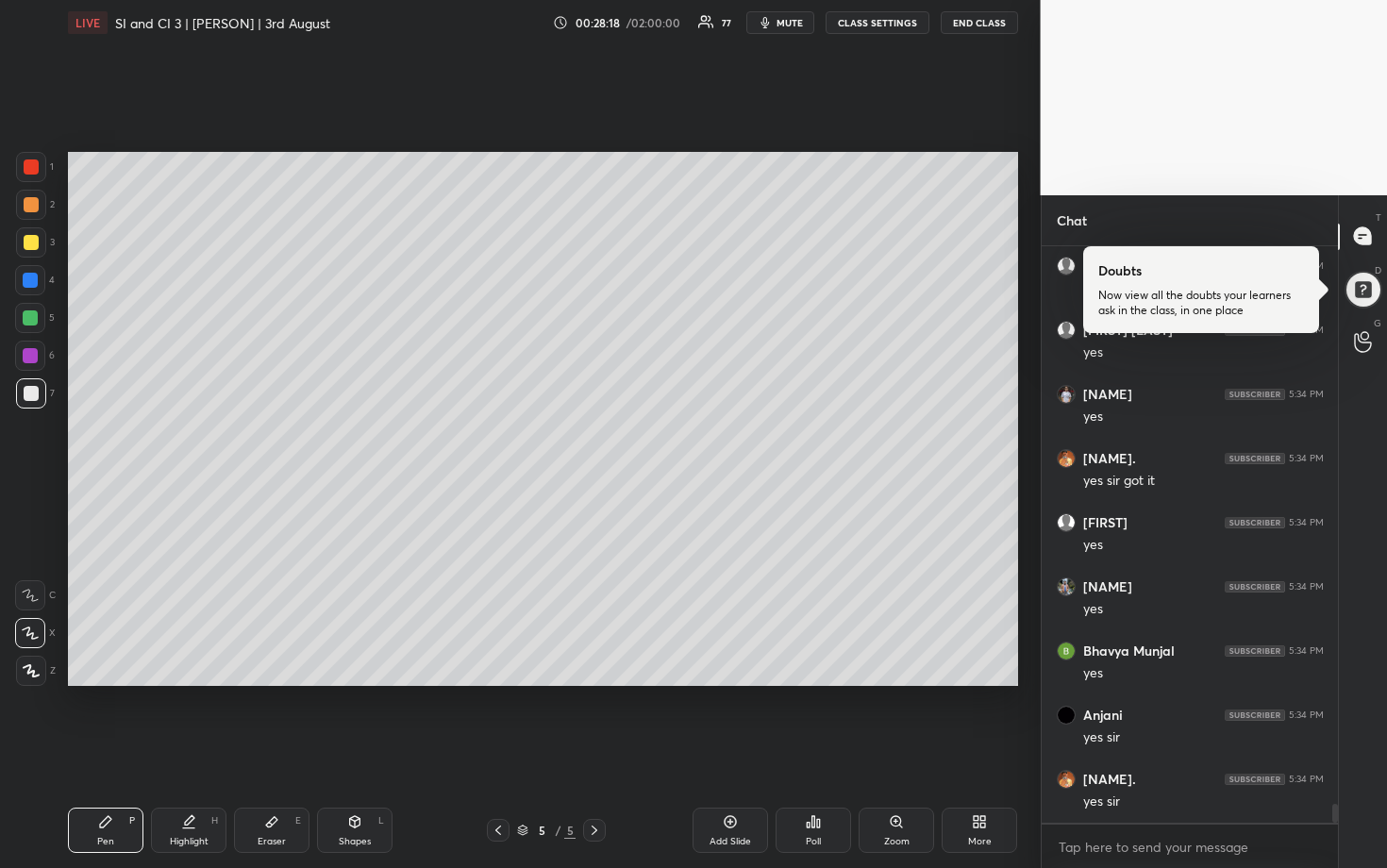 click on "Add Slide" at bounding box center [730, 830] 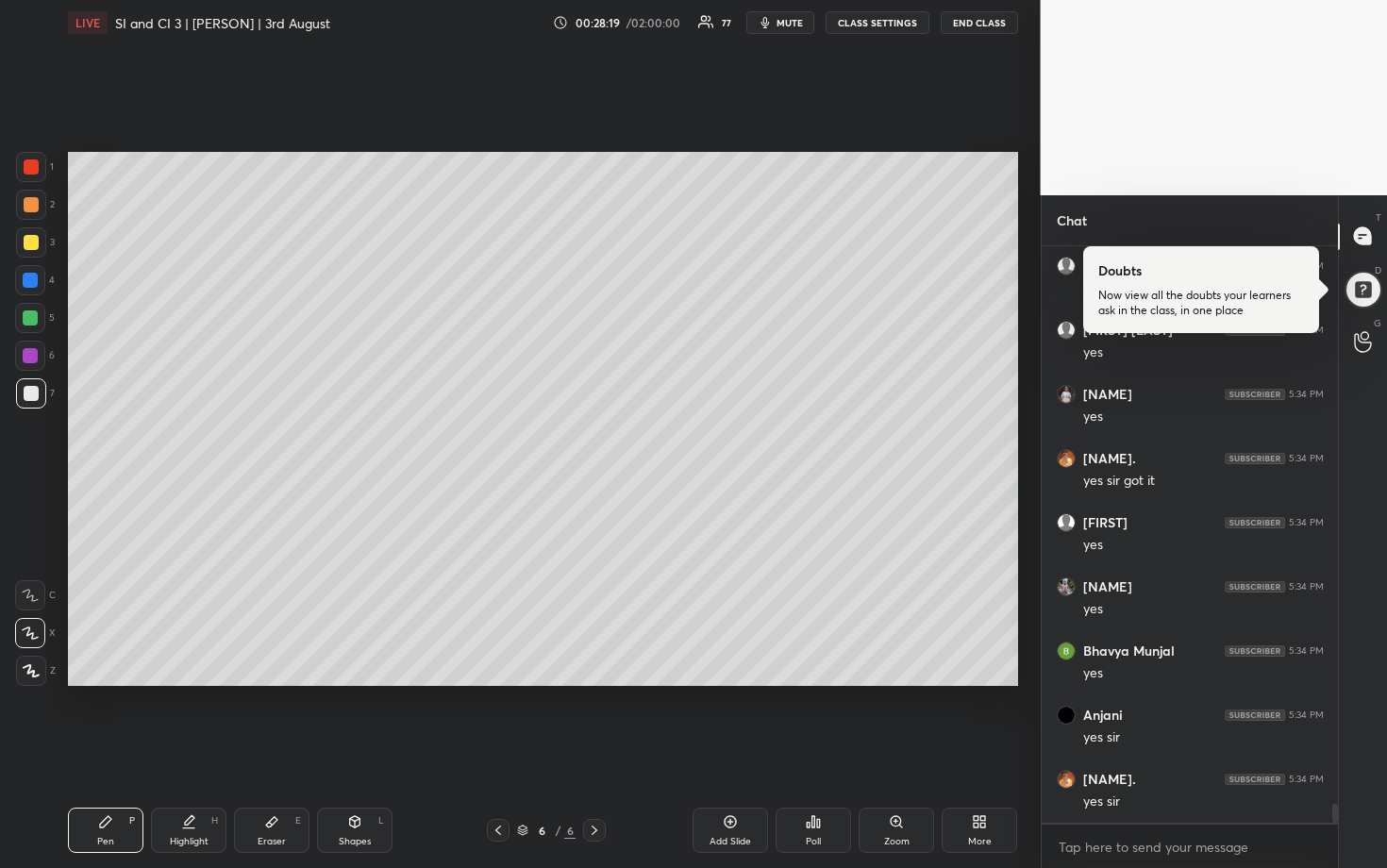 scroll, scrollTop: 16738, scrollLeft: 0, axis: vertical 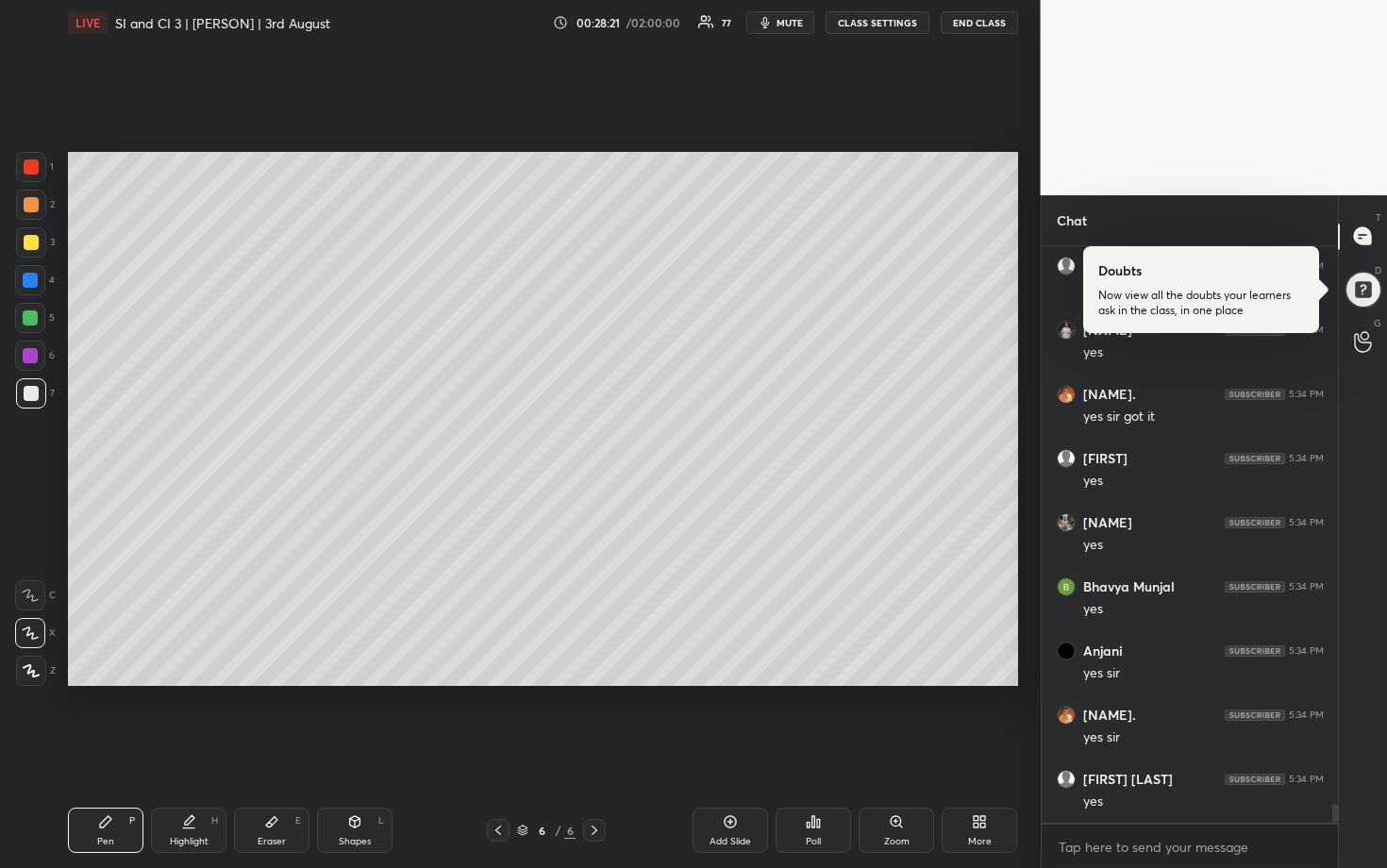 click at bounding box center (30, 318) 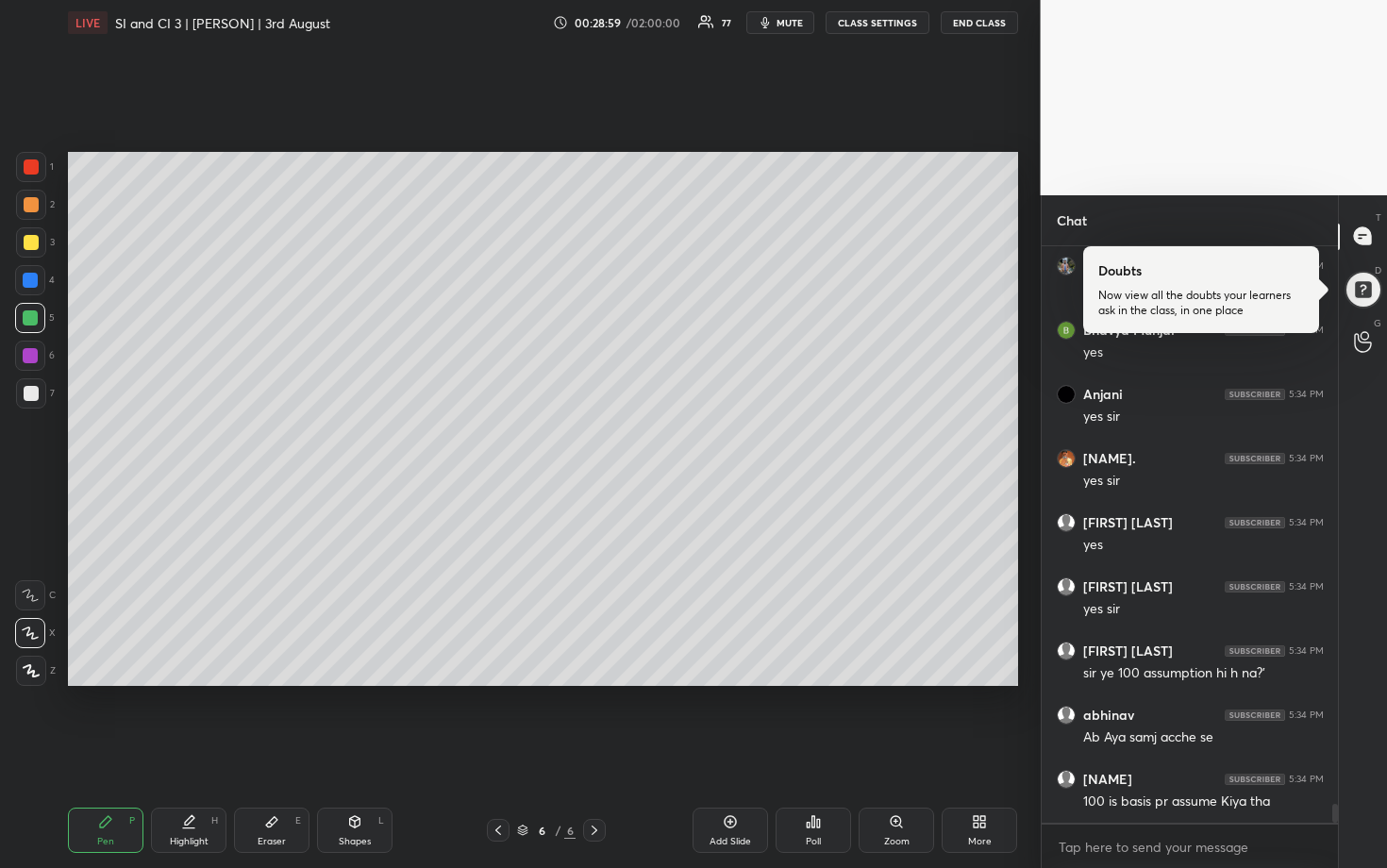 scroll, scrollTop: 17064, scrollLeft: 0, axis: vertical 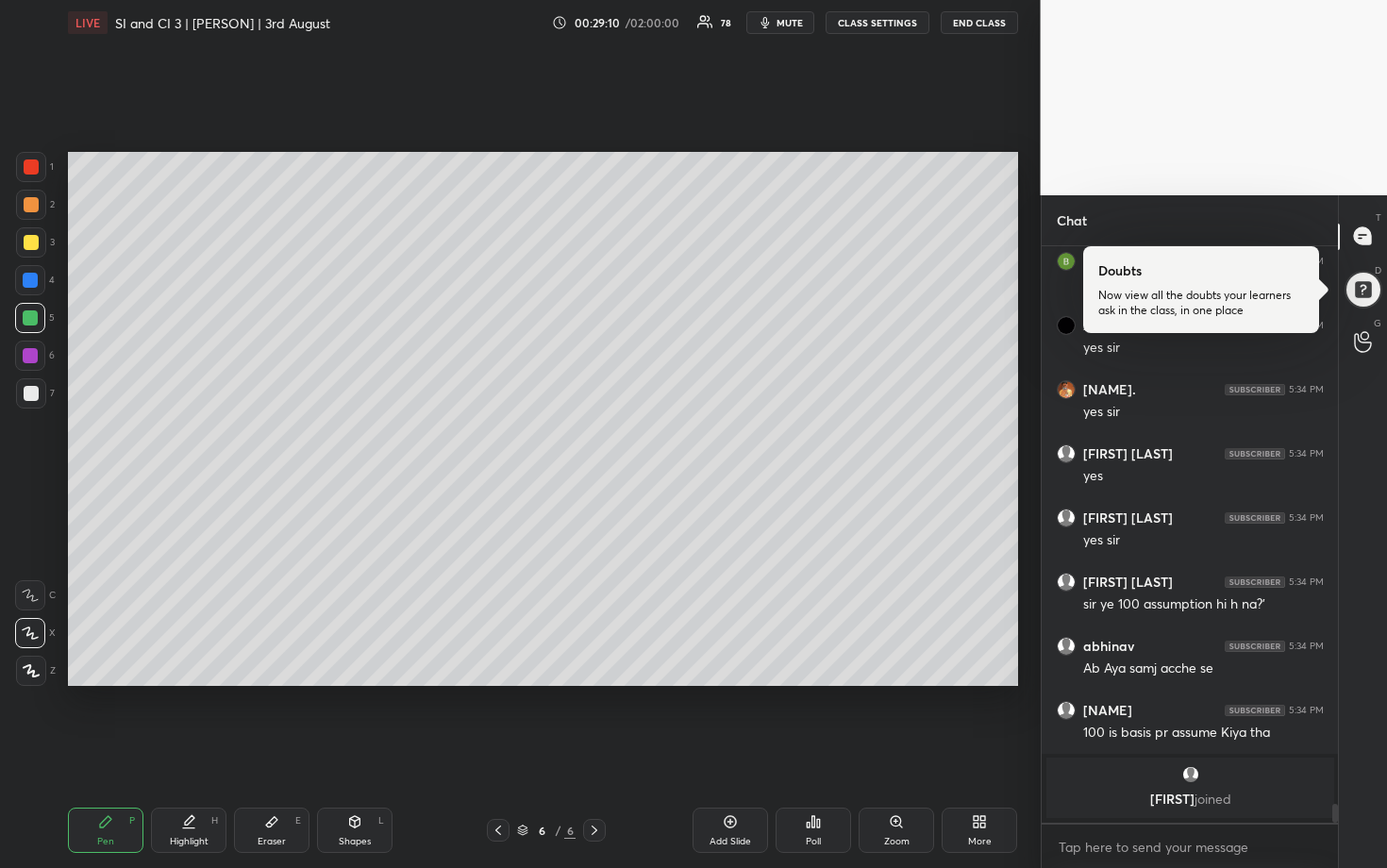 drag, startPoint x: 783, startPoint y: 27, endPoint x: 796, endPoint y: 31, distance: 13.60147 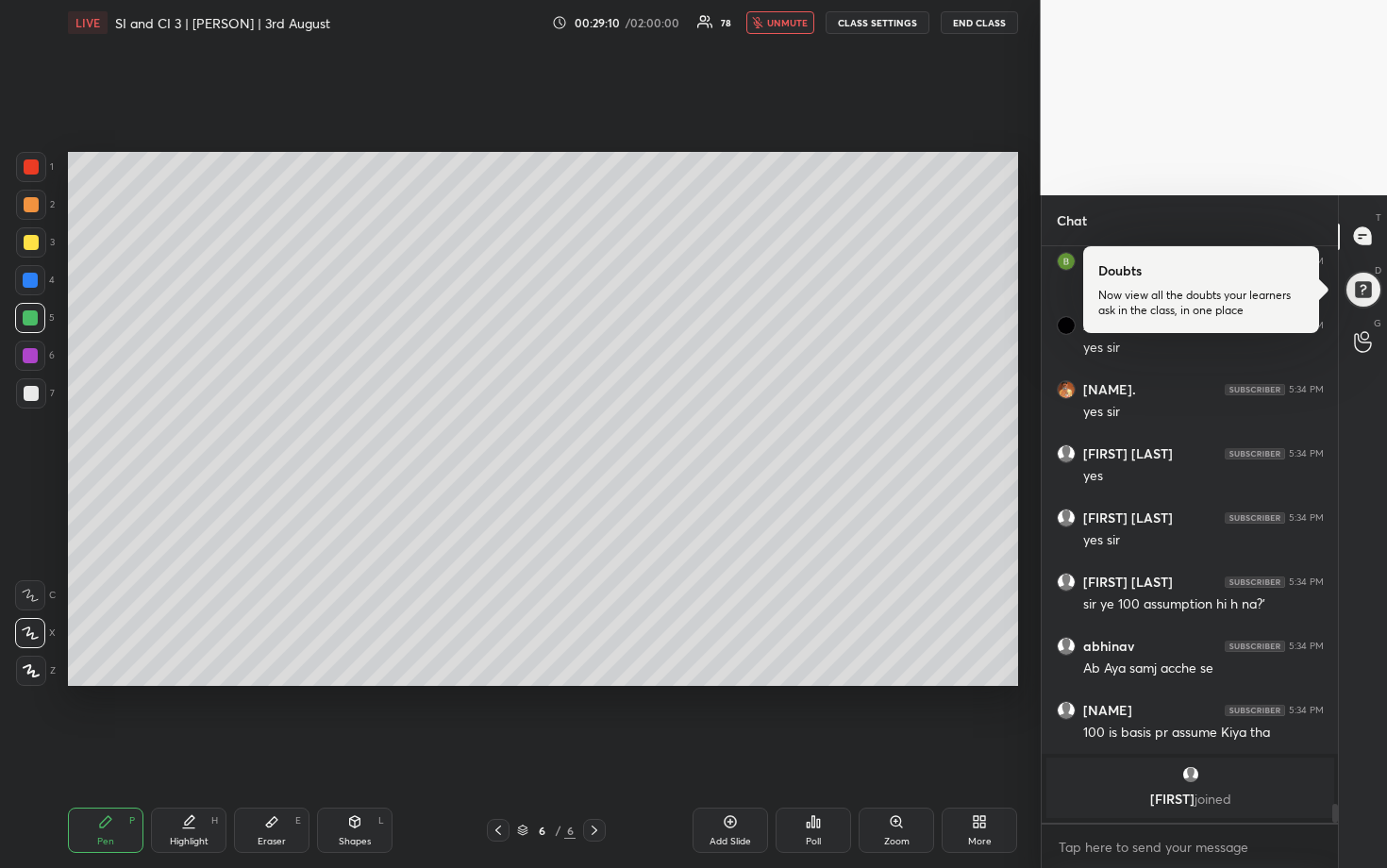click on "END CLASS" at bounding box center (979, 23) 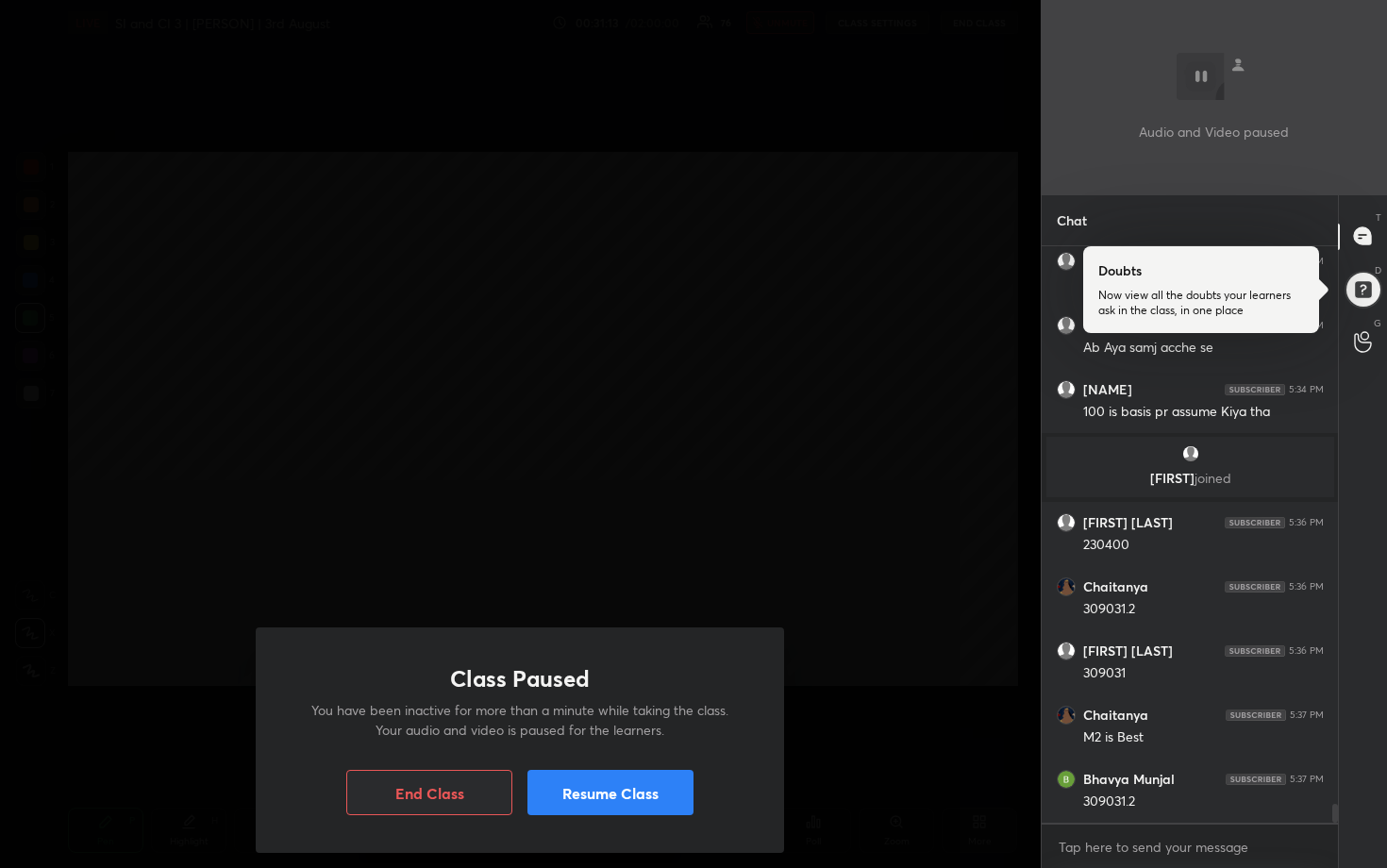 scroll, scrollTop: 16869, scrollLeft: 0, axis: vertical 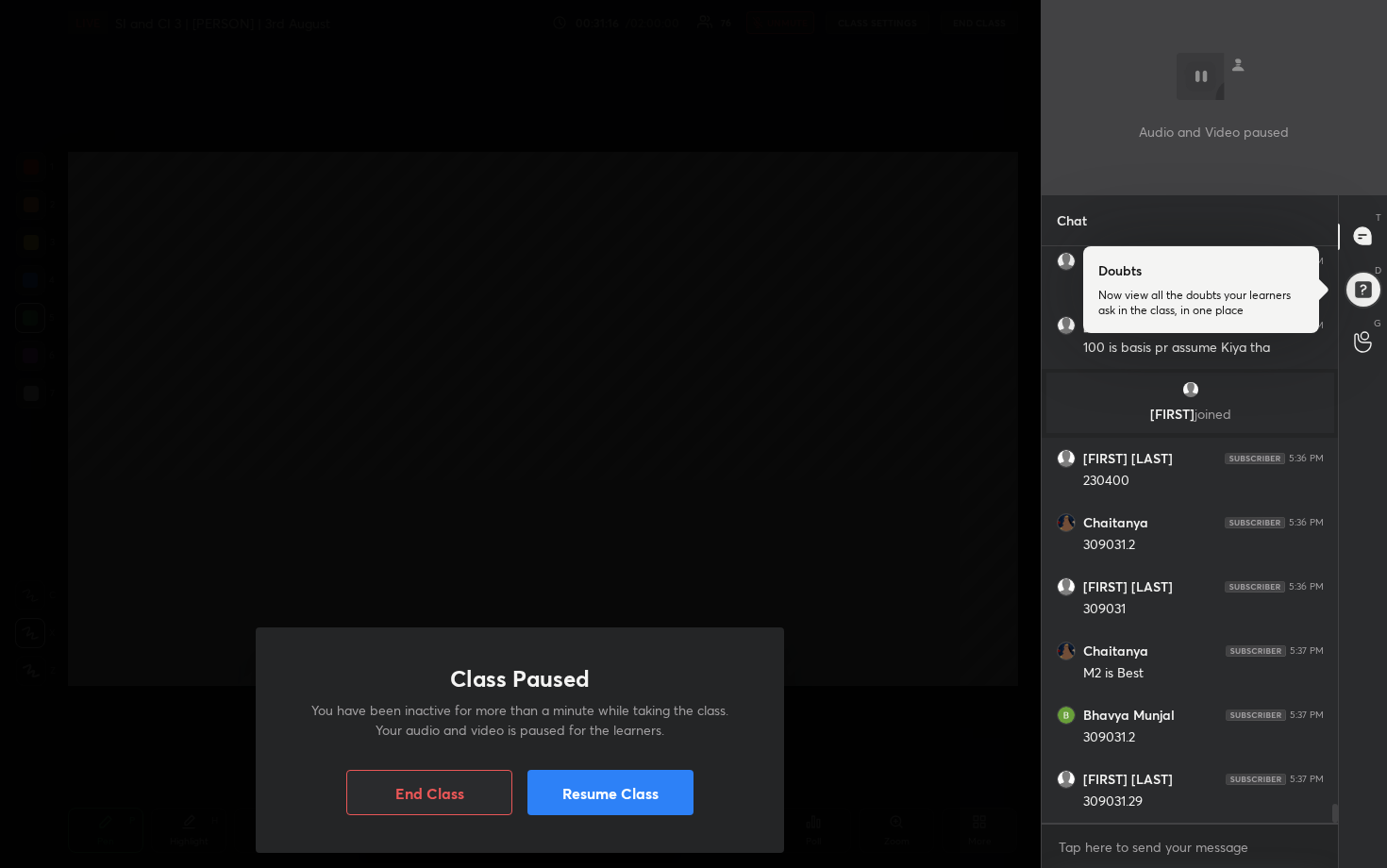 click on "Resume Class" at bounding box center (610, 793) 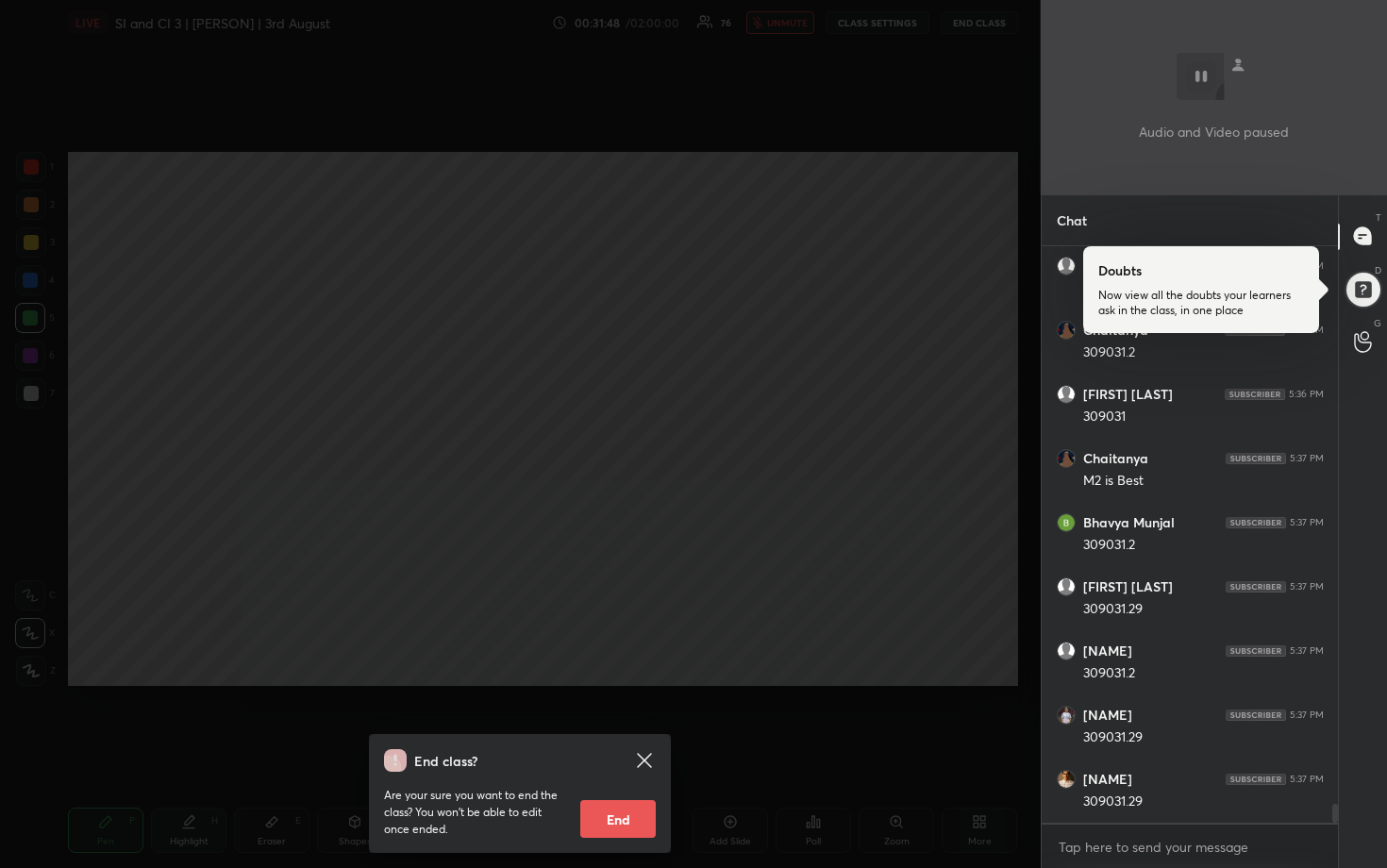 scroll, scrollTop: 17126, scrollLeft: 0, axis: vertical 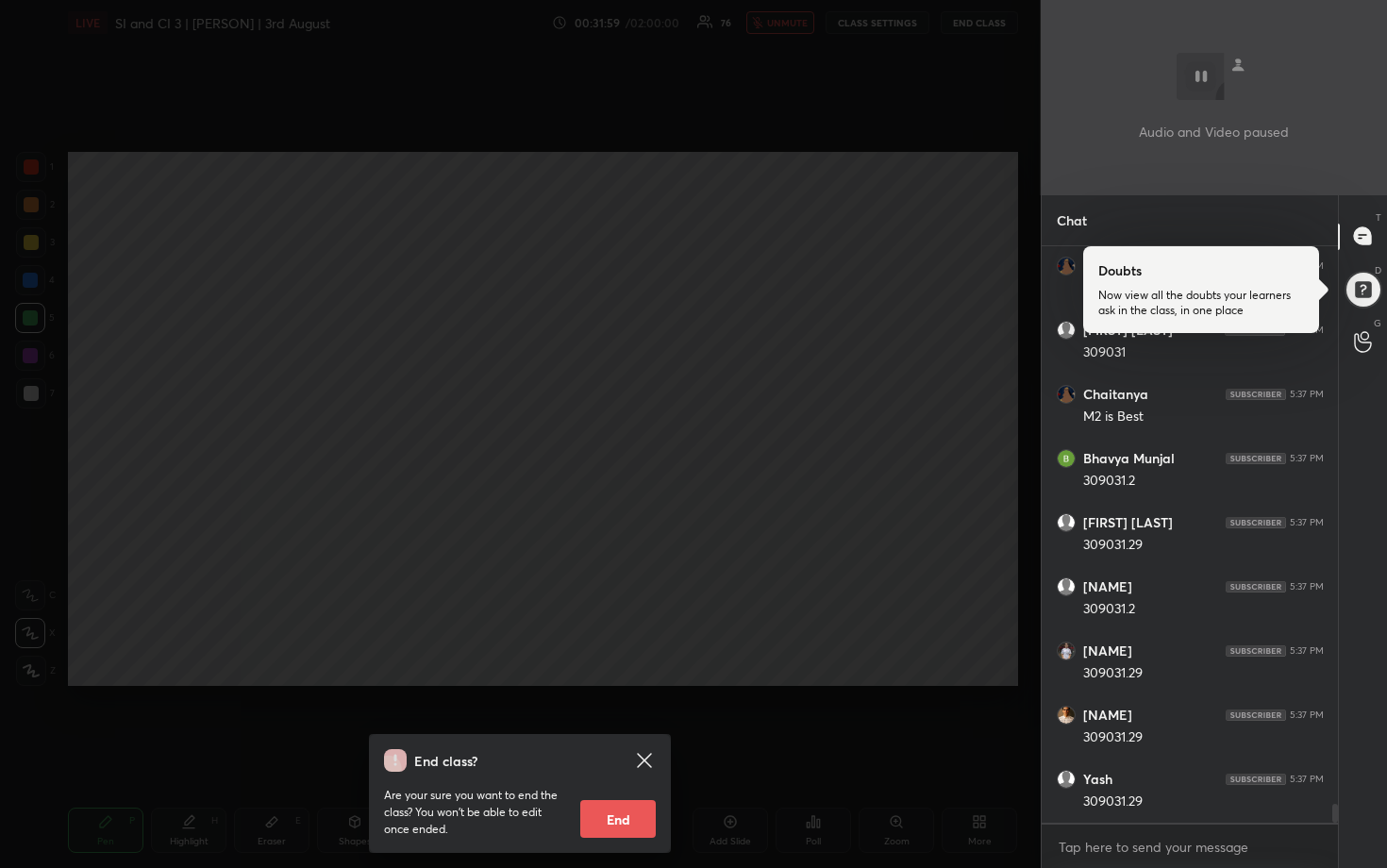 click on "End class? Are your sure you want to end the class? You won’t be able to edit once ended. End" at bounding box center [520, 434] 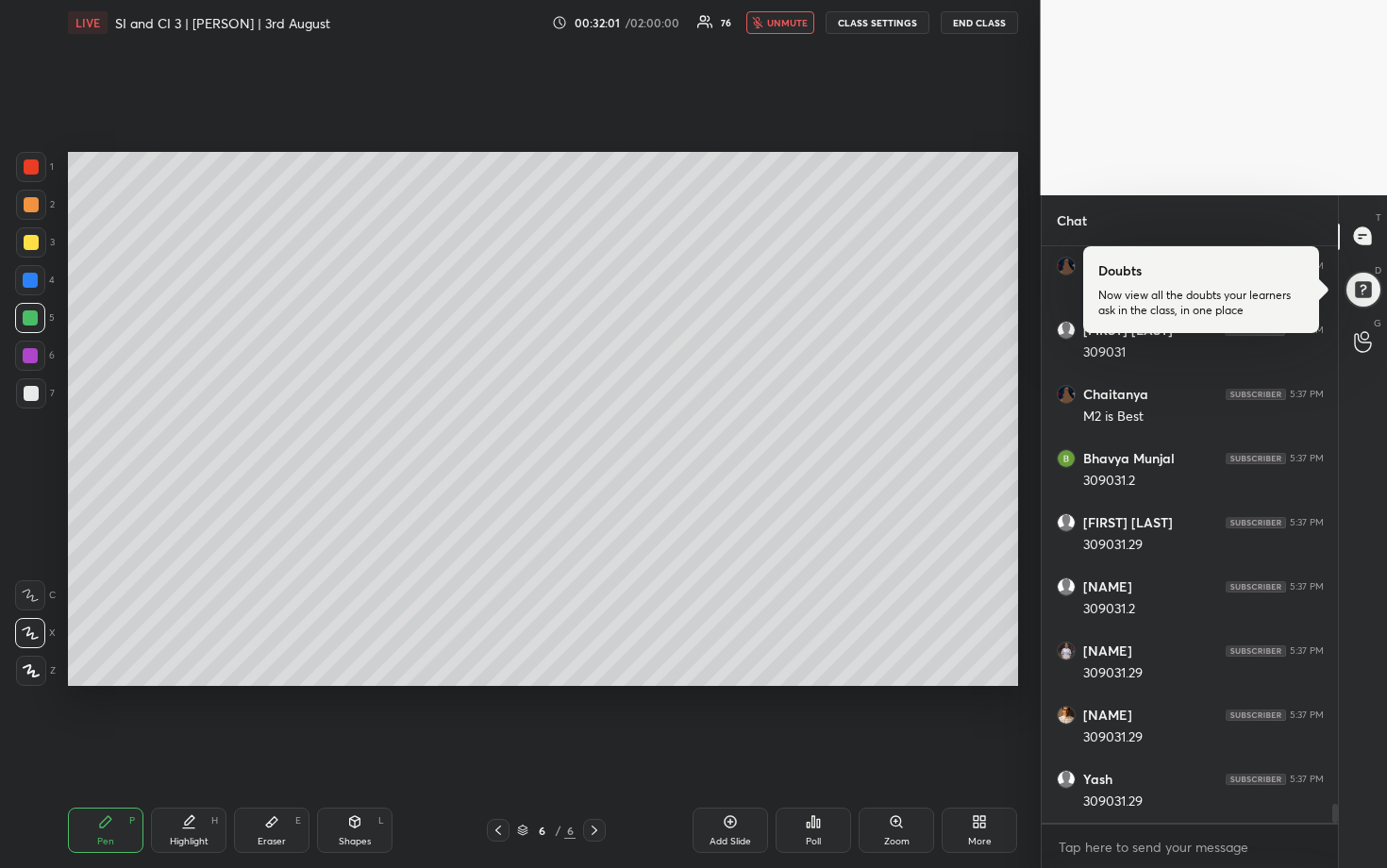 click on "unmute" at bounding box center [787, 23] 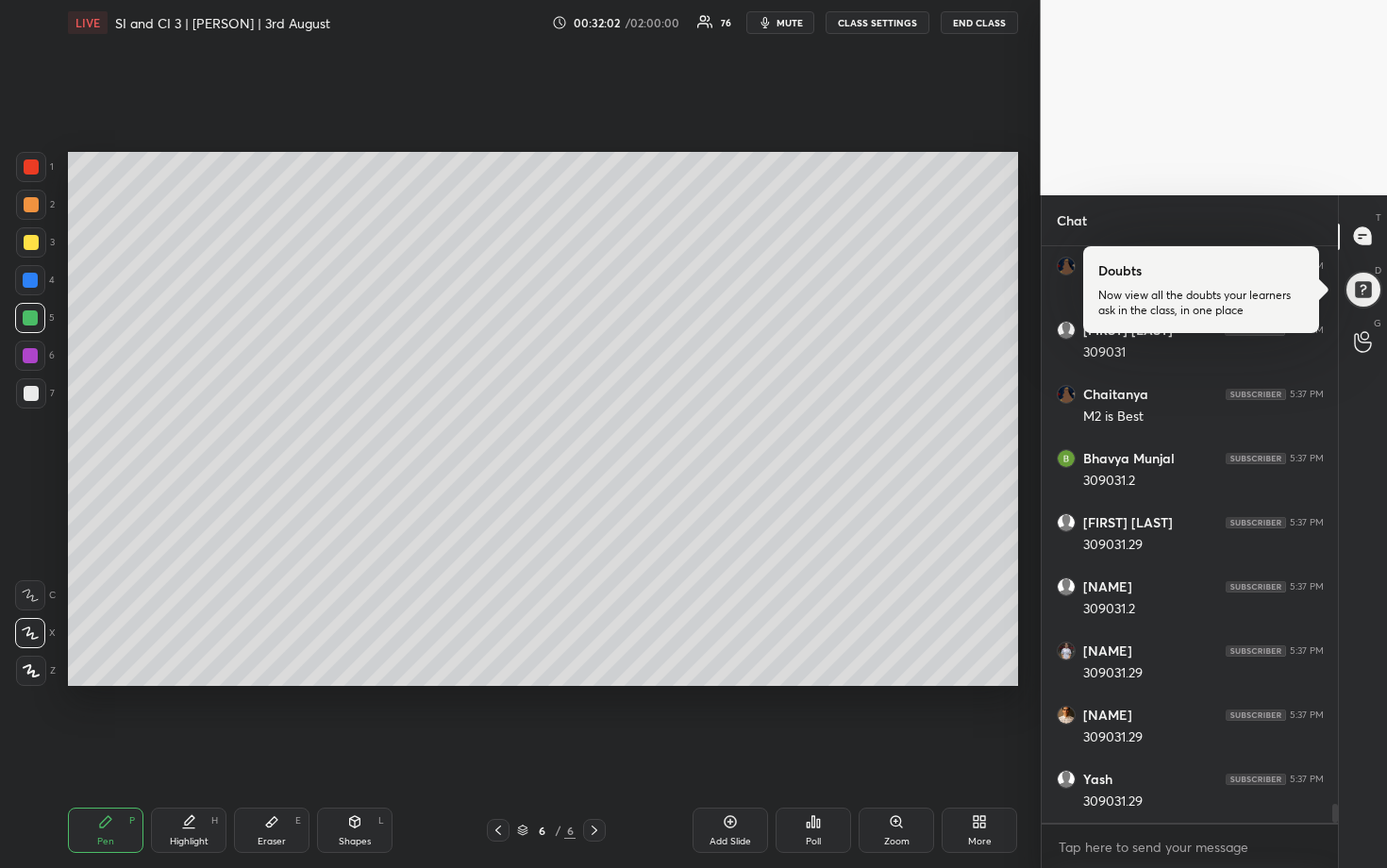 scroll, scrollTop: 17190, scrollLeft: 0, axis: vertical 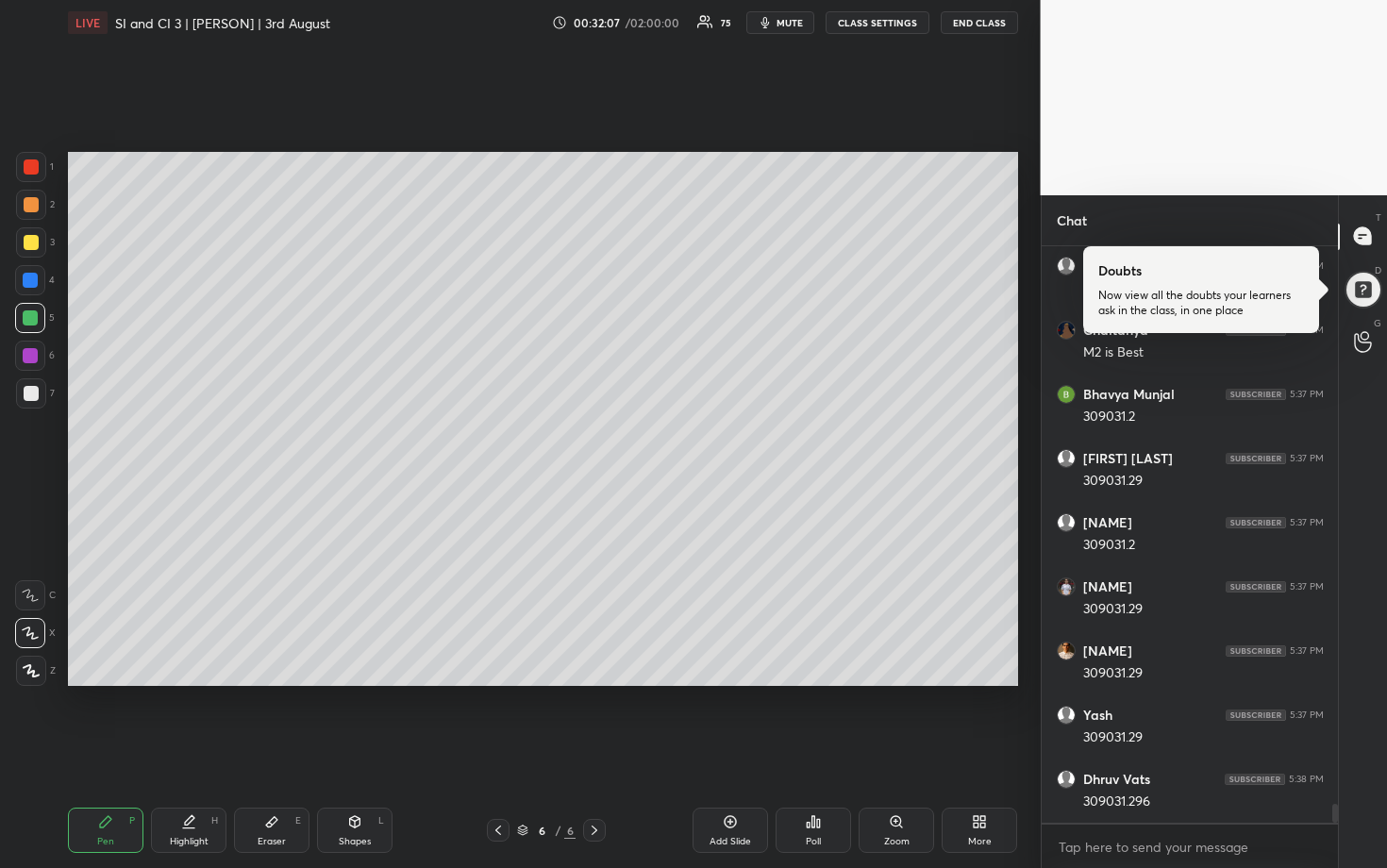 click at bounding box center (31, 205) 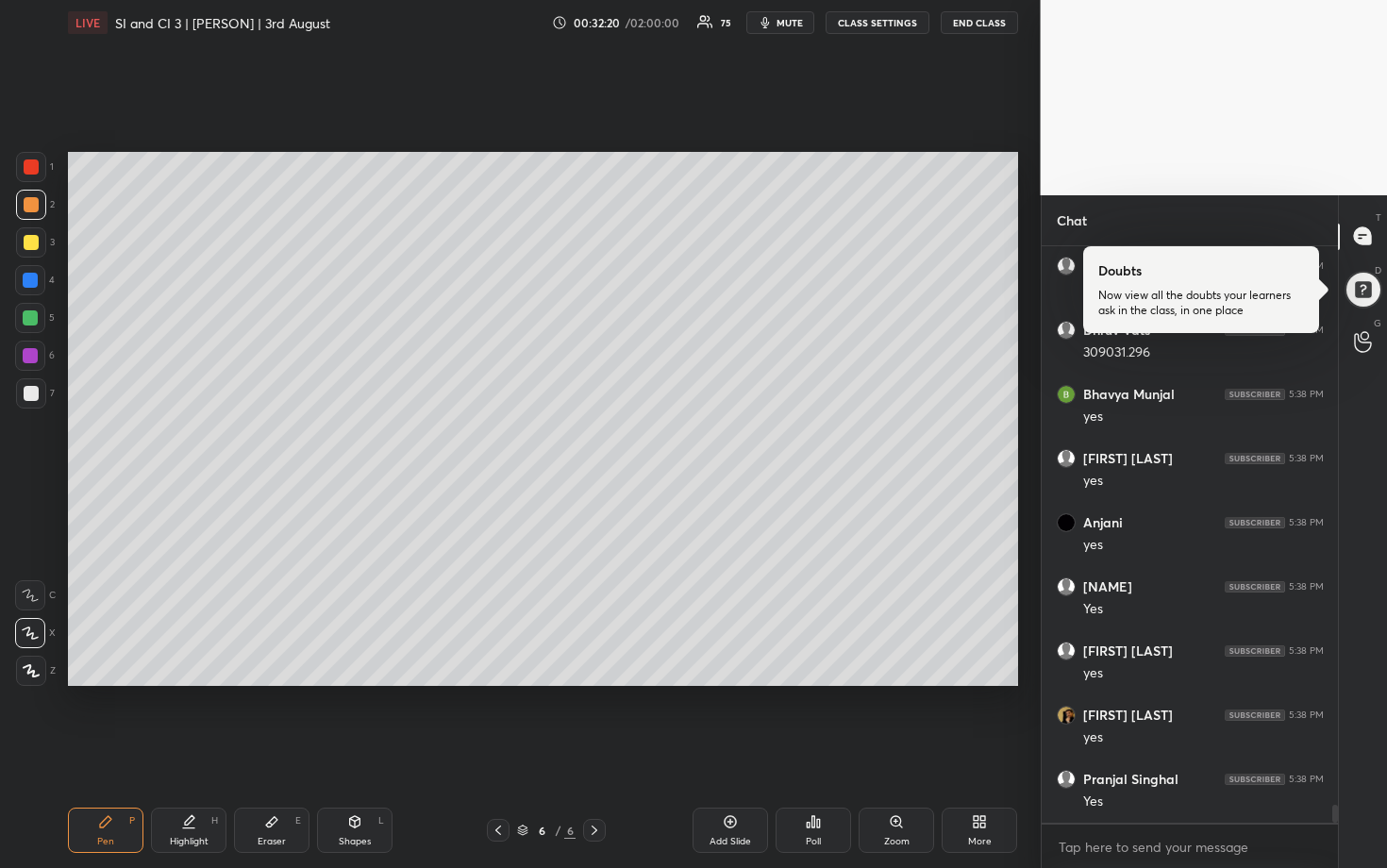 scroll, scrollTop: 17703, scrollLeft: 0, axis: vertical 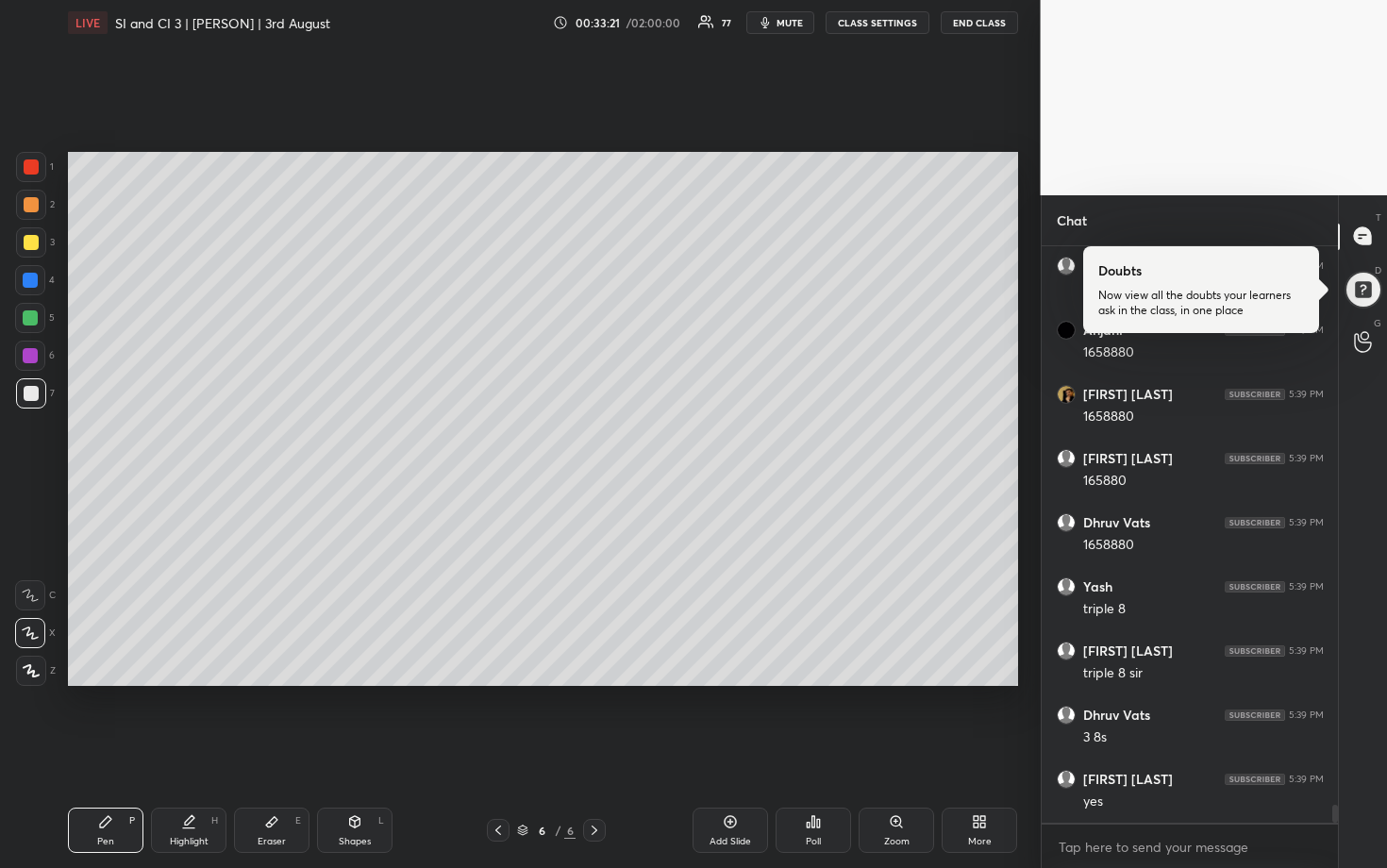 click at bounding box center (30, 280) 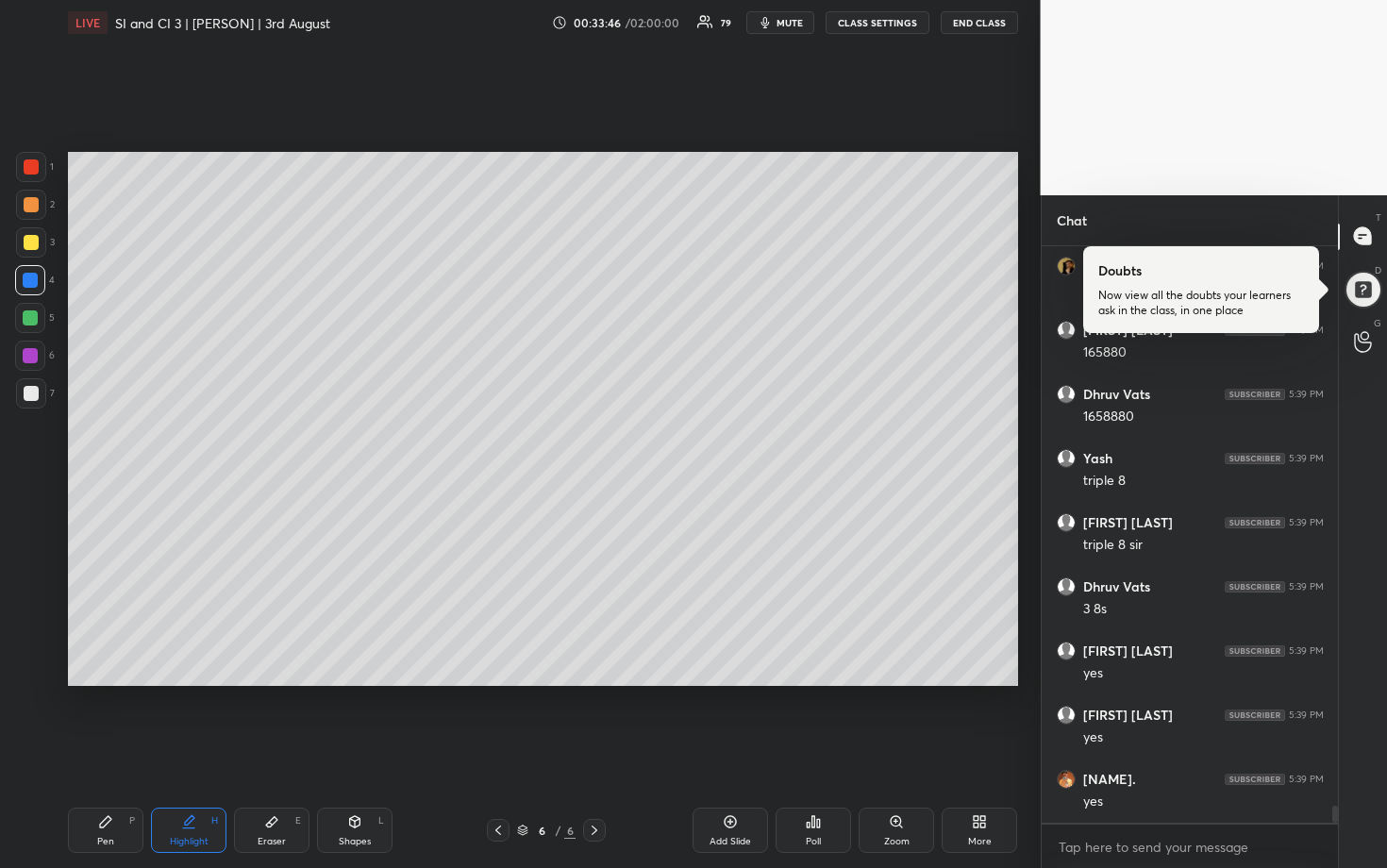 scroll, scrollTop: 18652, scrollLeft: 0, axis: vertical 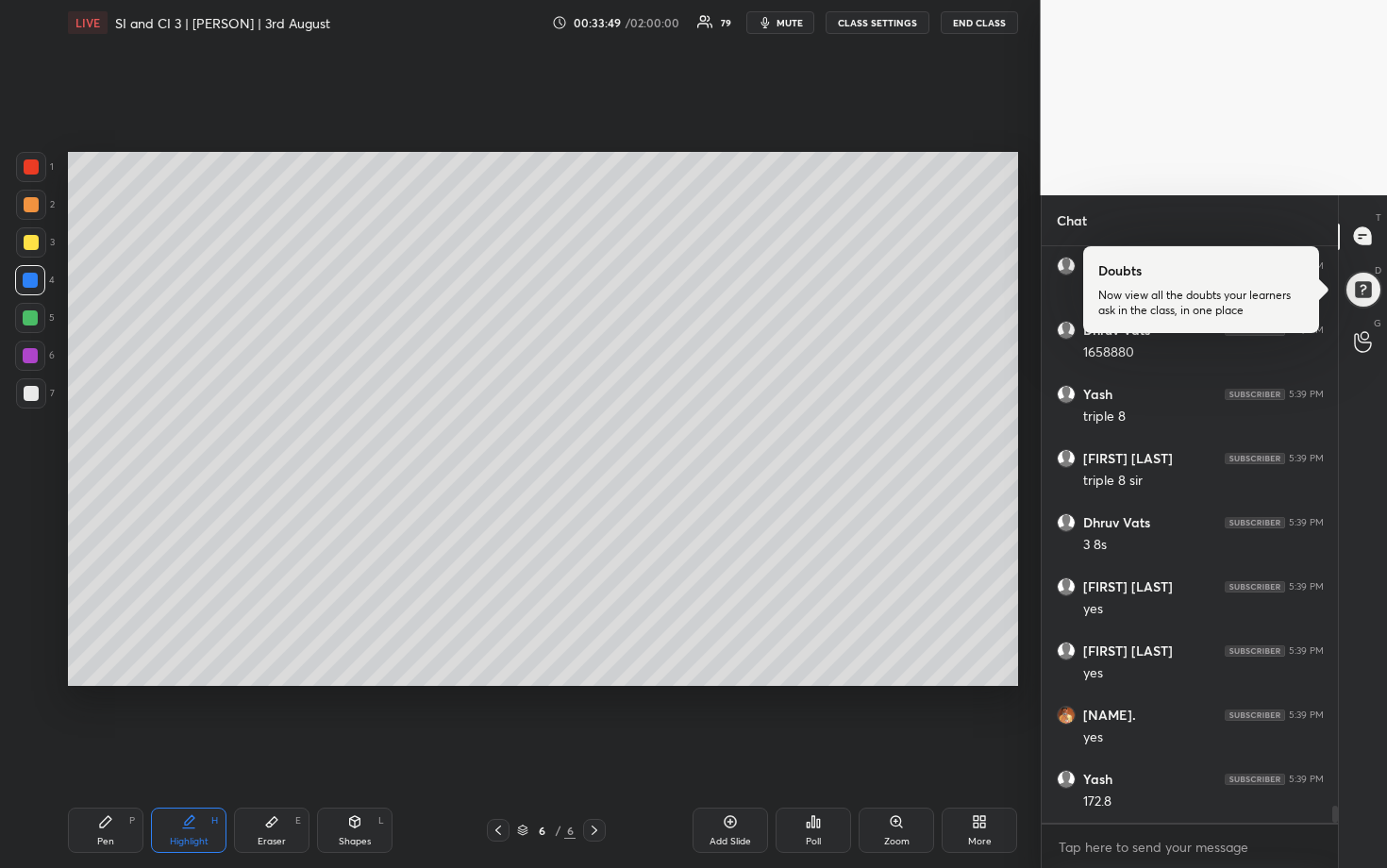 drag, startPoint x: 727, startPoint y: 833, endPoint x: 731, endPoint y: 824, distance: 9.84886 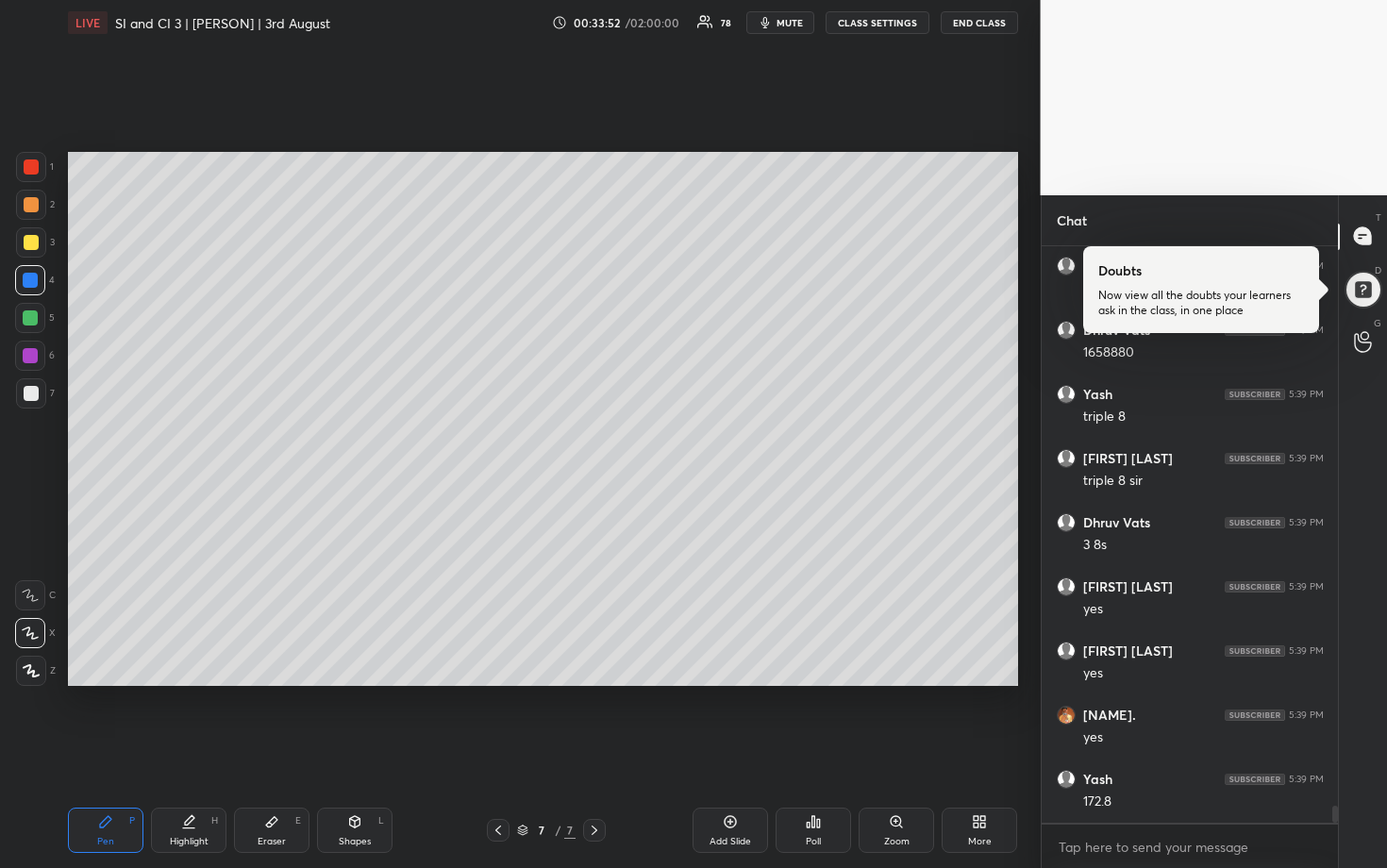 drag, startPoint x: 39, startPoint y: 246, endPoint x: 67, endPoint y: 247, distance: 28.017851 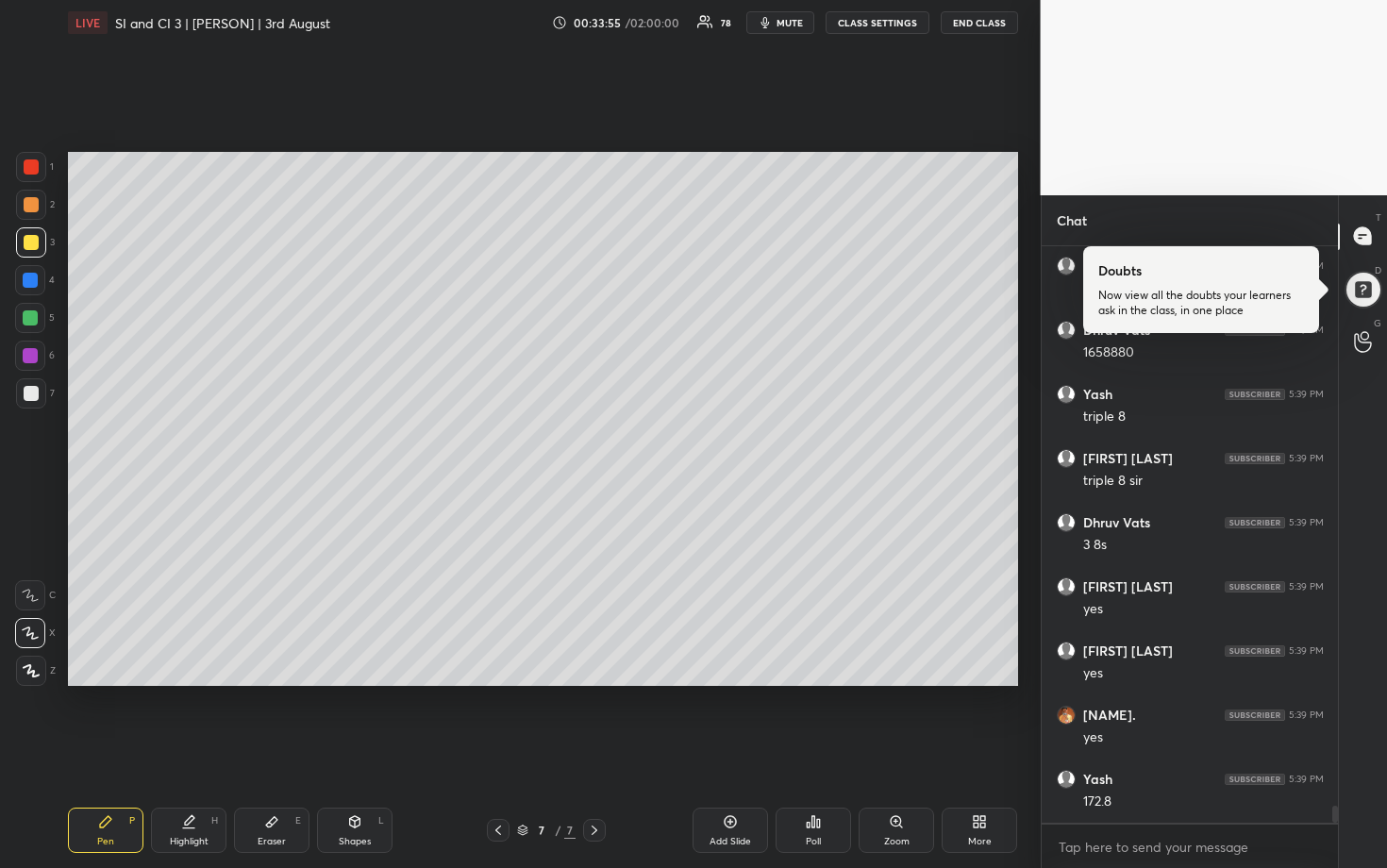 scroll, scrollTop: 18716, scrollLeft: 0, axis: vertical 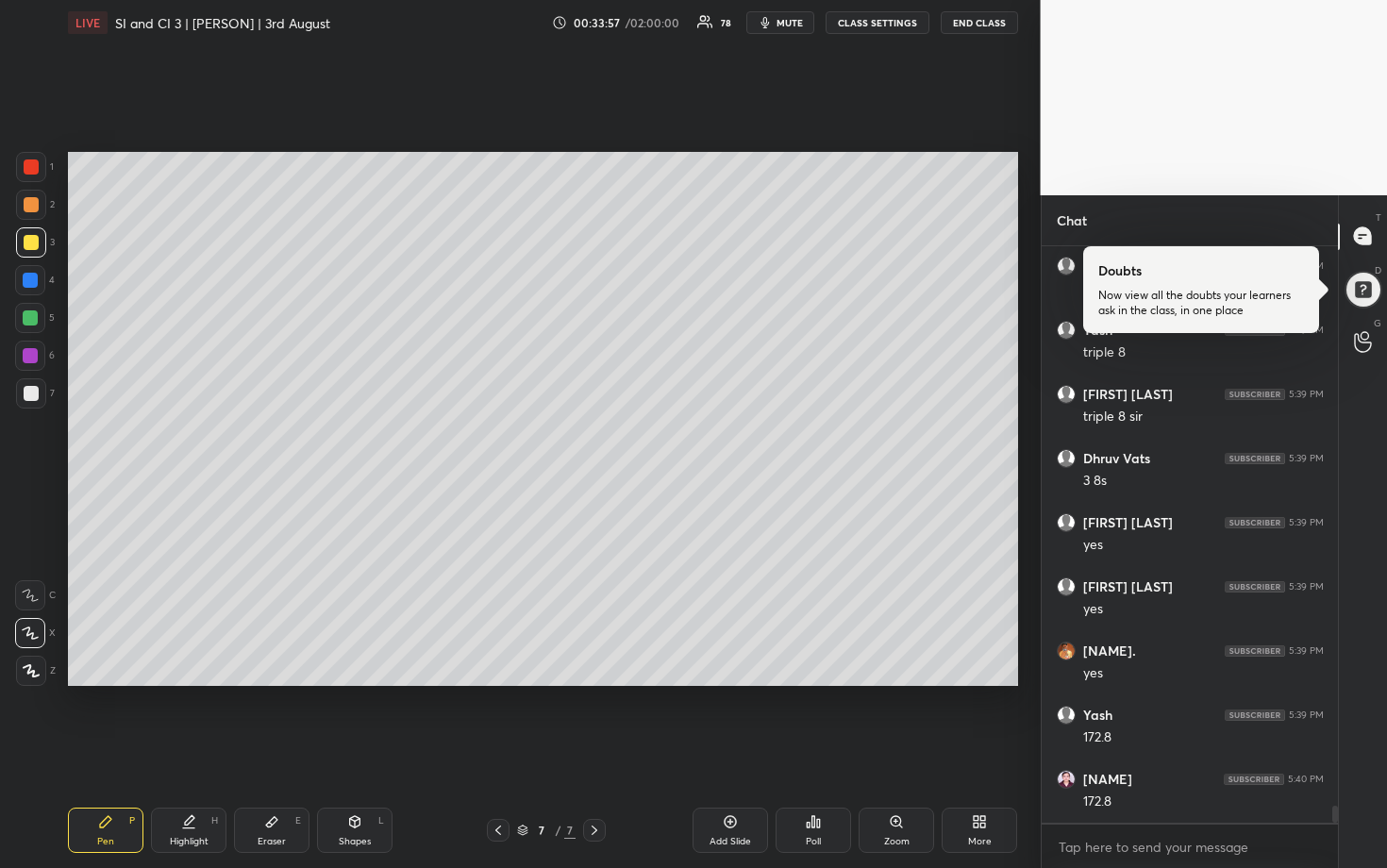 drag, startPoint x: 39, startPoint y: 388, endPoint x: 57, endPoint y: 365, distance: 29.206164 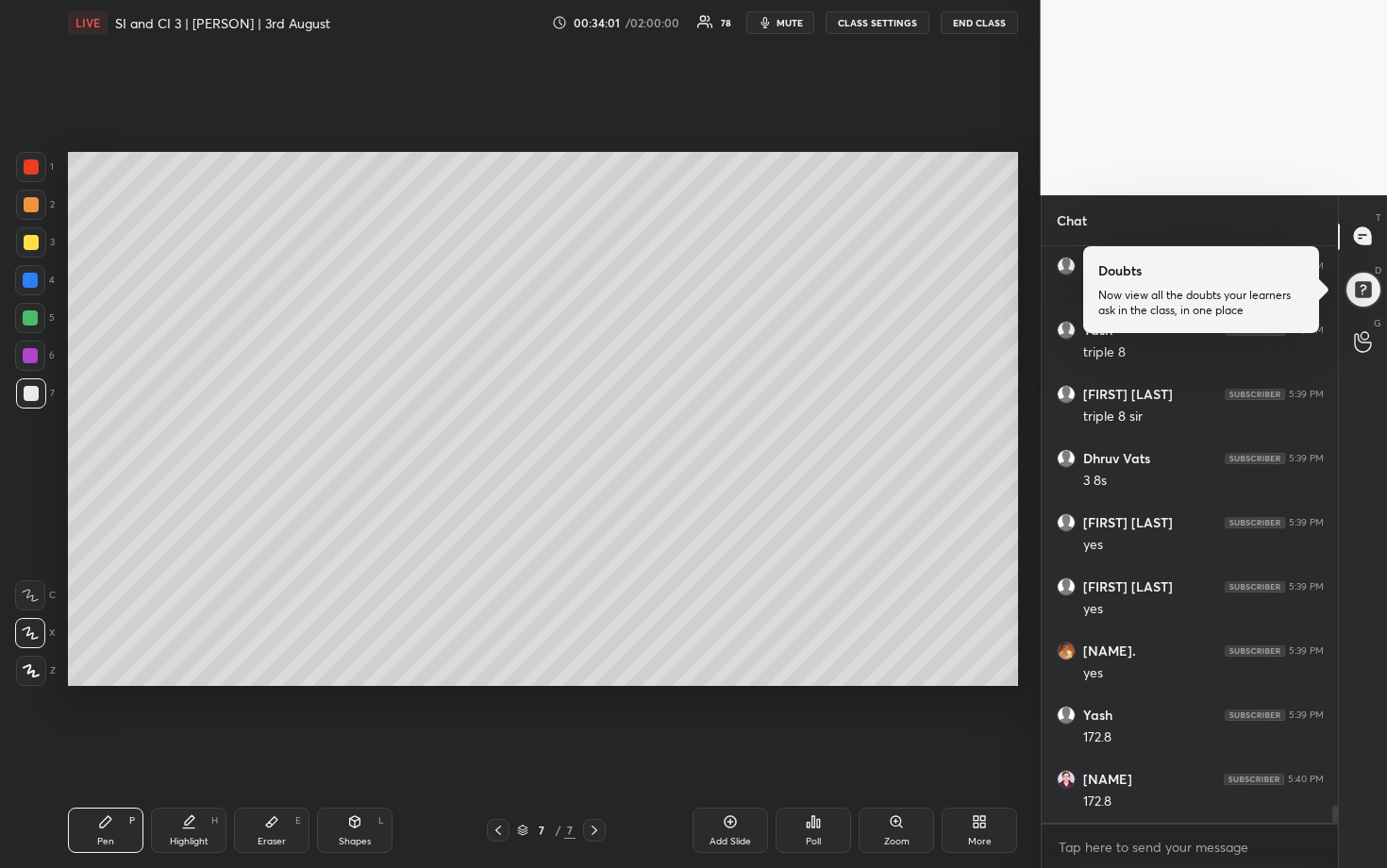 scroll, scrollTop: 18780, scrollLeft: 0, axis: vertical 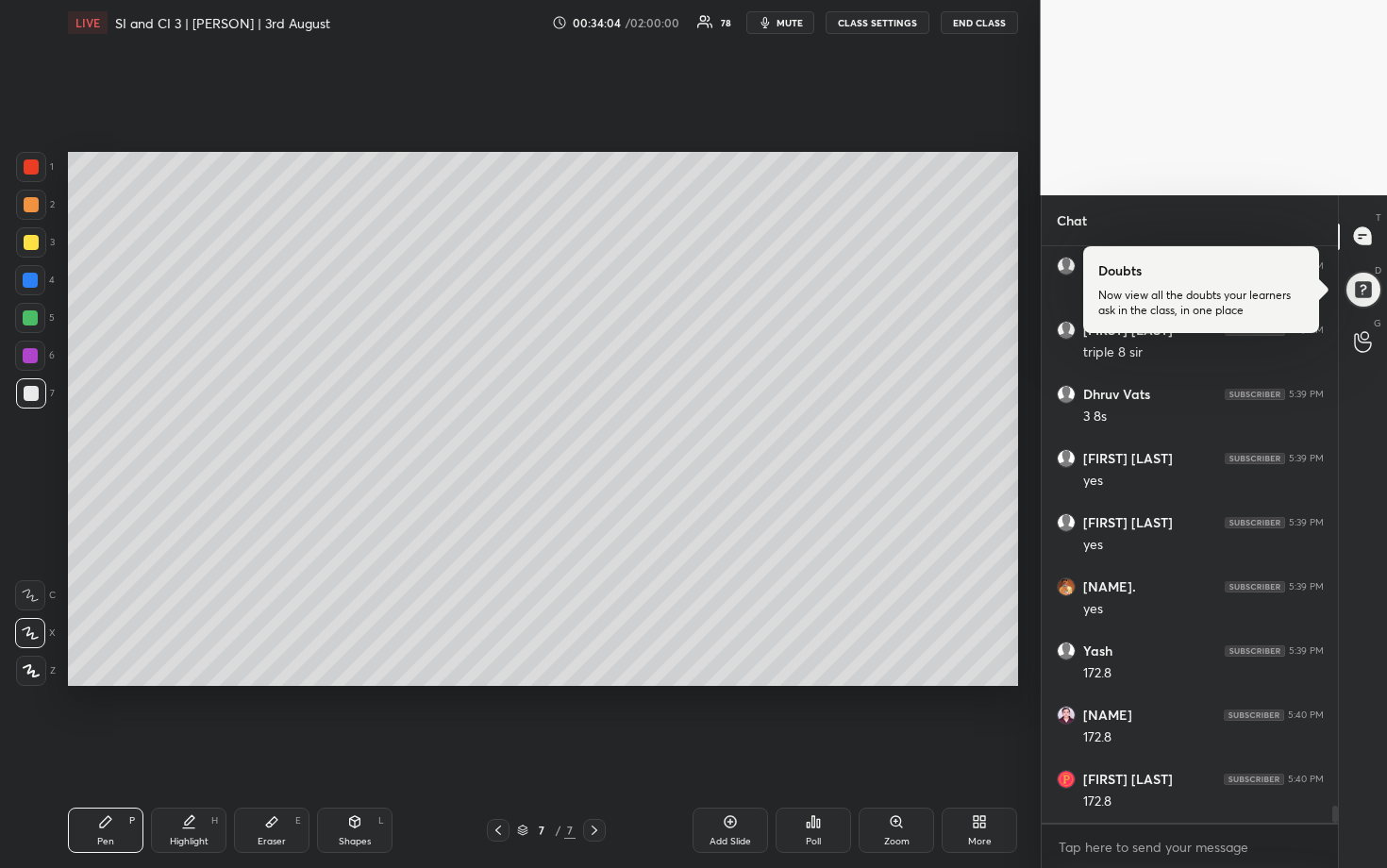 click on "1 2 3 4 5 6 7" at bounding box center [35, 284] 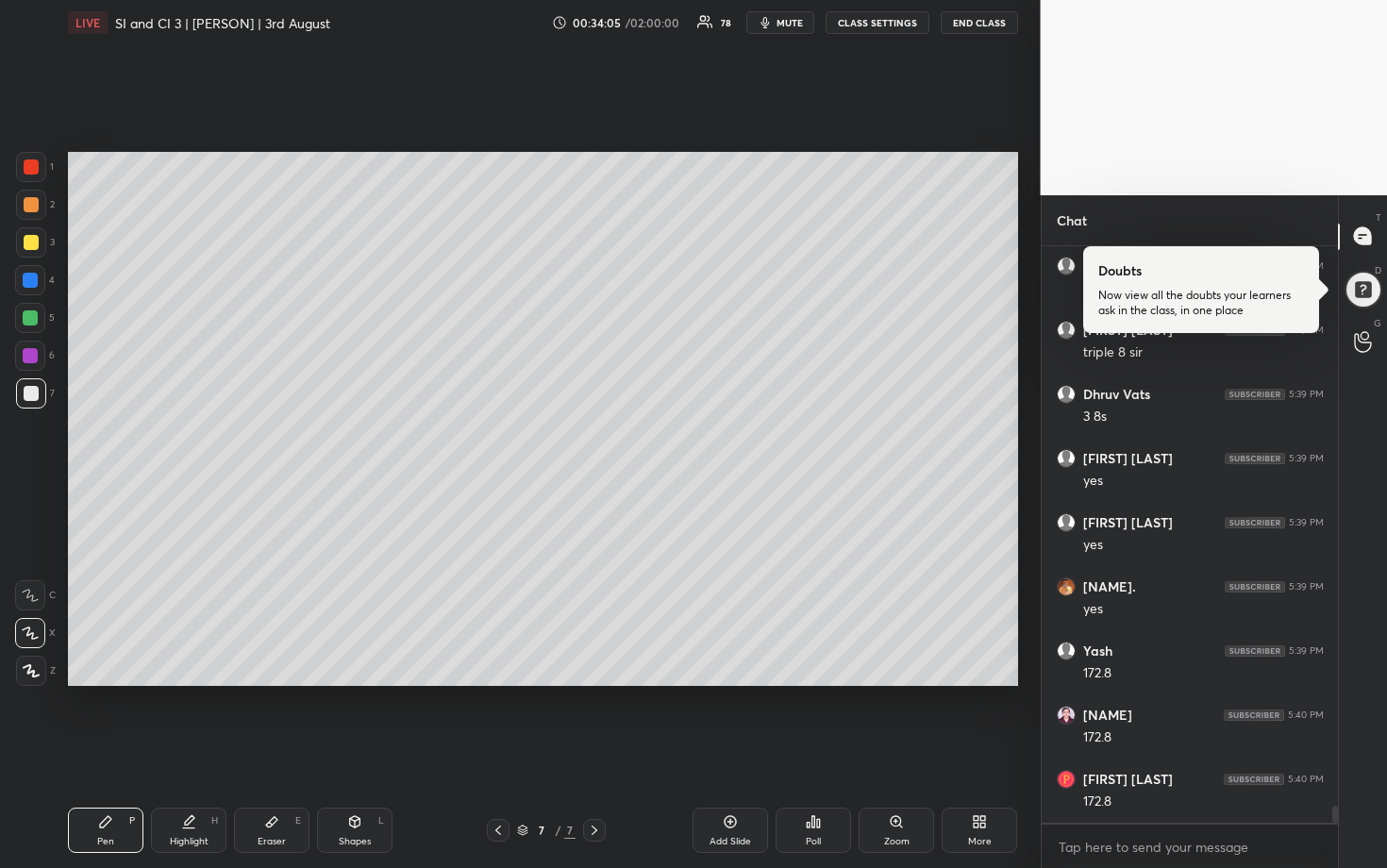 click at bounding box center [31, 242] 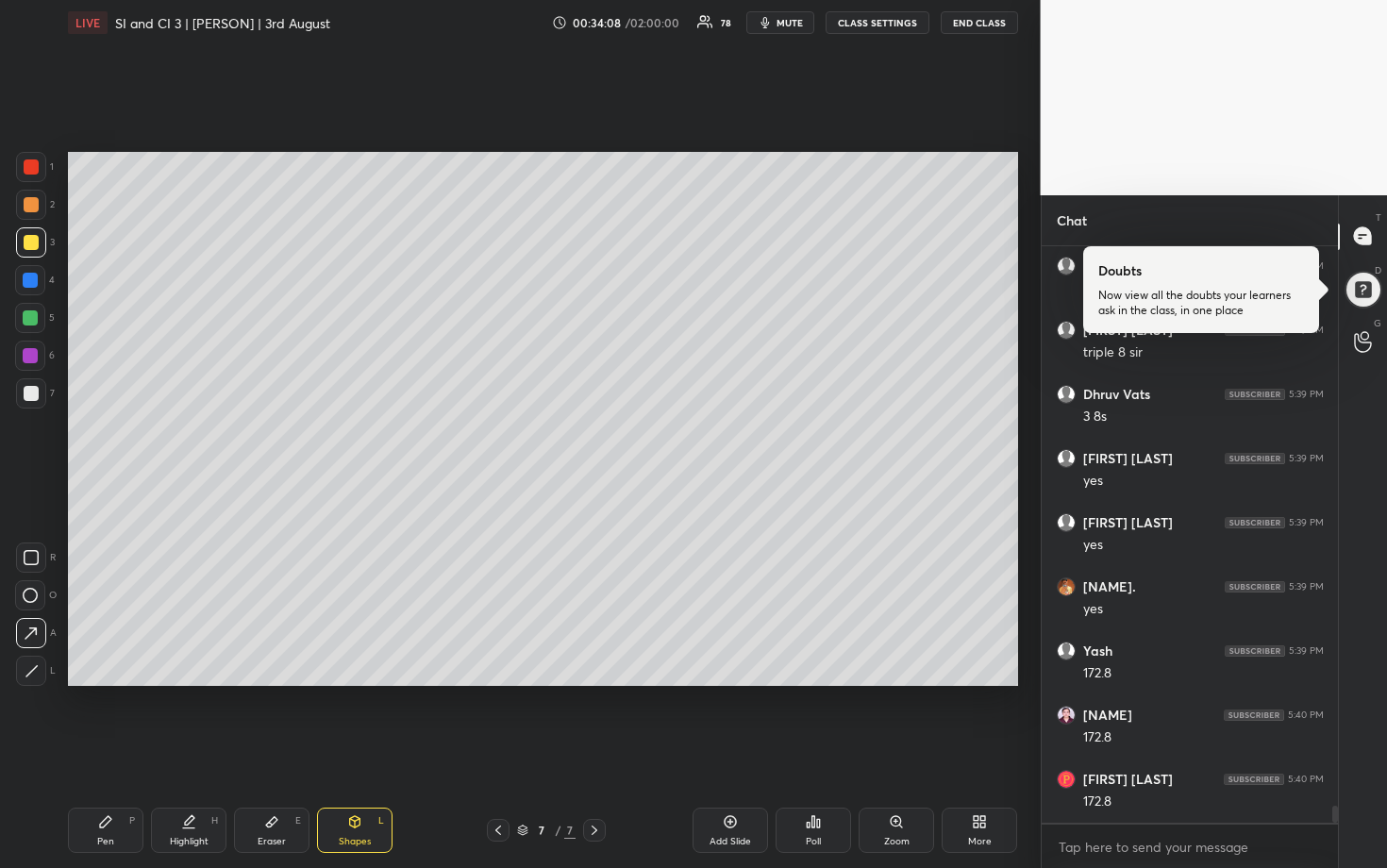 click at bounding box center [31, 393] 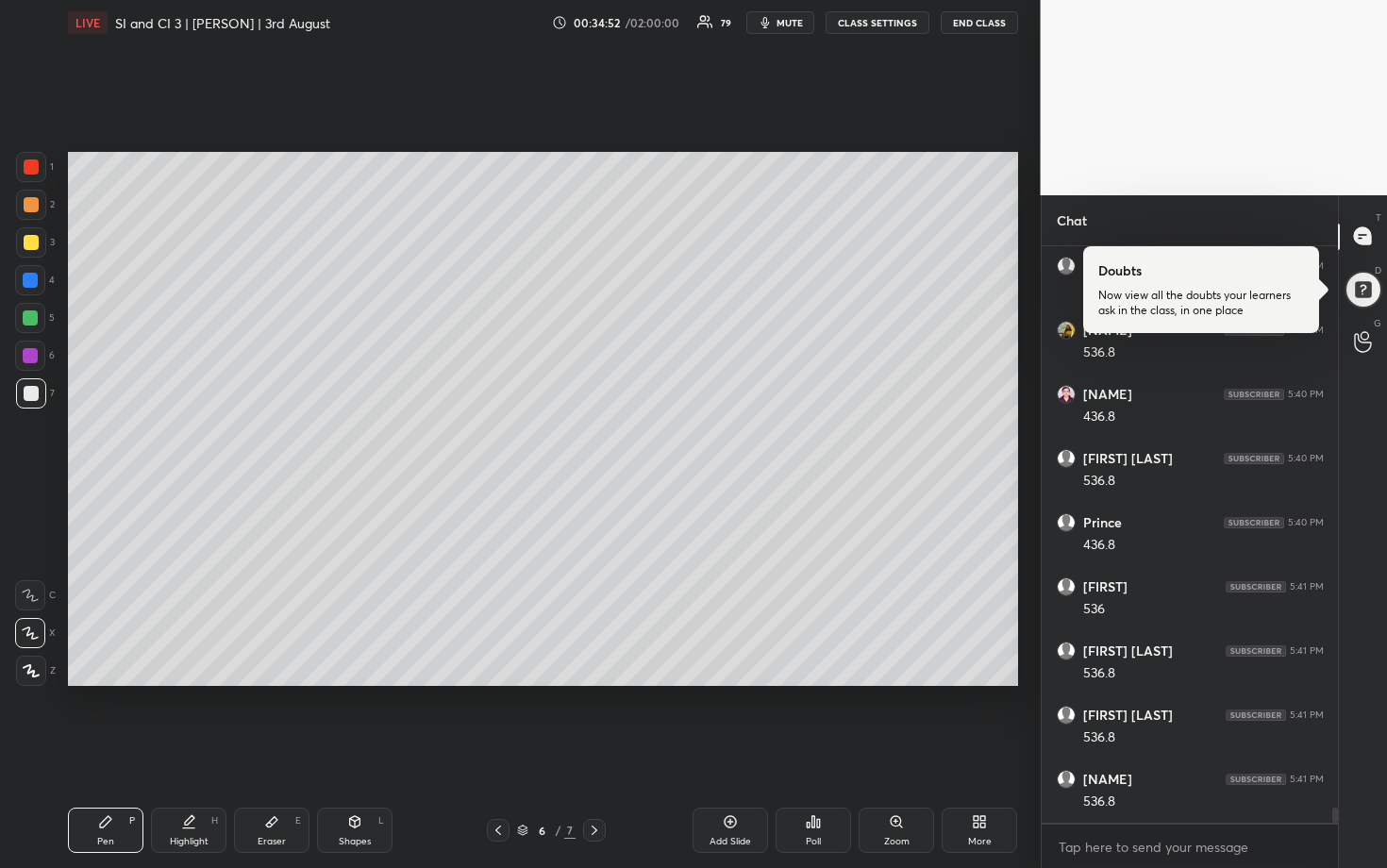 scroll, scrollTop: 21346, scrollLeft: 0, axis: vertical 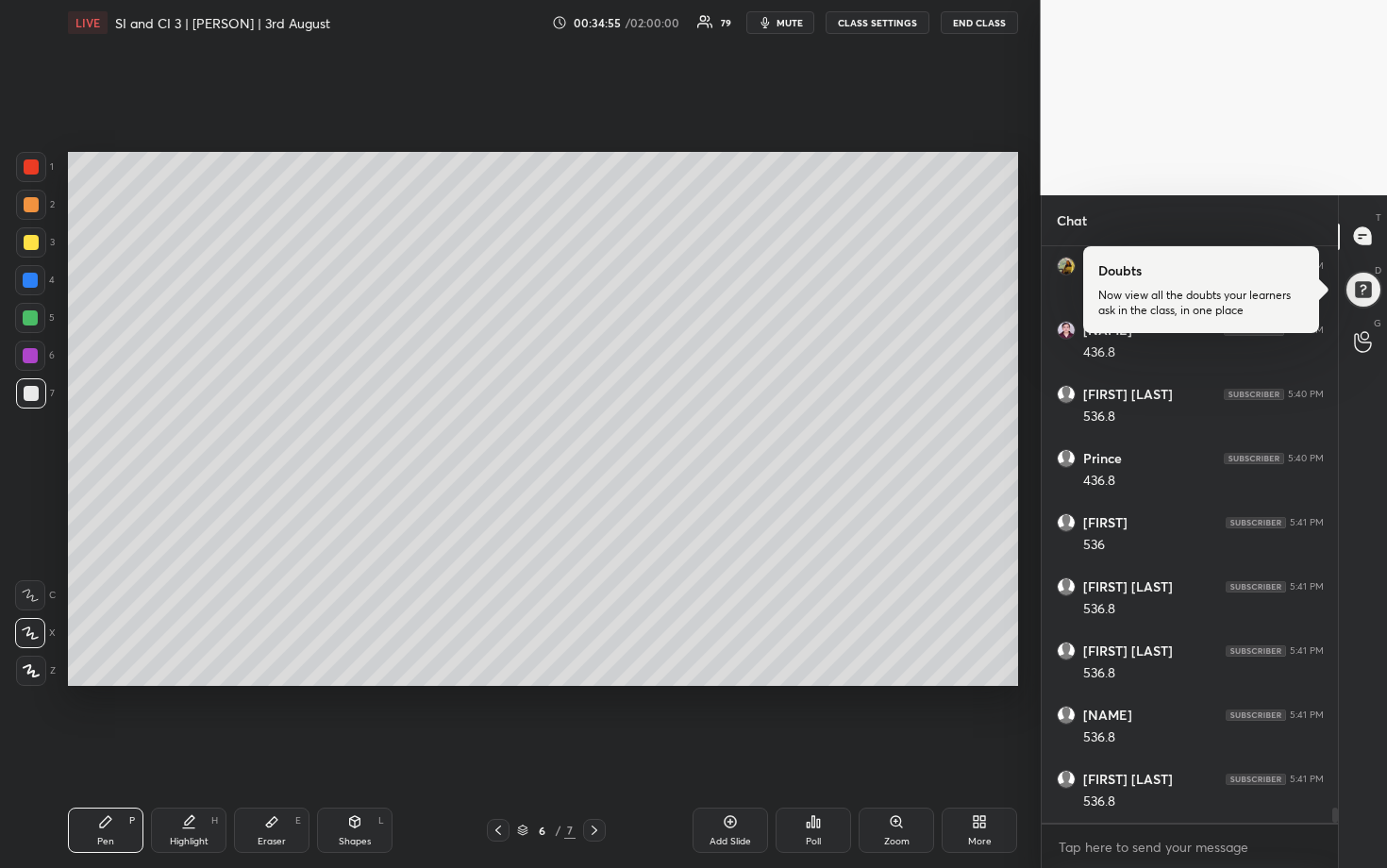 drag, startPoint x: 36, startPoint y: 359, endPoint x: 53, endPoint y: 363, distance: 17.464249 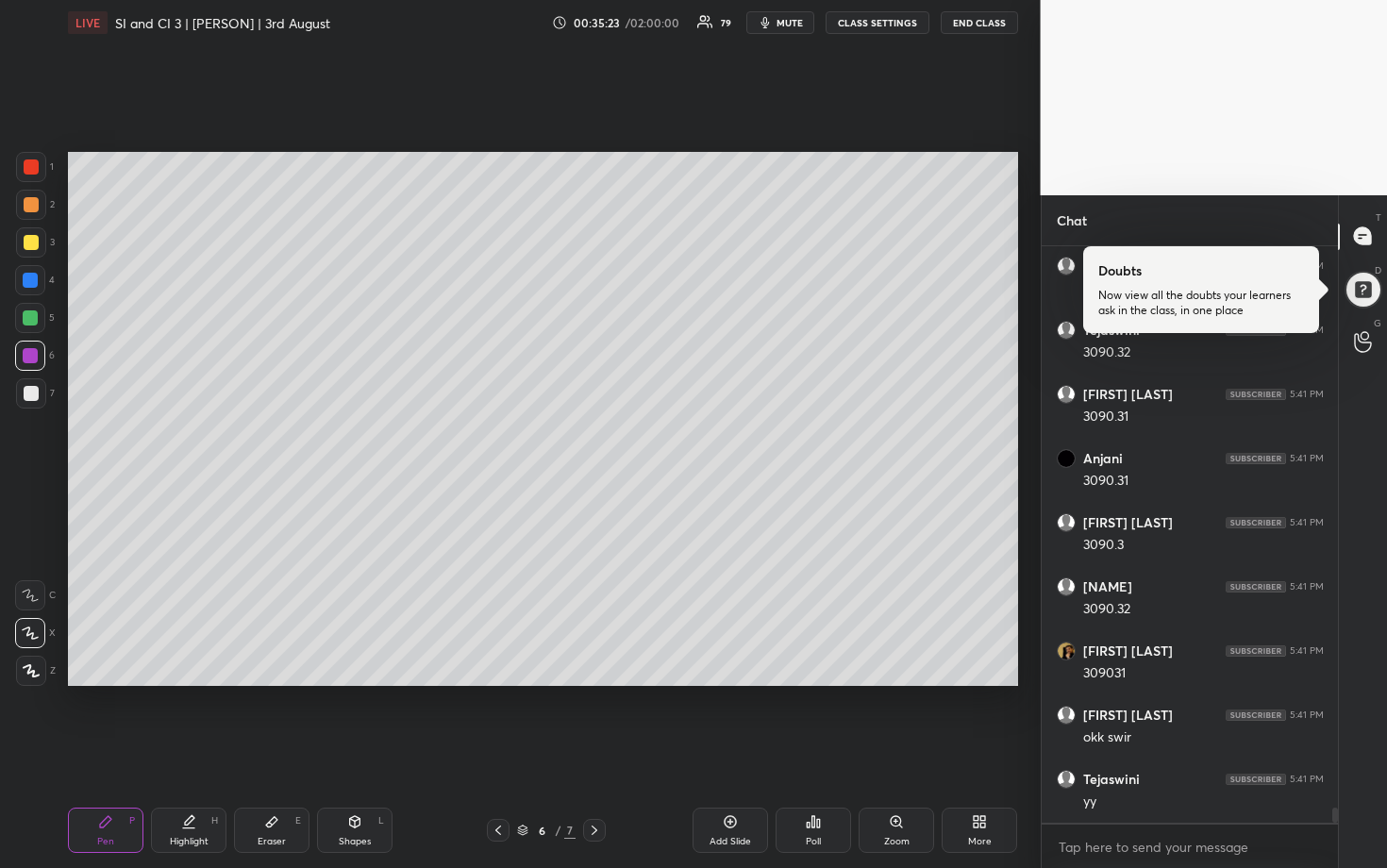 scroll, scrollTop: 22244, scrollLeft: 0, axis: vertical 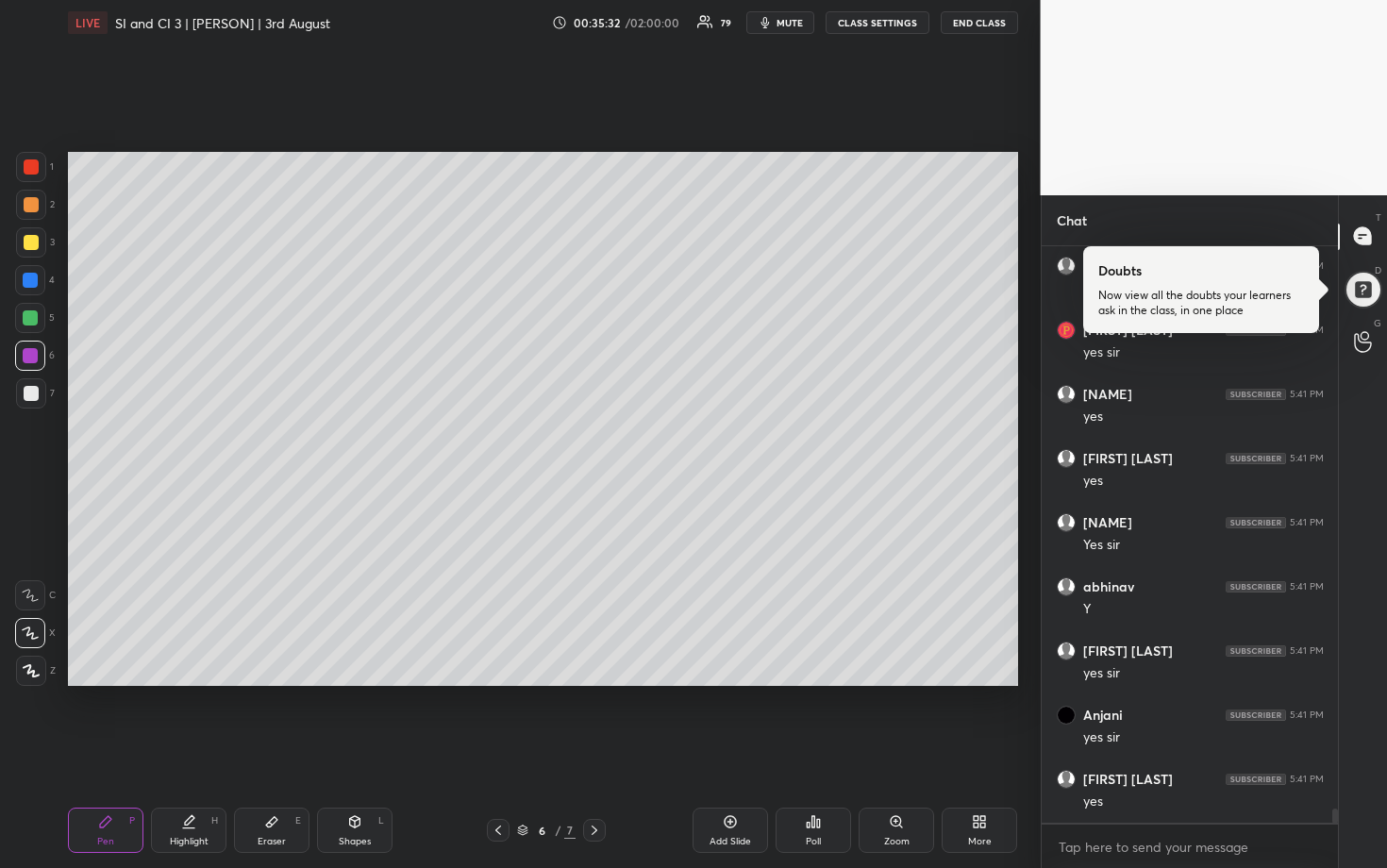 click at bounding box center [31, 242] 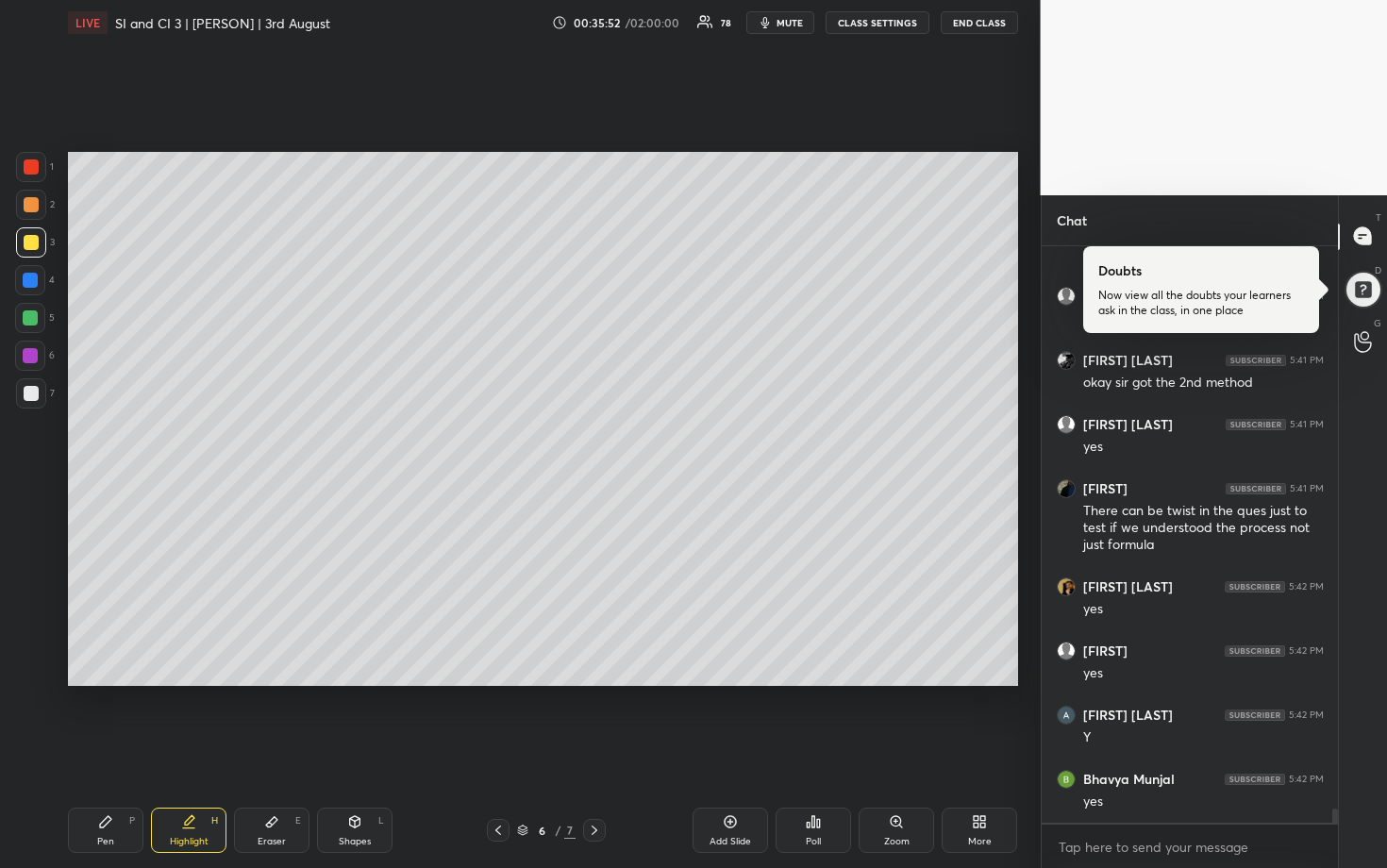 scroll, scrollTop: 23771, scrollLeft: 0, axis: vertical 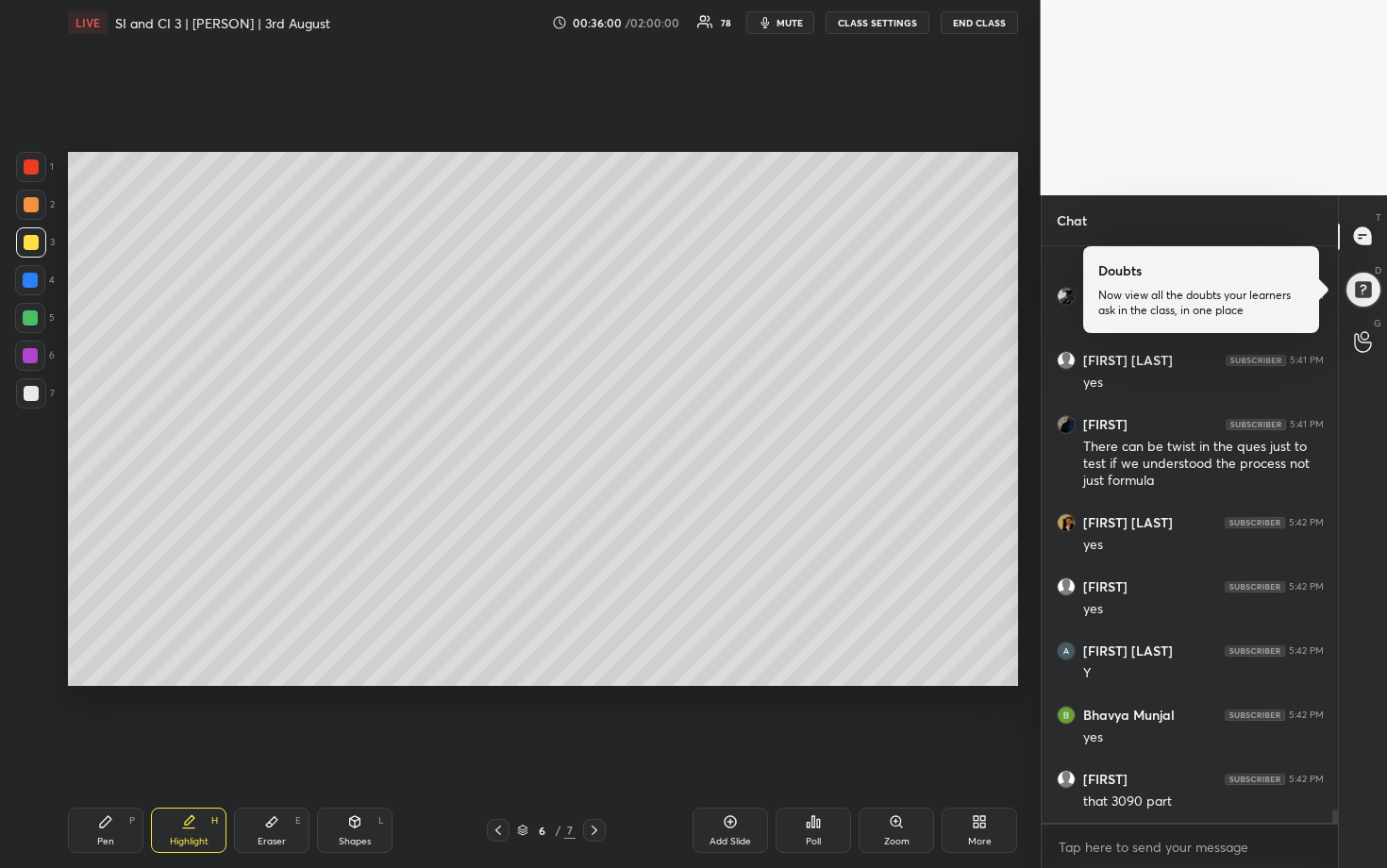 click at bounding box center (30, 318) 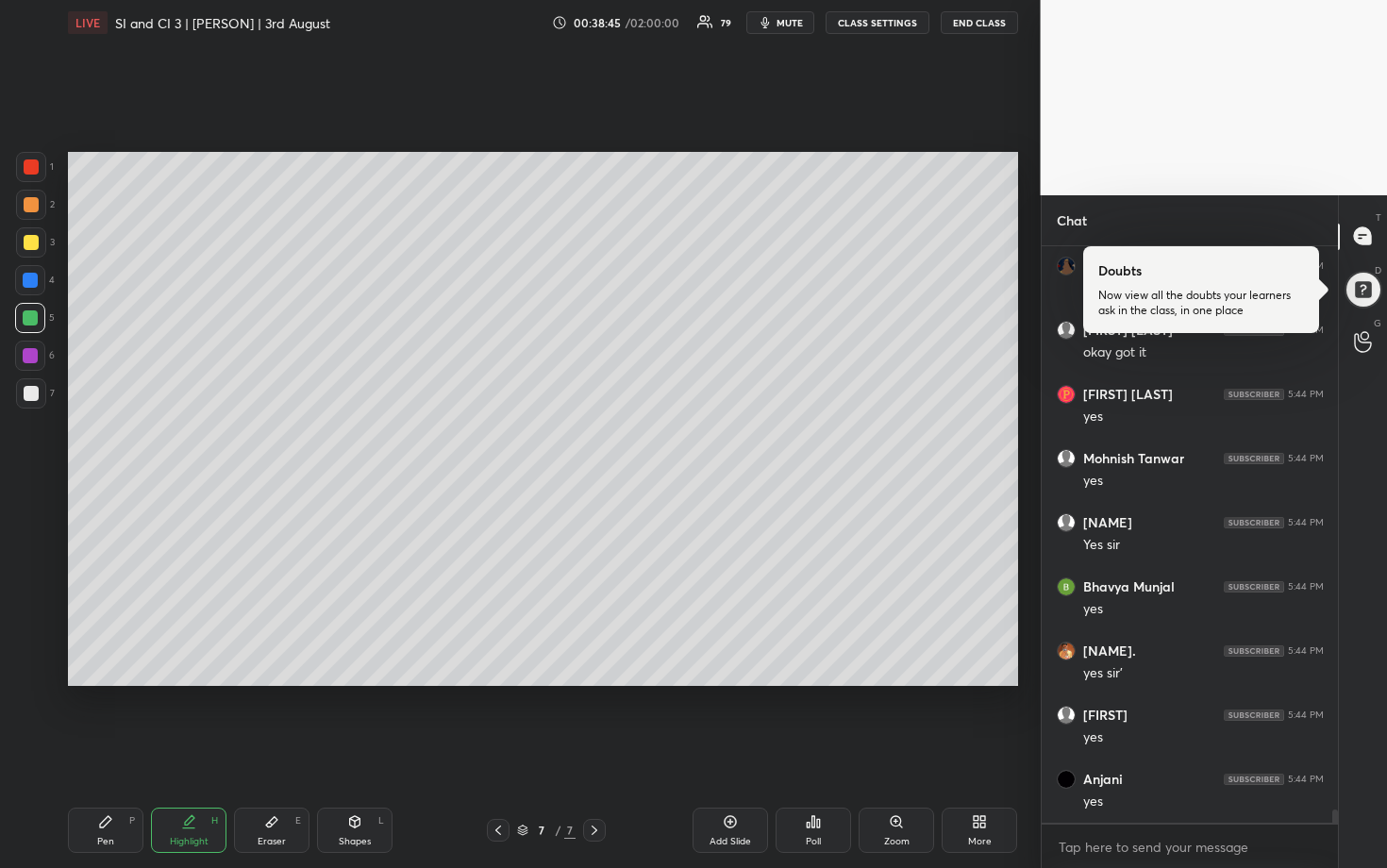 scroll, scrollTop: 25264, scrollLeft: 0, axis: vertical 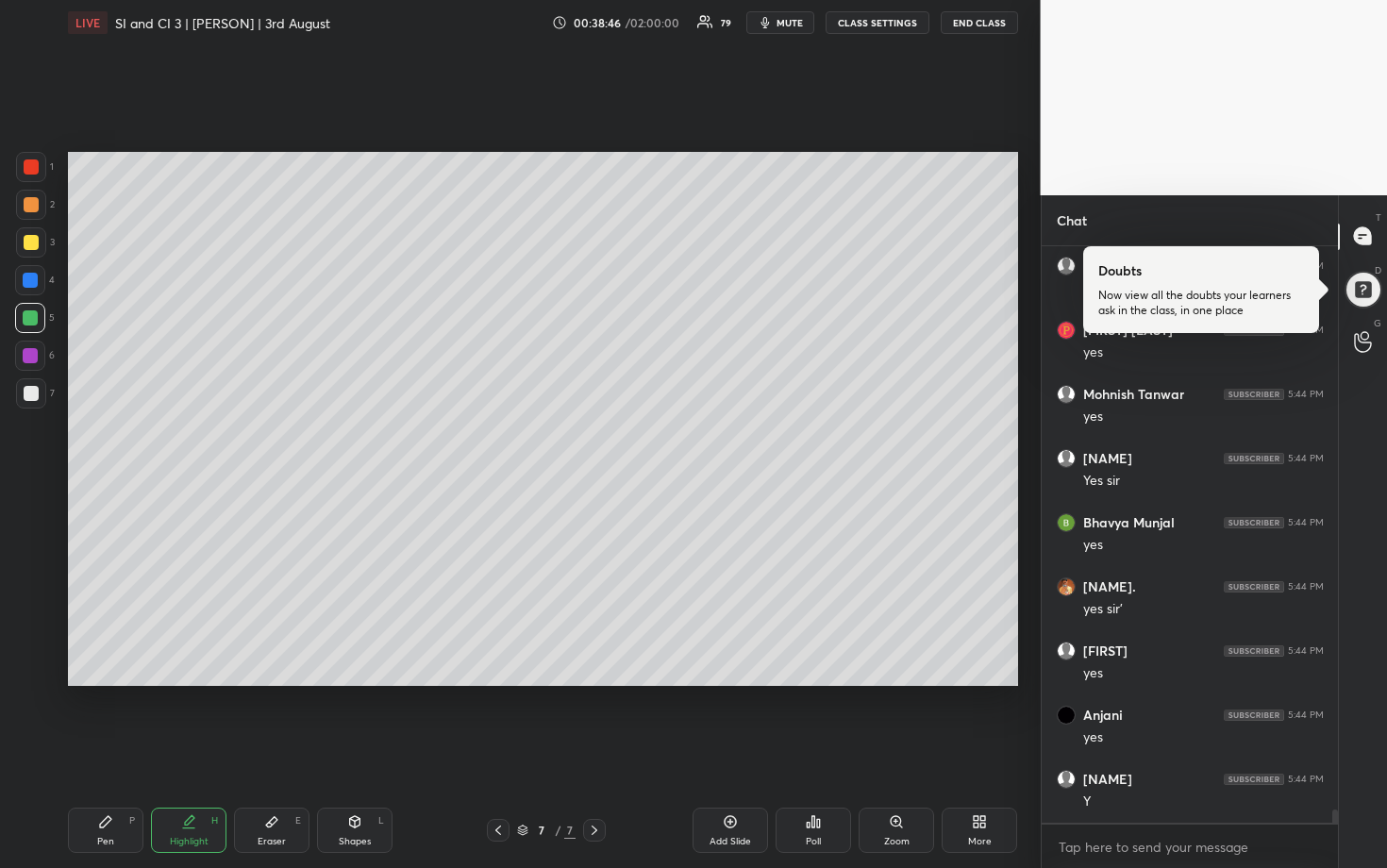 click at bounding box center [31, 242] 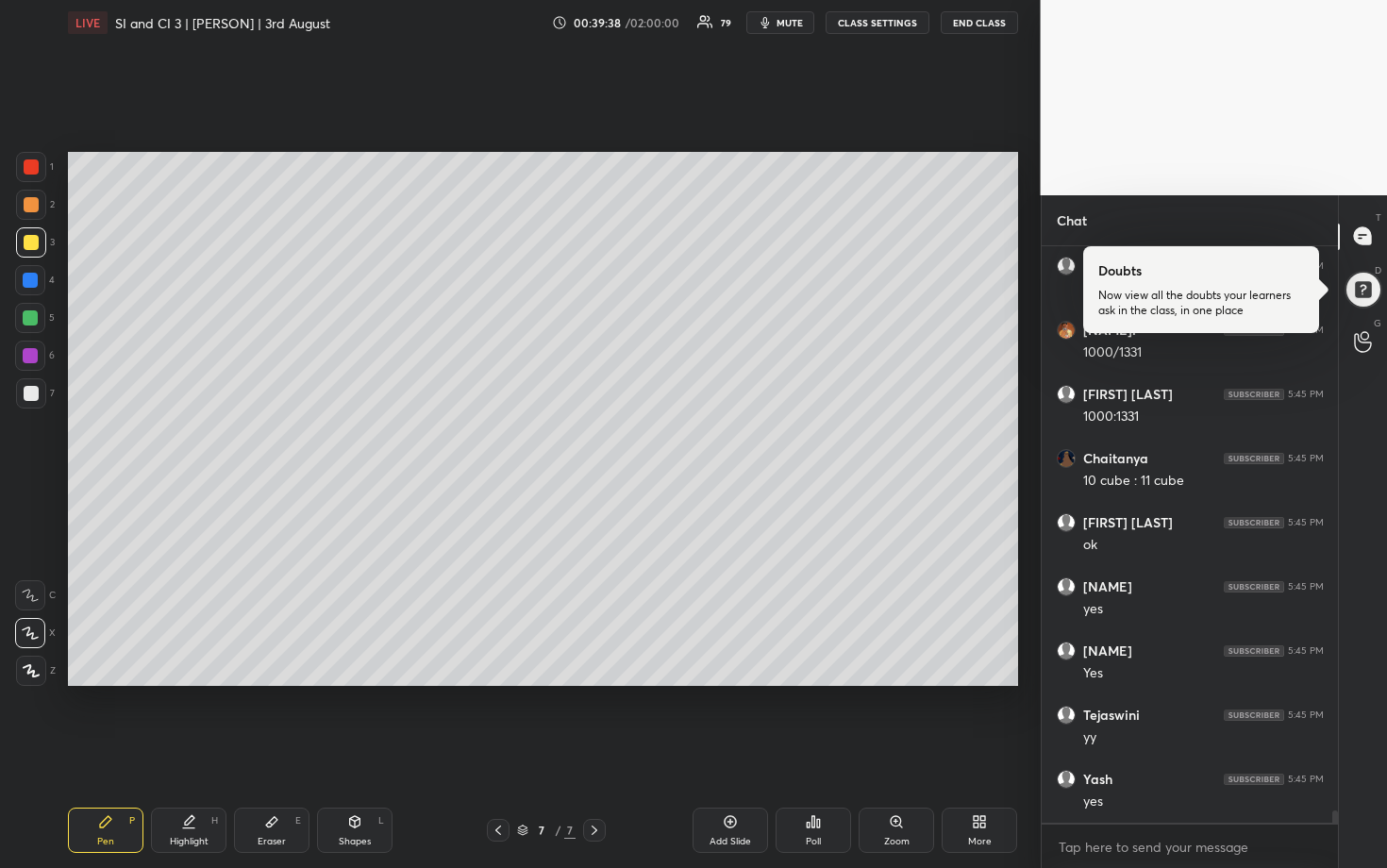 scroll, scrollTop: 25685, scrollLeft: 0, axis: vertical 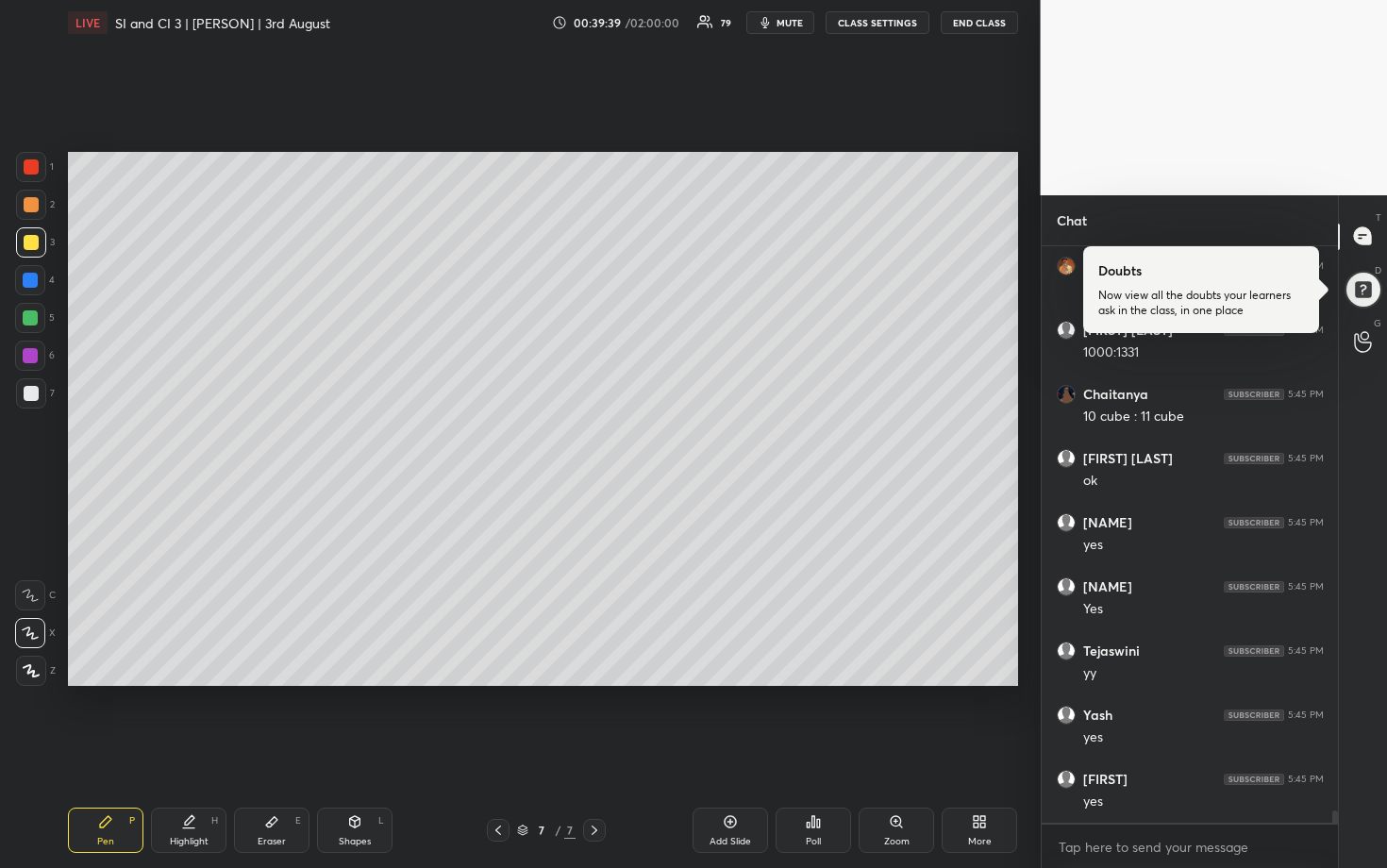 click 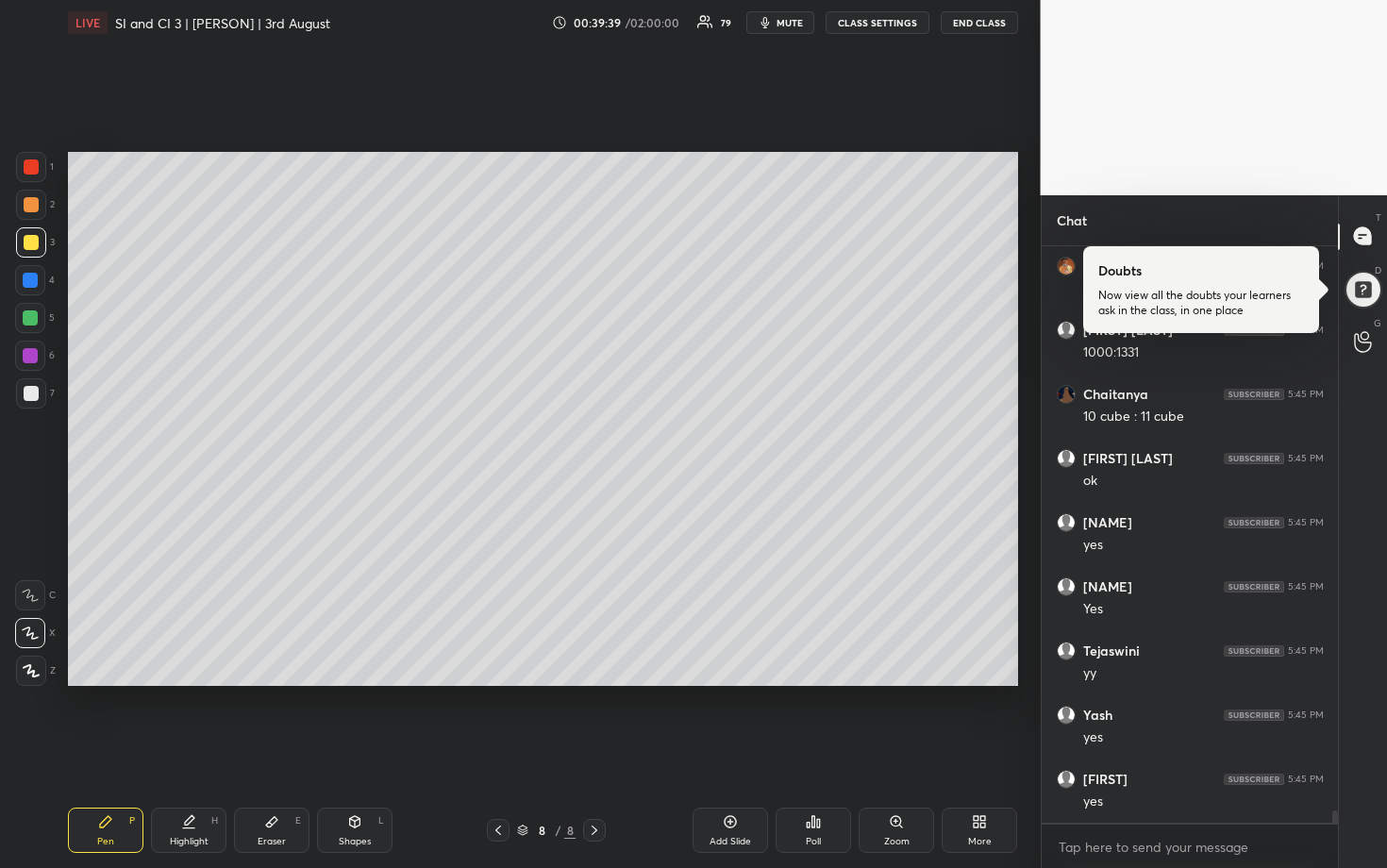 scroll, scrollTop: 25749, scrollLeft: 0, axis: vertical 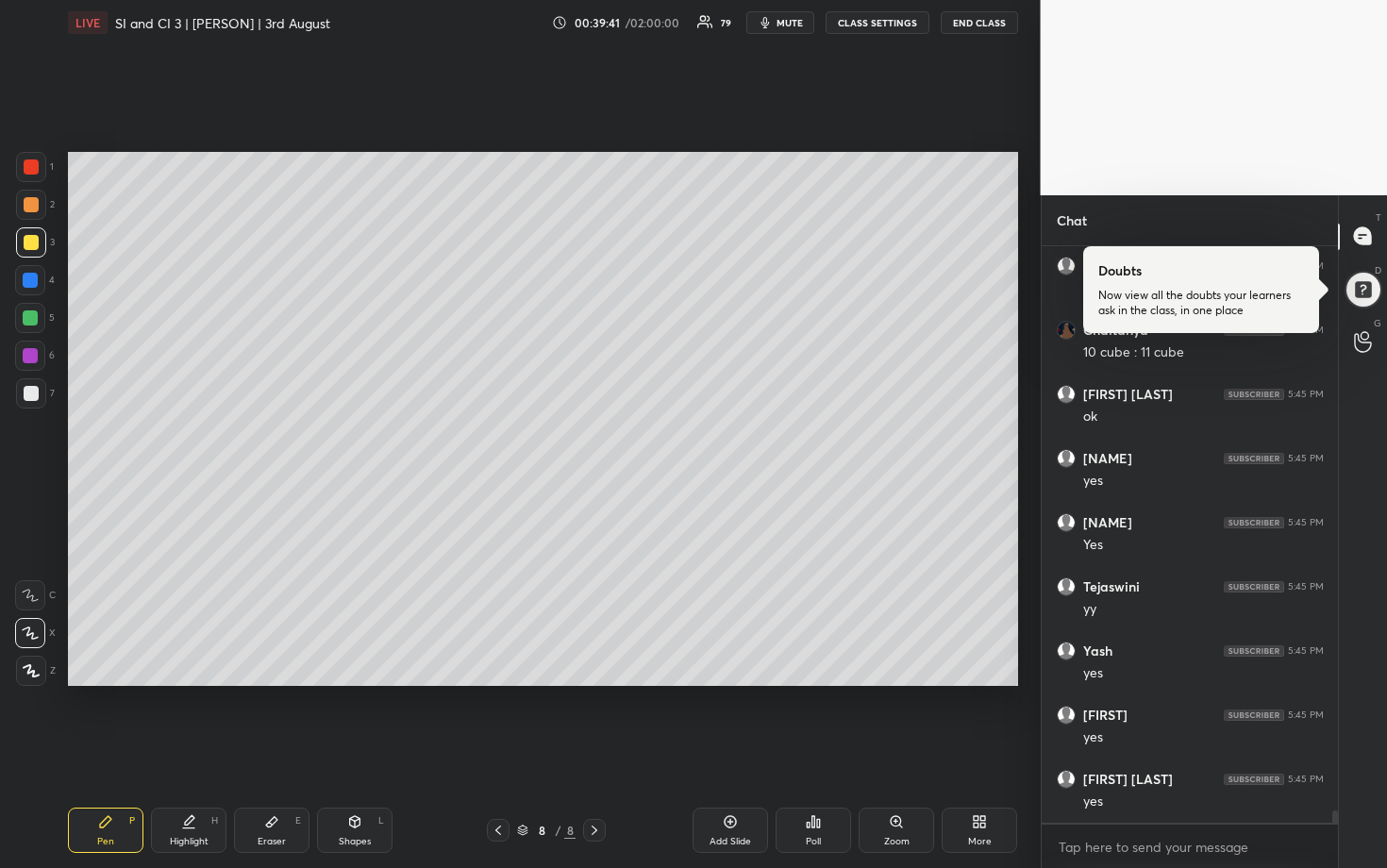 click at bounding box center (30, 318) 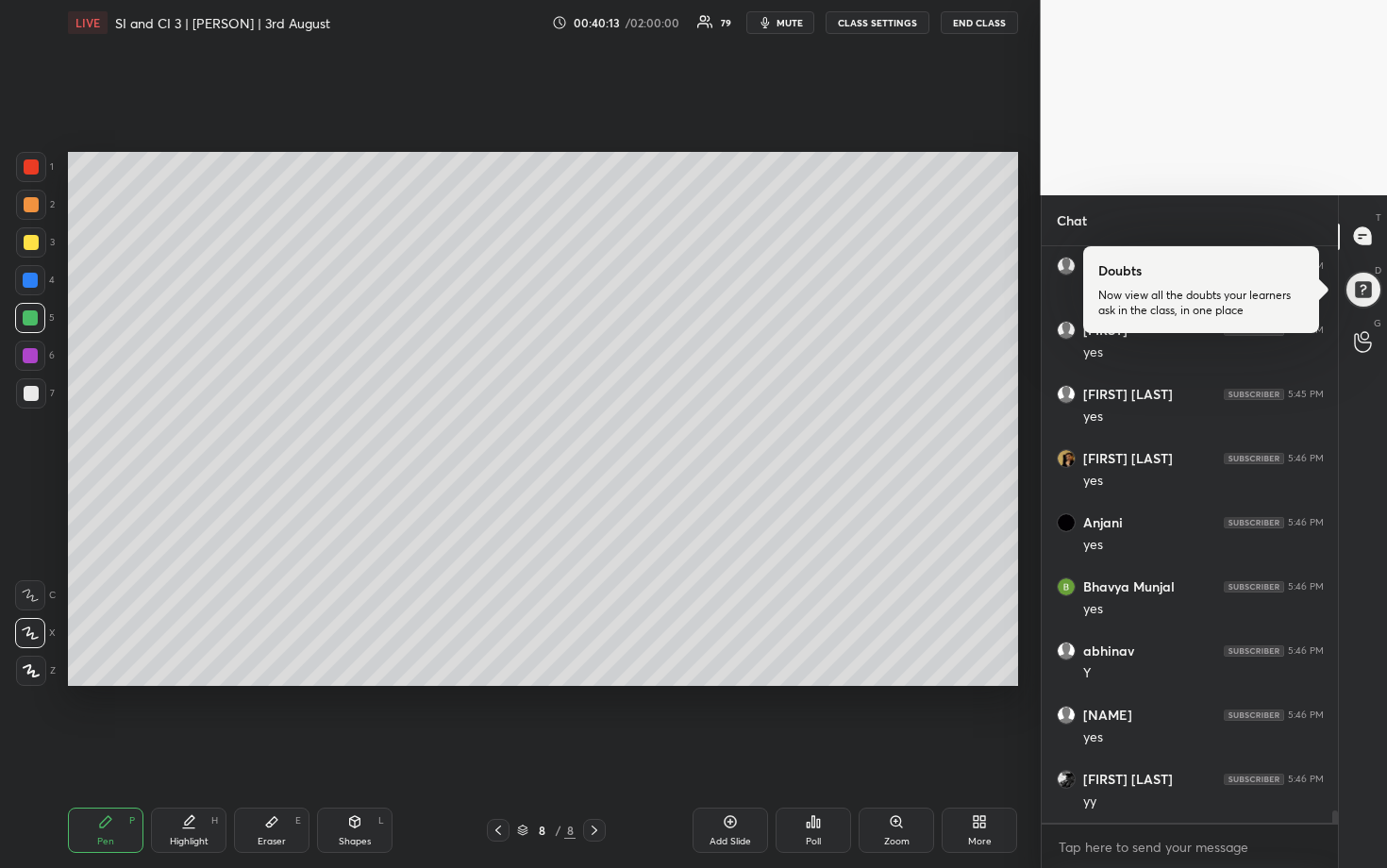 scroll, scrollTop: 26199, scrollLeft: 0, axis: vertical 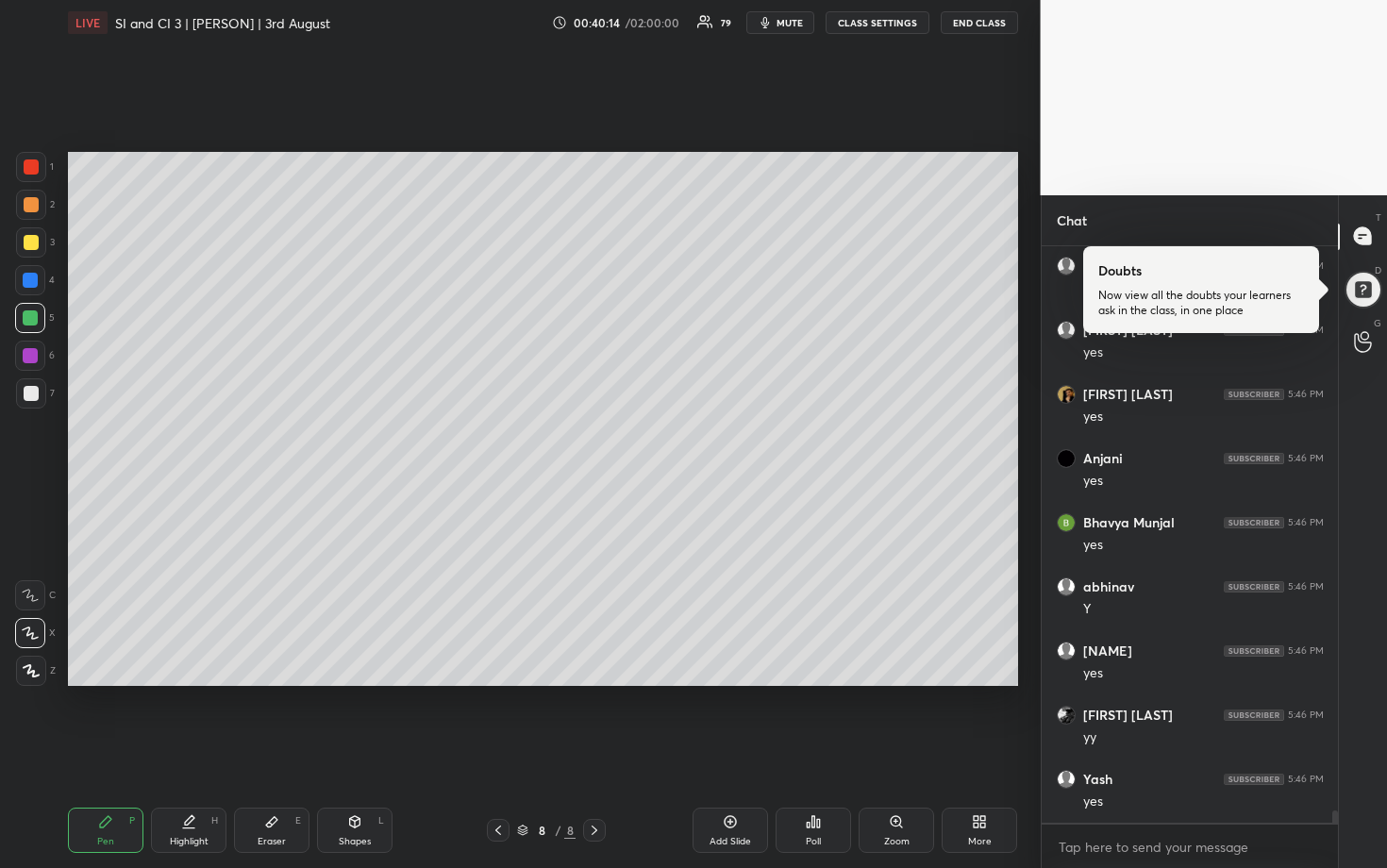 click at bounding box center [31, 242] 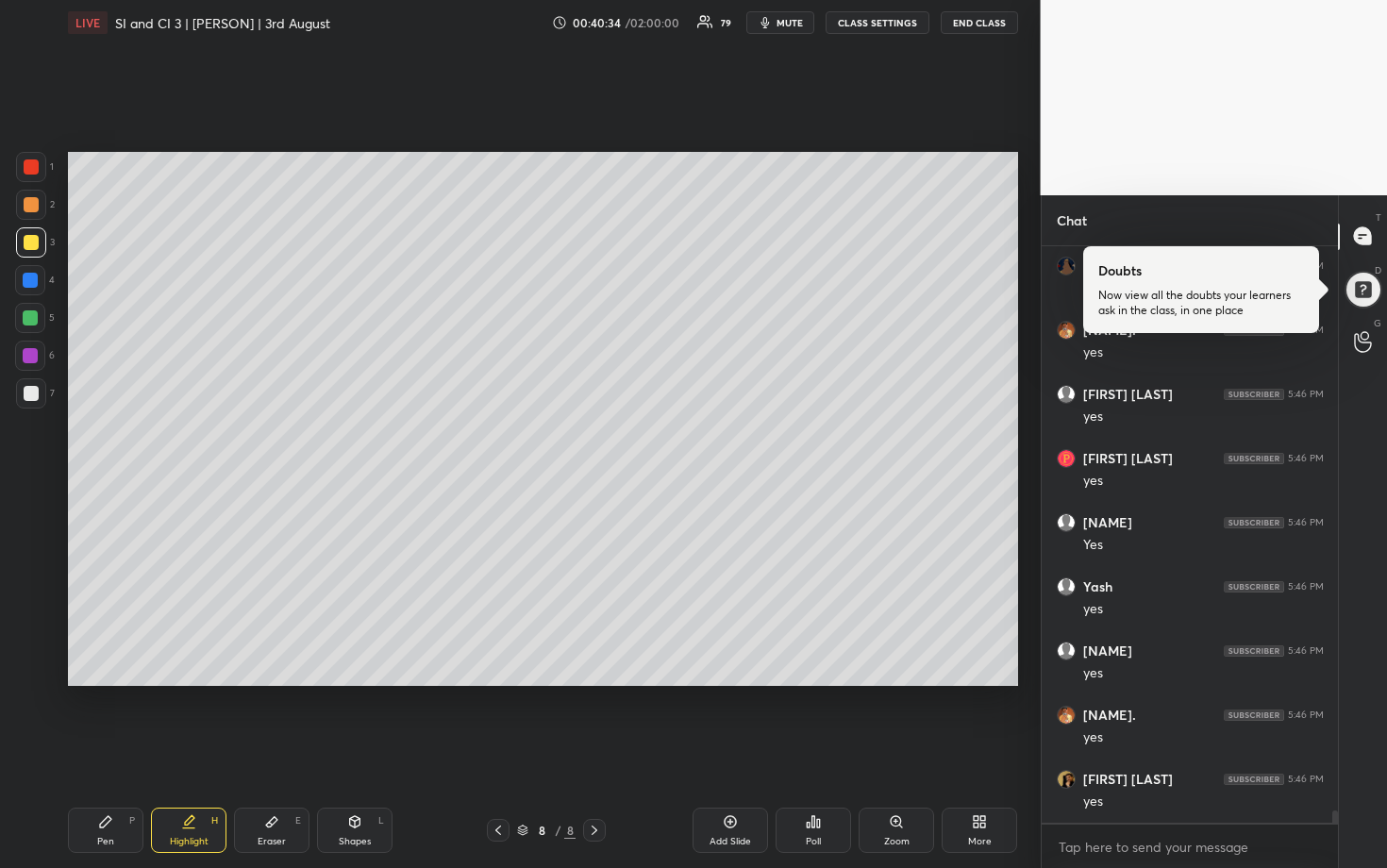 scroll, scrollTop: 26840, scrollLeft: 0, axis: vertical 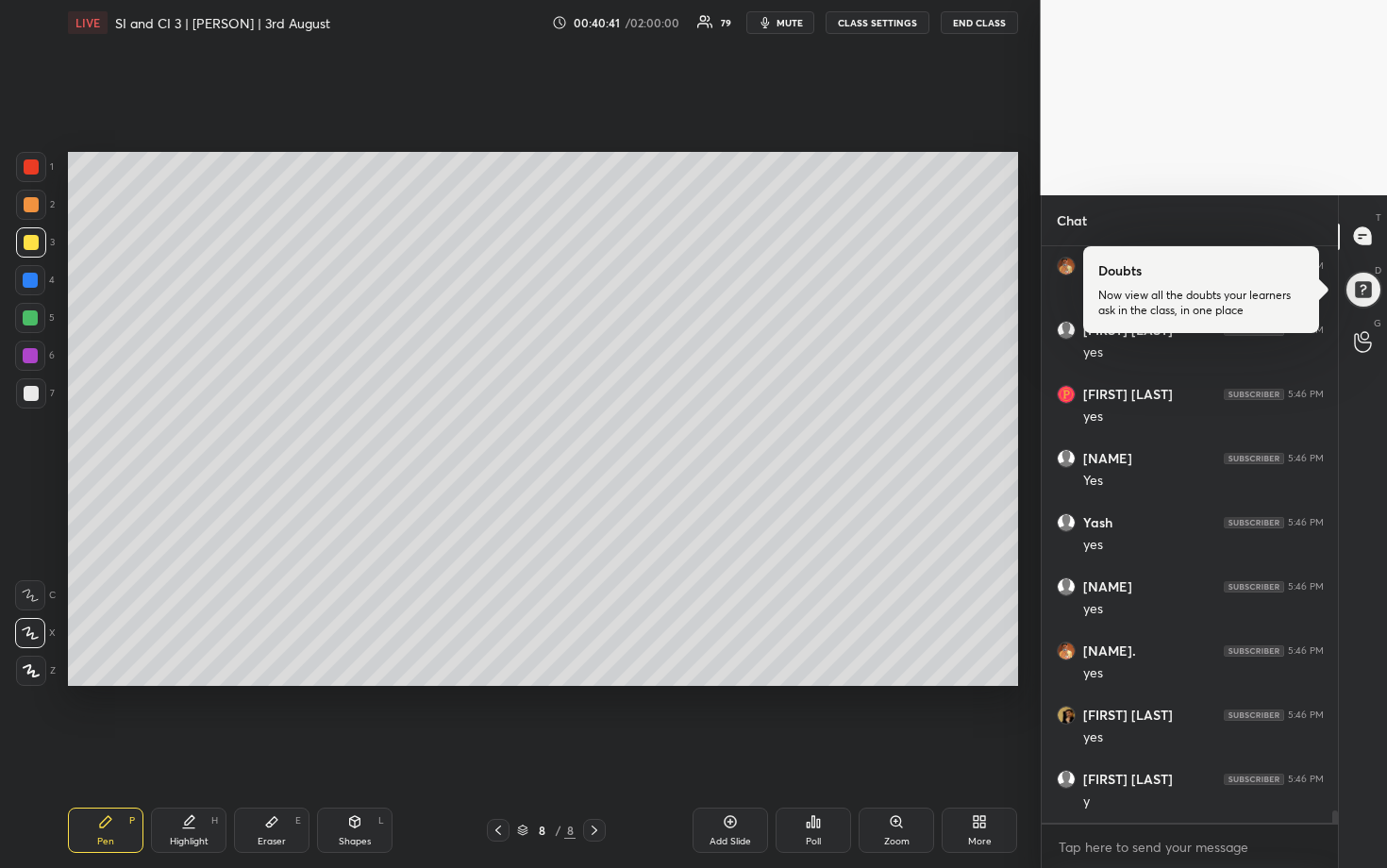 drag, startPoint x: 36, startPoint y: 283, endPoint x: 45, endPoint y: 282, distance: 9.055385 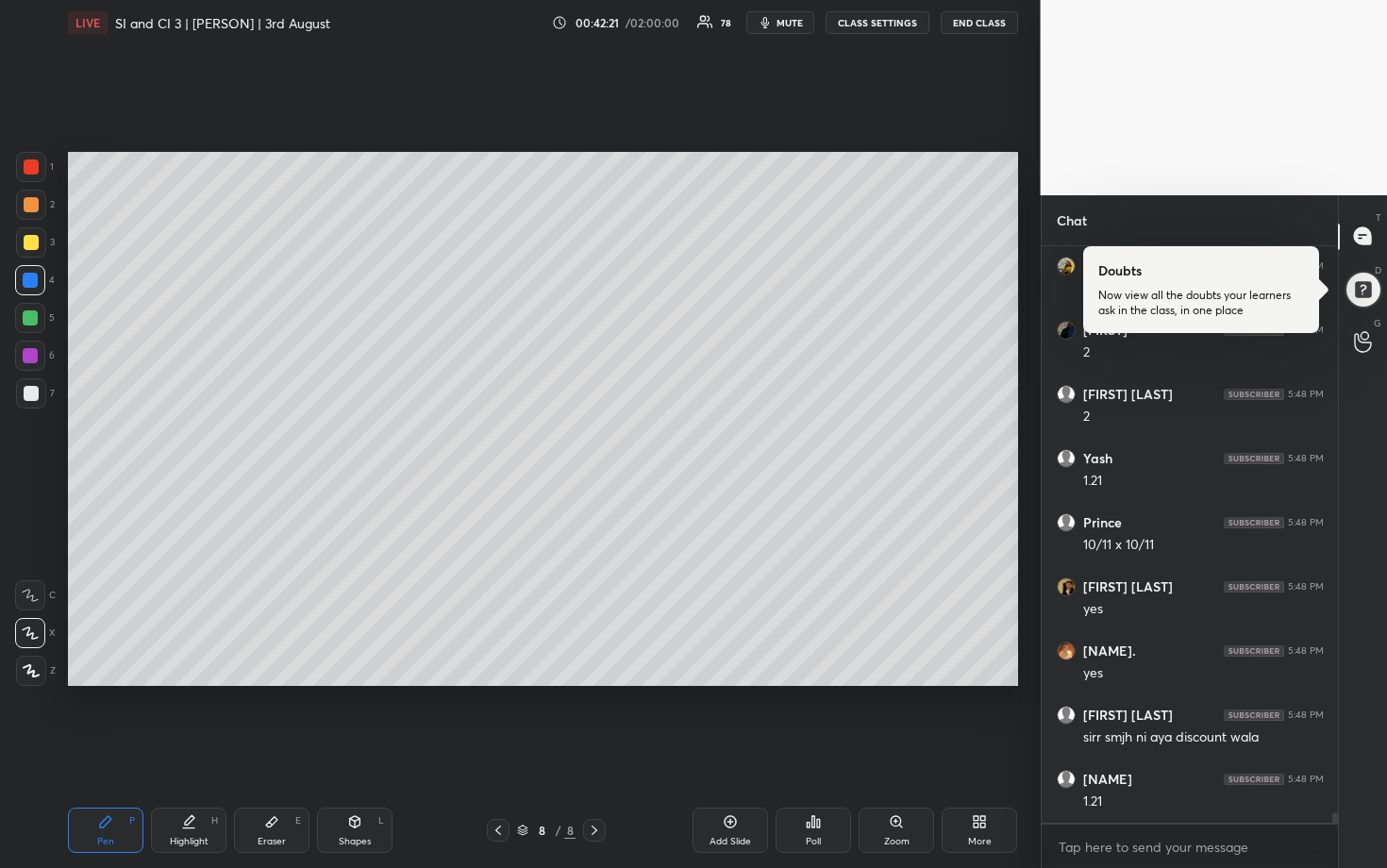 scroll, scrollTop: 30882, scrollLeft: 0, axis: vertical 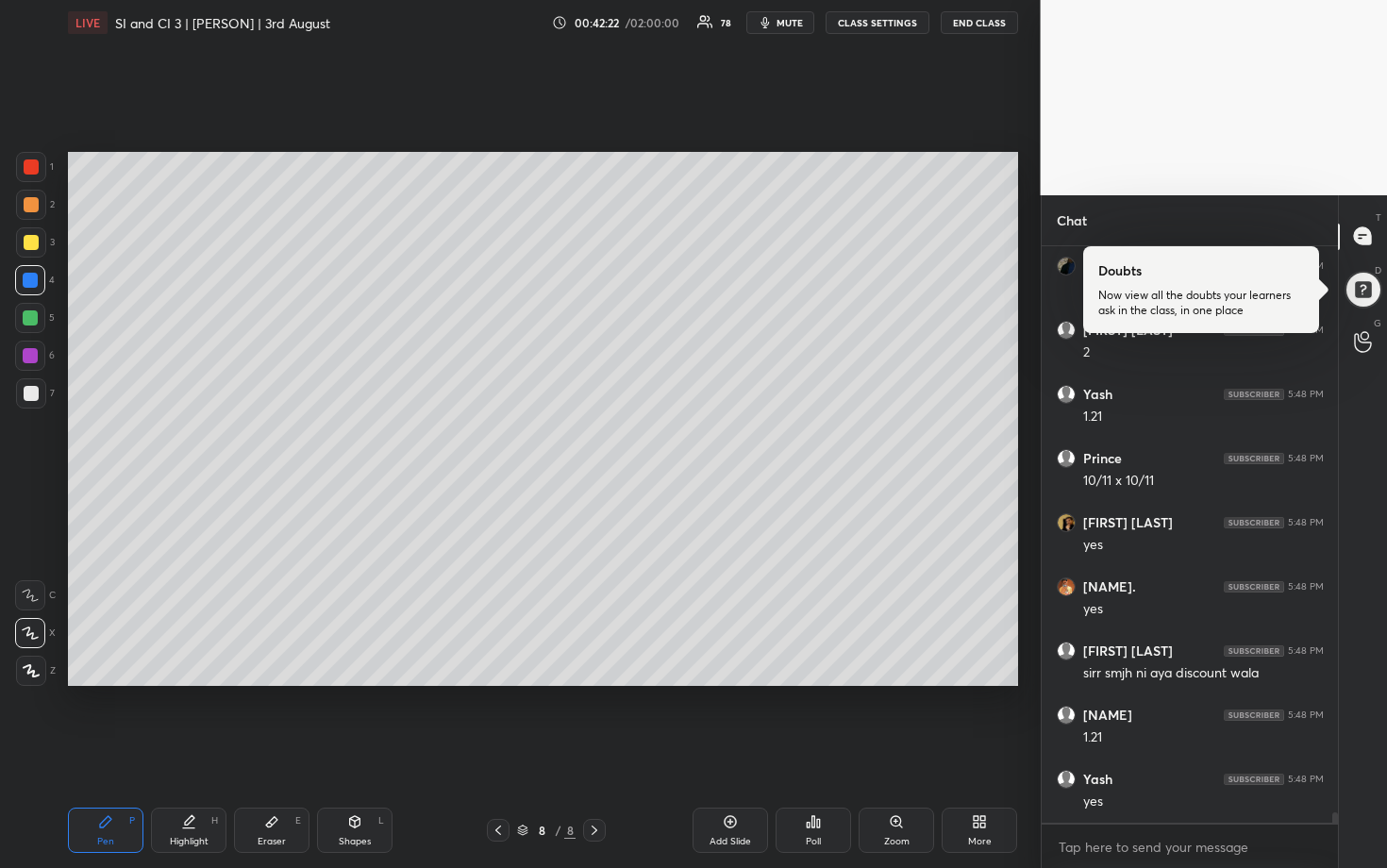click at bounding box center (31, 393) 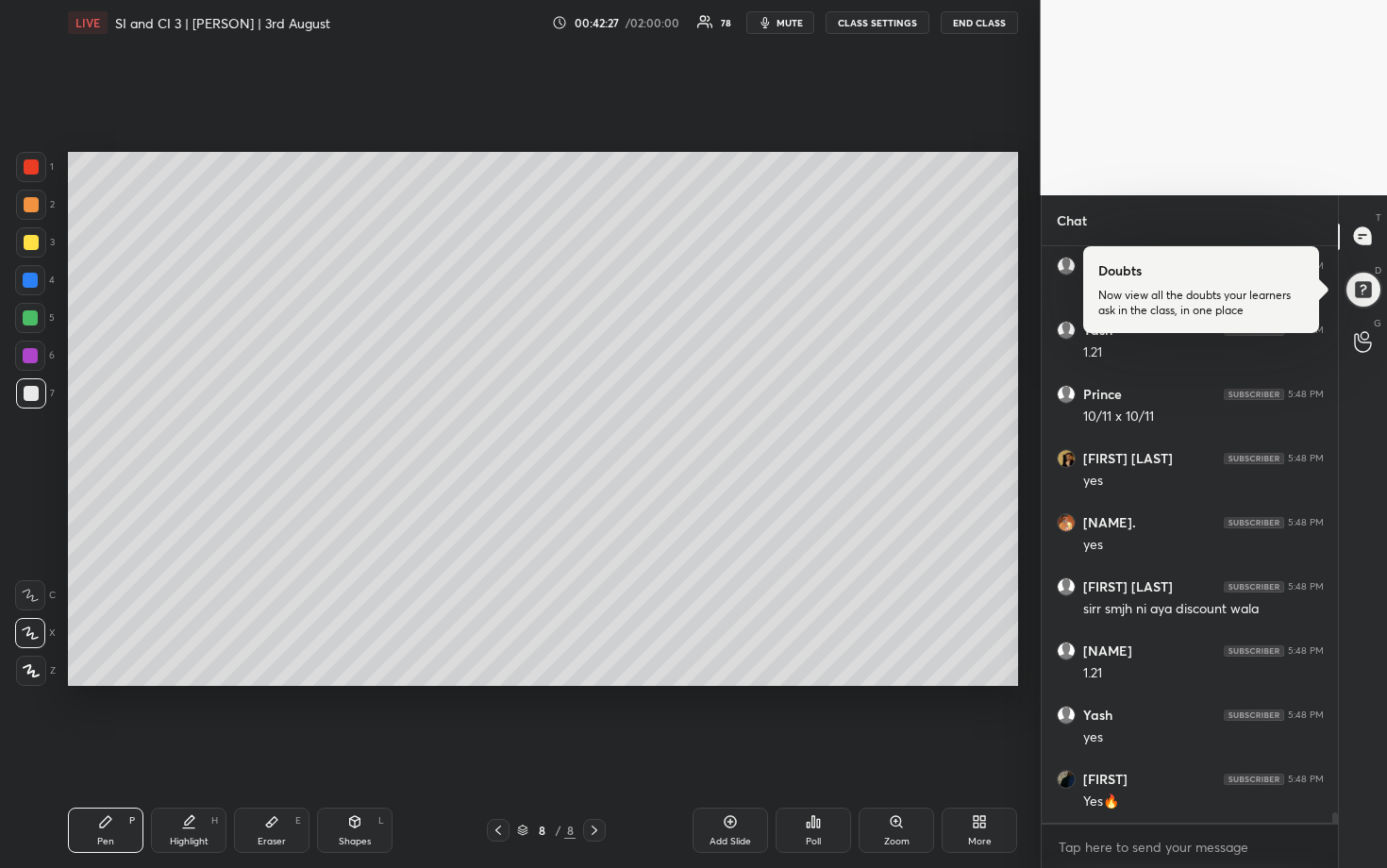 scroll, scrollTop: 31010, scrollLeft: 0, axis: vertical 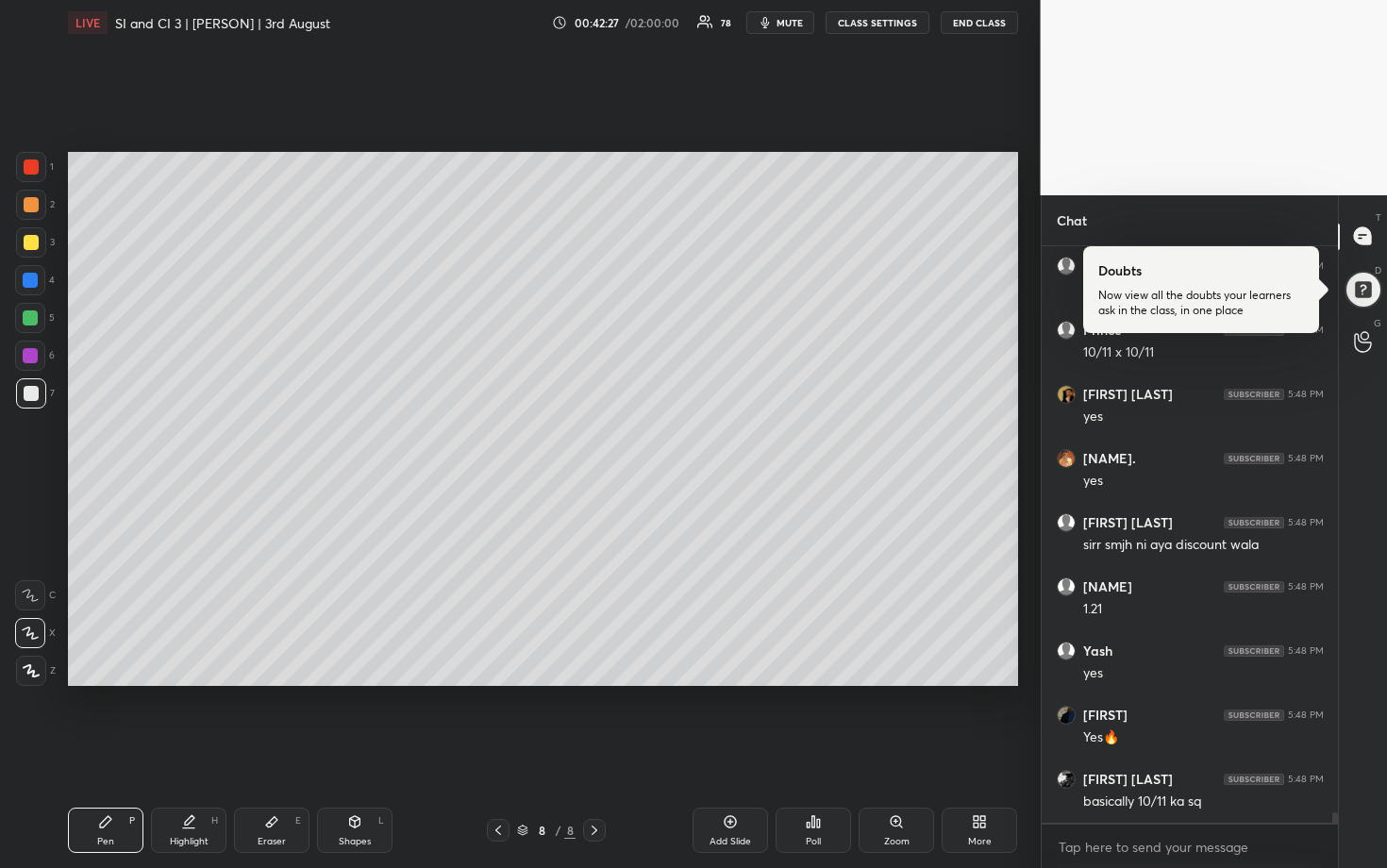 click at bounding box center [30, 318] 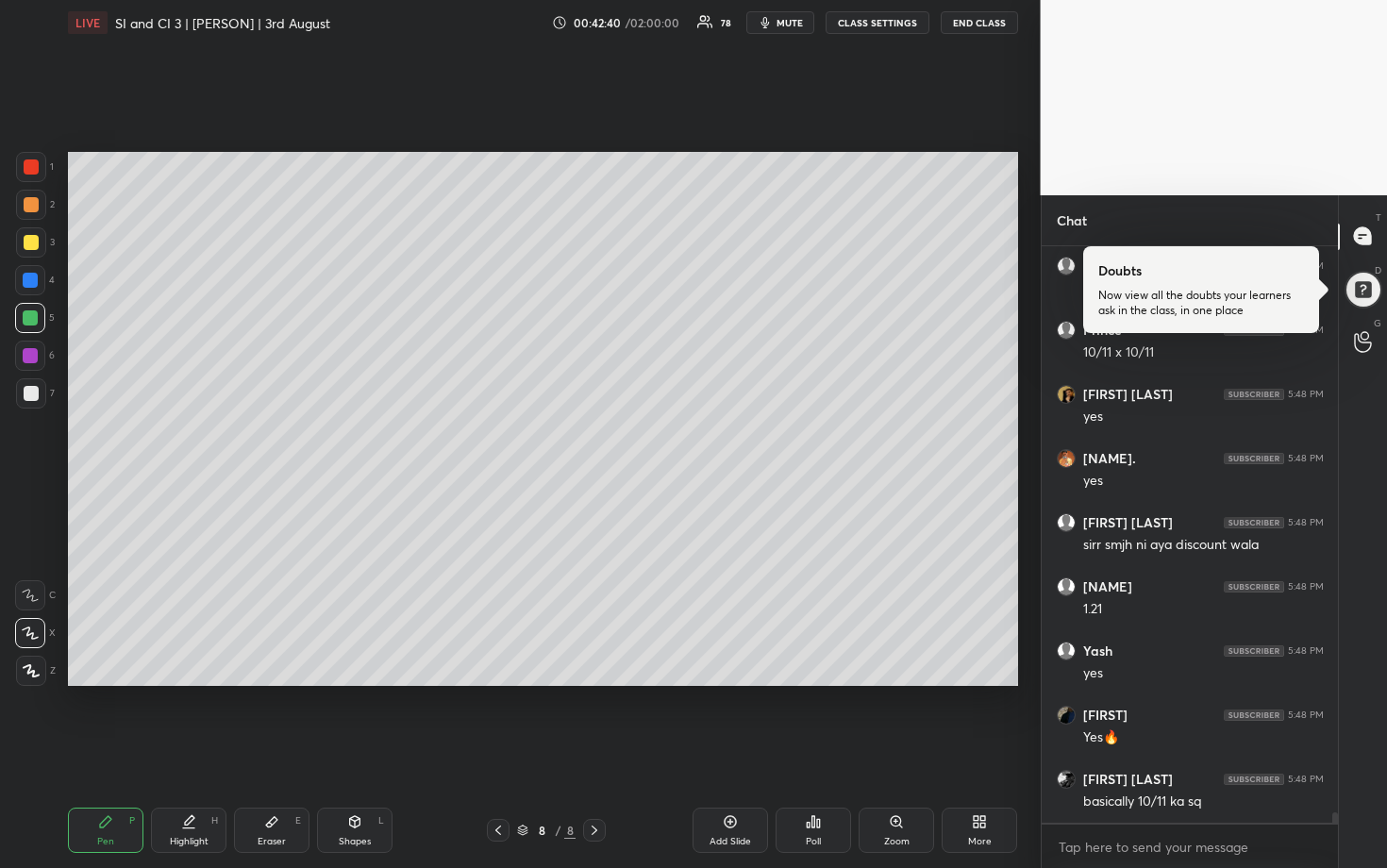 click at bounding box center (31, 393) 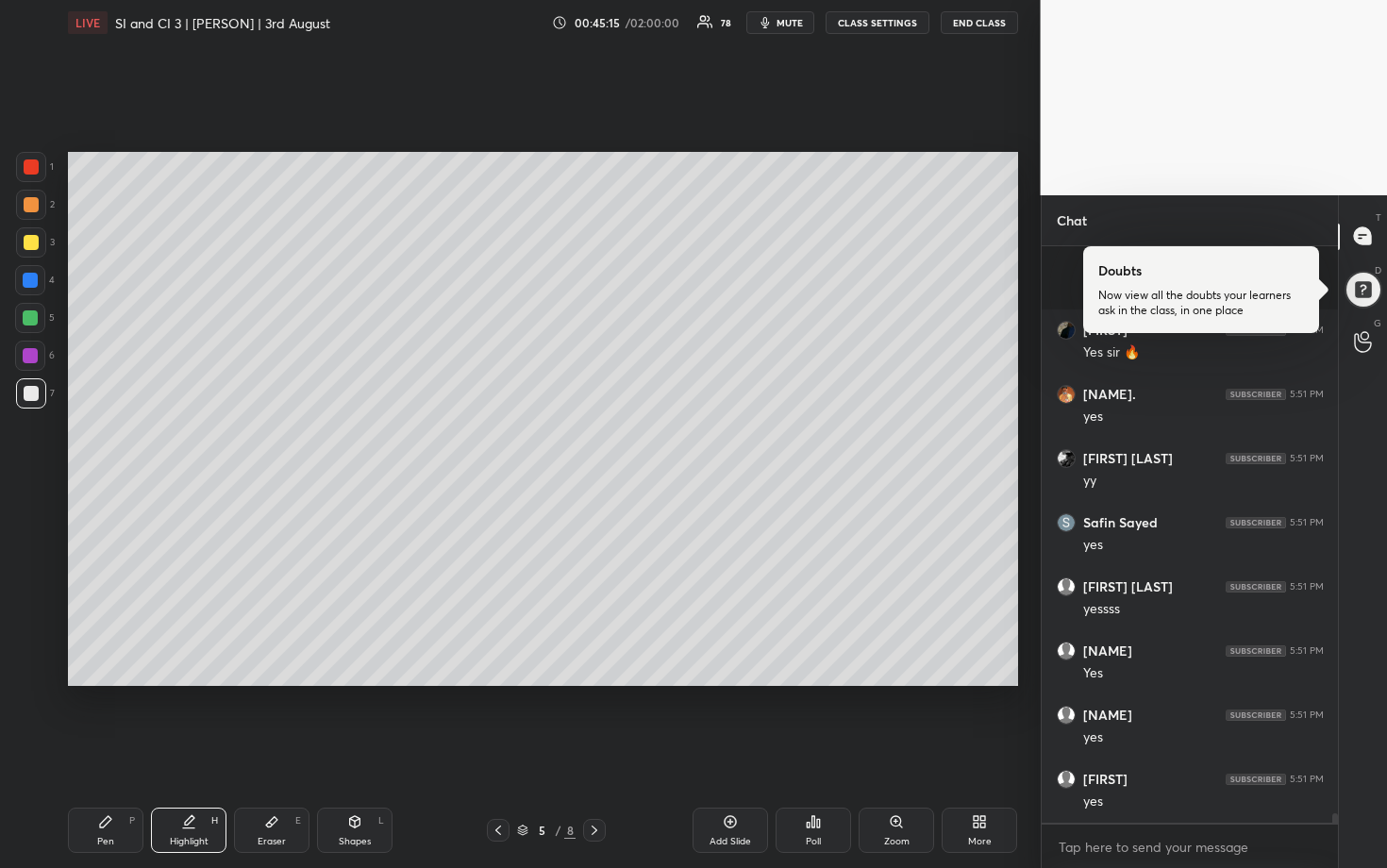 scroll, scrollTop: 34958, scrollLeft: 0, axis: vertical 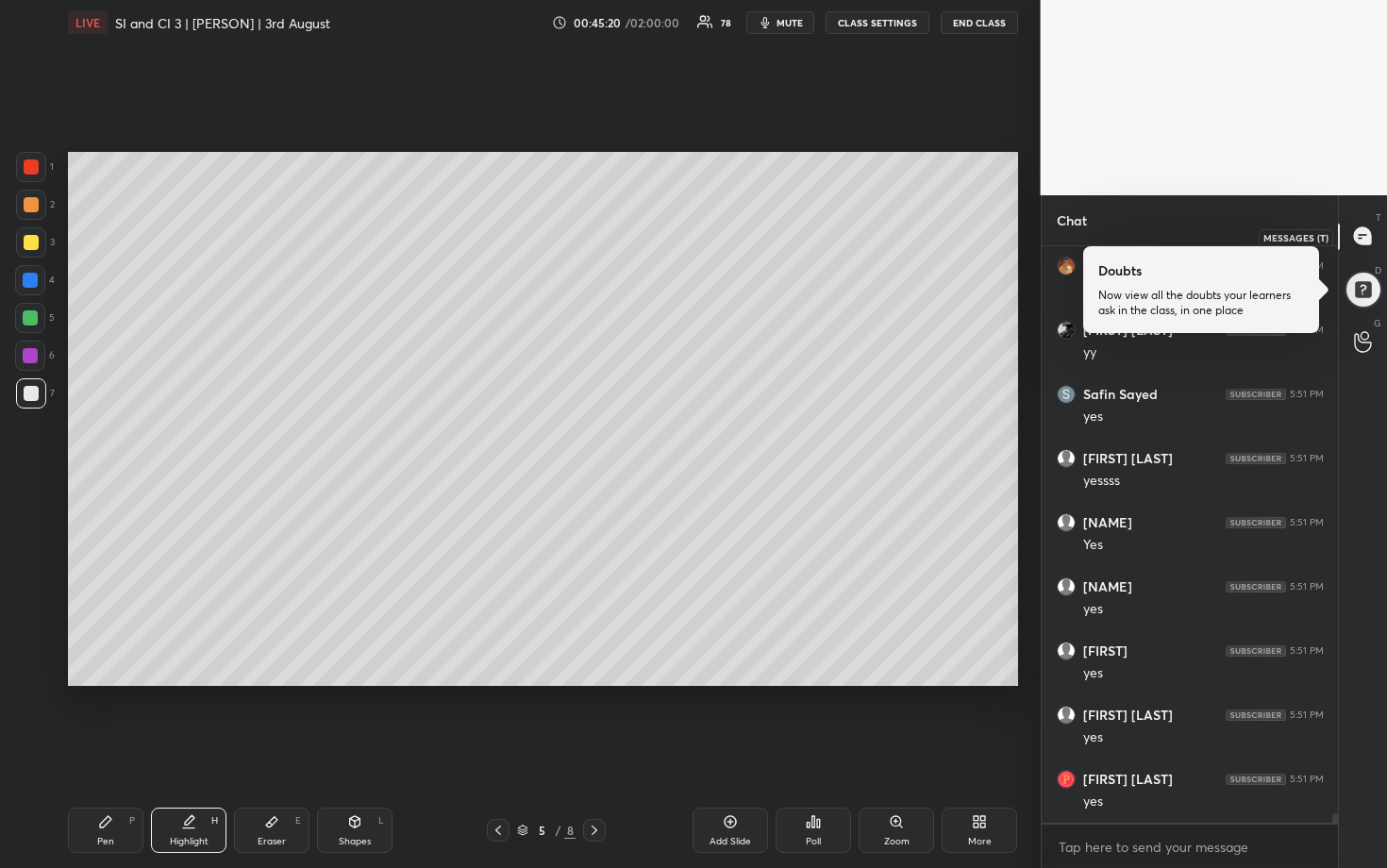click 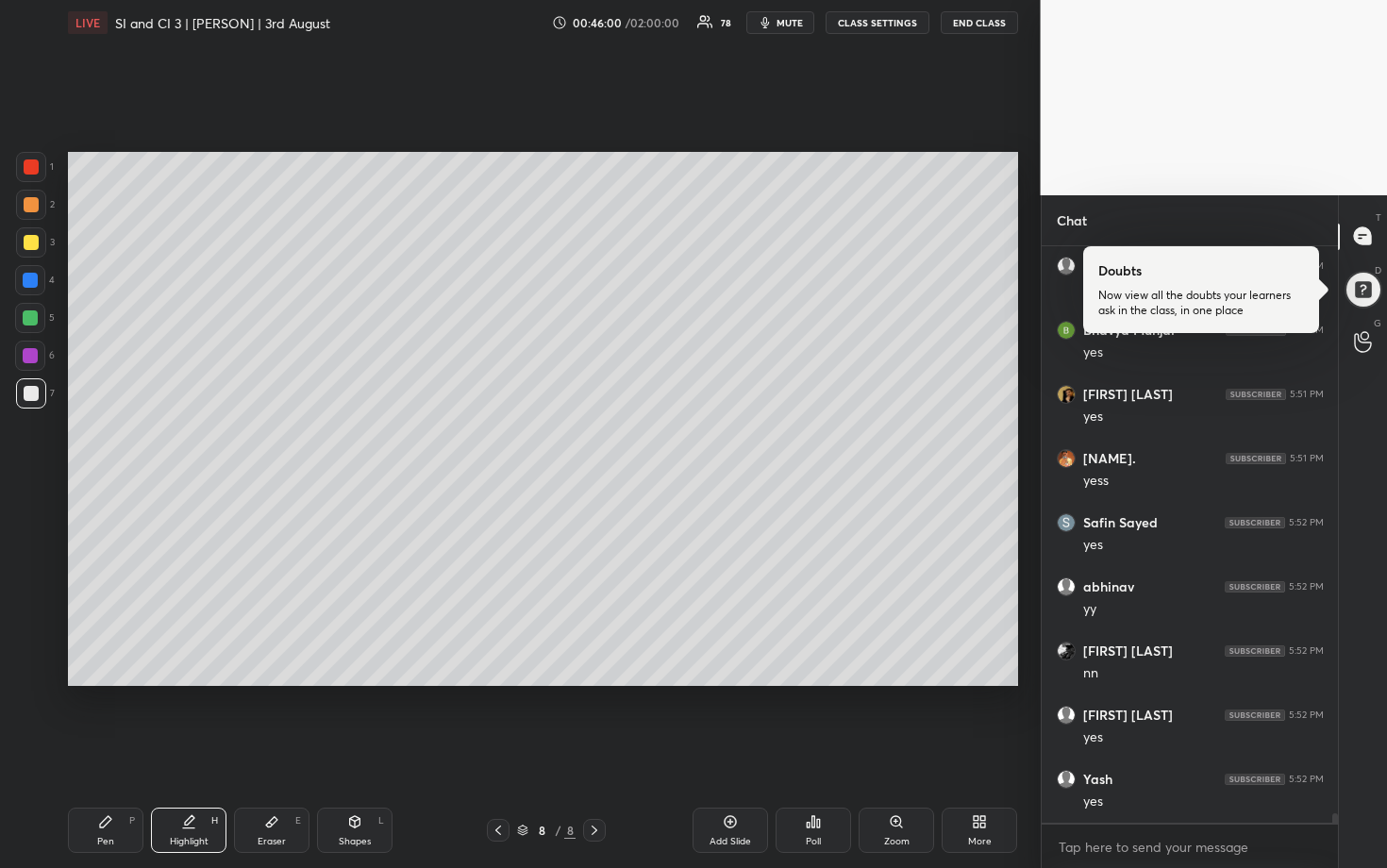 scroll, scrollTop: 36082, scrollLeft: 0, axis: vertical 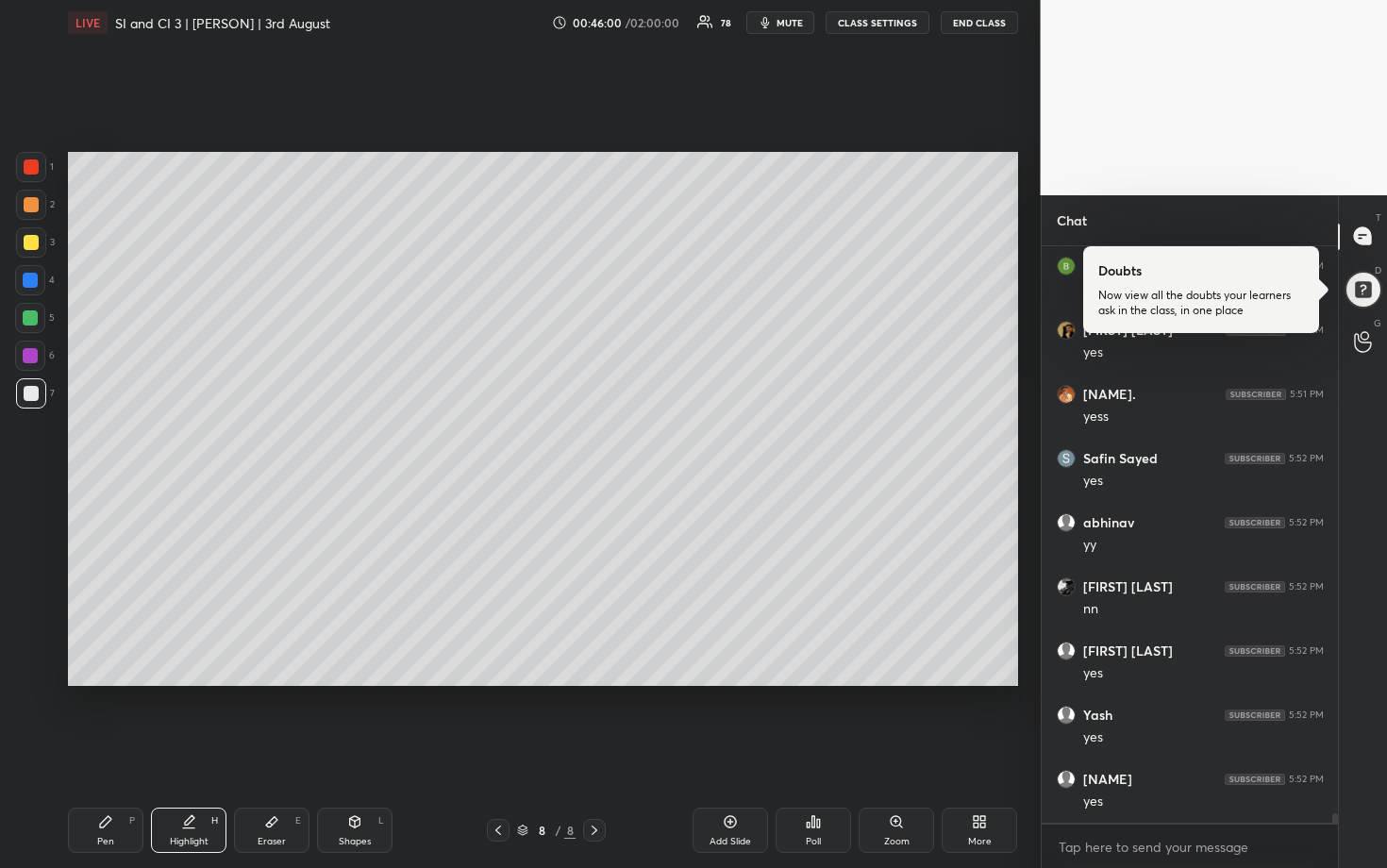 click 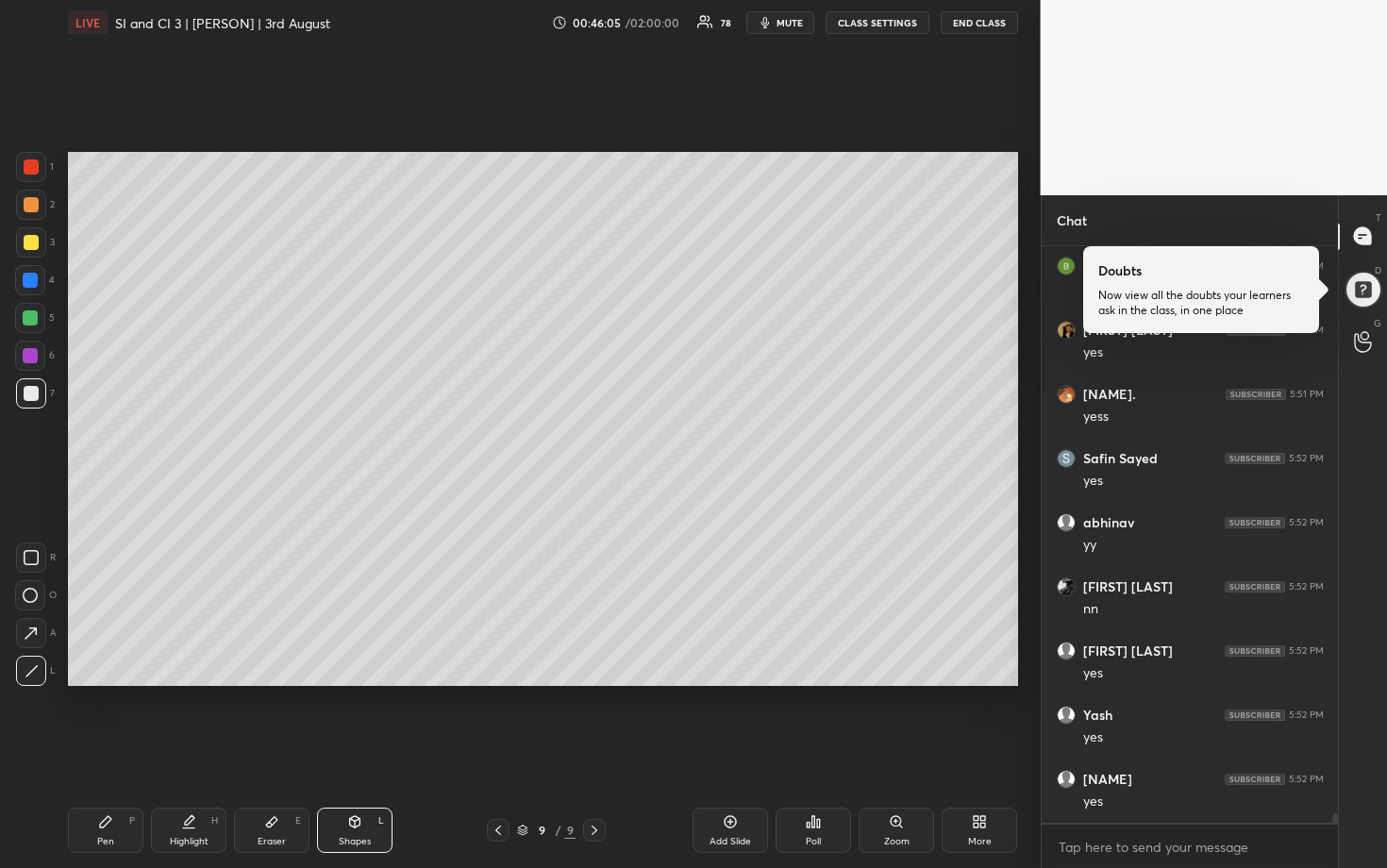 drag, startPoint x: 37, startPoint y: 254, endPoint x: 51, endPoint y: 249, distance: 14.866069 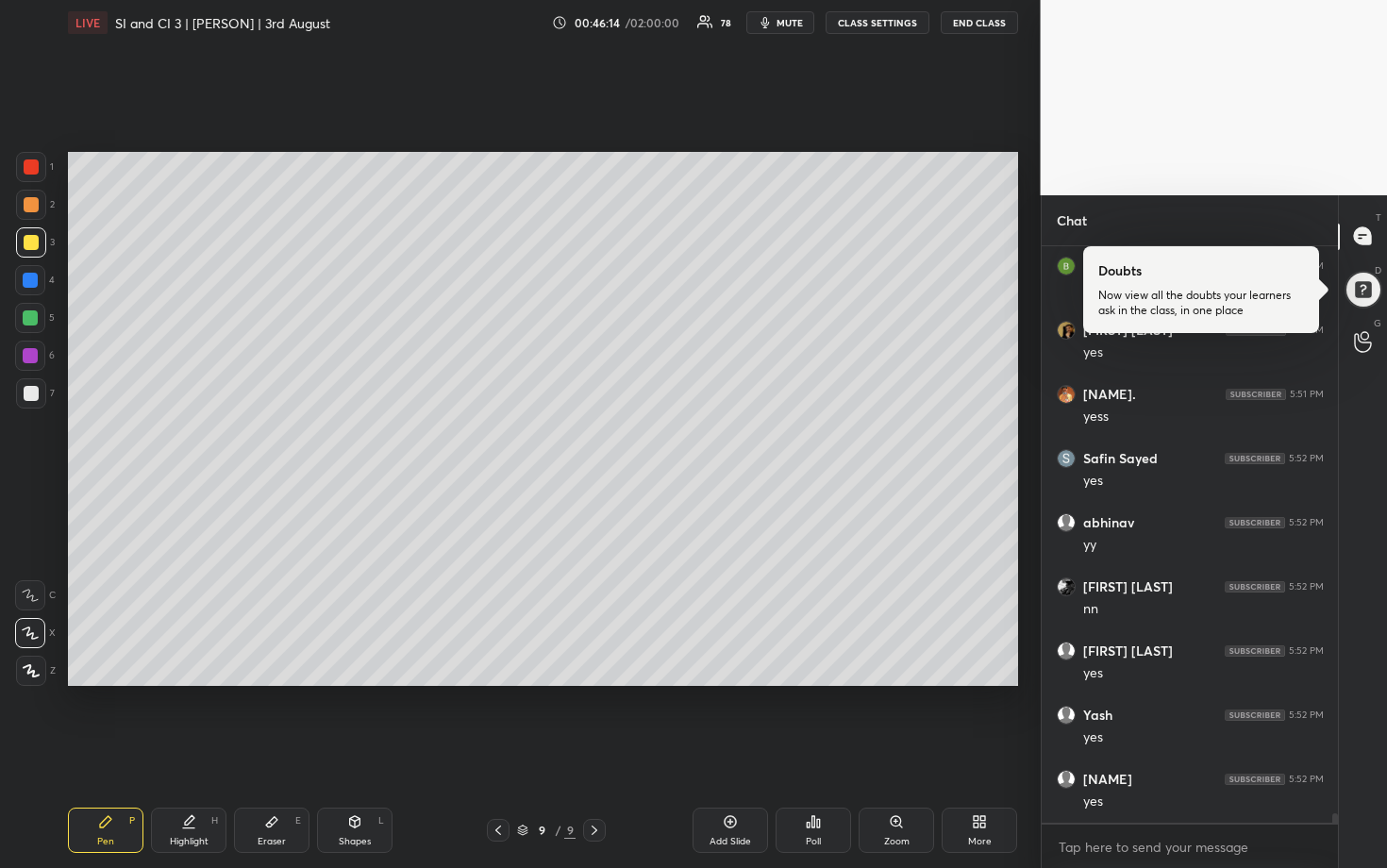 click at bounding box center (30, 318) 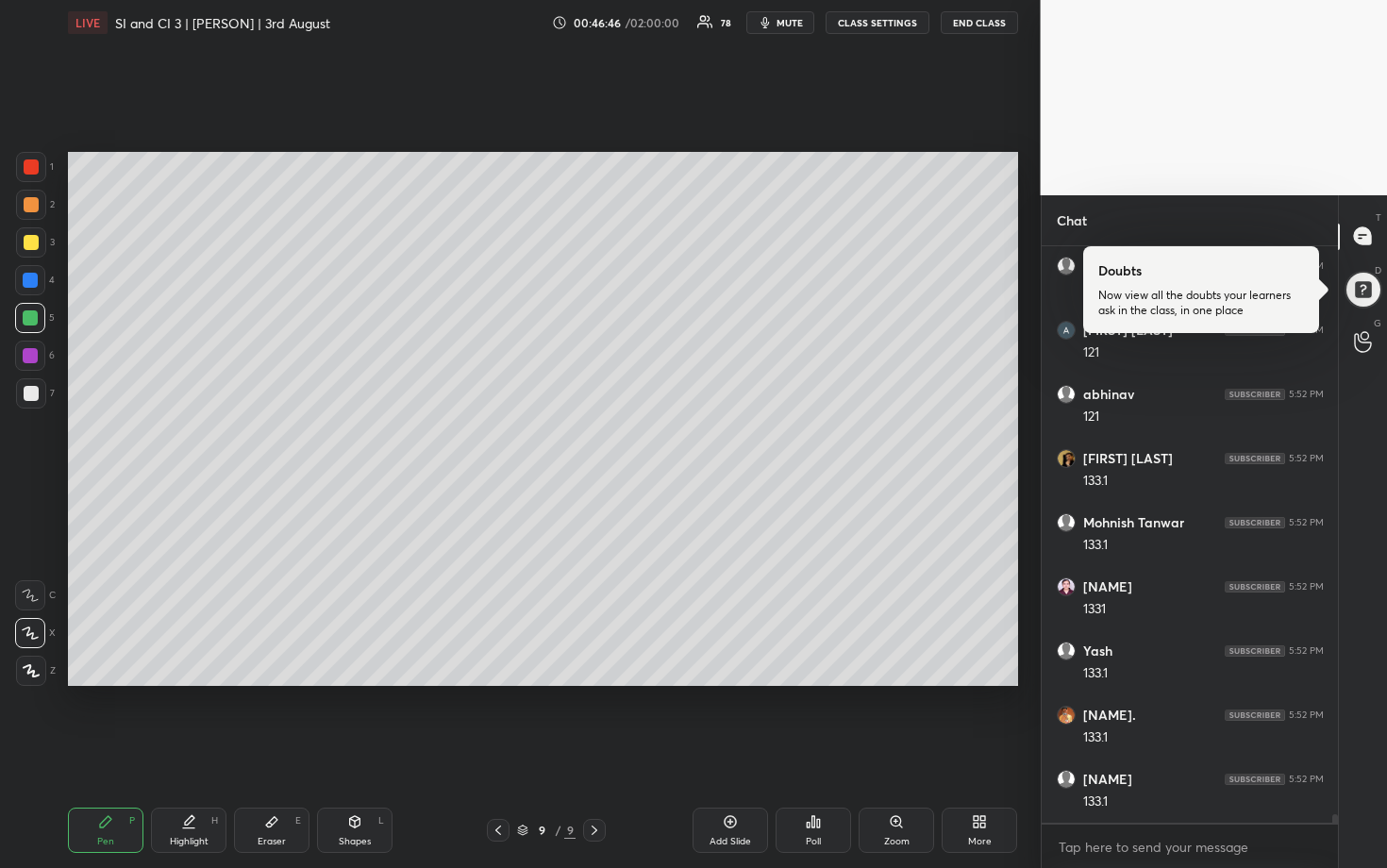 scroll, scrollTop: 37879, scrollLeft: 0, axis: vertical 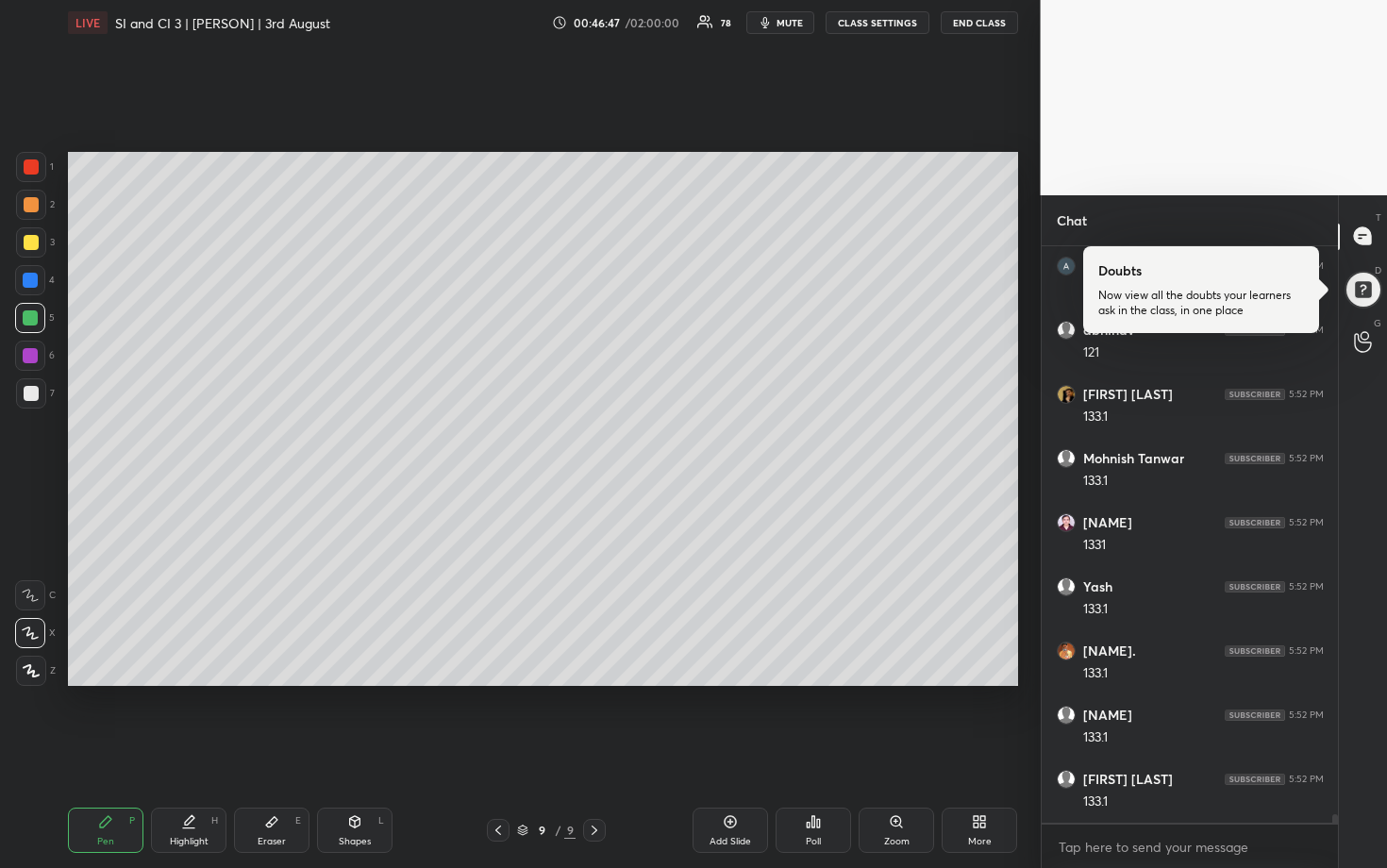 drag, startPoint x: 35, startPoint y: 390, endPoint x: 57, endPoint y: 389, distance: 22.022716 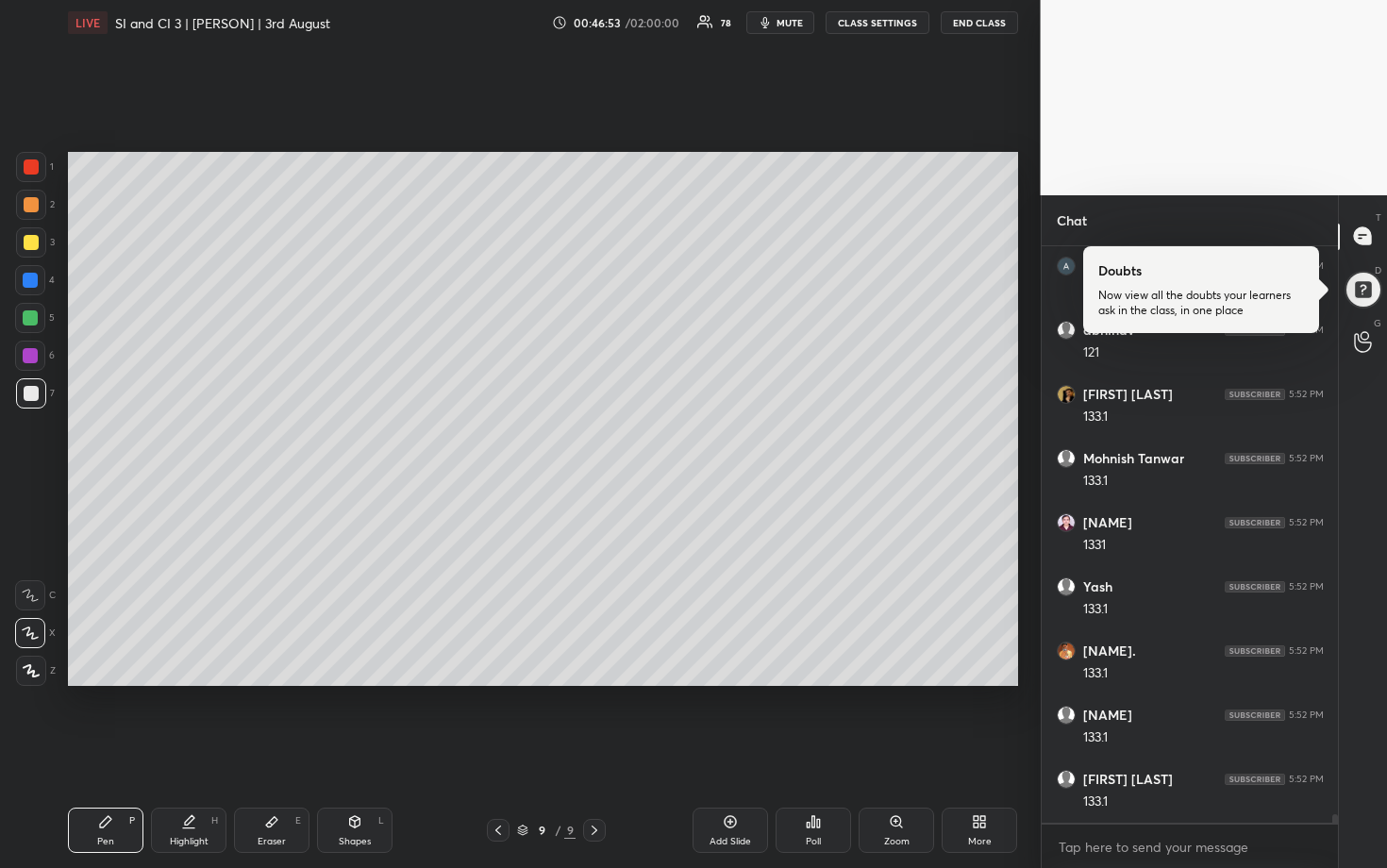 scroll, scrollTop: 37943, scrollLeft: 0, axis: vertical 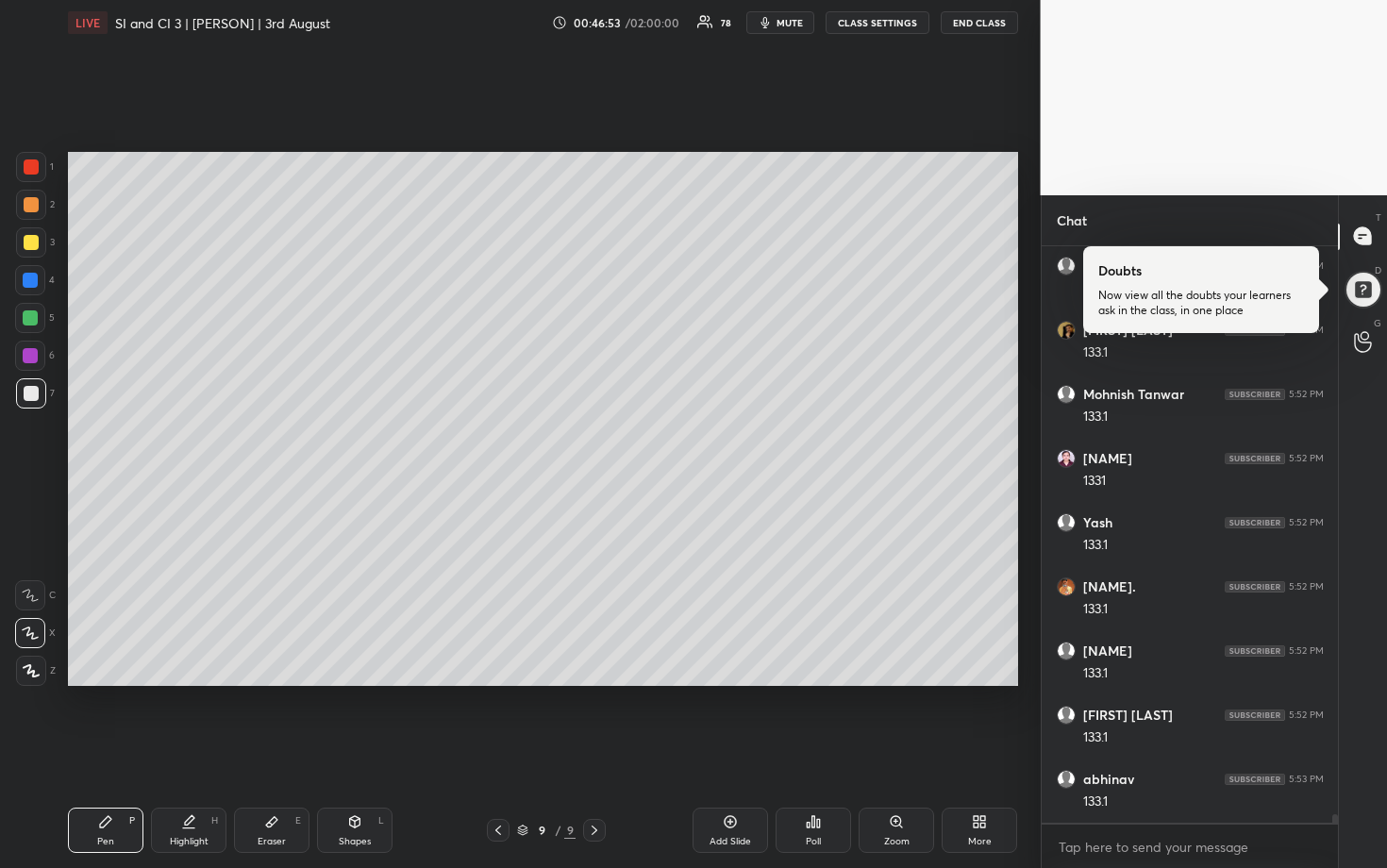 click at bounding box center (31, 242) 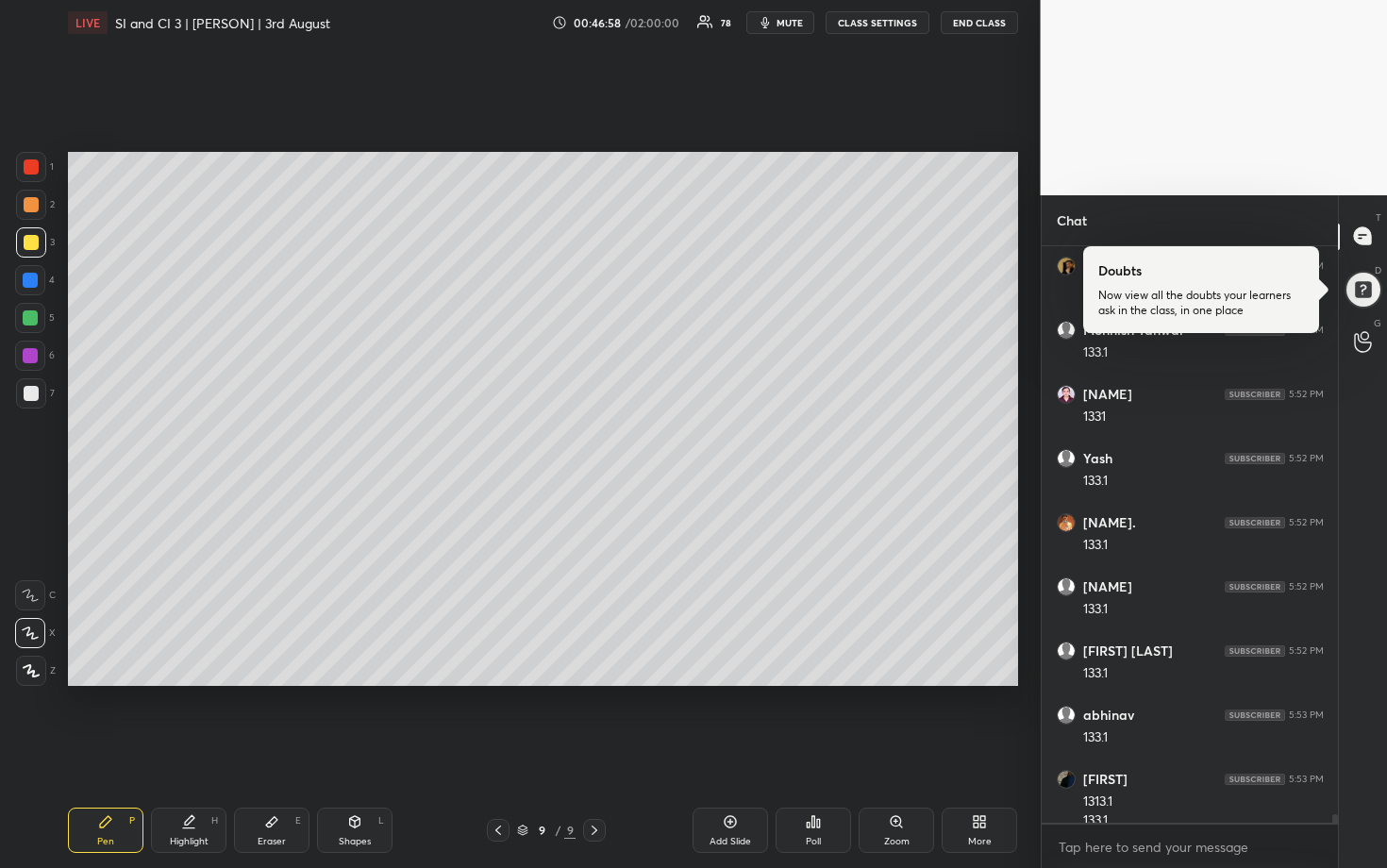 scroll, scrollTop: 38026, scrollLeft: 0, axis: vertical 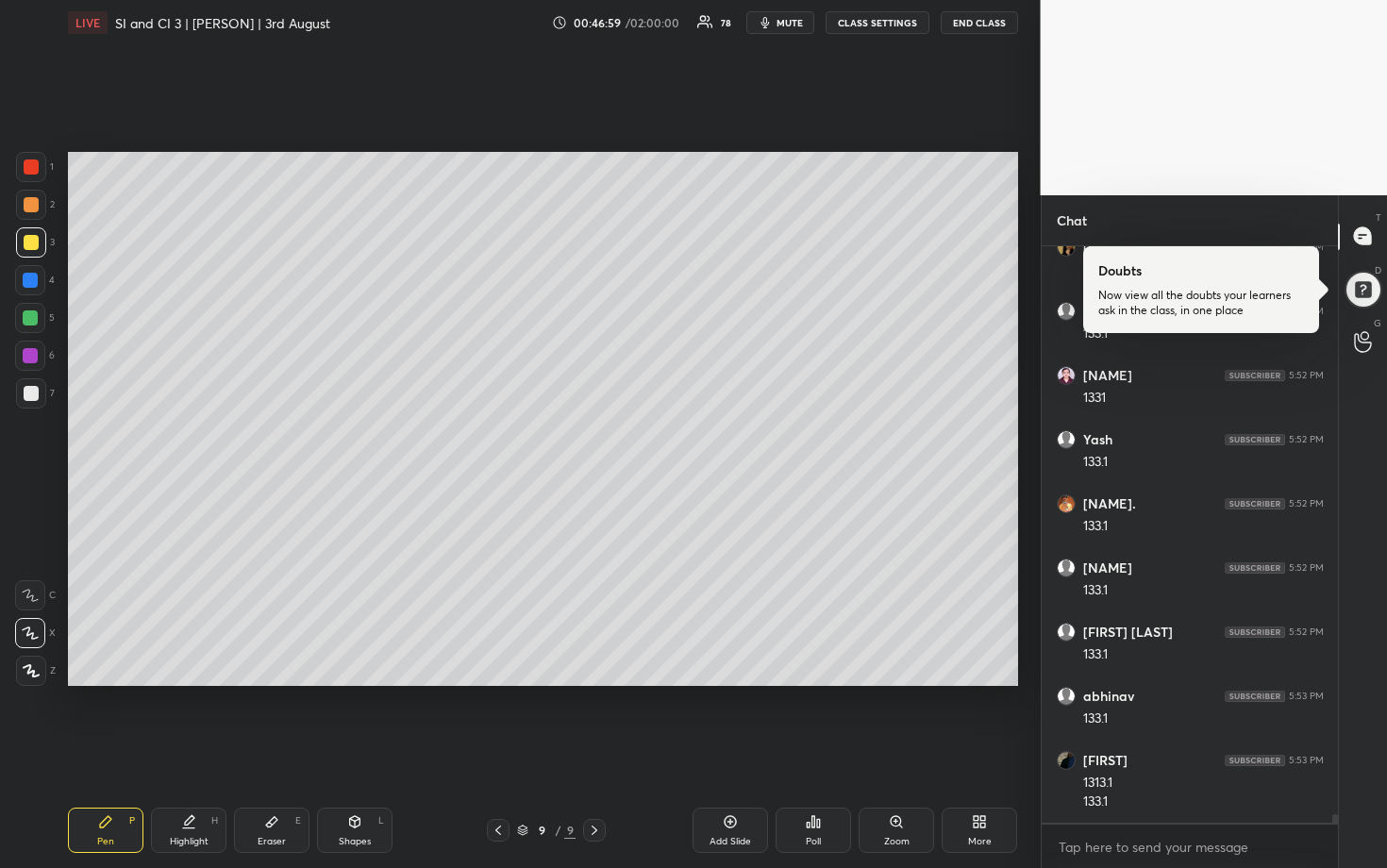 click at bounding box center [30, 356] 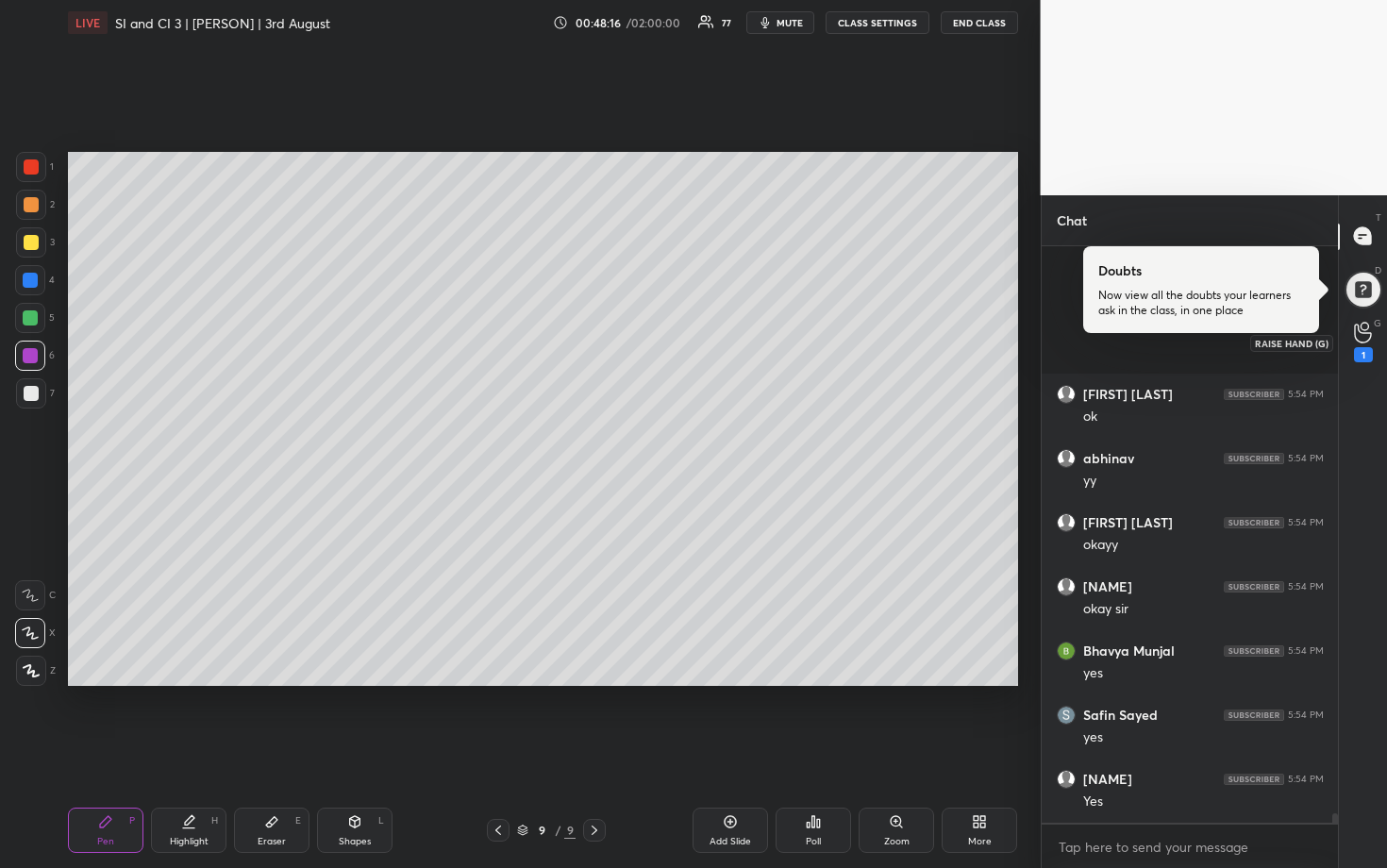 scroll, scrollTop: 35743, scrollLeft: 0, axis: vertical 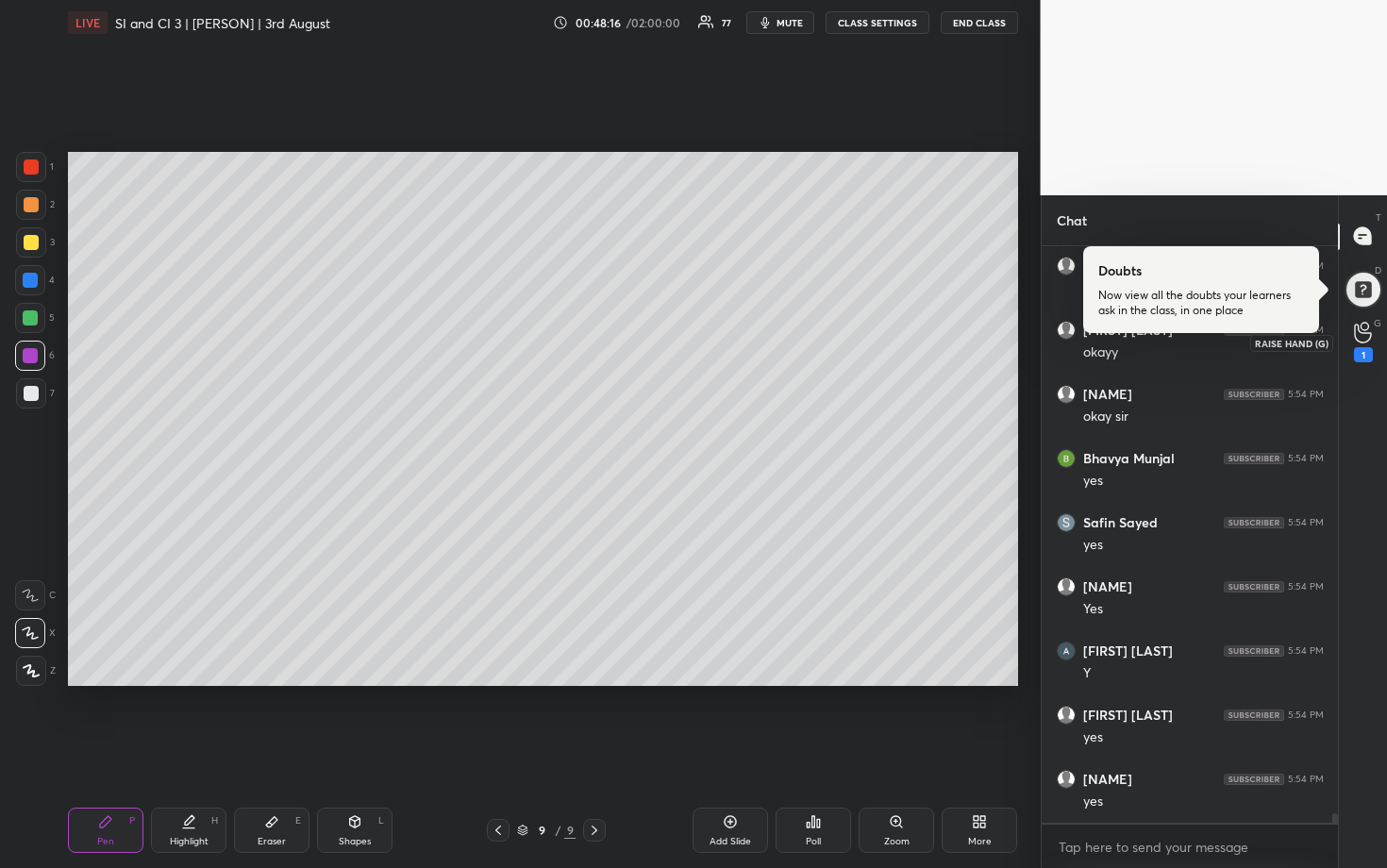 click 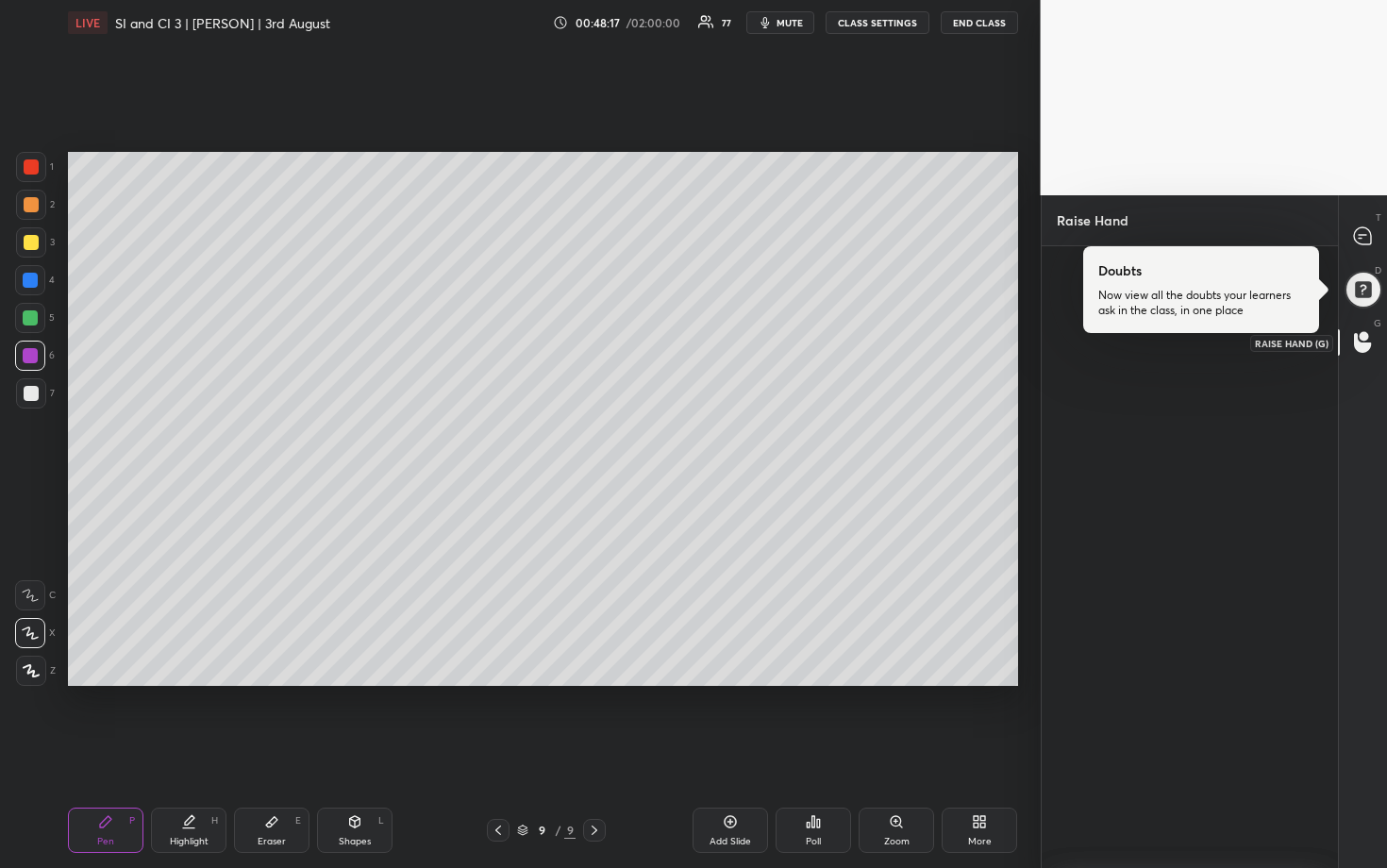 scroll, scrollTop: 610, scrollLeft: 291, axis: both 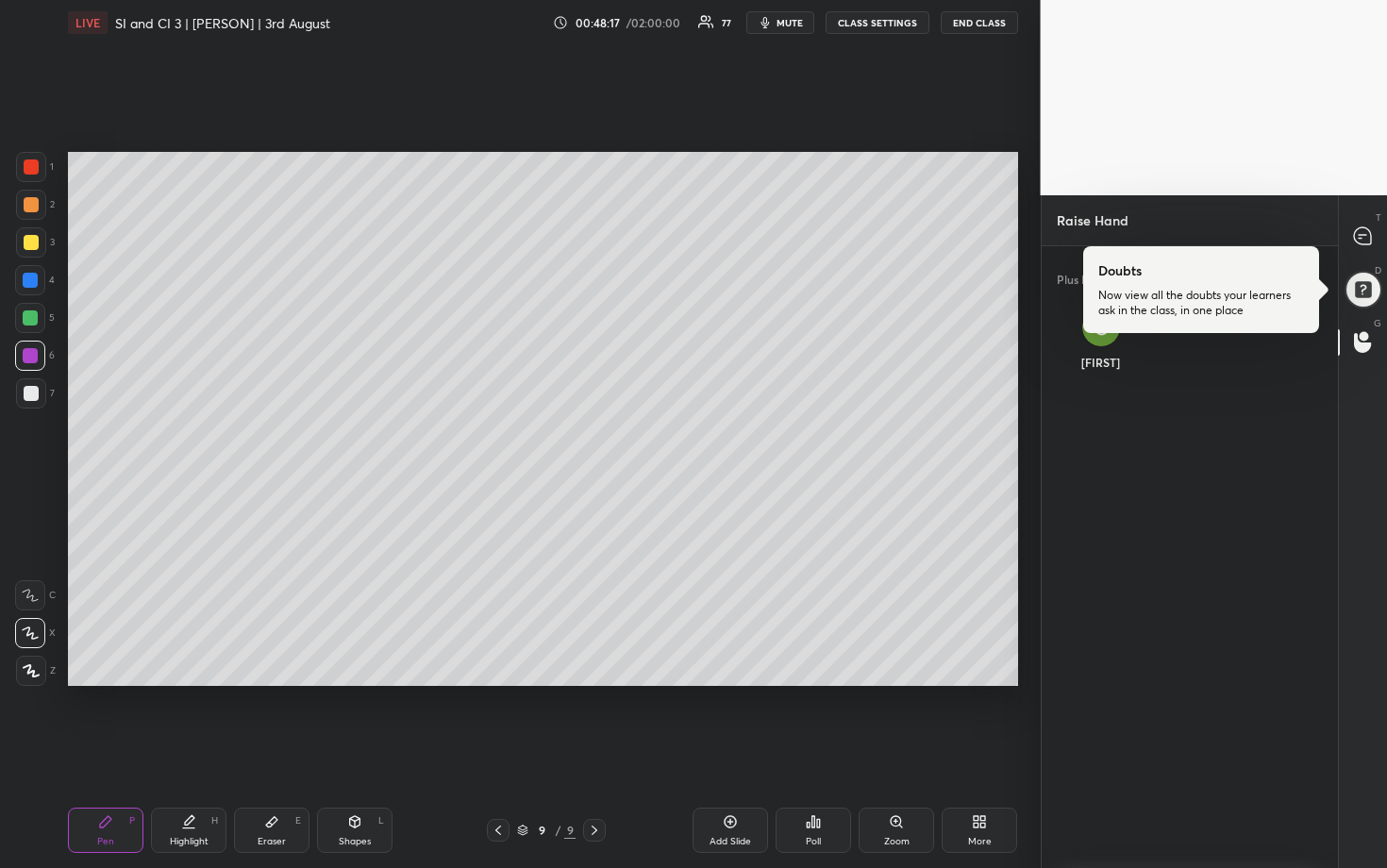 click on "[FIRST]" at bounding box center (1100, 343) 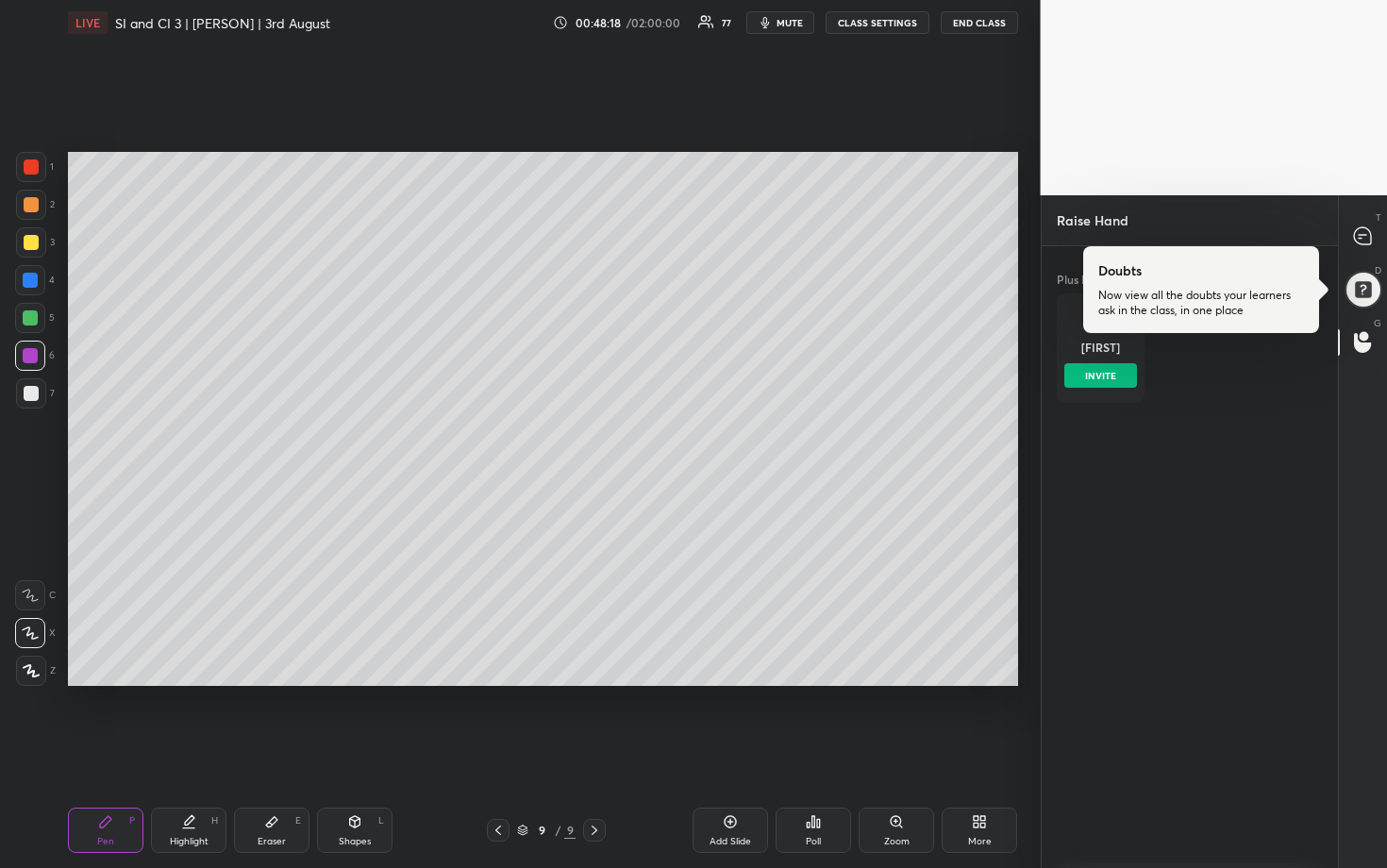 drag, startPoint x: 1105, startPoint y: 382, endPoint x: 1155, endPoint y: 354, distance: 57.3062 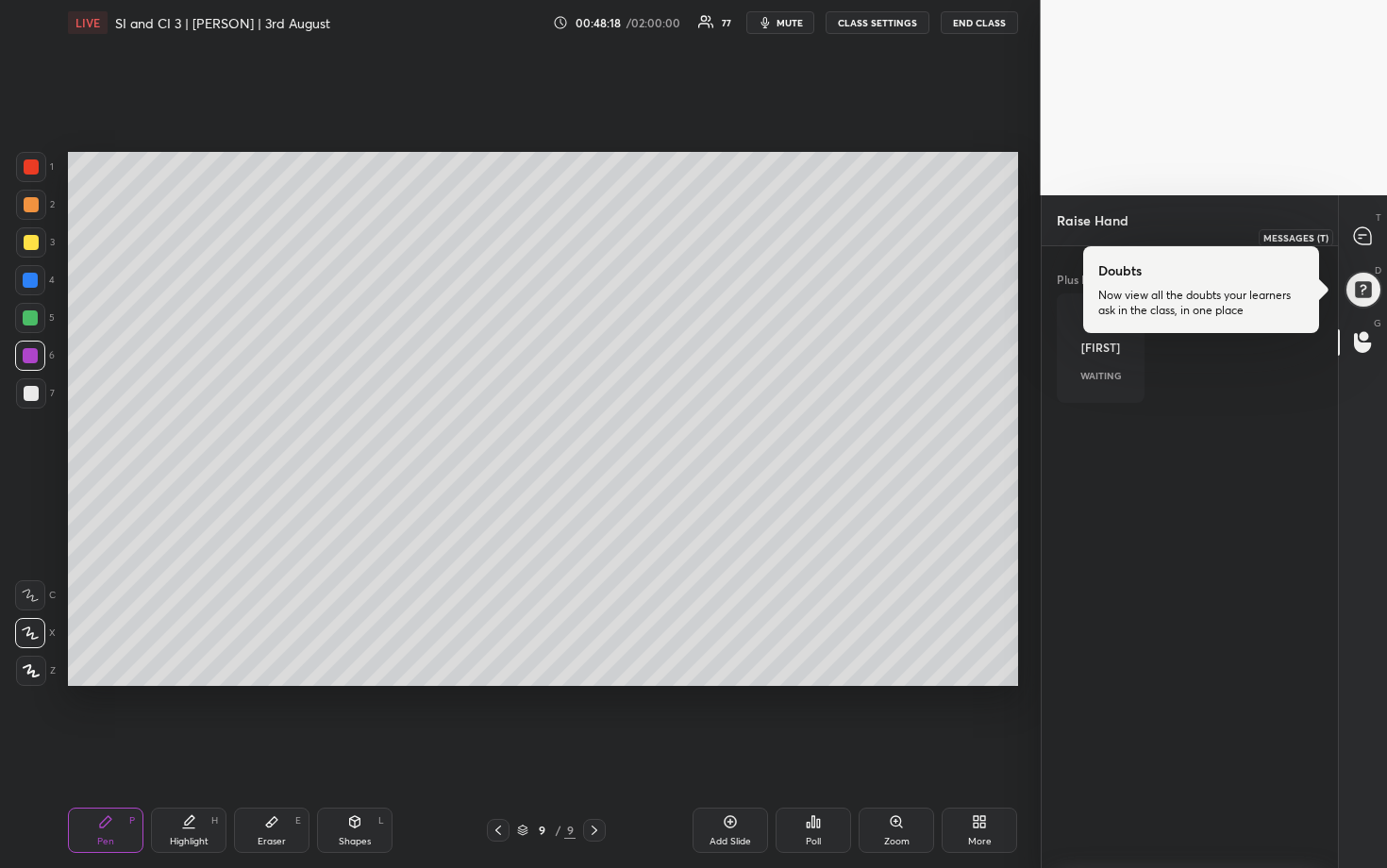 click 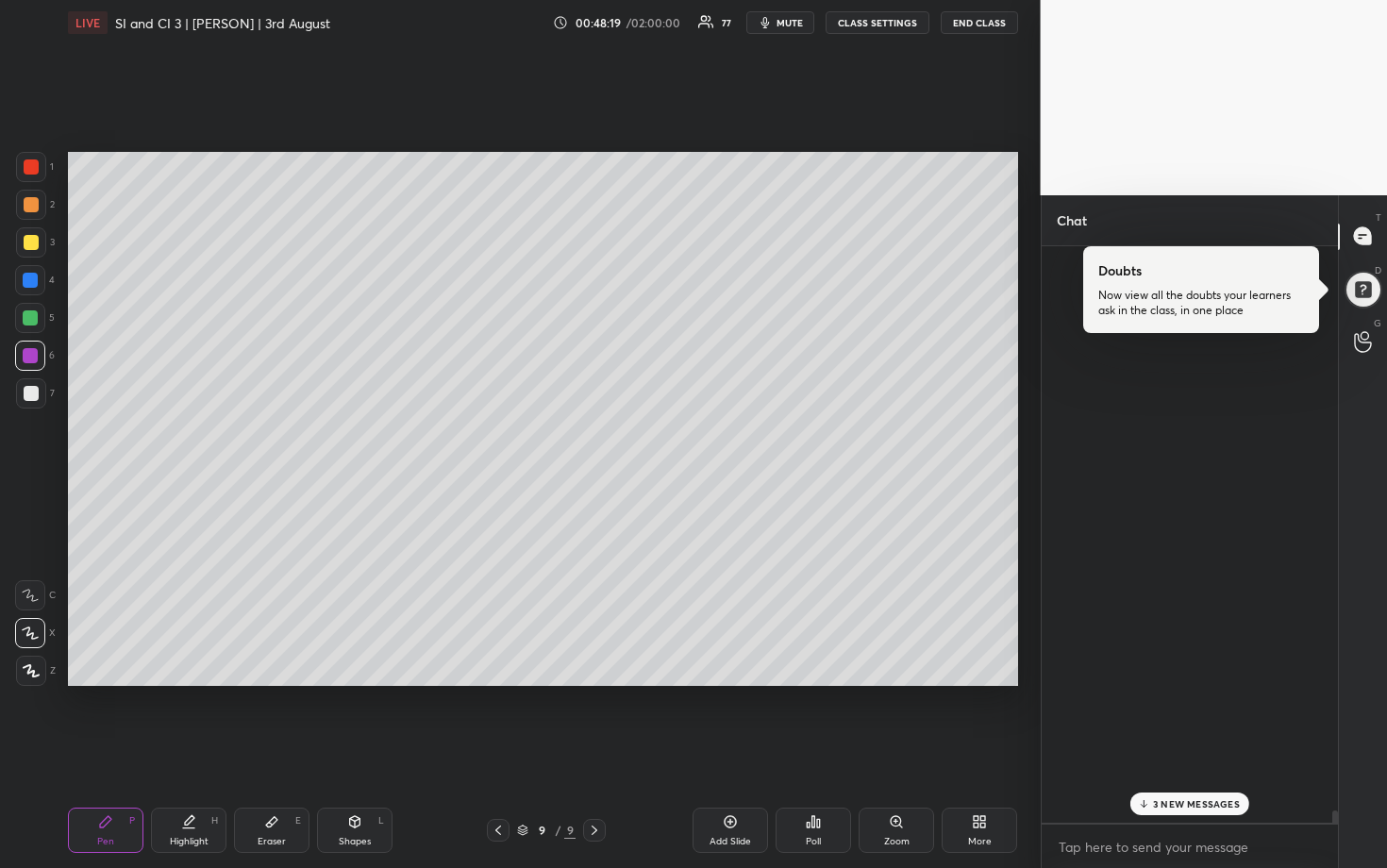 scroll, scrollTop: 36192, scrollLeft: 0, axis: vertical 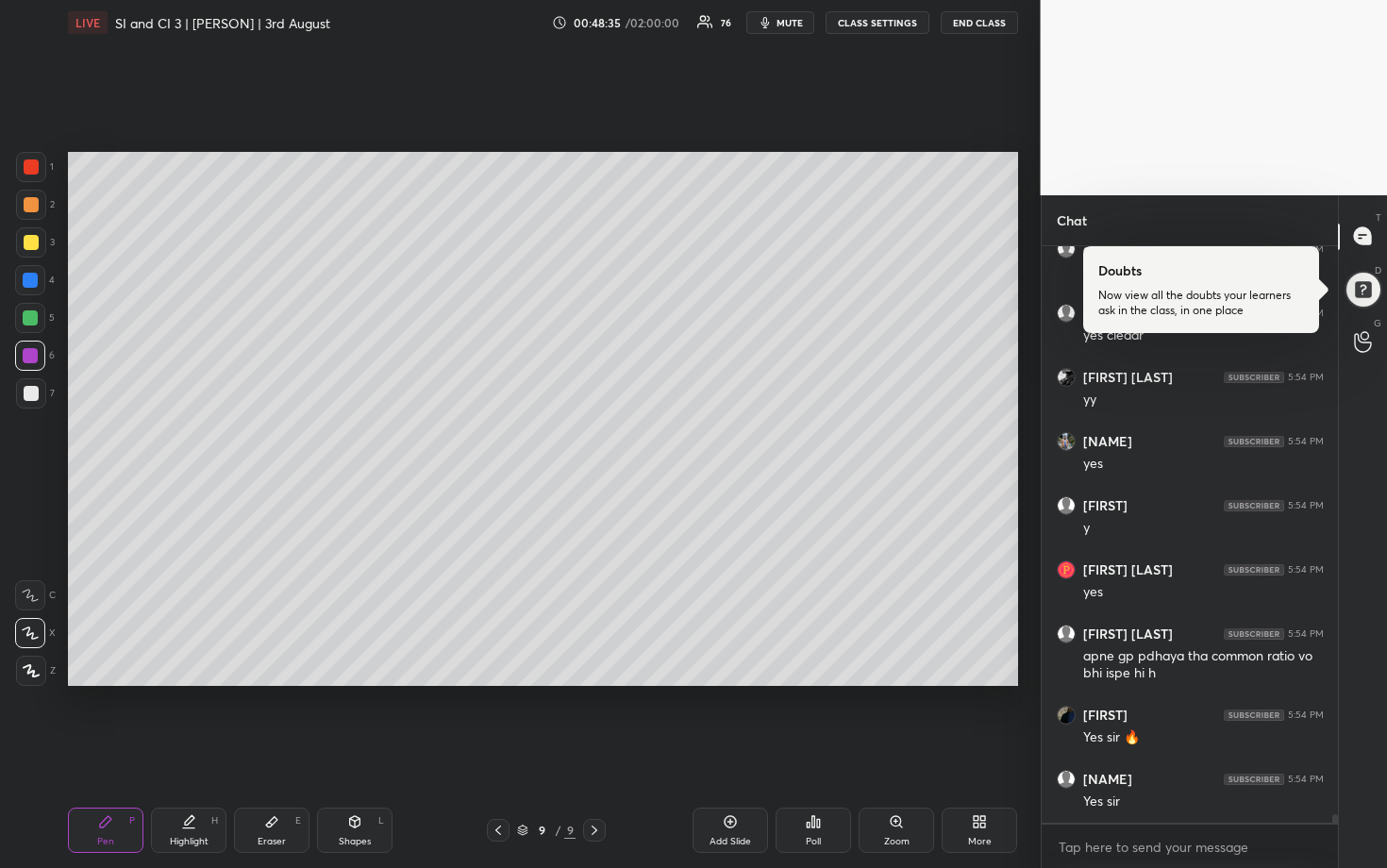 click at bounding box center [31, 205] 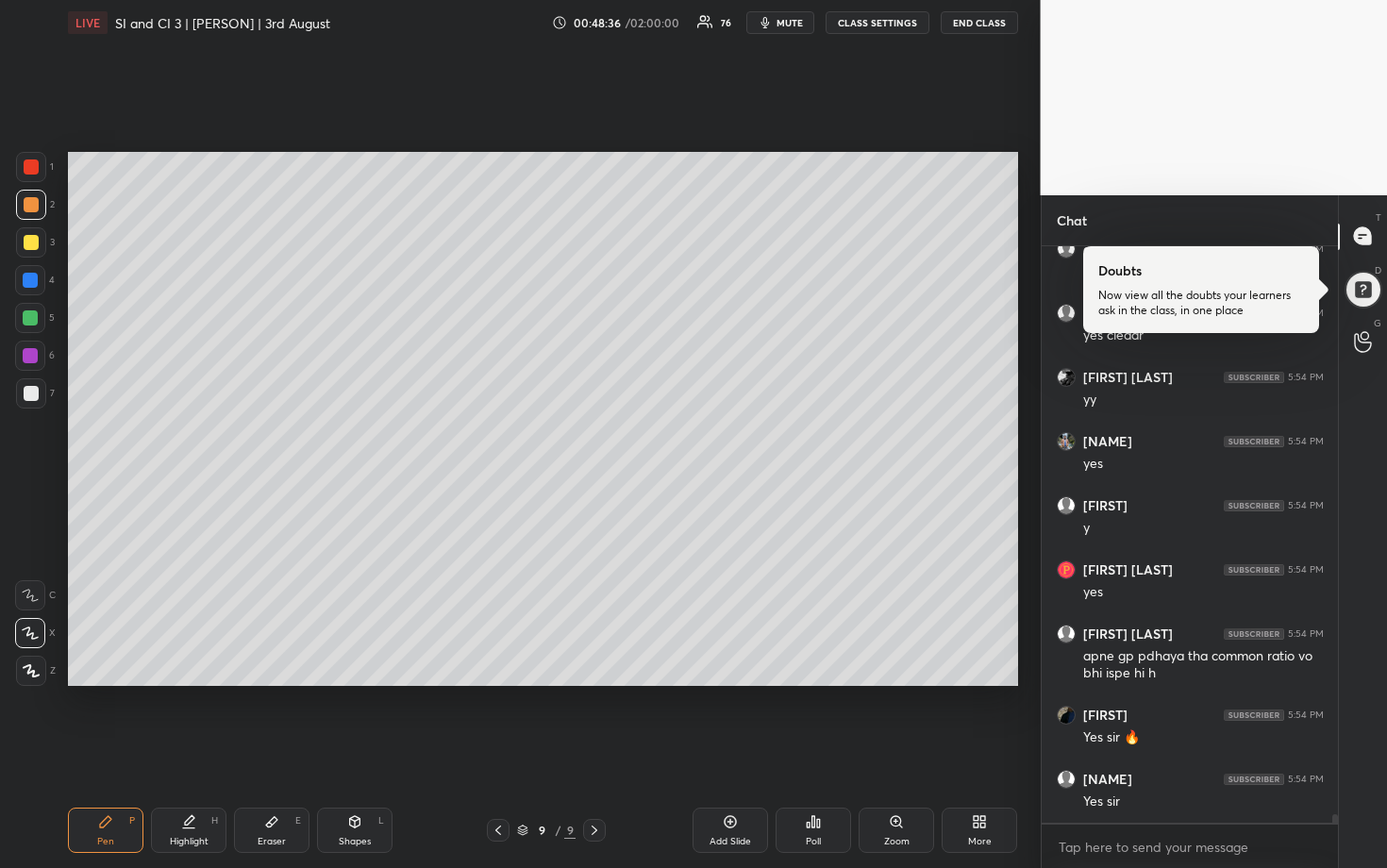 click at bounding box center (31, 167) 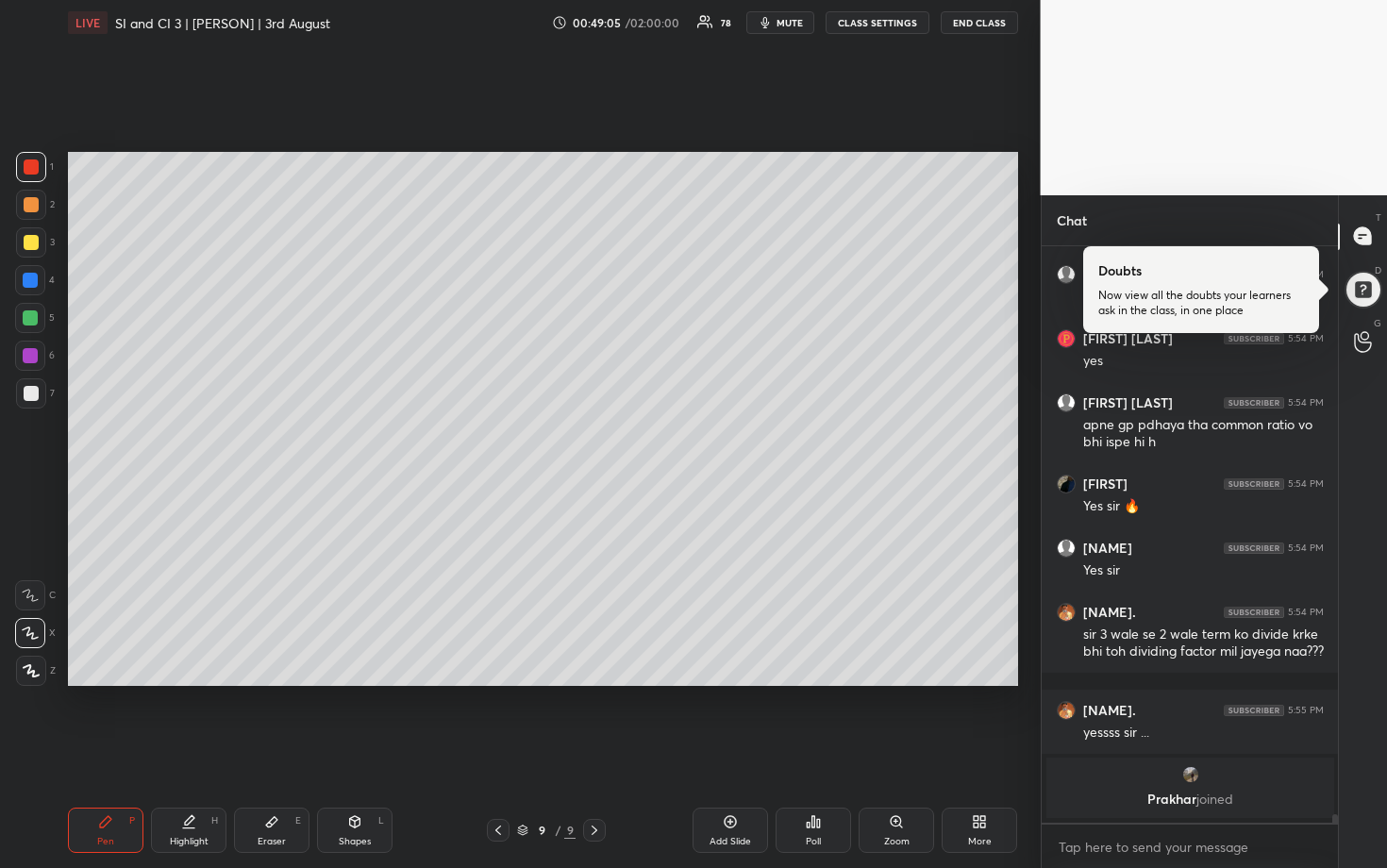 scroll, scrollTop: 36065, scrollLeft: 0, axis: vertical 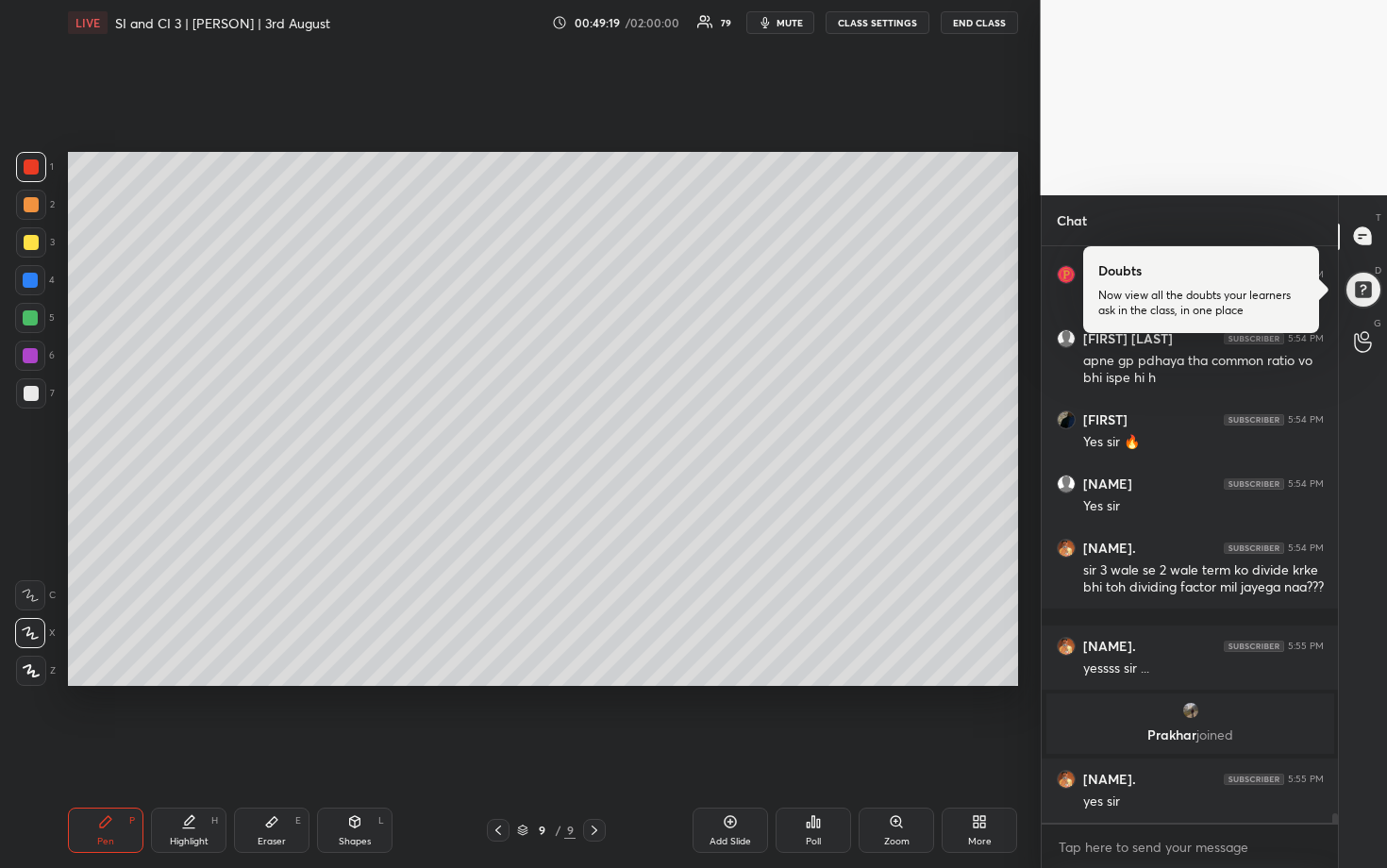 click on "Setting up your live class Poll for   secs No correct answer Start poll" at bounding box center (543, 419) 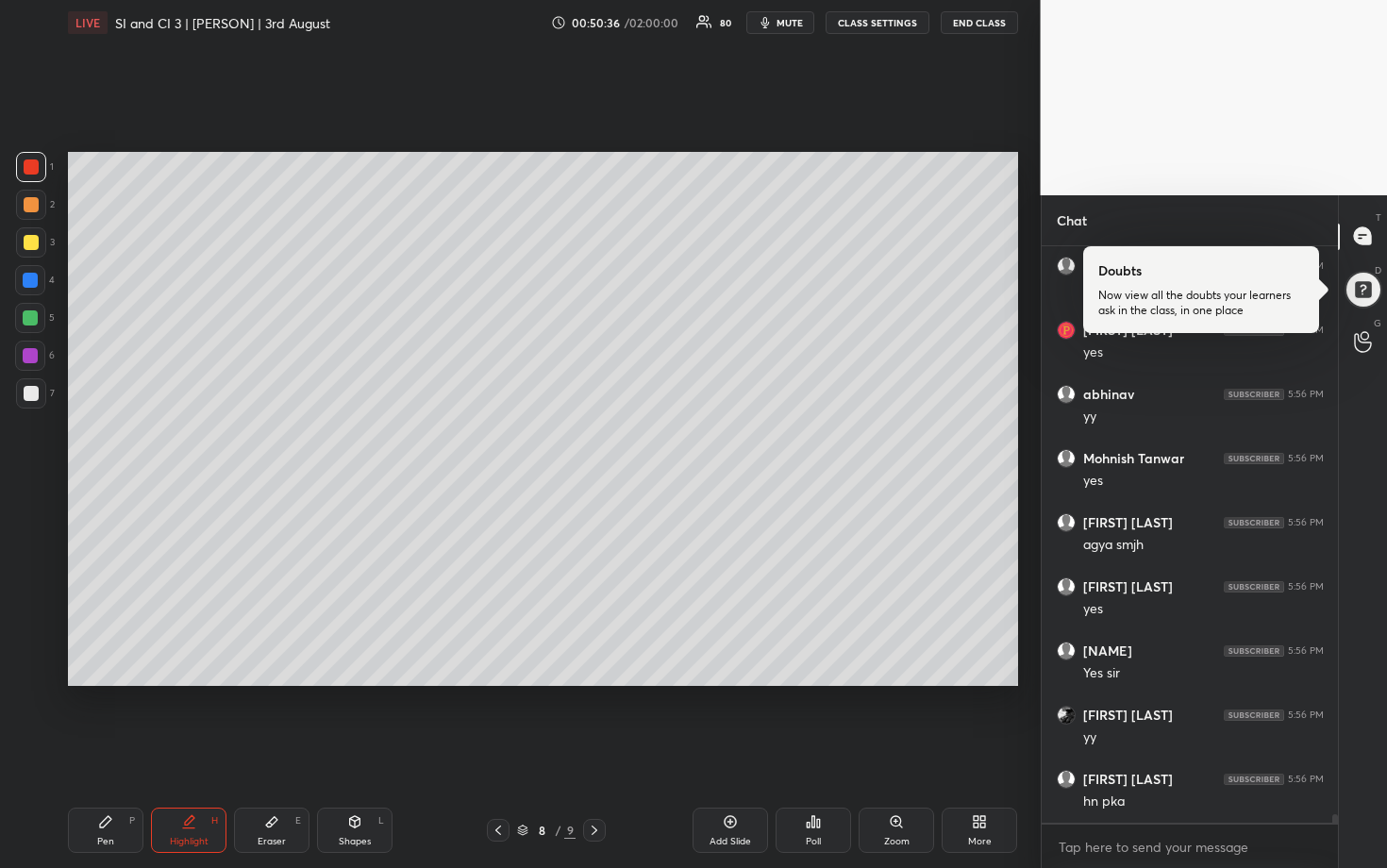 scroll, scrollTop: 38448, scrollLeft: 0, axis: vertical 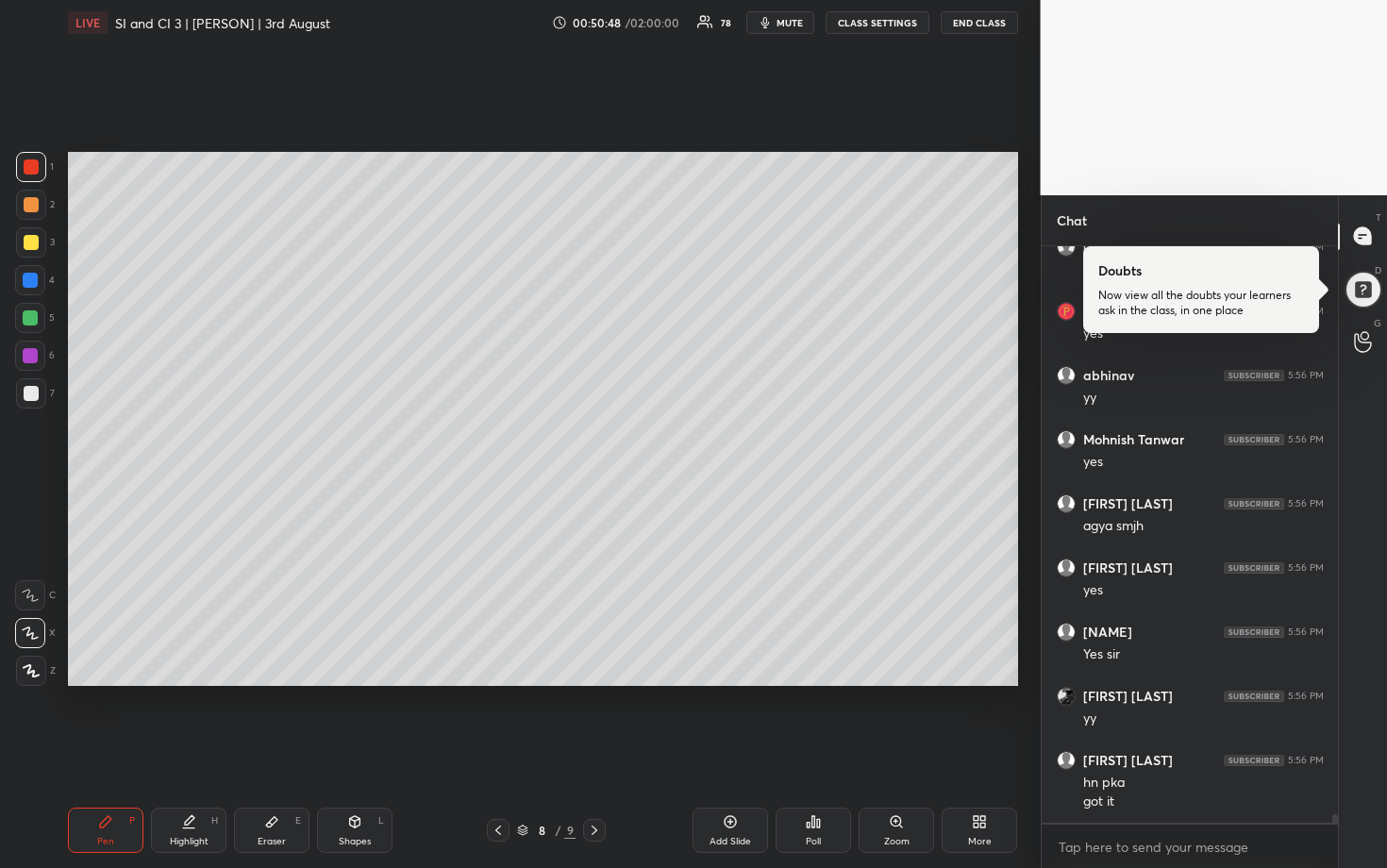 click at bounding box center (30, 280) 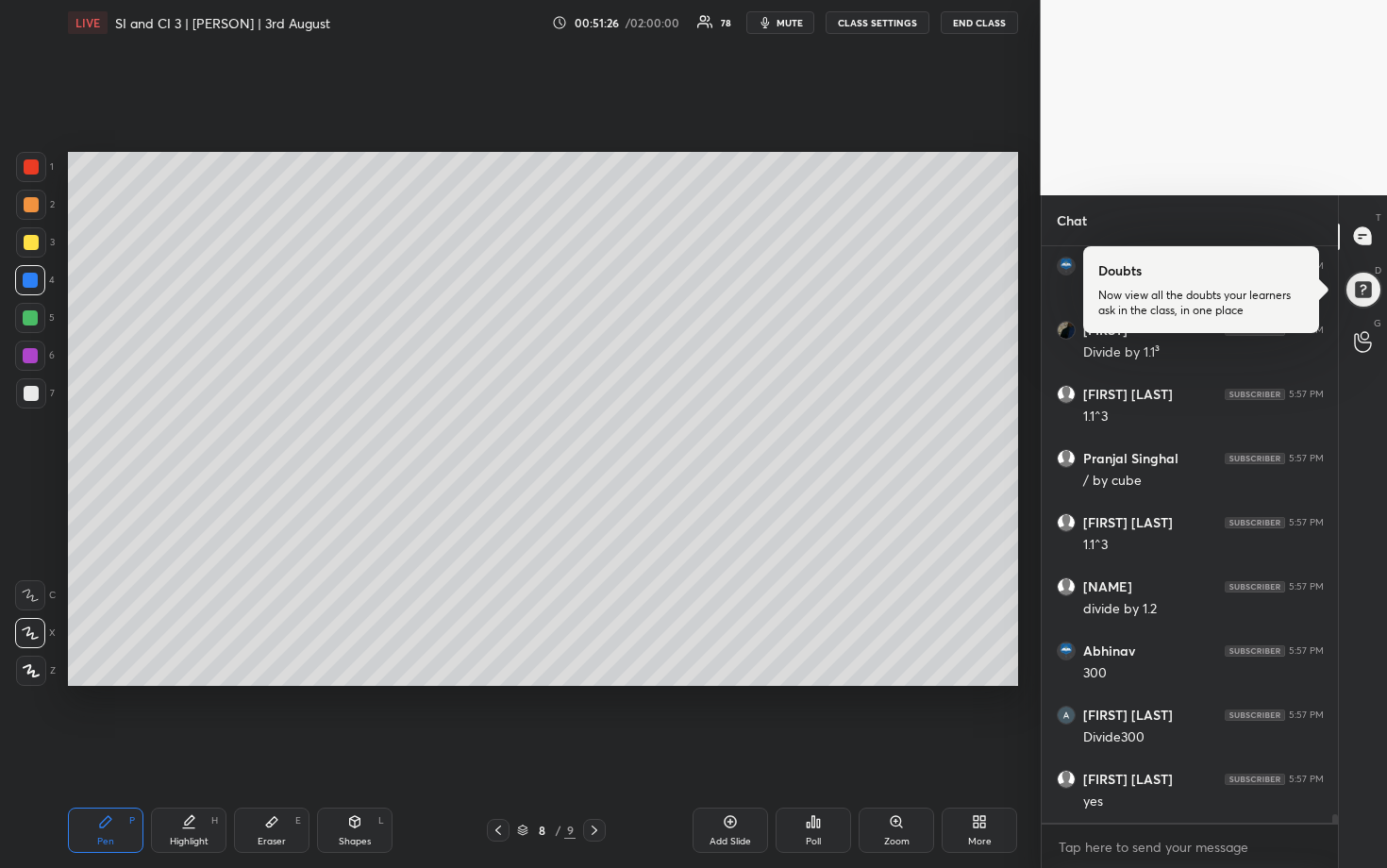 scroll, scrollTop: 38964, scrollLeft: 0, axis: vertical 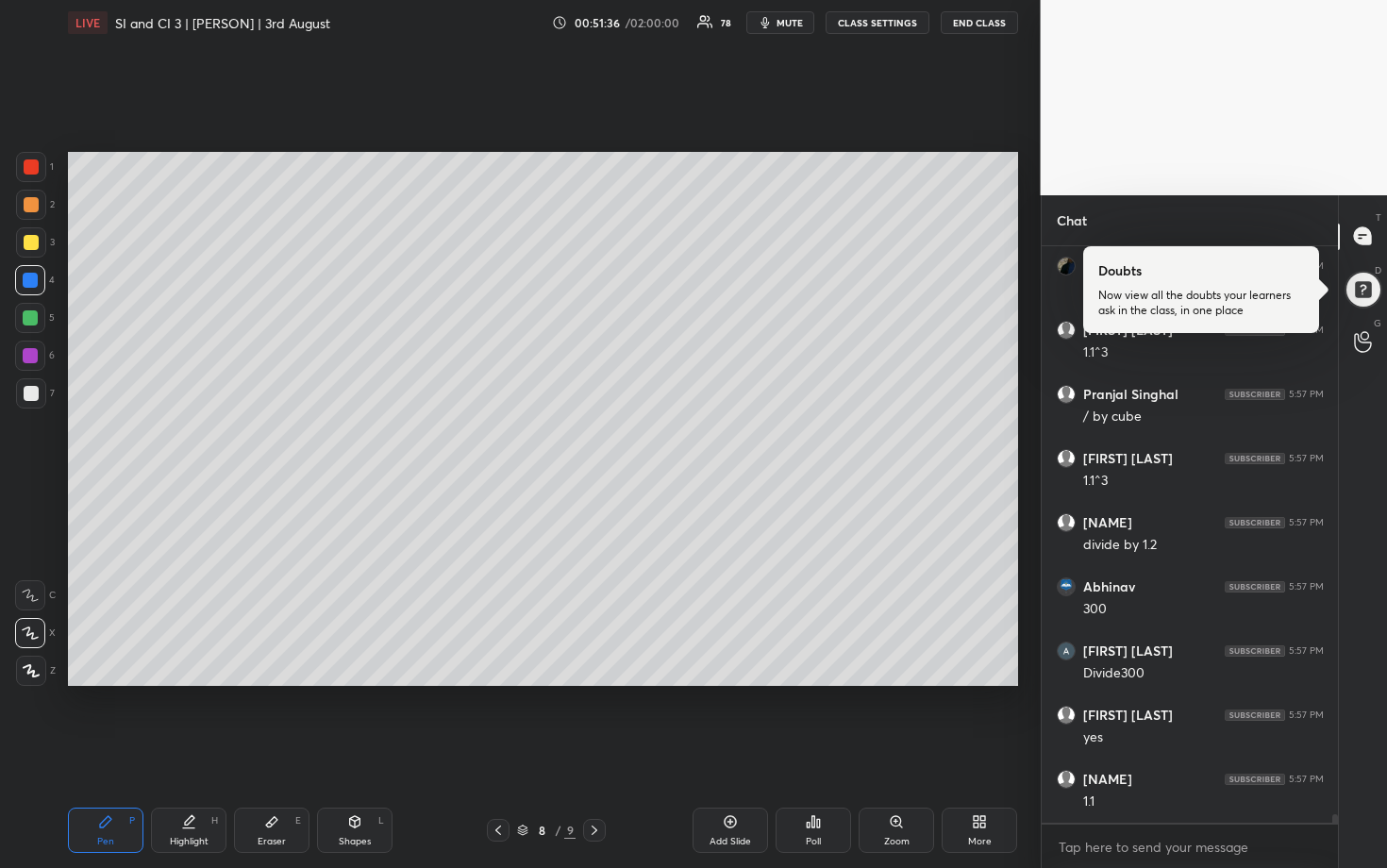 click on "1 2 3 4 5 6 7" at bounding box center (35, 284) 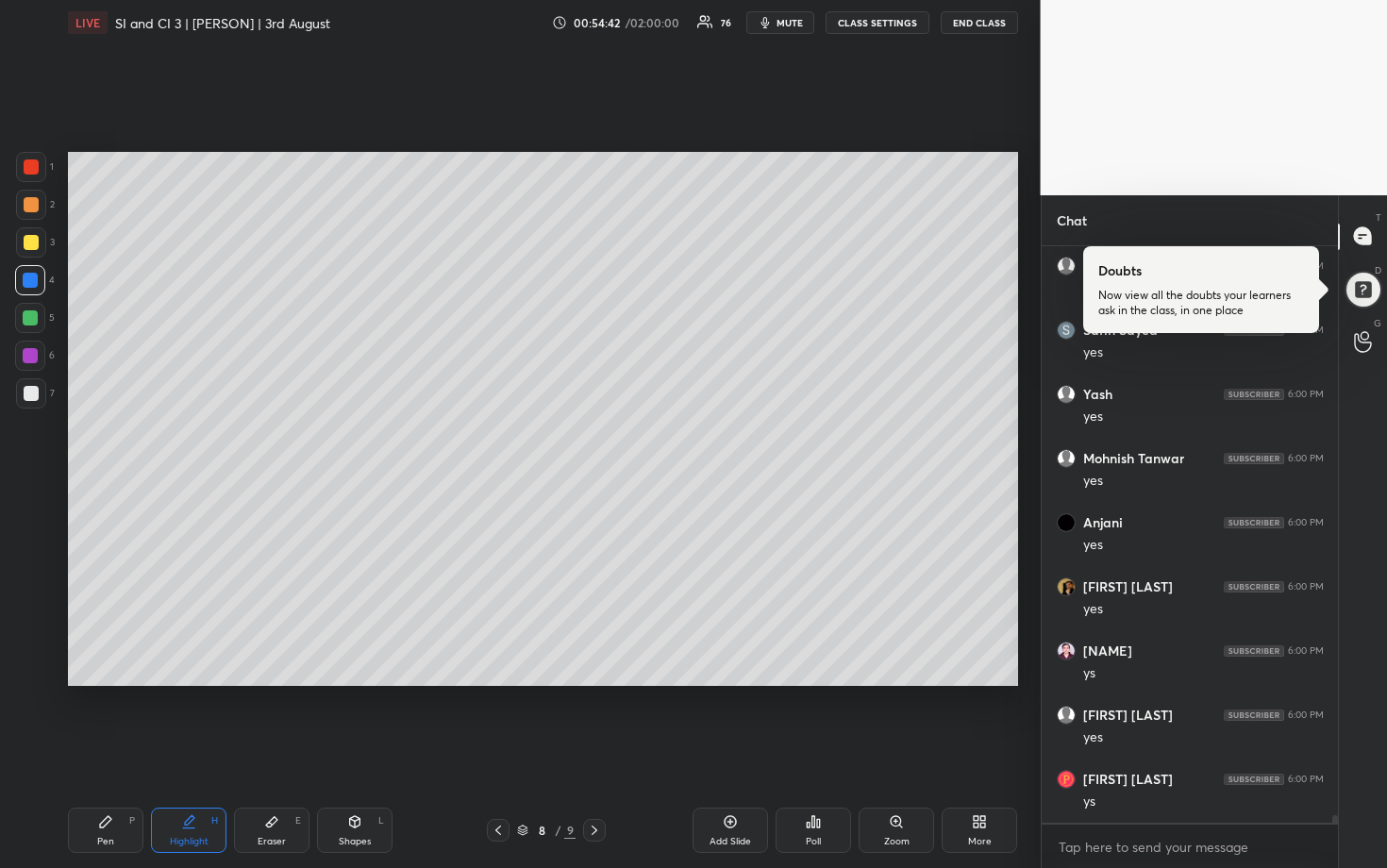 scroll, scrollTop: 43857, scrollLeft: 0, axis: vertical 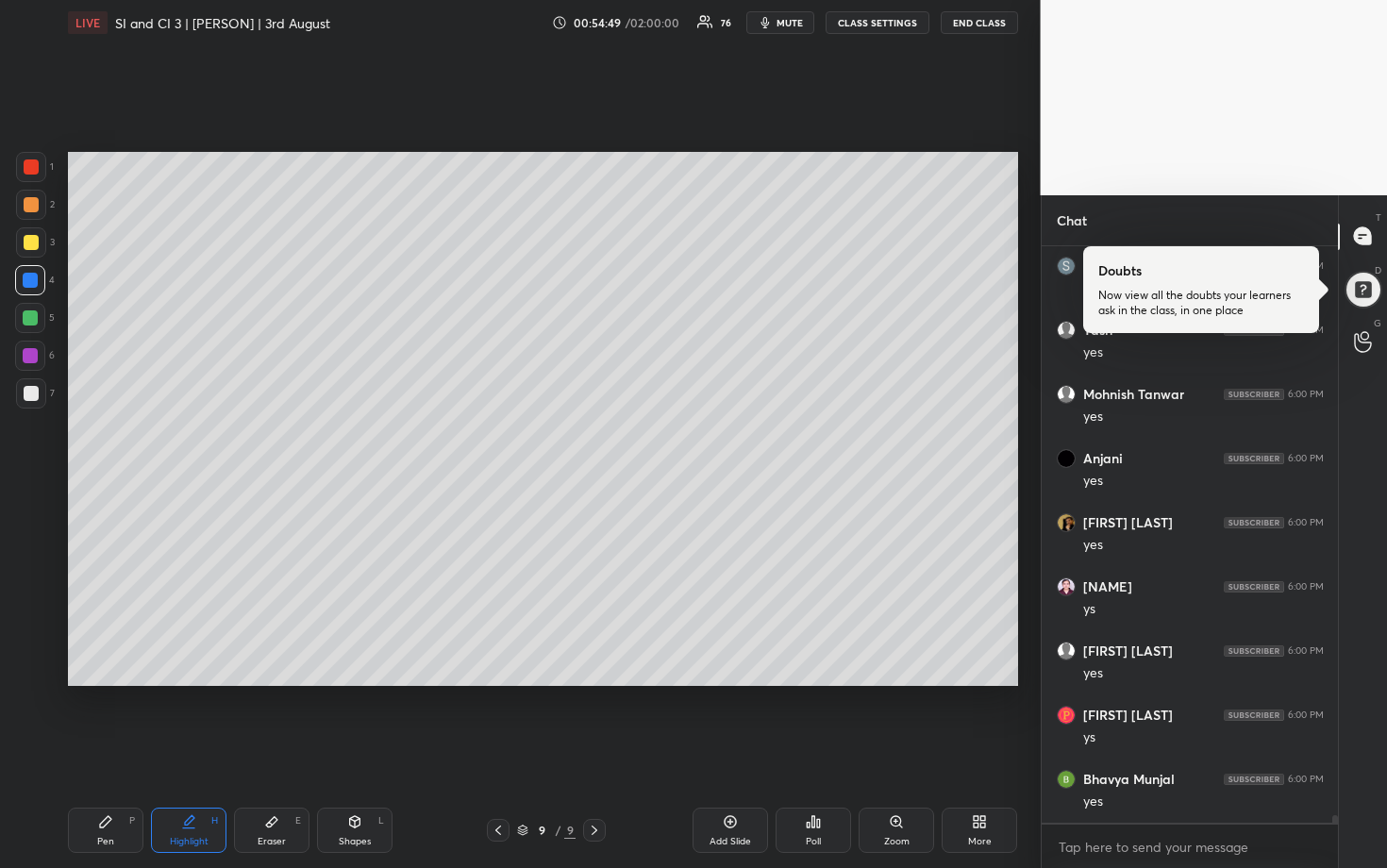click on "Add Slide" at bounding box center [730, 830] 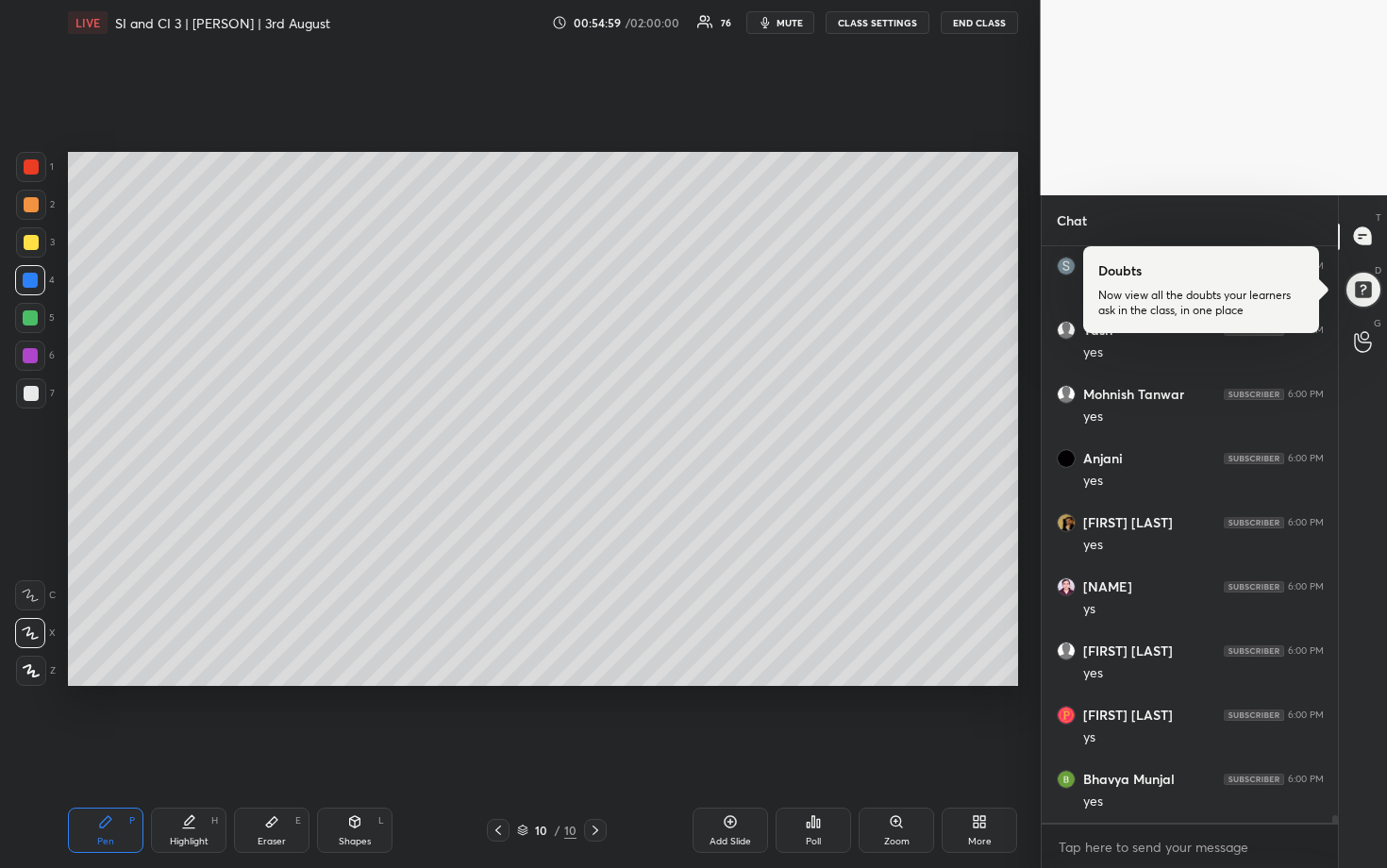 click at bounding box center (31, 393) 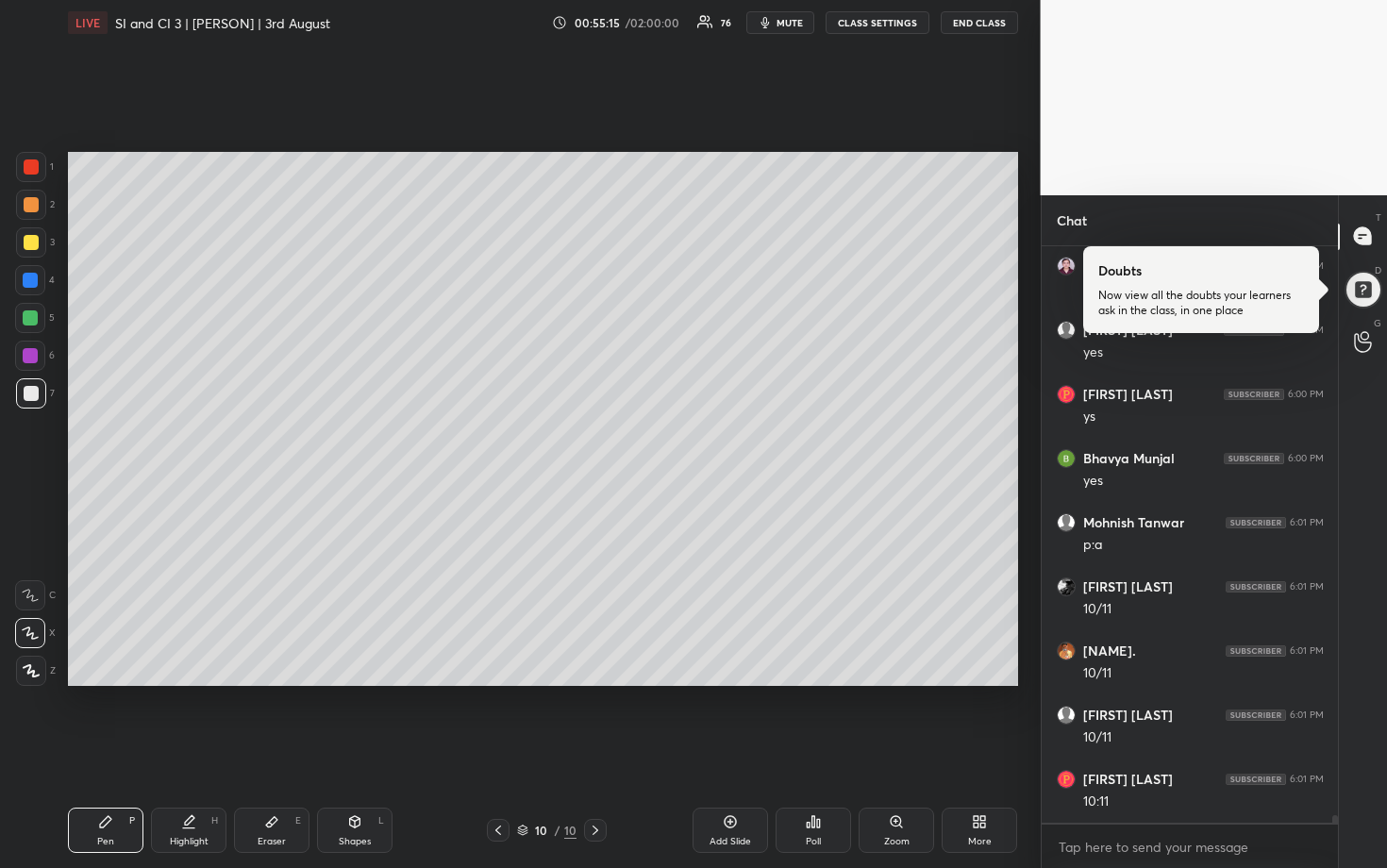 scroll, scrollTop: 44242, scrollLeft: 0, axis: vertical 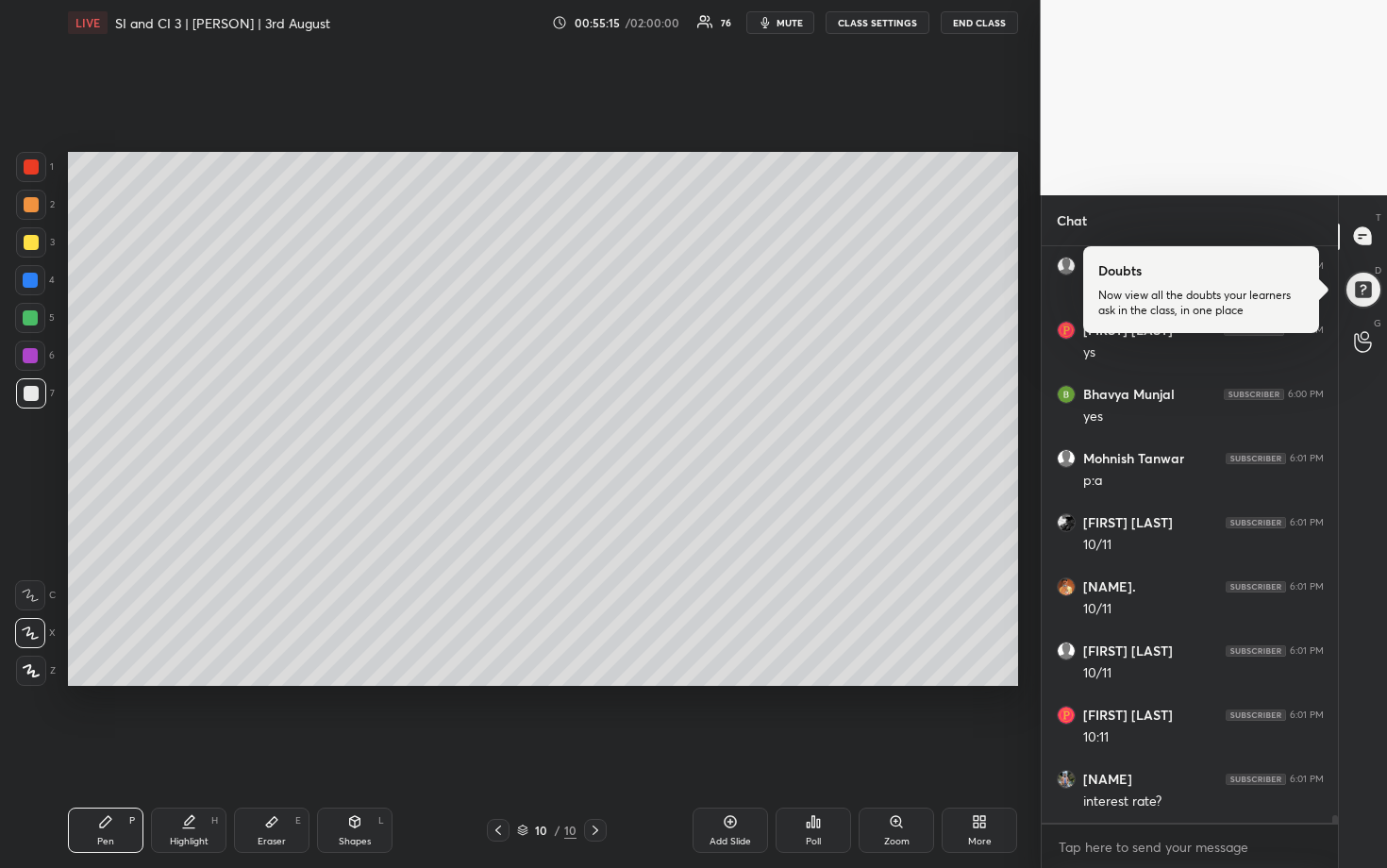 click at bounding box center (30, 280) 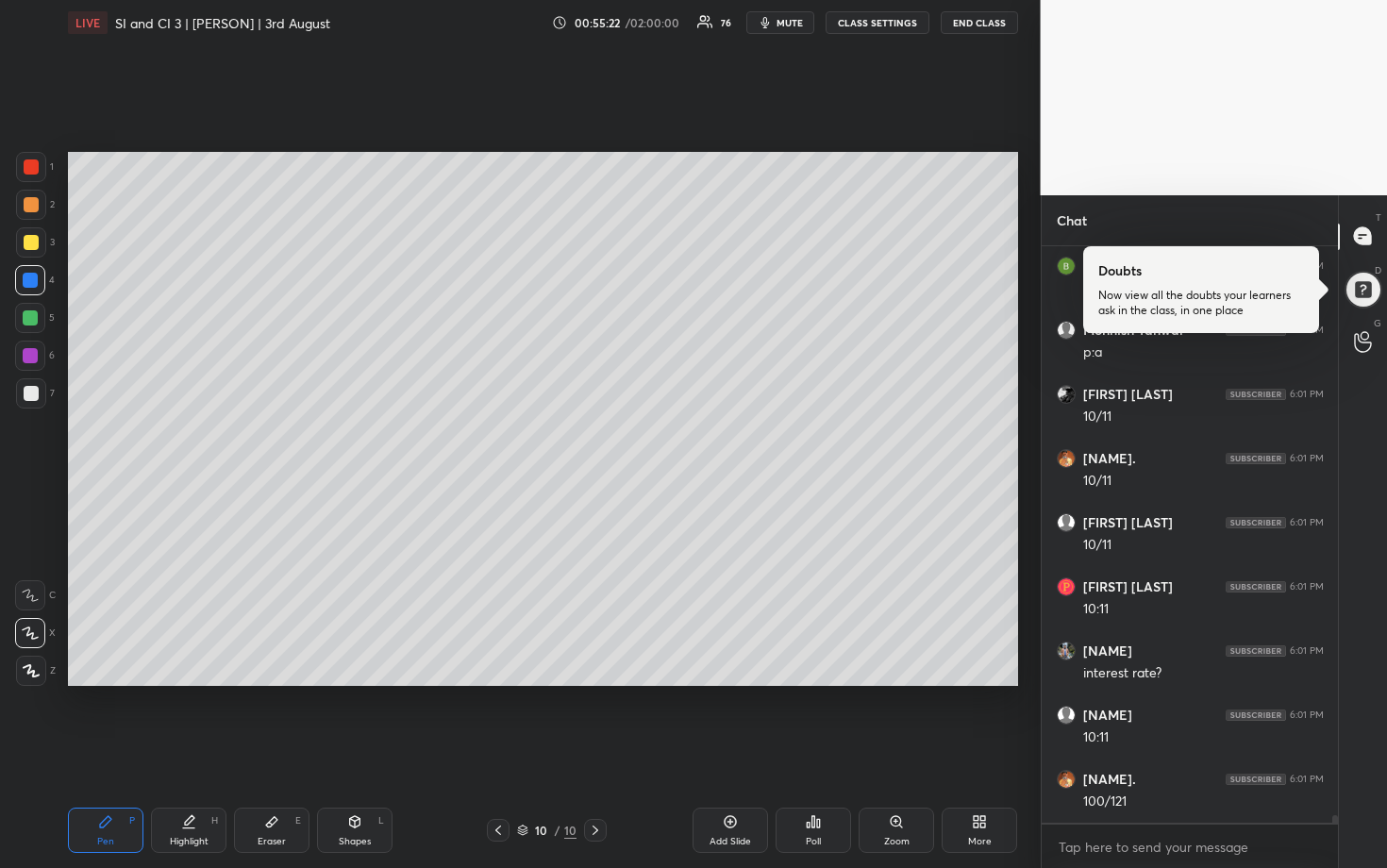 scroll, scrollTop: 44498, scrollLeft: 0, axis: vertical 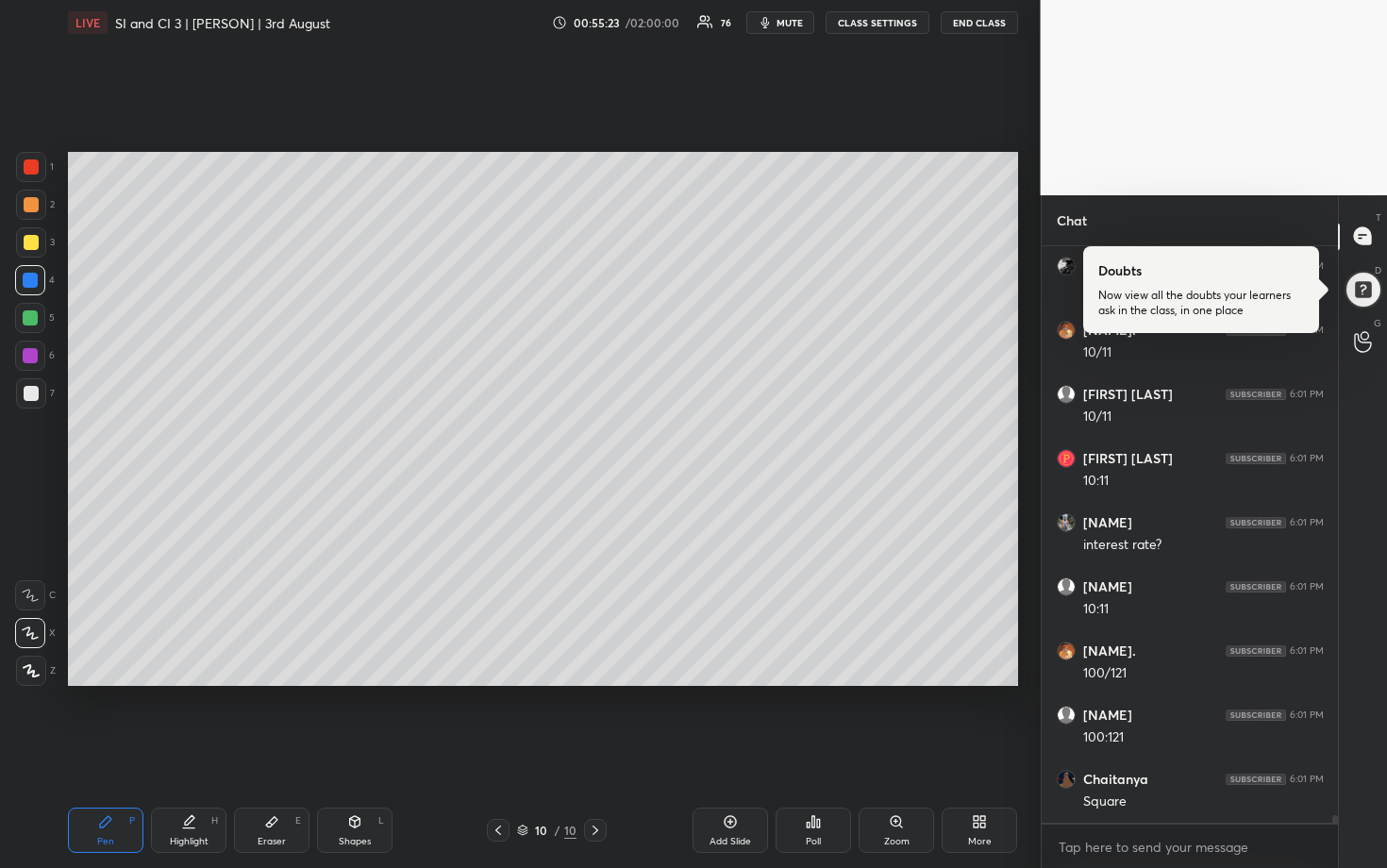 drag, startPoint x: 31, startPoint y: 386, endPoint x: 42, endPoint y: 389, distance: 11.401754 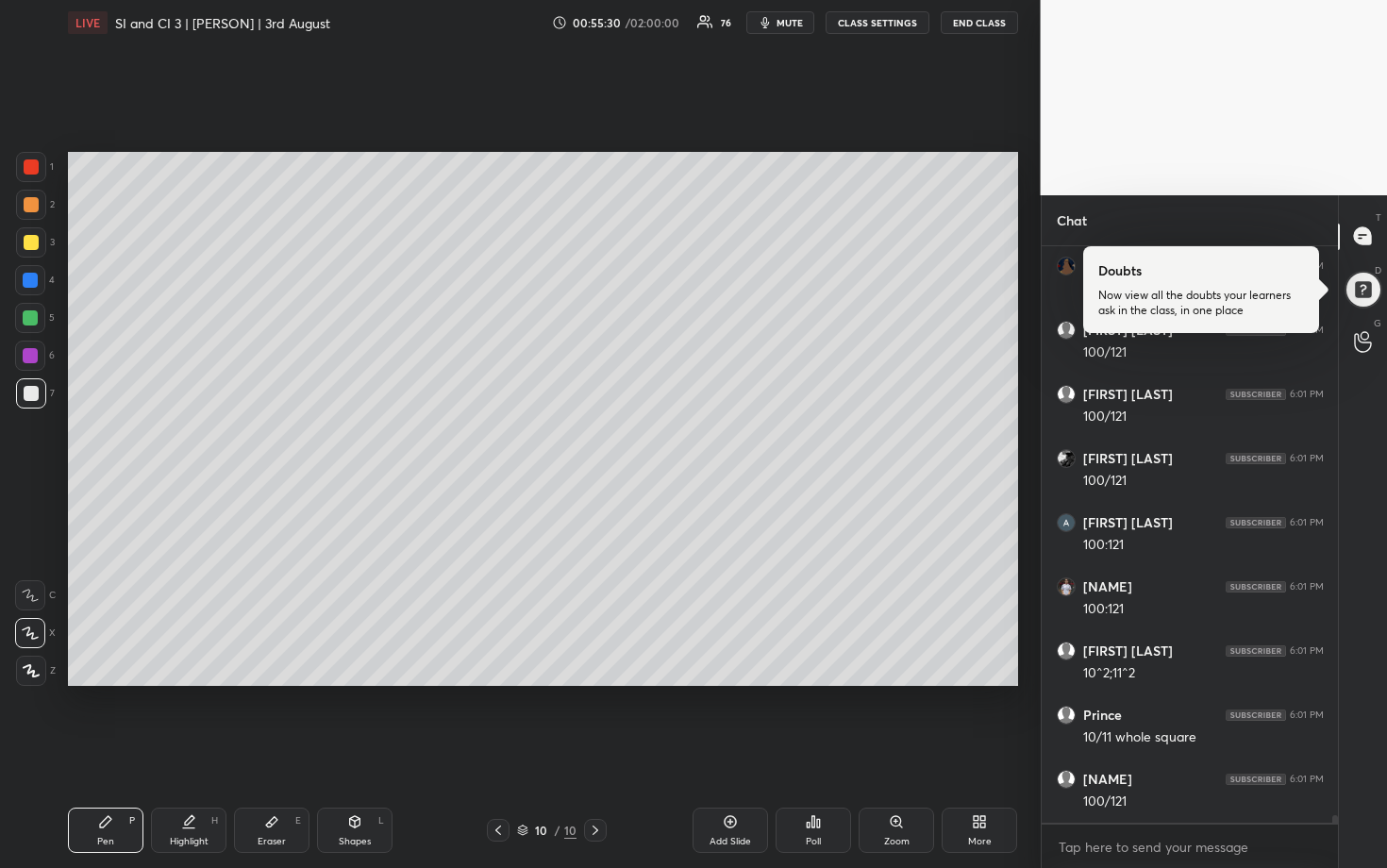 scroll, scrollTop: 45204, scrollLeft: 0, axis: vertical 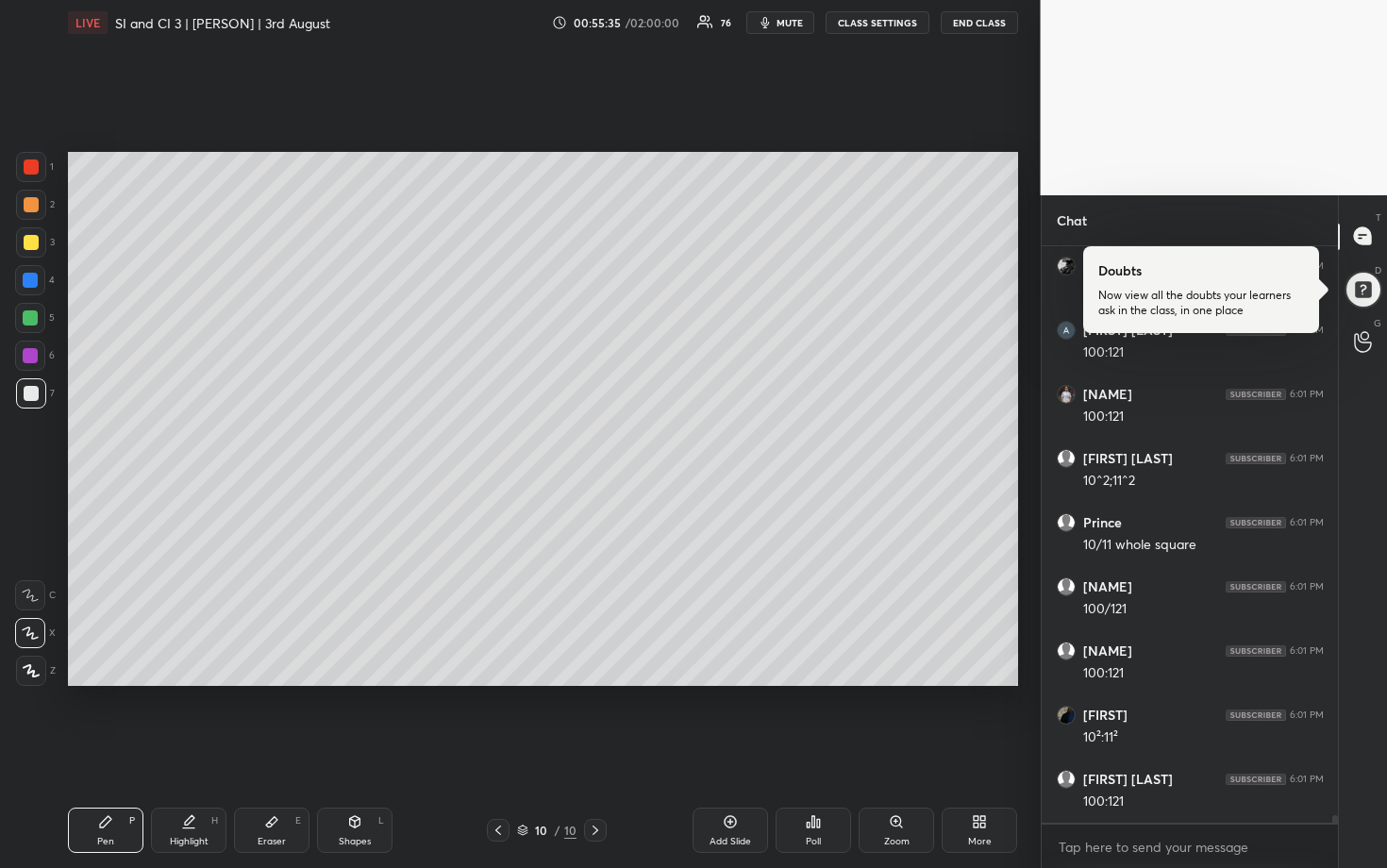 click at bounding box center (30, 280) 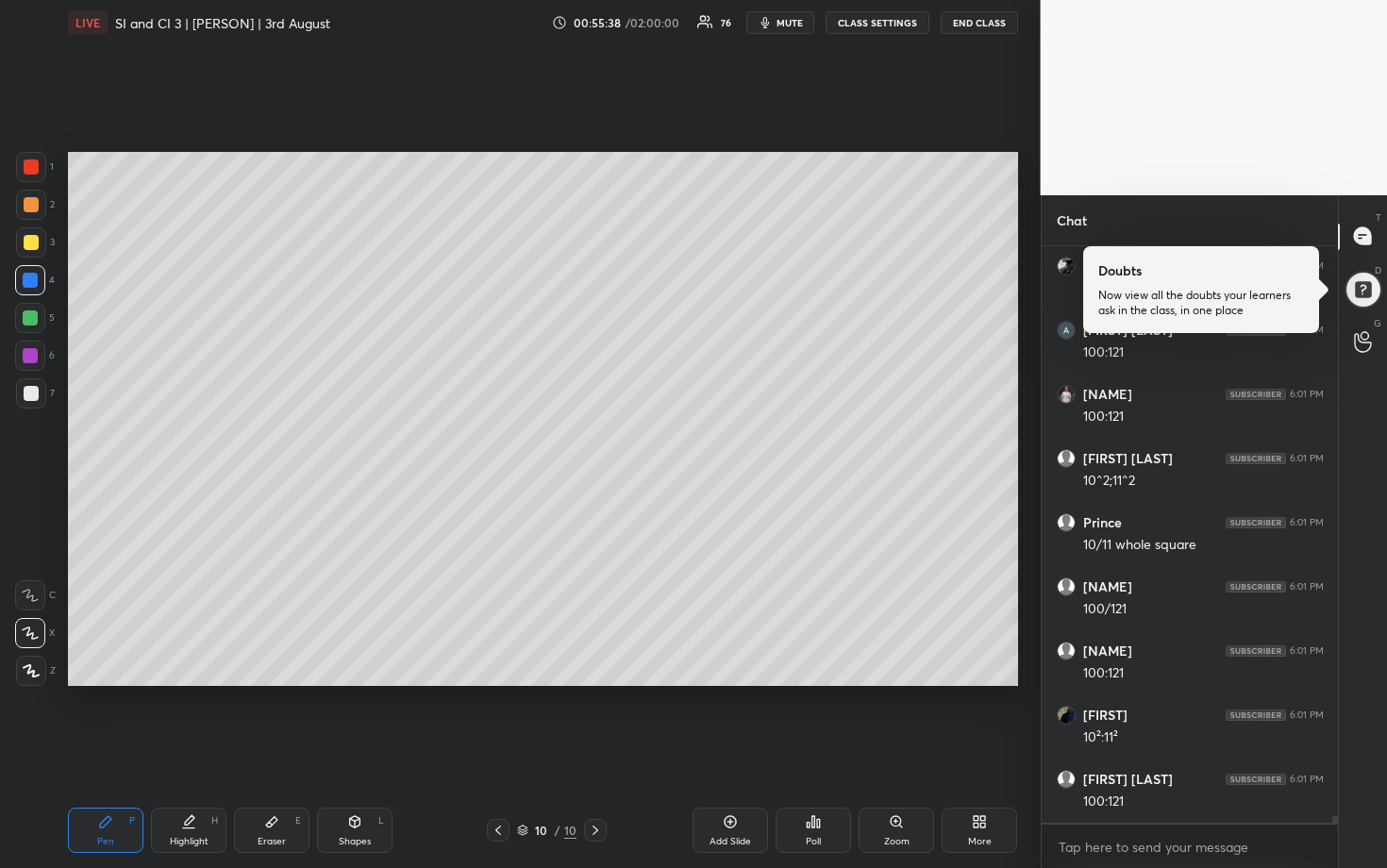 scroll, scrollTop: 45268, scrollLeft: 0, axis: vertical 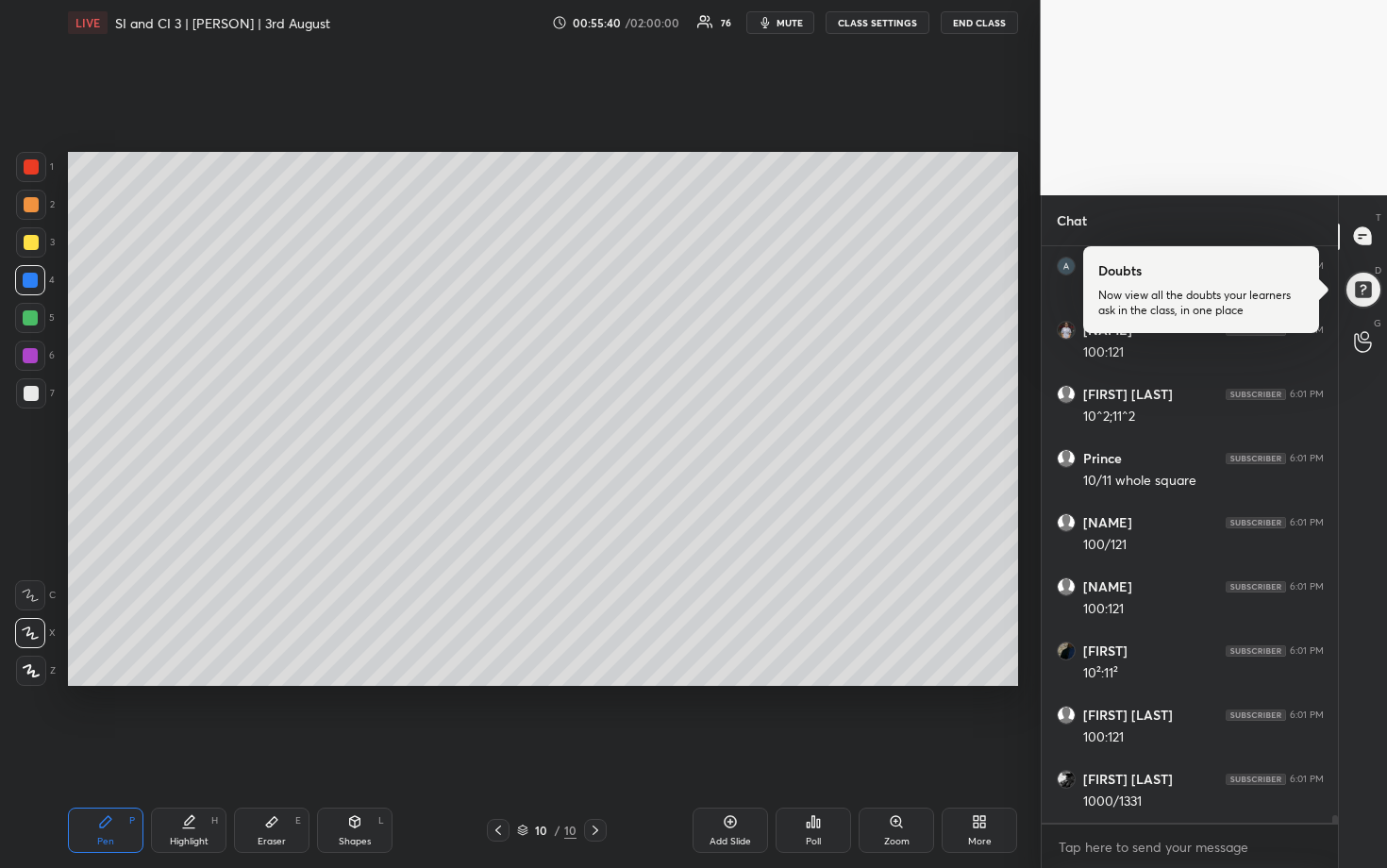 click at bounding box center [31, 393] 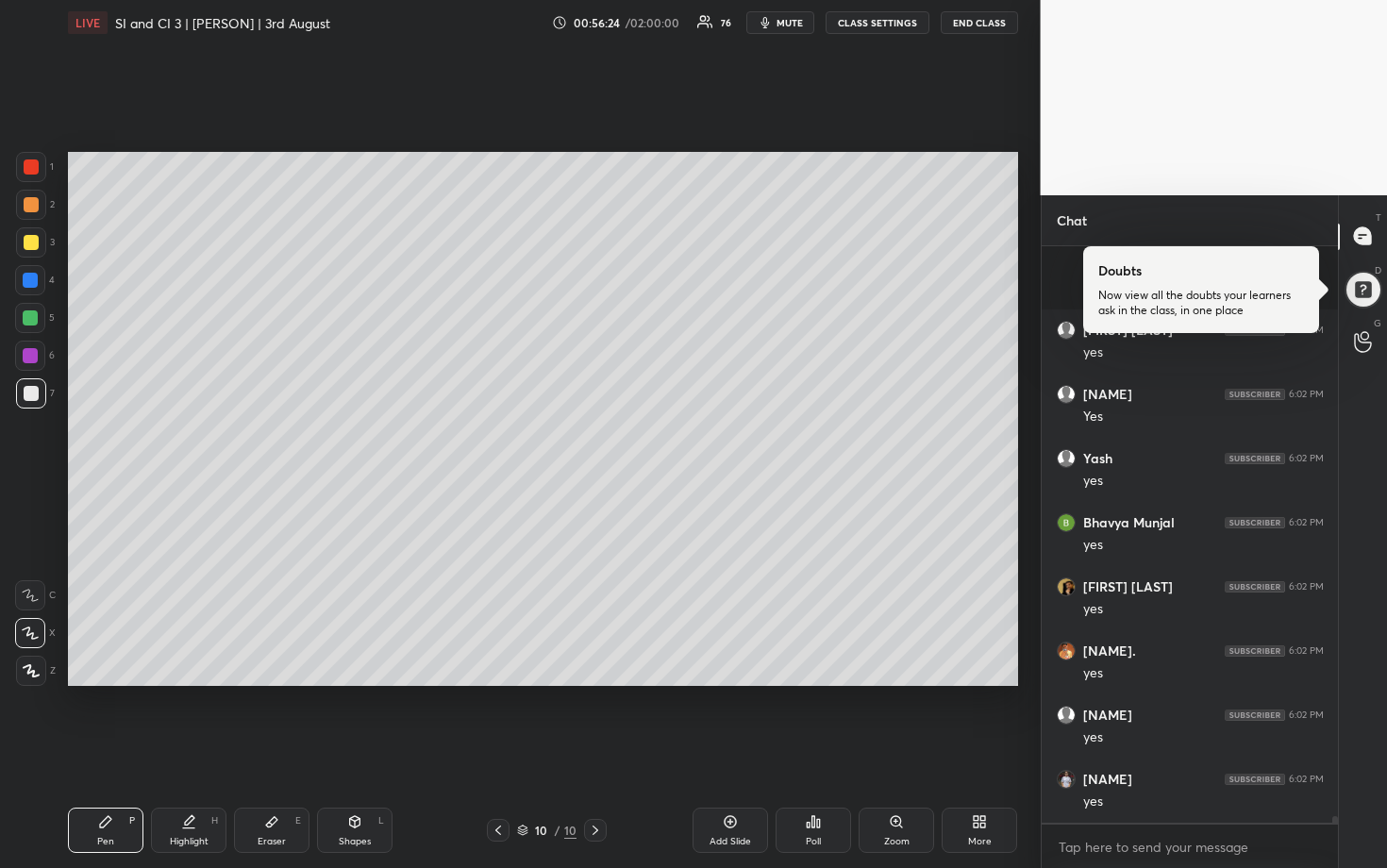 scroll, scrollTop: 46744, scrollLeft: 0, axis: vertical 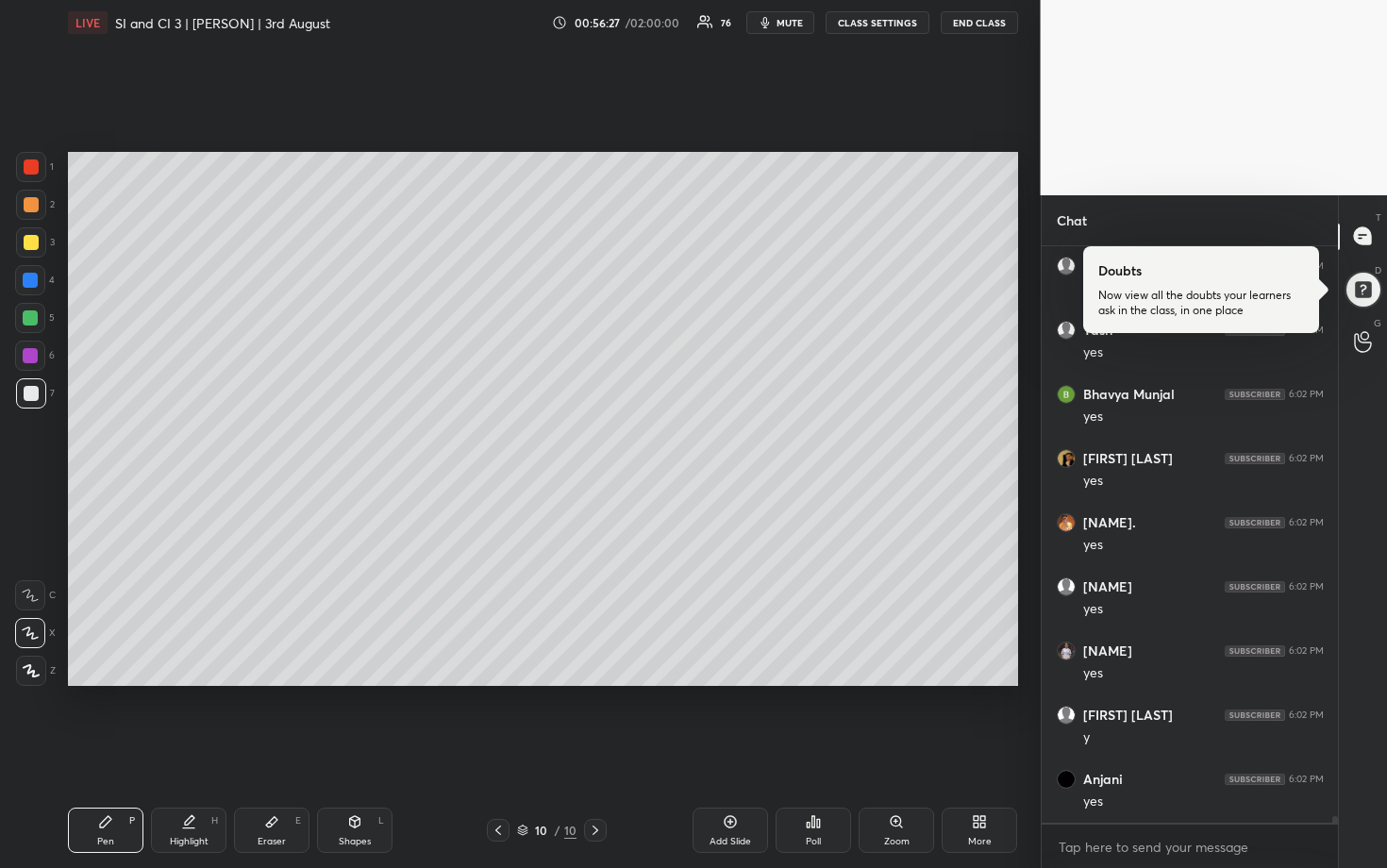click at bounding box center [30, 318] 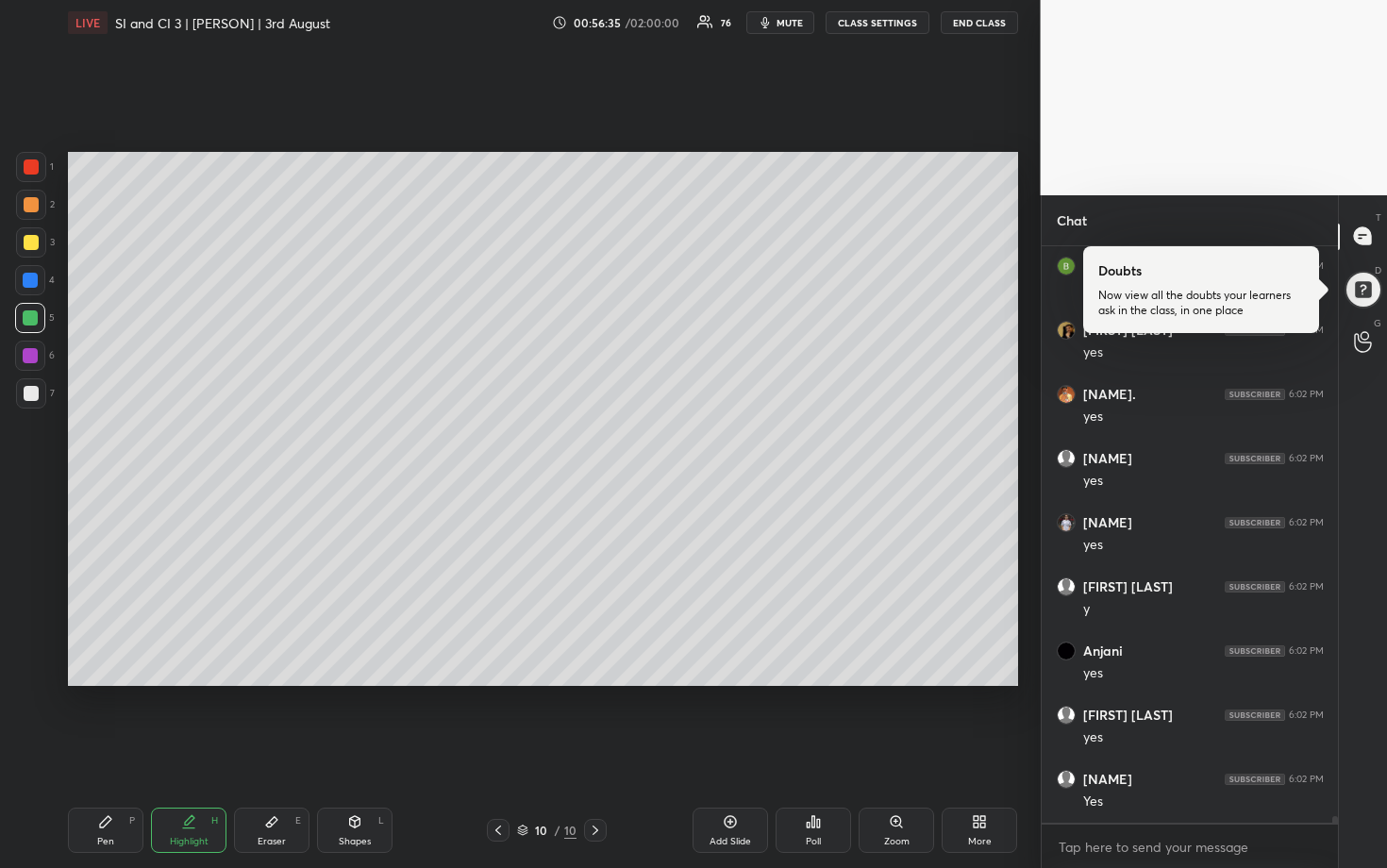 scroll, scrollTop: 46936, scrollLeft: 0, axis: vertical 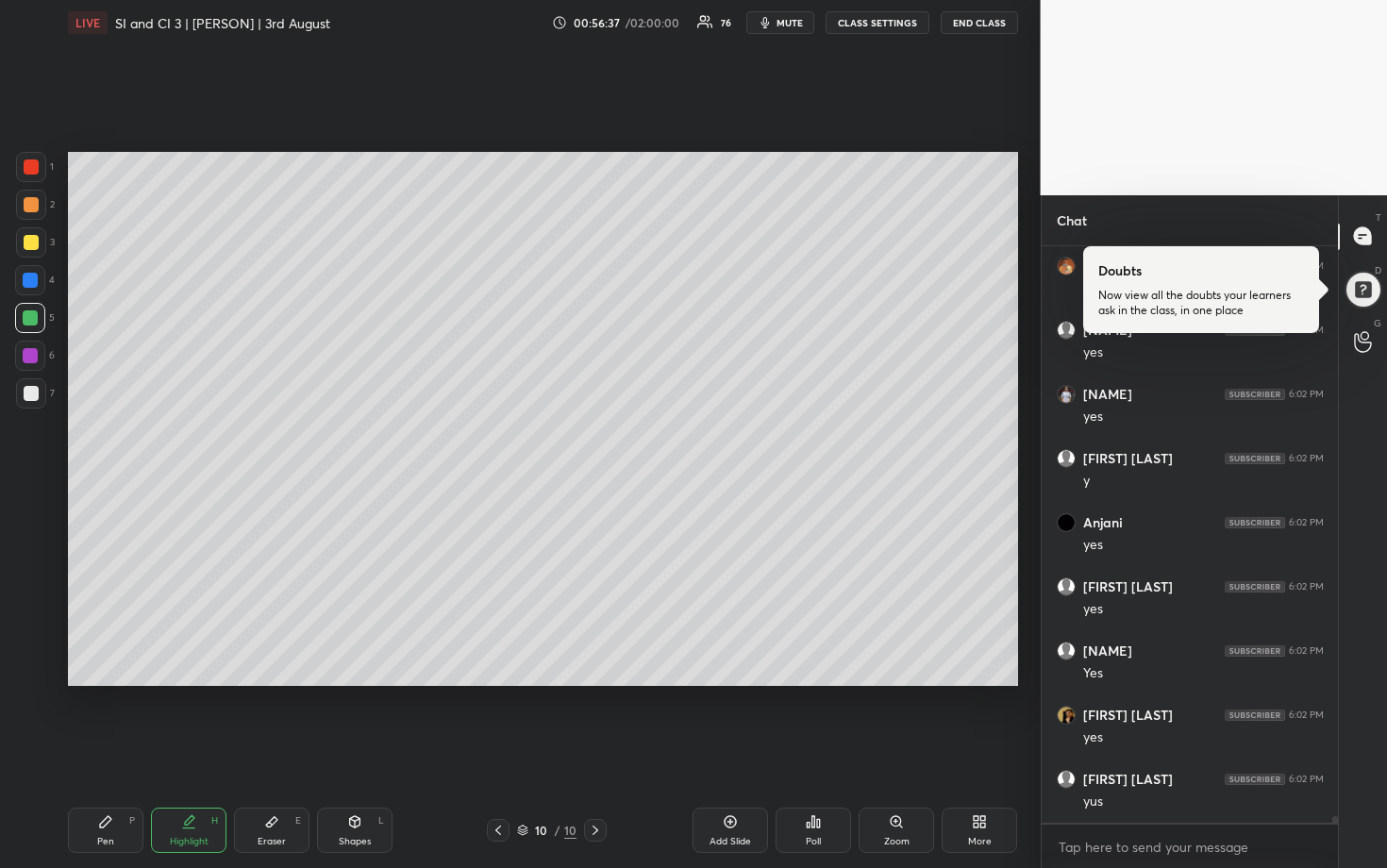 click at bounding box center (31, 205) 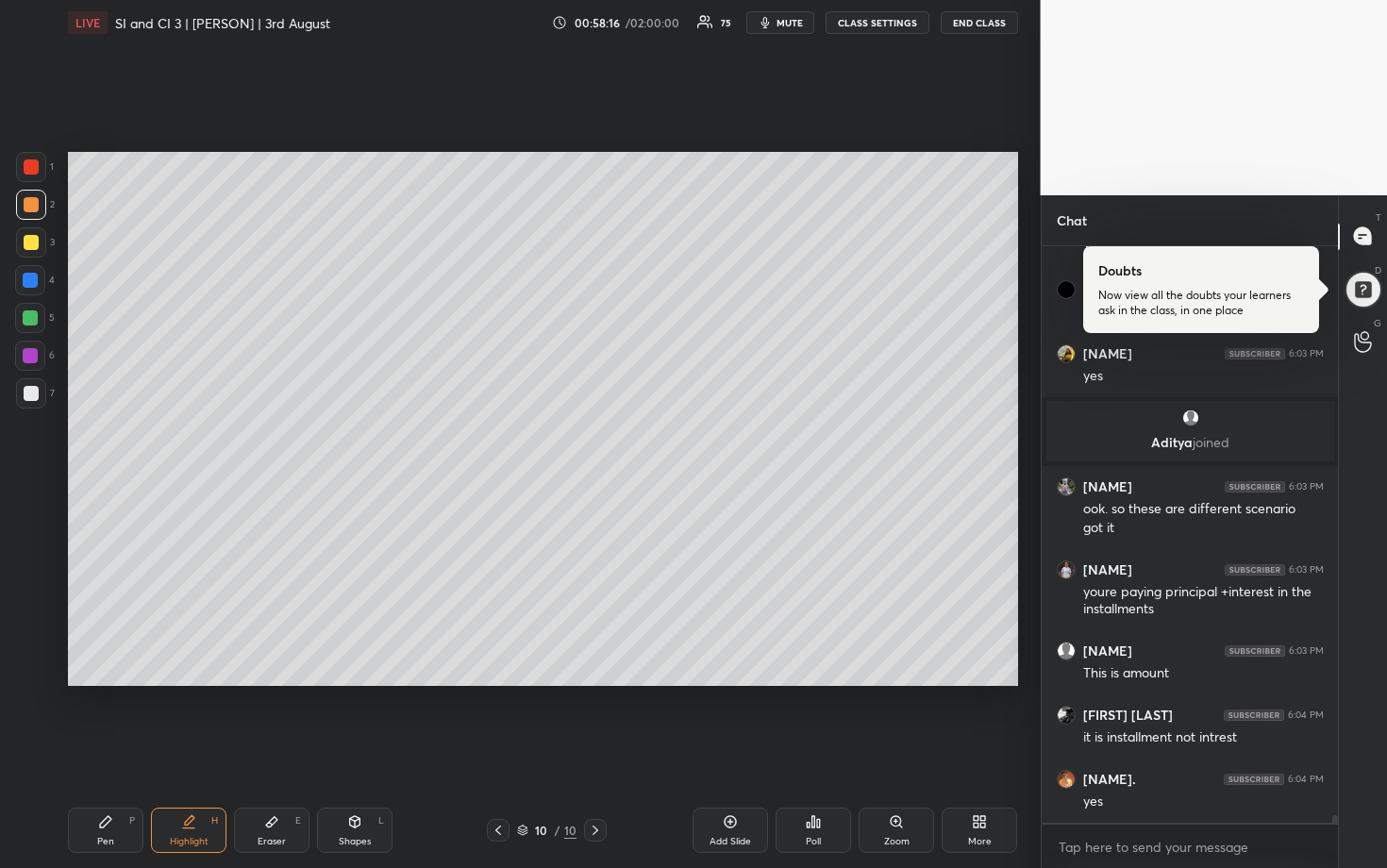 scroll, scrollTop: 45415, scrollLeft: 0, axis: vertical 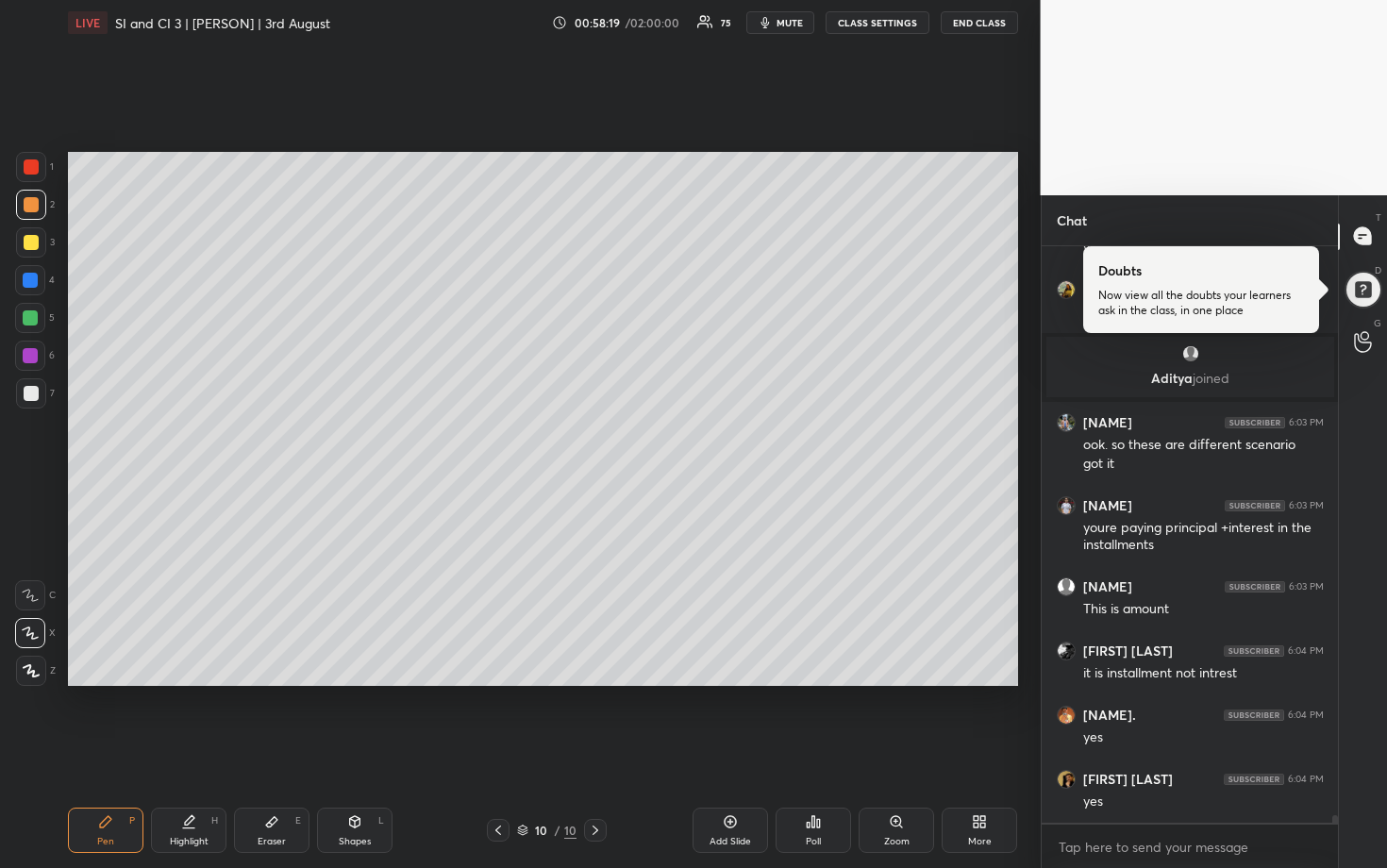 click at bounding box center (30, 318) 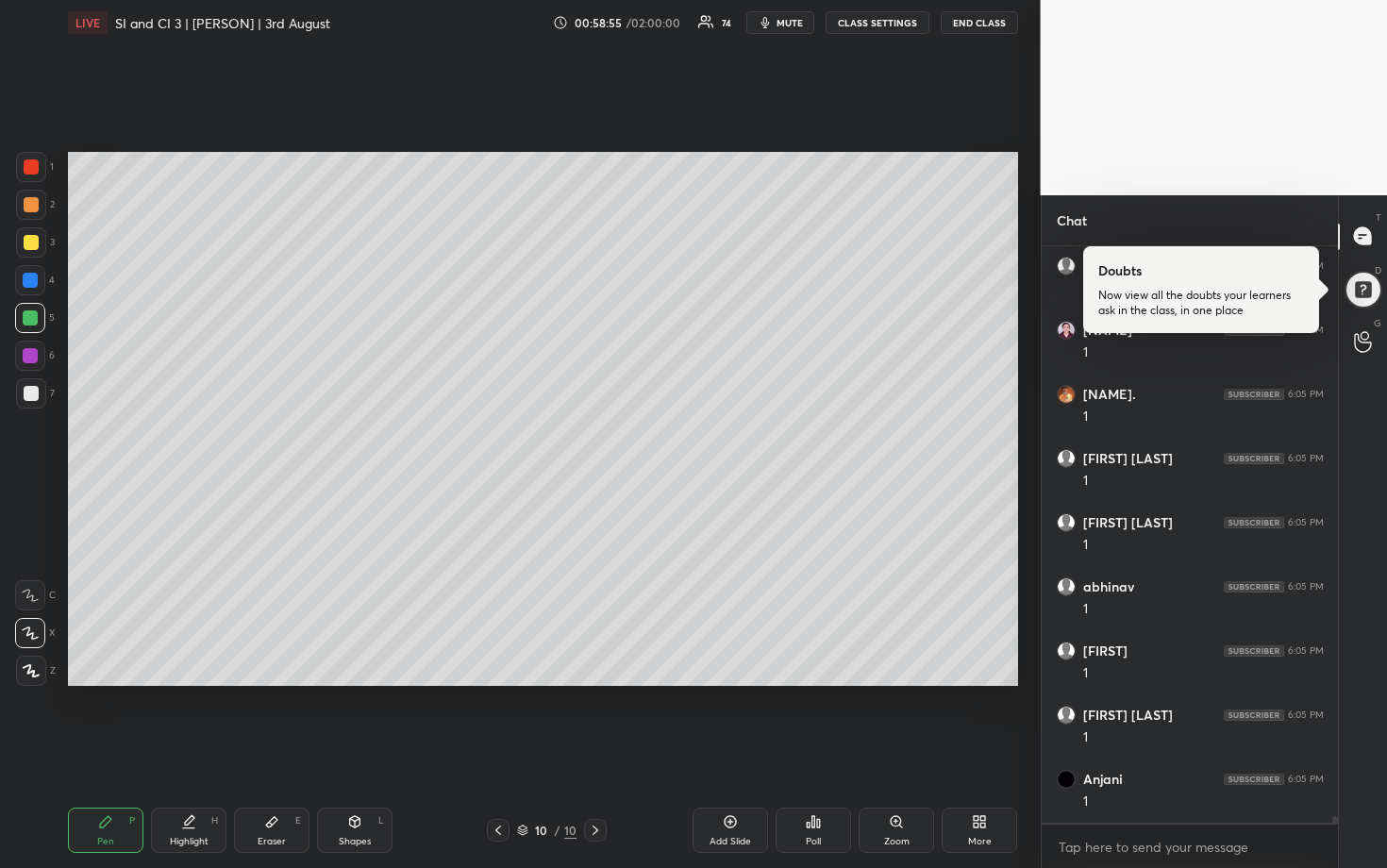 scroll, scrollTop: 48880, scrollLeft: 0, axis: vertical 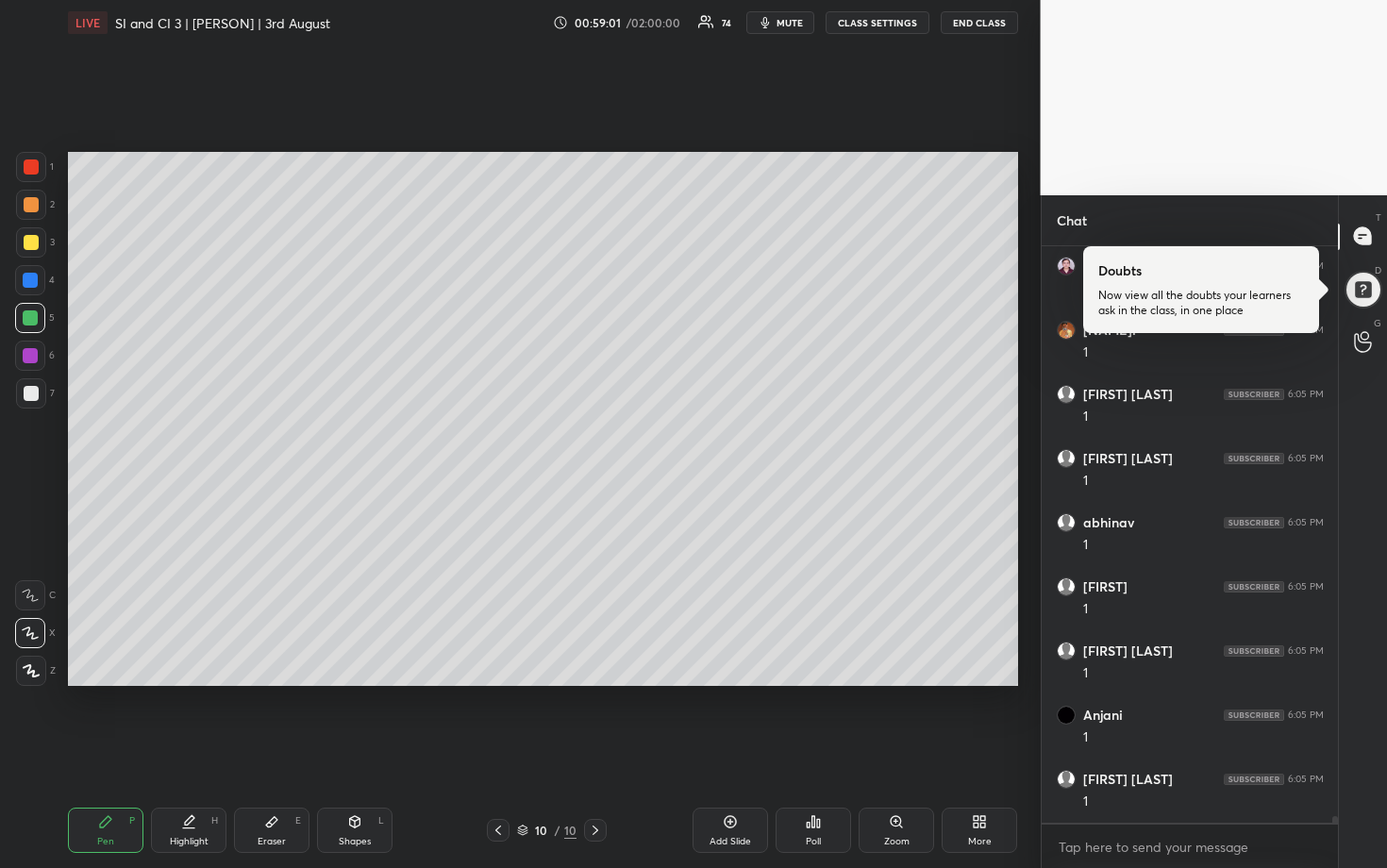 drag, startPoint x: 36, startPoint y: 170, endPoint x: 46, endPoint y: 180, distance: 14.142136 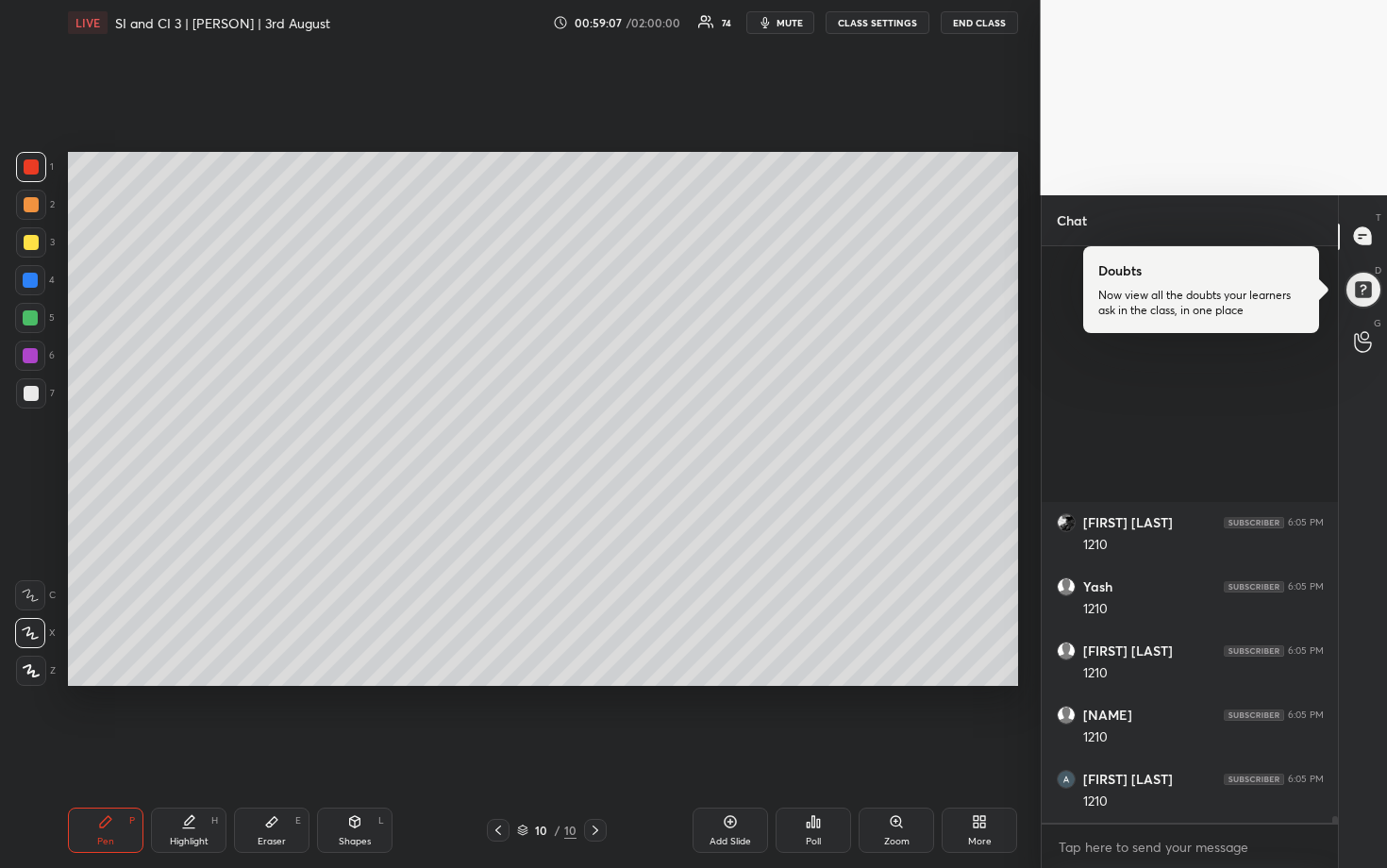 scroll, scrollTop: 49521, scrollLeft: 0, axis: vertical 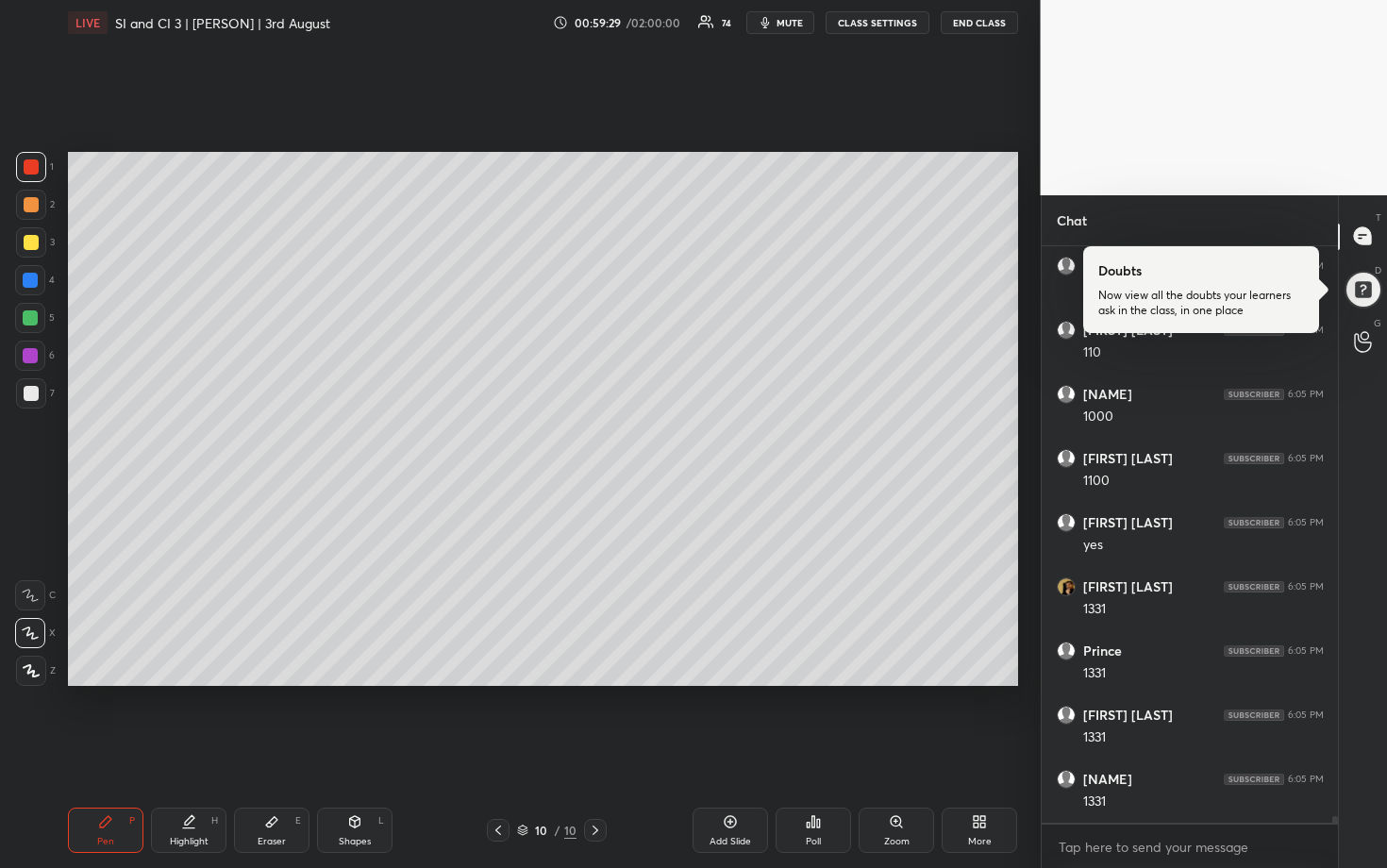 click at bounding box center (30, 318) 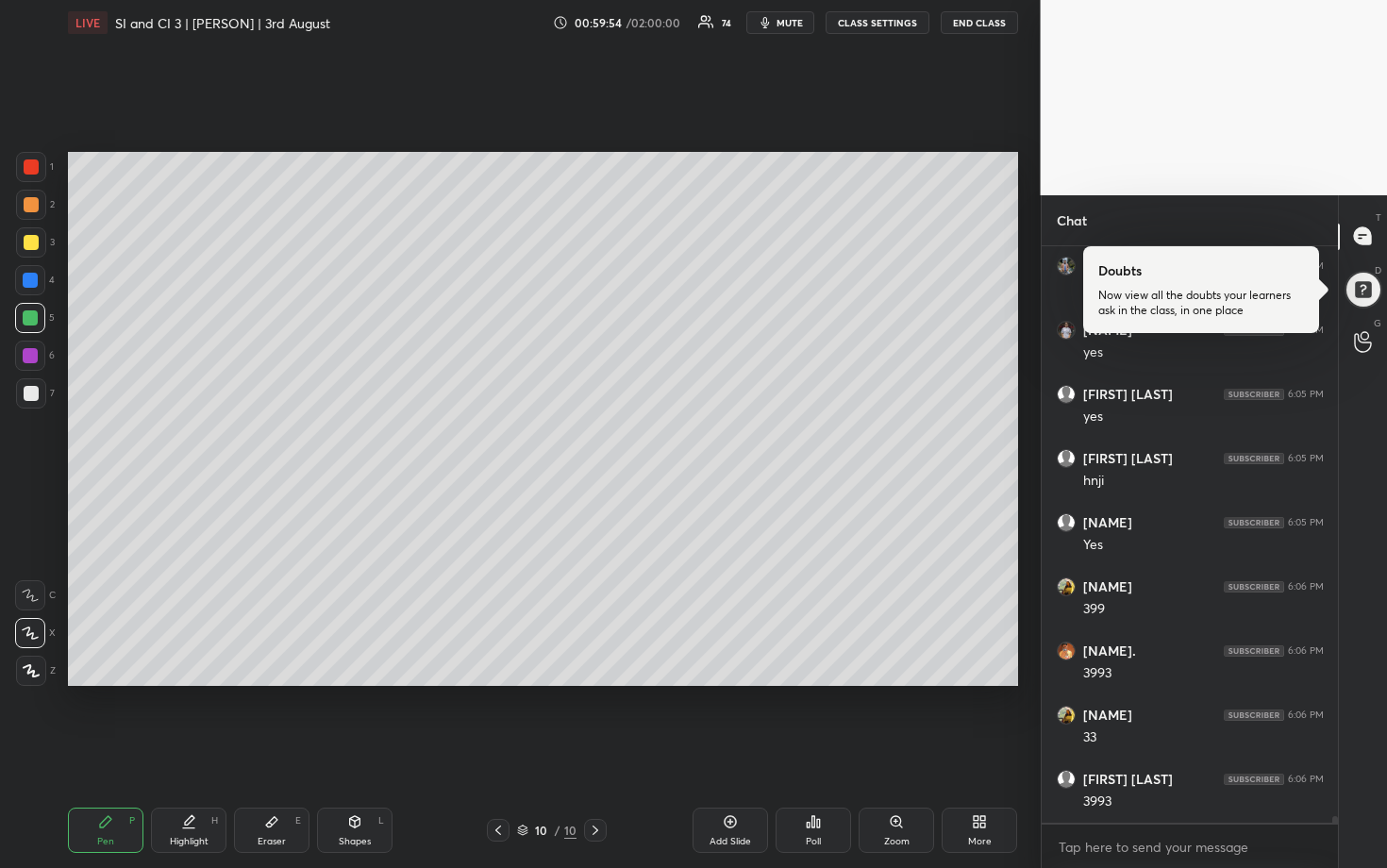 scroll, scrollTop: 51900, scrollLeft: 0, axis: vertical 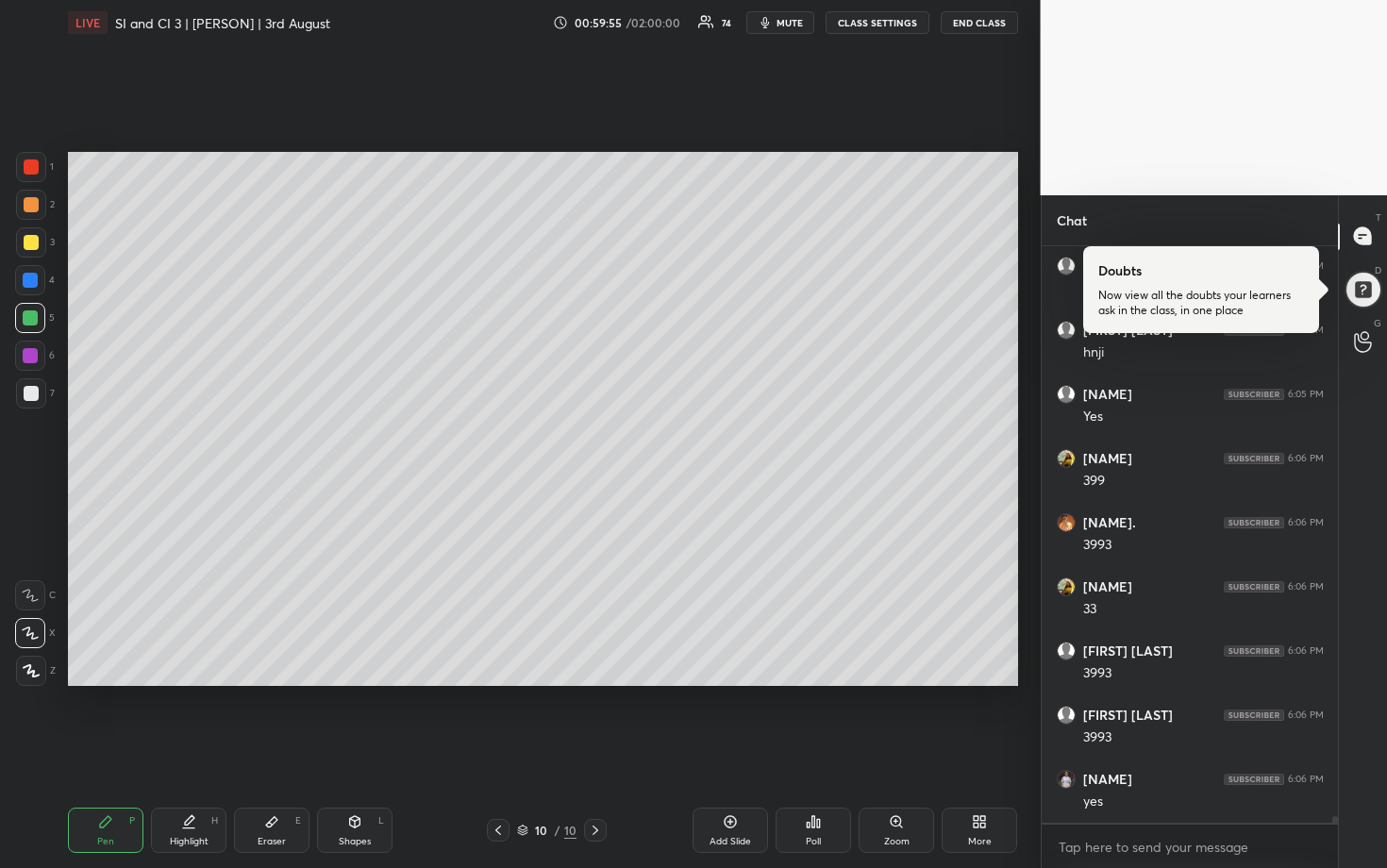 click at bounding box center (30, 356) 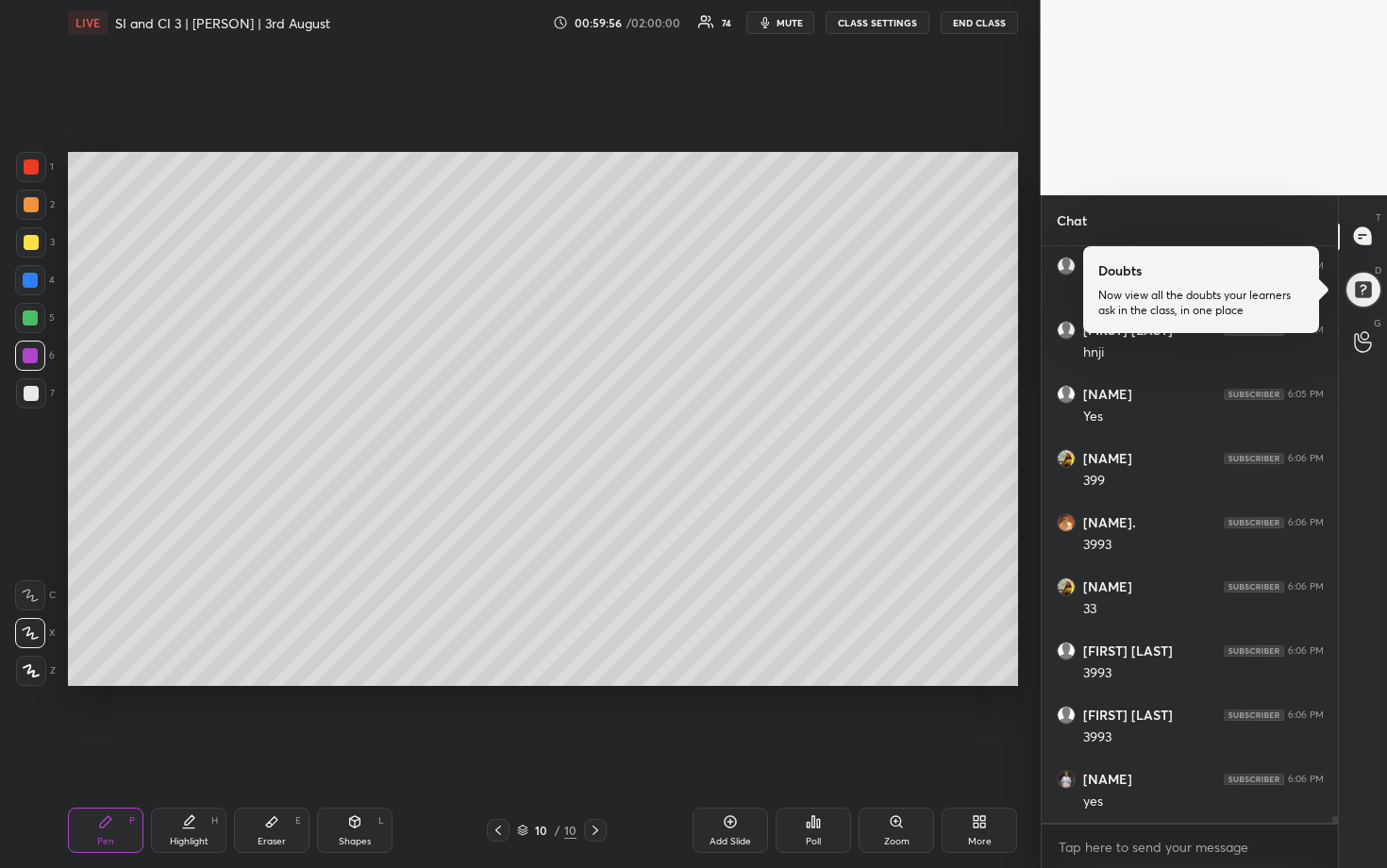 scroll, scrollTop: 51964, scrollLeft: 0, axis: vertical 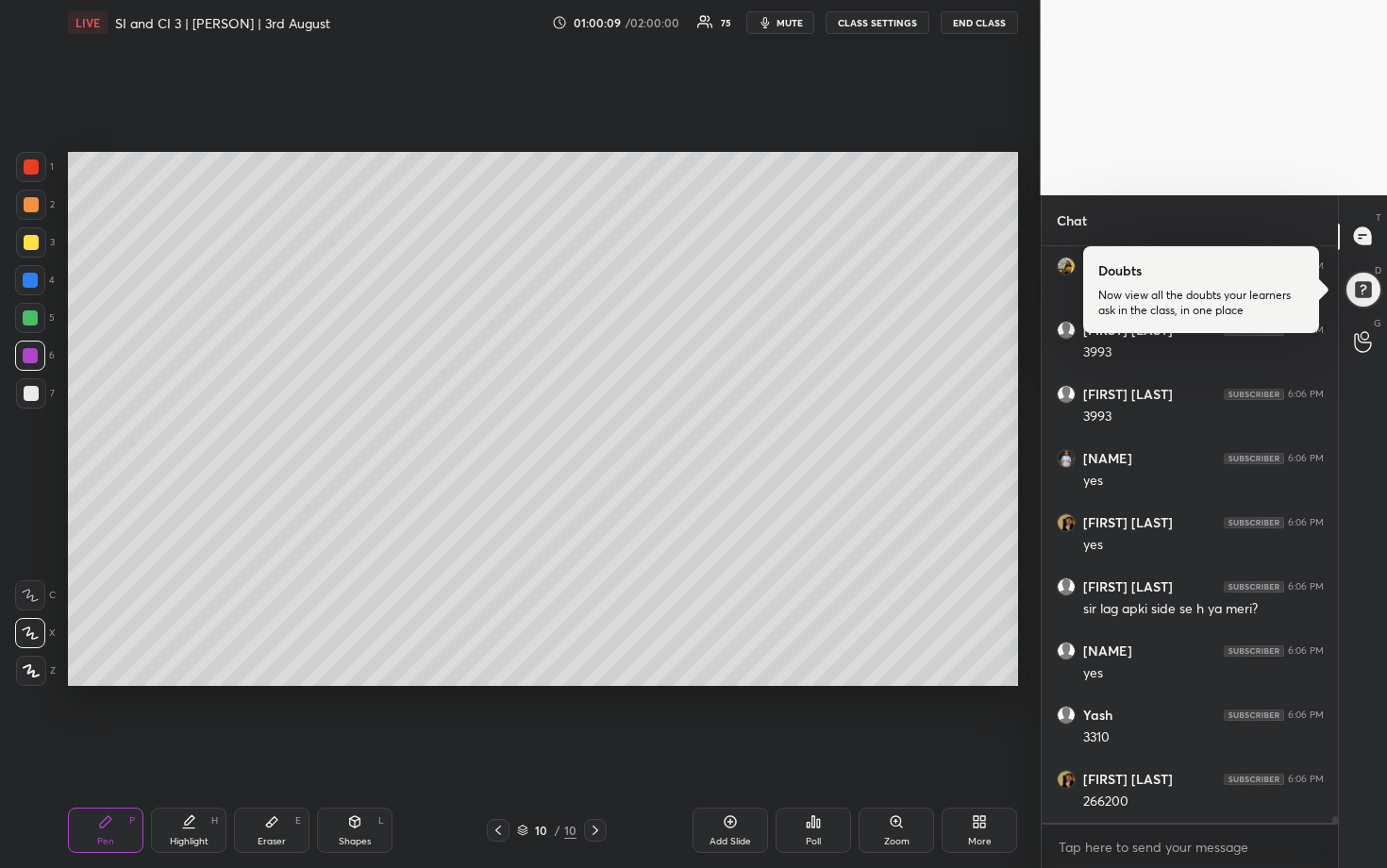 click at bounding box center [31, 393] 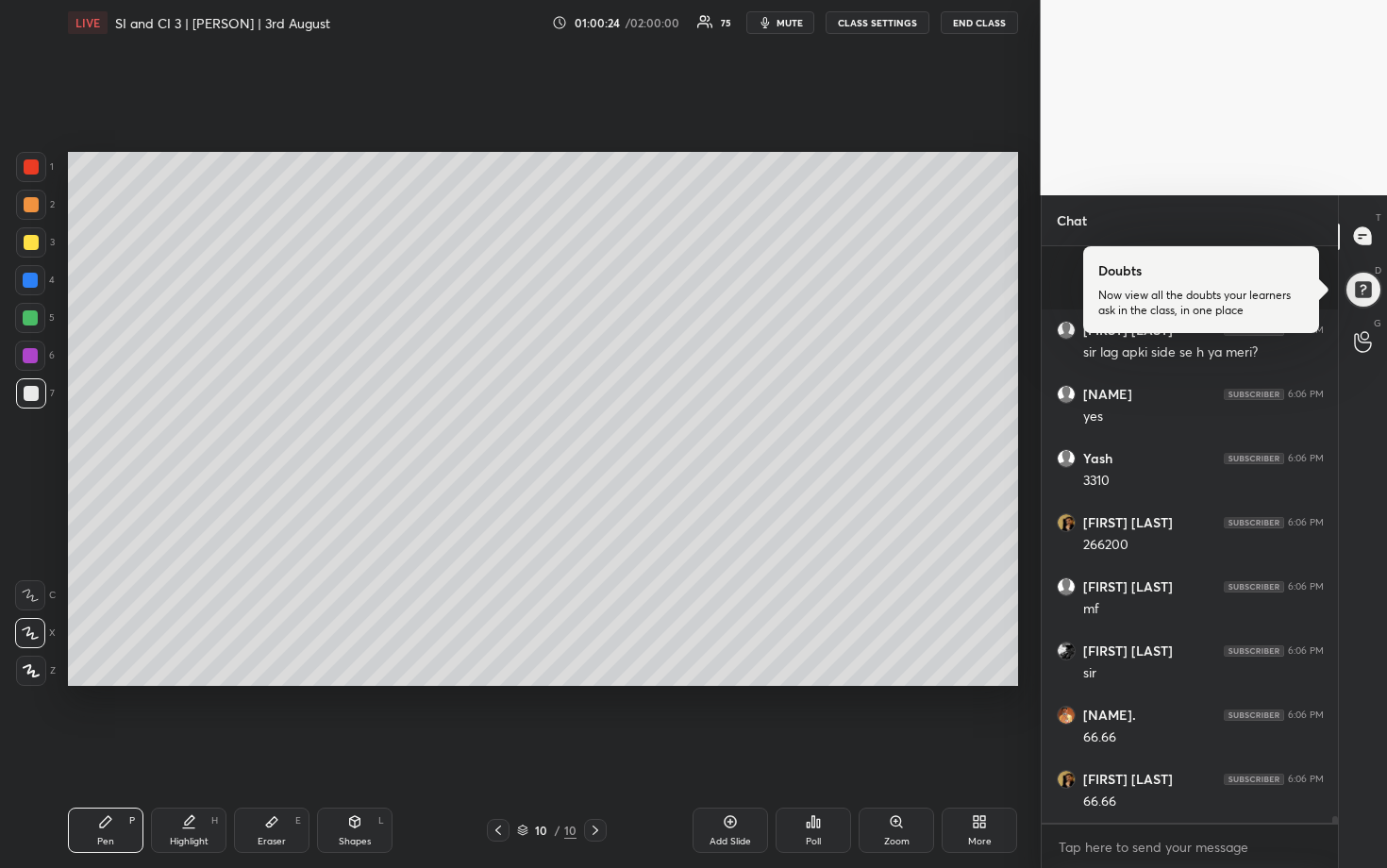 scroll, scrollTop: 52606, scrollLeft: 0, axis: vertical 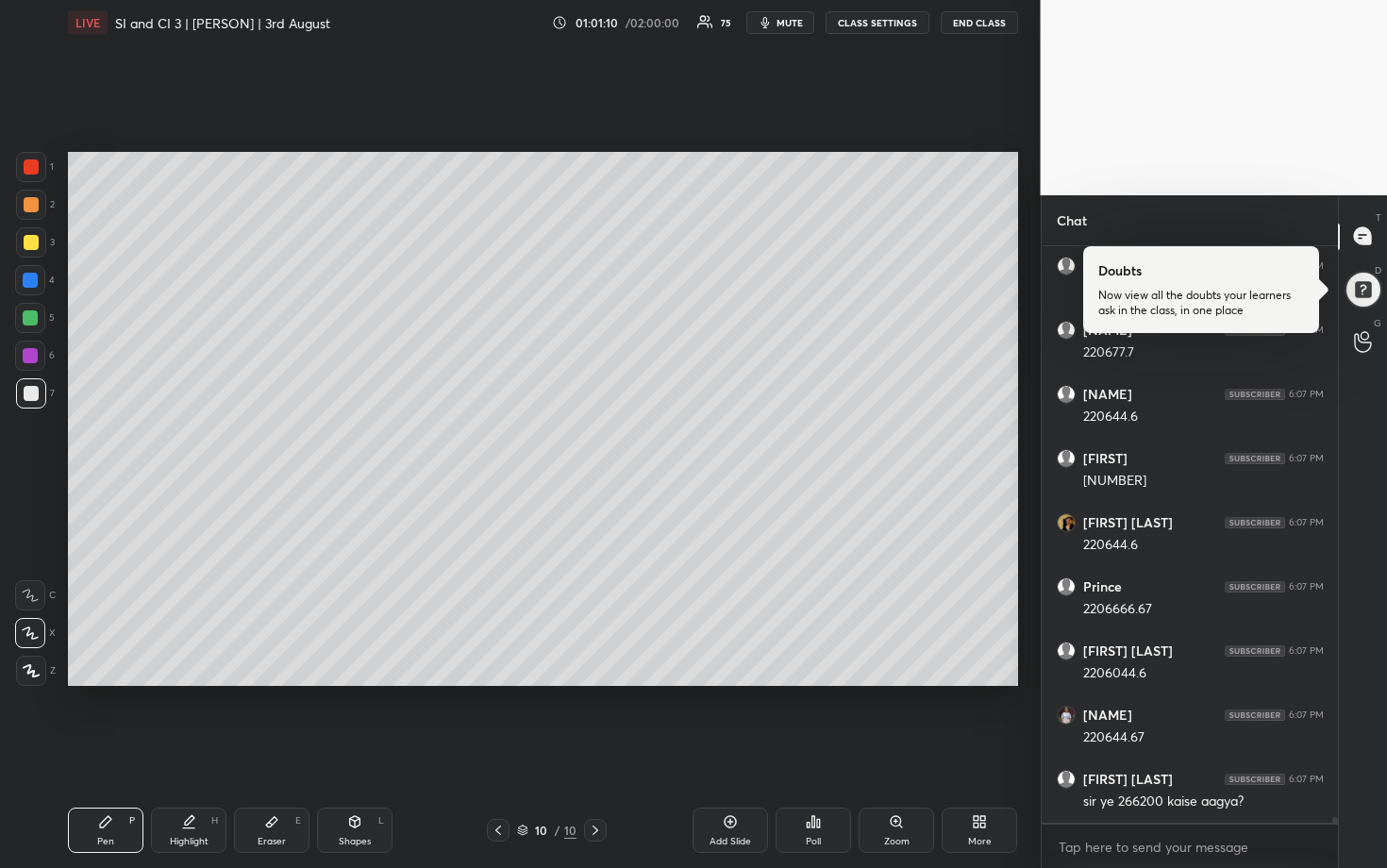 drag, startPoint x: 37, startPoint y: 359, endPoint x: 48, endPoint y: 343, distance: 19.416488 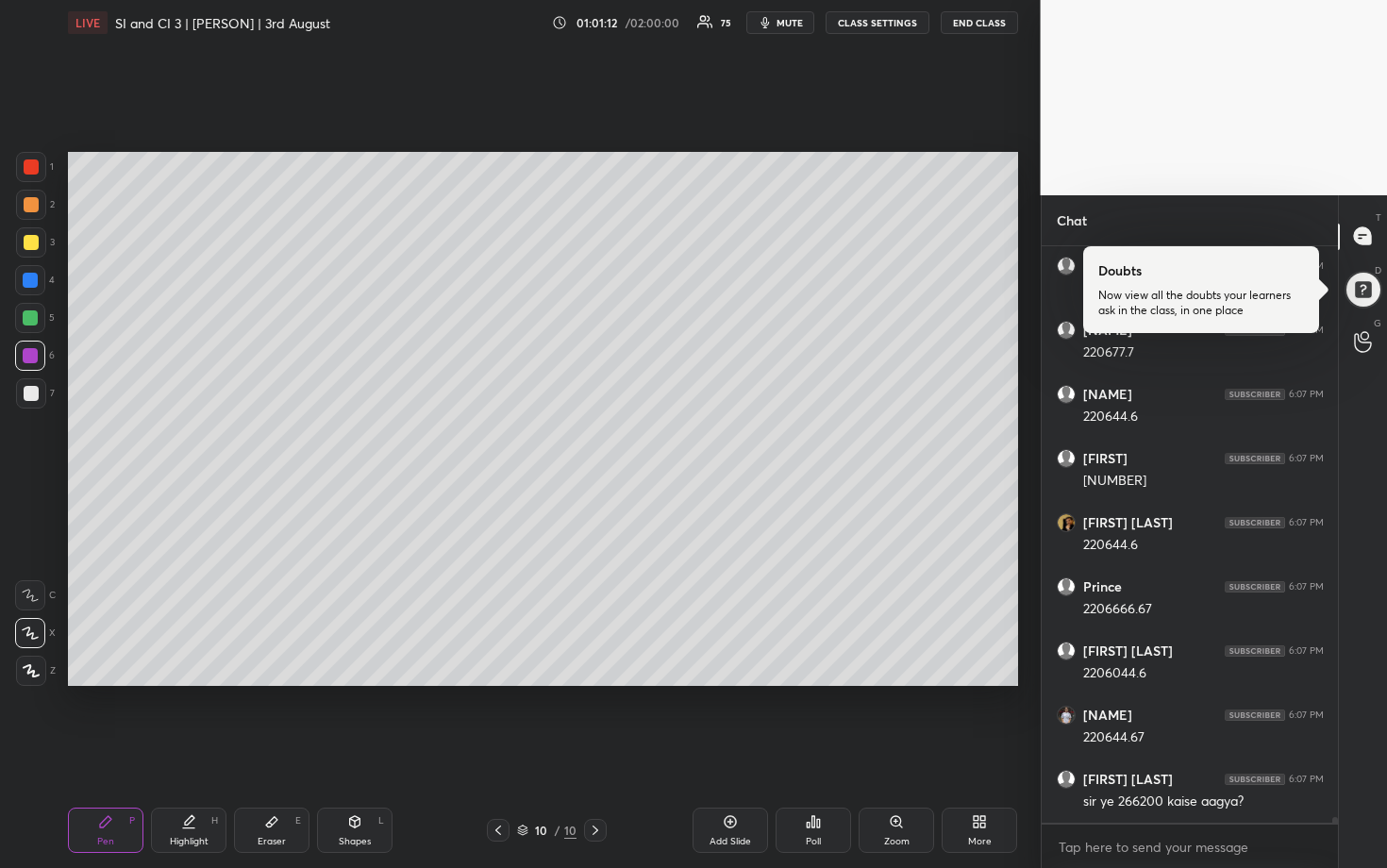 click at bounding box center [31, 242] 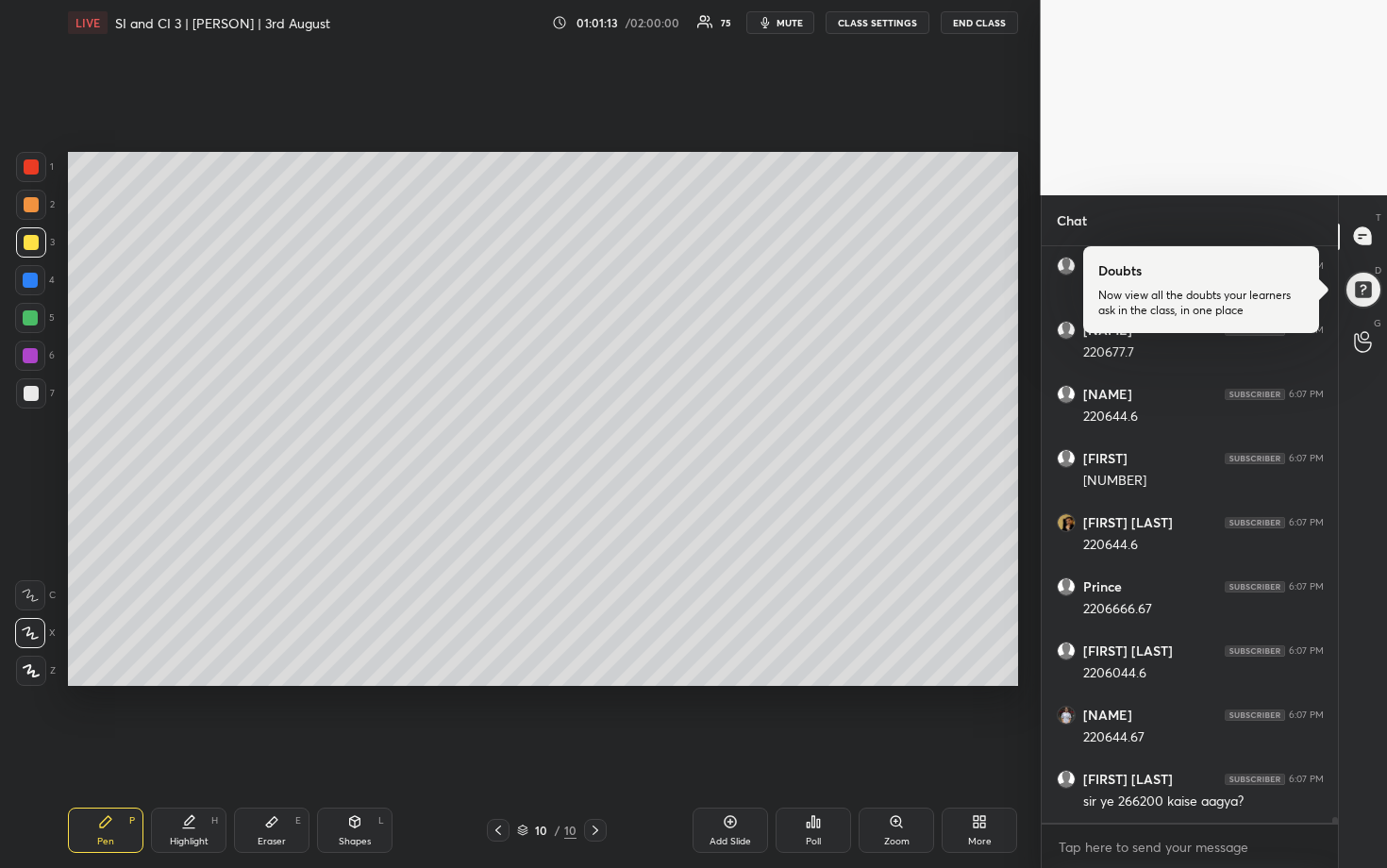 click at bounding box center [30, 356] 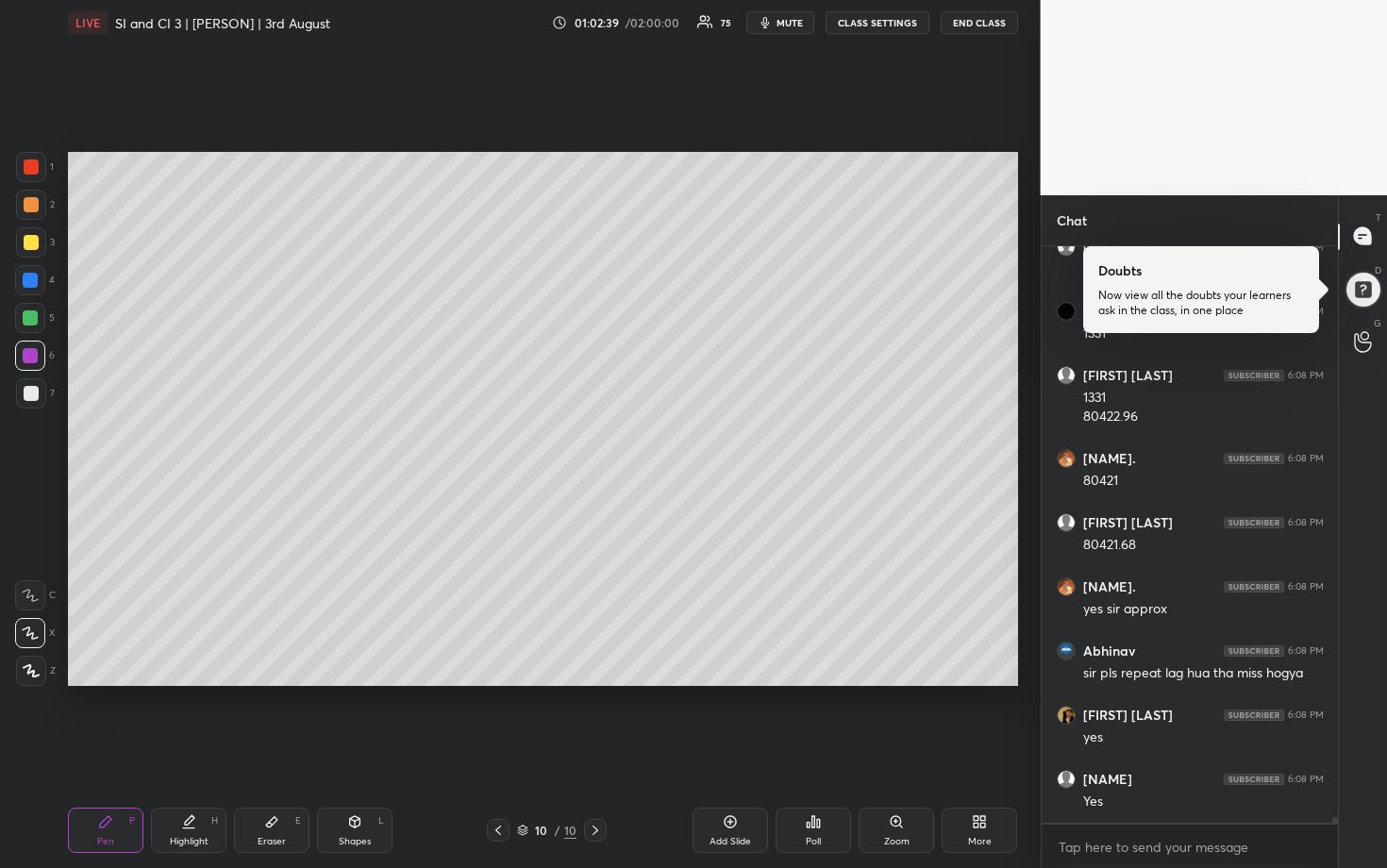 scroll, scrollTop: 55978, scrollLeft: 0, axis: vertical 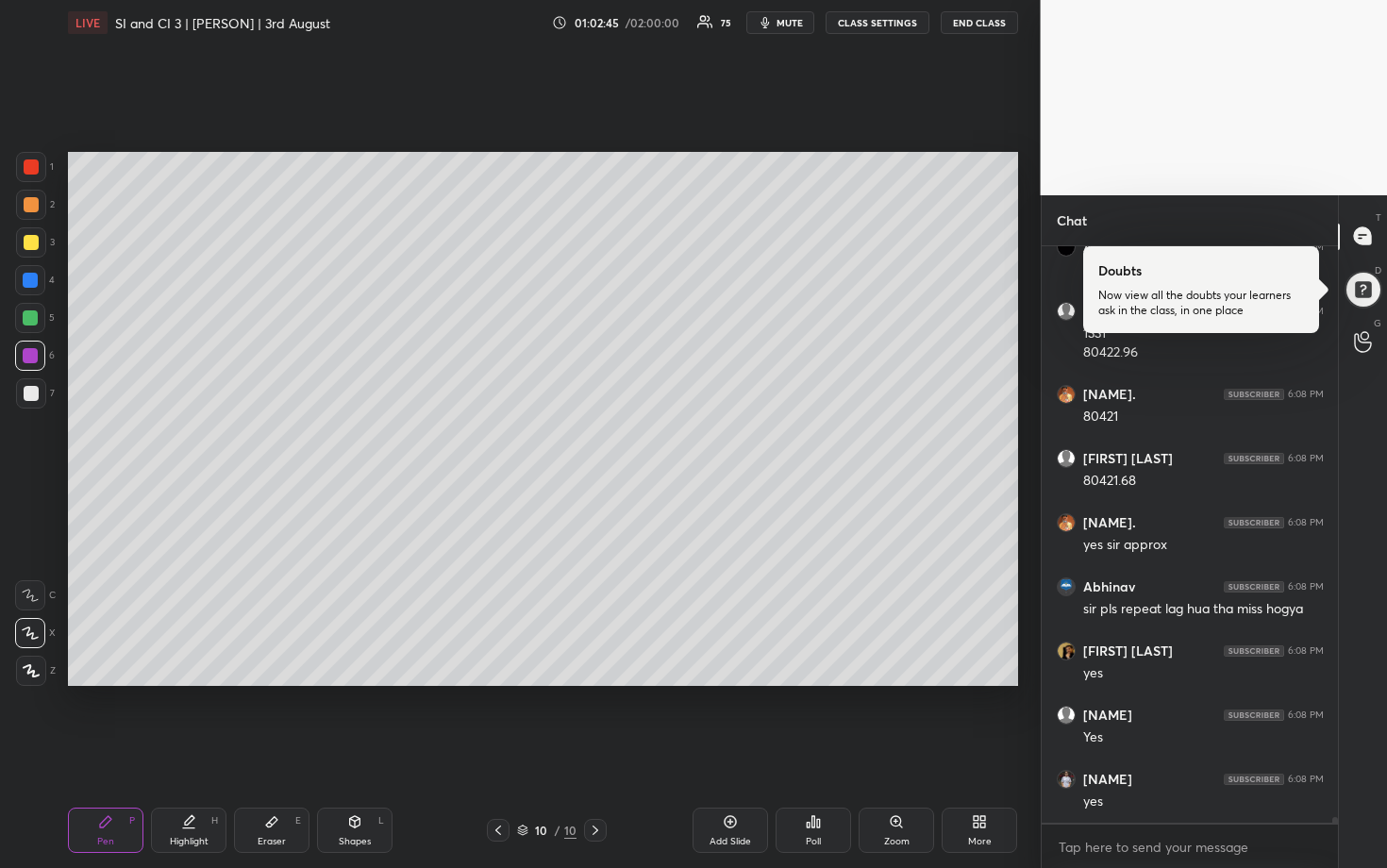 click 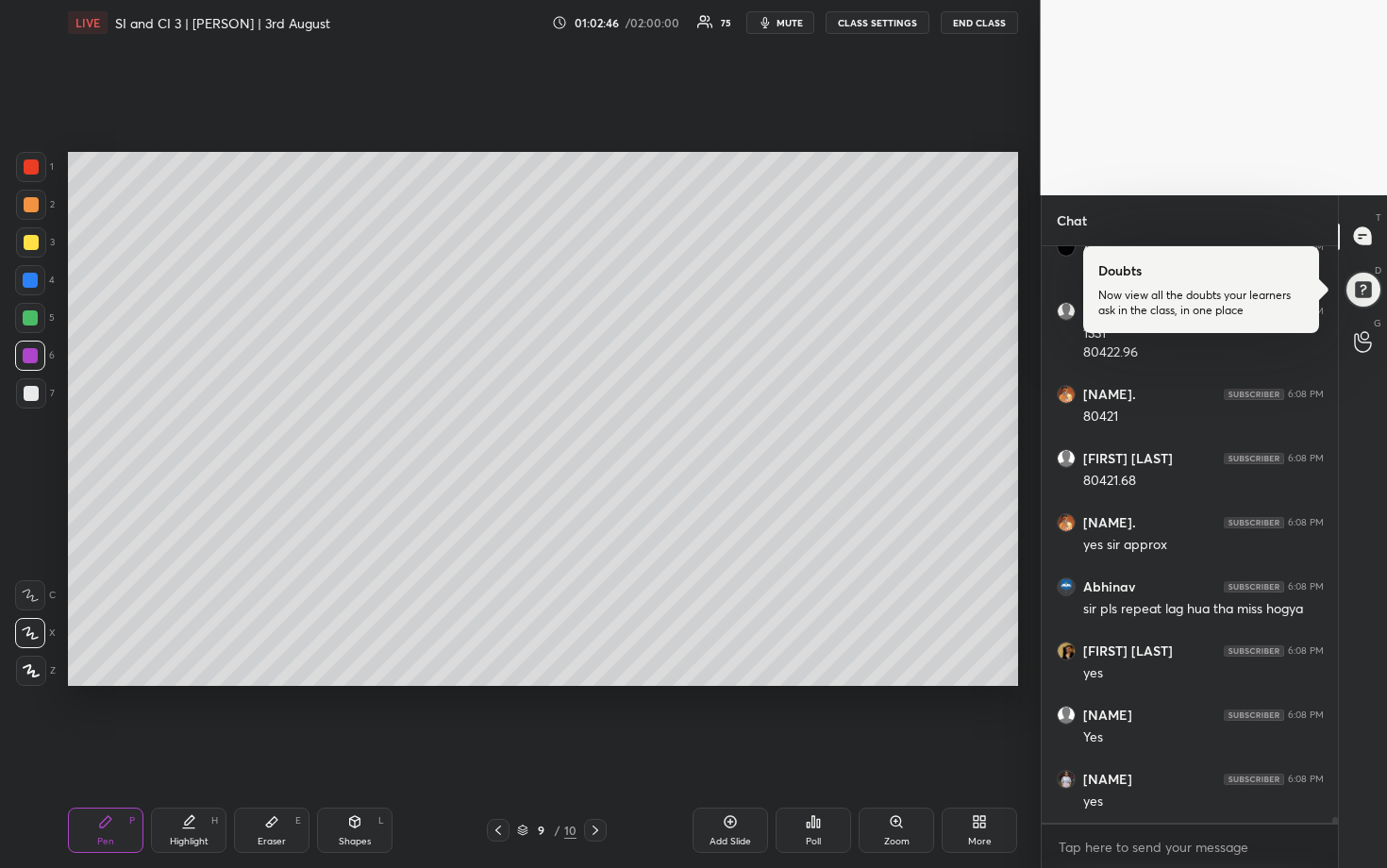 click 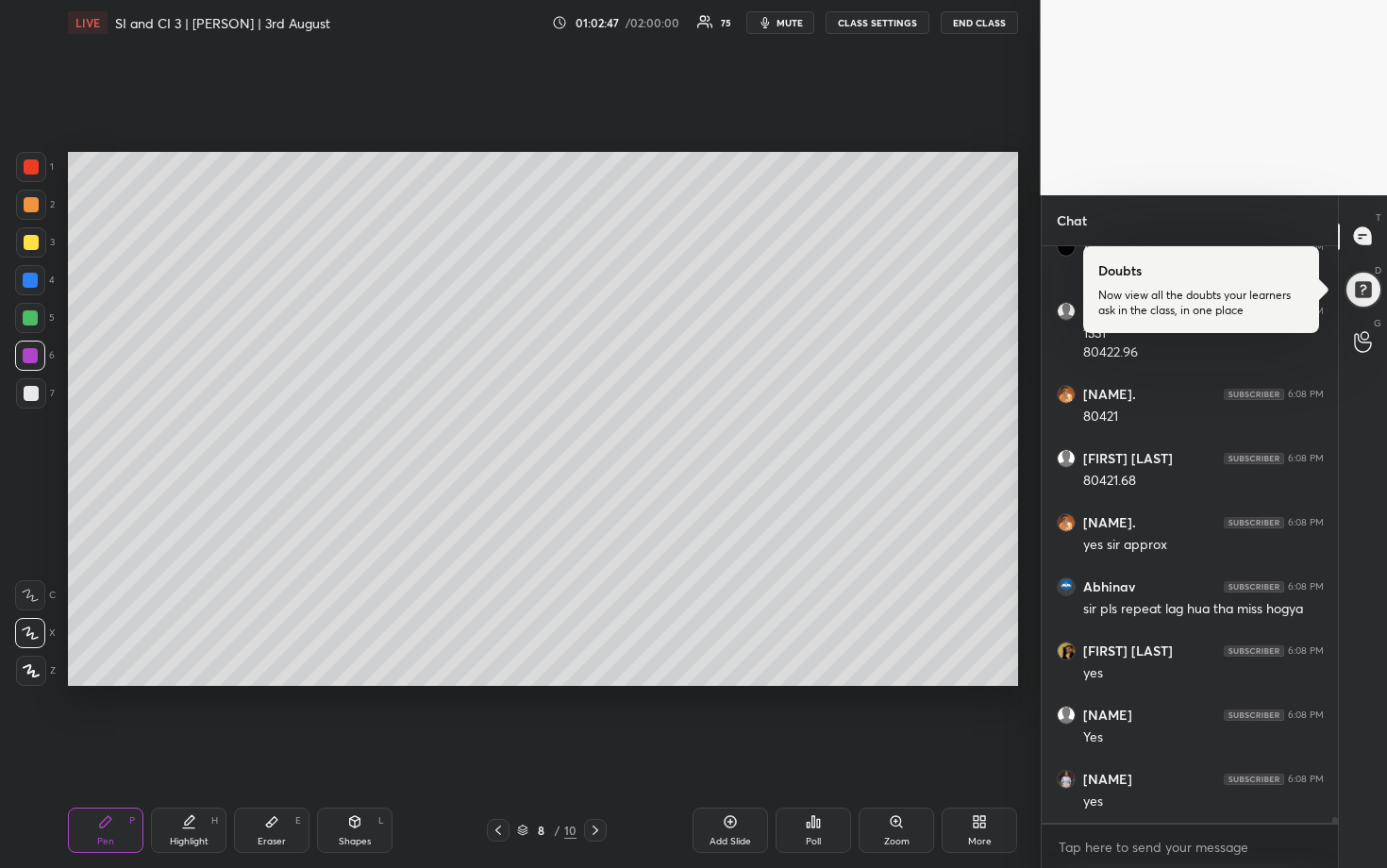 click 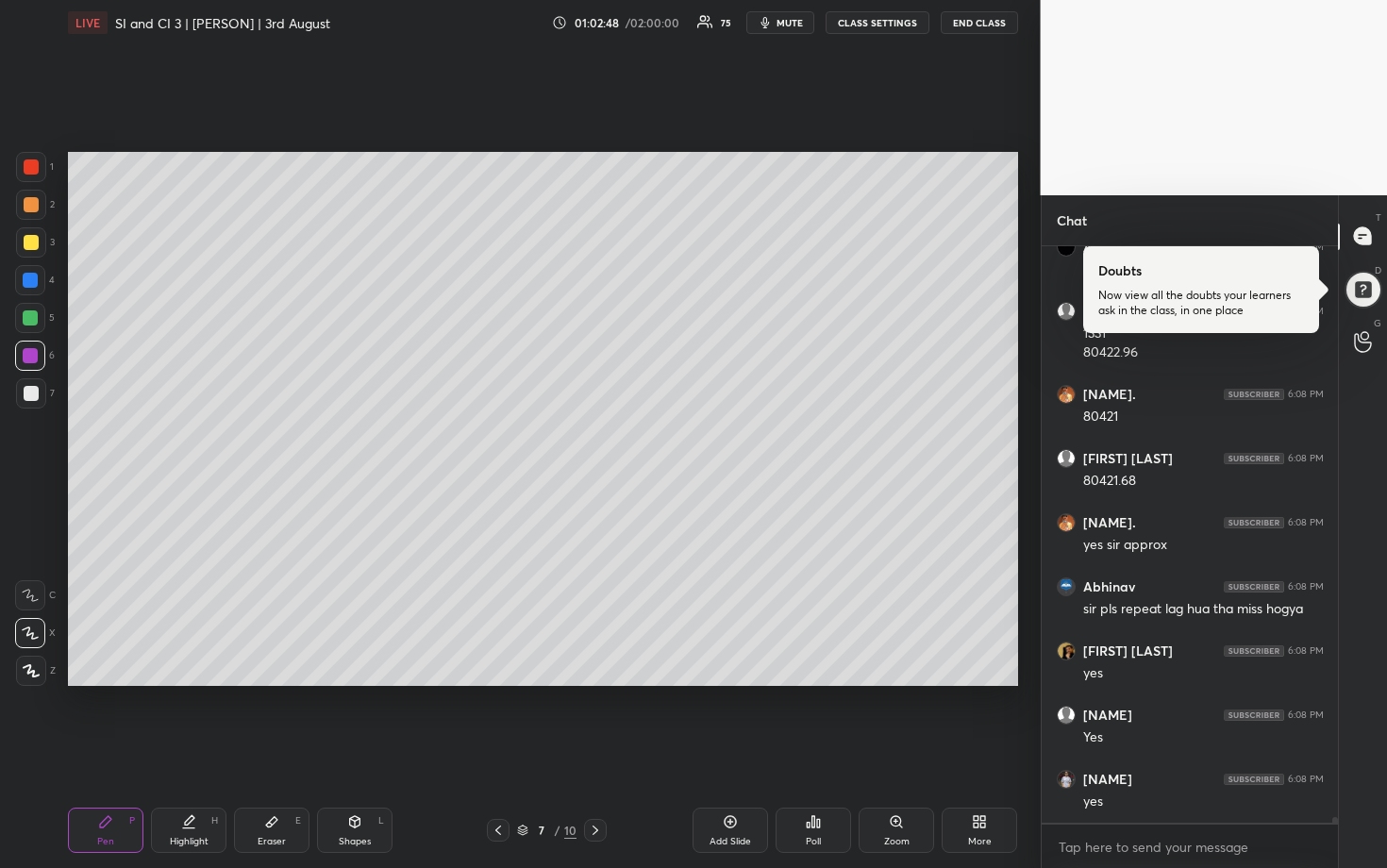 click 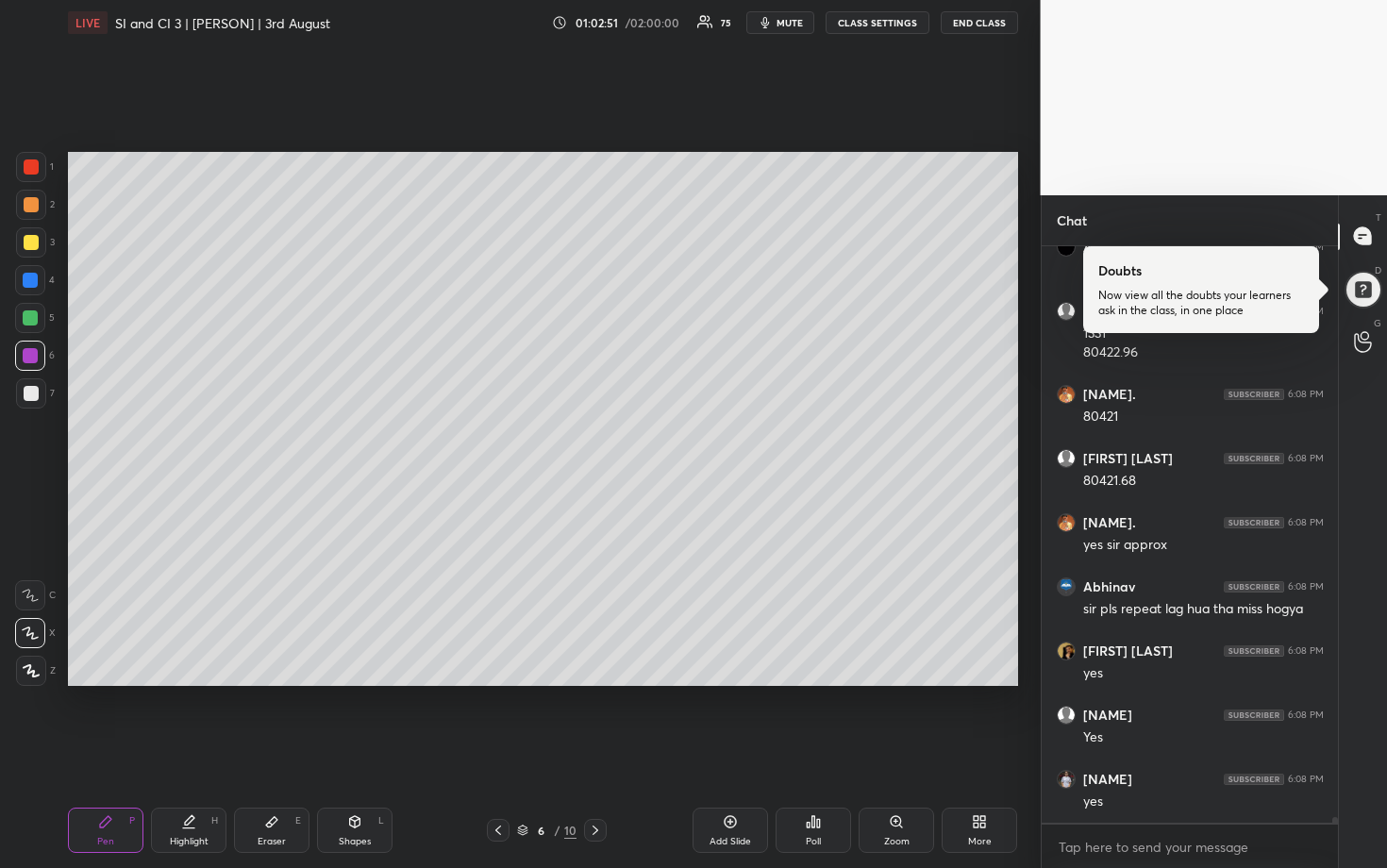 click 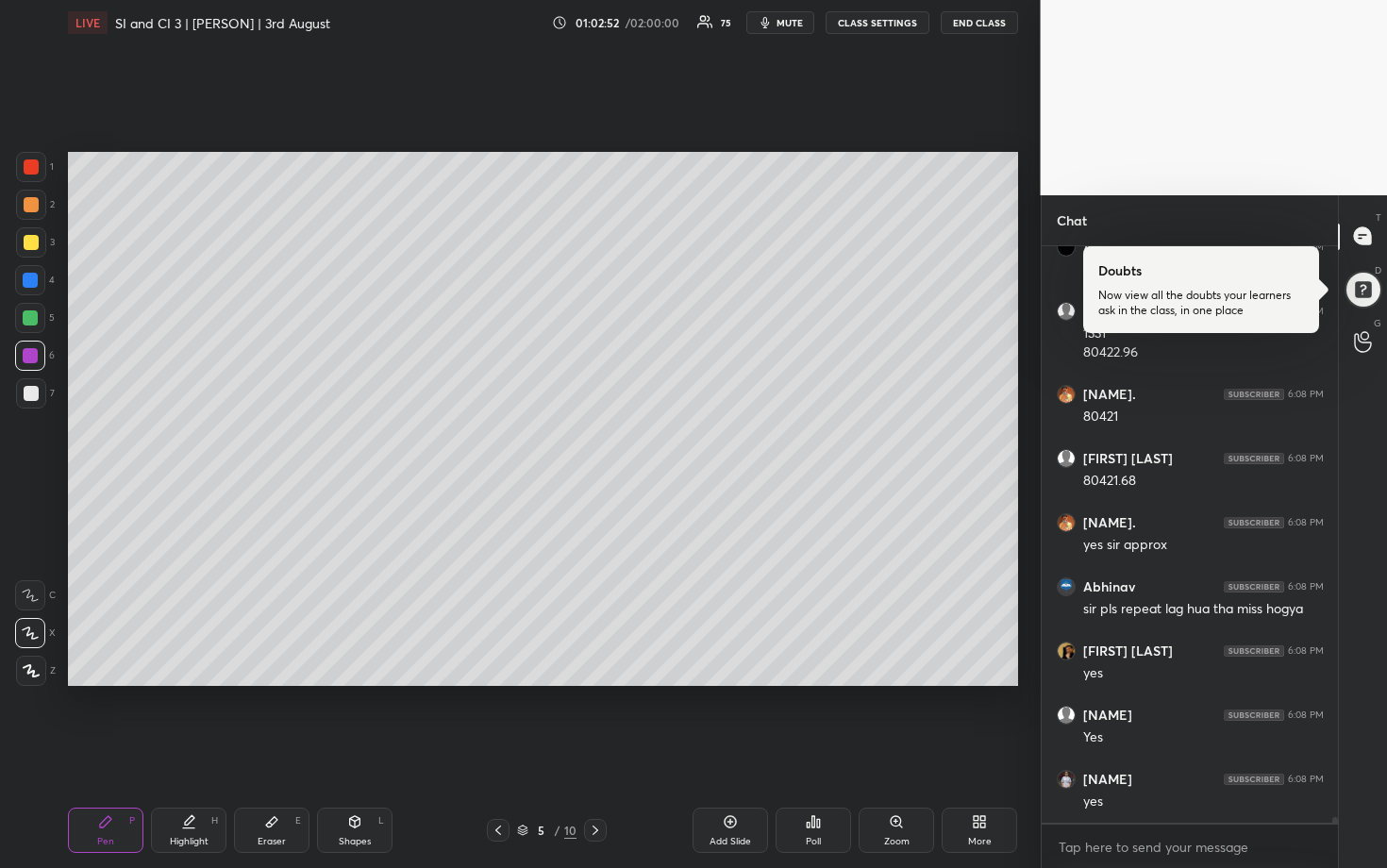 click 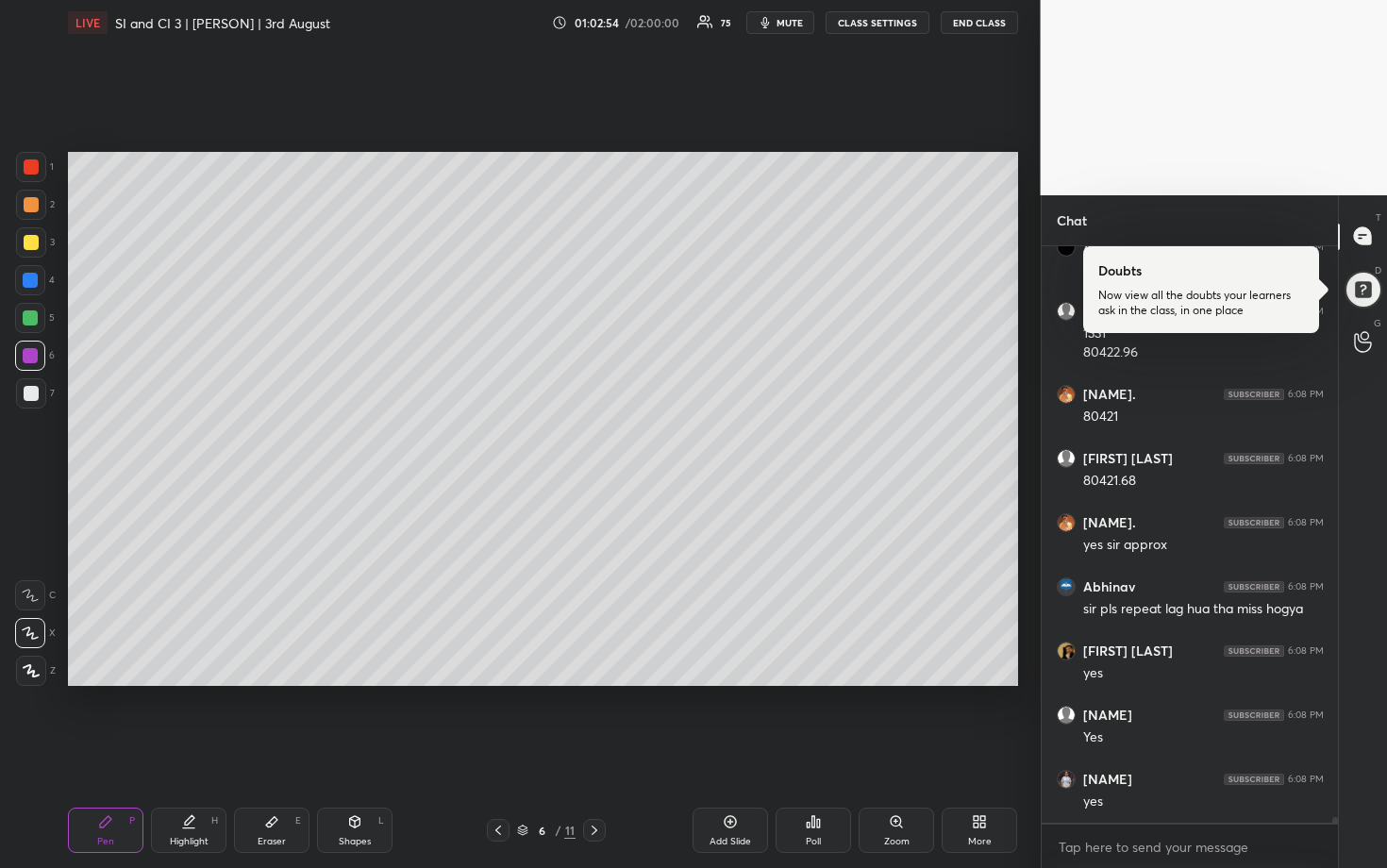 click at bounding box center (31, 205) 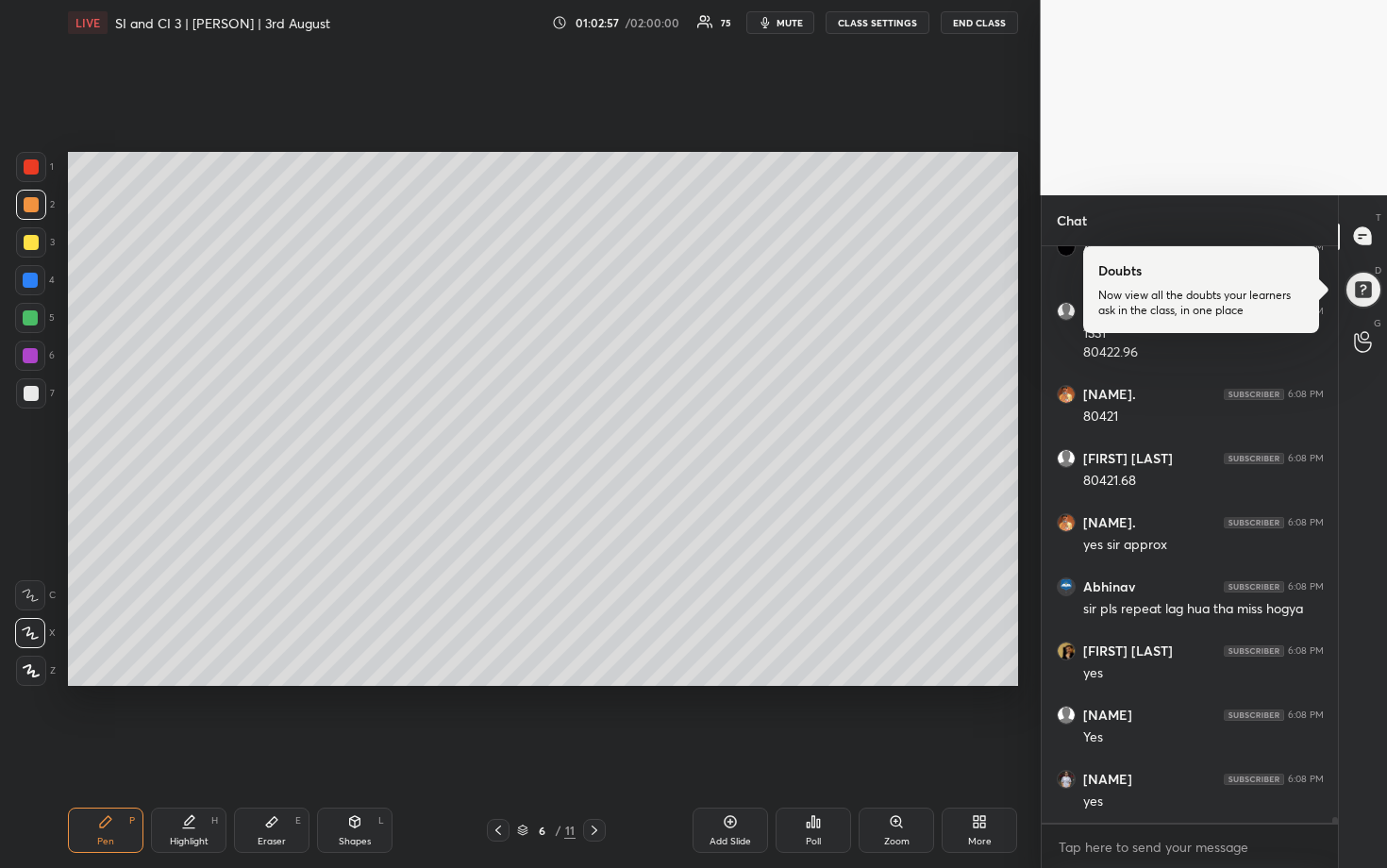 click at bounding box center [31, 242] 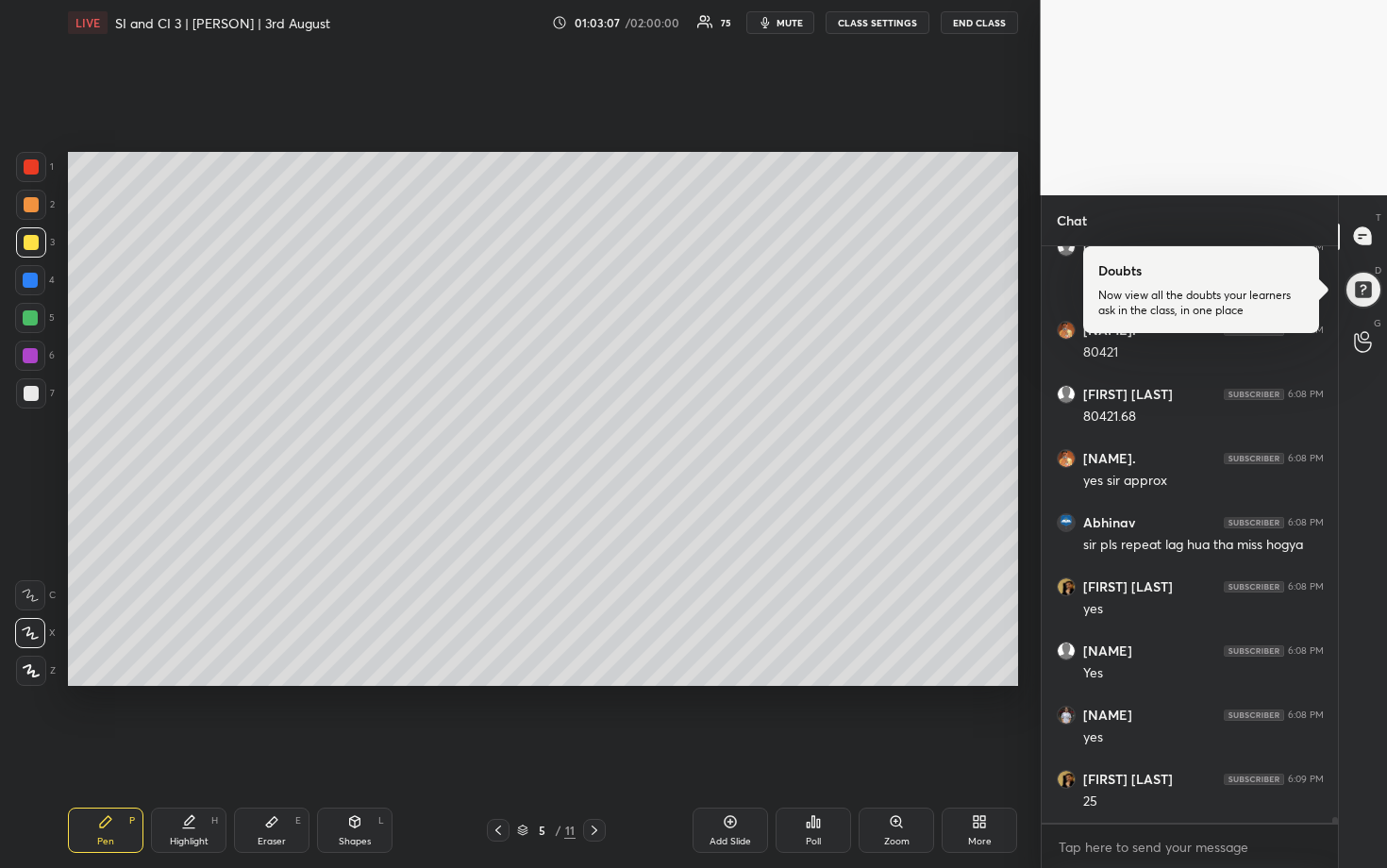 scroll, scrollTop: 56106, scrollLeft: 0, axis: vertical 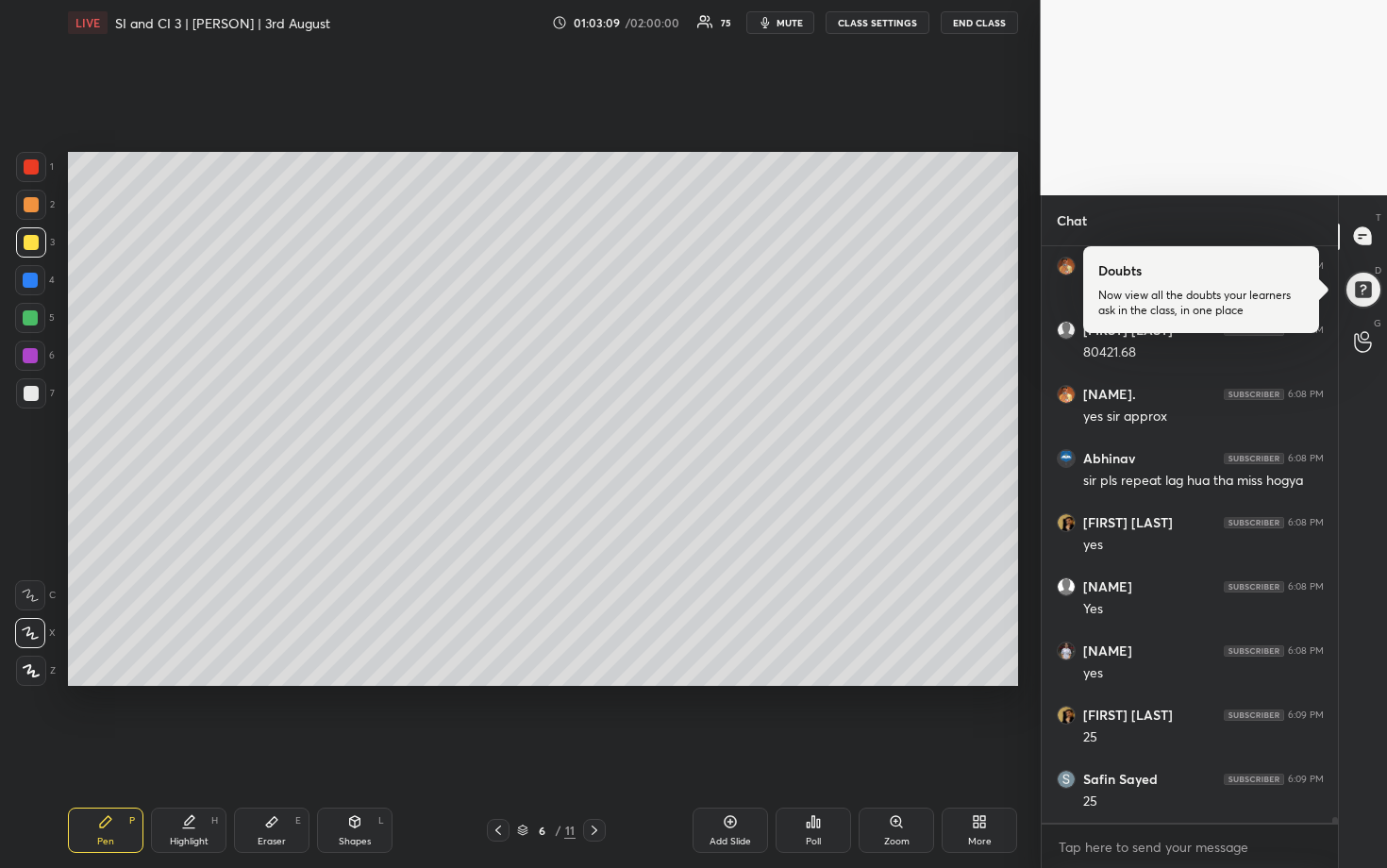 drag, startPoint x: 36, startPoint y: 390, endPoint x: 57, endPoint y: 359, distance: 37.44329 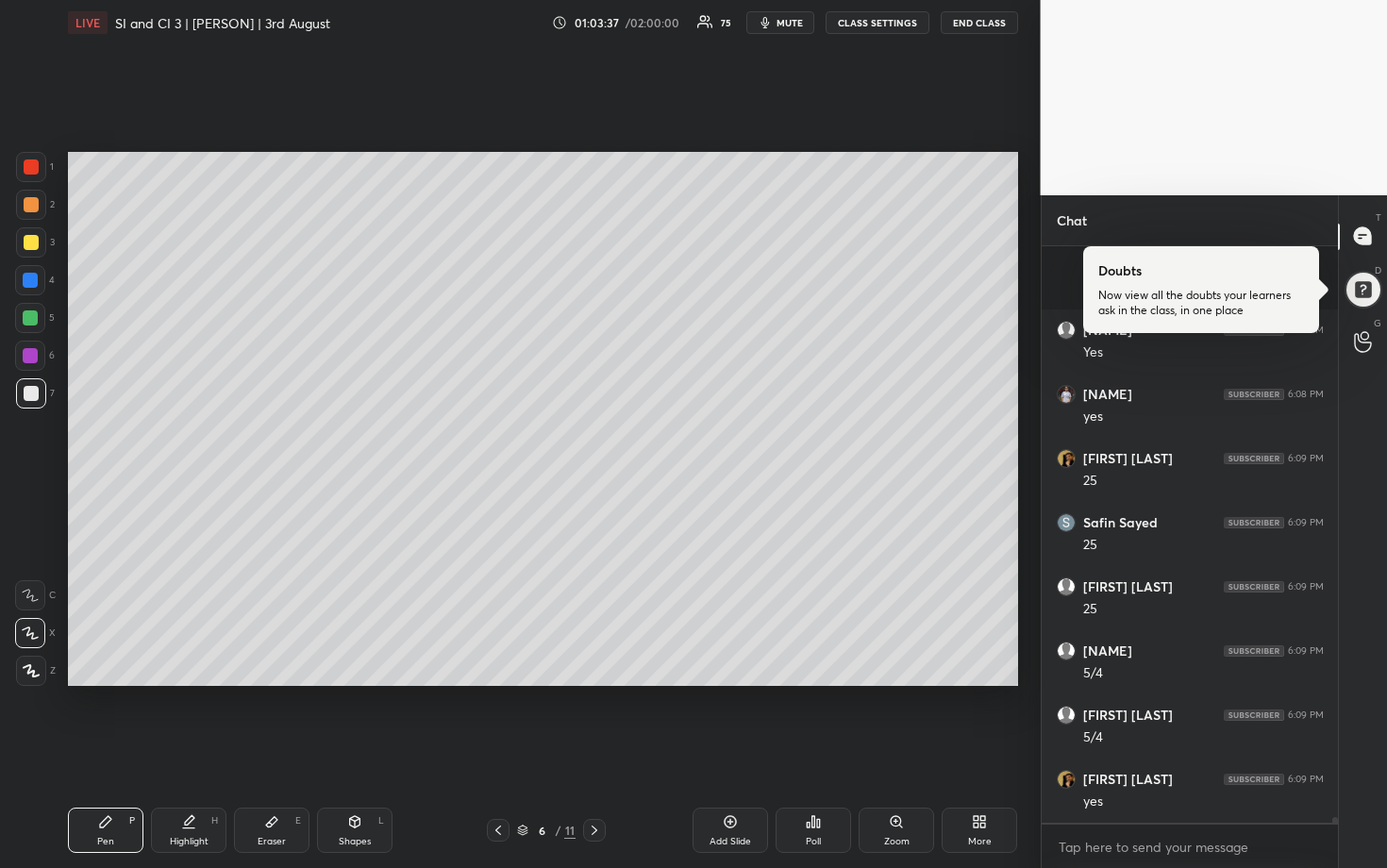 scroll, scrollTop: 56491, scrollLeft: 0, axis: vertical 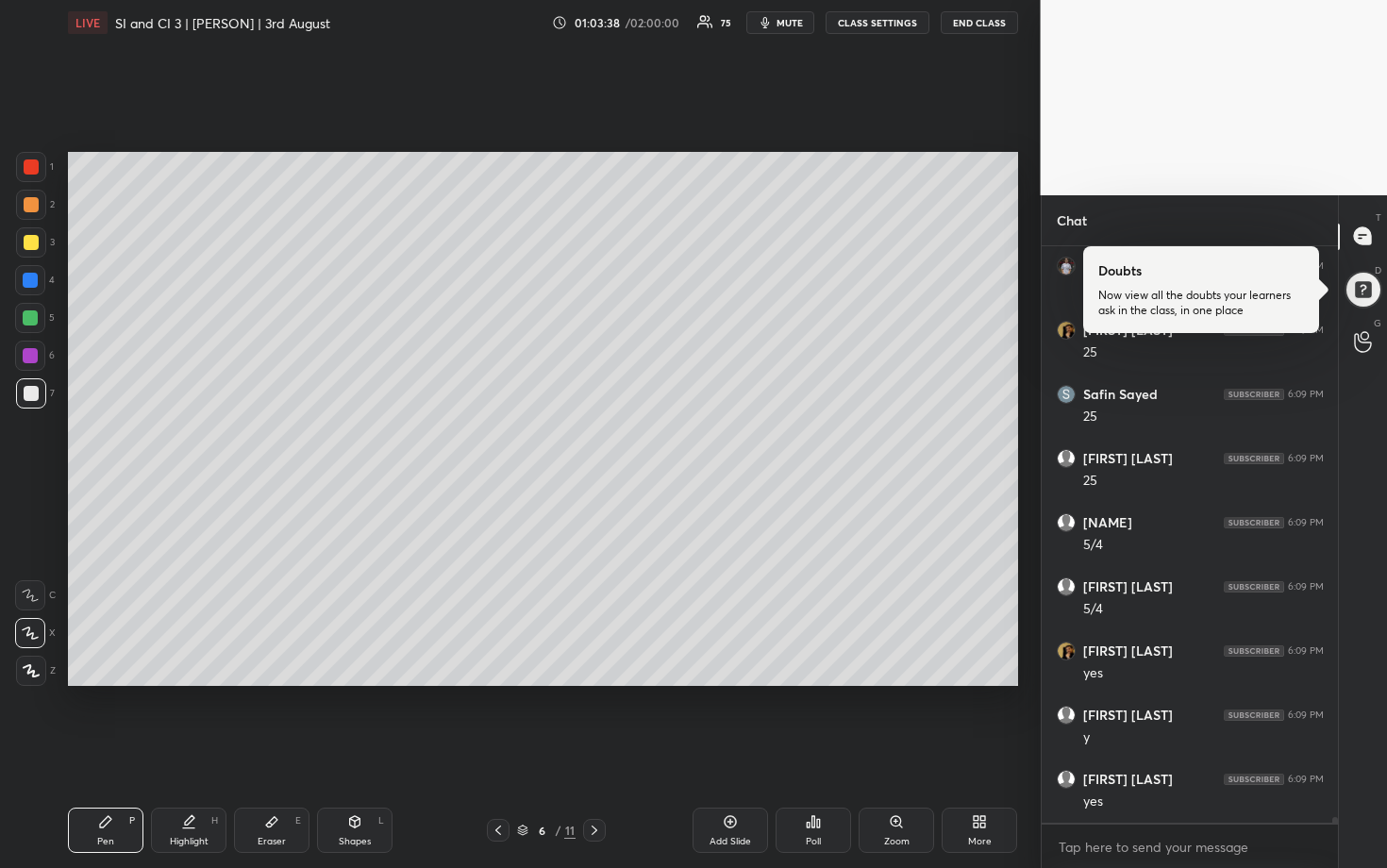 drag, startPoint x: 288, startPoint y: 803, endPoint x: 289, endPoint y: 793, distance: 10.049876 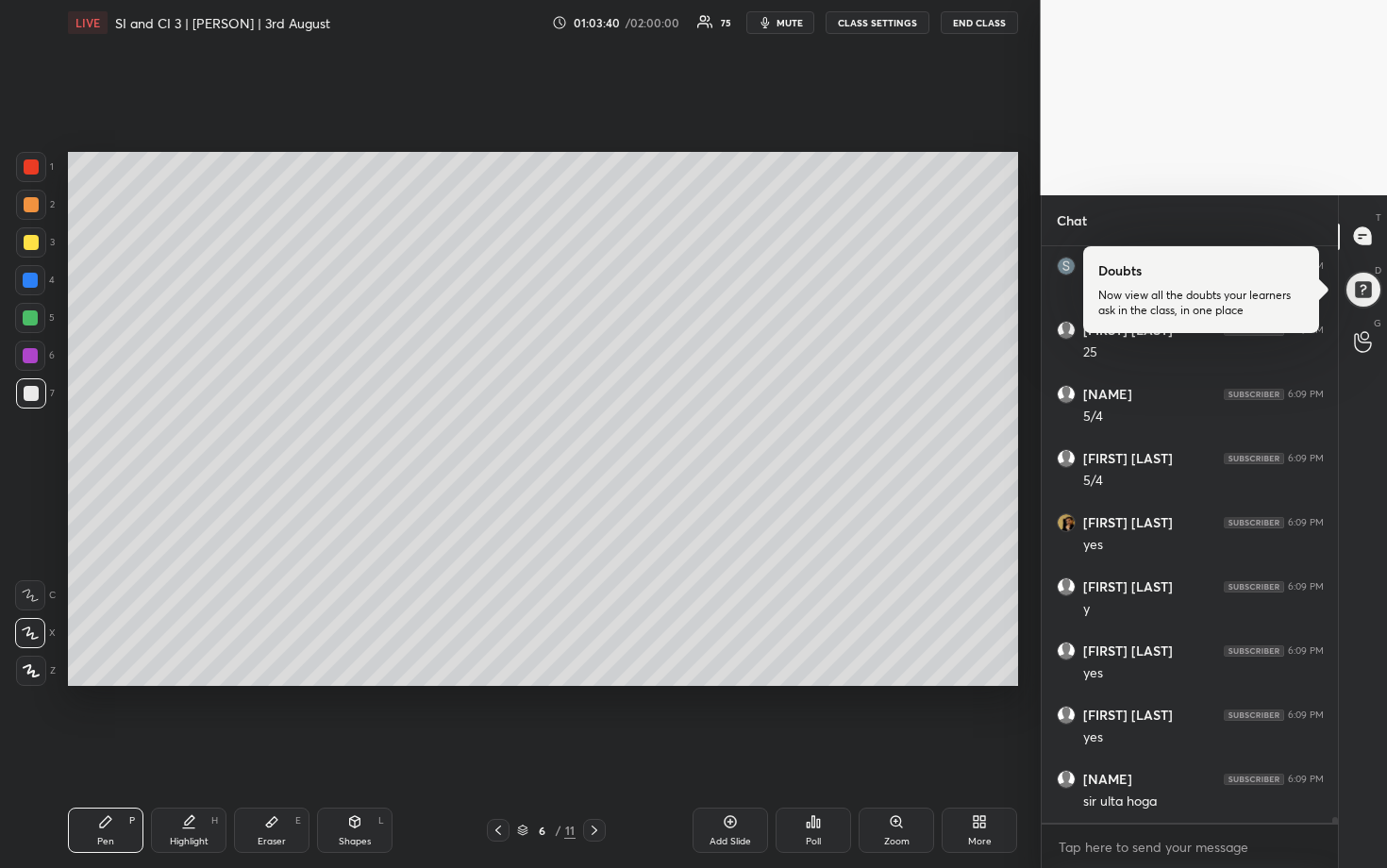 scroll, scrollTop: 56747, scrollLeft: 0, axis: vertical 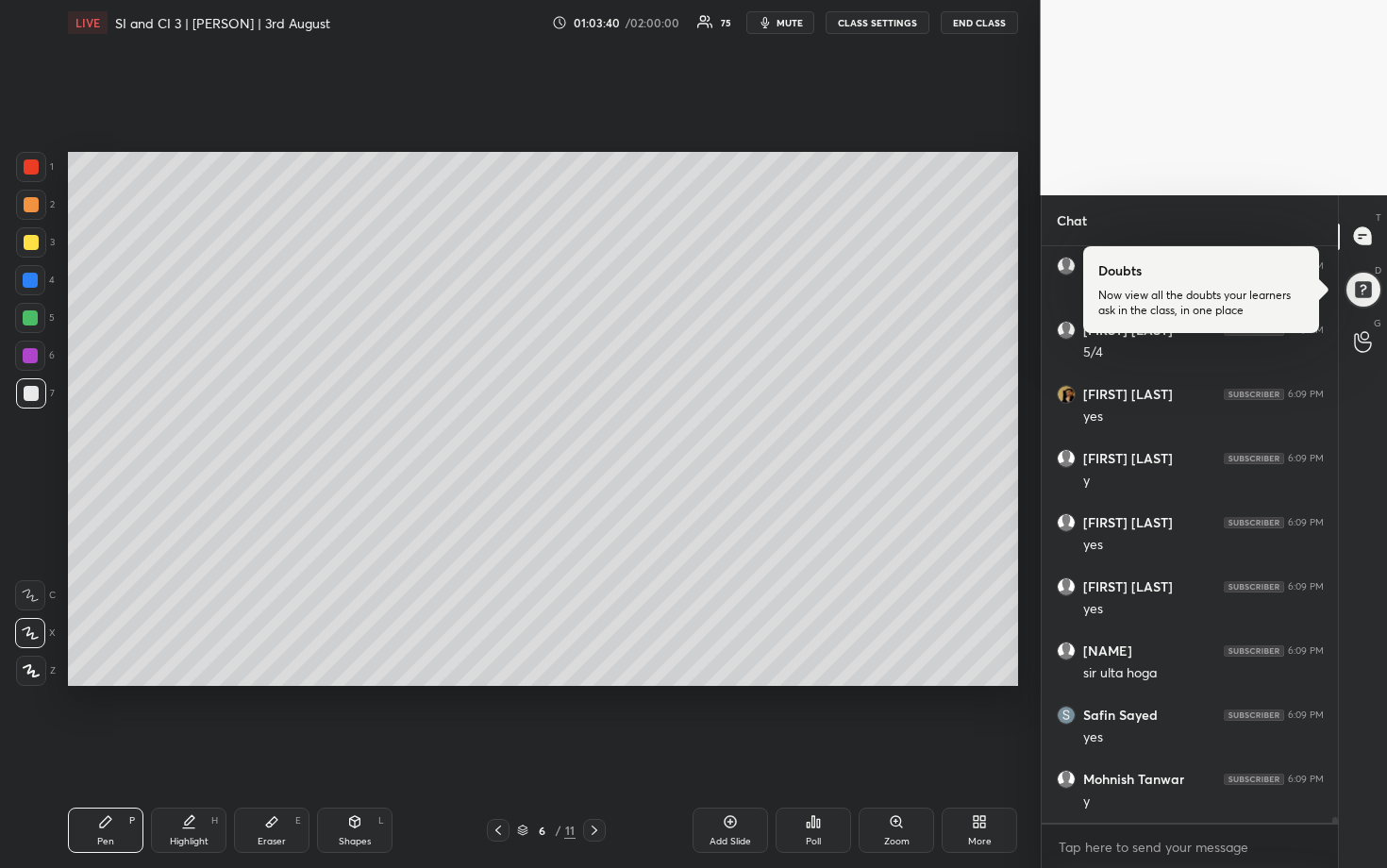 drag, startPoint x: 276, startPoint y: 826, endPoint x: 277, endPoint y: 813, distance: 13.038405 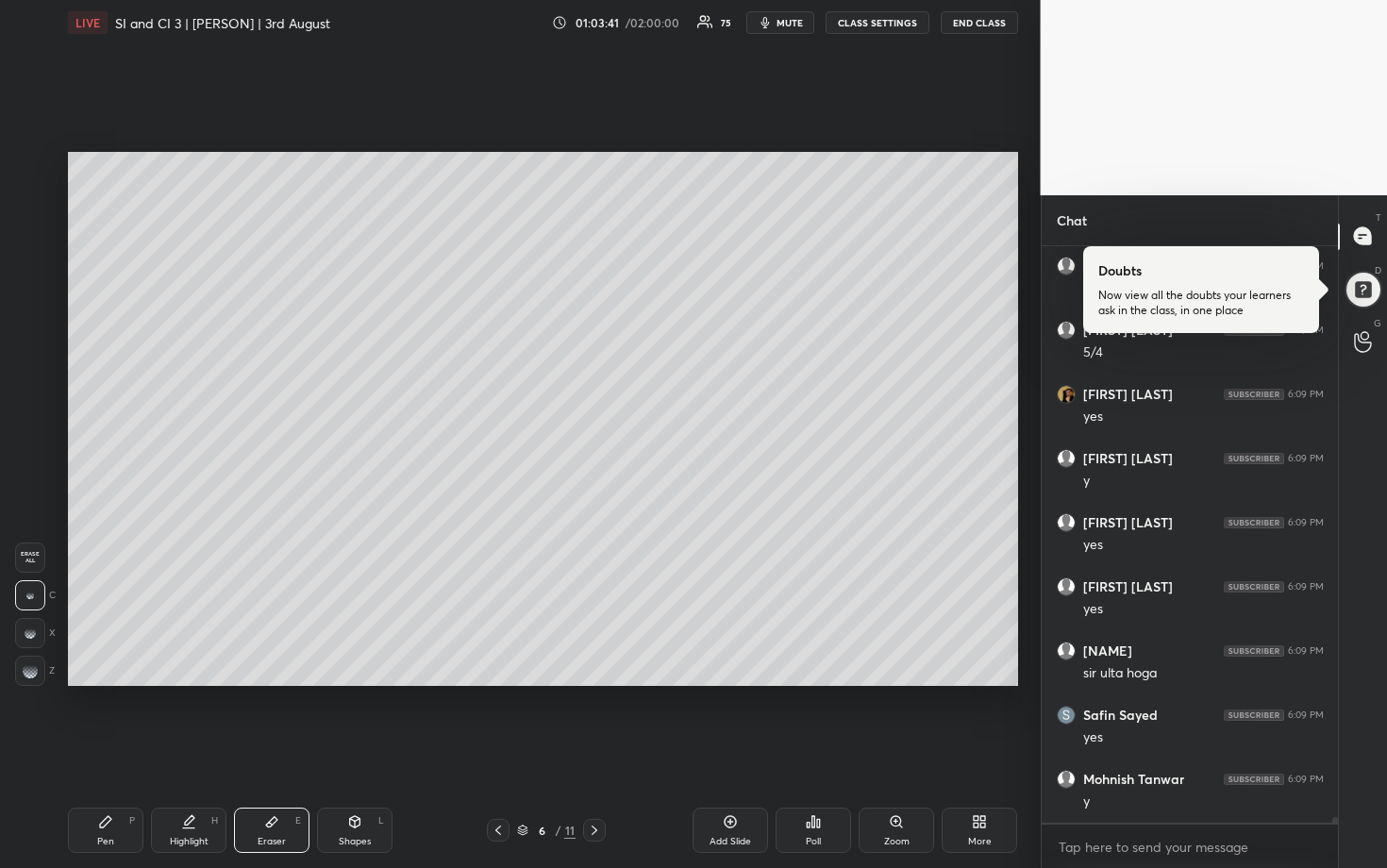 click 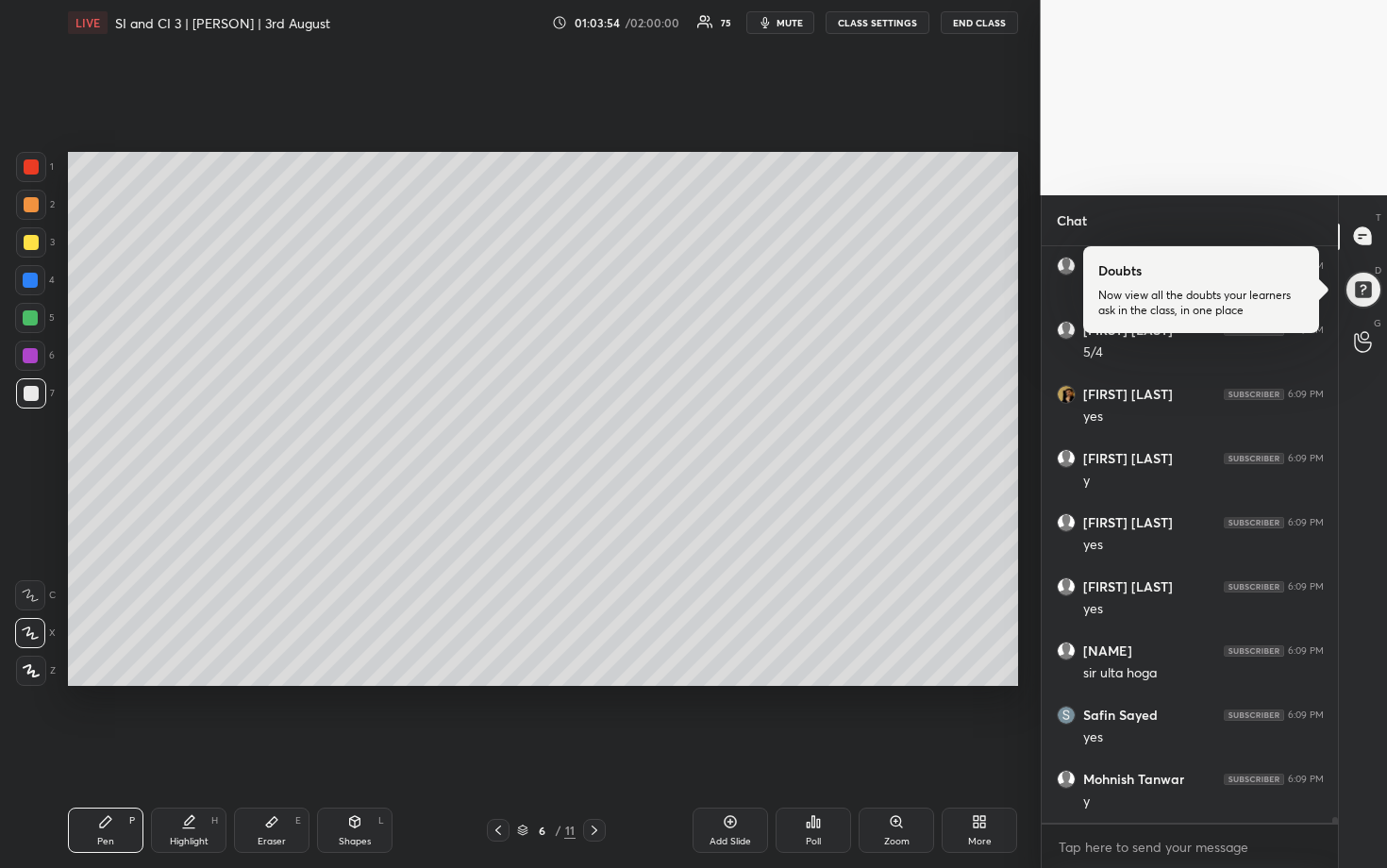 scroll, scrollTop: 56812, scrollLeft: 0, axis: vertical 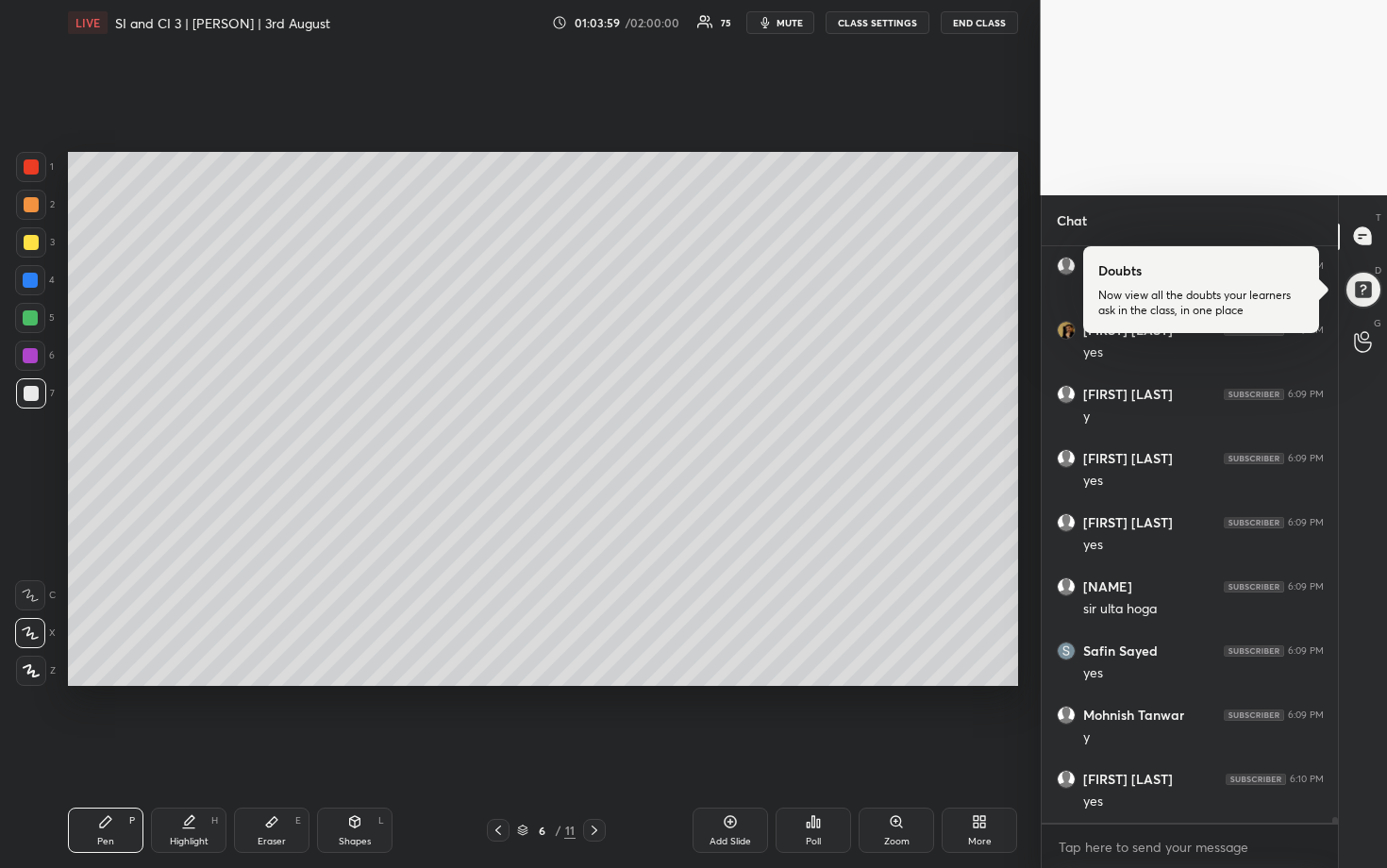 drag, startPoint x: 32, startPoint y: 314, endPoint x: 58, endPoint y: 310, distance: 26.305893 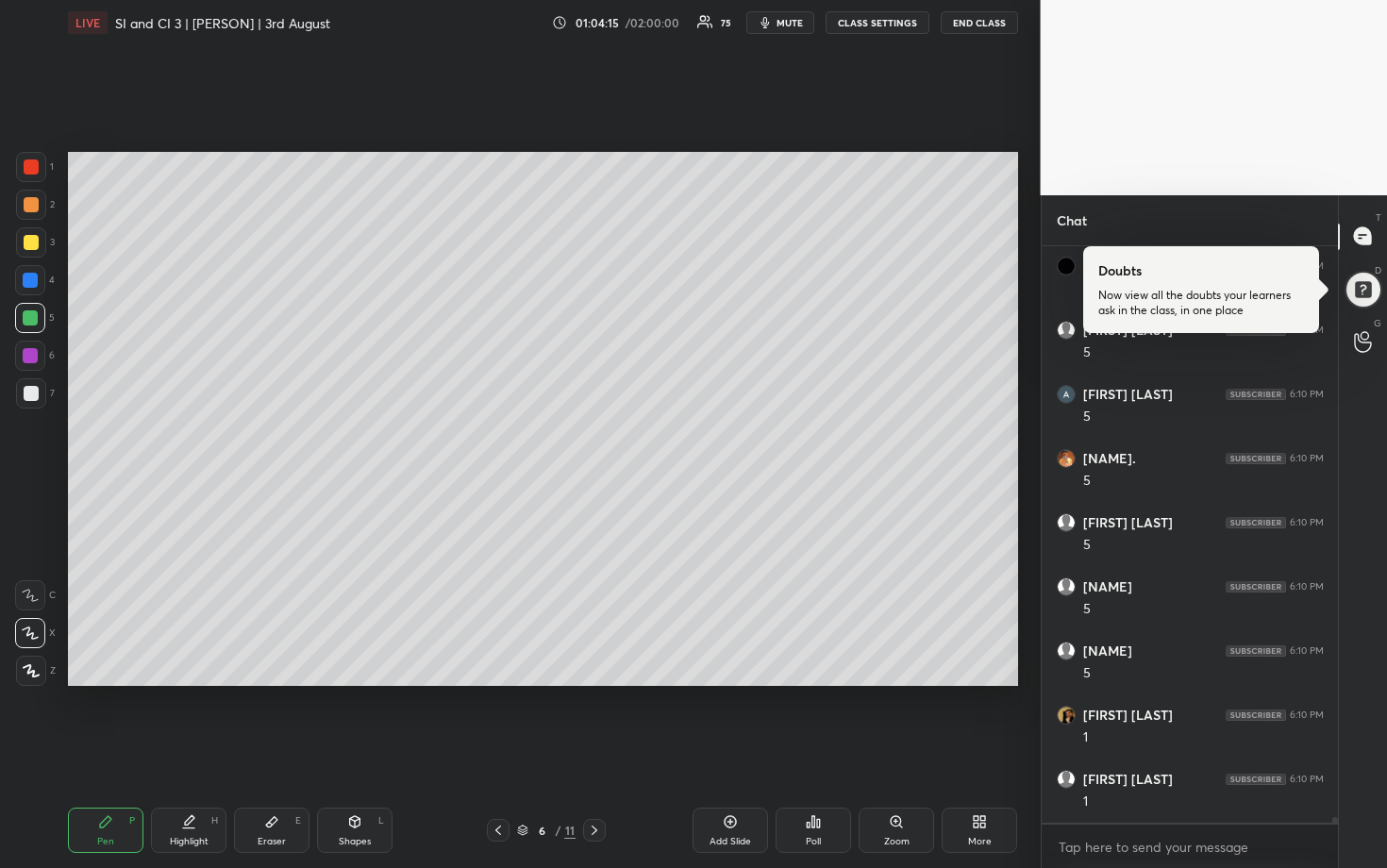 scroll, scrollTop: 57774, scrollLeft: 0, axis: vertical 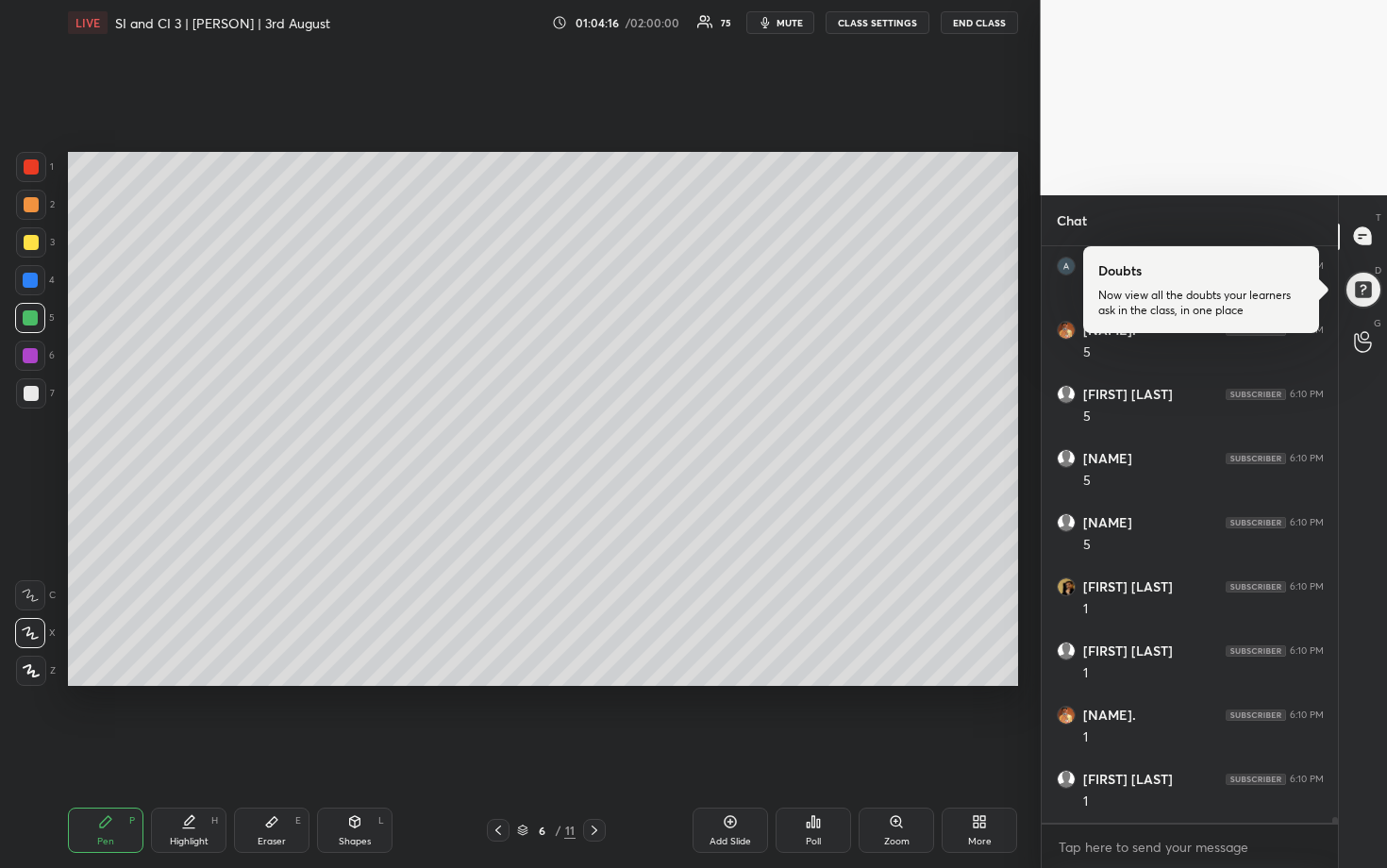 drag, startPoint x: 35, startPoint y: 278, endPoint x: 54, endPoint y: 282, distance: 19.416488 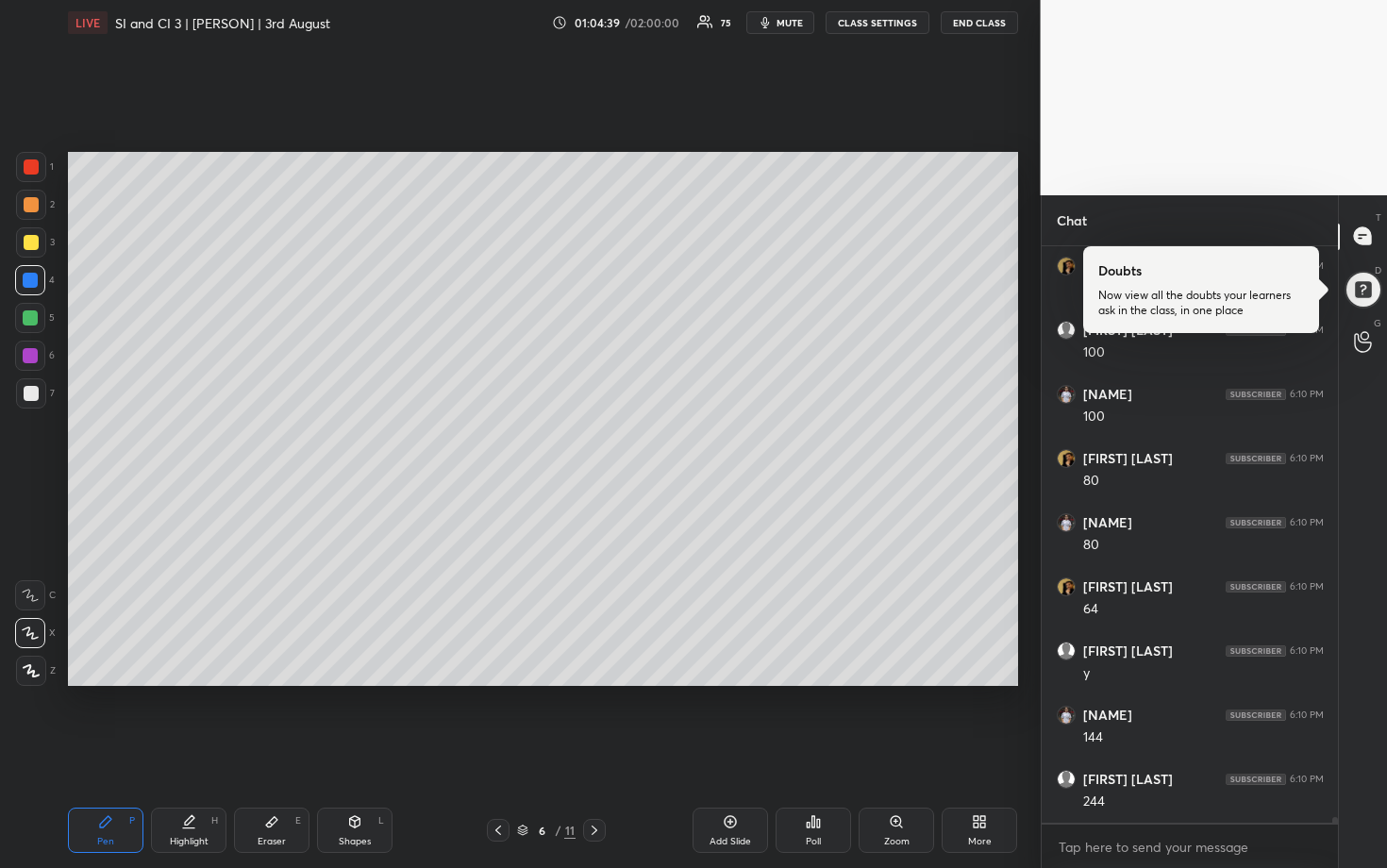 scroll, scrollTop: 58415, scrollLeft: 0, axis: vertical 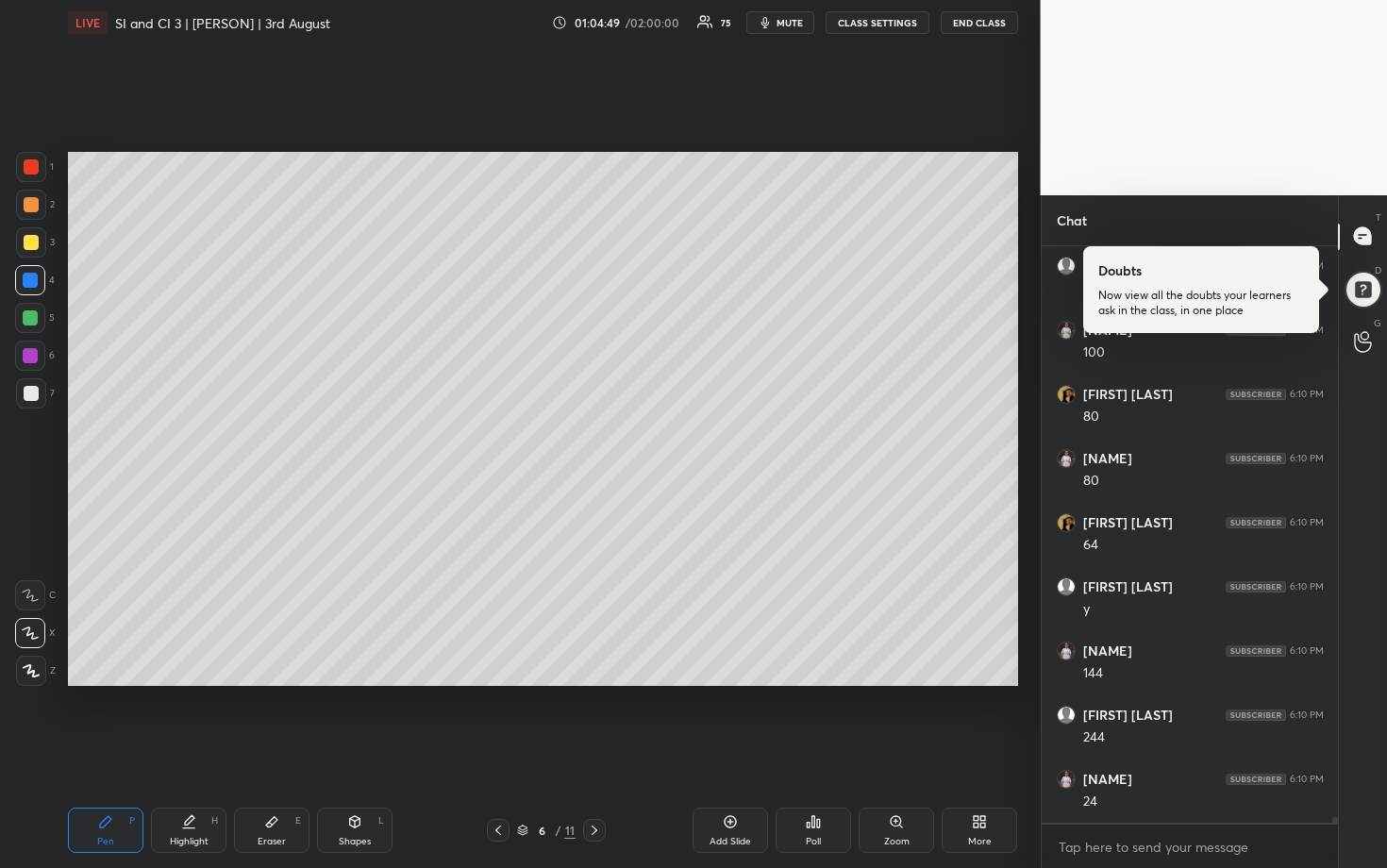 click at bounding box center (31, 393) 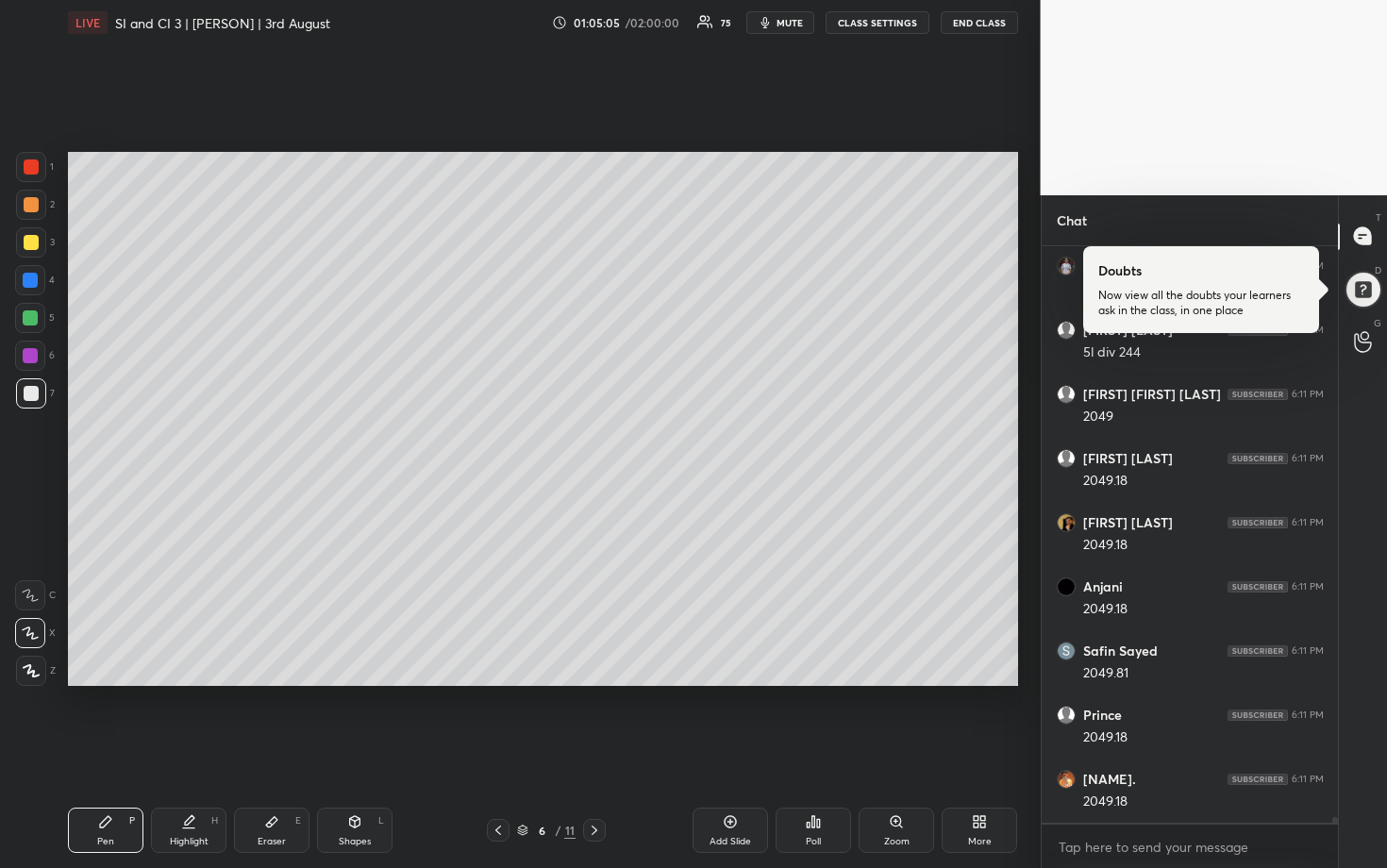 scroll, scrollTop: 58993, scrollLeft: 0, axis: vertical 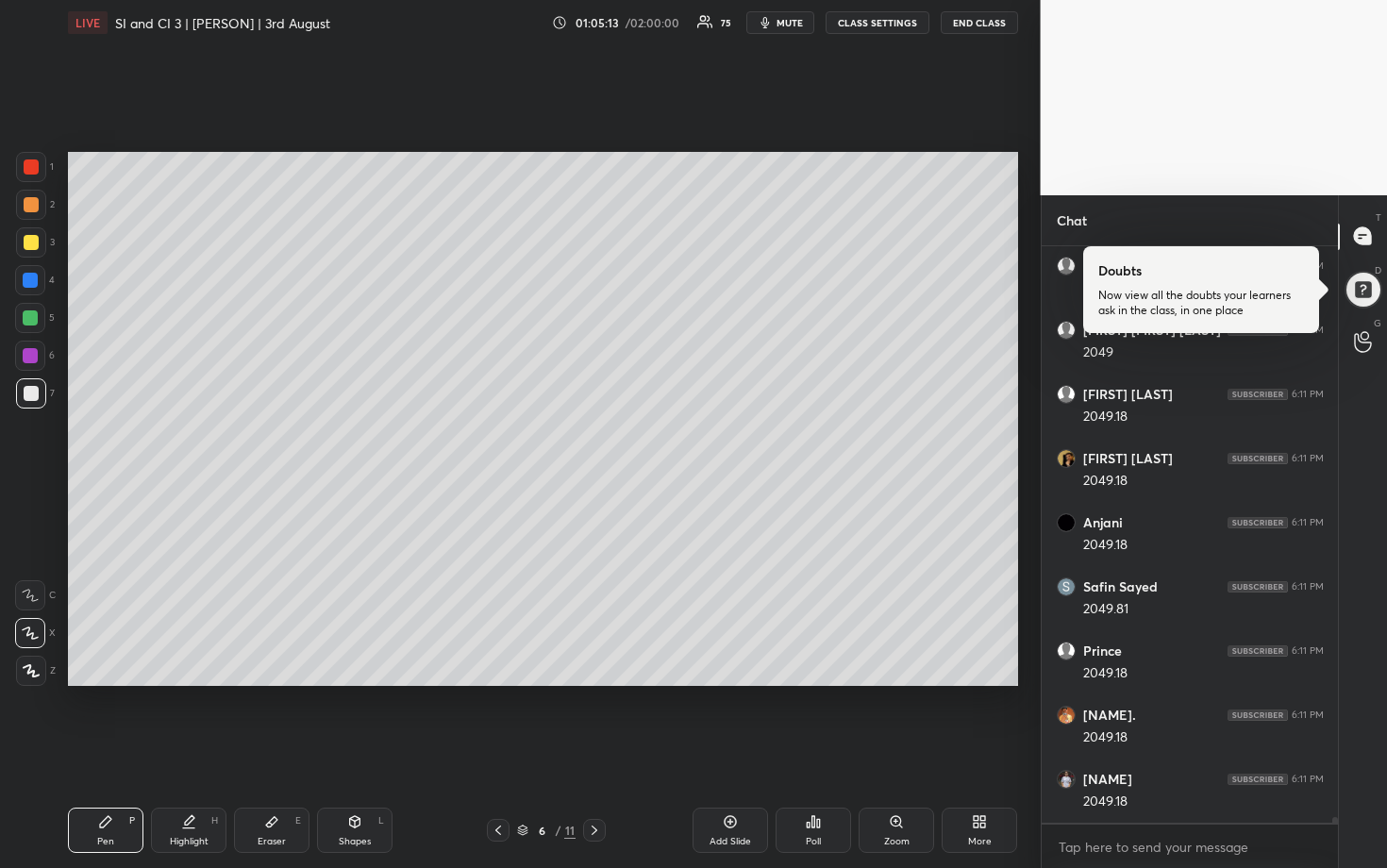 click at bounding box center (31, 205) 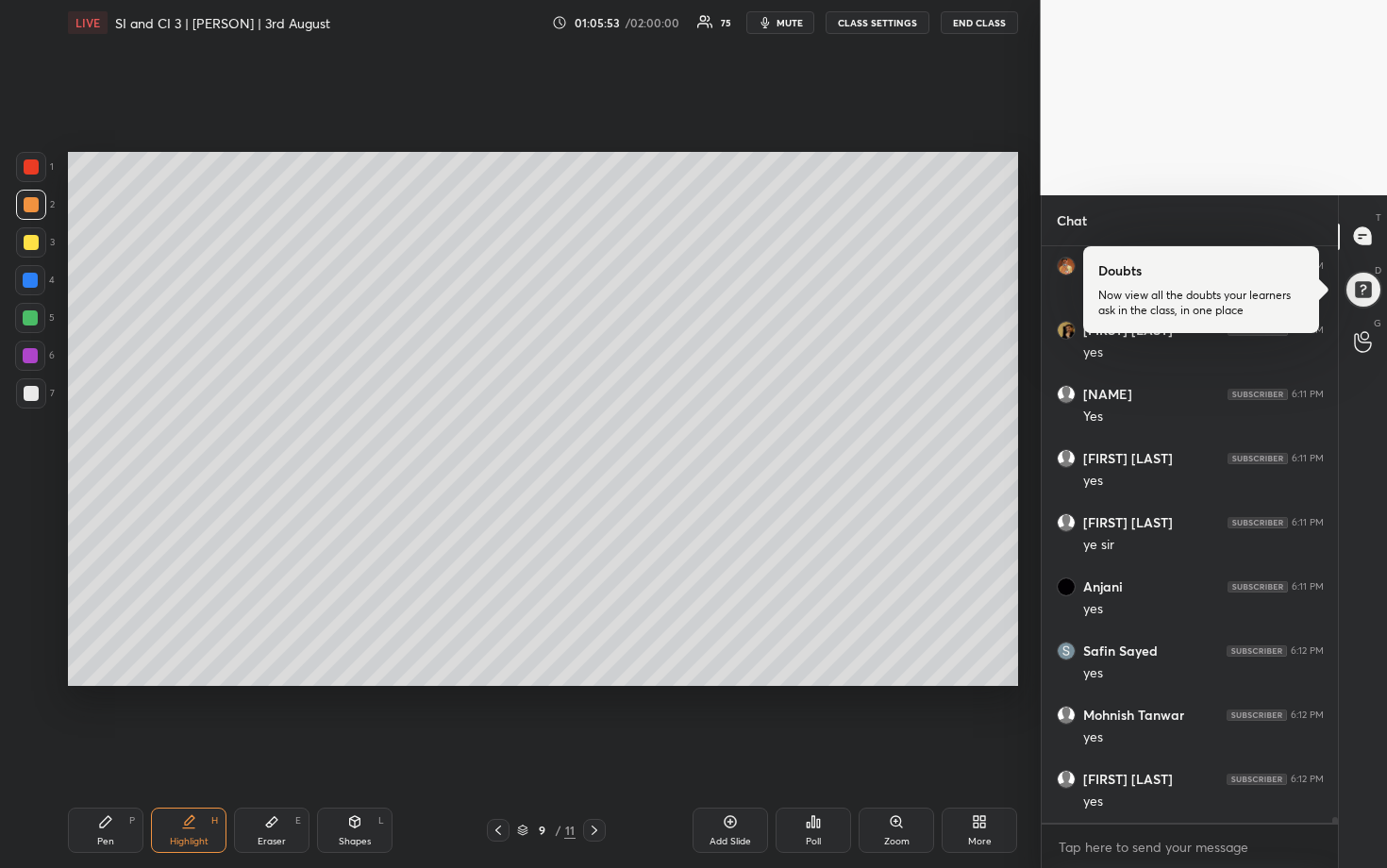 scroll, scrollTop: 56382, scrollLeft: 0, axis: vertical 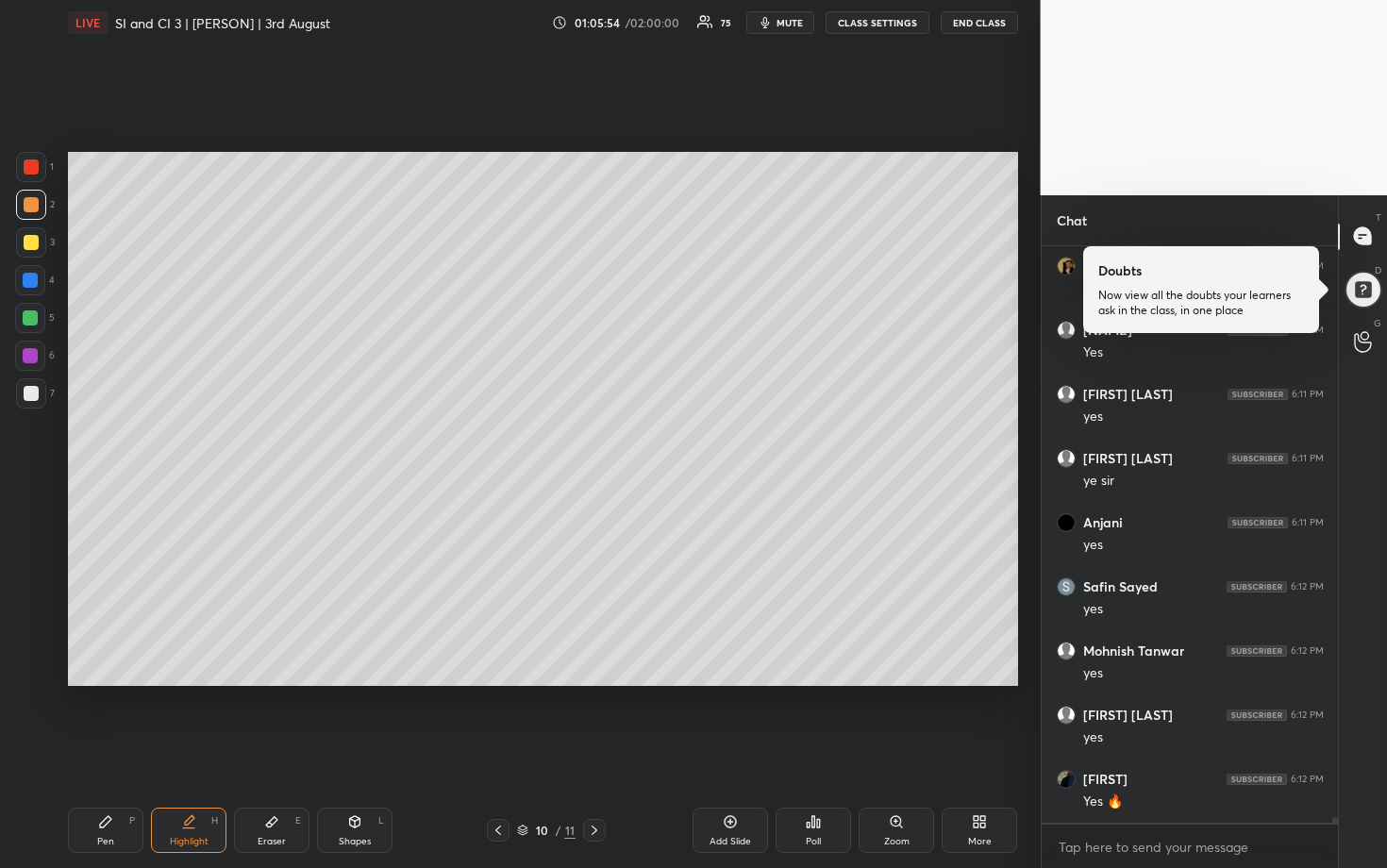 click 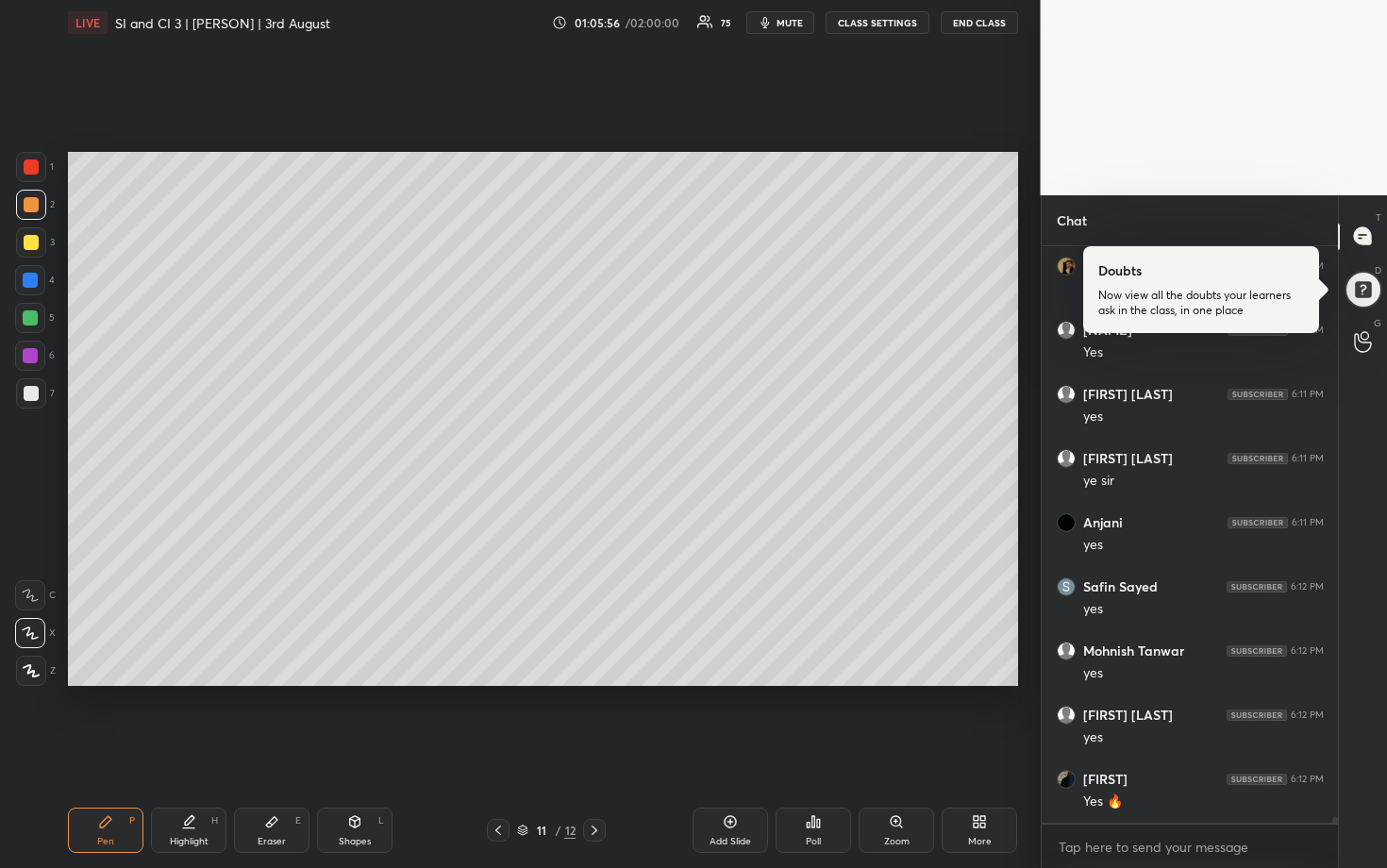 scroll, scrollTop: 56446, scrollLeft: 0, axis: vertical 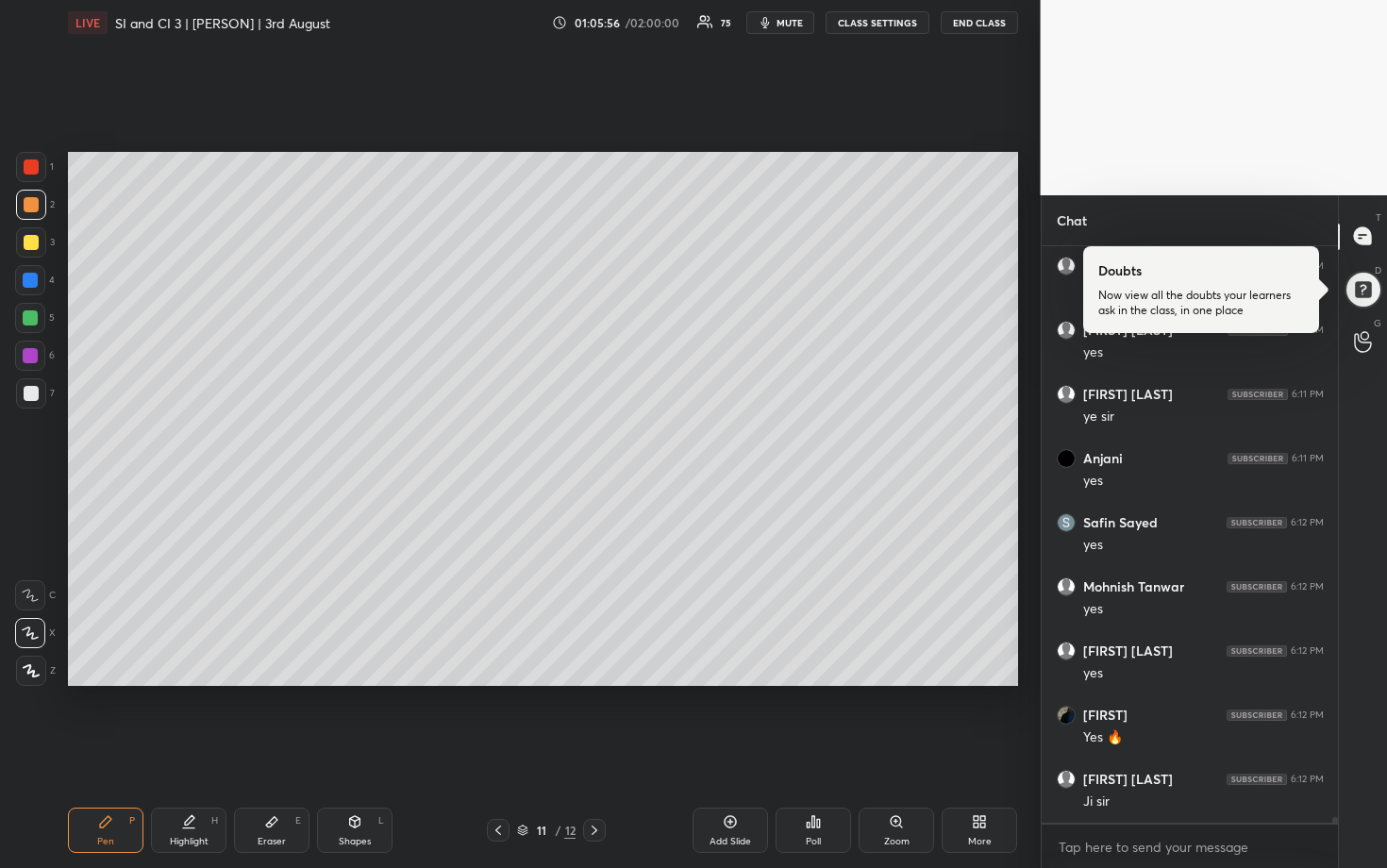 click at bounding box center (30, 318) 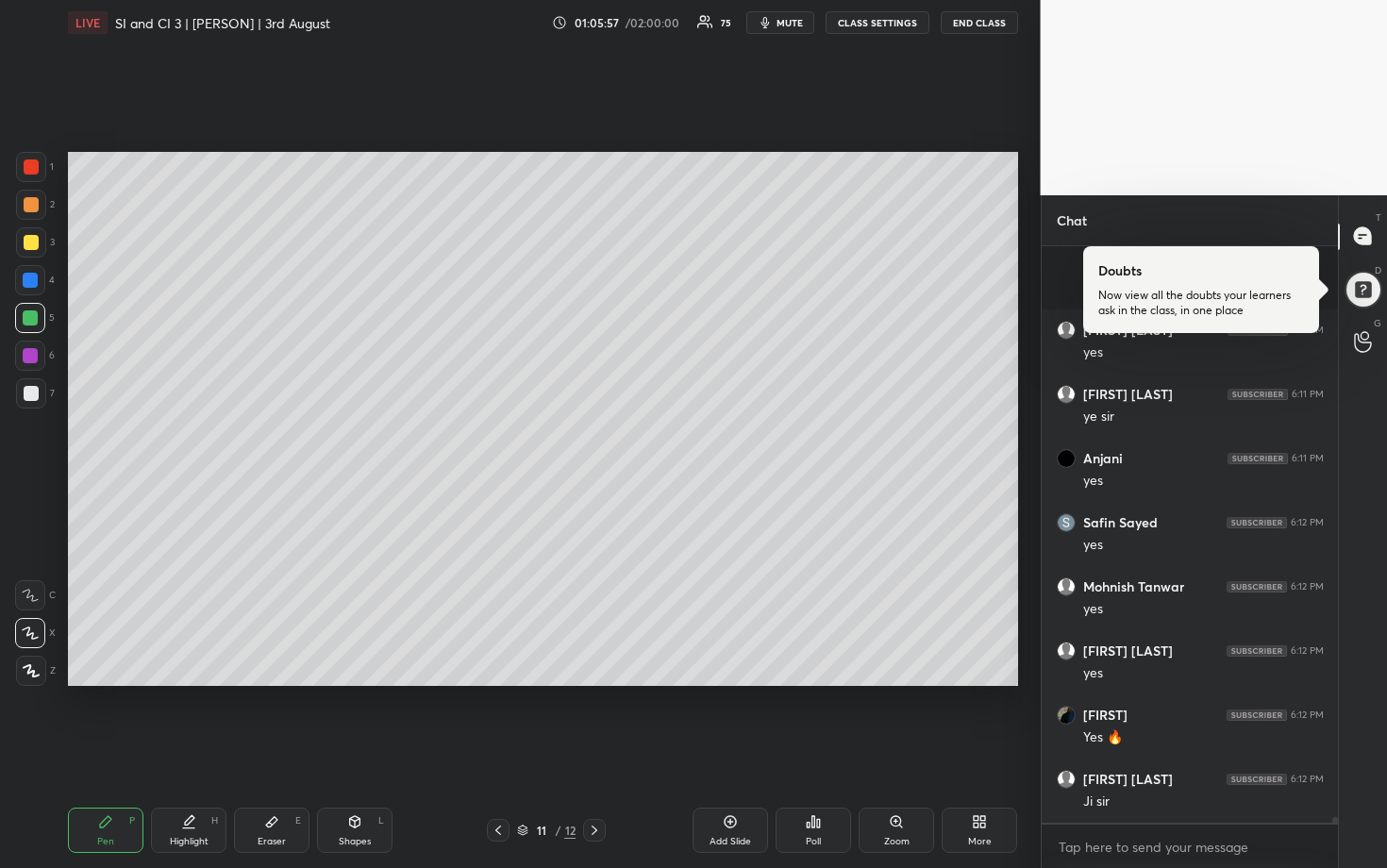 scroll, scrollTop: 56575, scrollLeft: 0, axis: vertical 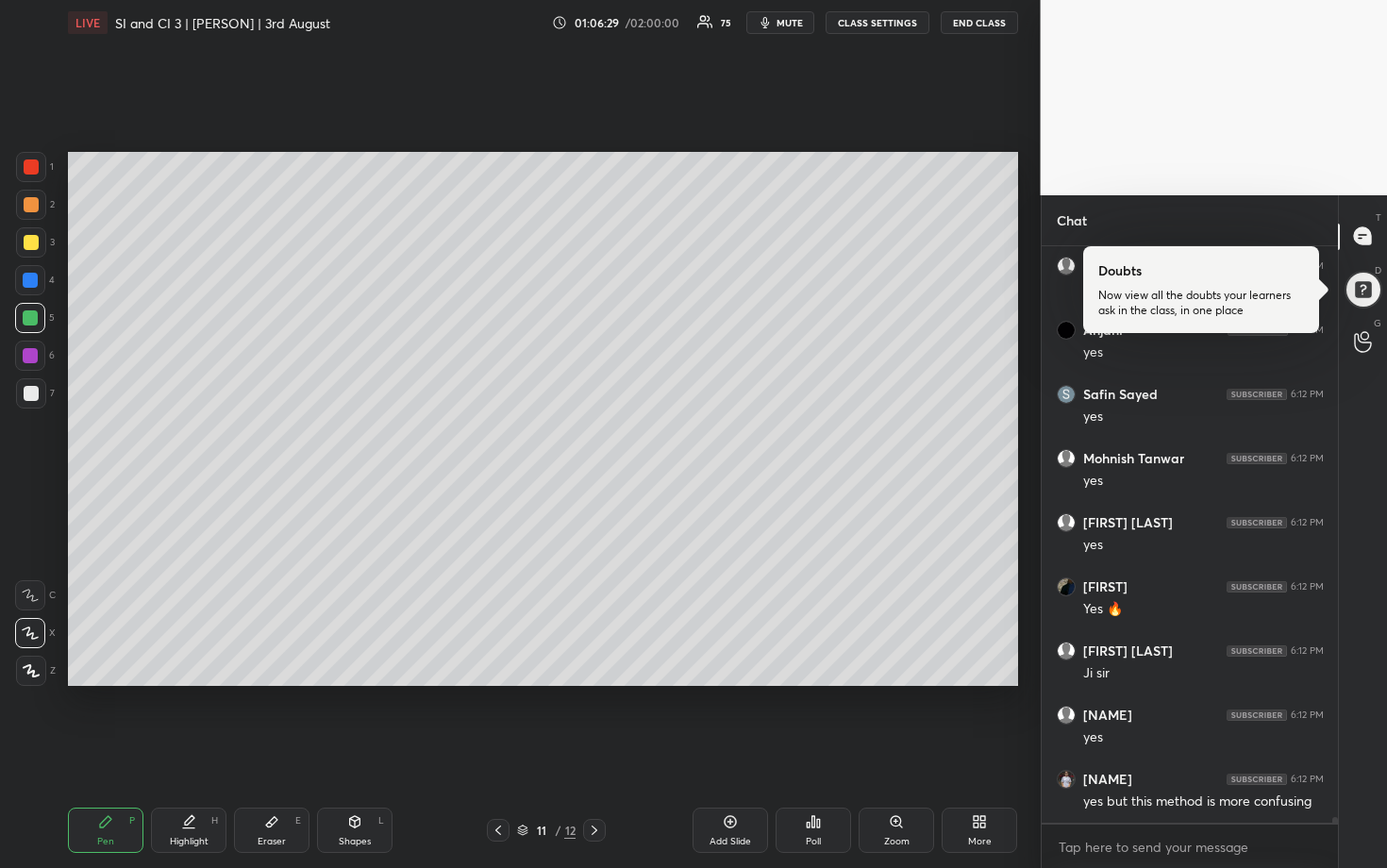 click at bounding box center [31, 393] 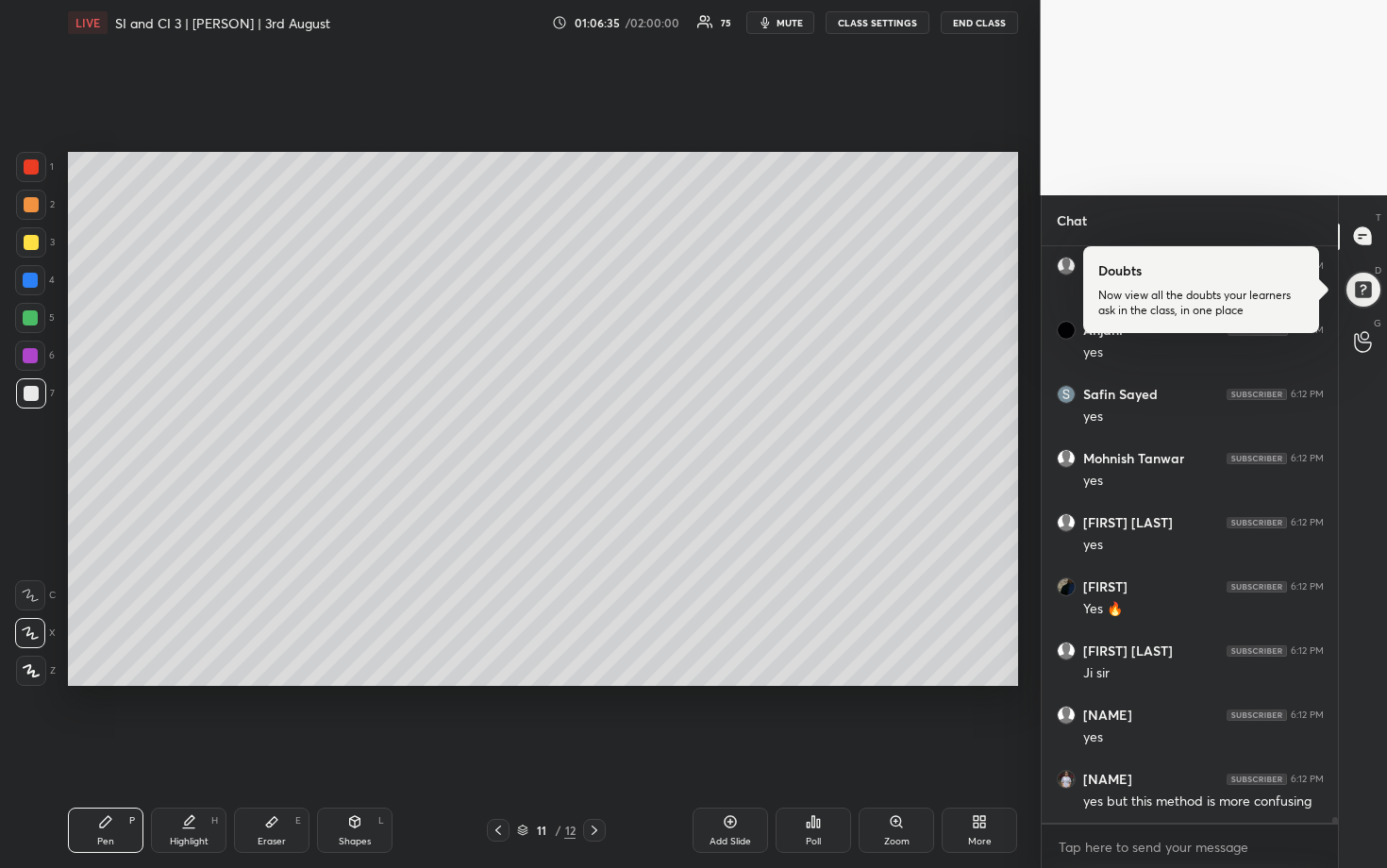 drag, startPoint x: 601, startPoint y: 832, endPoint x: 666, endPoint y: 825, distance: 65.37584 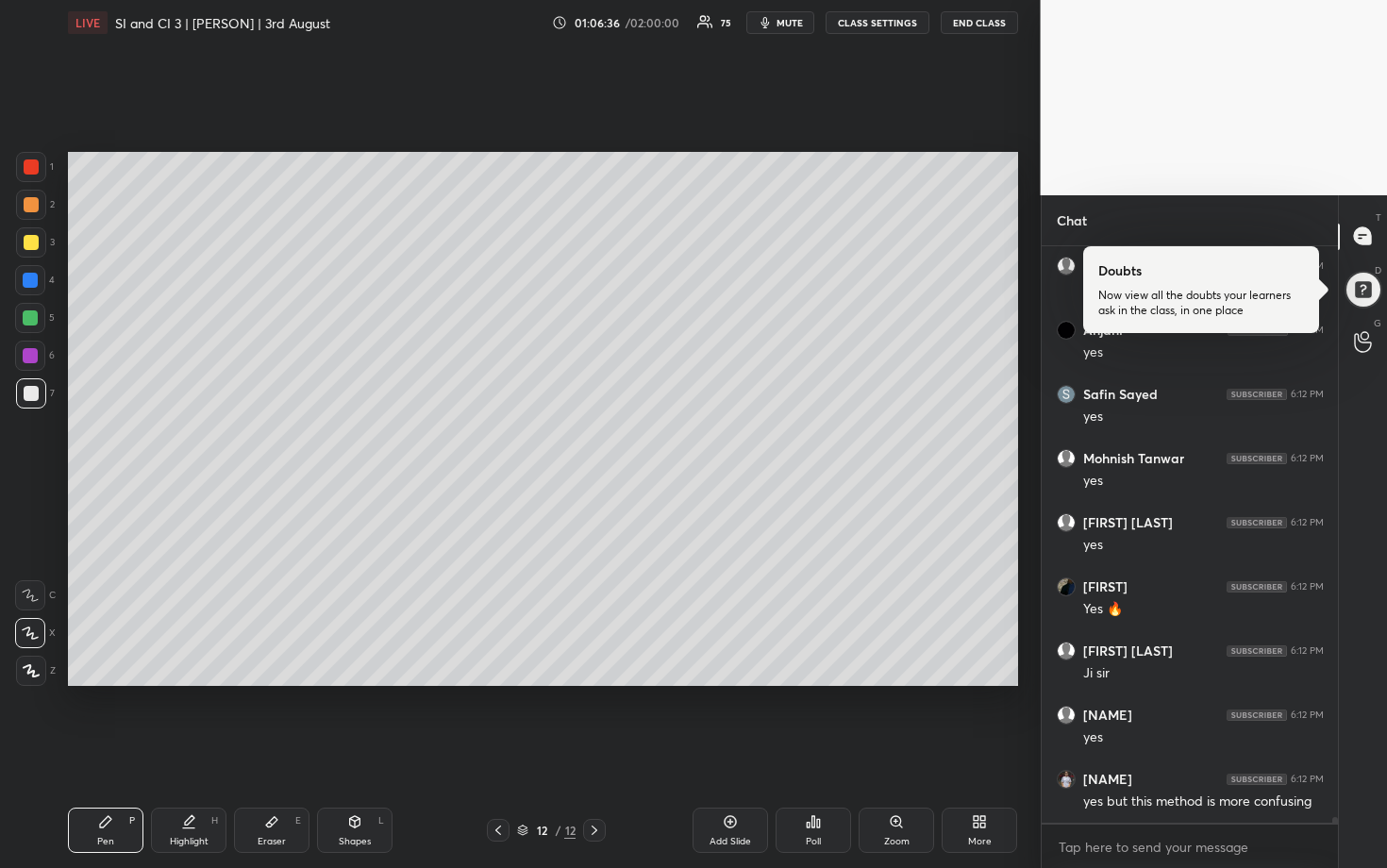 click 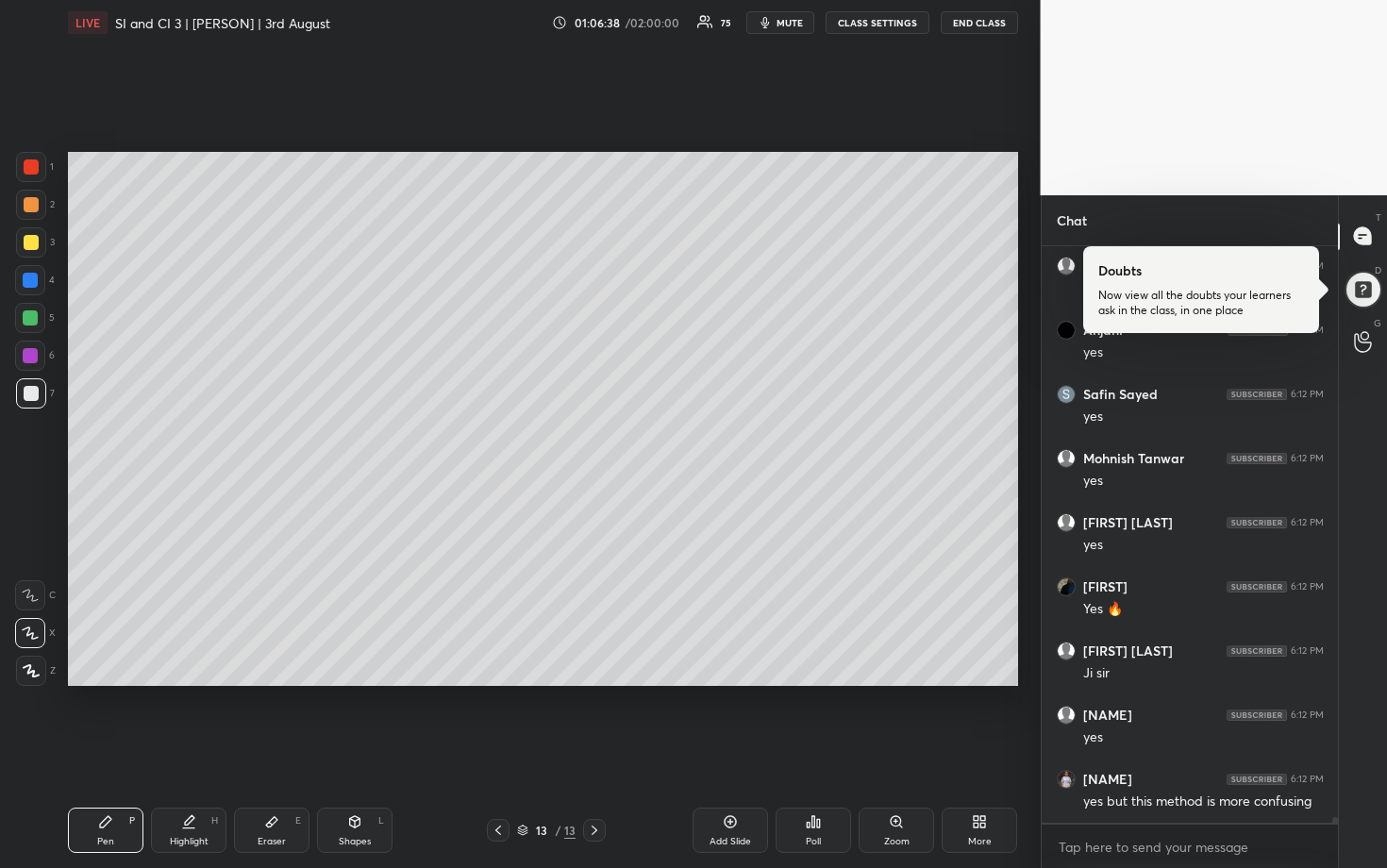 scroll, scrollTop: 56639, scrollLeft: 0, axis: vertical 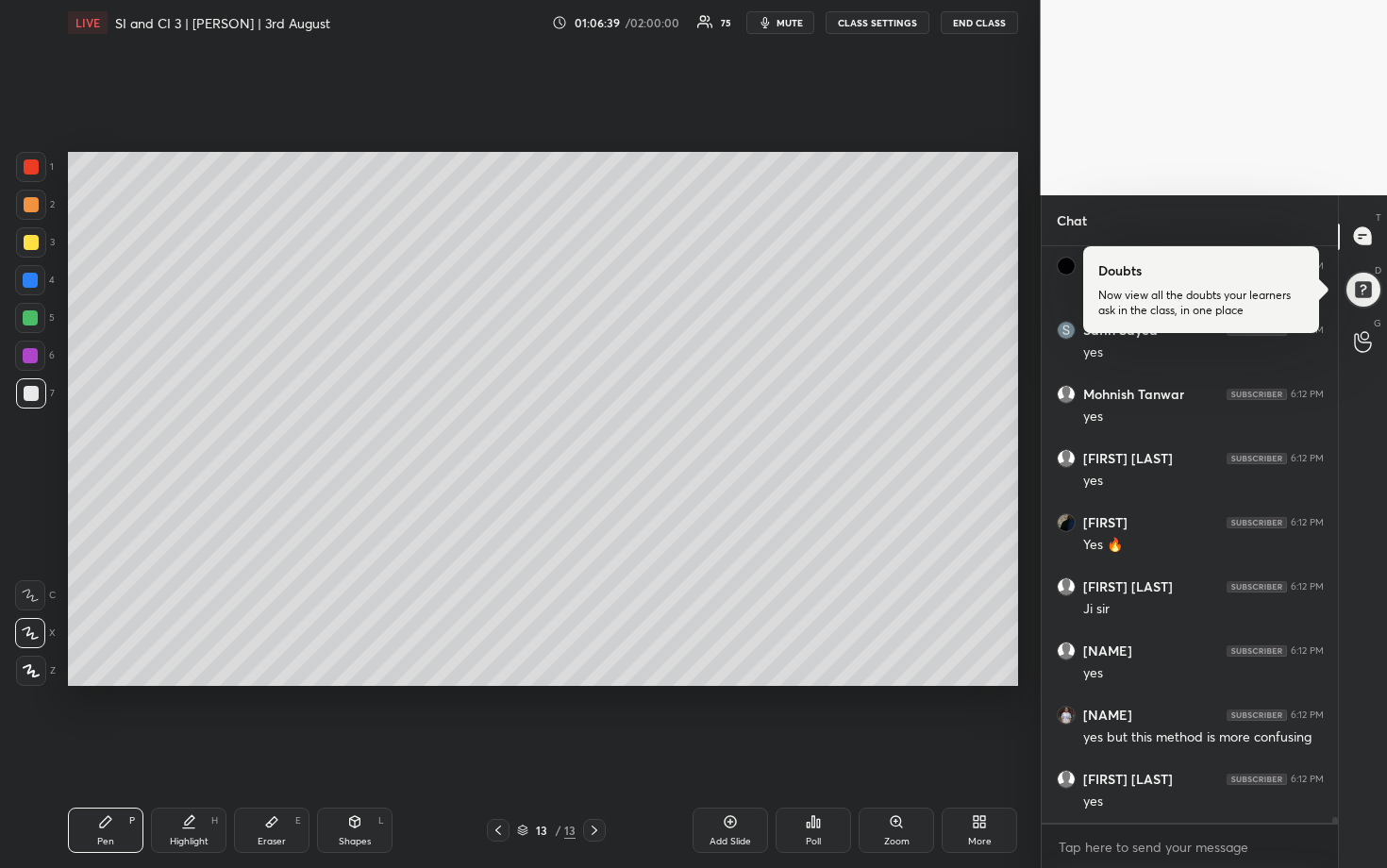 click at bounding box center [31, 205] 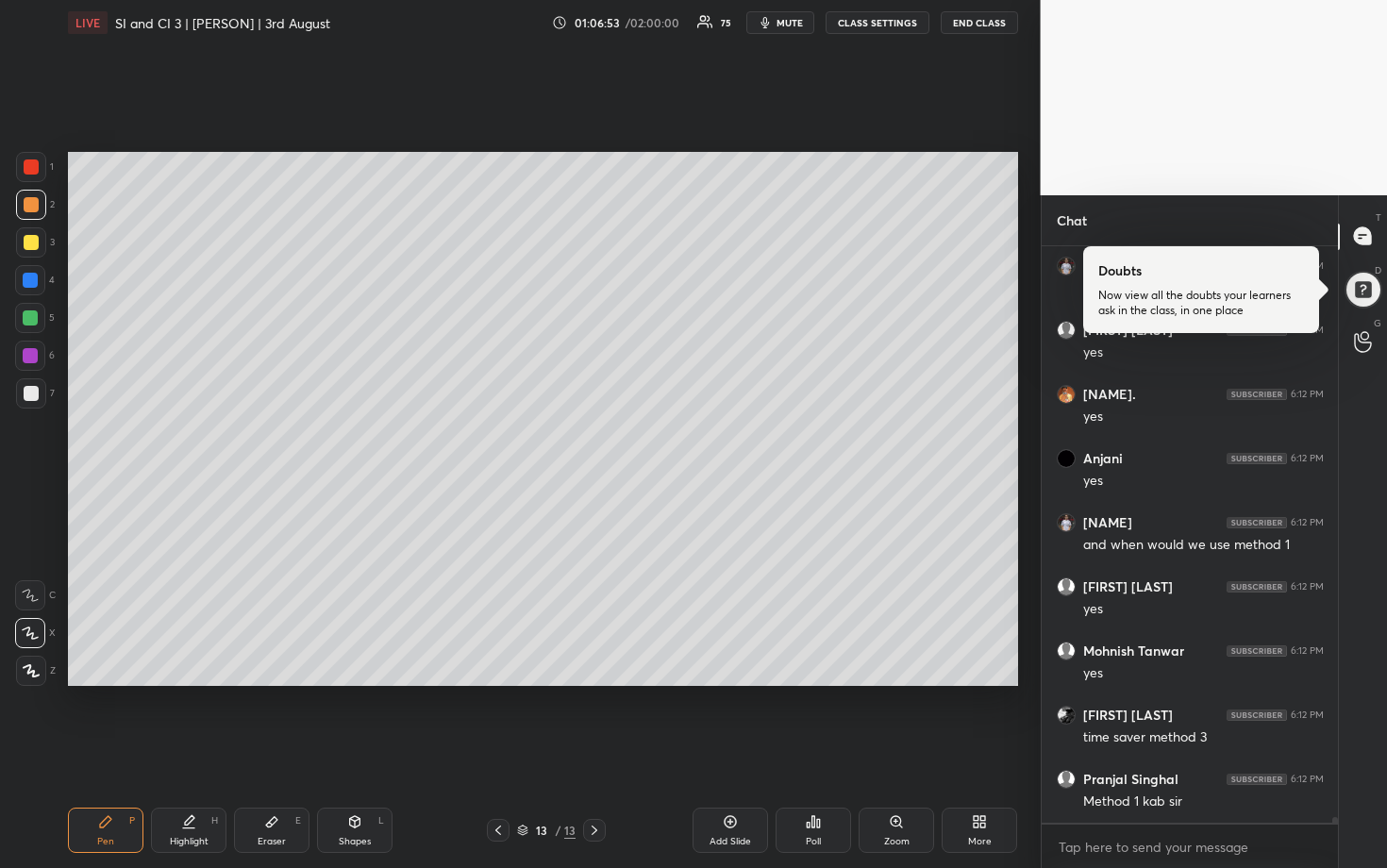 scroll, scrollTop: 57169, scrollLeft: 0, axis: vertical 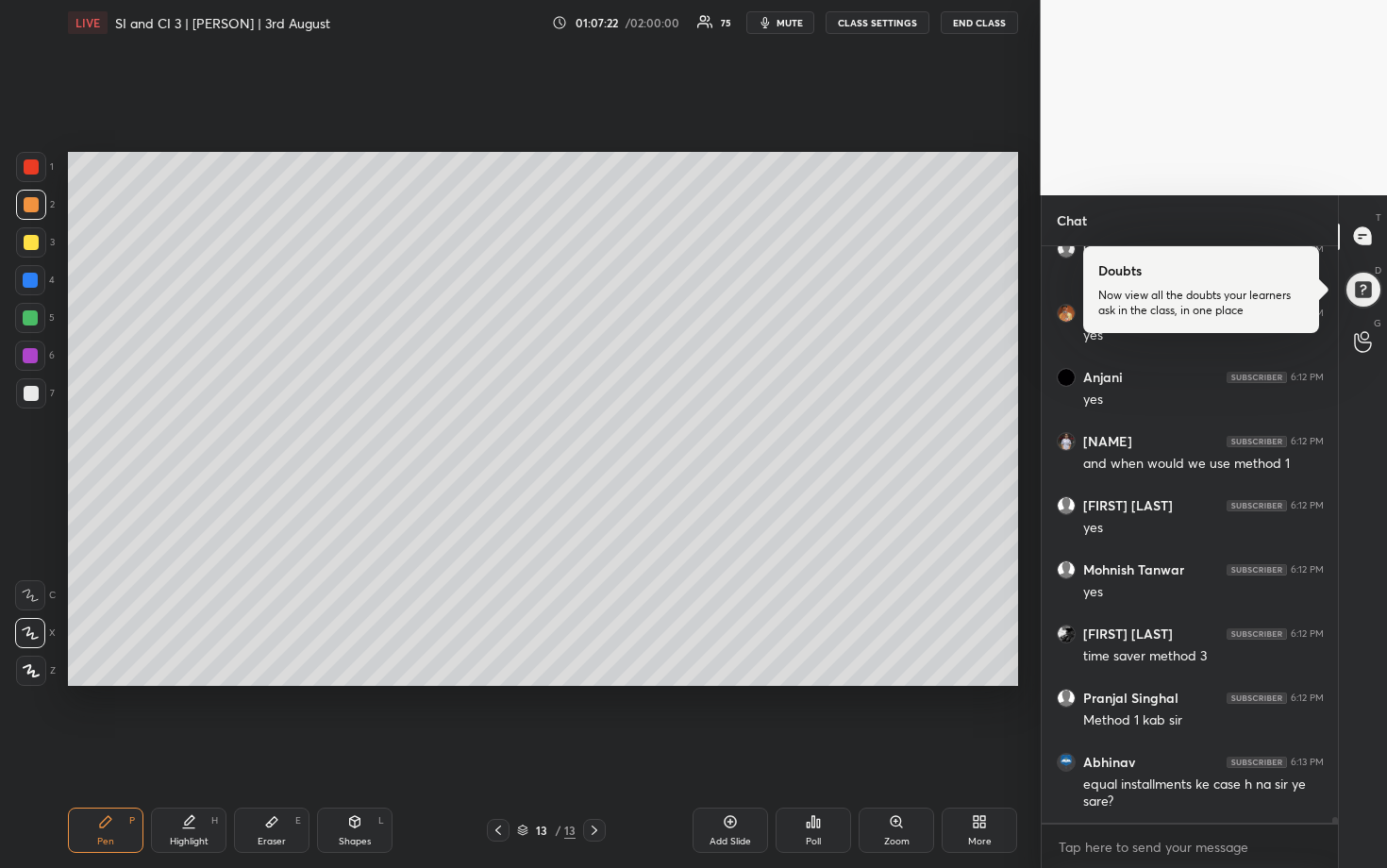 drag, startPoint x: 37, startPoint y: 318, endPoint x: 60, endPoint y: 325, distance: 24.04163 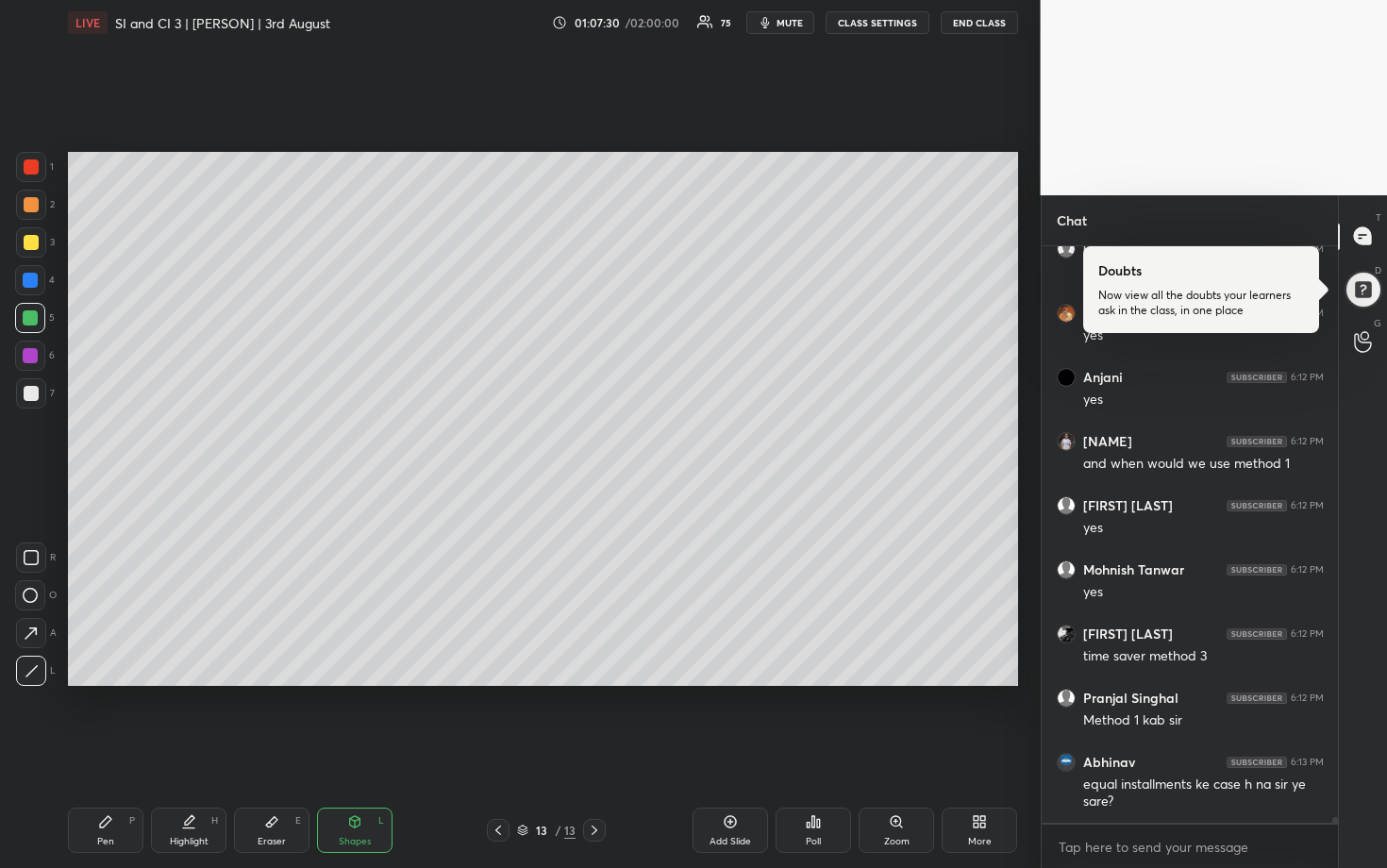 drag, startPoint x: 32, startPoint y: 394, endPoint x: 45, endPoint y: 388, distance: 14.317821 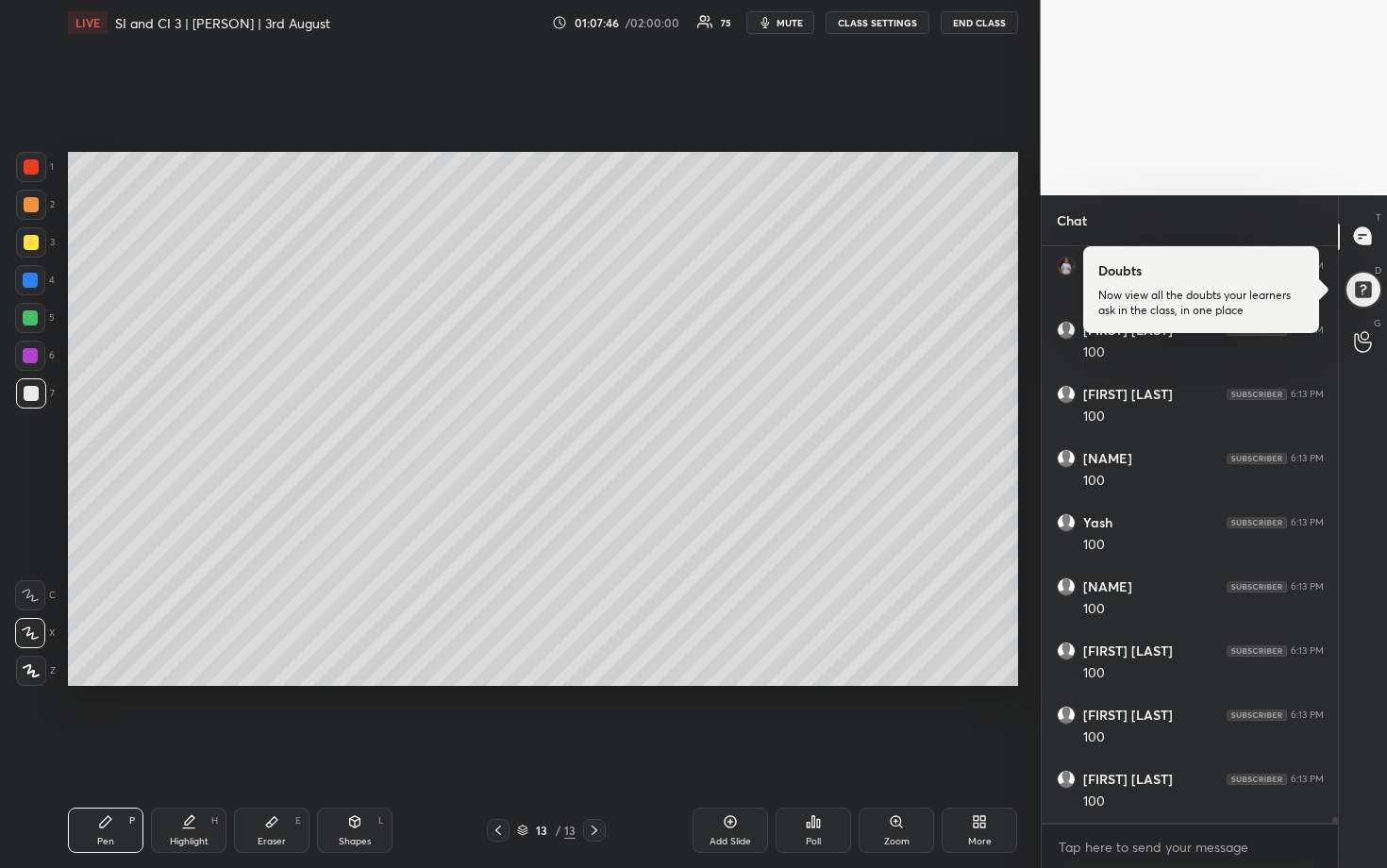 scroll, scrollTop: 58077, scrollLeft: 0, axis: vertical 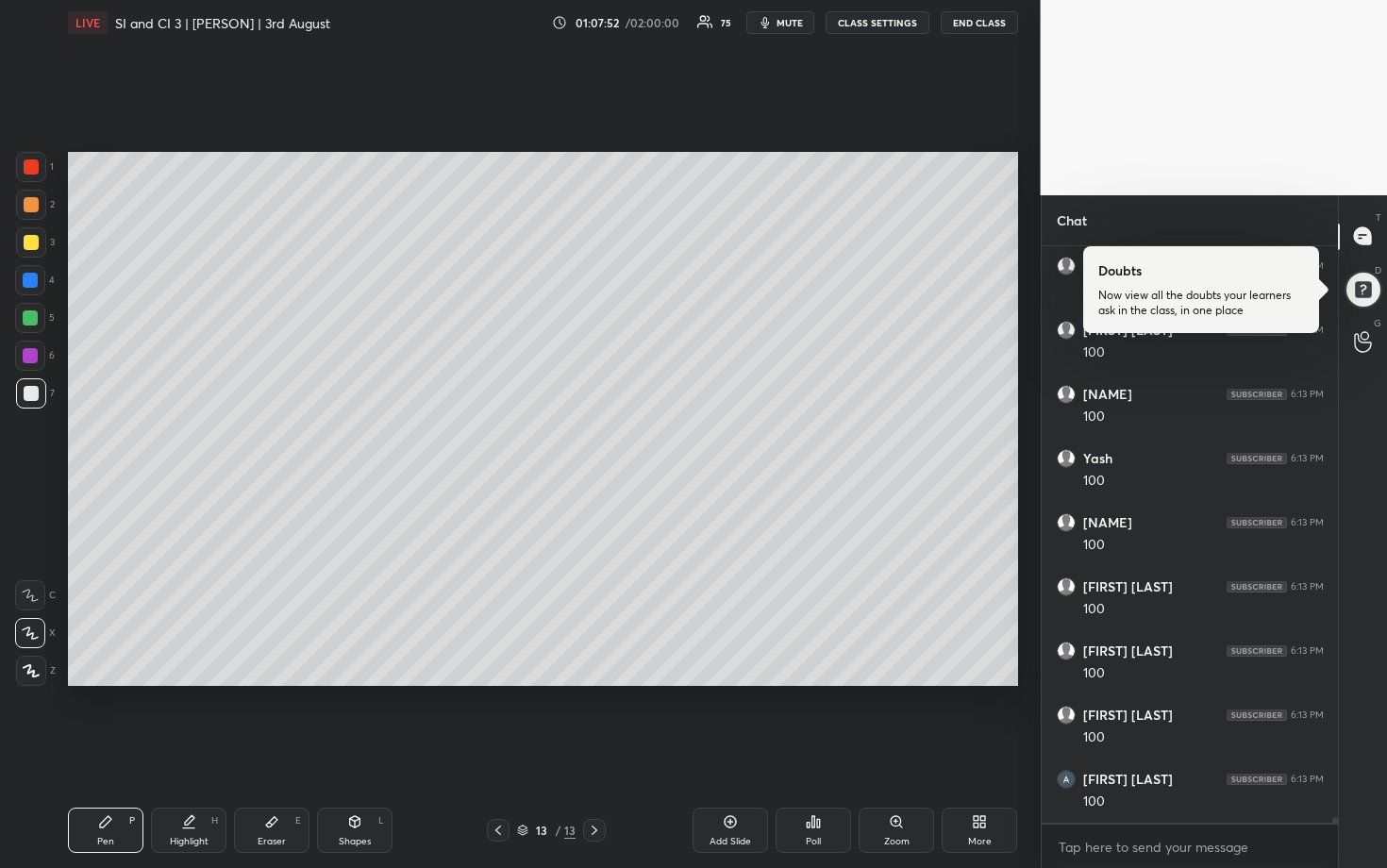 click at bounding box center [30, 318] 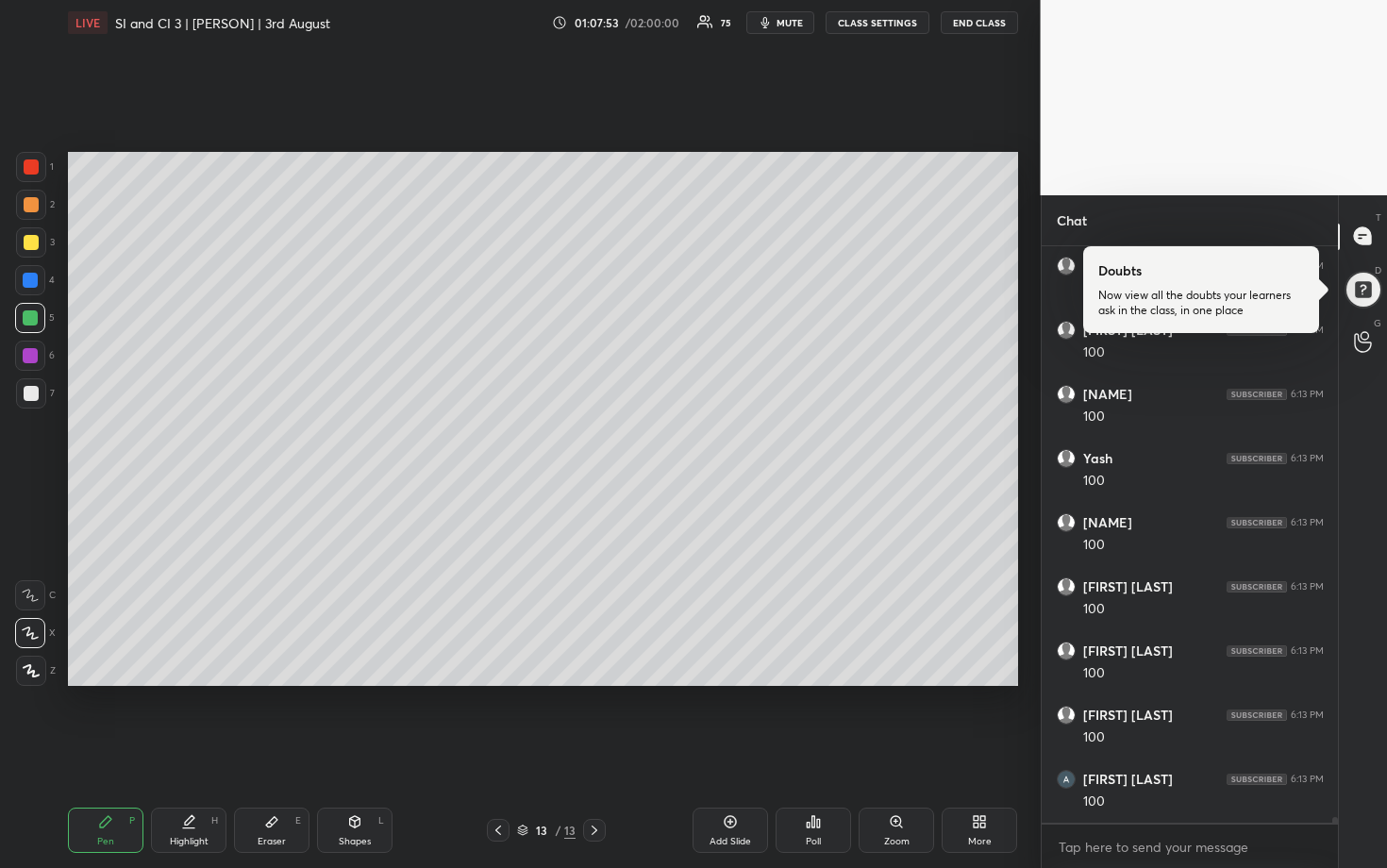 click at bounding box center (30, 280) 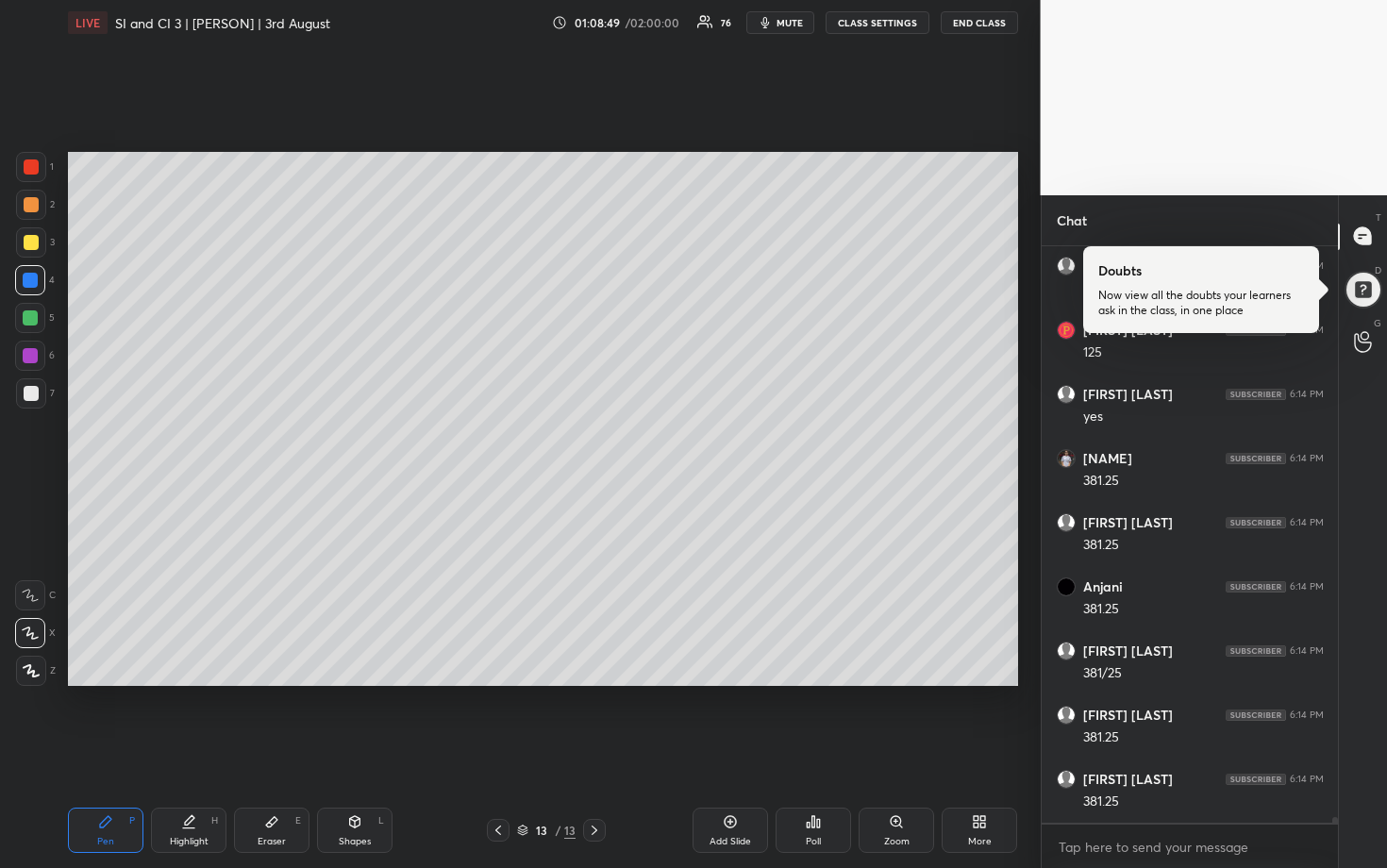 scroll, scrollTop: 60493, scrollLeft: 0, axis: vertical 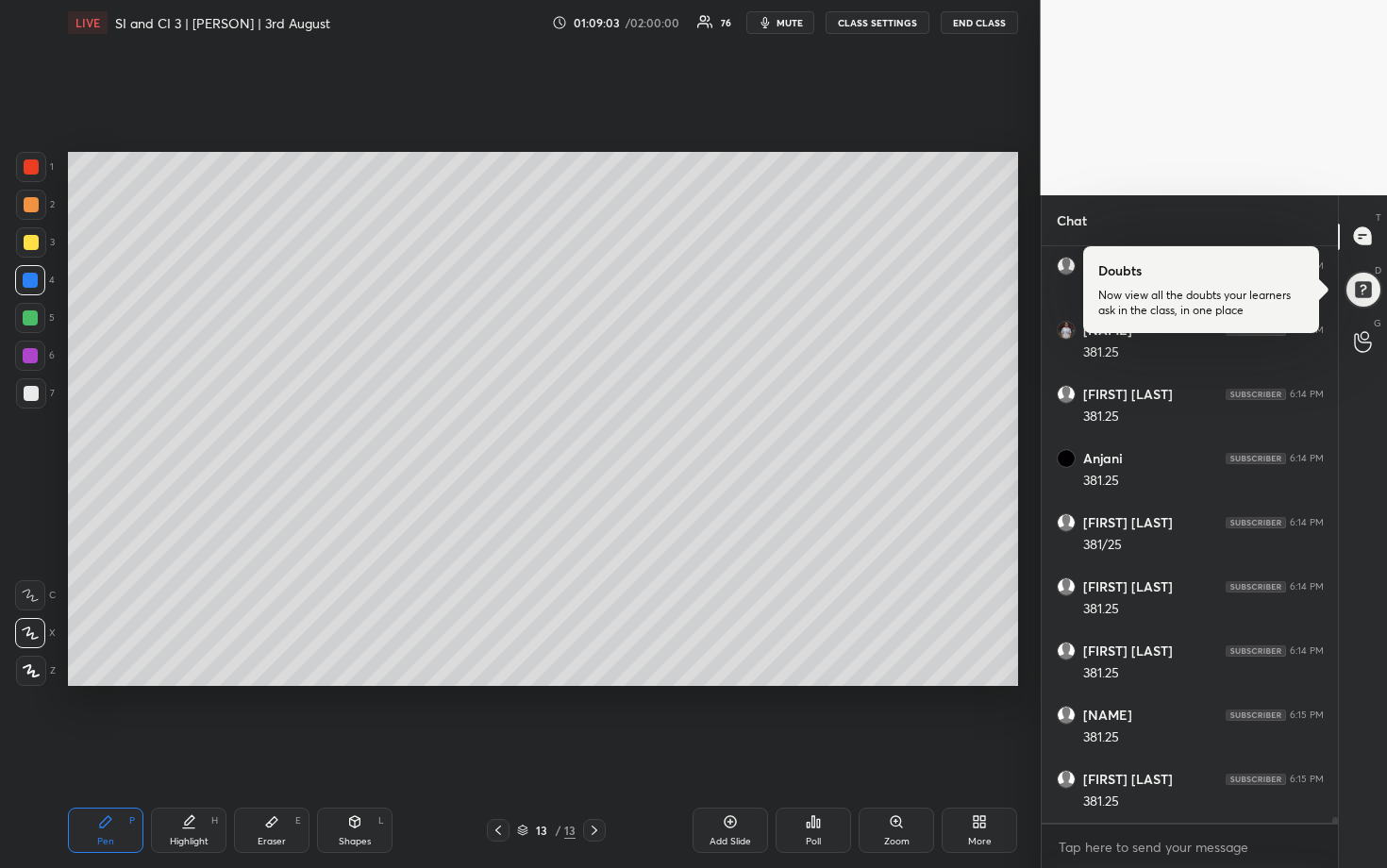 click at bounding box center (30, 318) 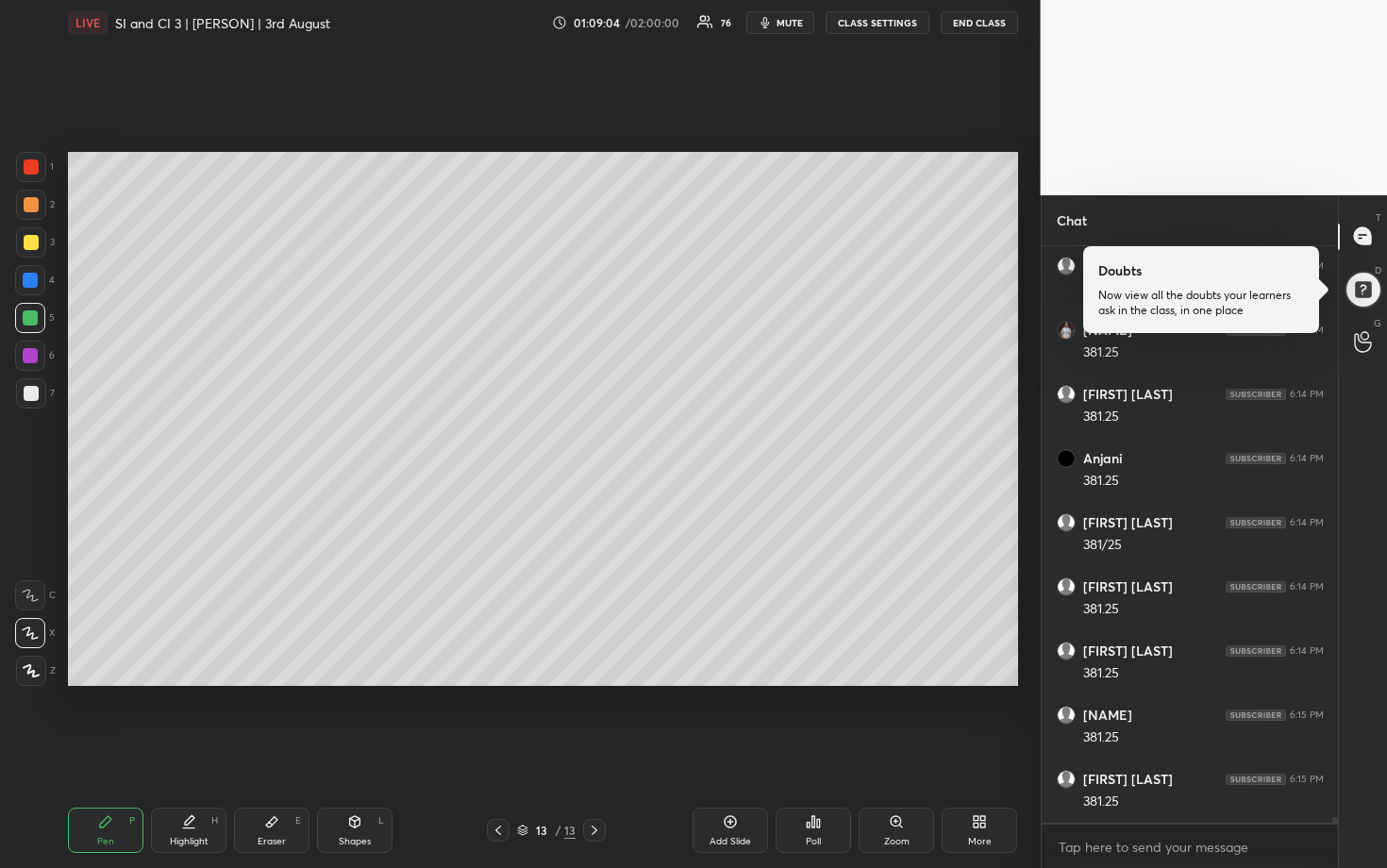 scroll, scrollTop: 60621, scrollLeft: 0, axis: vertical 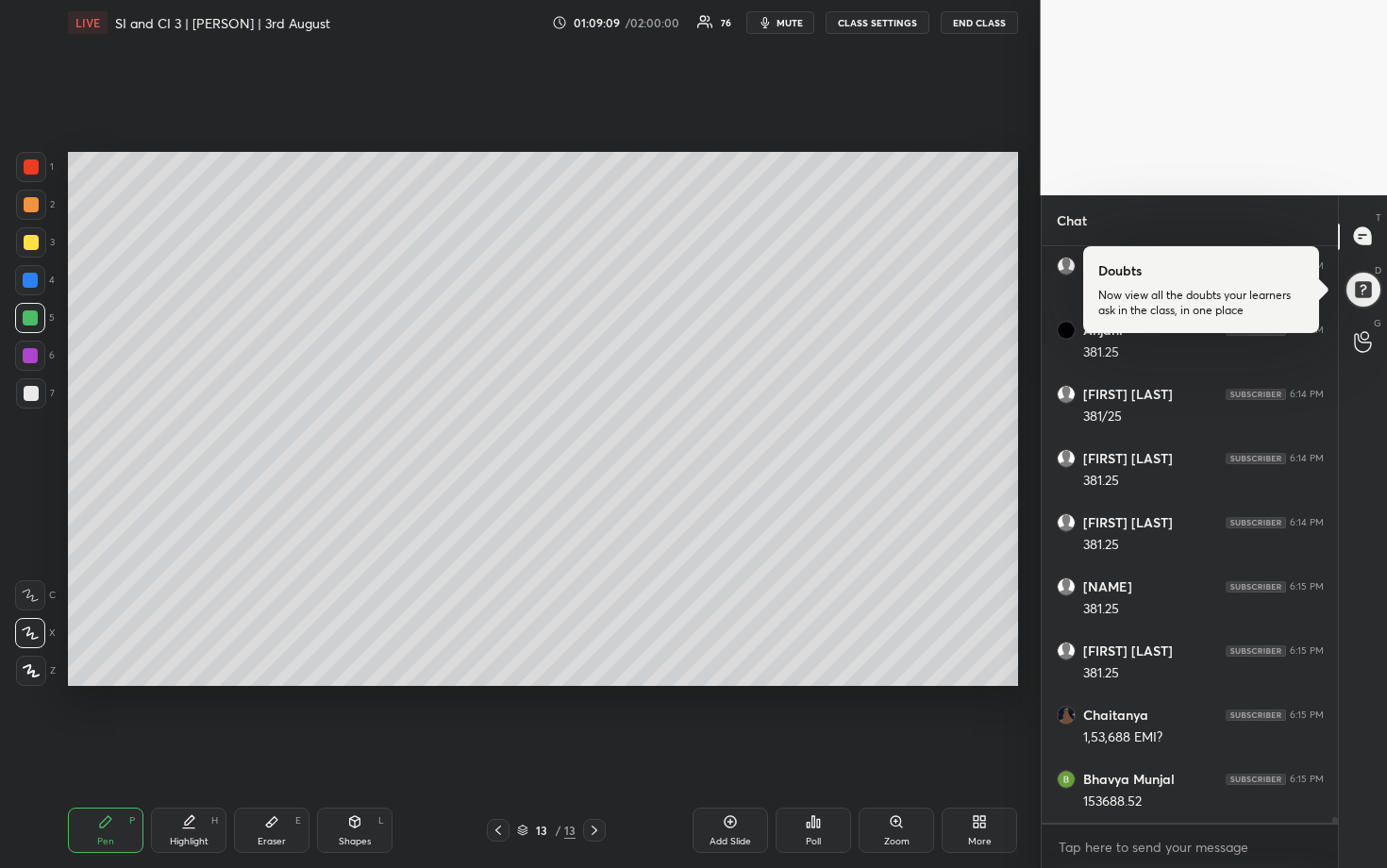 click at bounding box center [31, 205] 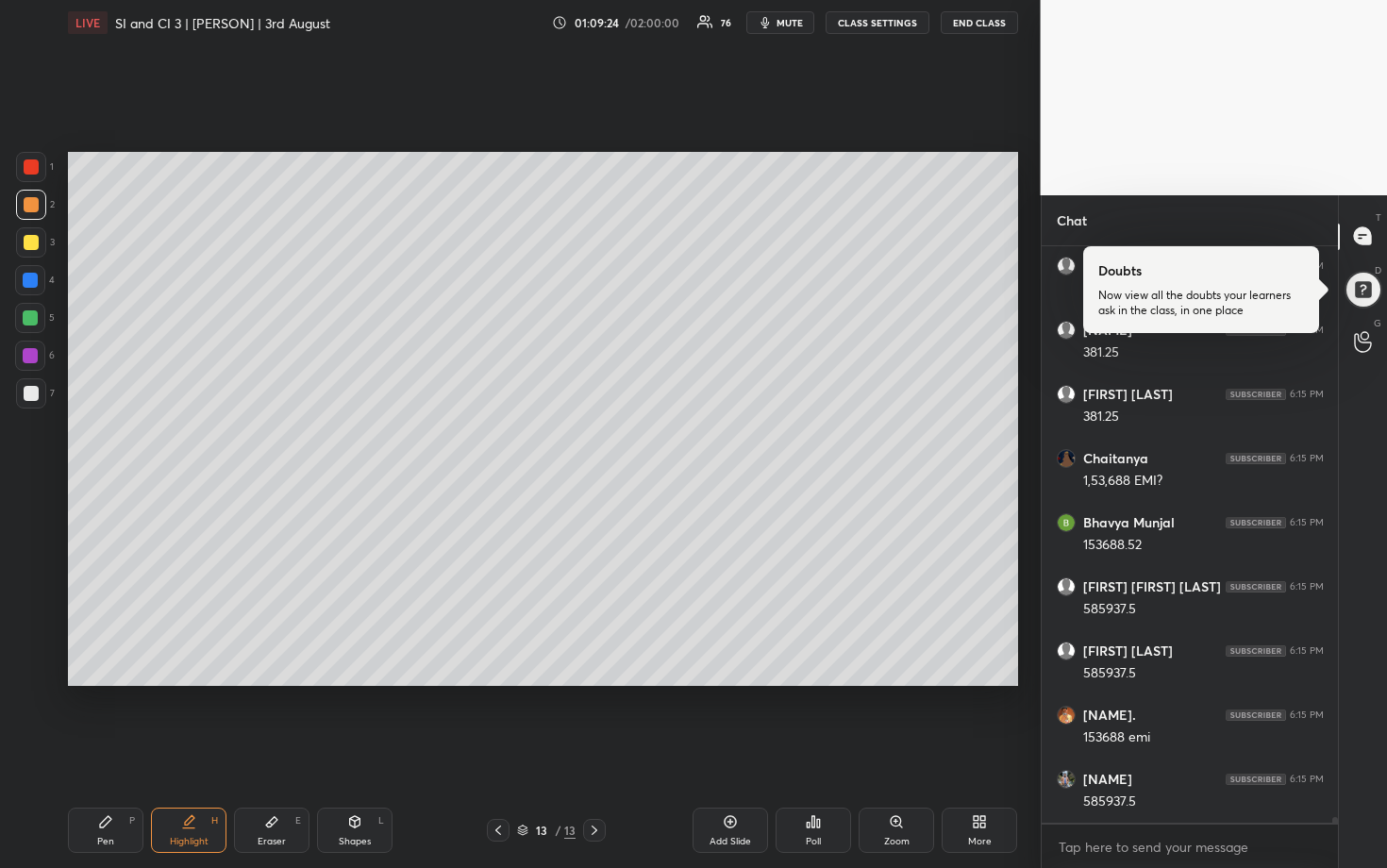 scroll, scrollTop: 61006, scrollLeft: 0, axis: vertical 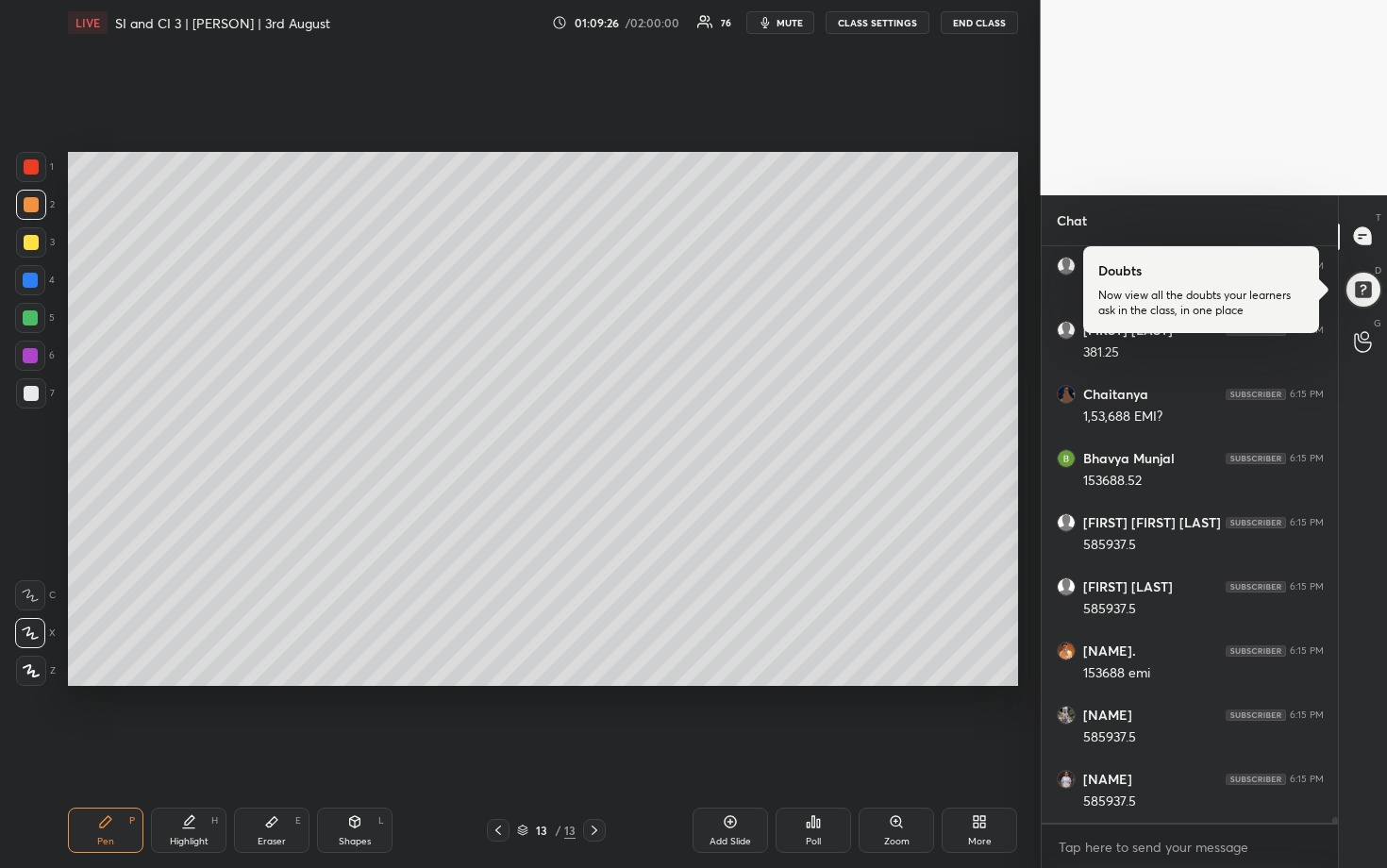 drag, startPoint x: 38, startPoint y: 390, endPoint x: 48, endPoint y: 390, distance: 10 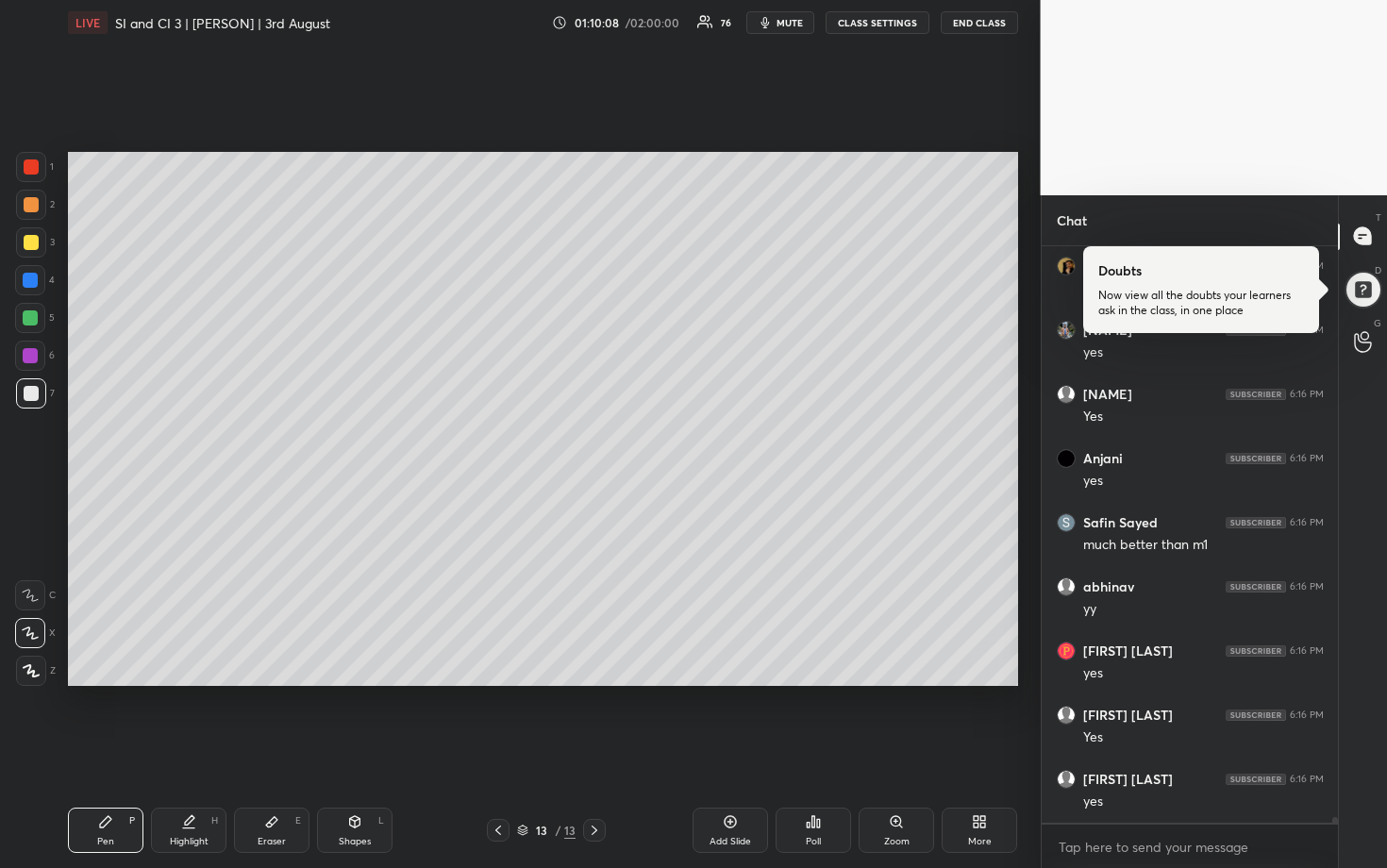 scroll, scrollTop: 63188, scrollLeft: 0, axis: vertical 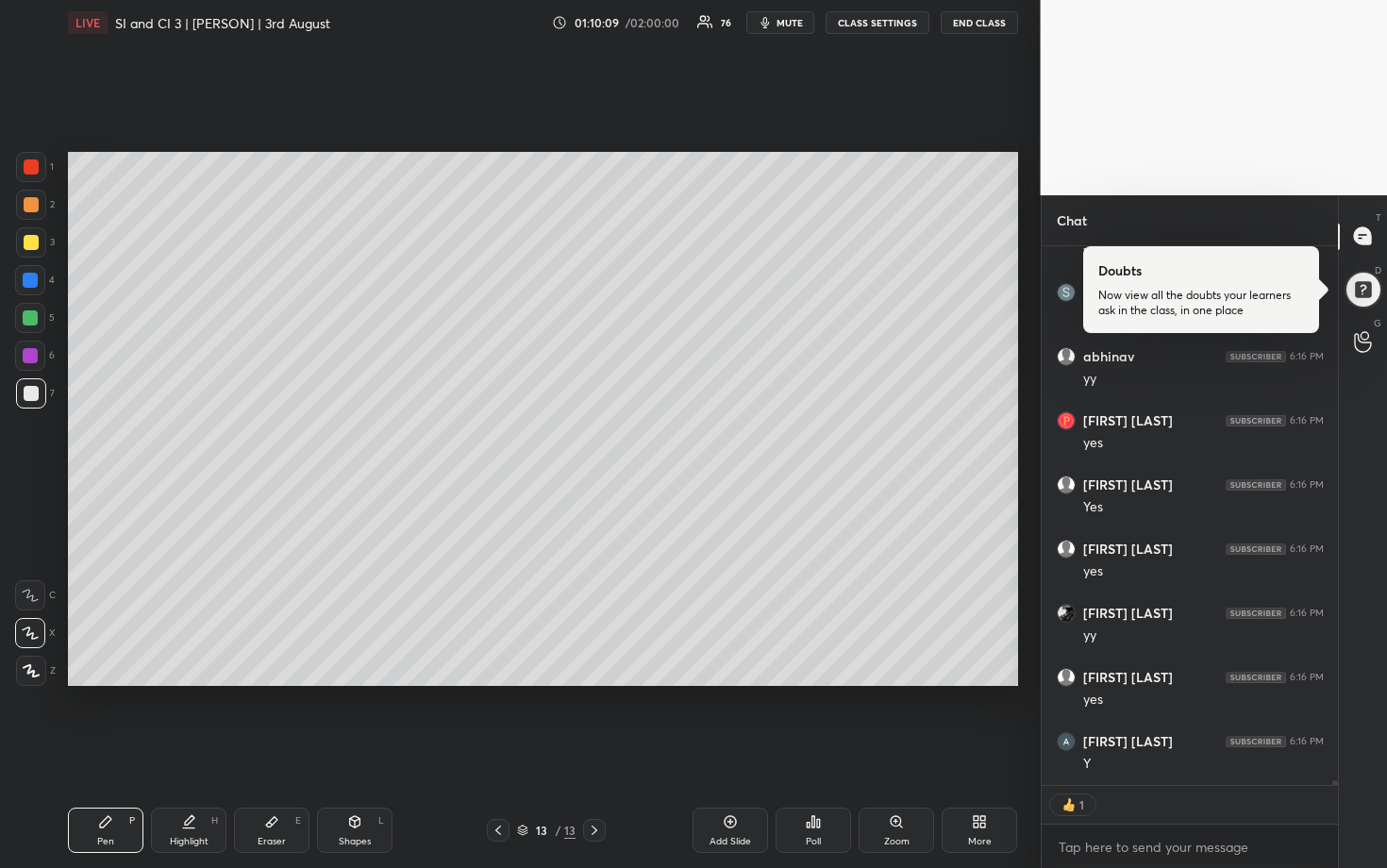 click 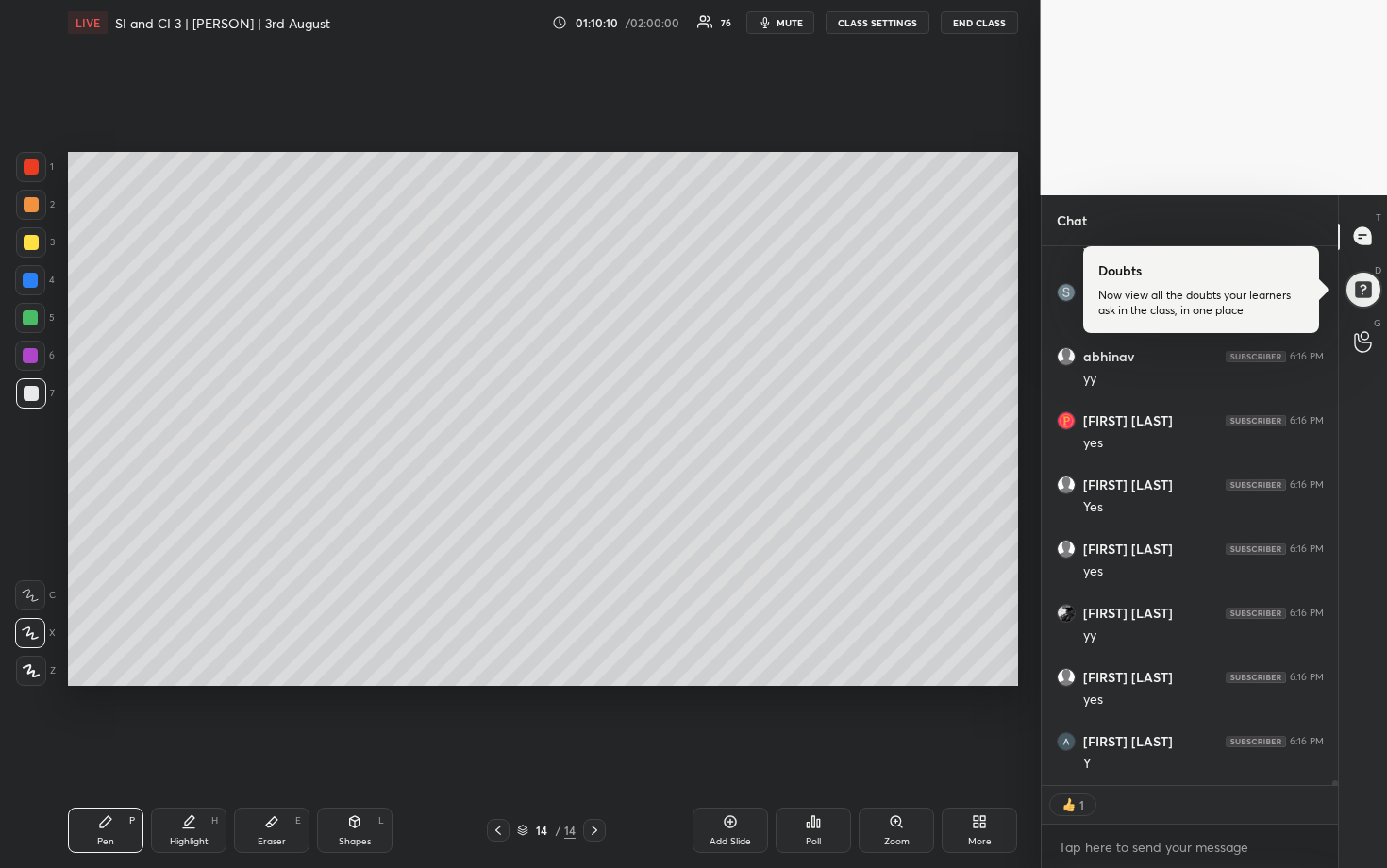 click at bounding box center (30, 318) 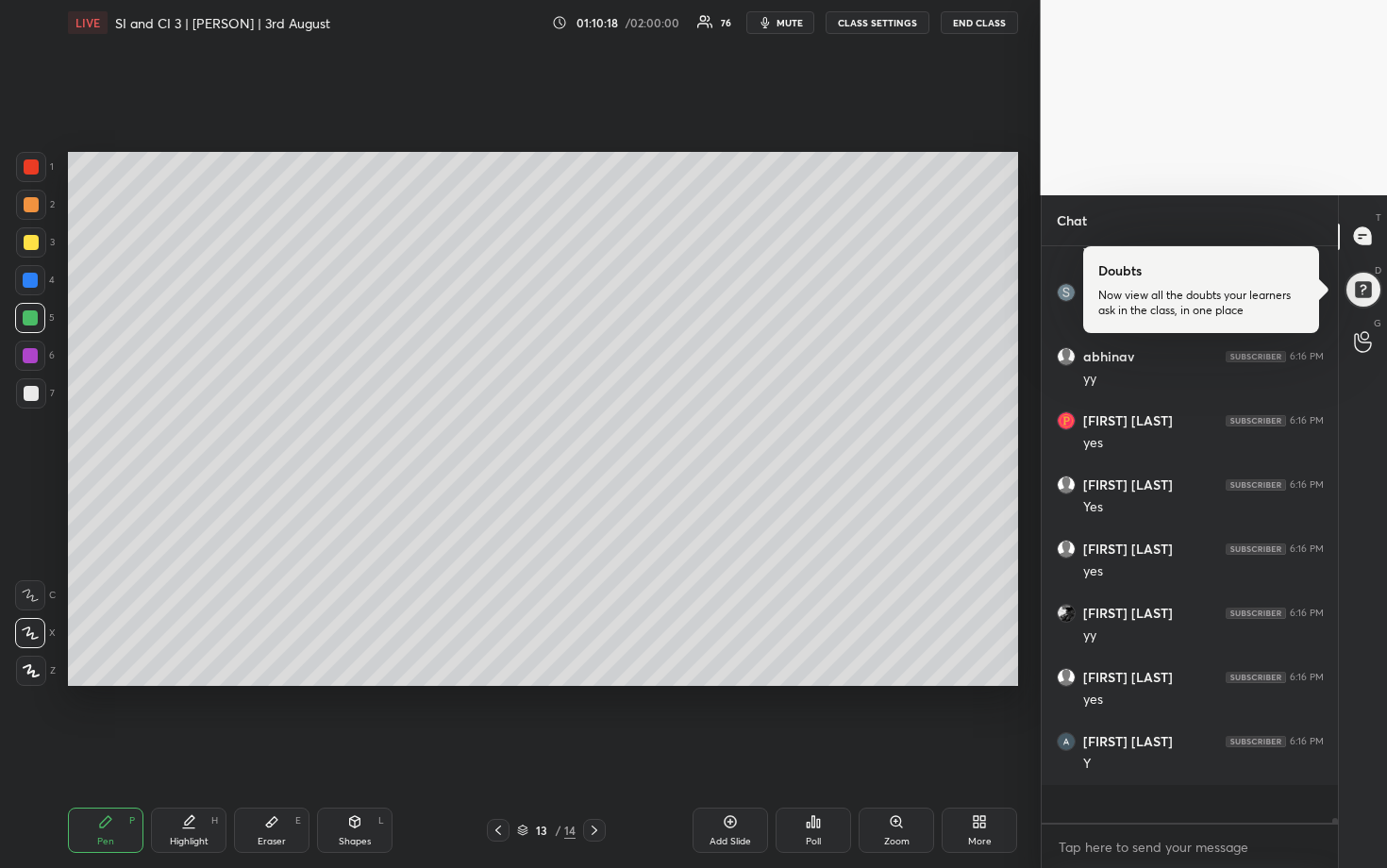 scroll, scrollTop: 6, scrollLeft: 7, axis: both 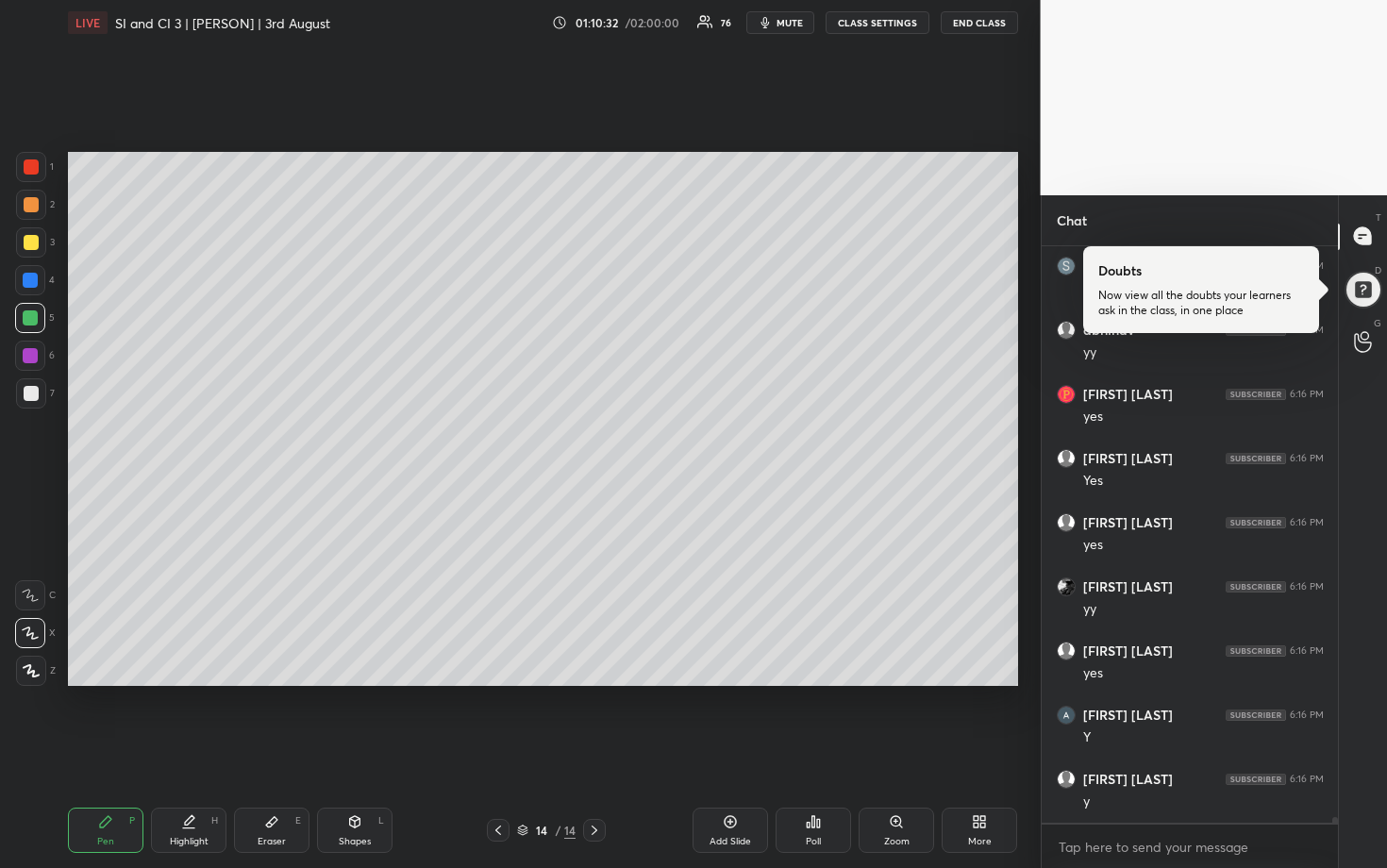click at bounding box center [30, 280] 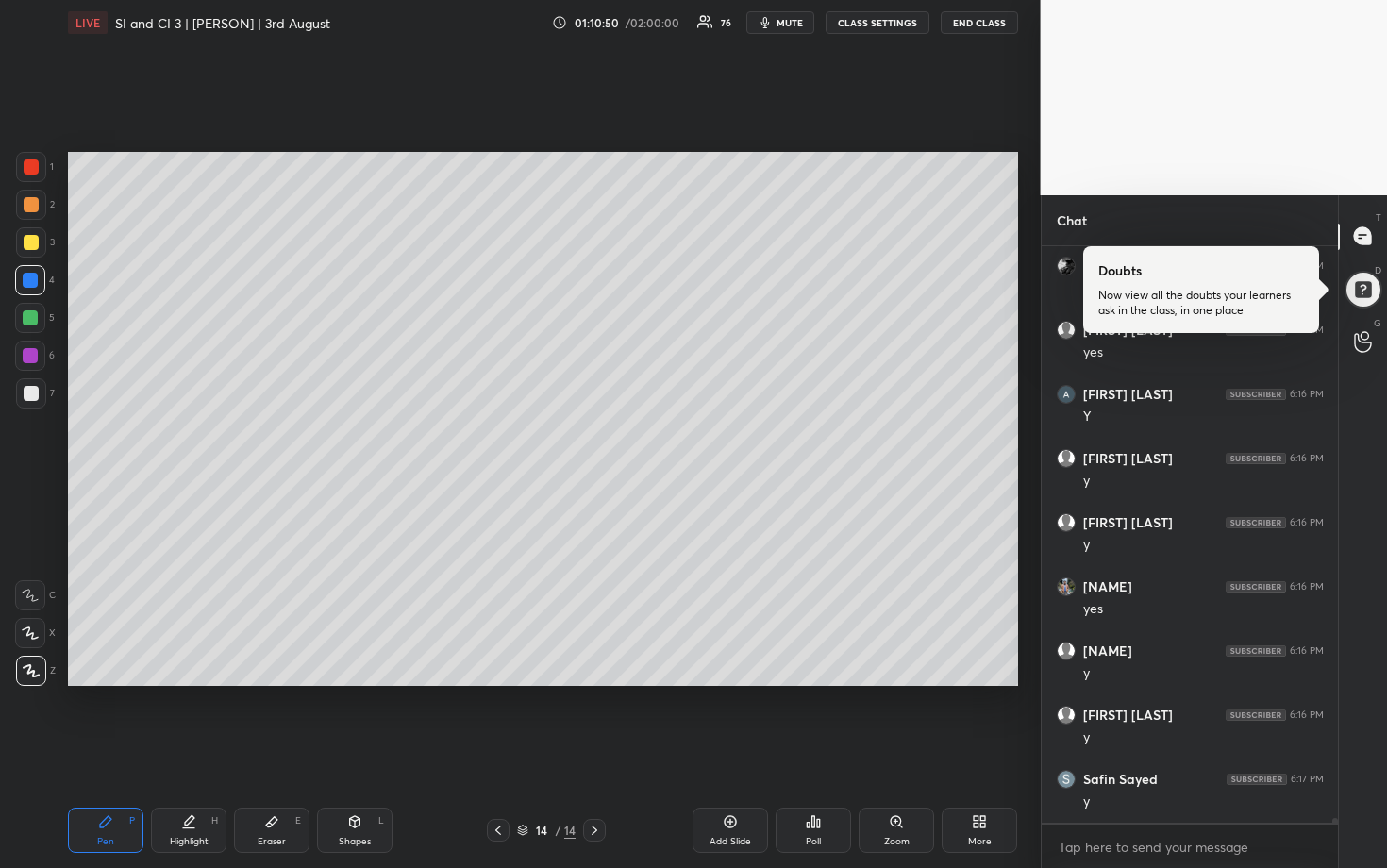scroll, scrollTop: 63701, scrollLeft: 0, axis: vertical 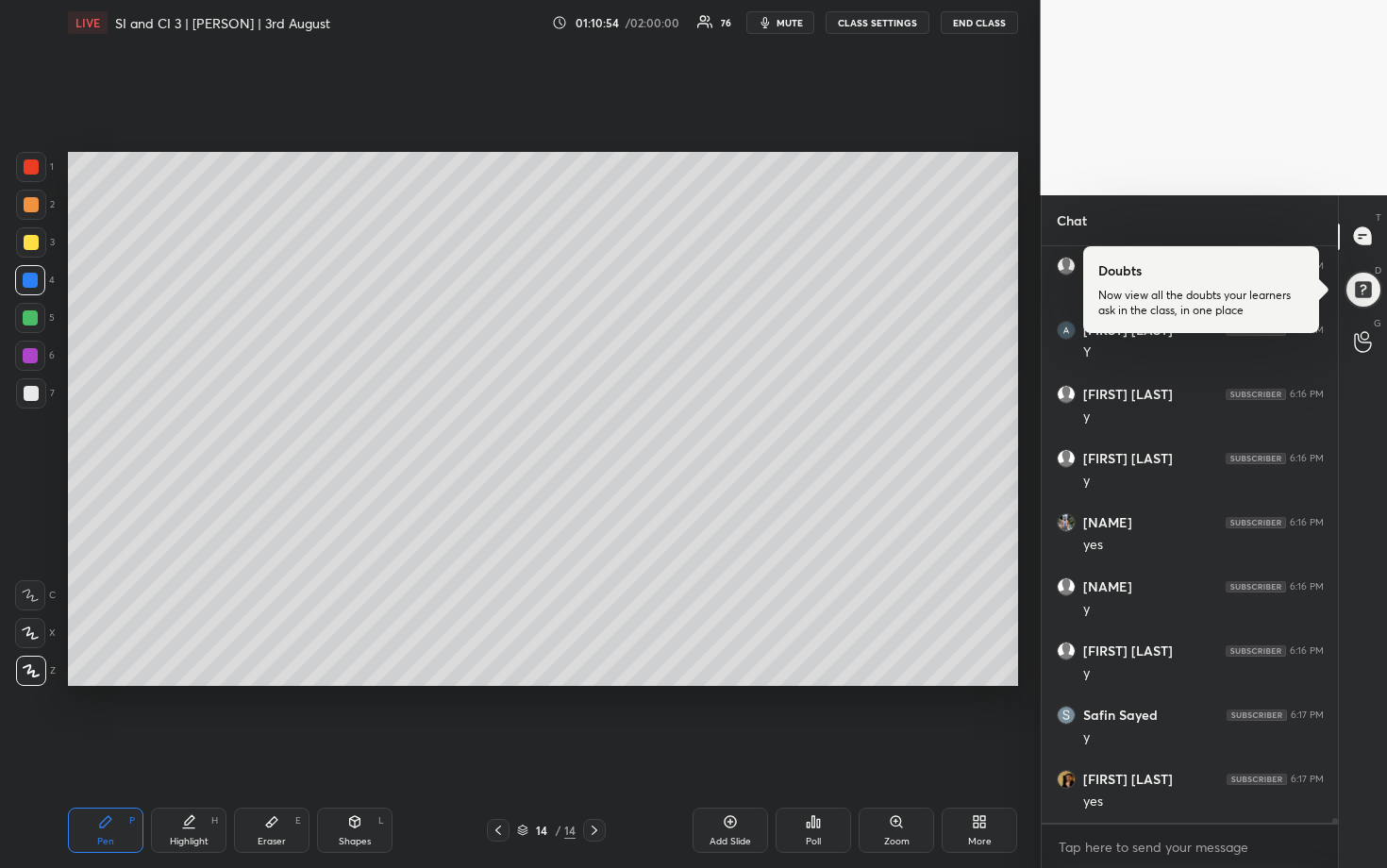 click 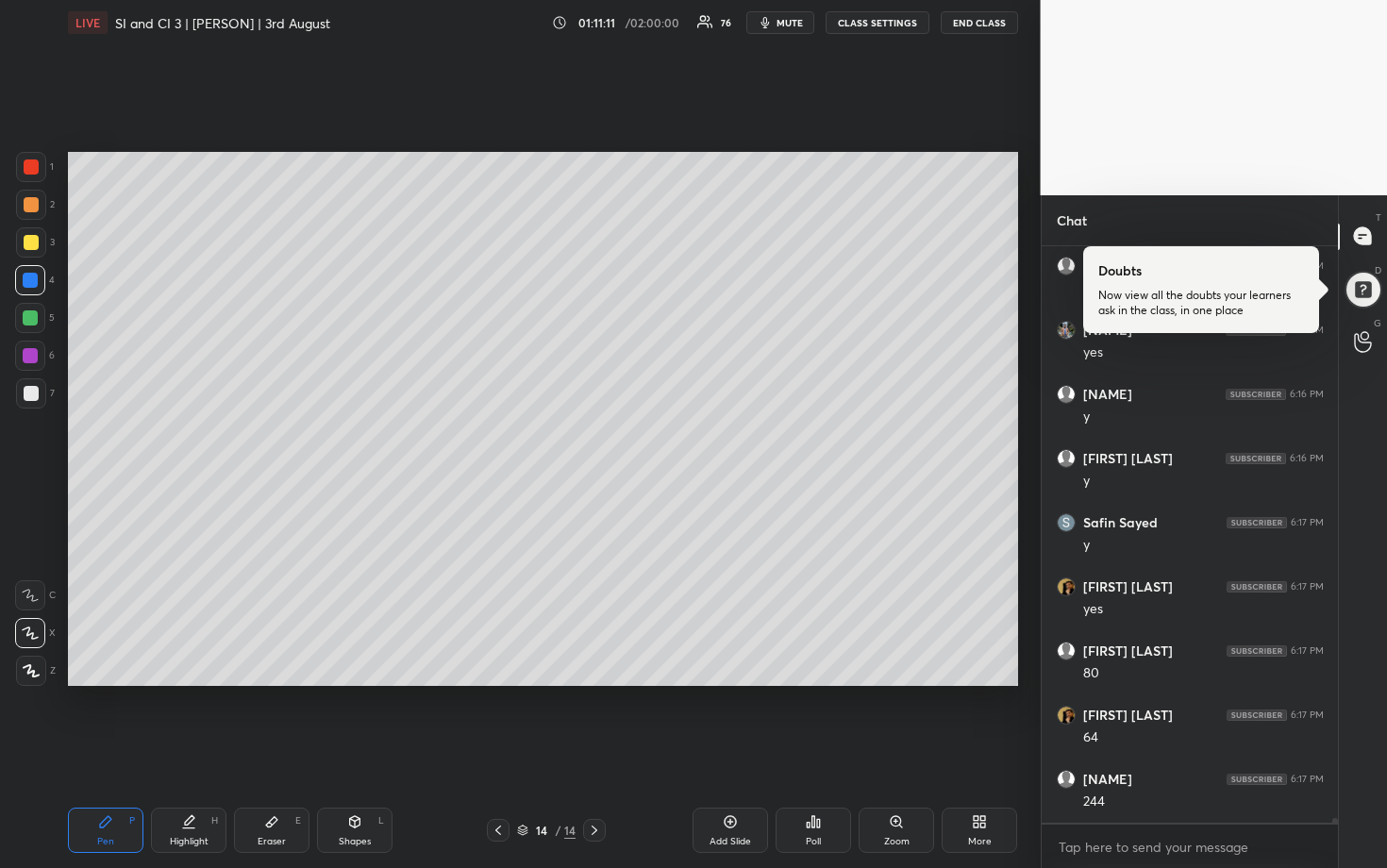 scroll, scrollTop: 63957, scrollLeft: 0, axis: vertical 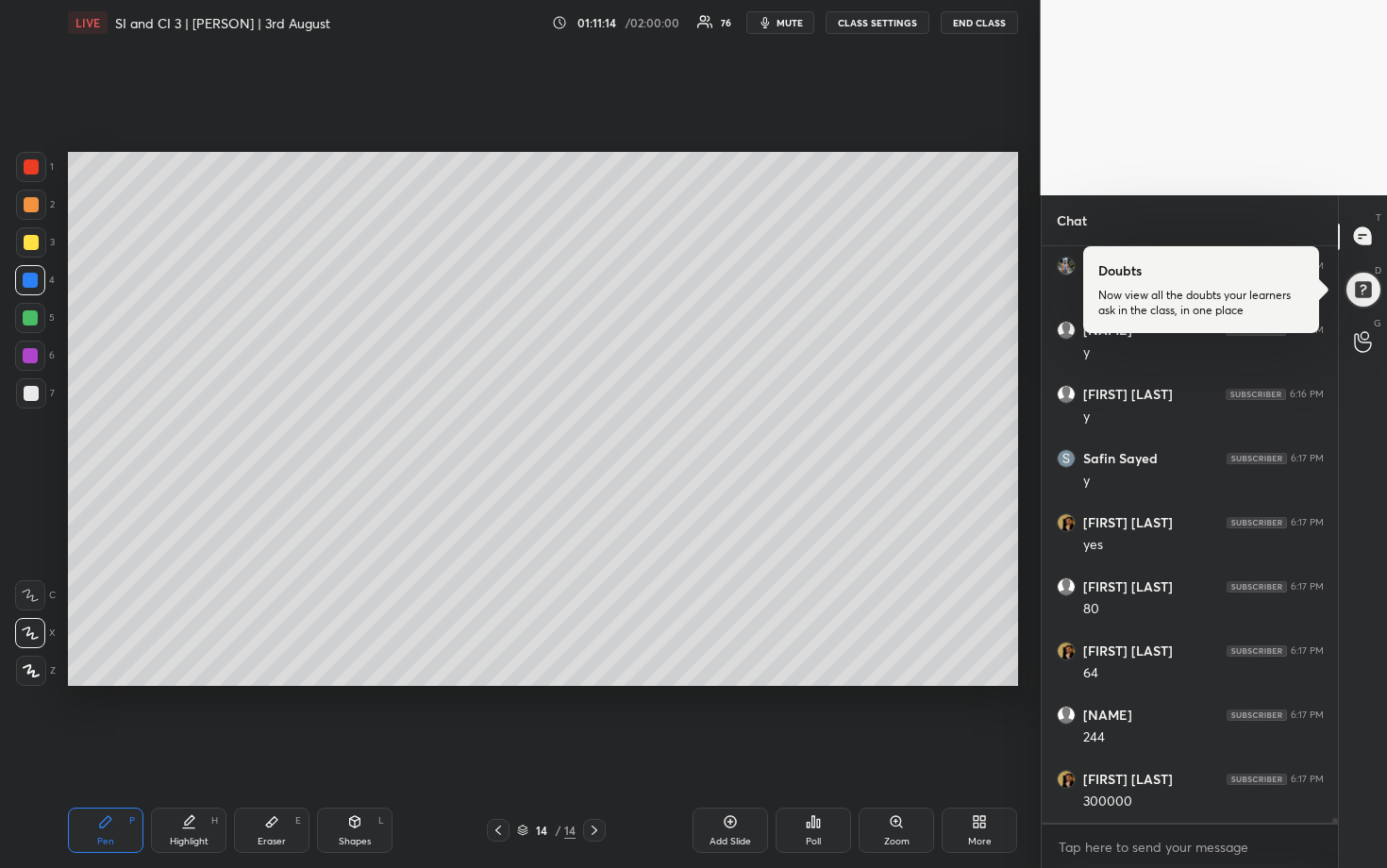 drag, startPoint x: 42, startPoint y: 393, endPoint x: 63, endPoint y: 392, distance: 21.023796 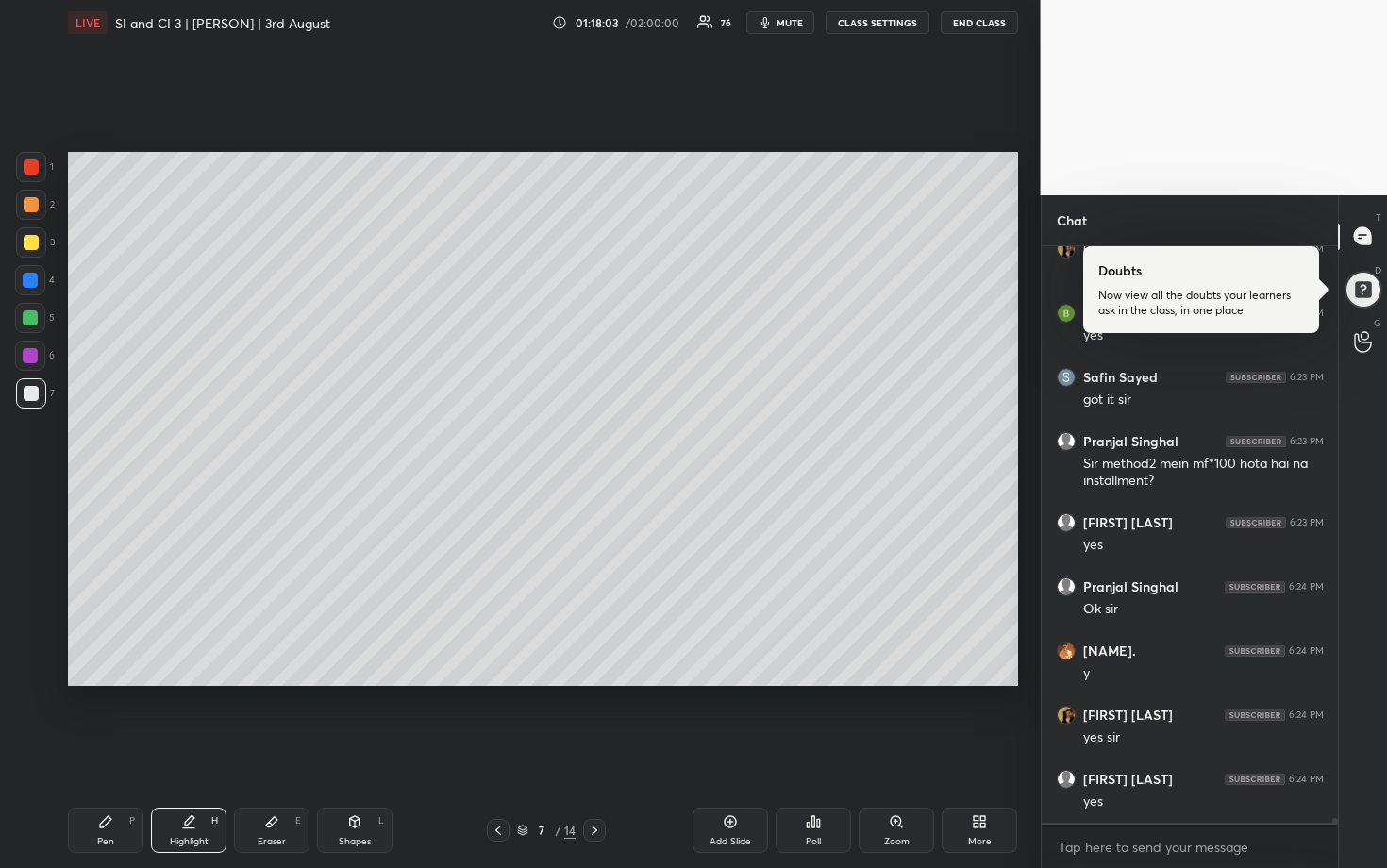 scroll, scrollTop: 69112, scrollLeft: 0, axis: vertical 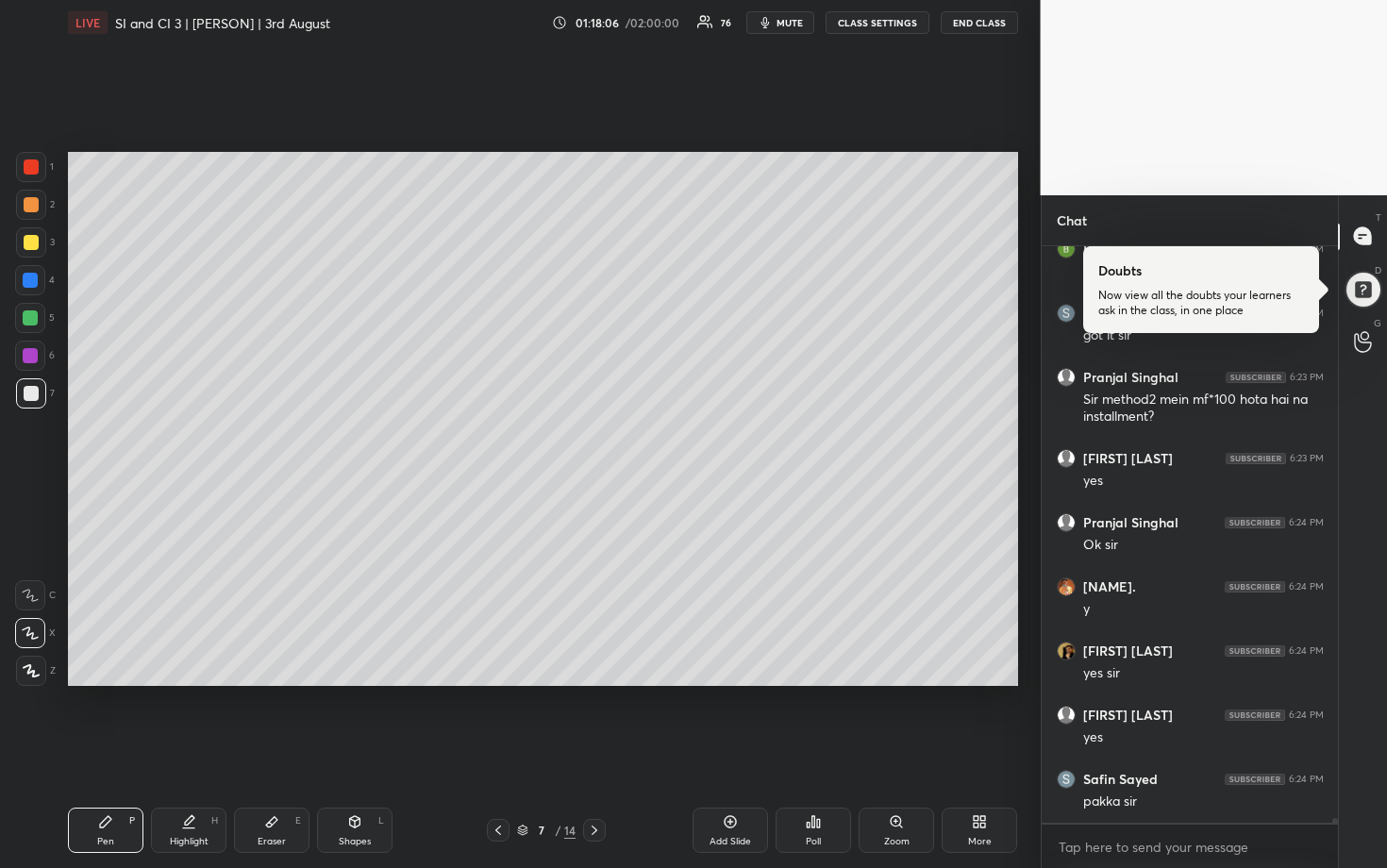 click 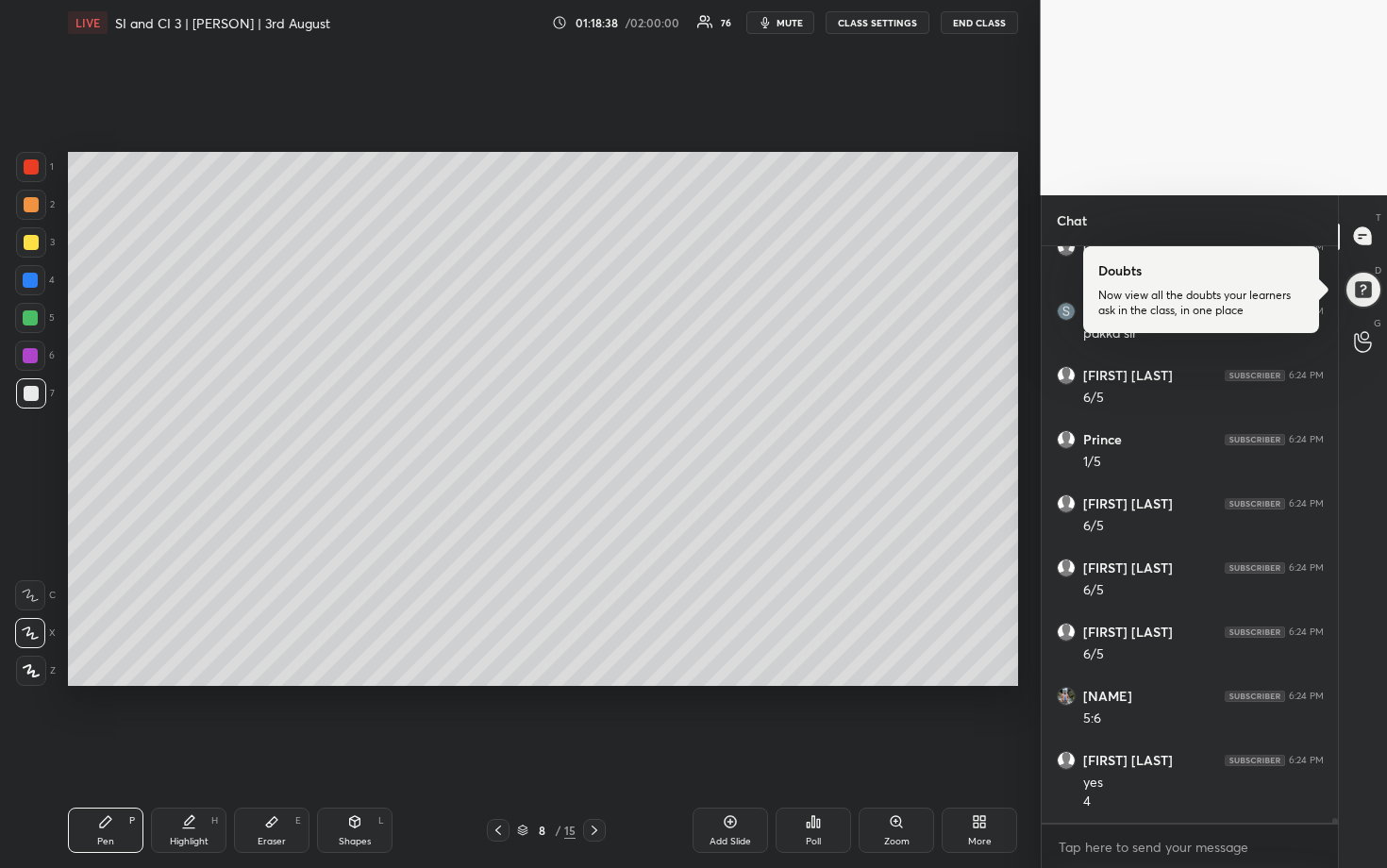 scroll, scrollTop: 69644, scrollLeft: 0, axis: vertical 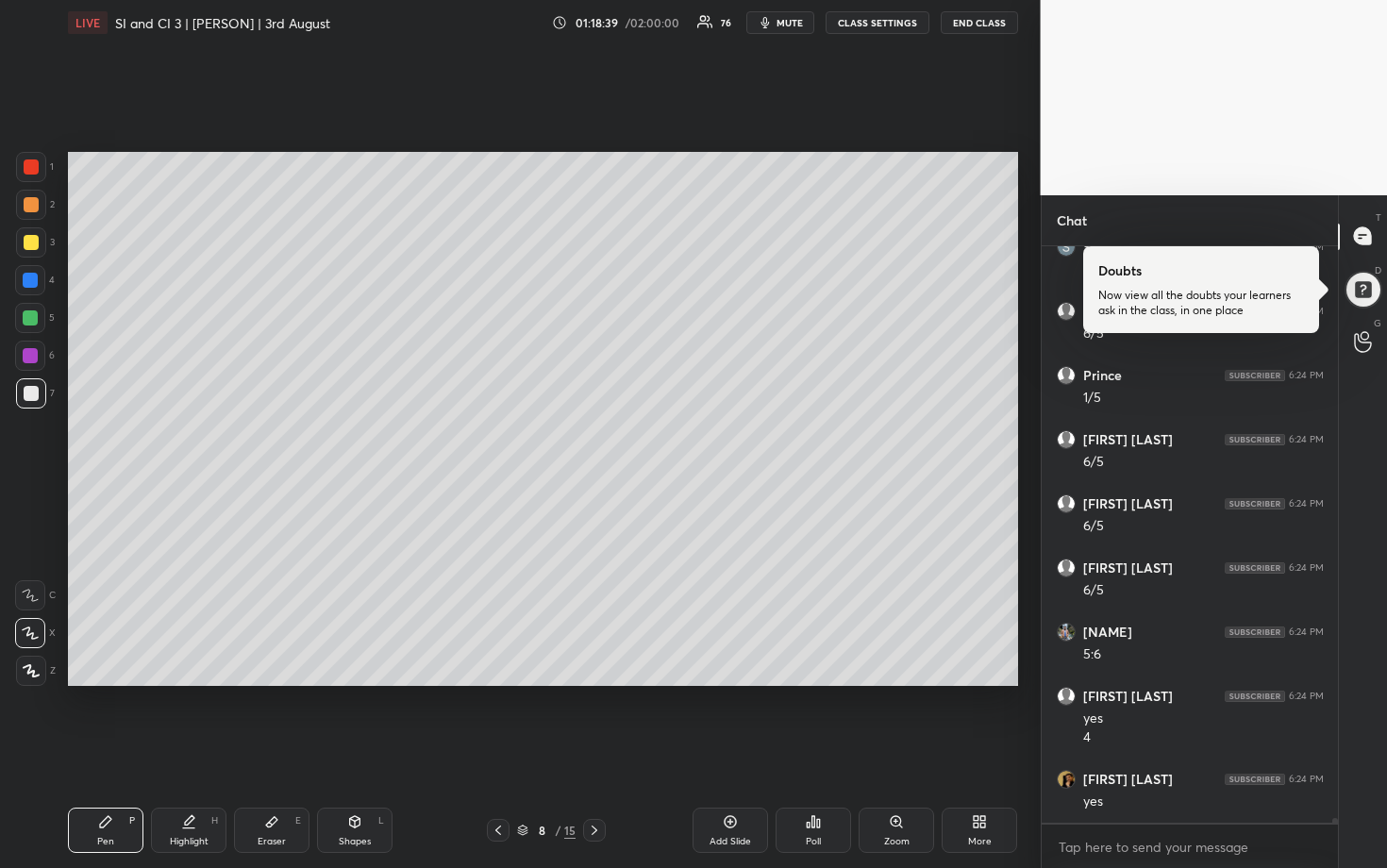 click at bounding box center [31, 205] 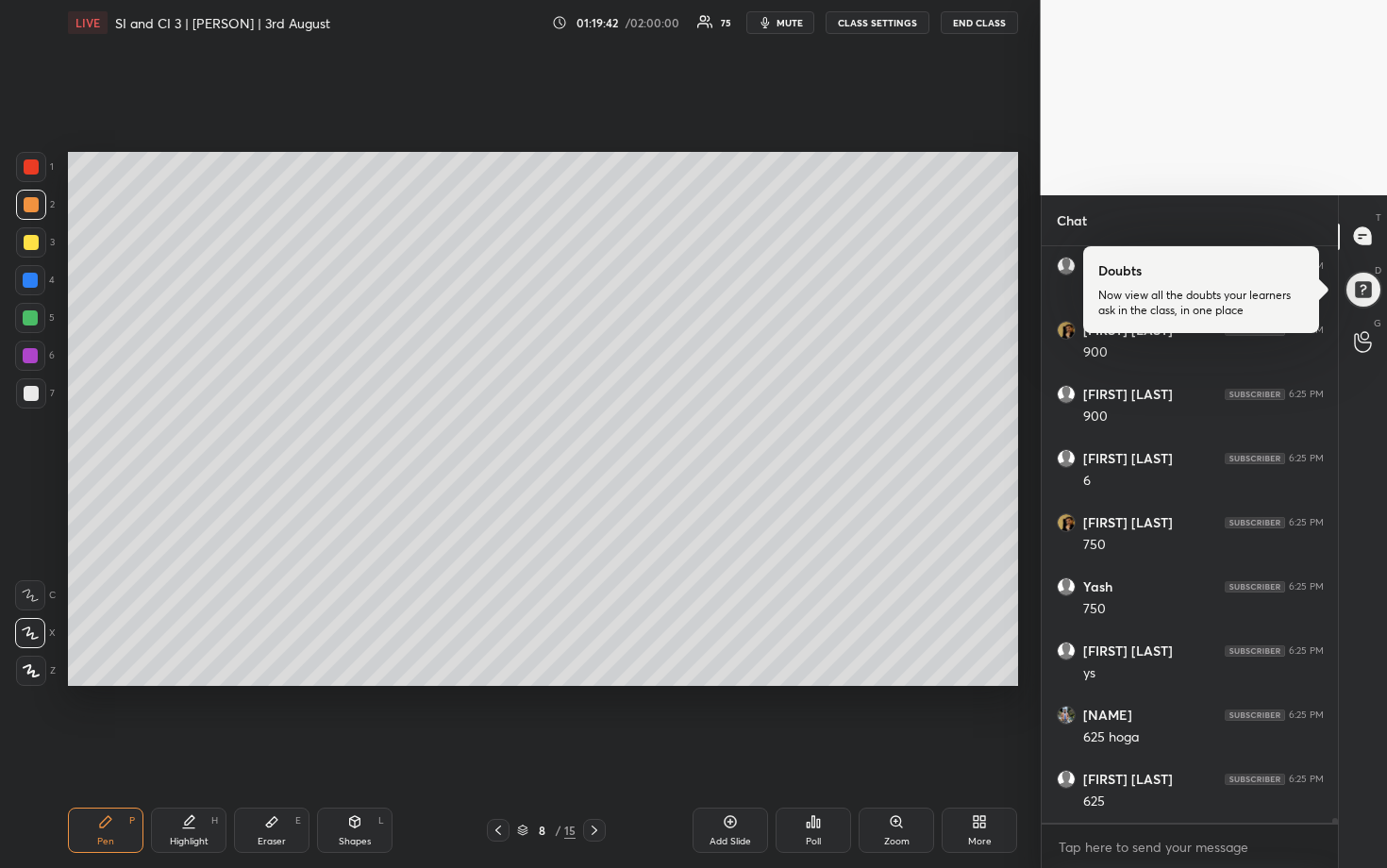 scroll, scrollTop: 70991, scrollLeft: 0, axis: vertical 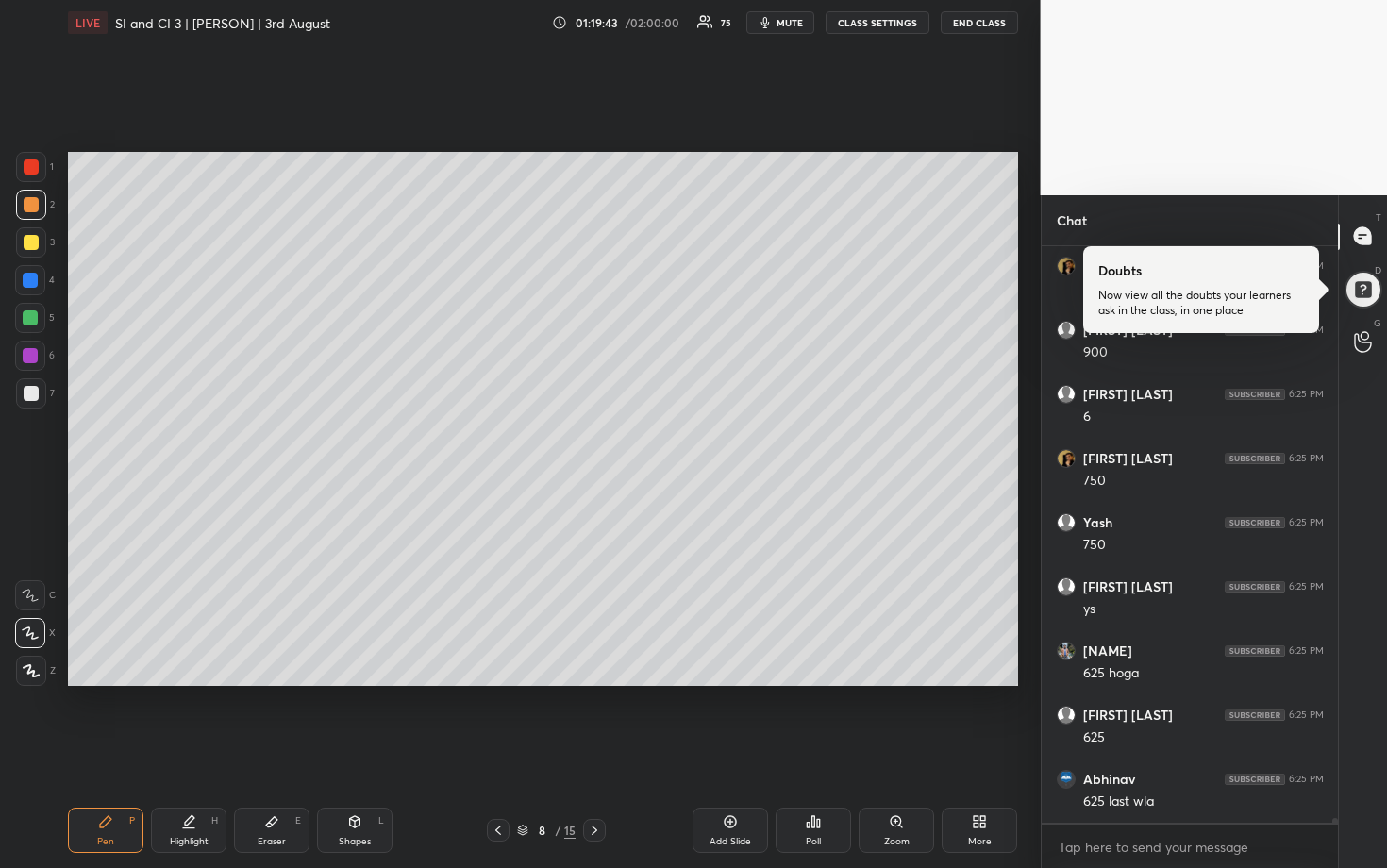 click on "Eraser" at bounding box center [272, 842] 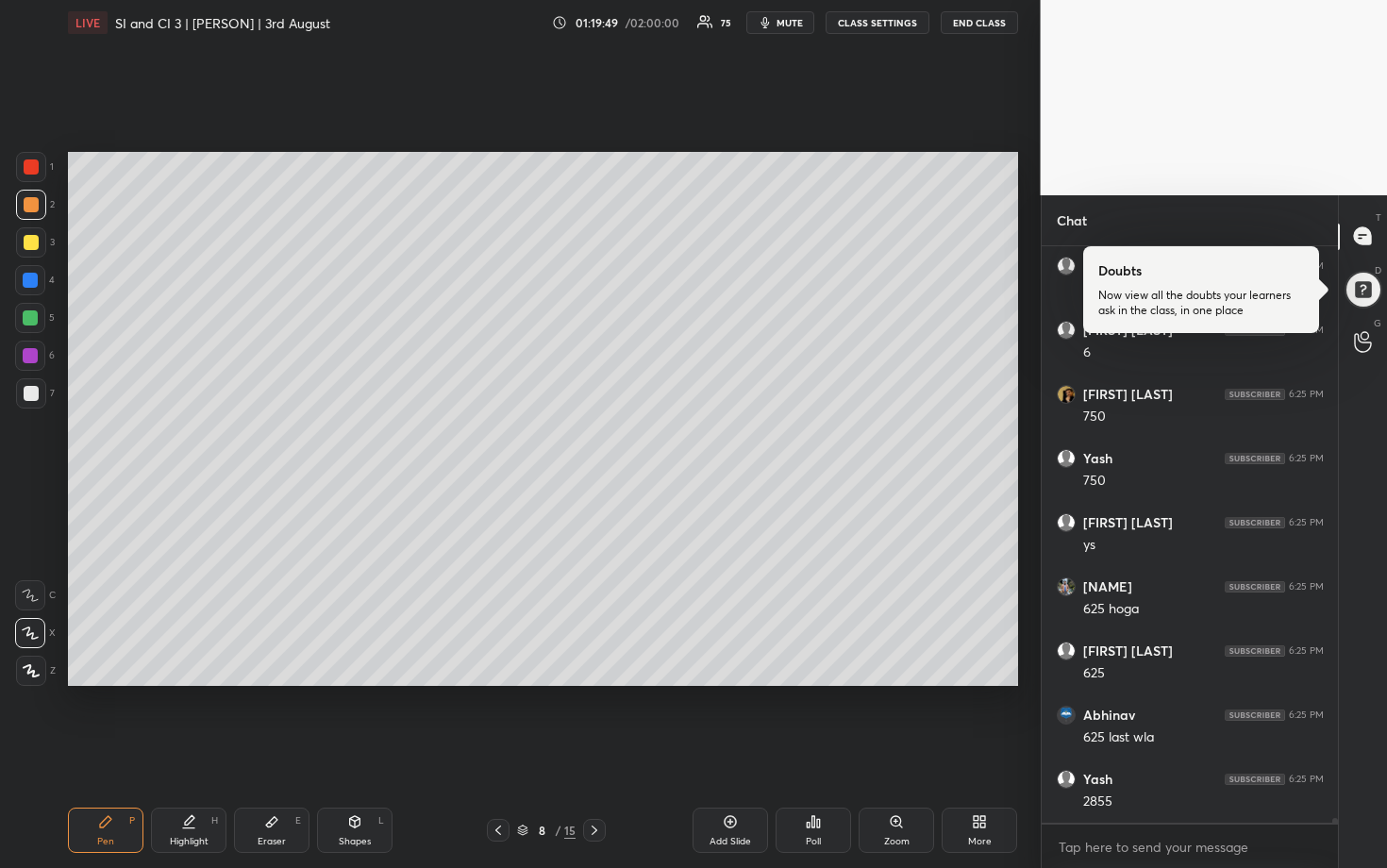 click on "Eraser" at bounding box center (272, 842) 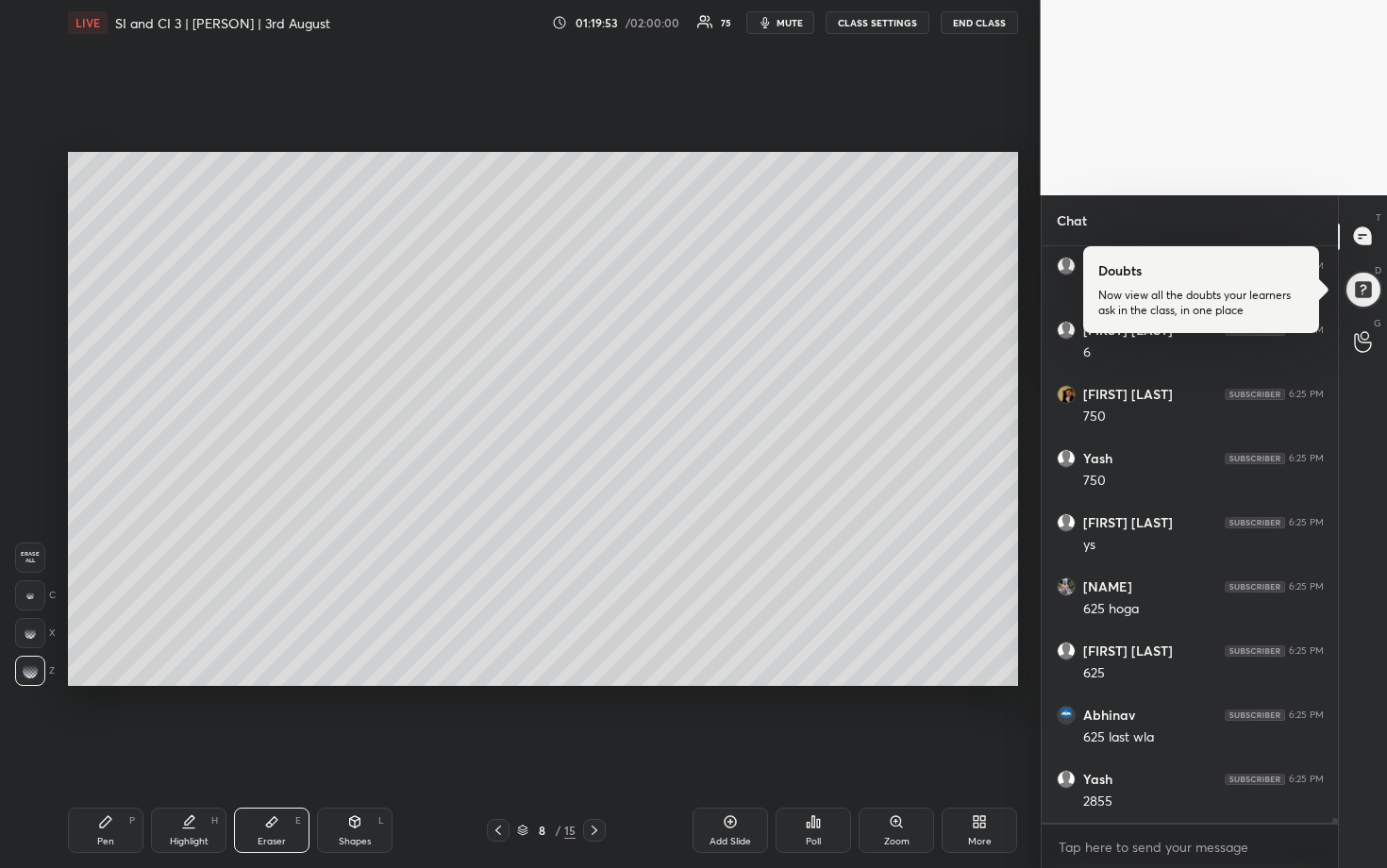 click on "Pen P" at bounding box center (106, 830) 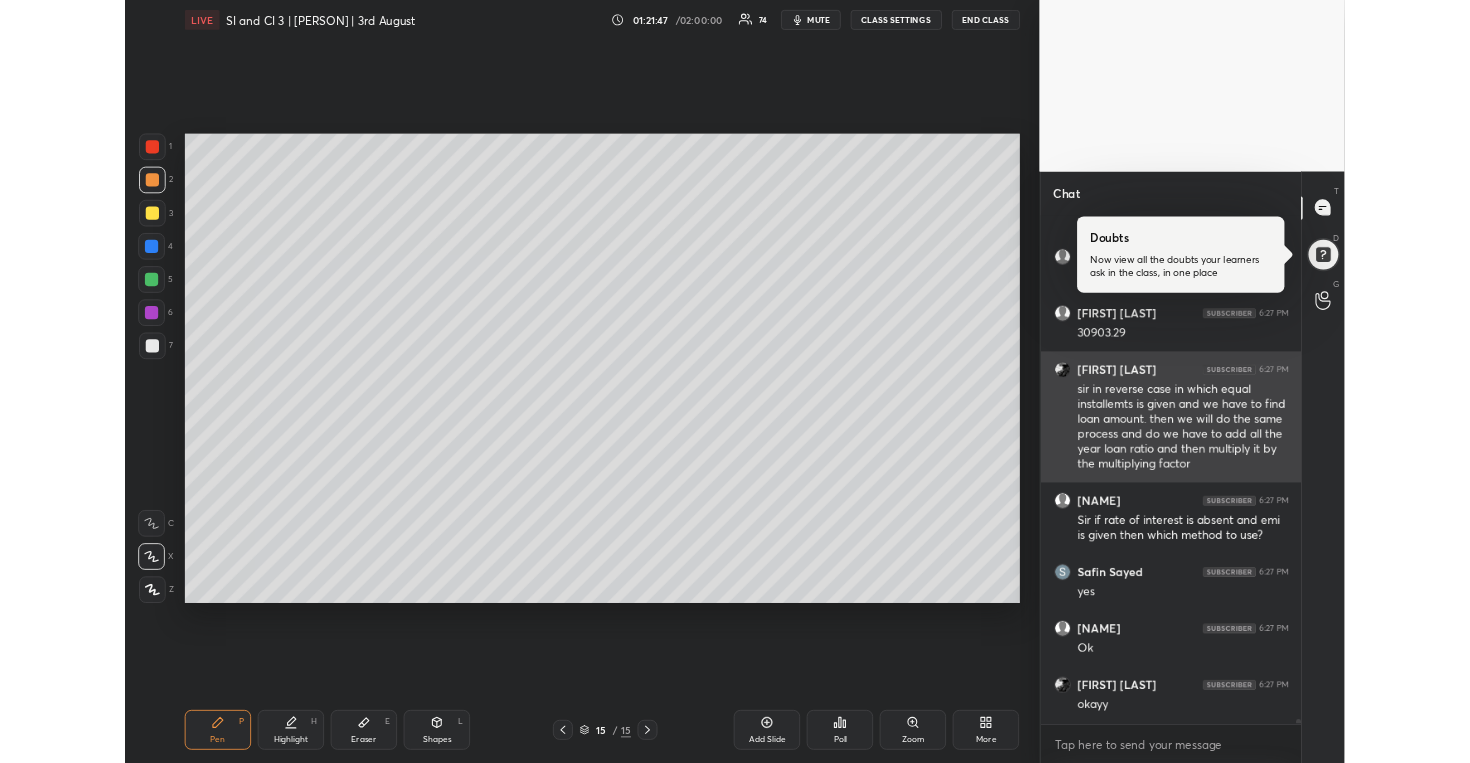 scroll, scrollTop: 73034, scrollLeft: 0, axis: vertical 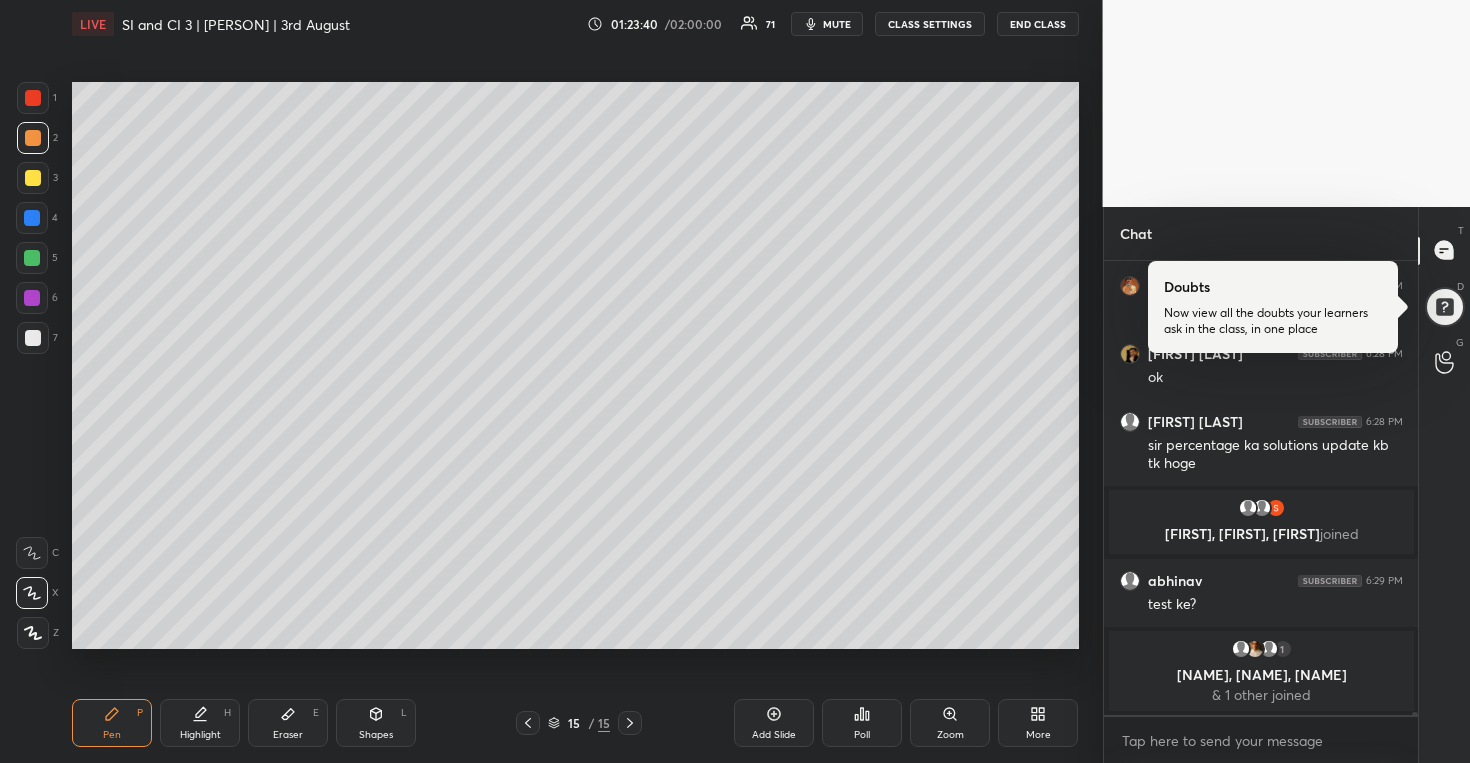 click 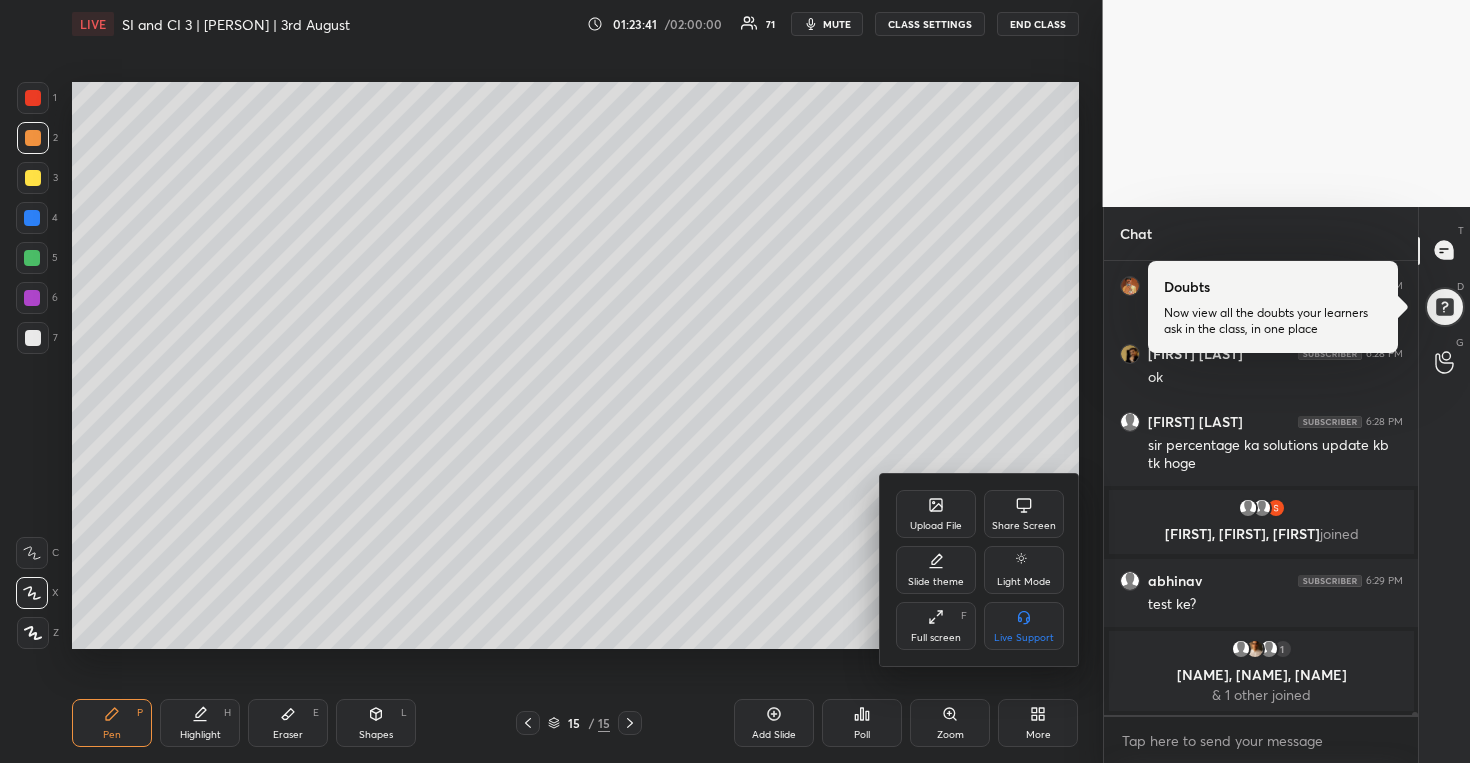 click 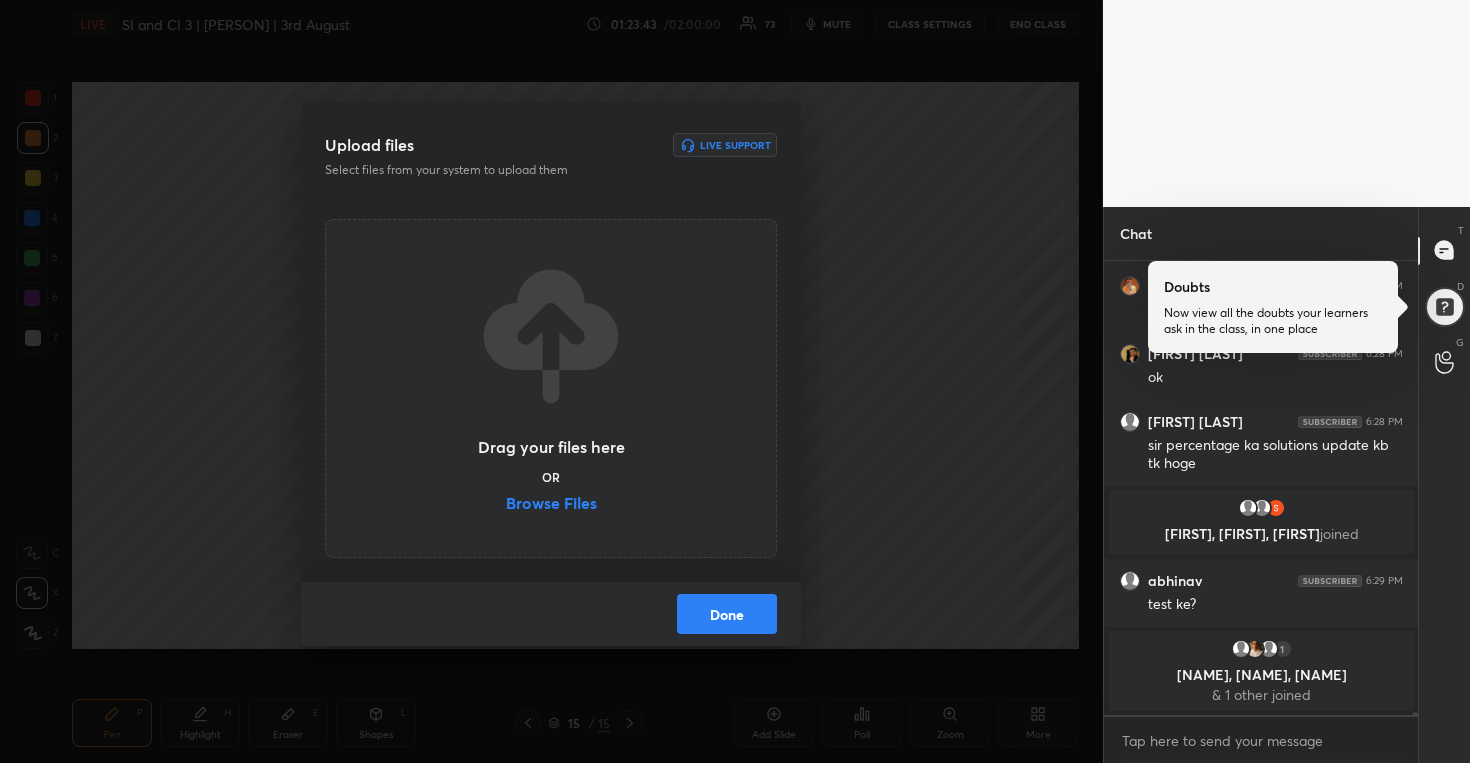 click on "Browse Files" at bounding box center [551, 505] 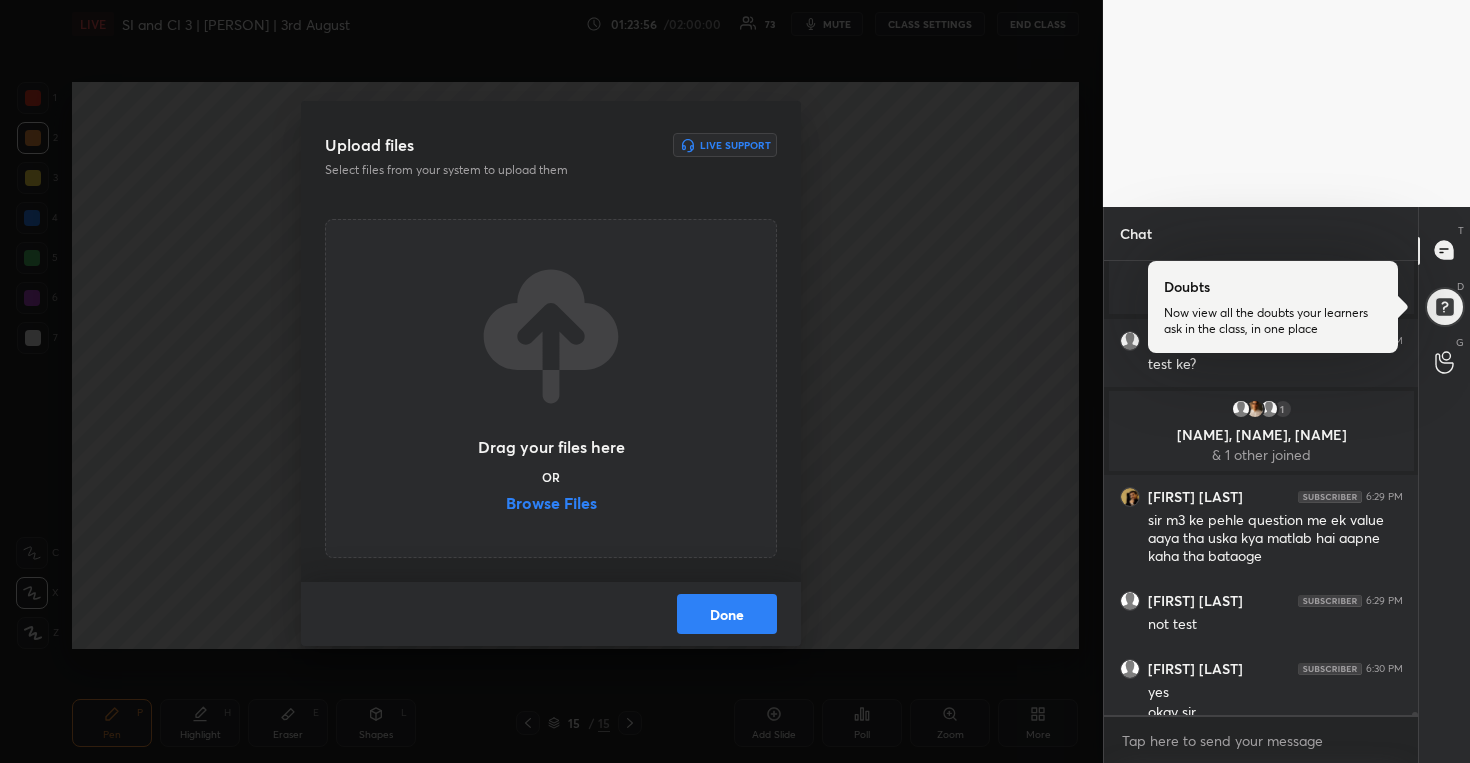 scroll, scrollTop: 73667, scrollLeft: 0, axis: vertical 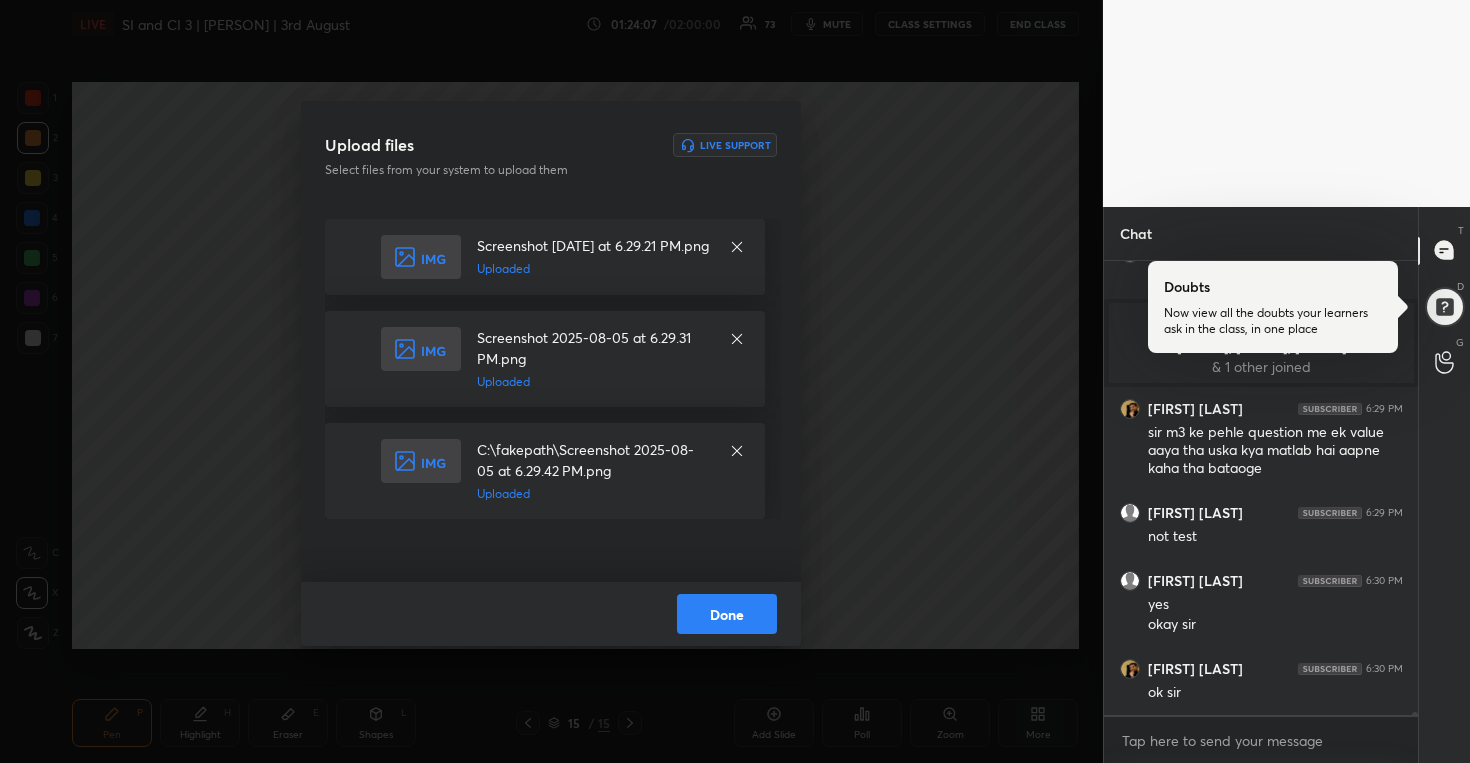 click on "Done" at bounding box center (727, 614) 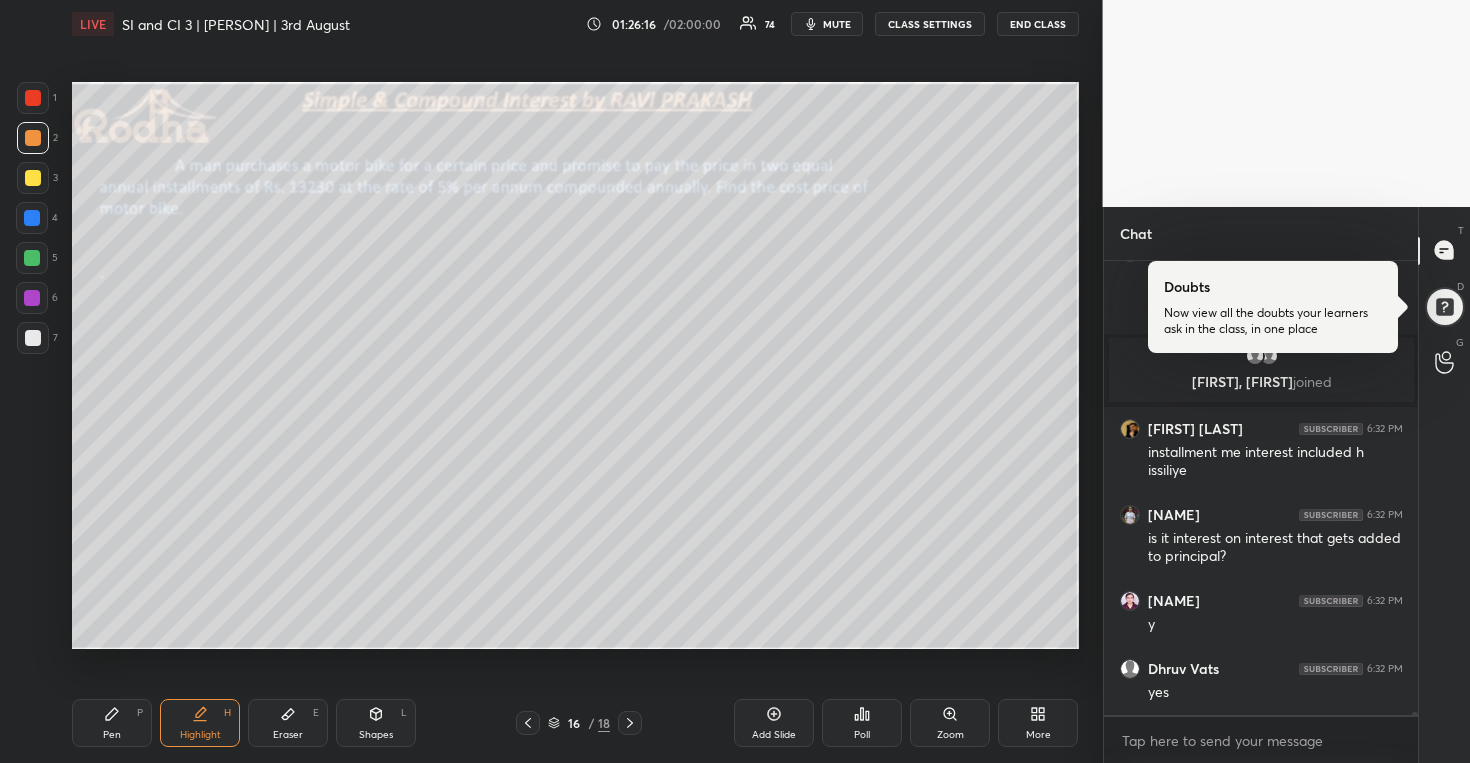 scroll, scrollTop: 74161, scrollLeft: 0, axis: vertical 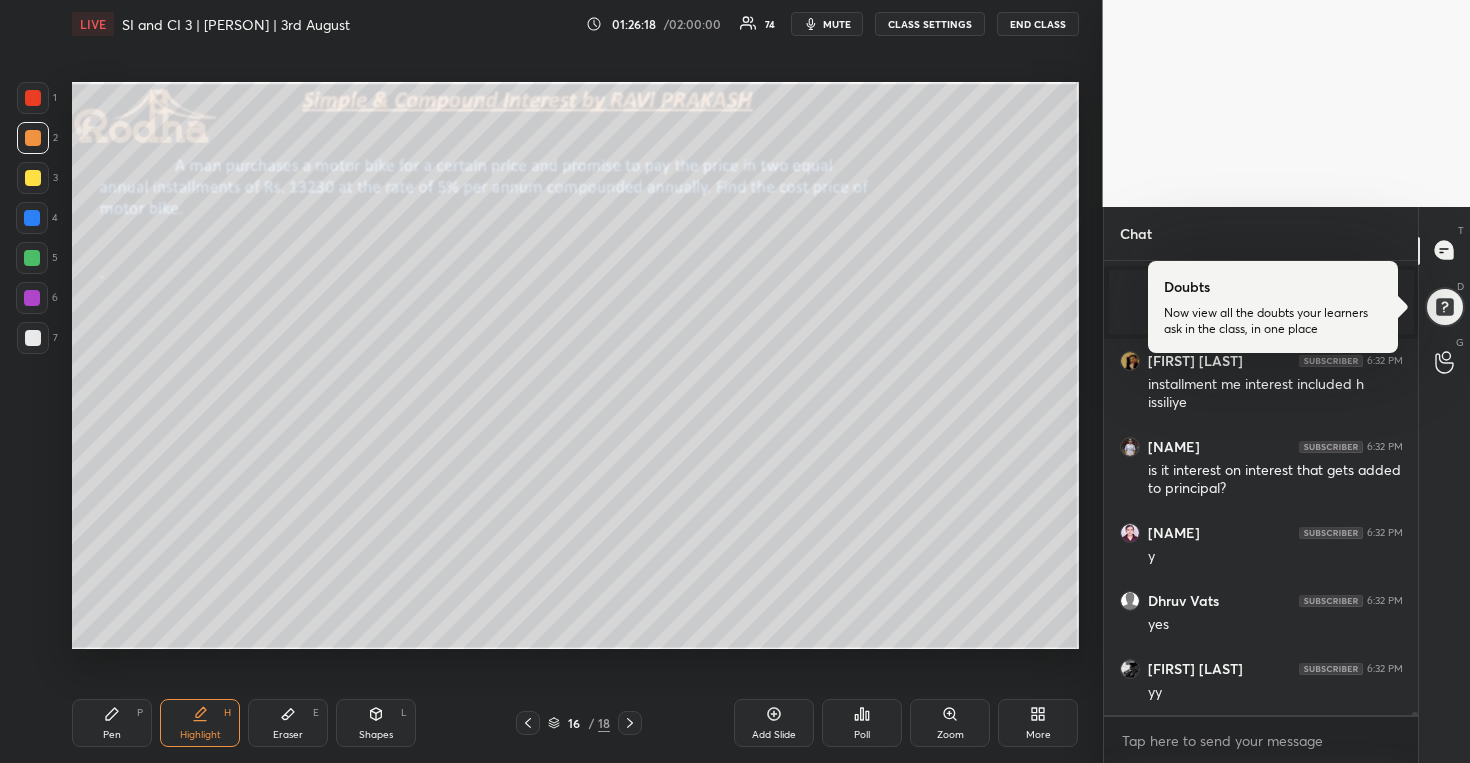 click at bounding box center (32, 218) 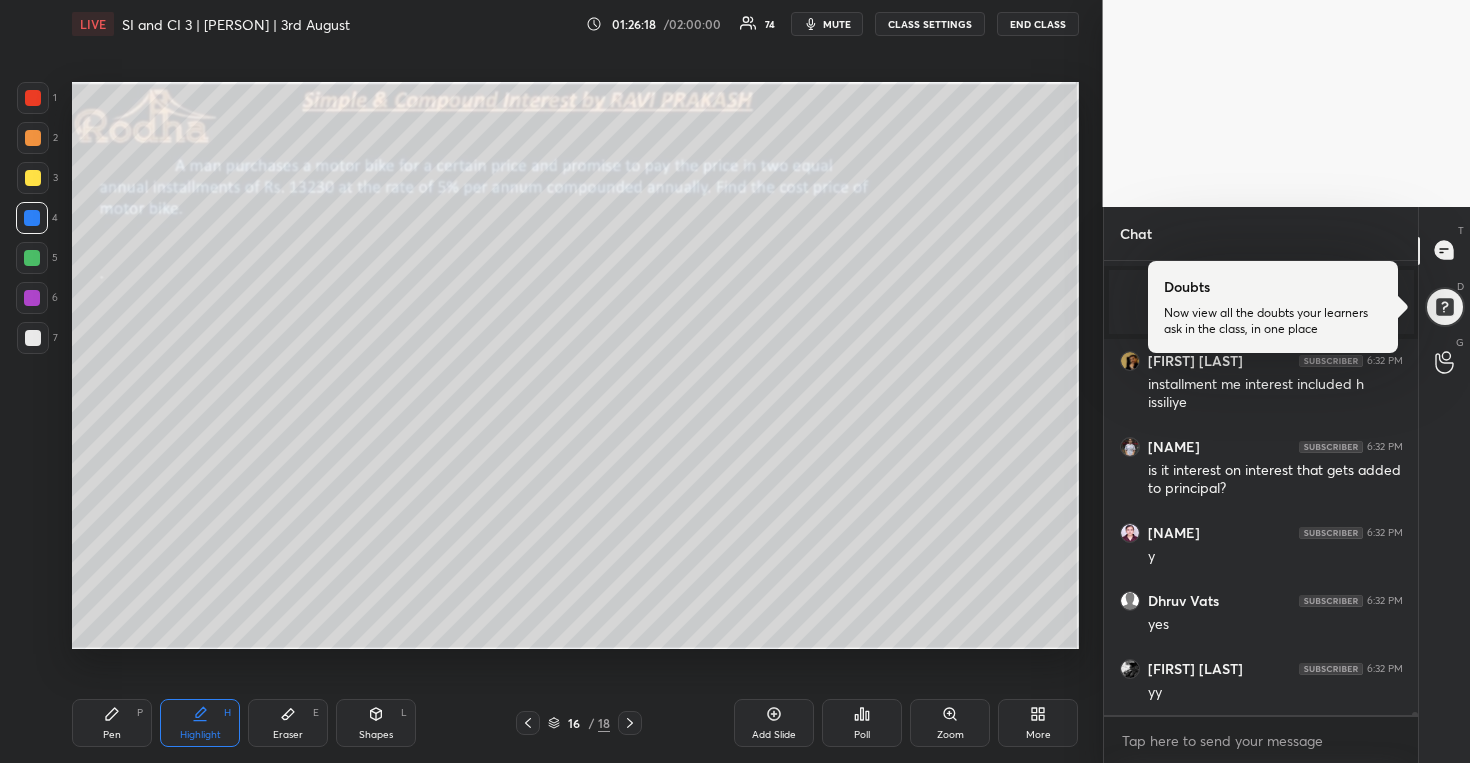 click at bounding box center [32, 258] 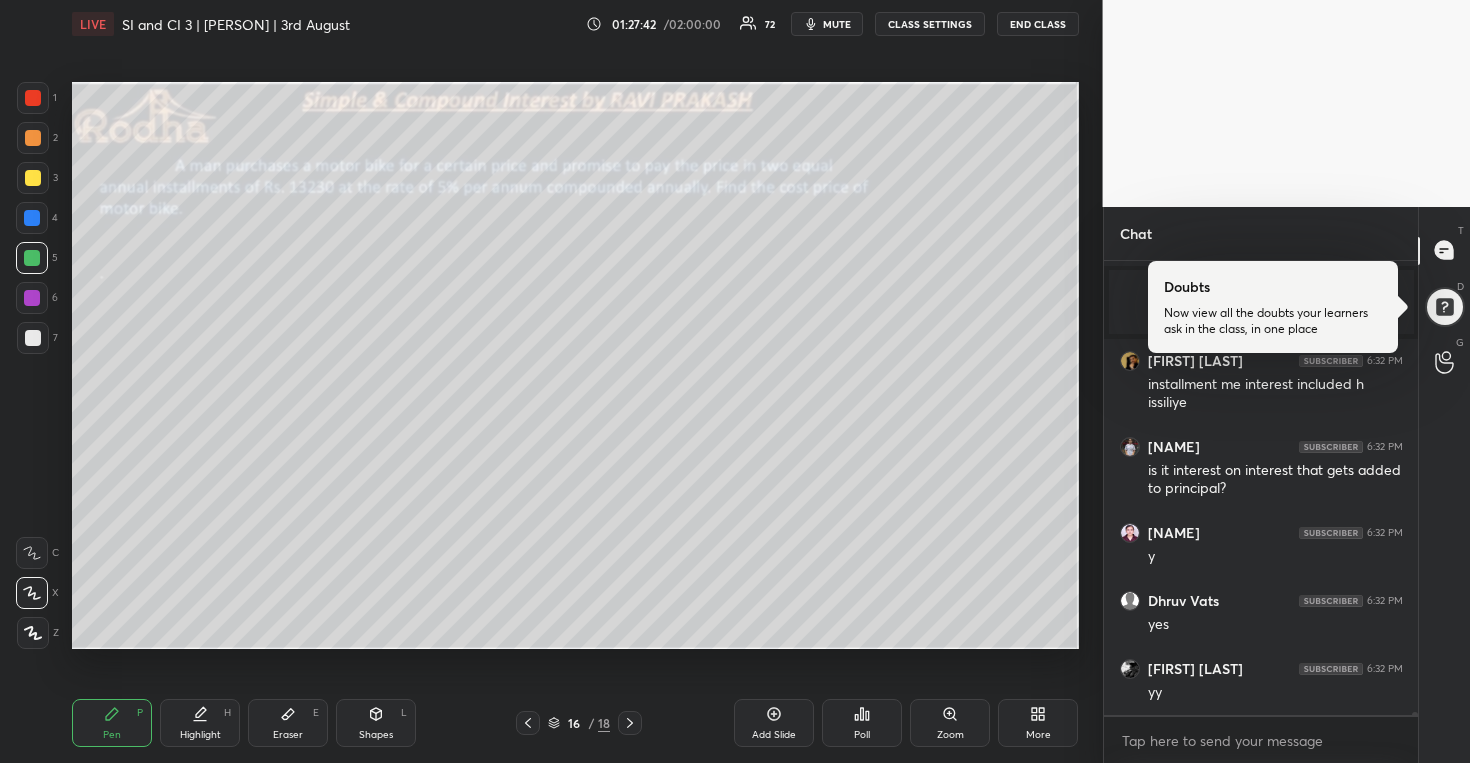 scroll, scrollTop: 74229, scrollLeft: 0, axis: vertical 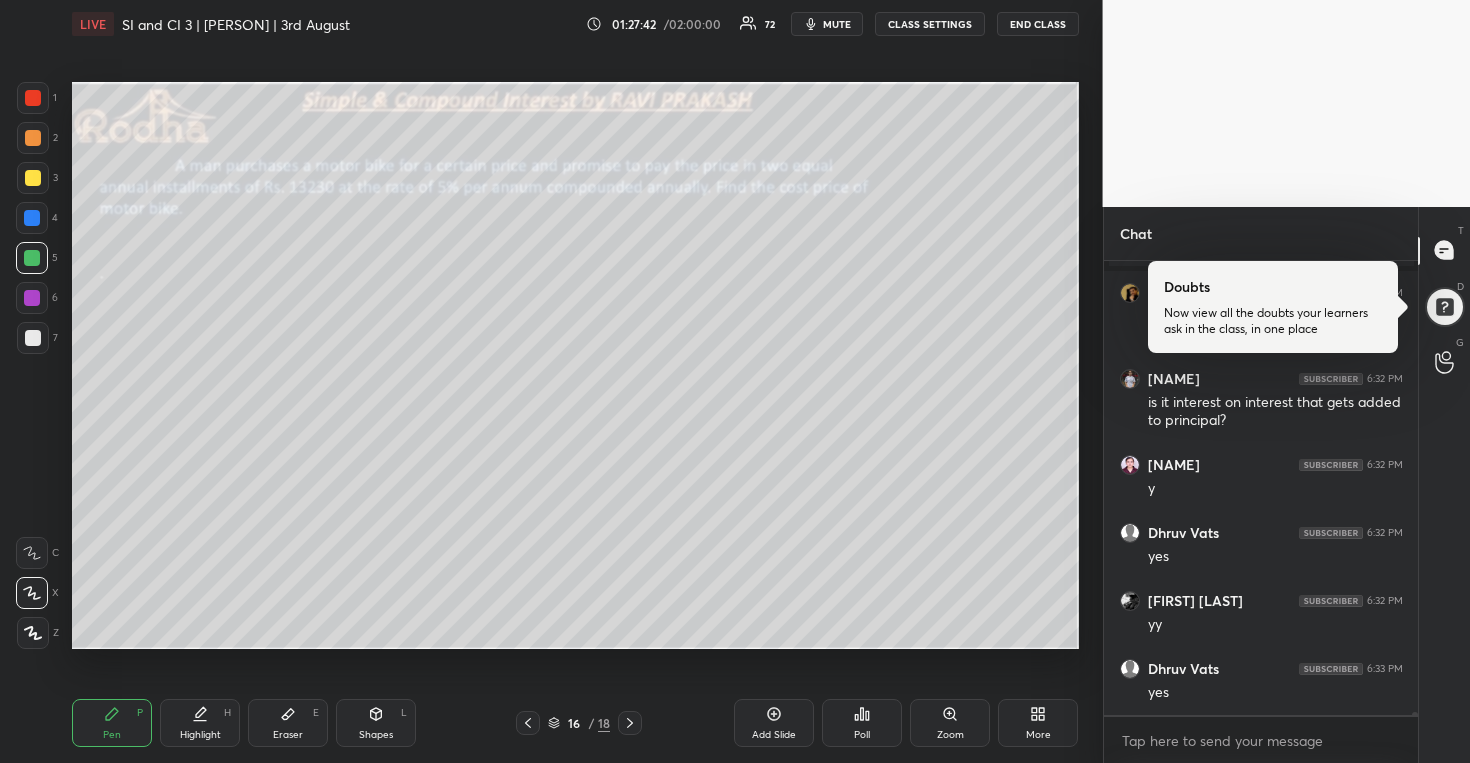 click on "More" at bounding box center [1038, 723] 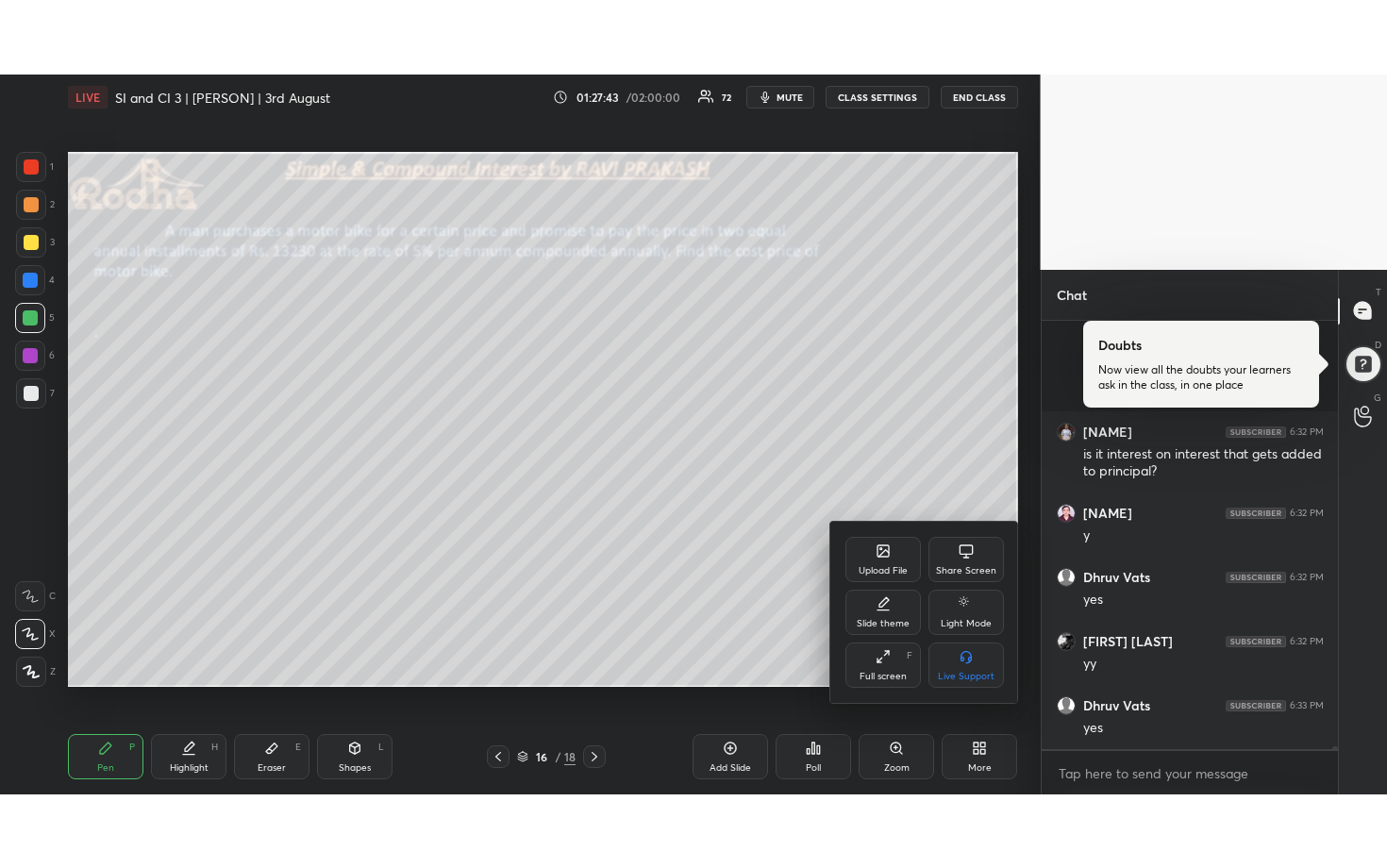 scroll, scrollTop: 70226, scrollLeft: 0, axis: vertical 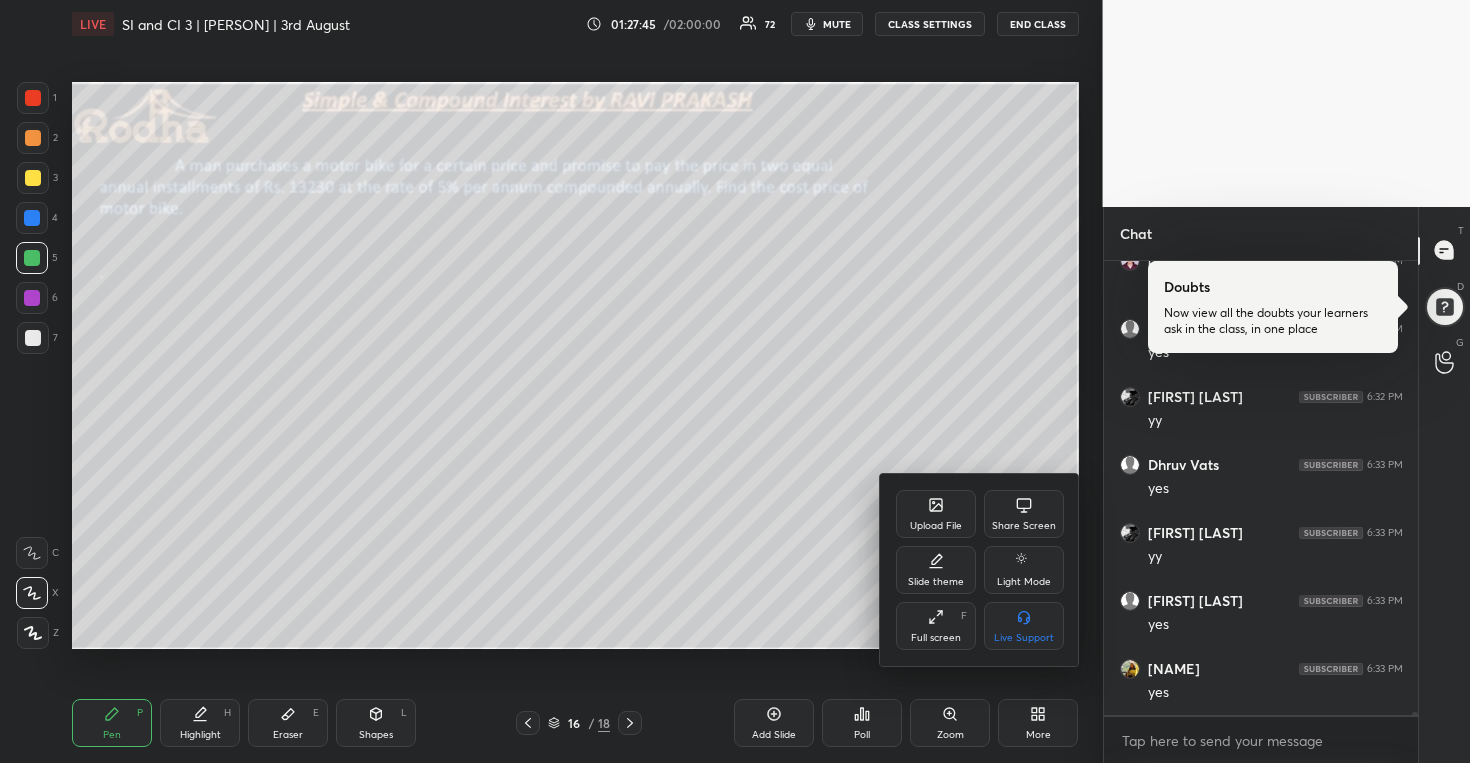 click 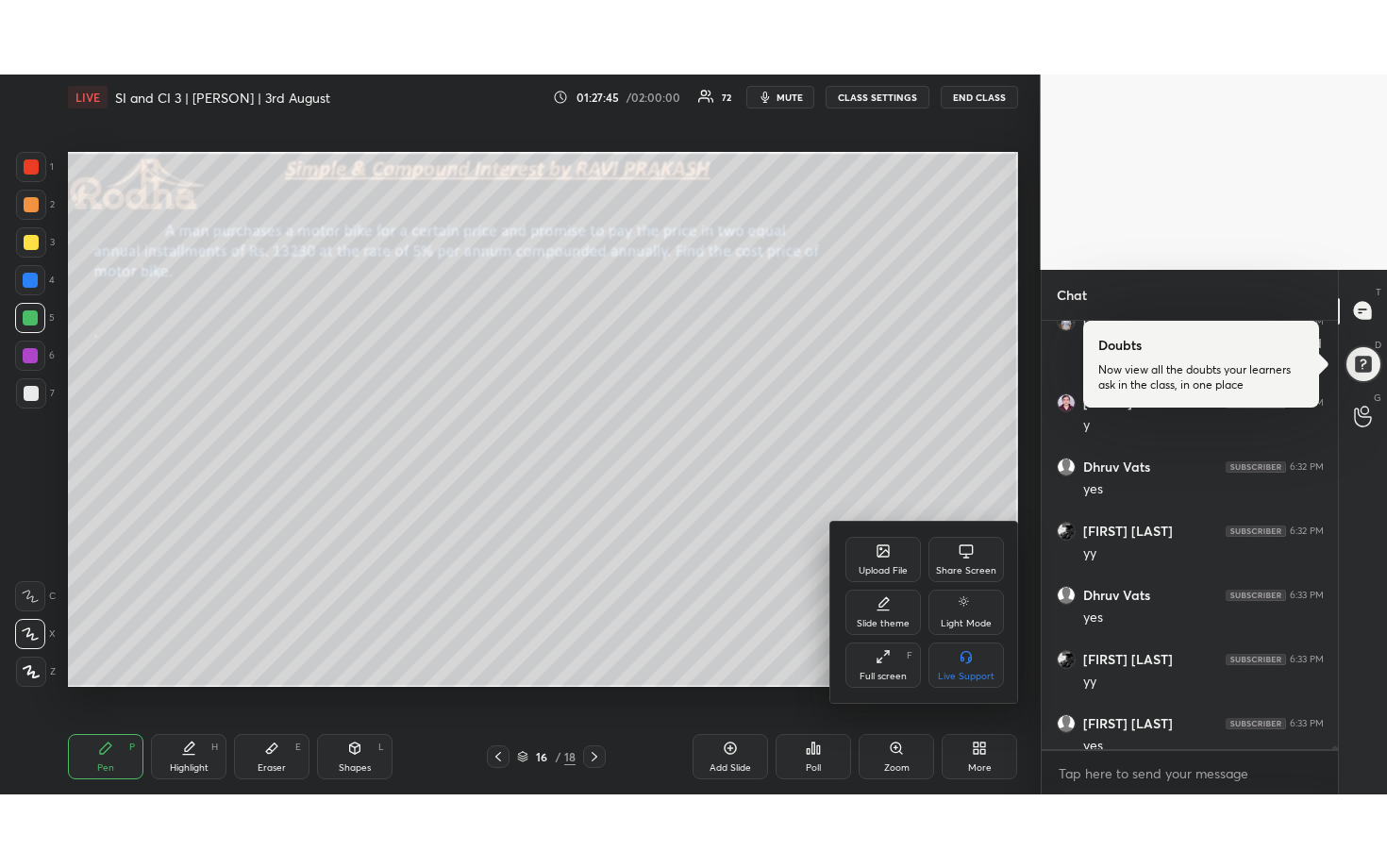 scroll, scrollTop: 93601, scrollLeft: 93389, axis: both 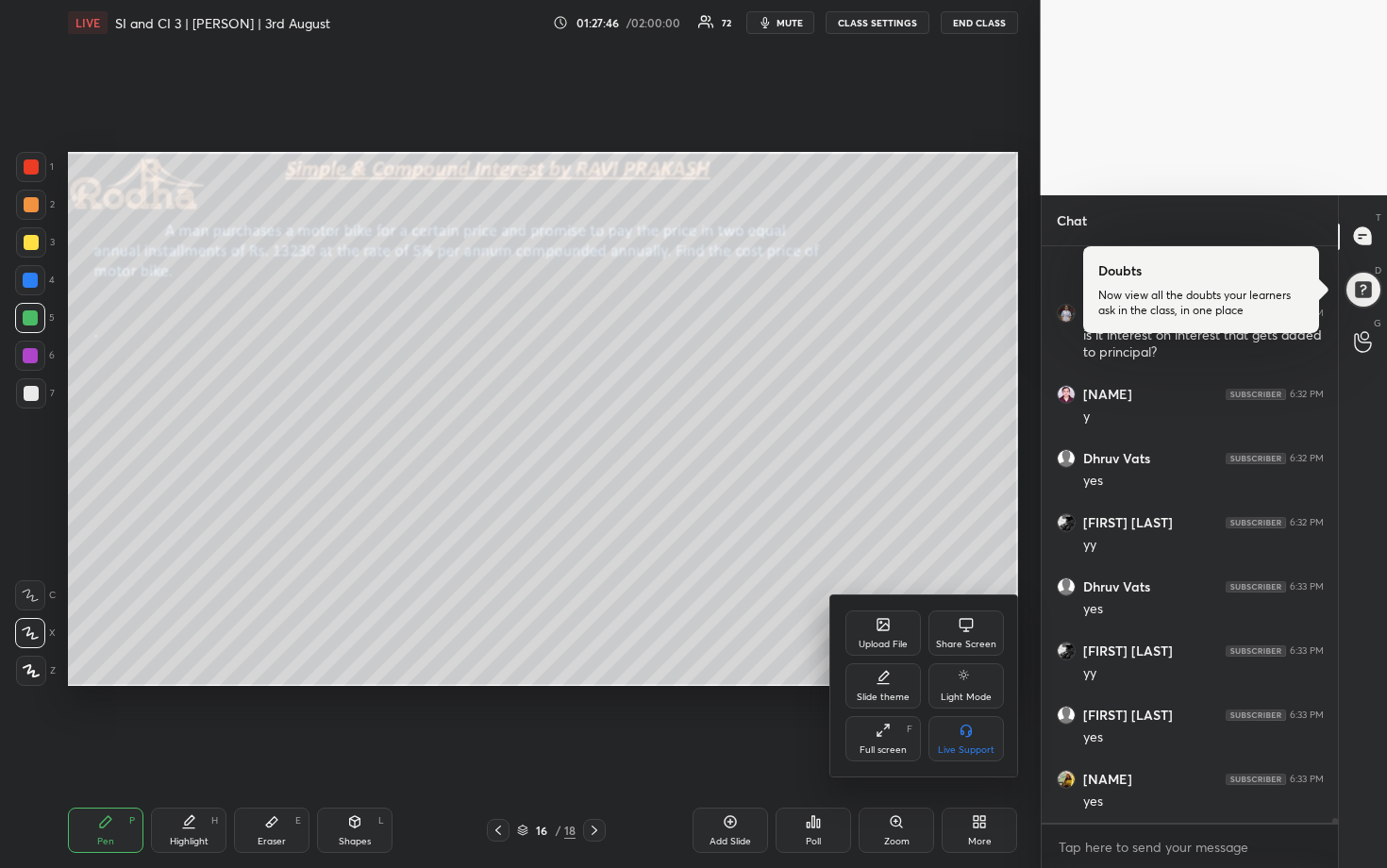 click at bounding box center (694, 434) 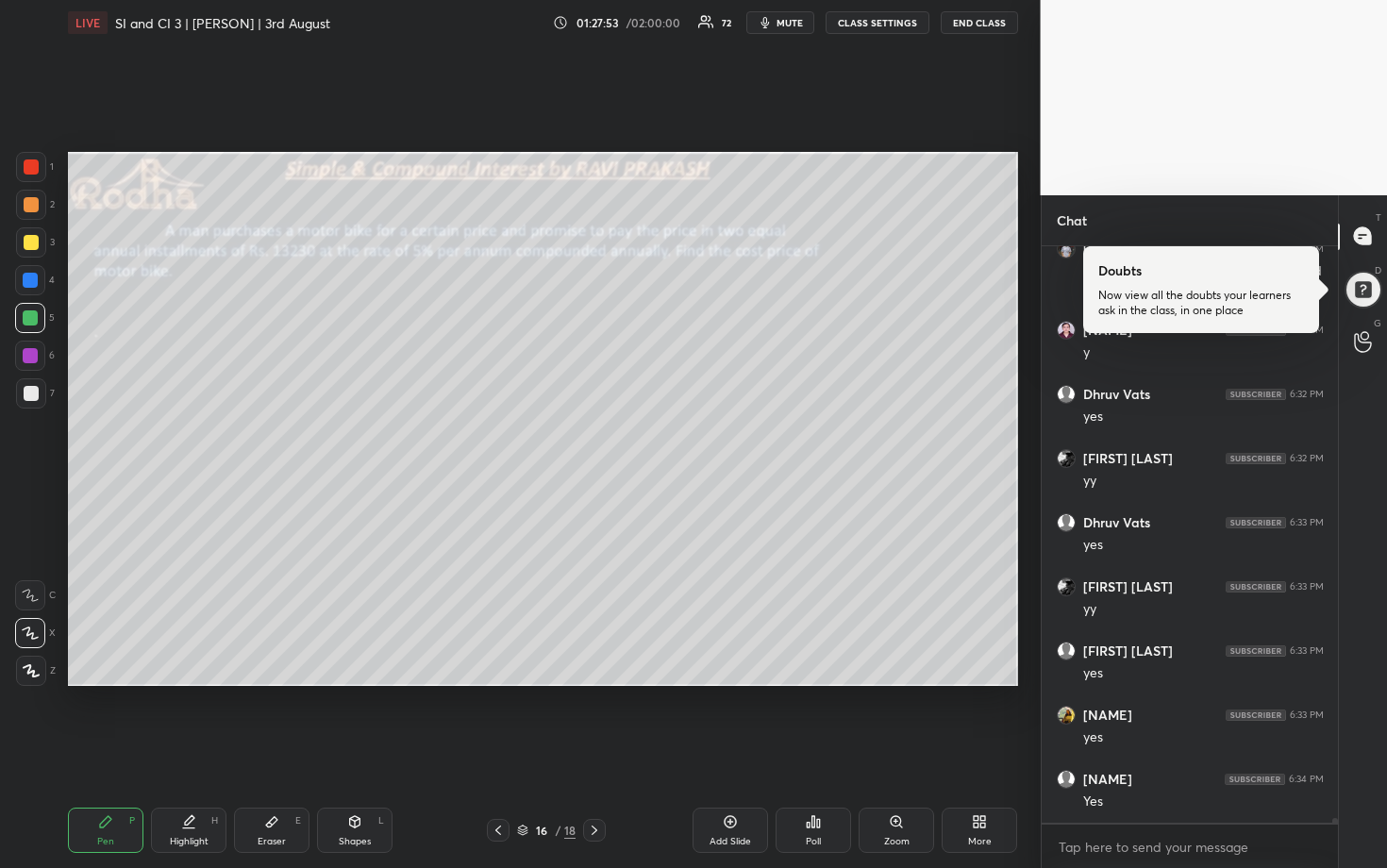 scroll, scrollTop: 70206, scrollLeft: 0, axis: vertical 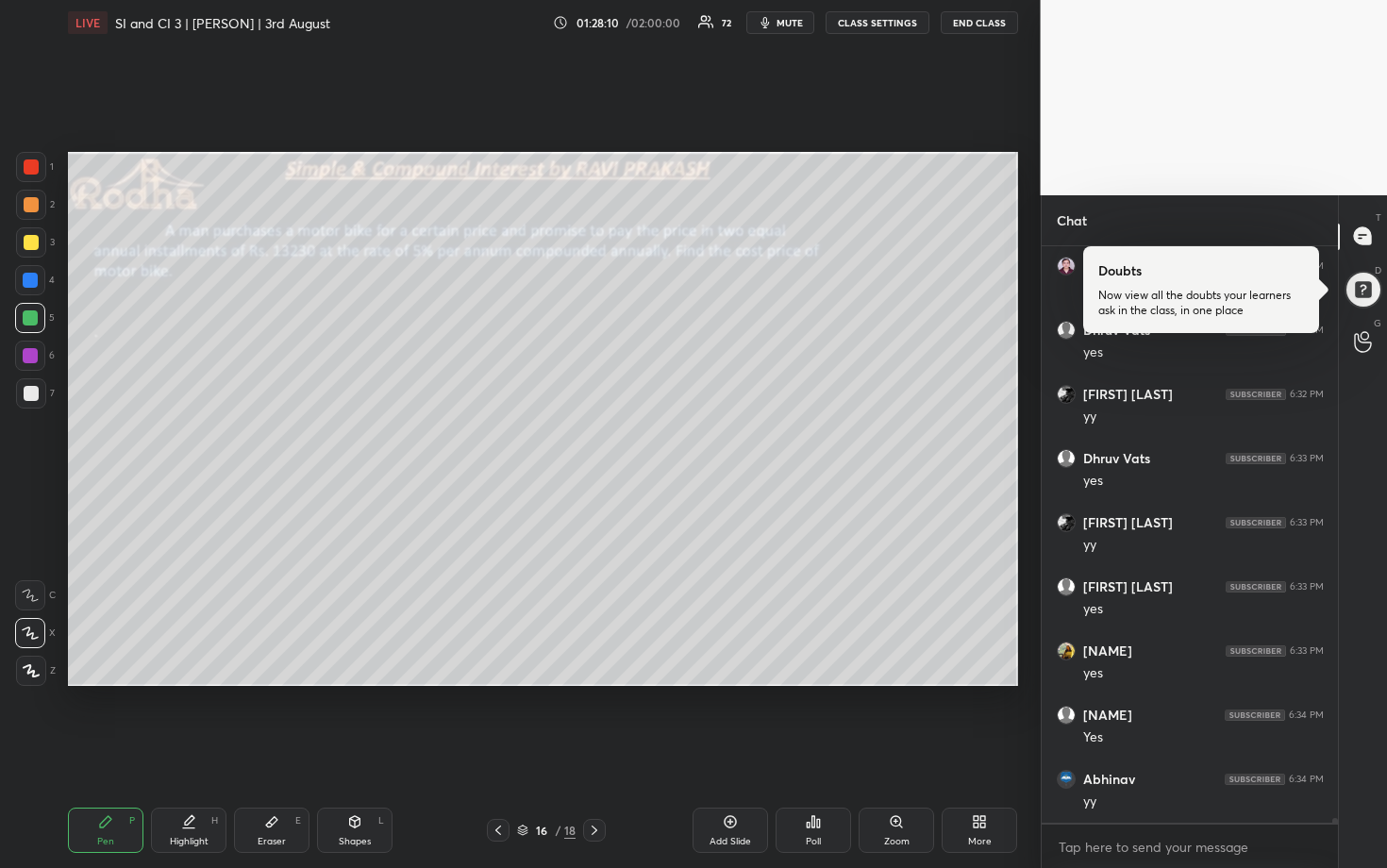 click on "G Raise Hand (G)" at bounding box center (1362, 342) 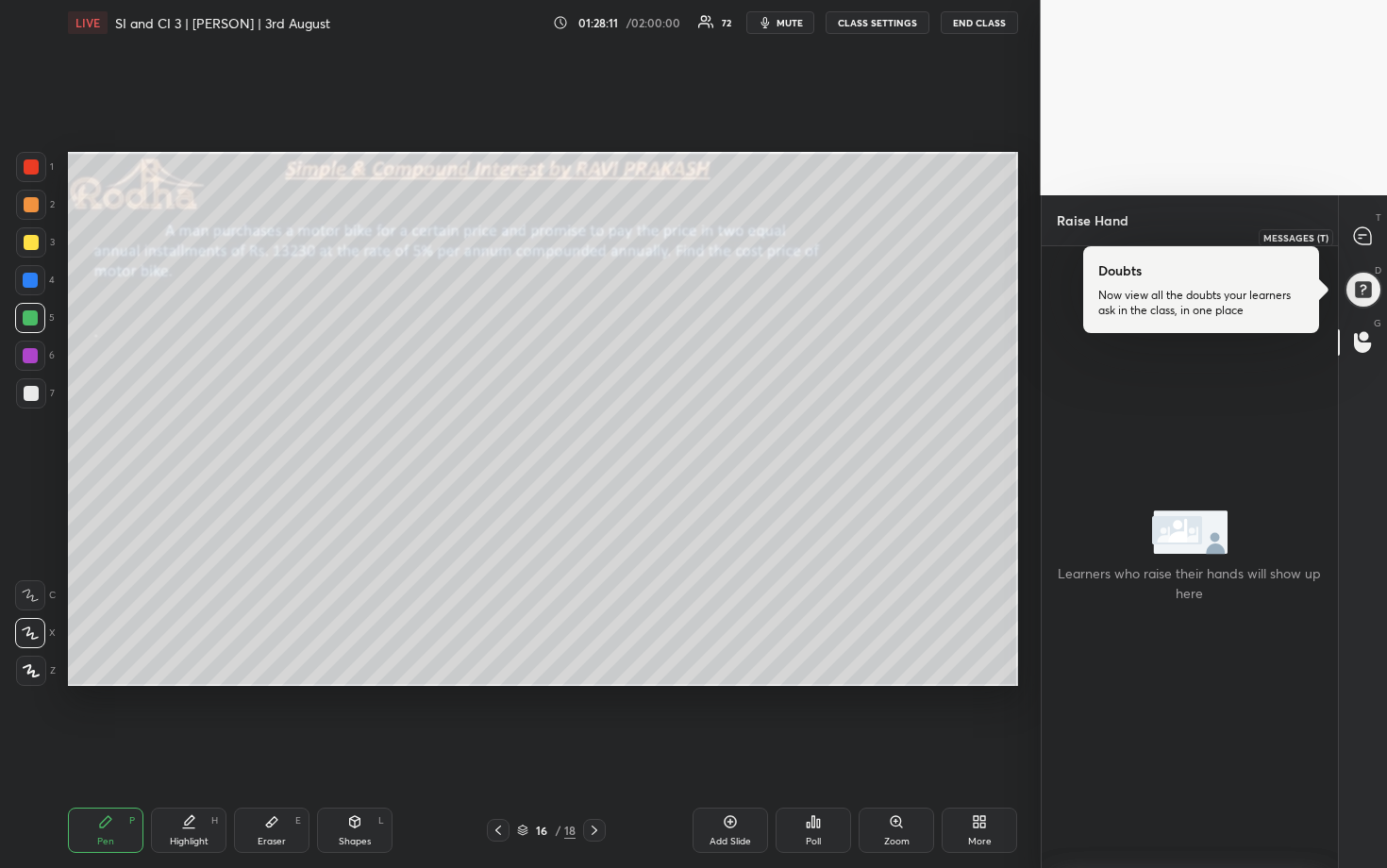 click 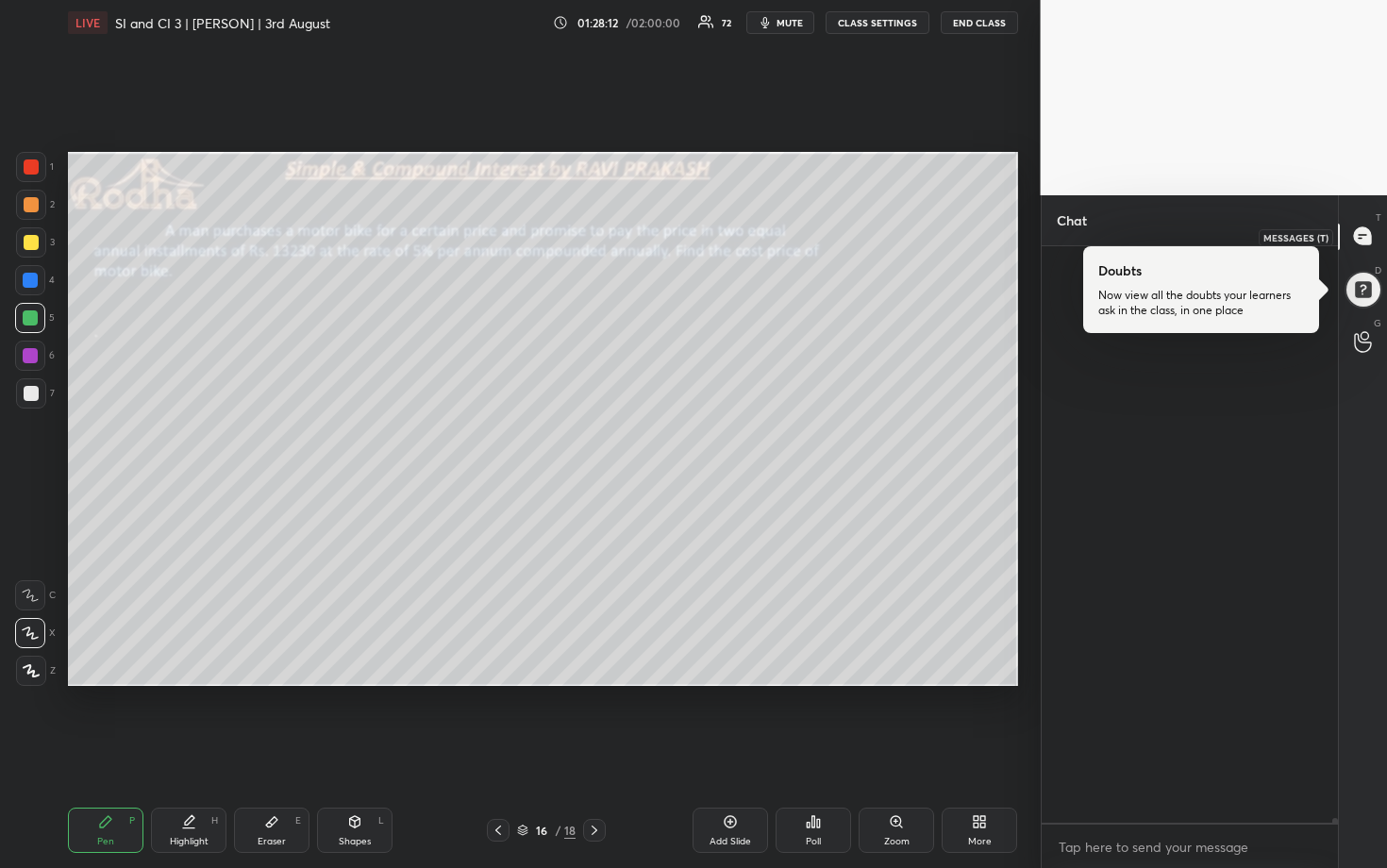 scroll, scrollTop: 70655, scrollLeft: 0, axis: vertical 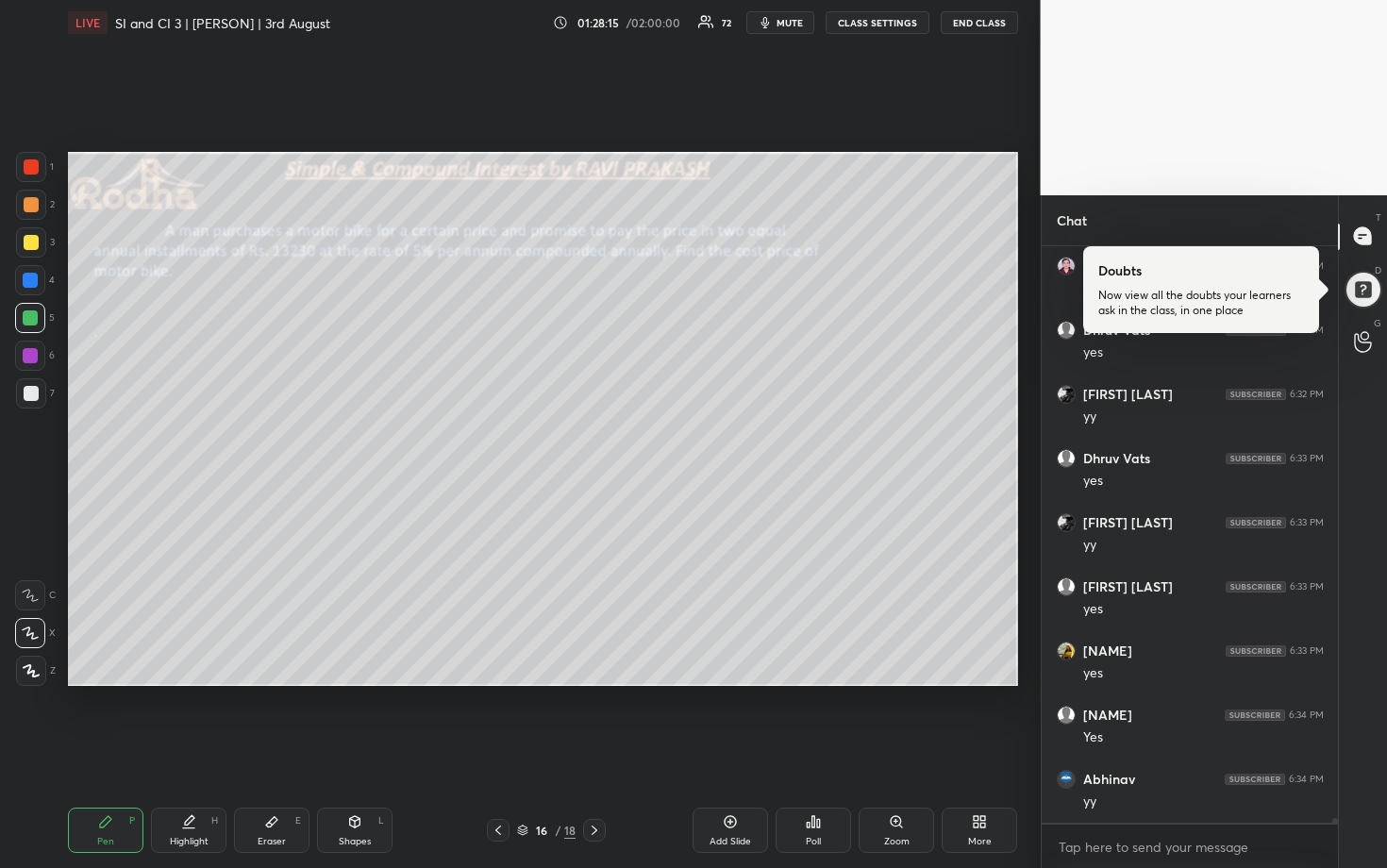 click on "Doubts Now view all the doubts your learners
ask in the class, in one place D Doubts (D)" at bounding box center (1362, 290) 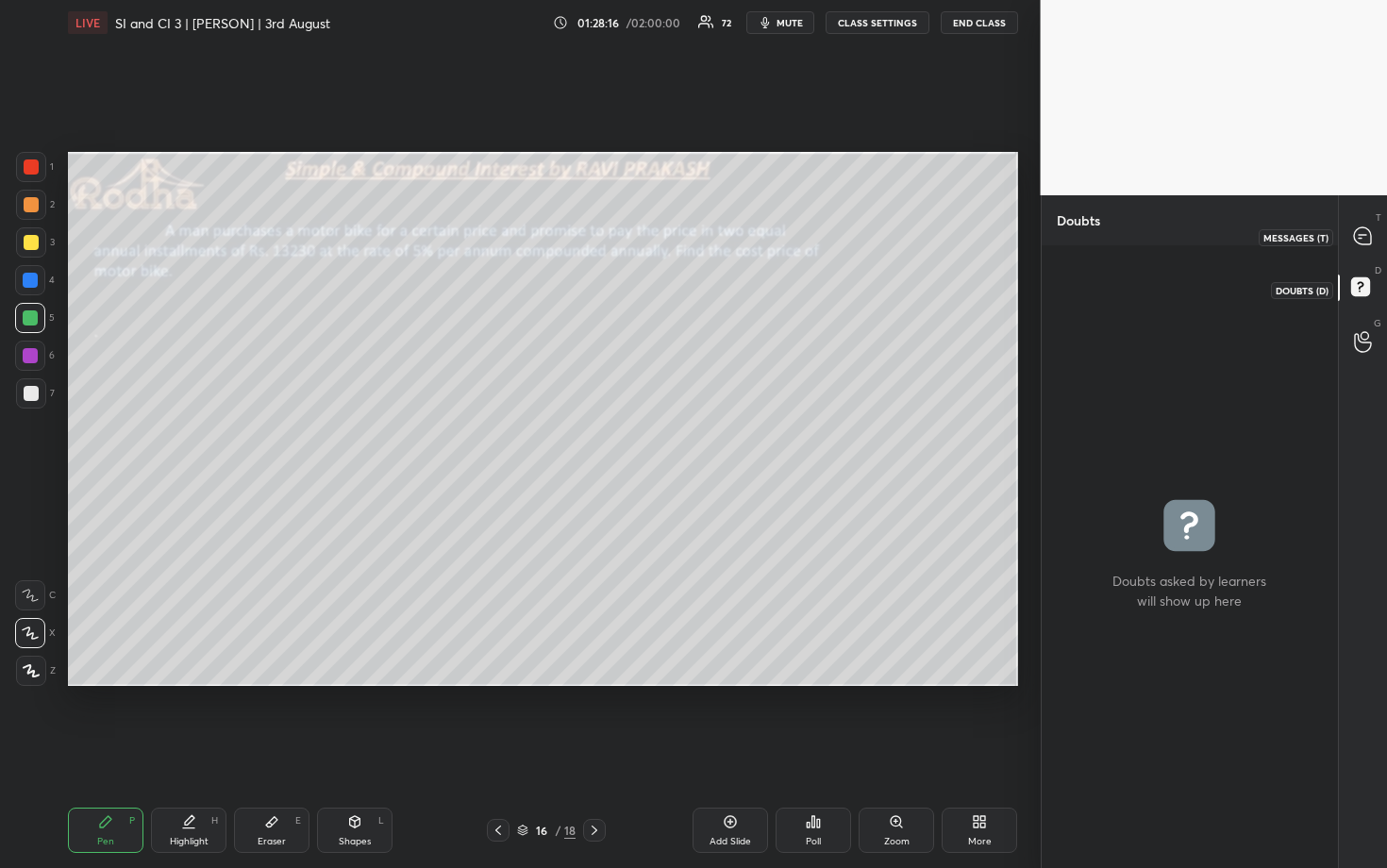 click 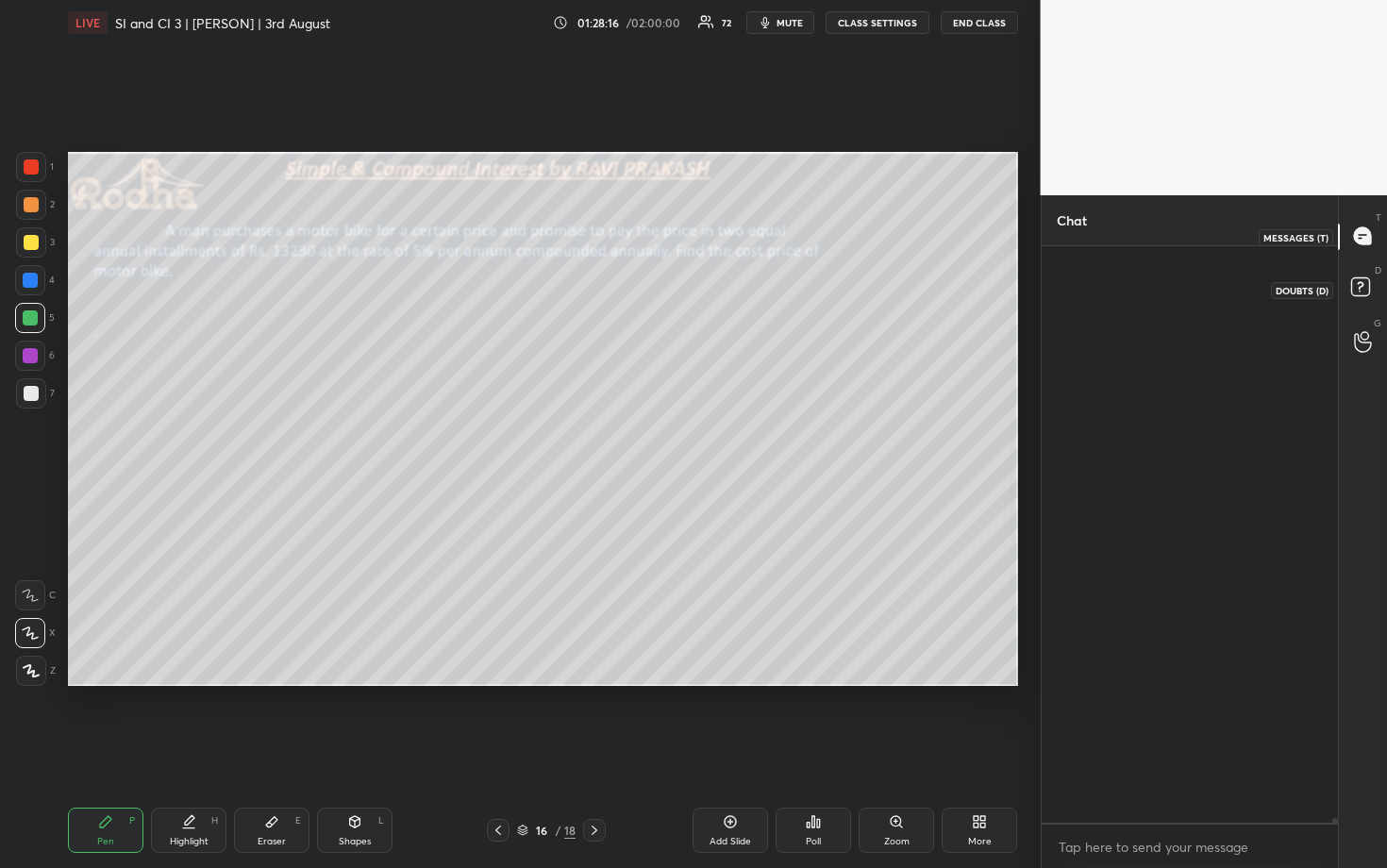 scroll, scrollTop: 70655, scrollLeft: 0, axis: vertical 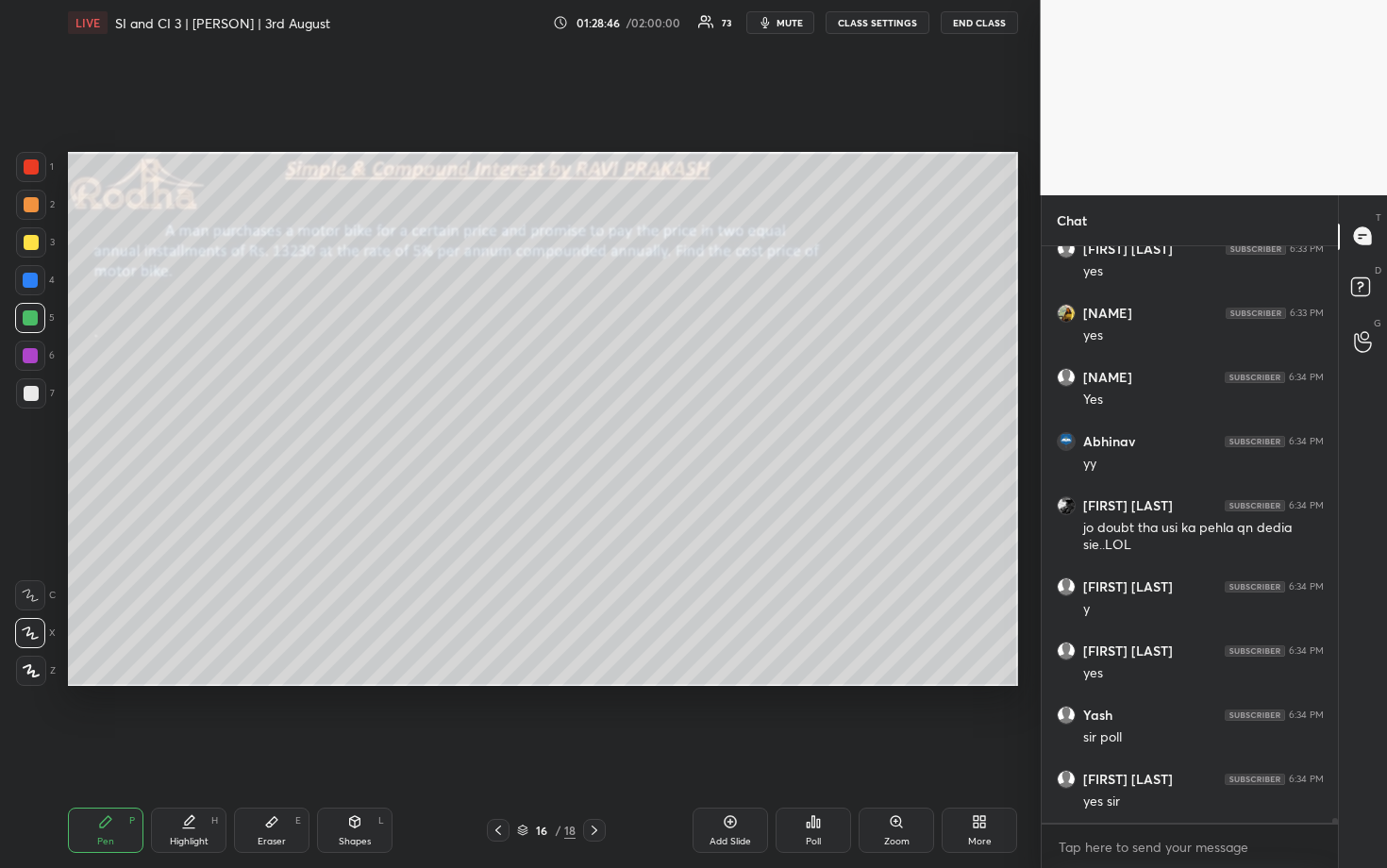 click on "Poll" at bounding box center [813, 830] 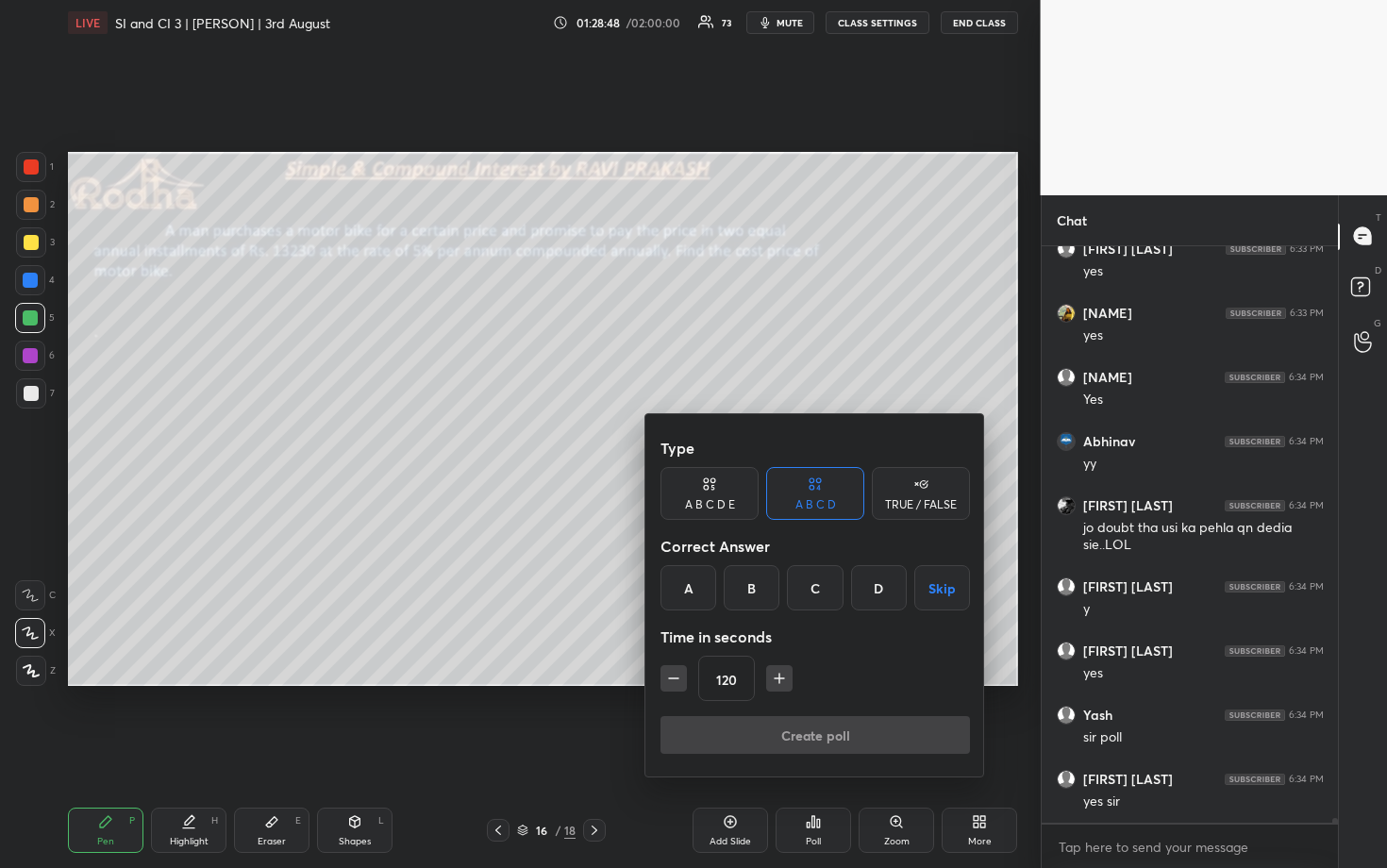 click 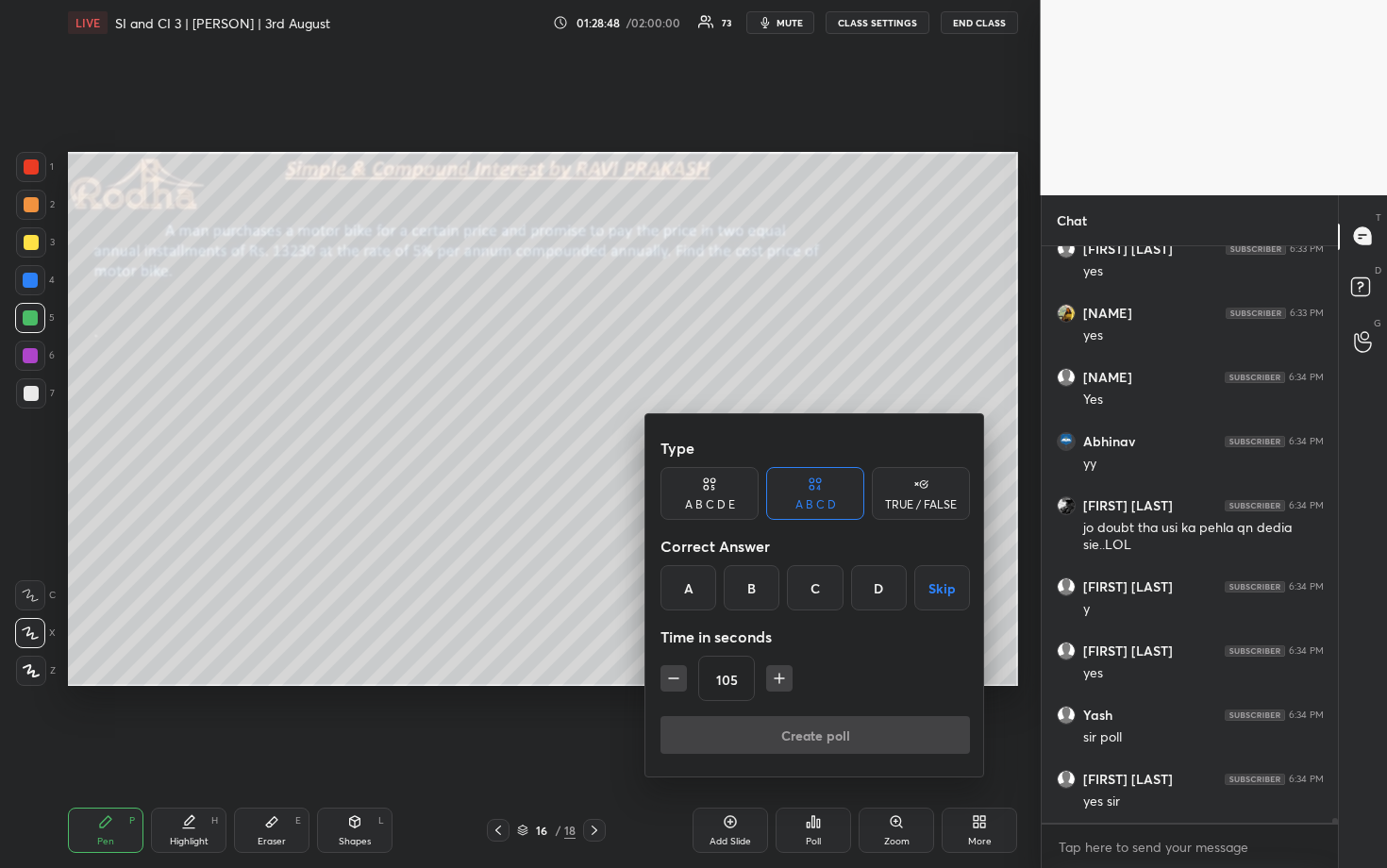 click 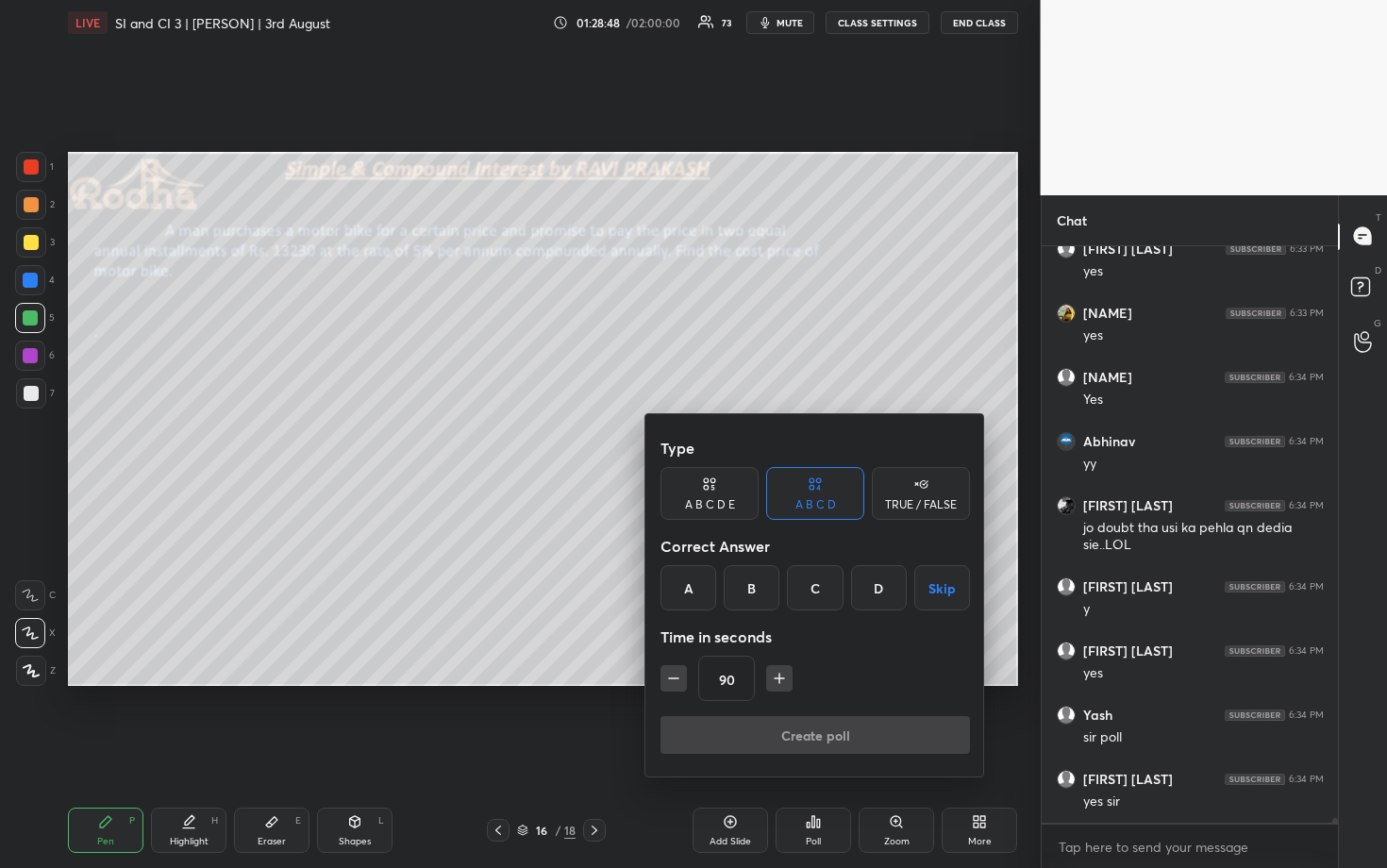 click 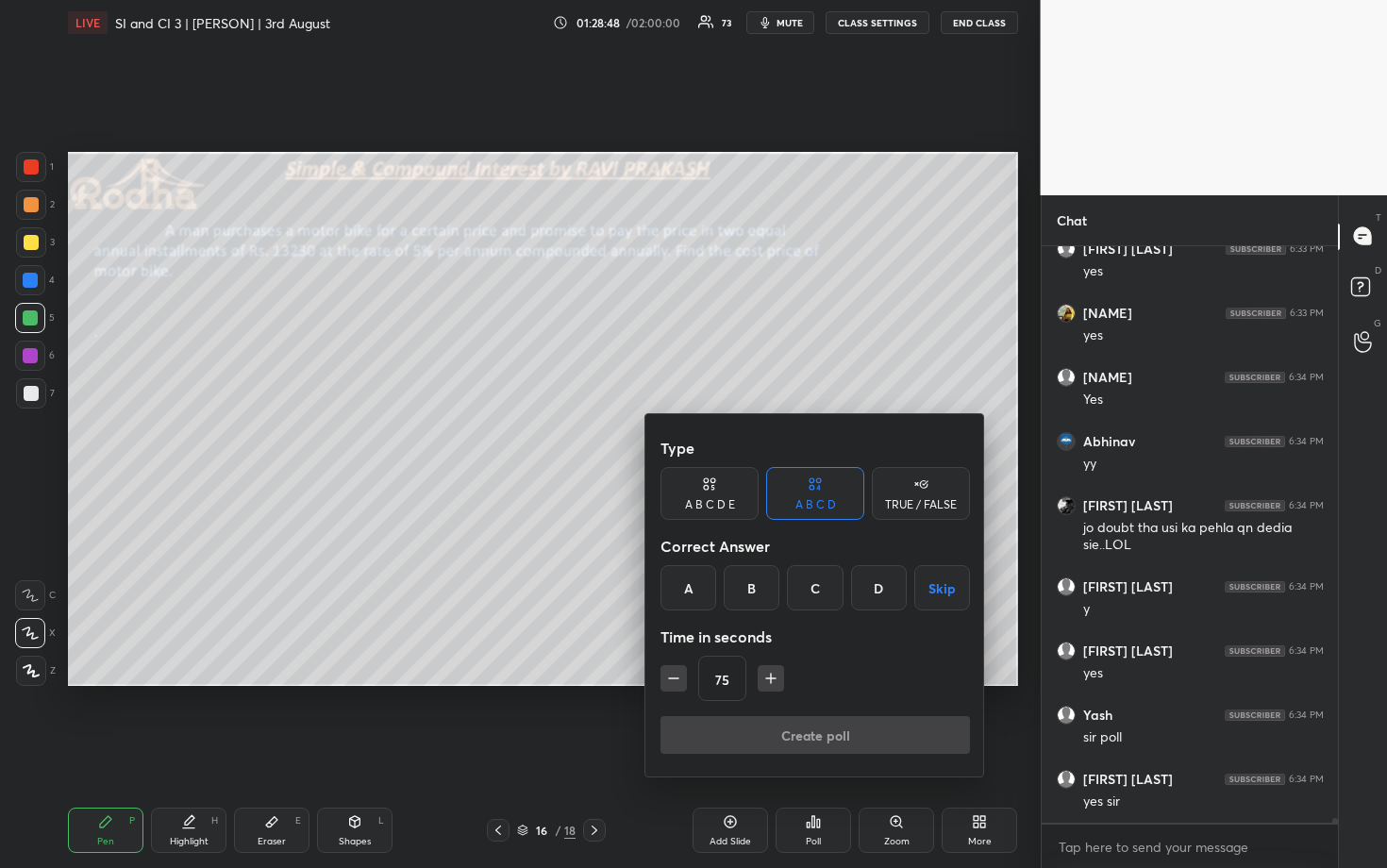 click 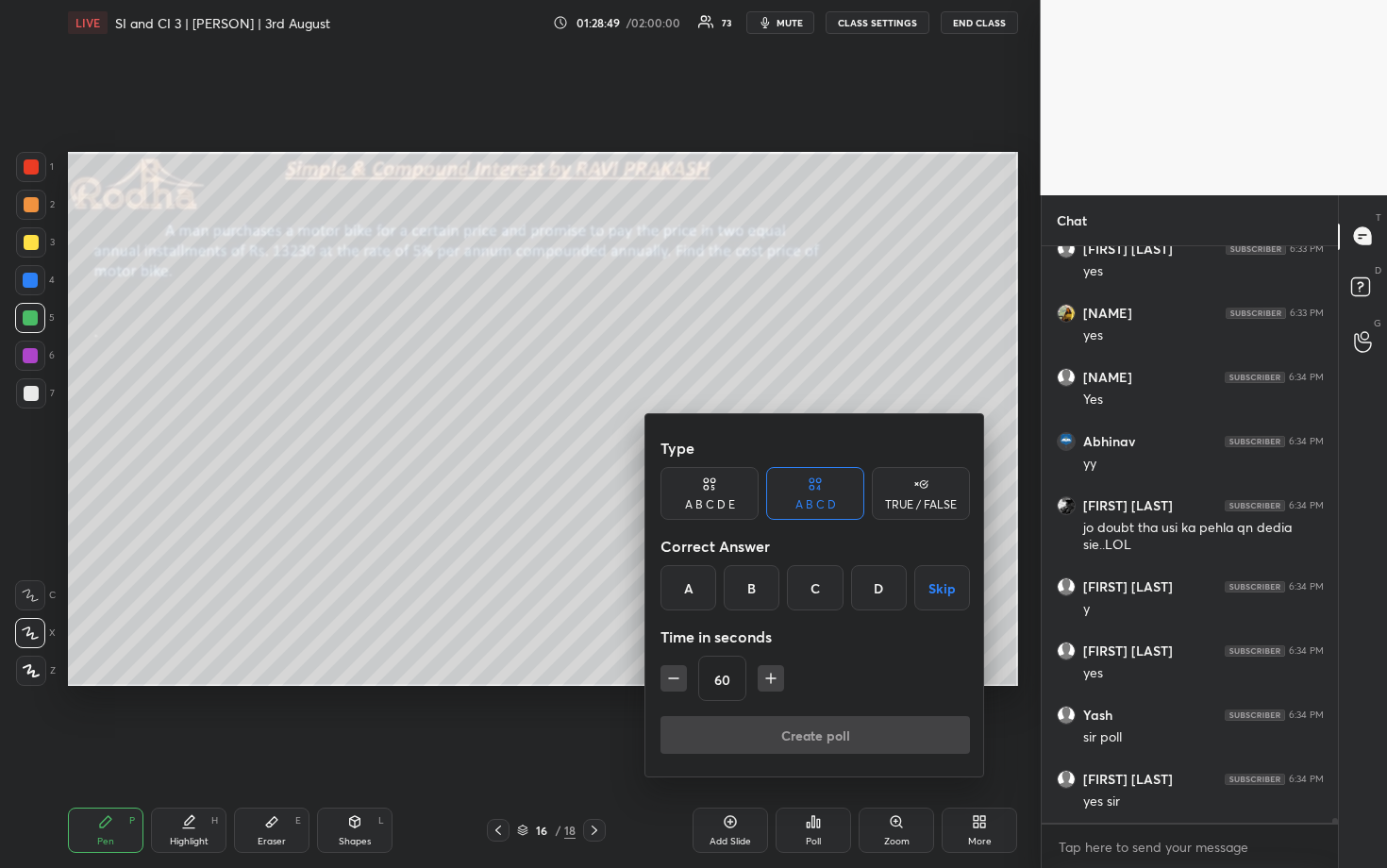 click 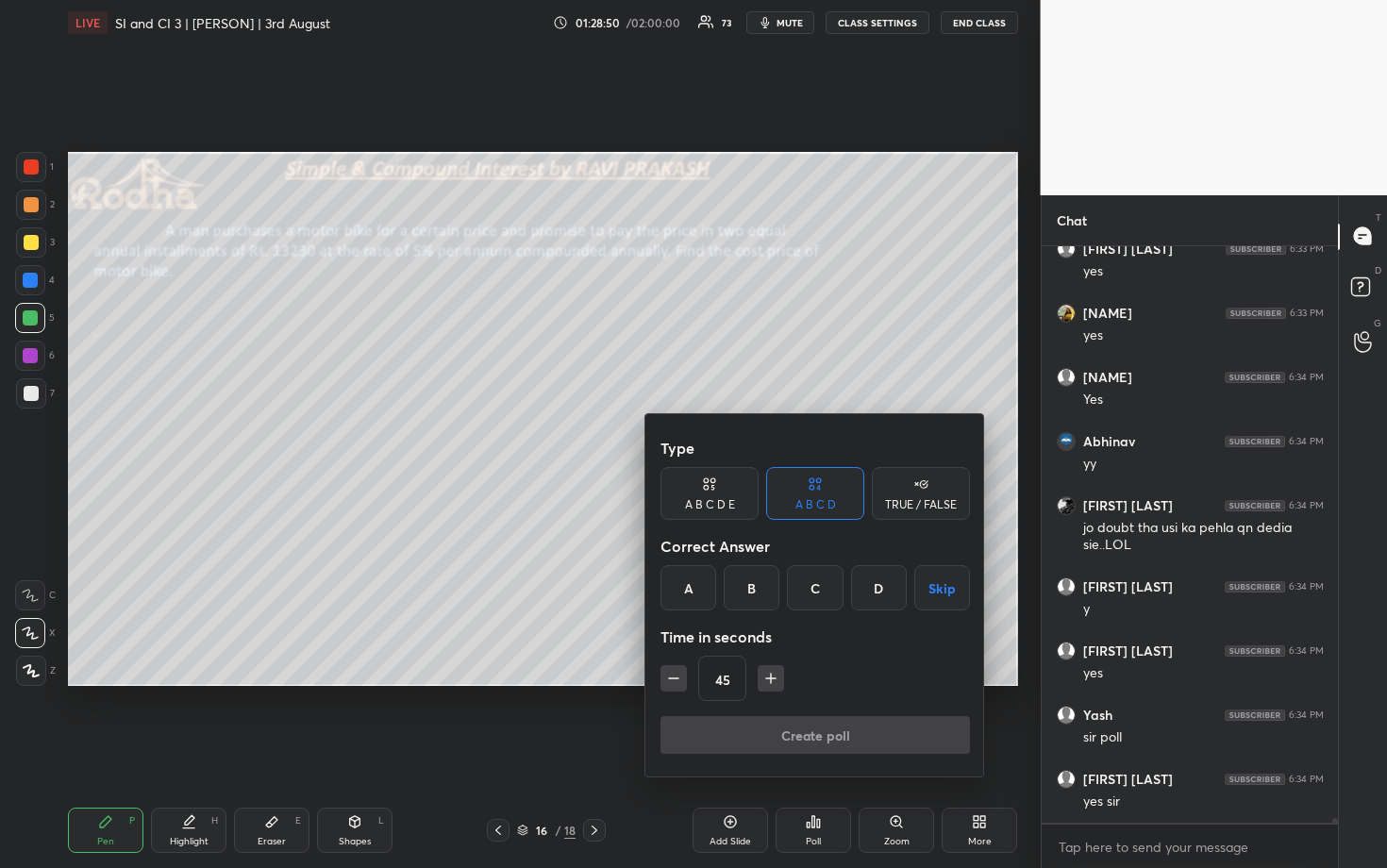 click 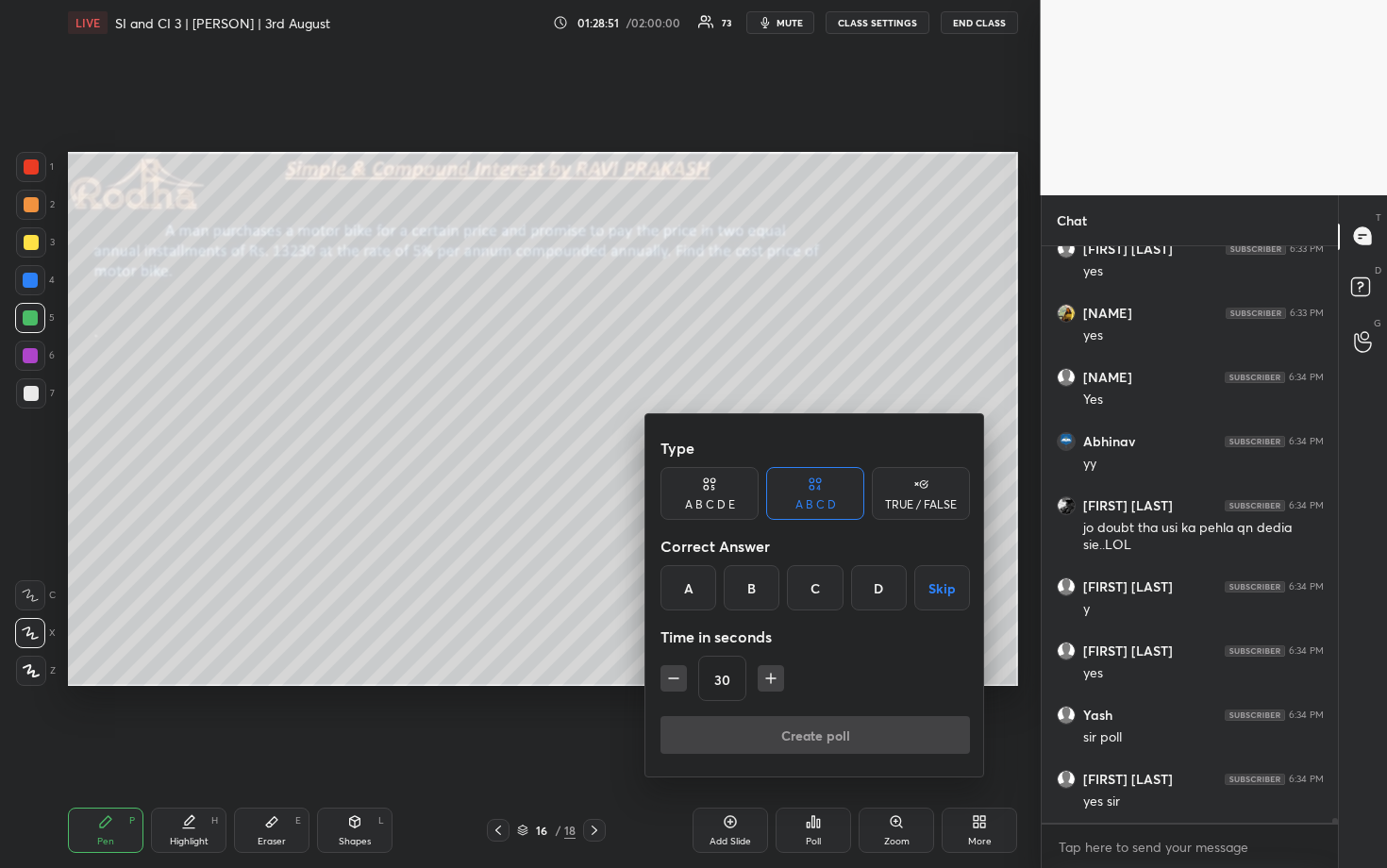 click at bounding box center (674, 678) 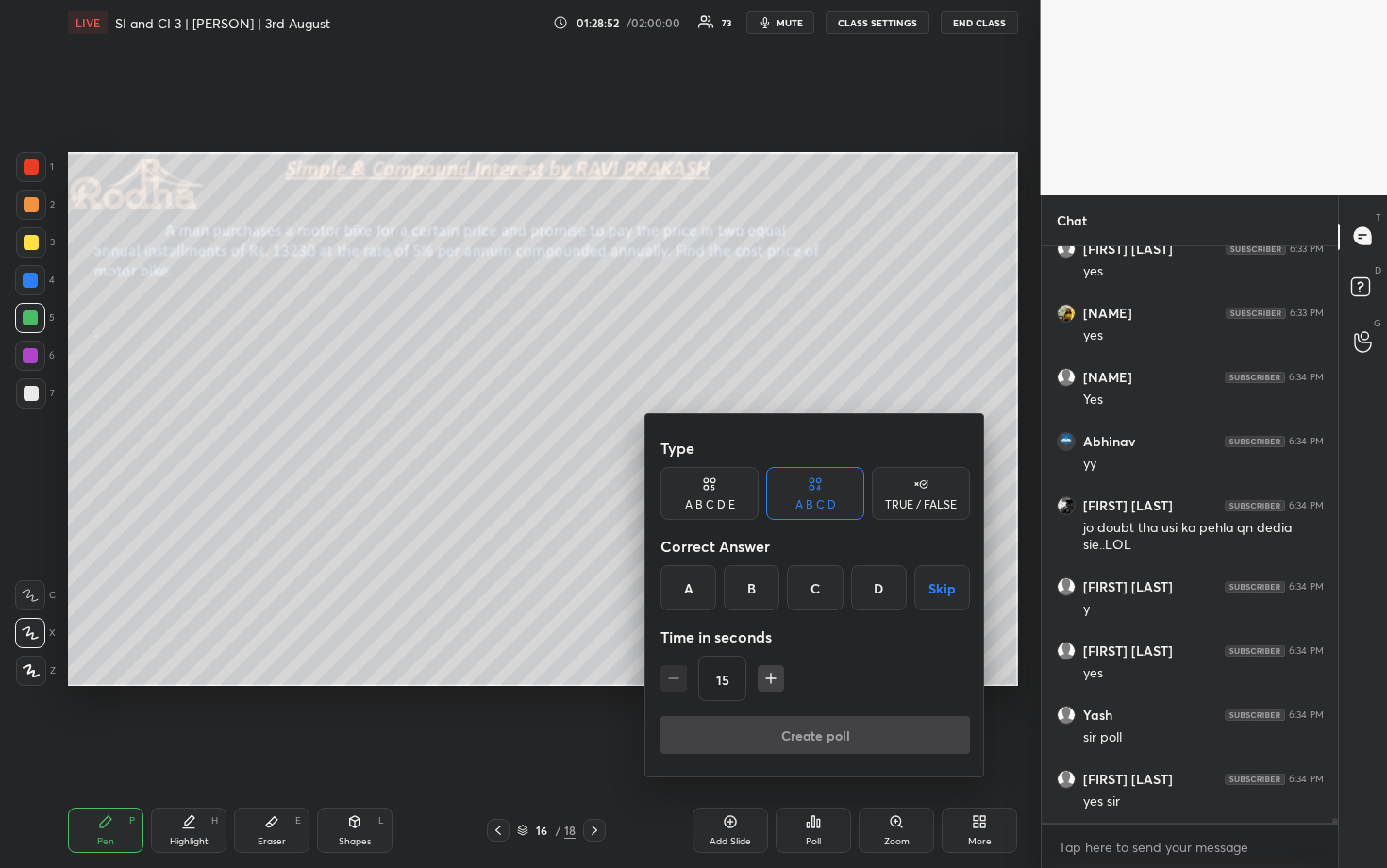 click on "C" at bounding box center [814, 588] 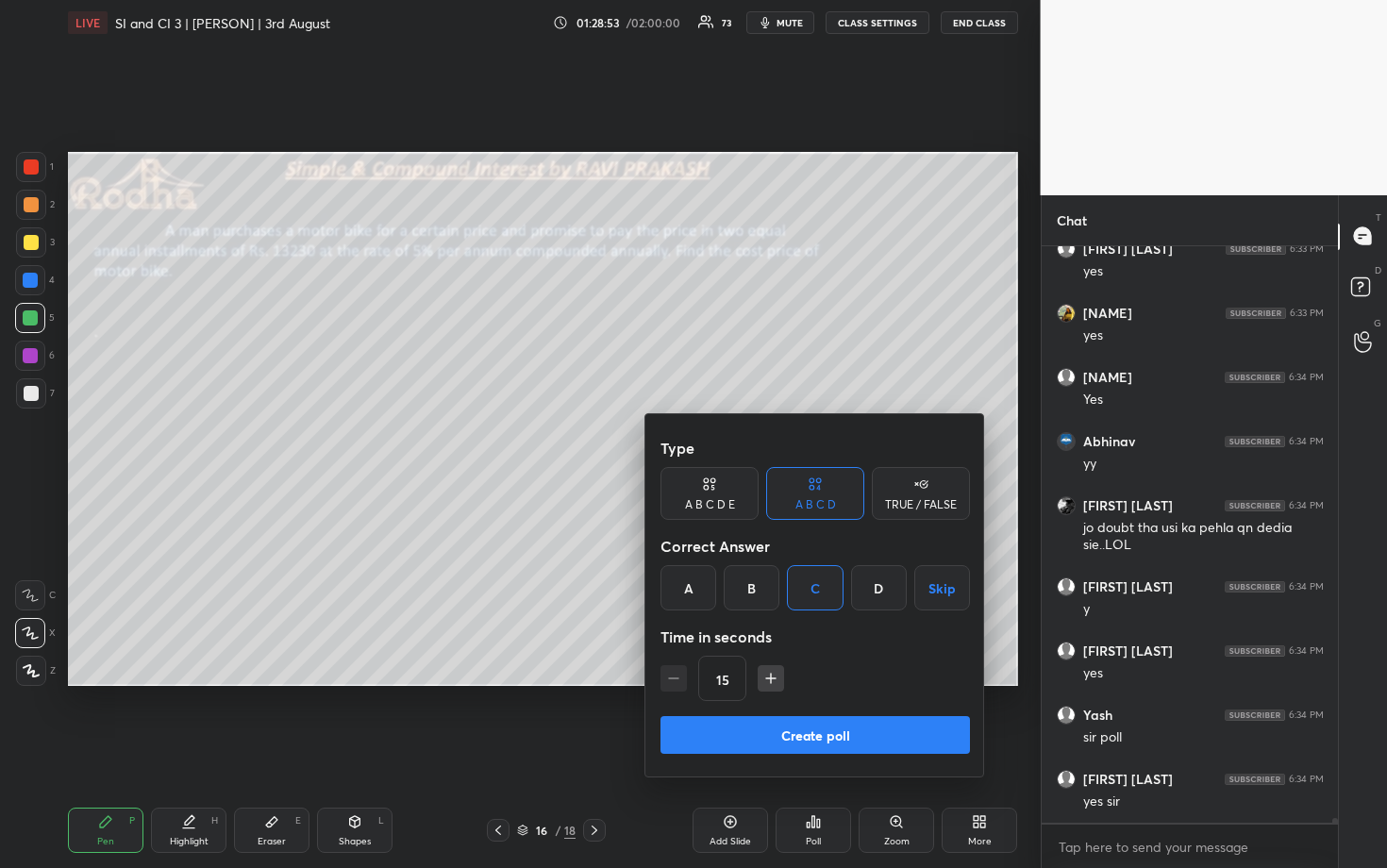 click on "Create poll" at bounding box center [815, 735] 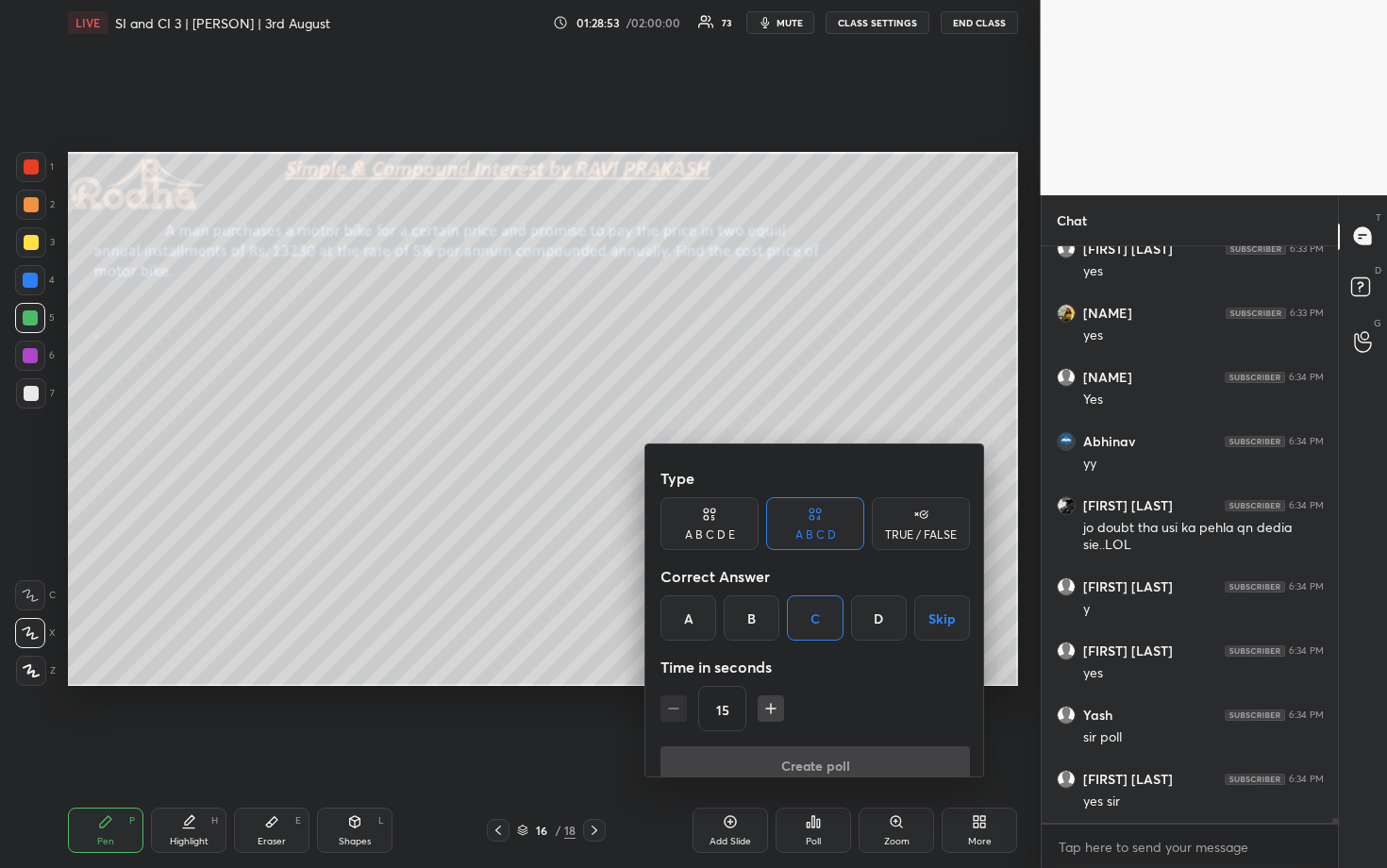 scroll, scrollTop: 548, scrollLeft: 285, axis: both 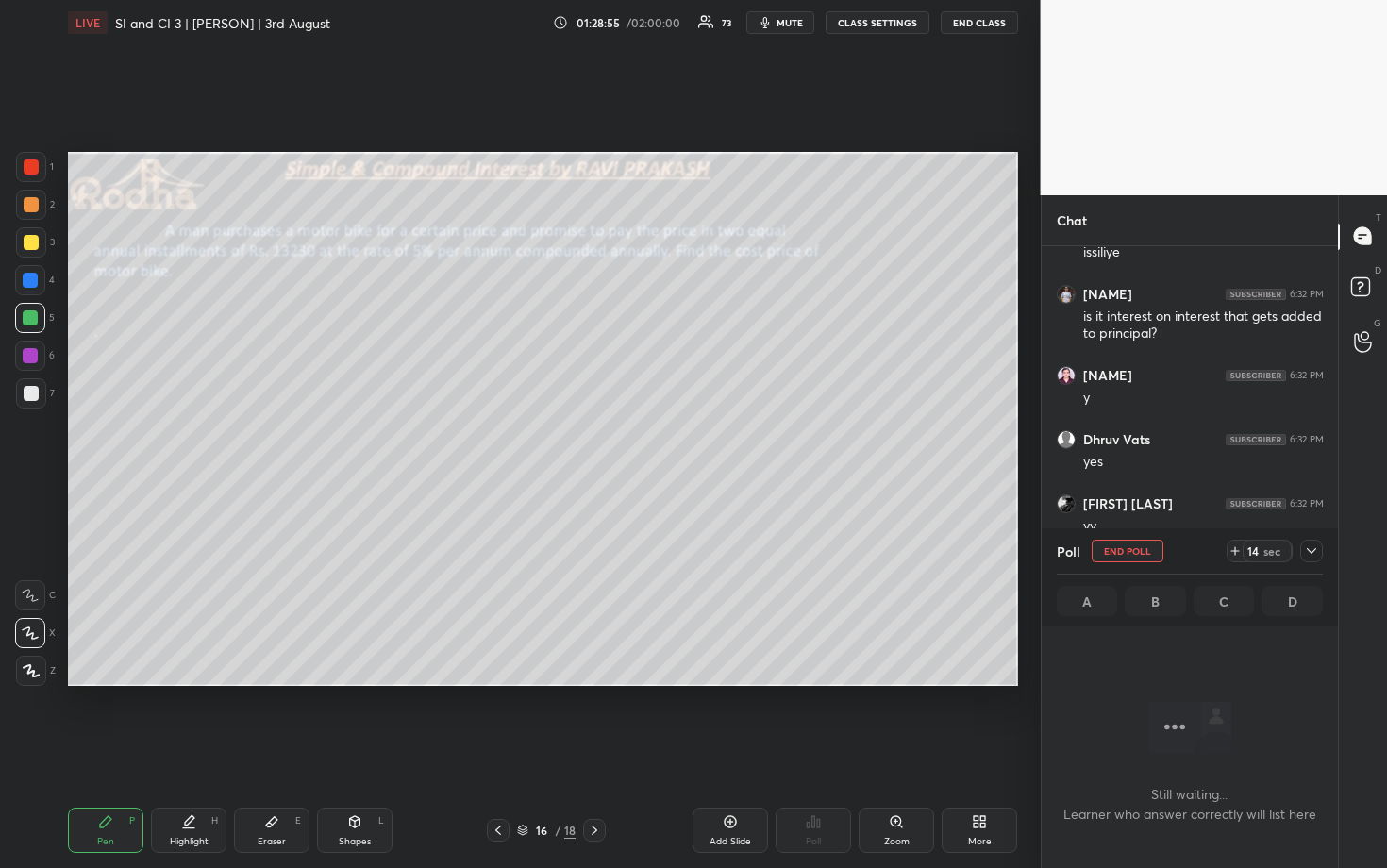 click 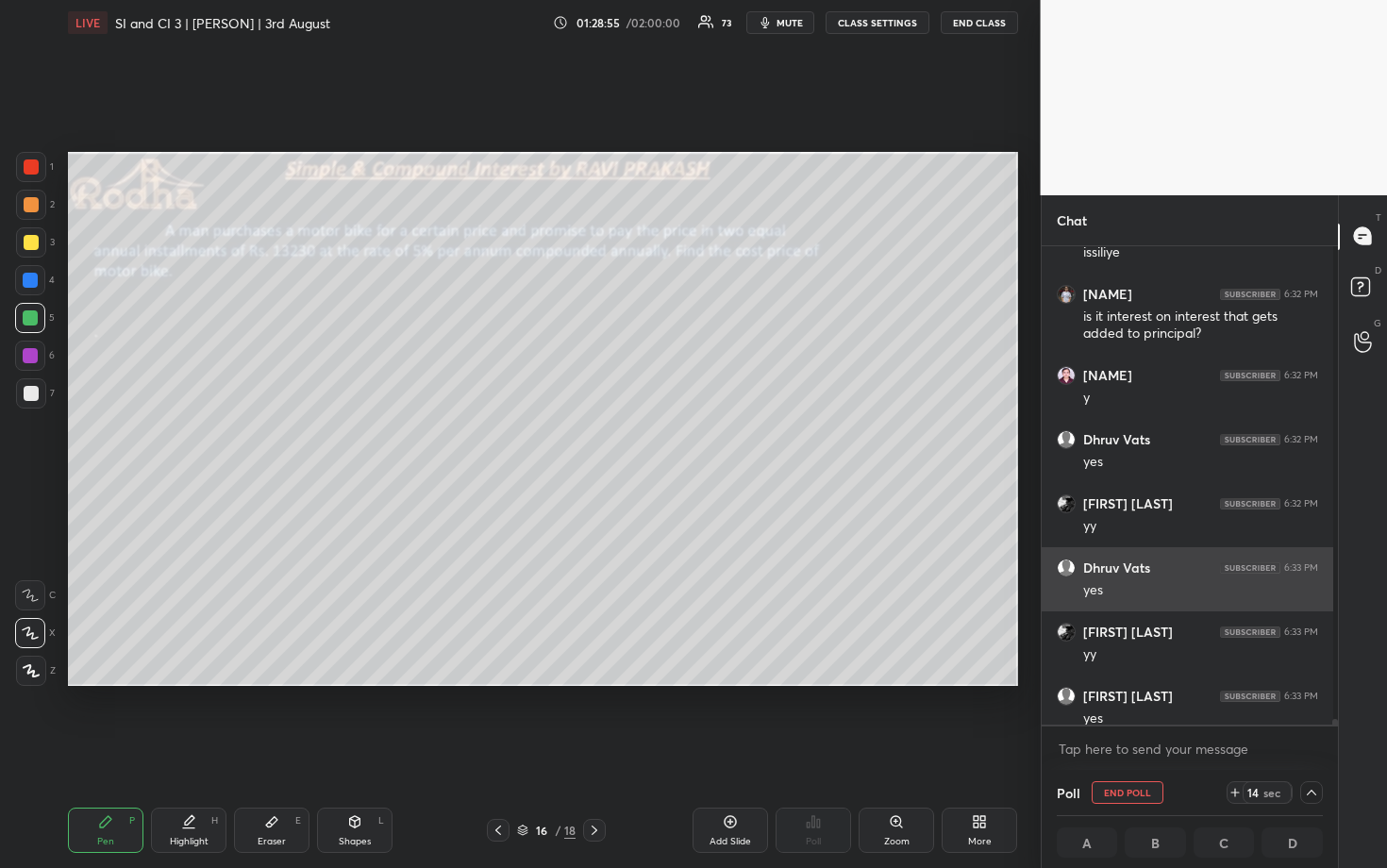 scroll, scrollTop: 473, scrollLeft: 285, axis: both 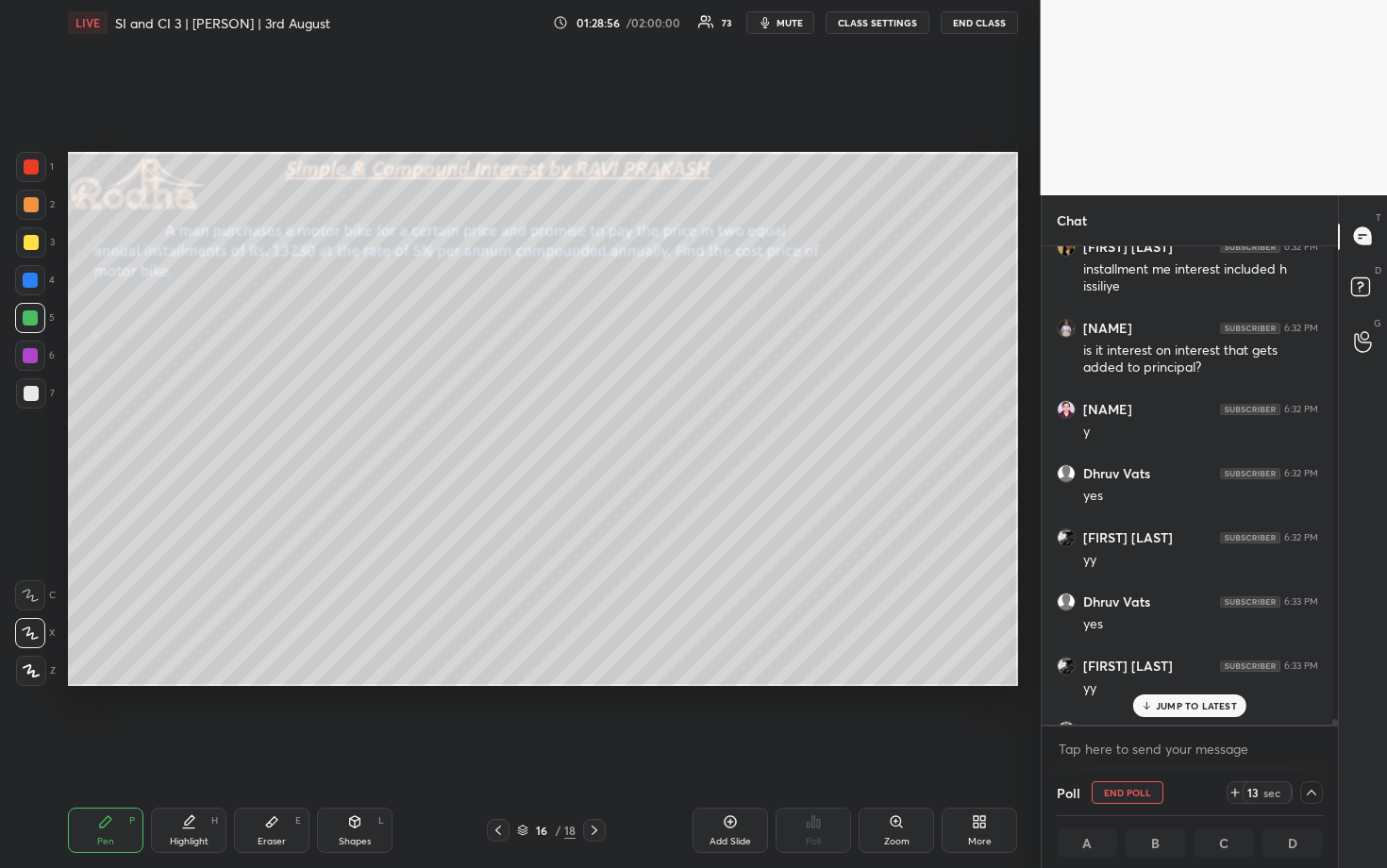 click on "JUMP TO LATEST" at bounding box center [1196, 706] 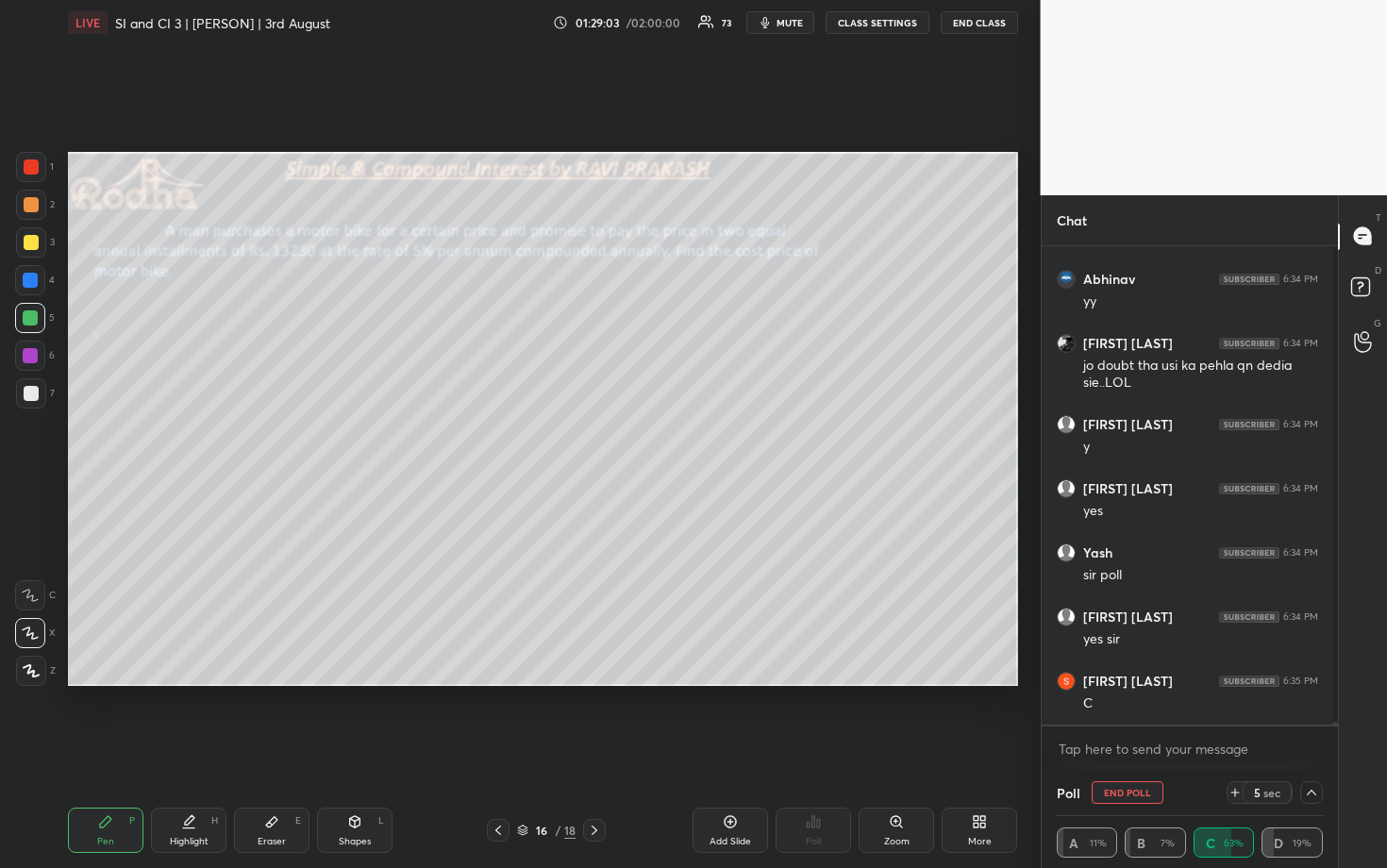 click 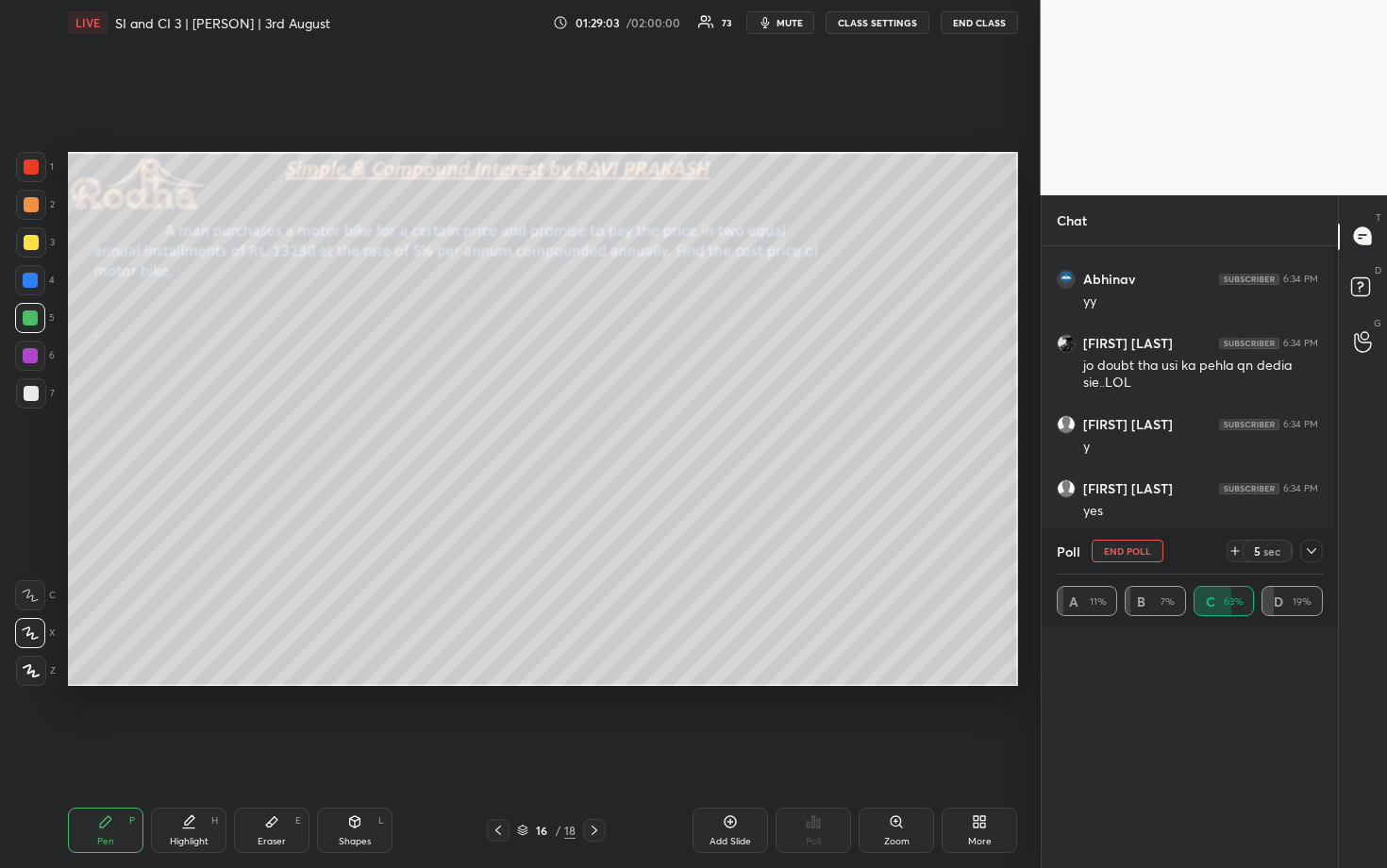 scroll, scrollTop: 7, scrollLeft: 7, axis: both 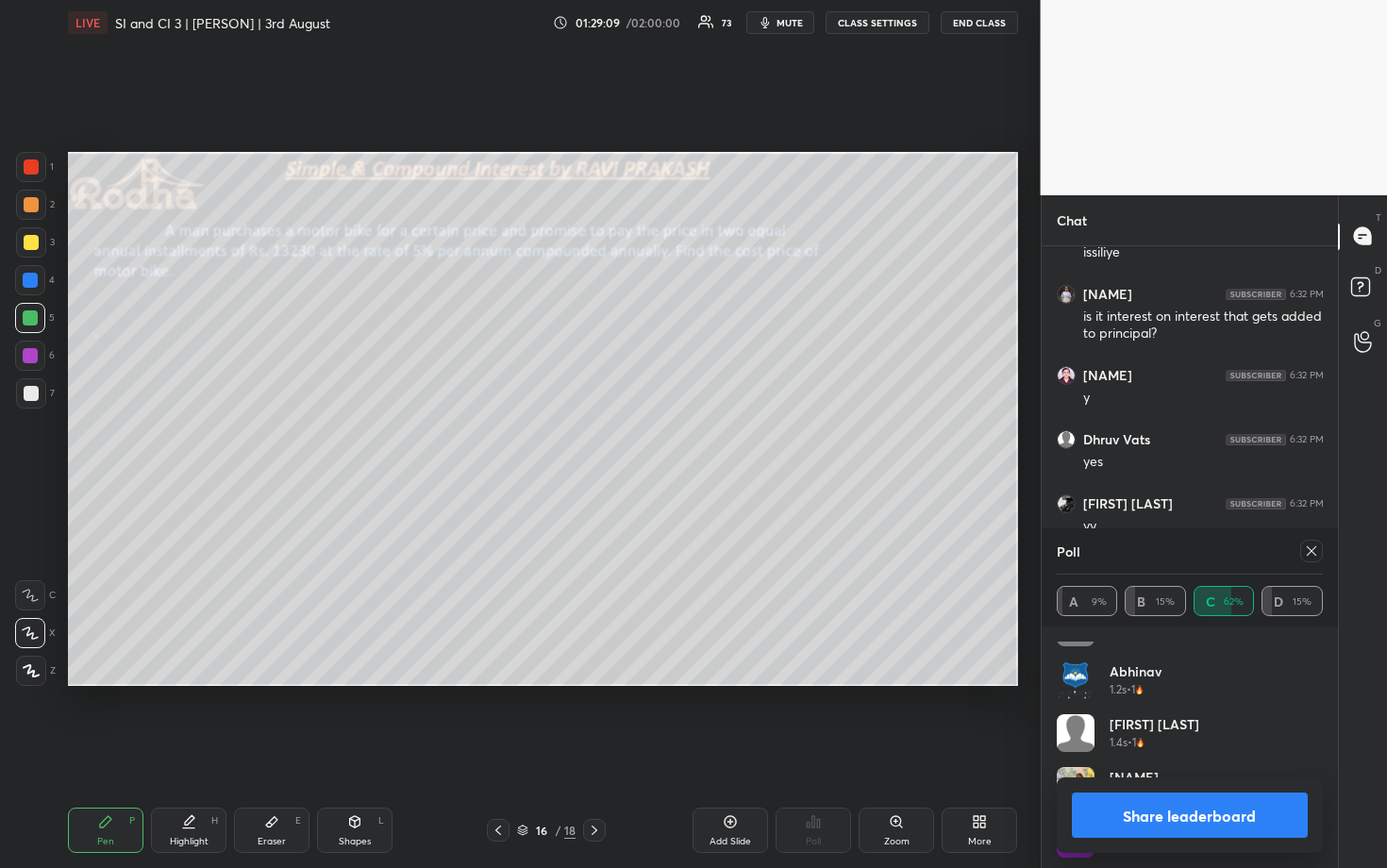 click on "Share leaderboard" at bounding box center [1190, 815] 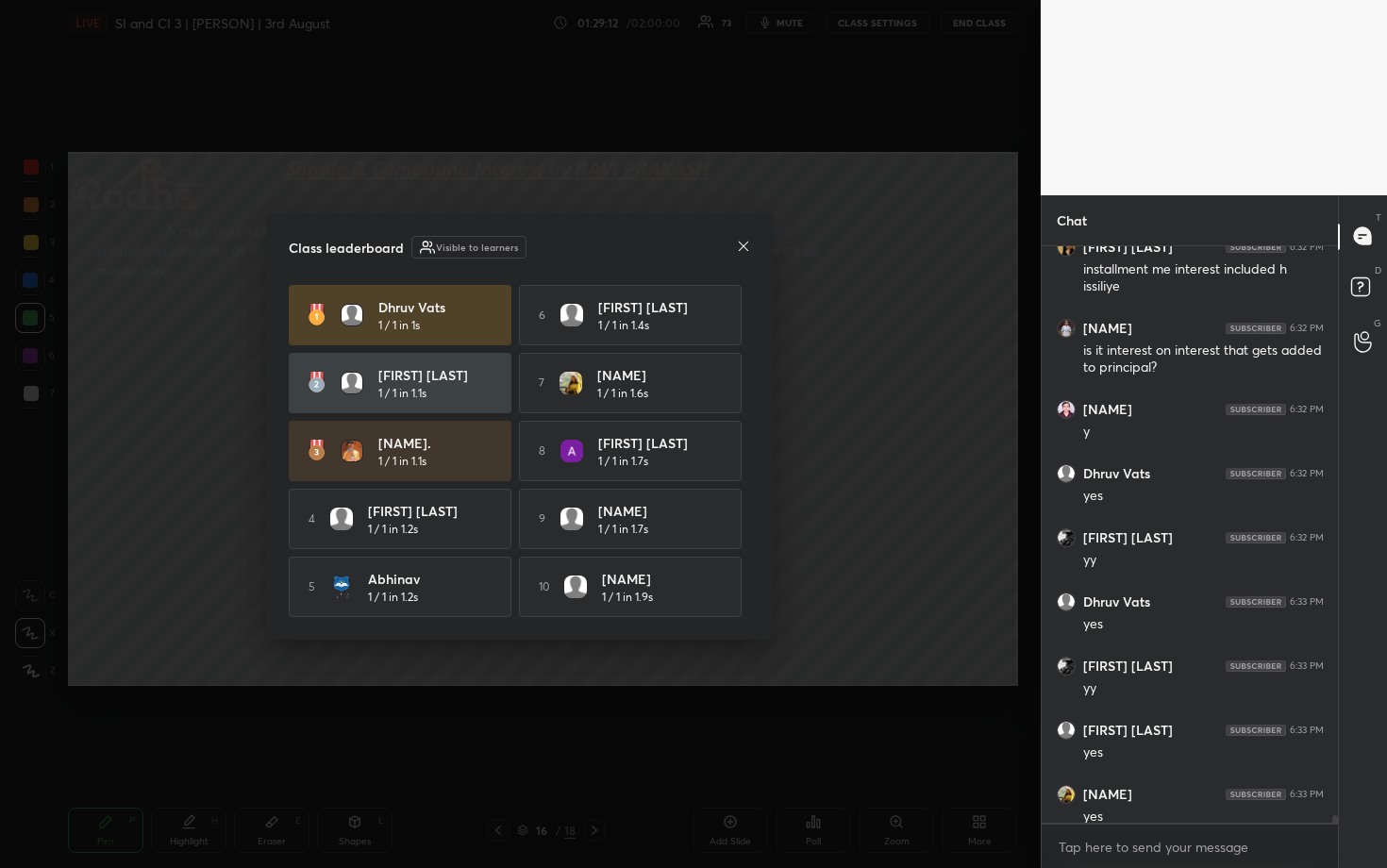 click 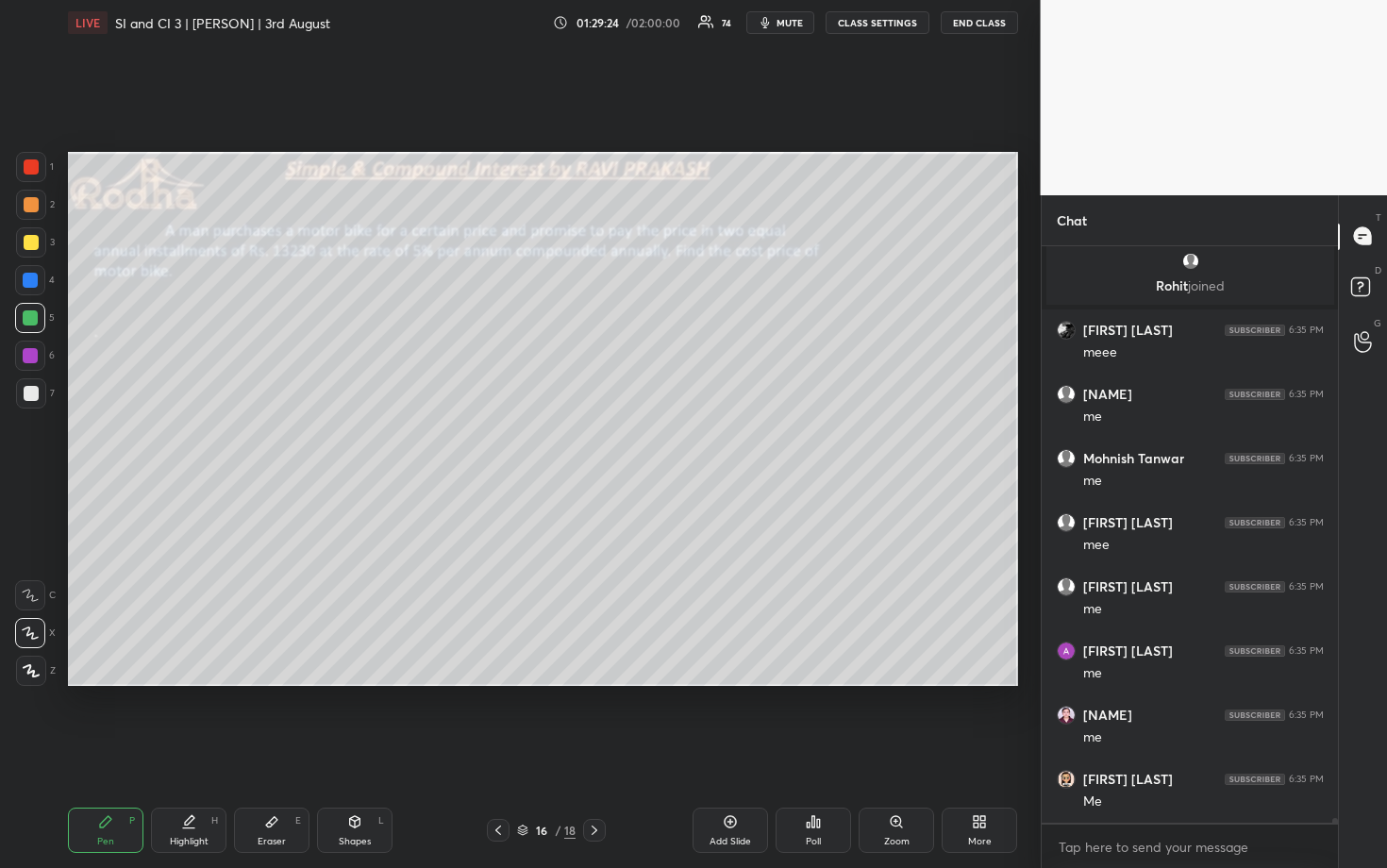 click at bounding box center (31, 242) 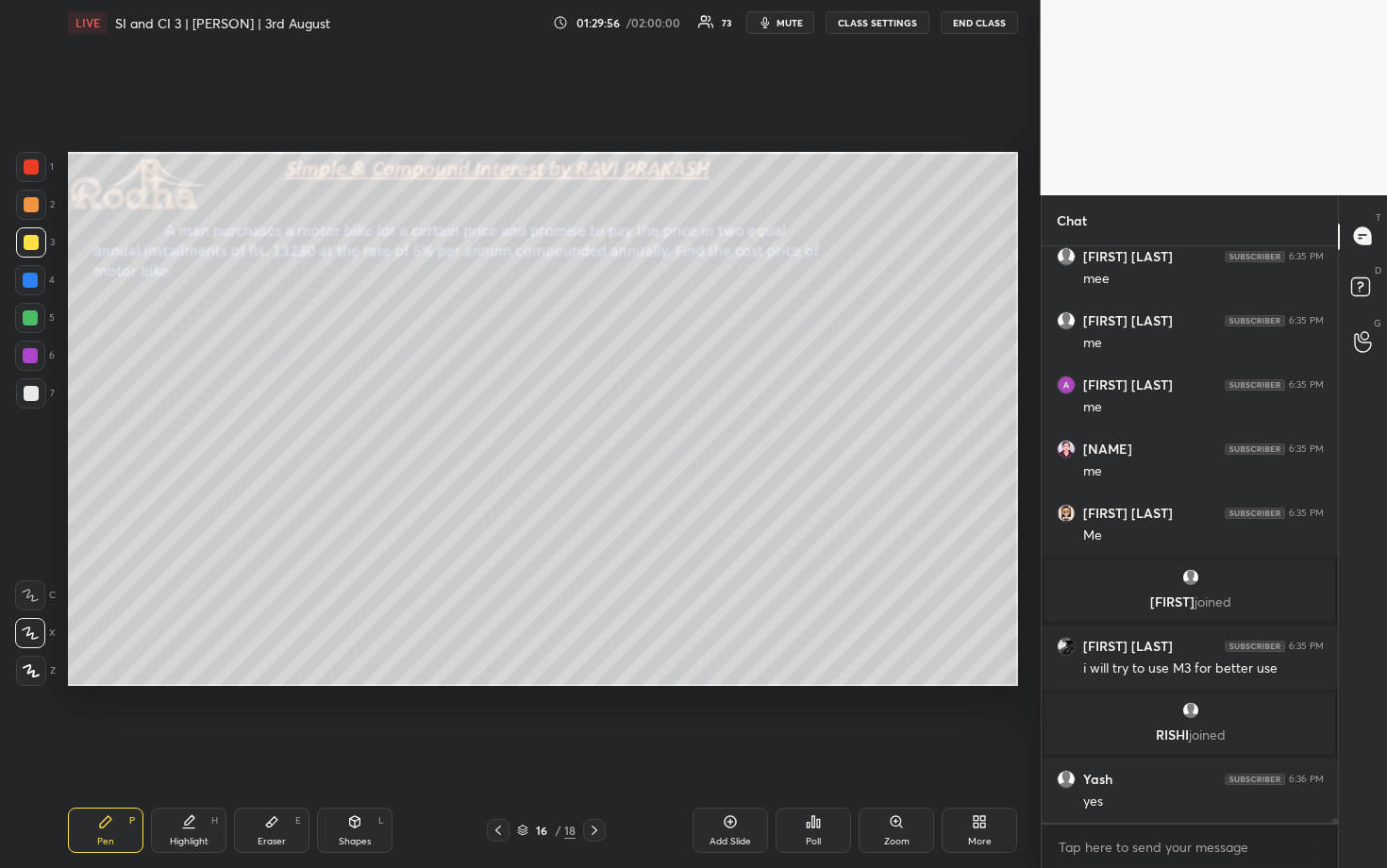 click at bounding box center (30, 318) 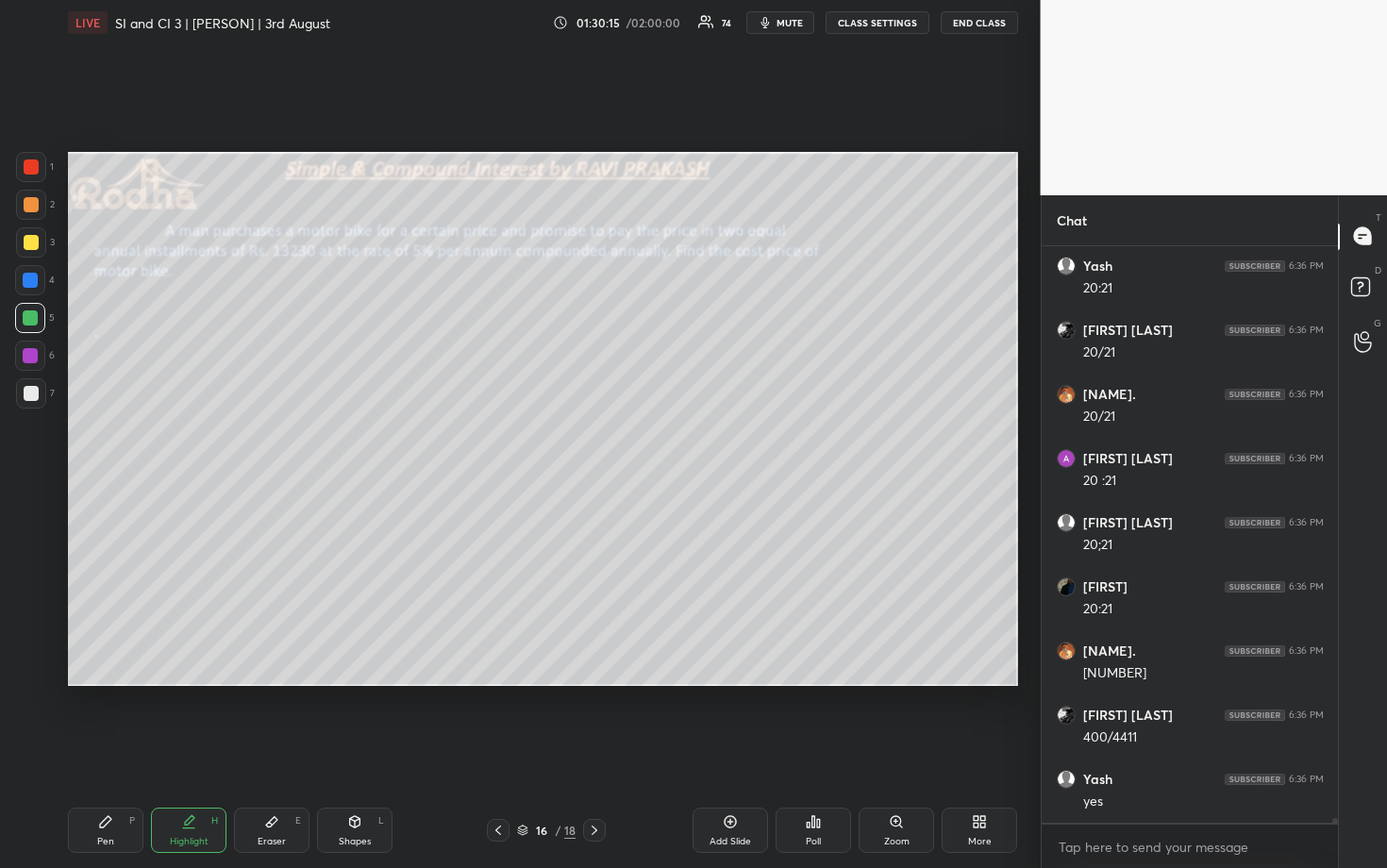 scroll, scrollTop: 71676, scrollLeft: 0, axis: vertical 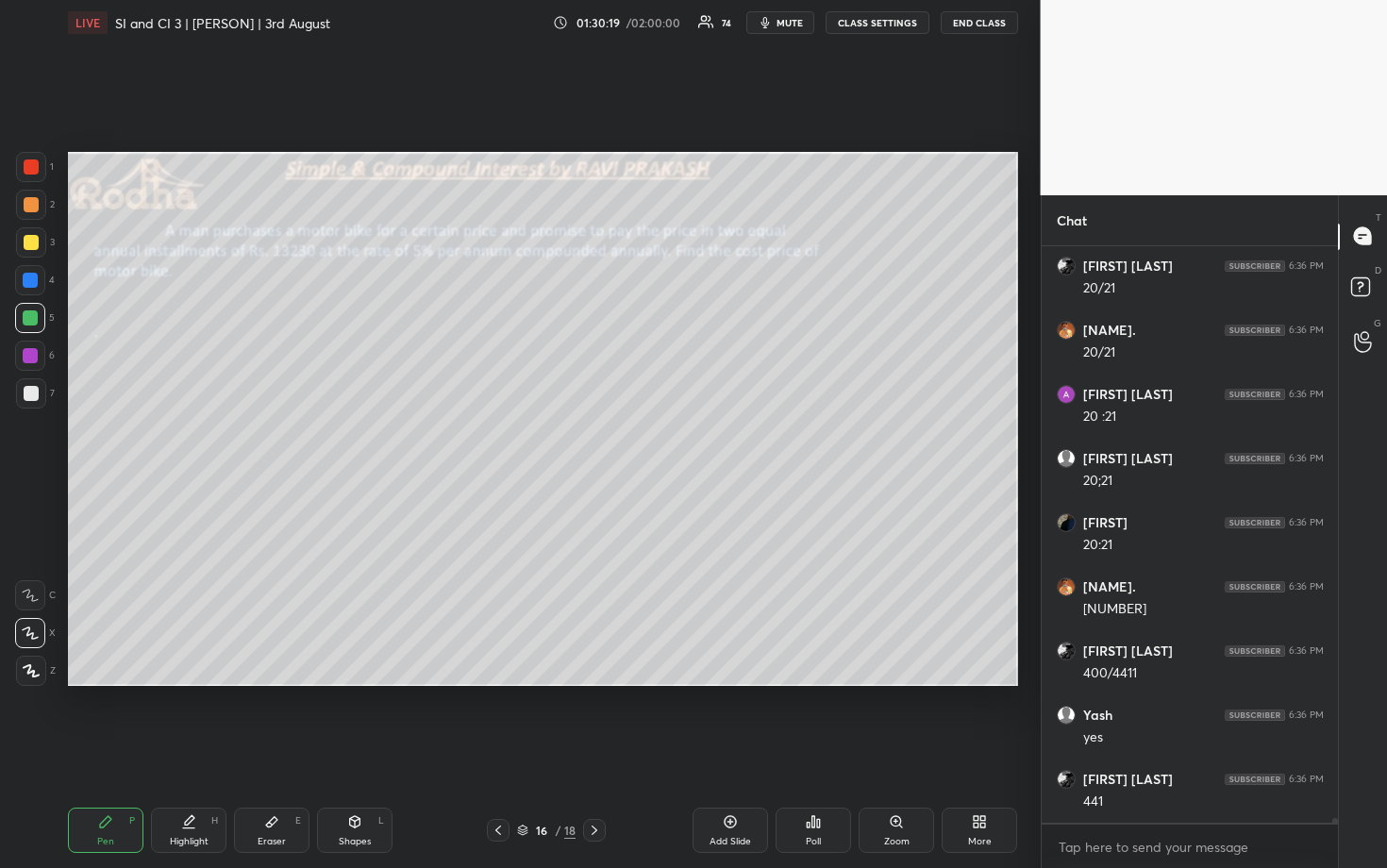 drag, startPoint x: 28, startPoint y: 394, endPoint x: 60, endPoint y: 387, distance: 32.756679 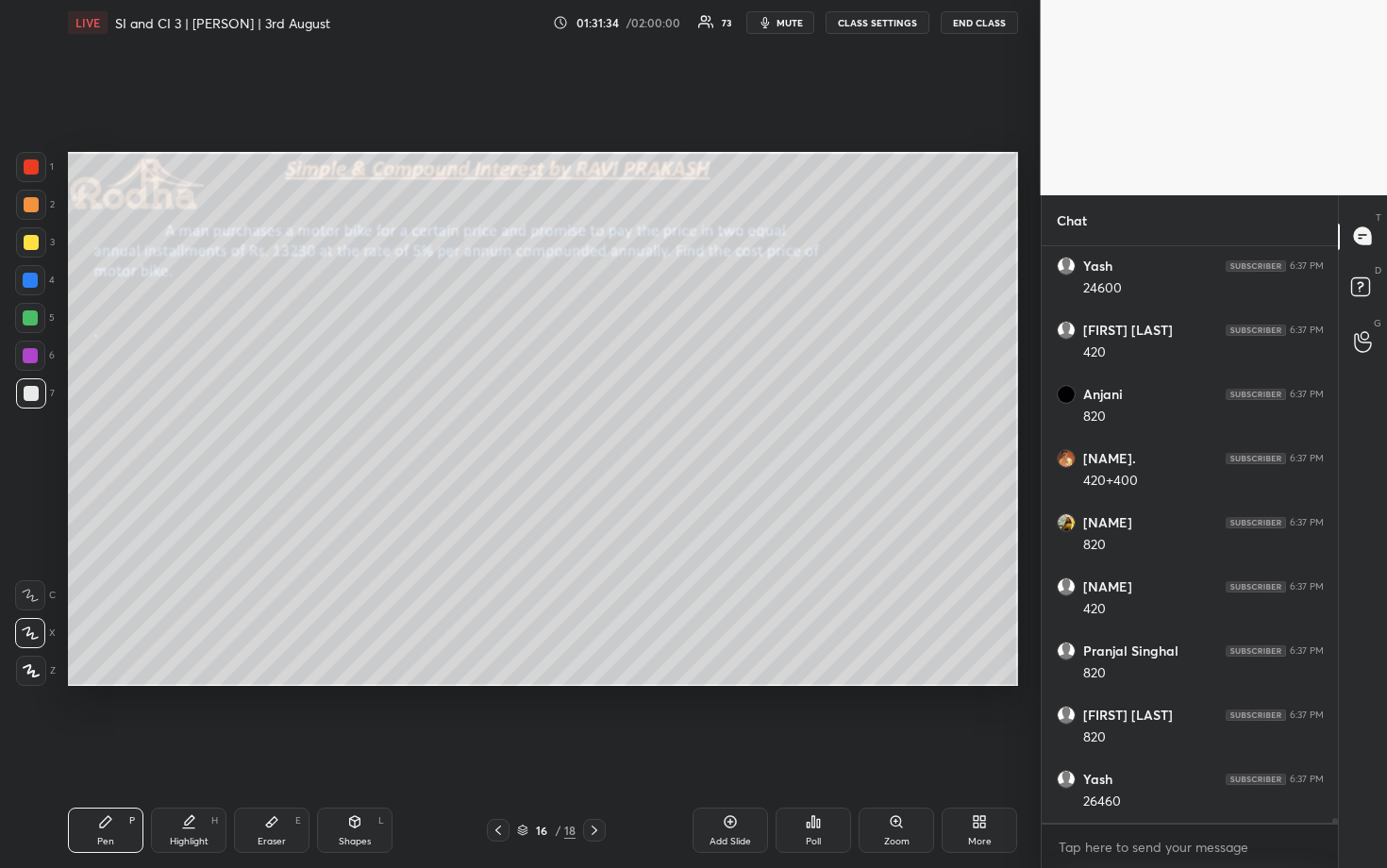scroll, scrollTop: 73601, scrollLeft: 0, axis: vertical 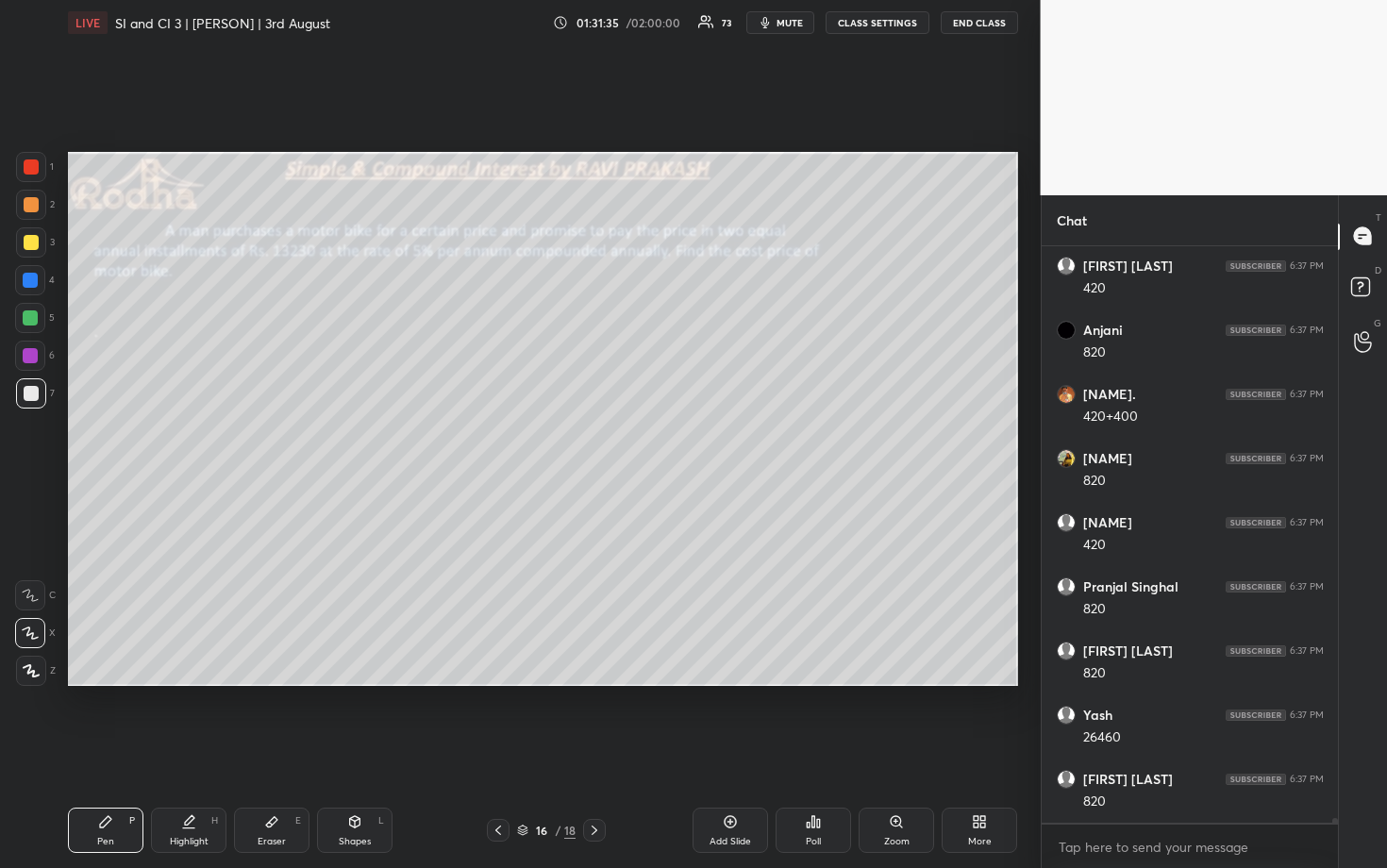 click at bounding box center (30, 356) 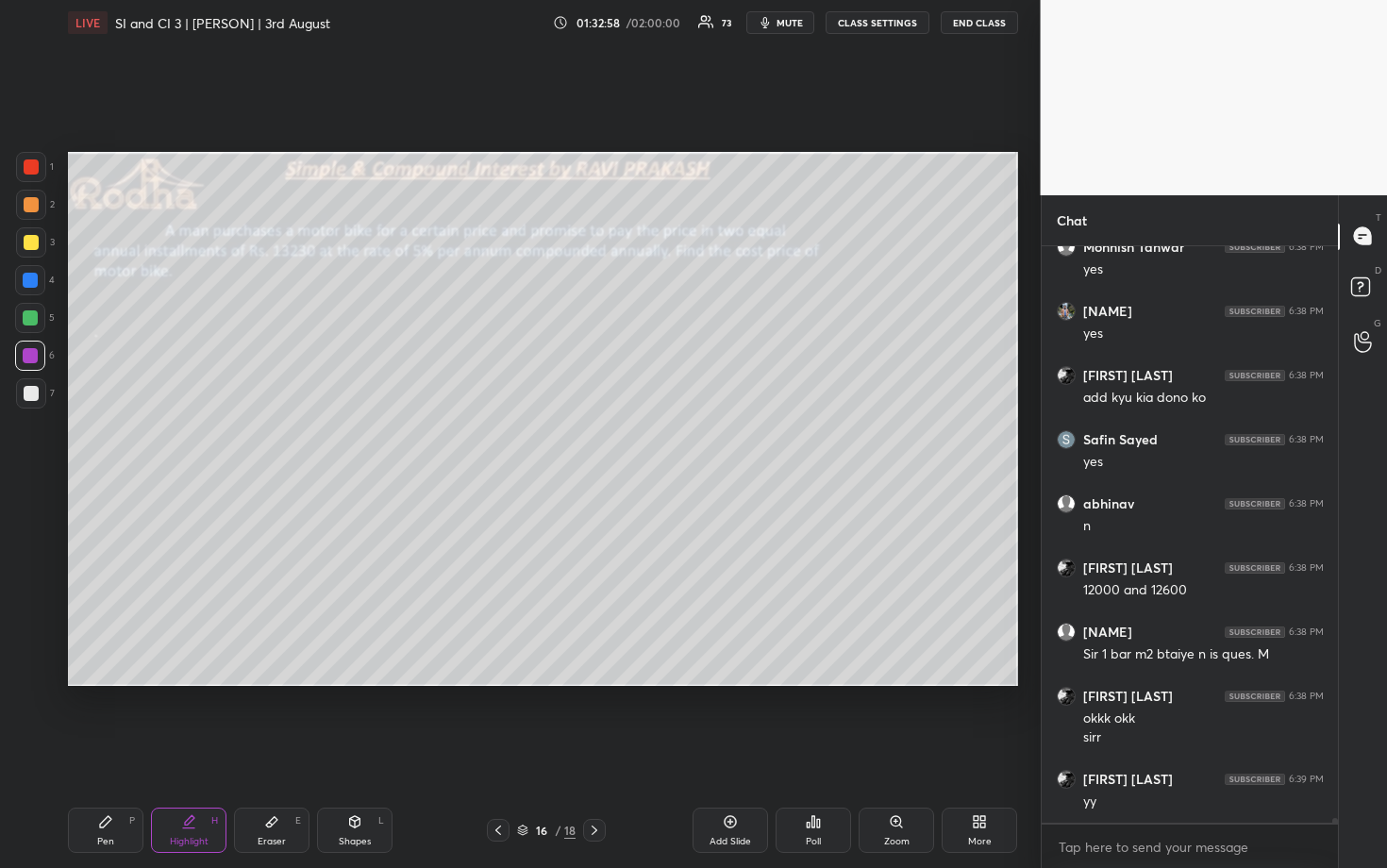 scroll, scrollTop: 74922, scrollLeft: 0, axis: vertical 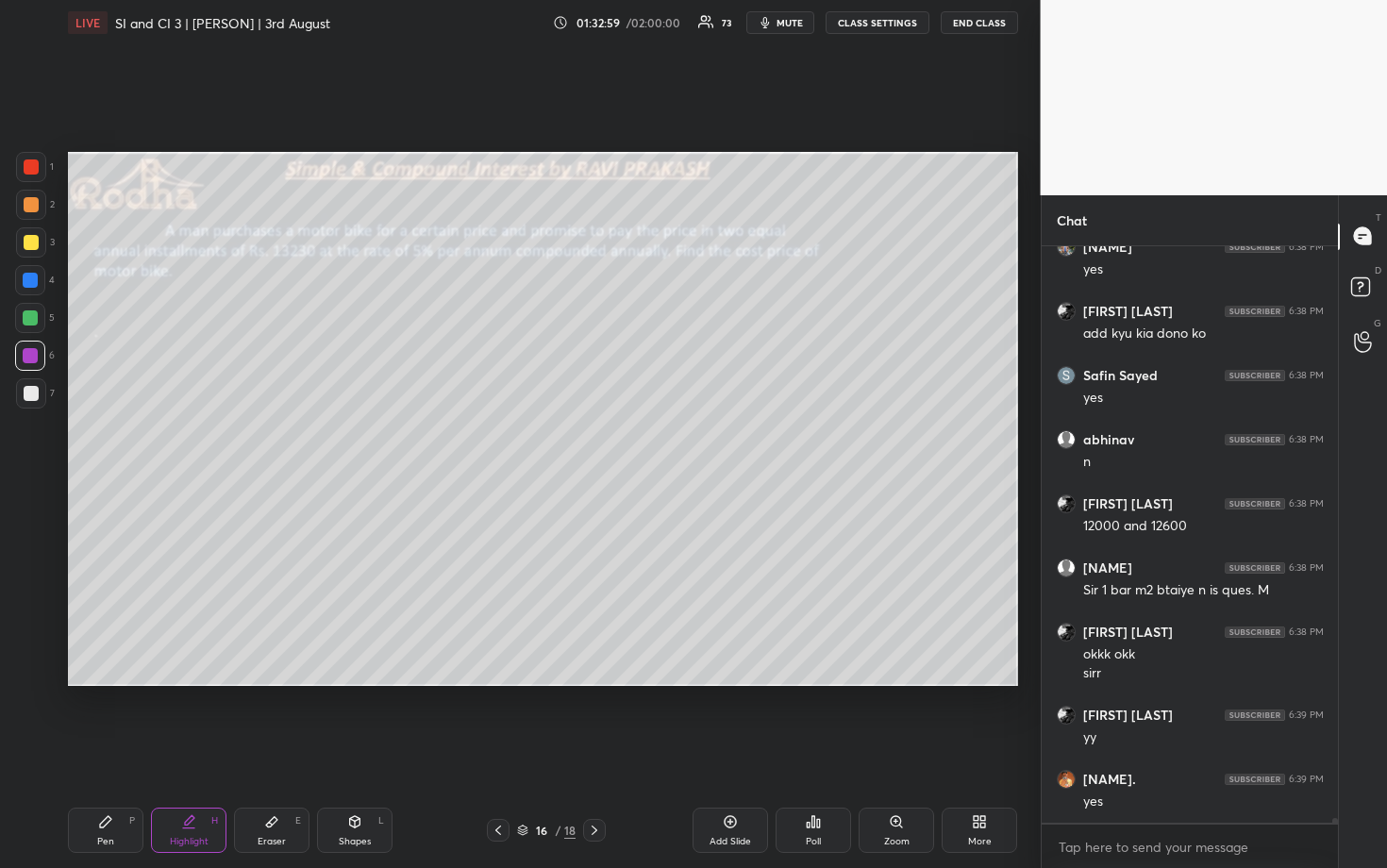 drag, startPoint x: 603, startPoint y: 828, endPoint x: 619, endPoint y: 822, distance: 17.088007 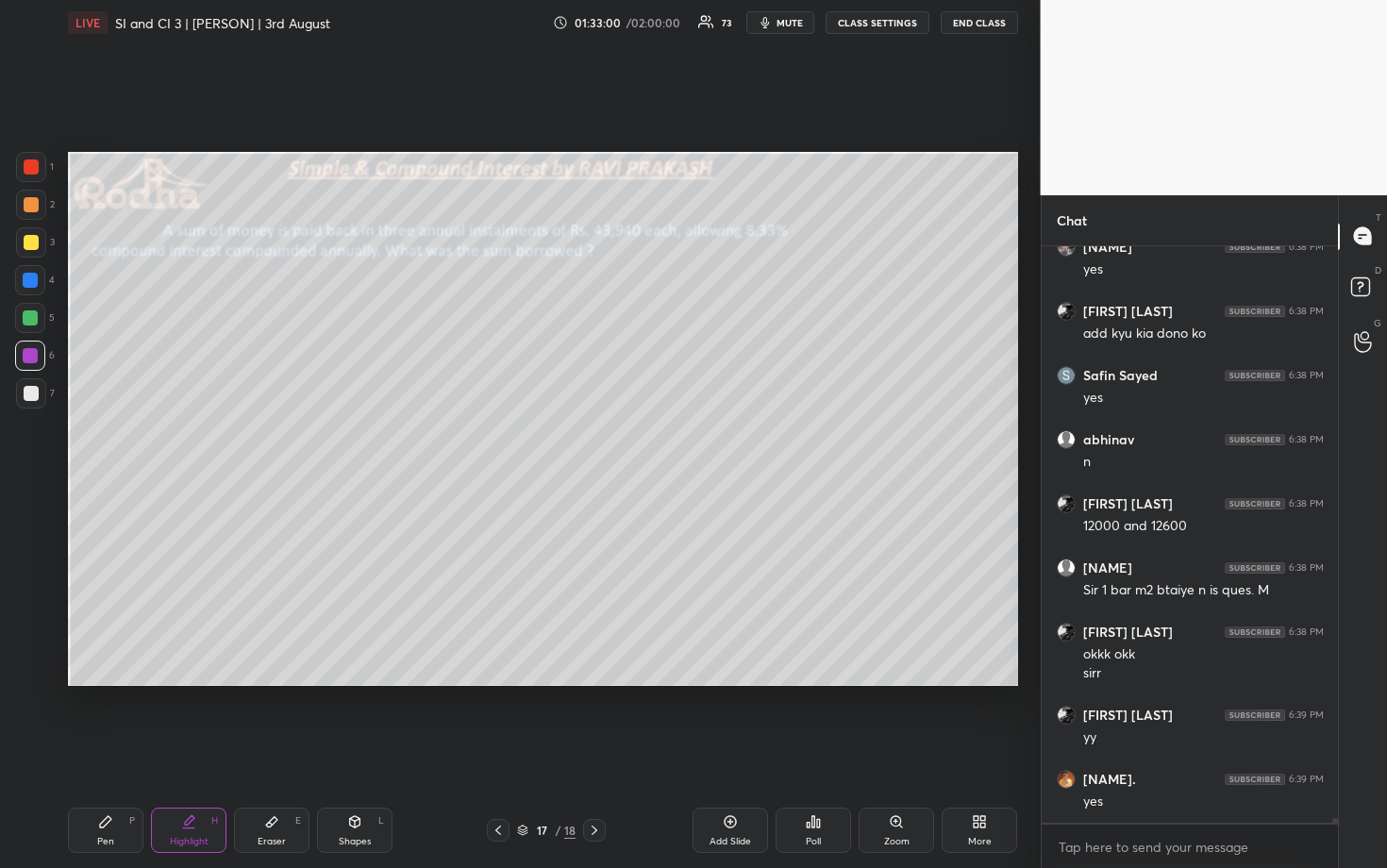 drag, startPoint x: 496, startPoint y: 829, endPoint x: 577, endPoint y: 830, distance: 81.00617 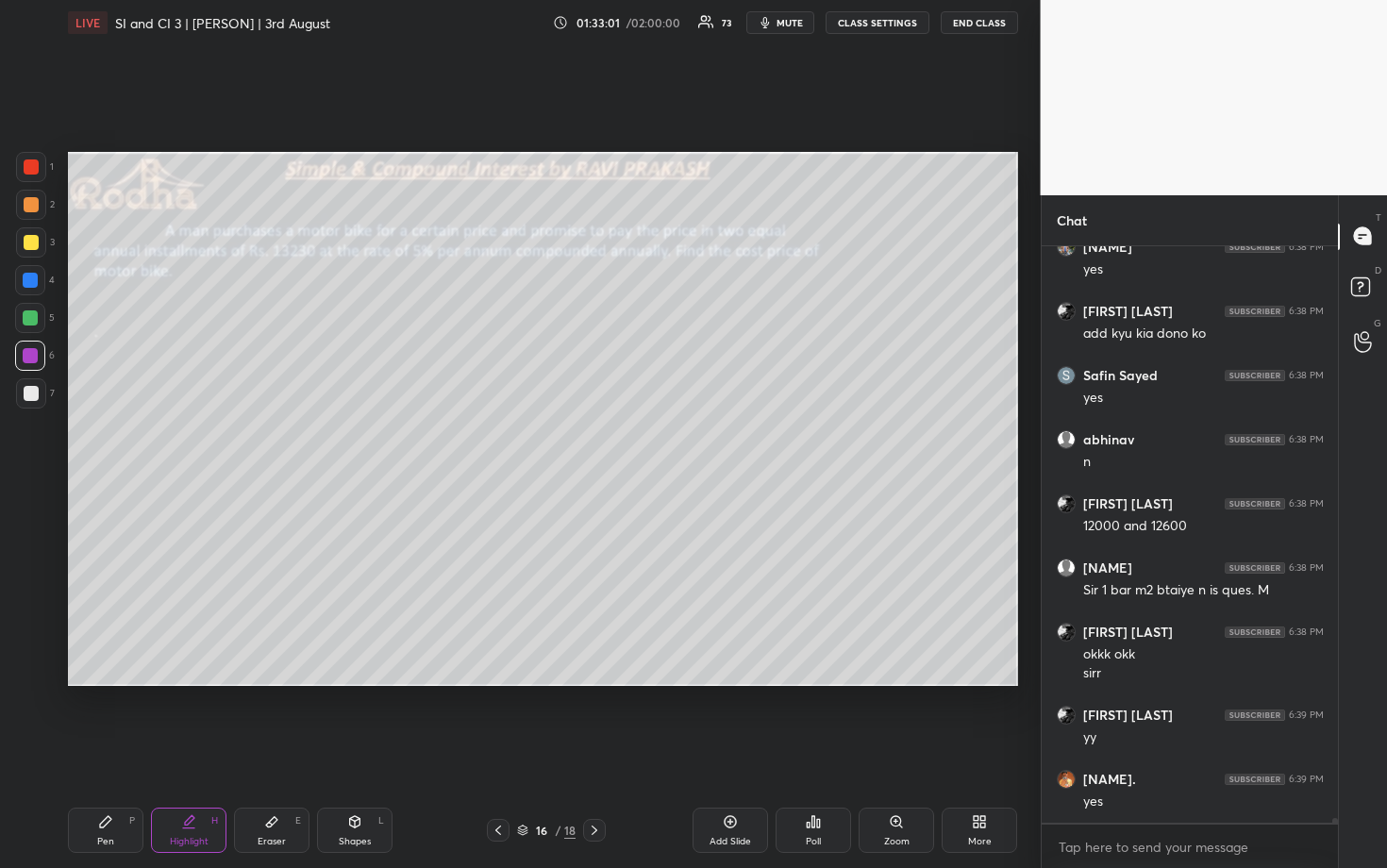 click on "Add Slide" at bounding box center [730, 842] 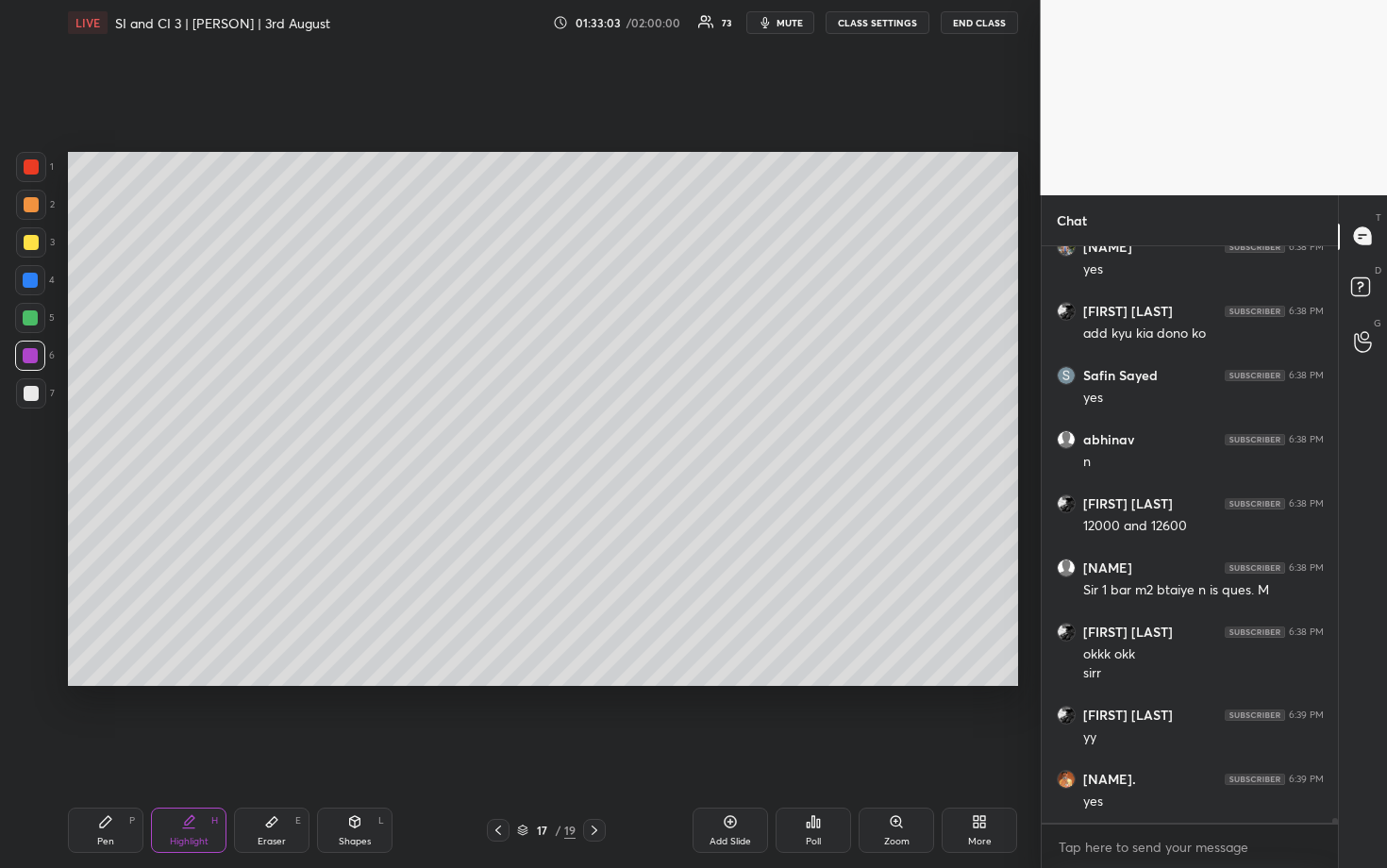 click at bounding box center [30, 318] 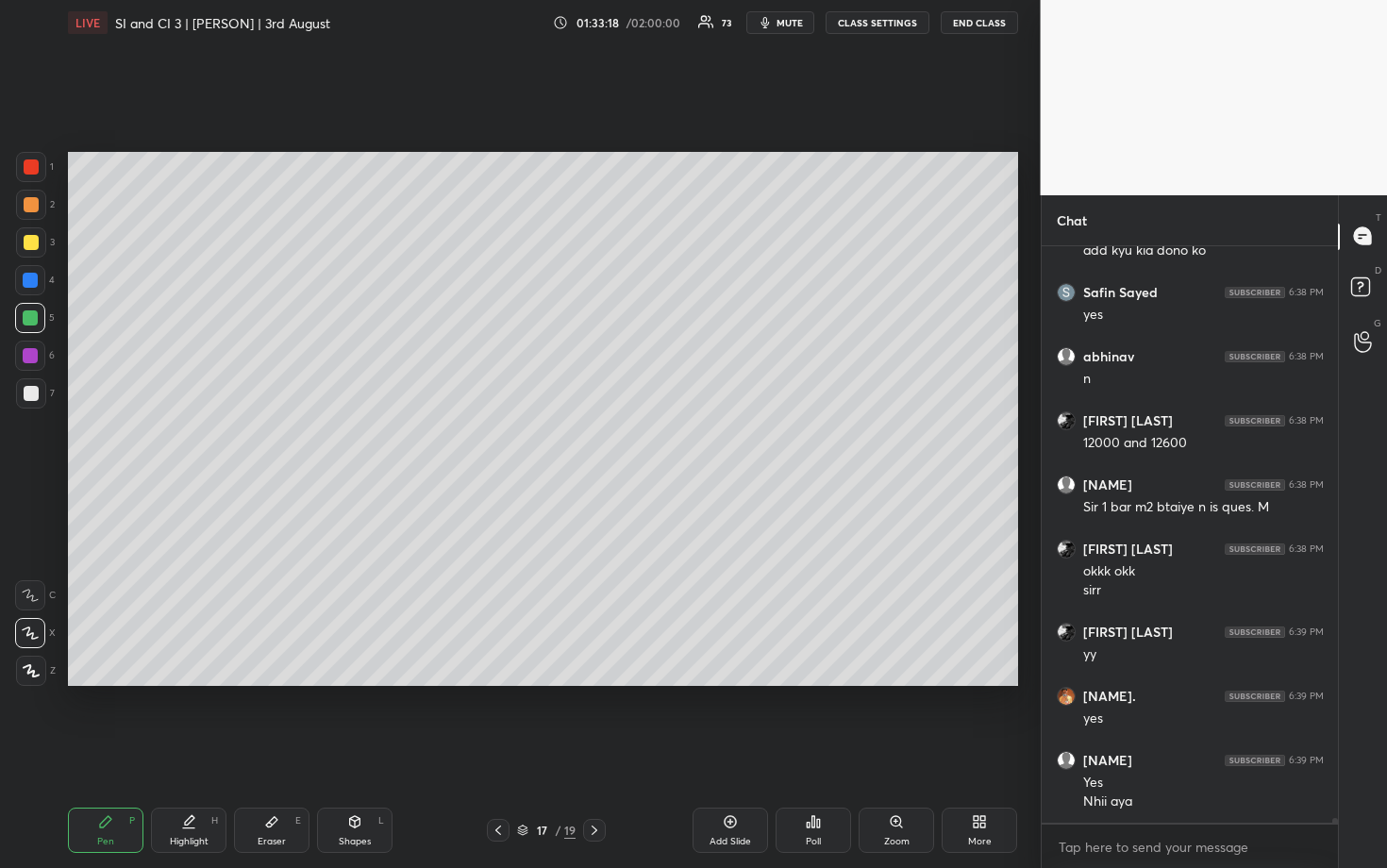 scroll, scrollTop: 75069, scrollLeft: 0, axis: vertical 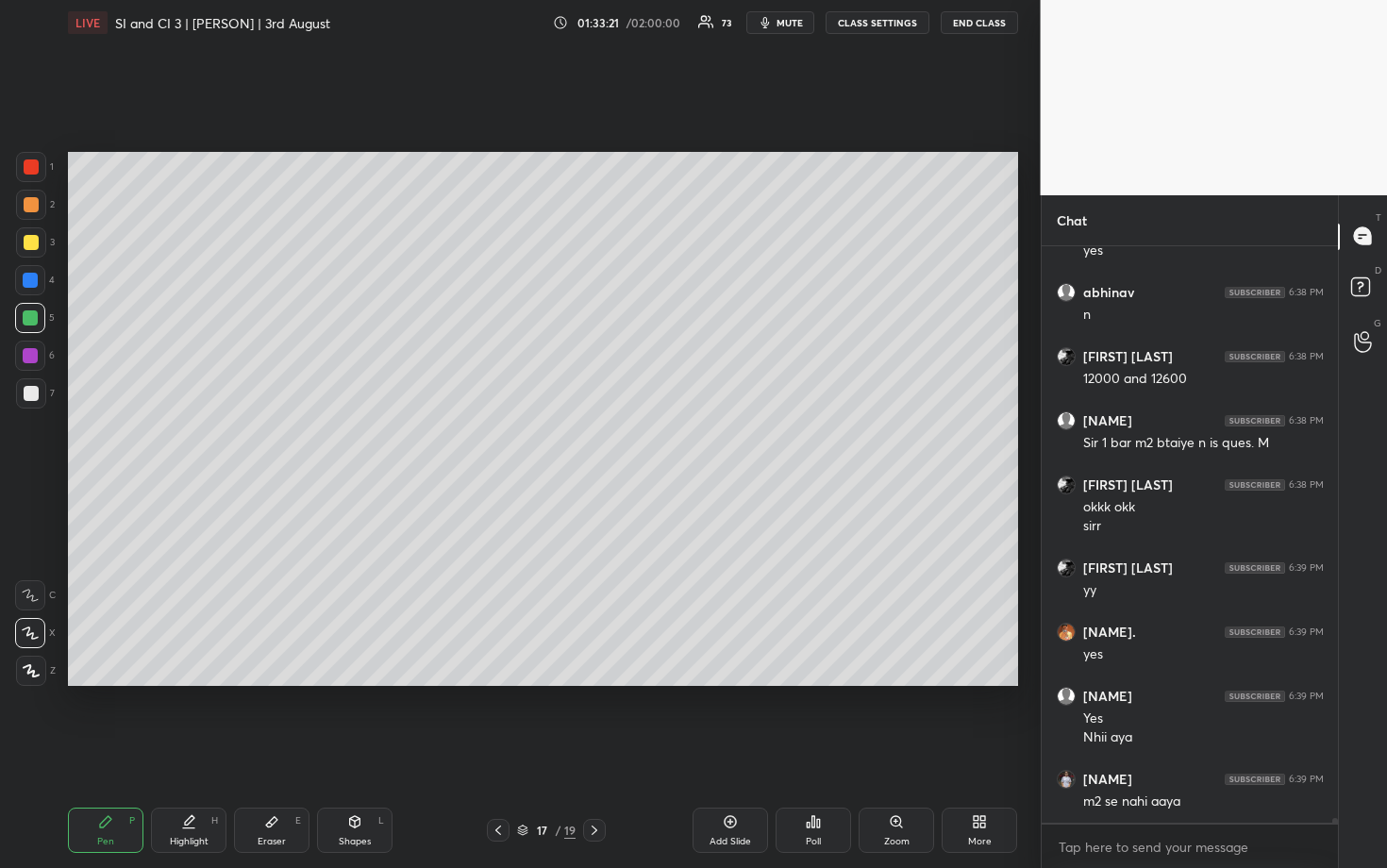 click at bounding box center [31, 205] 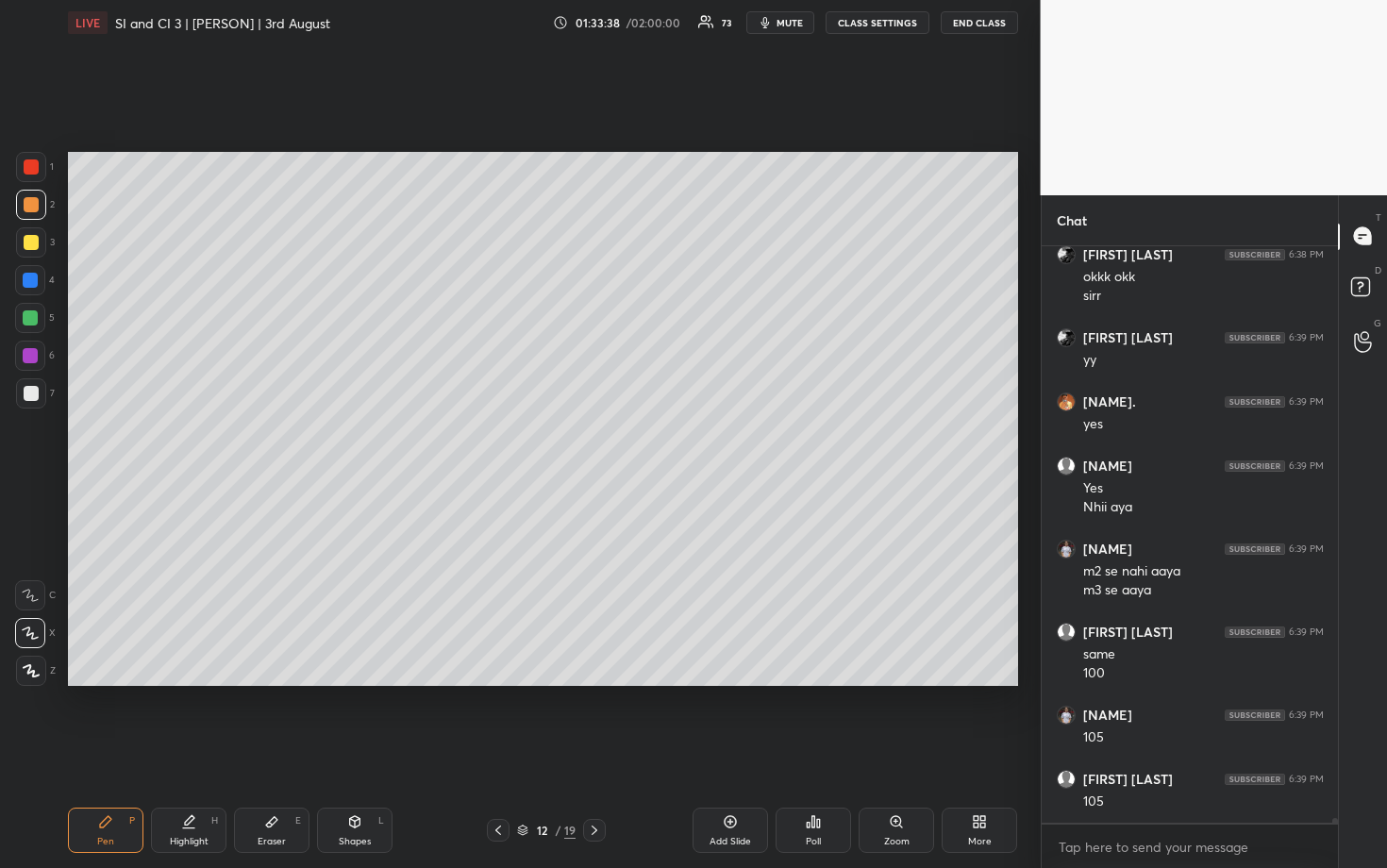 scroll, scrollTop: 75363, scrollLeft: 0, axis: vertical 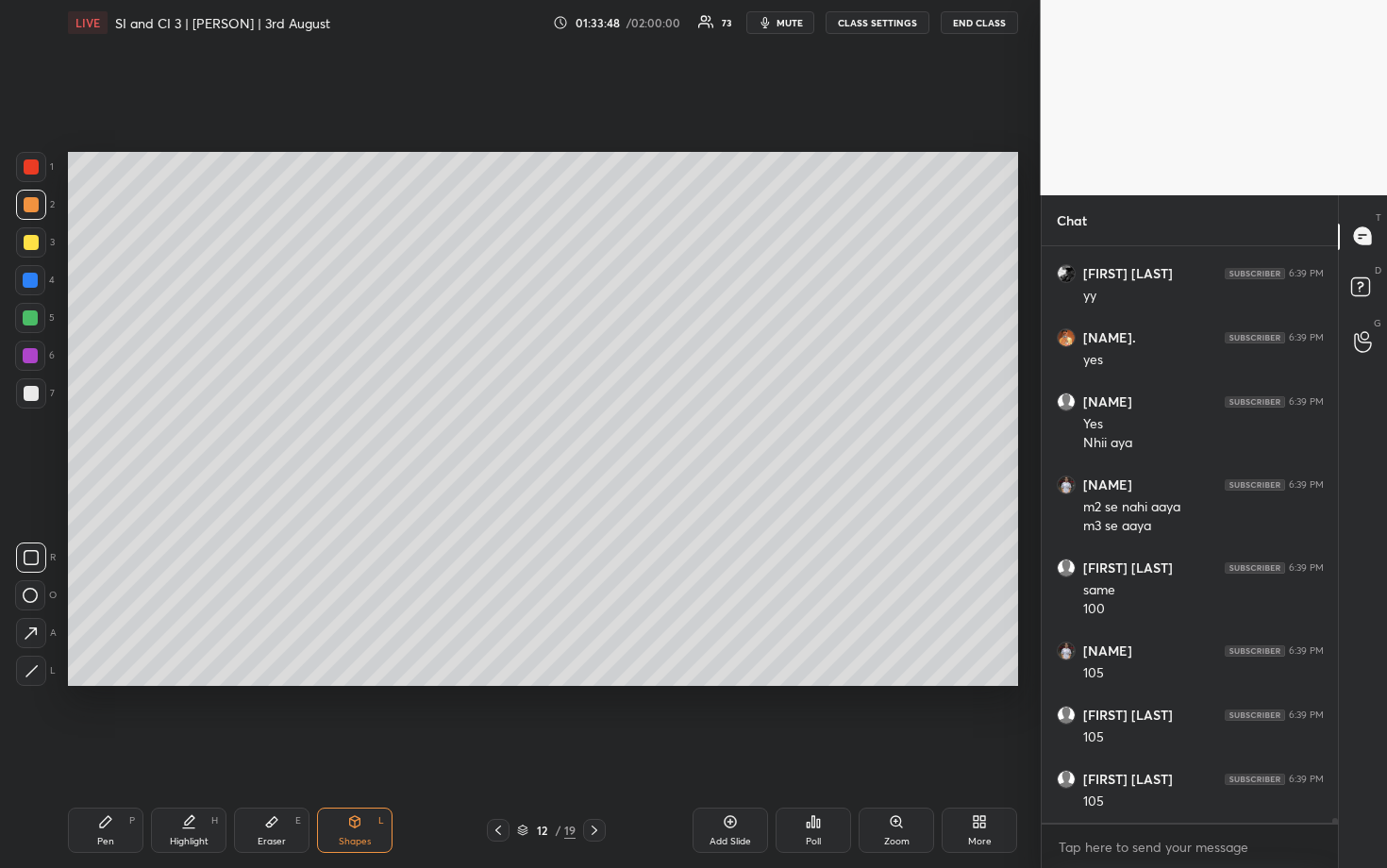 click at bounding box center [30, 356] 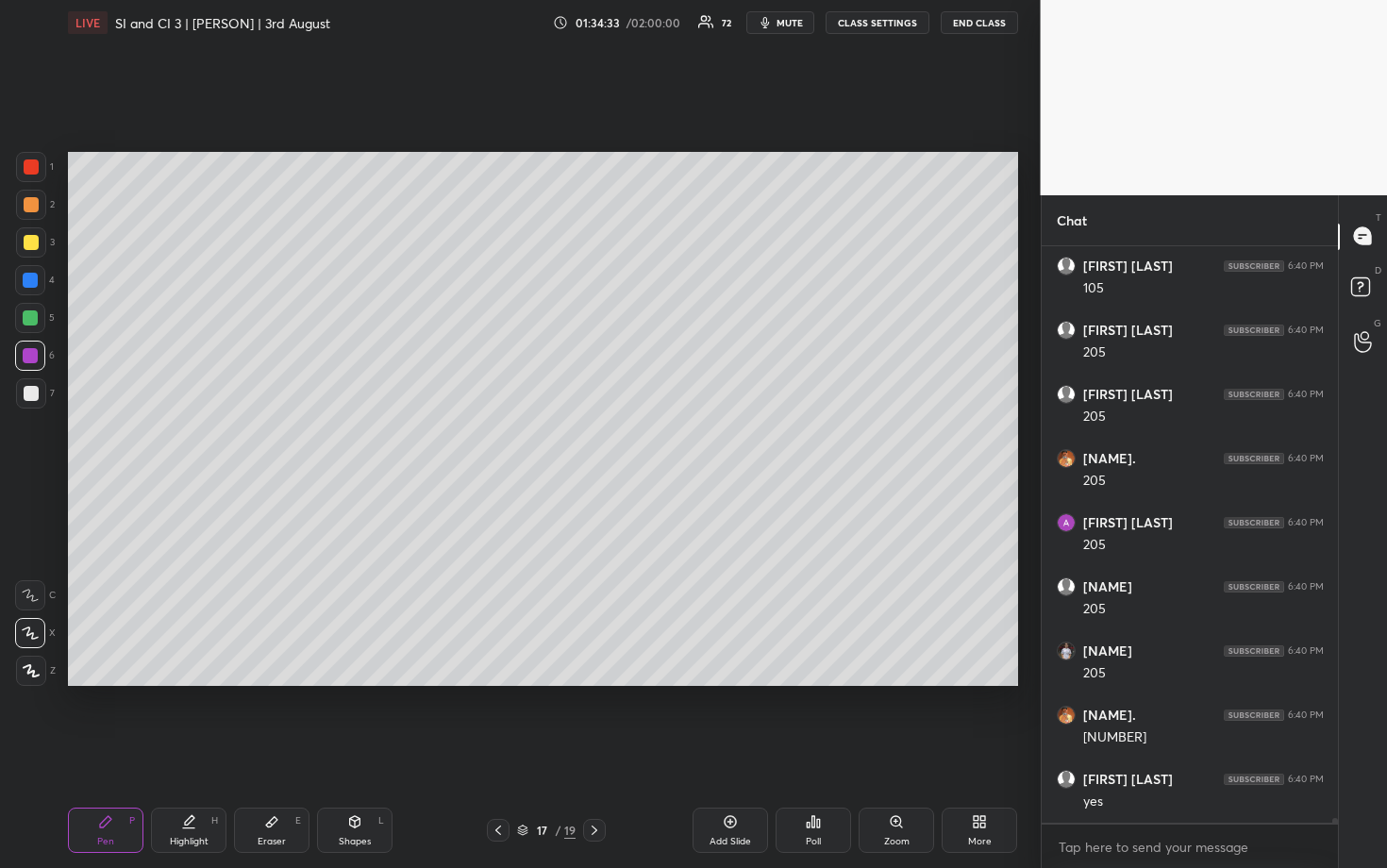 scroll, scrollTop: 76601, scrollLeft: 0, axis: vertical 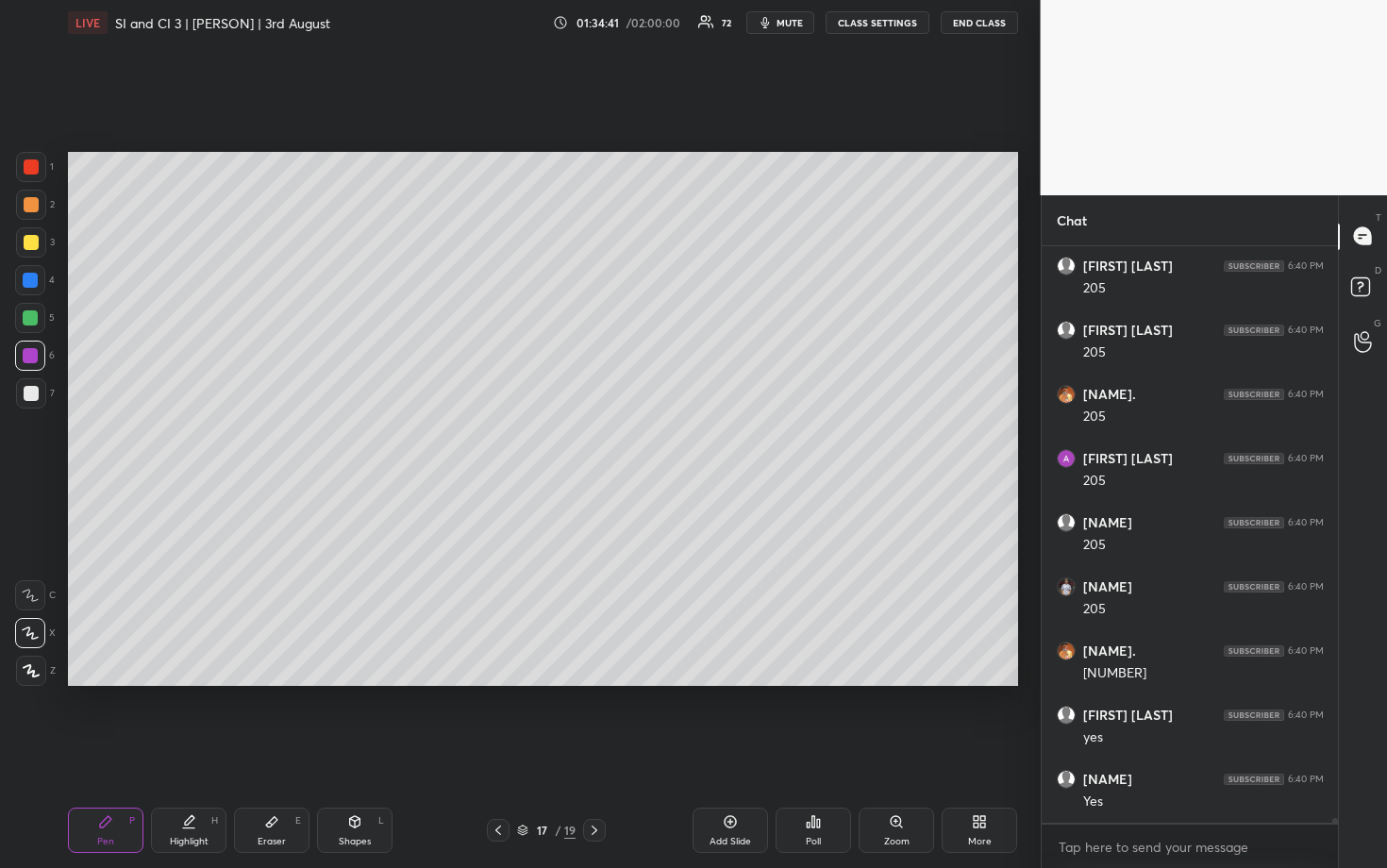 drag, startPoint x: 34, startPoint y: 310, endPoint x: 53, endPoint y: 310, distance: 19 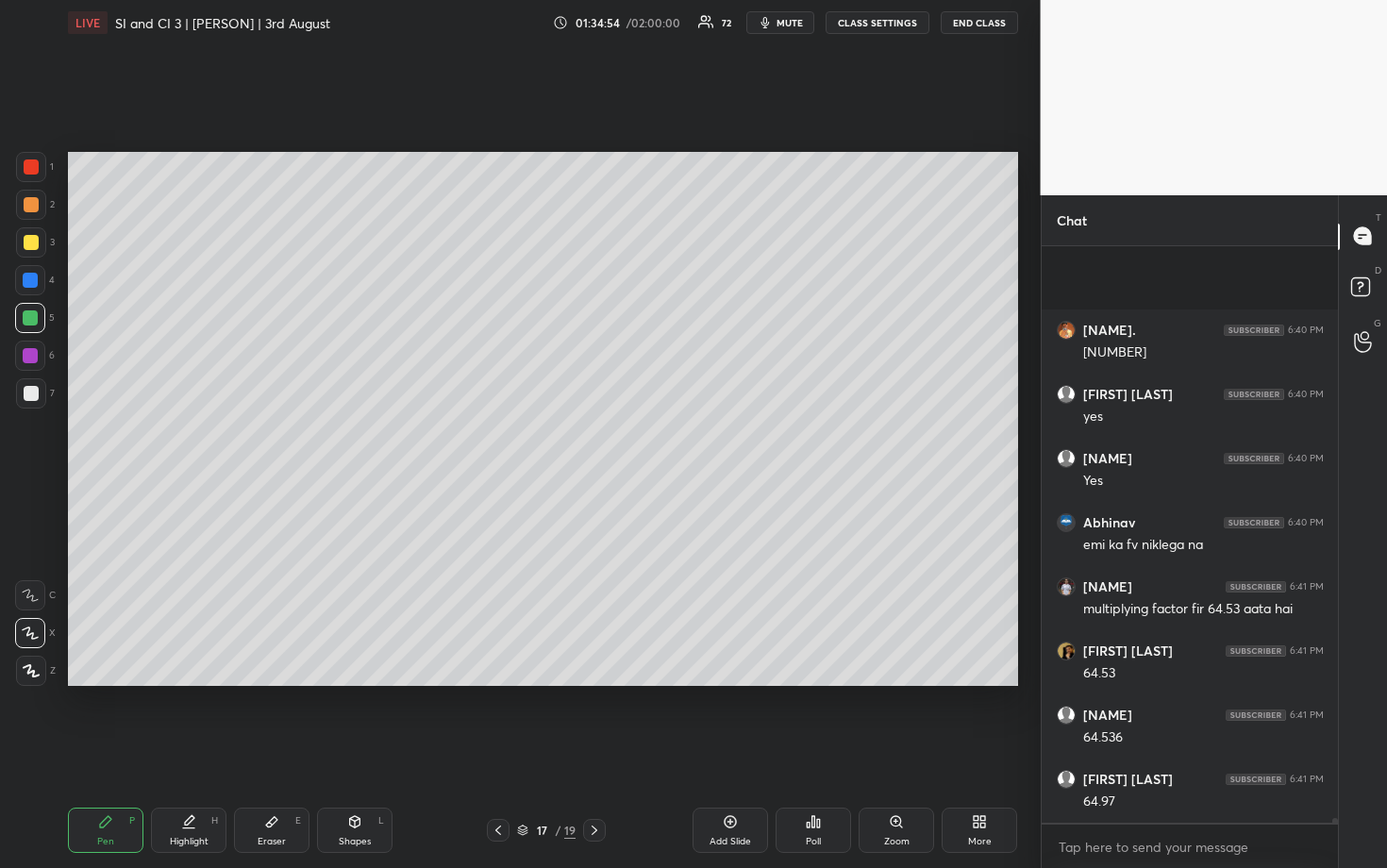 scroll, scrollTop: 77067, scrollLeft: 0, axis: vertical 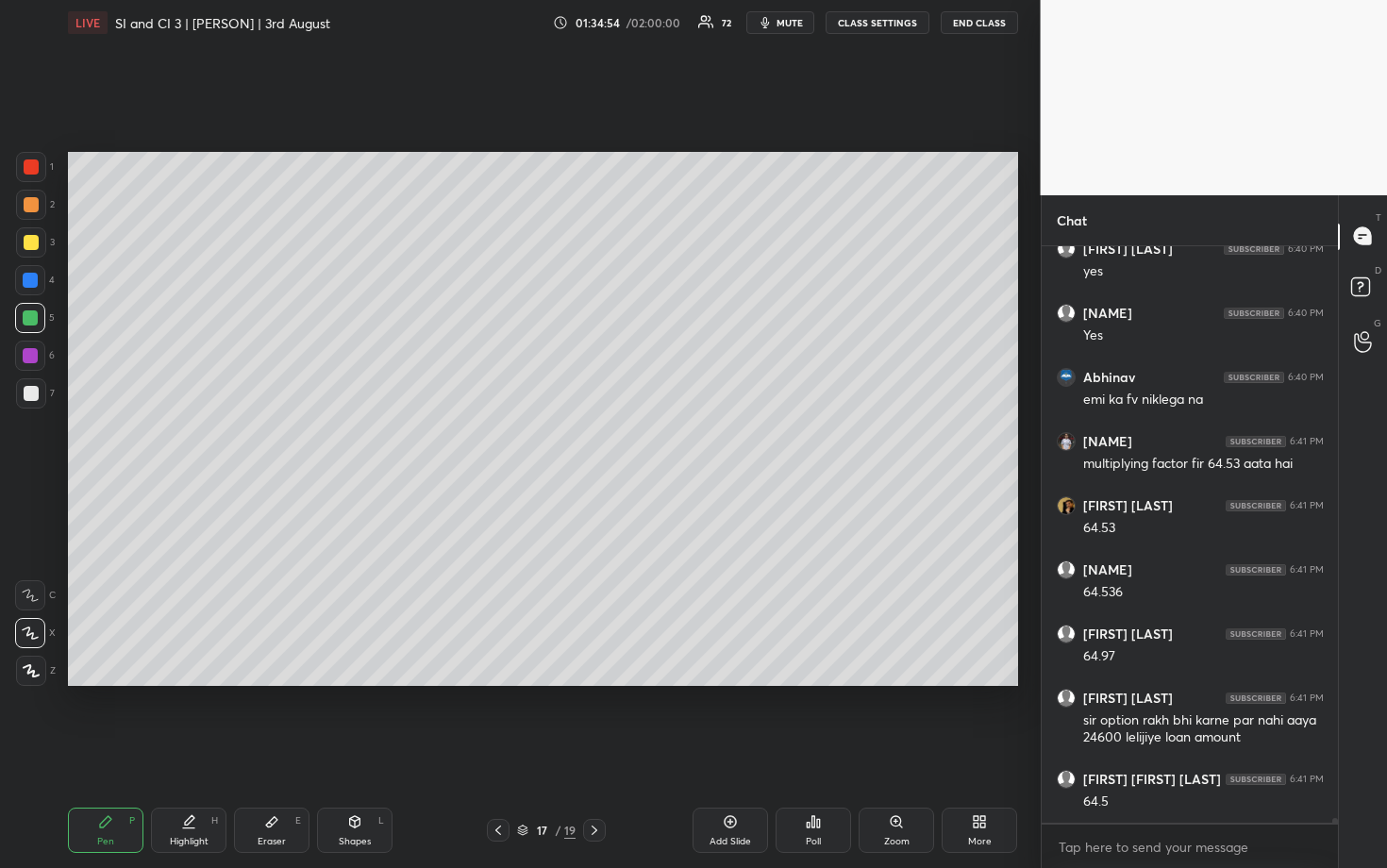 click 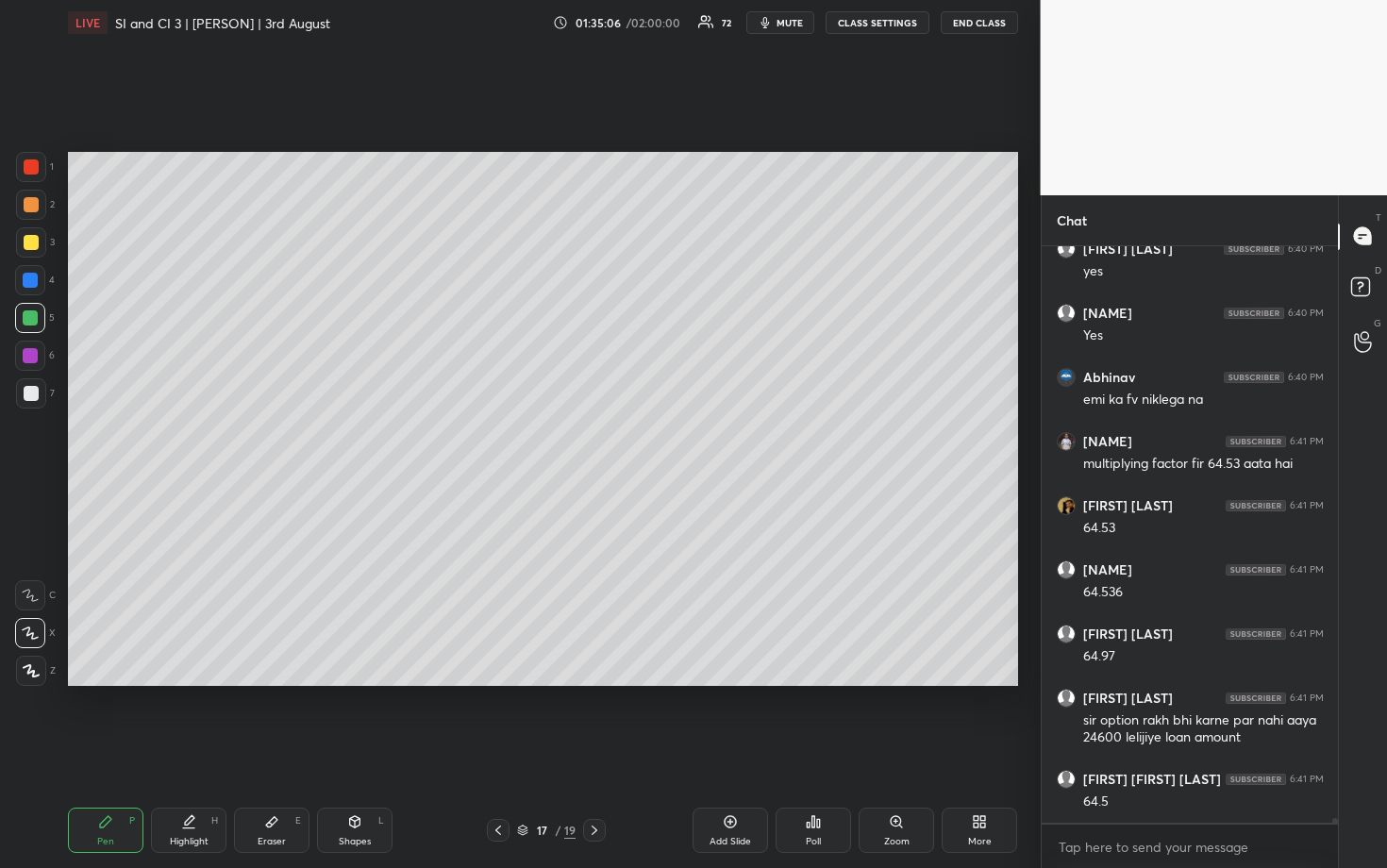 click at bounding box center [30, 280] 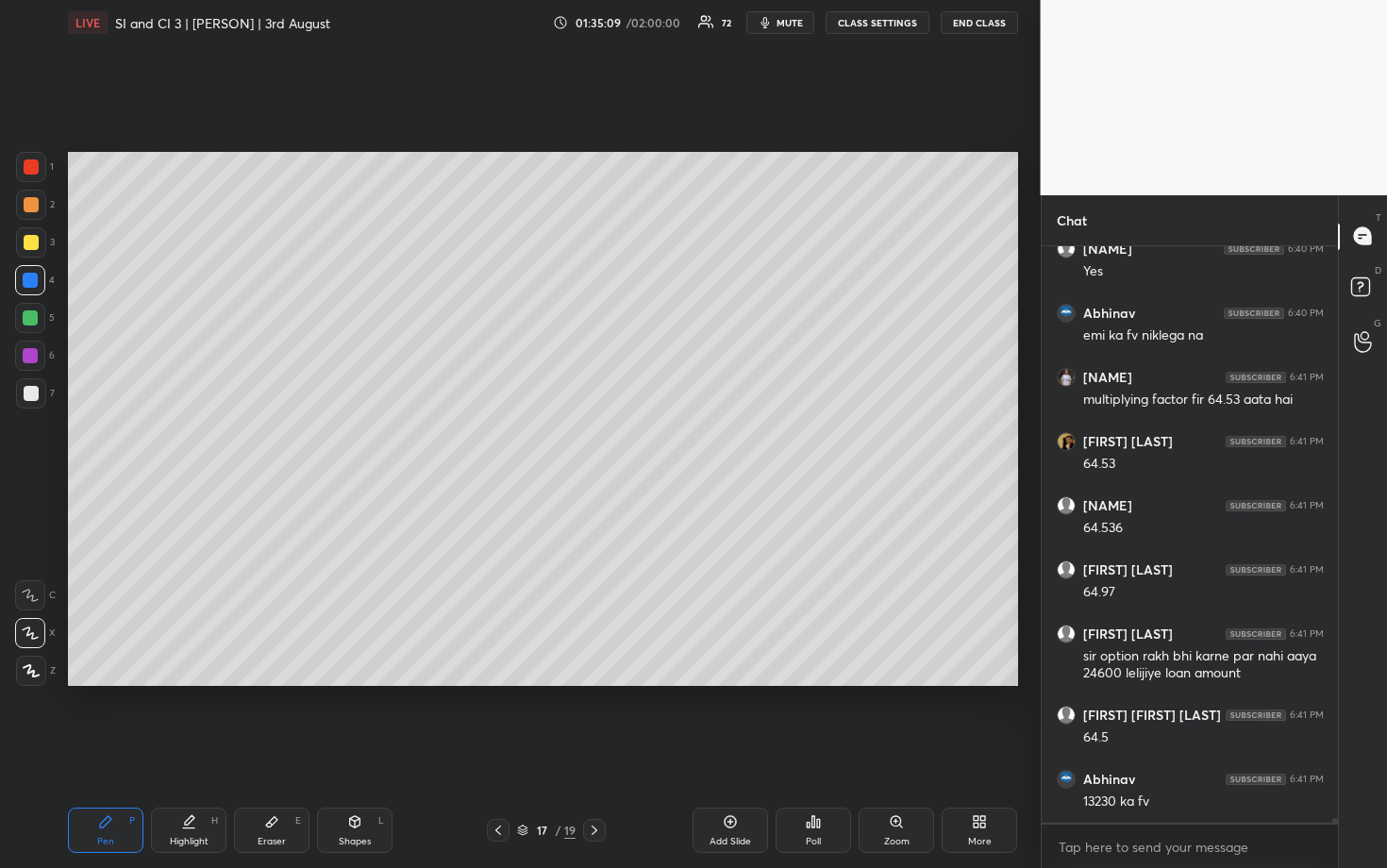 scroll, scrollTop: 77195, scrollLeft: 0, axis: vertical 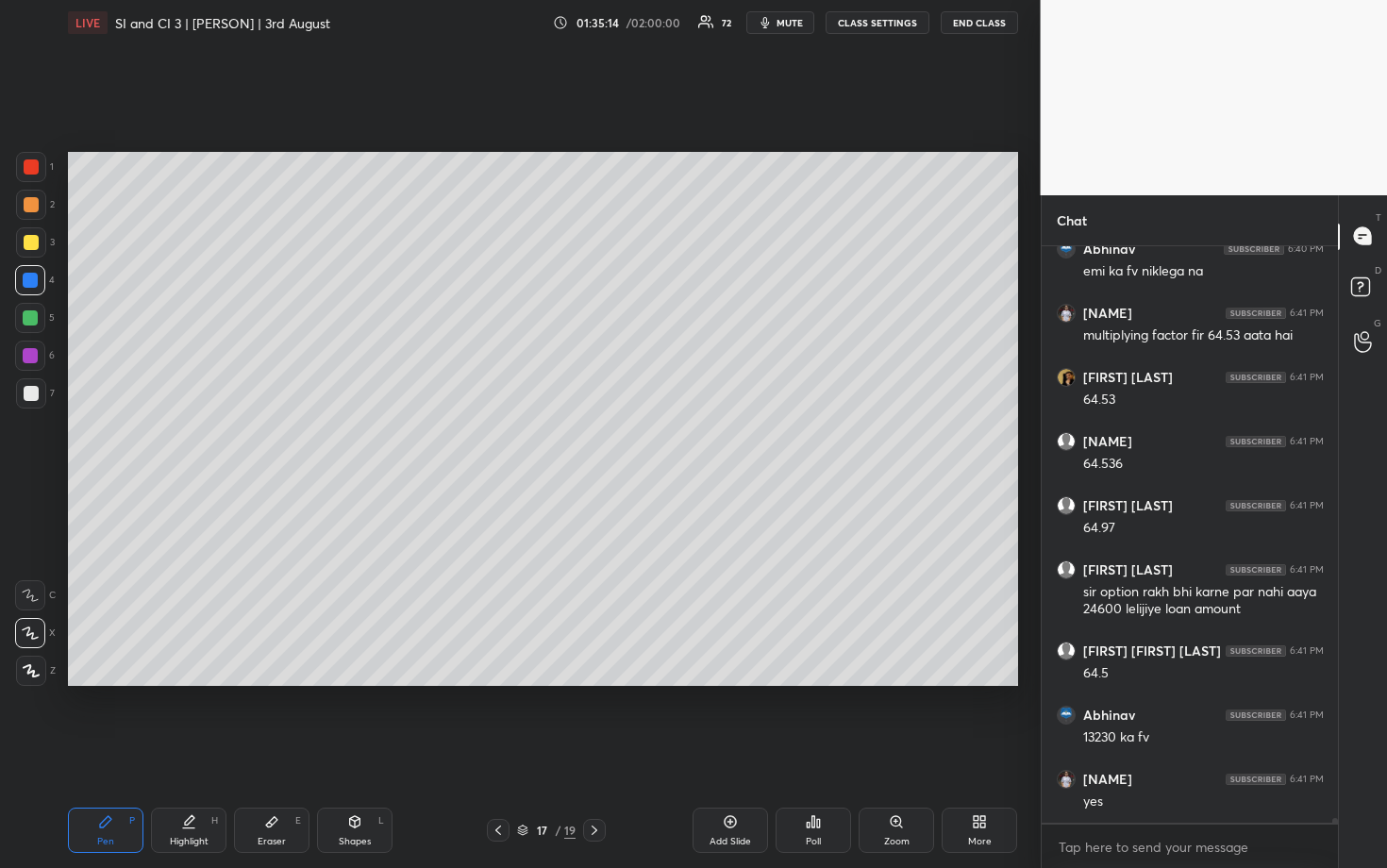 click at bounding box center (30, 318) 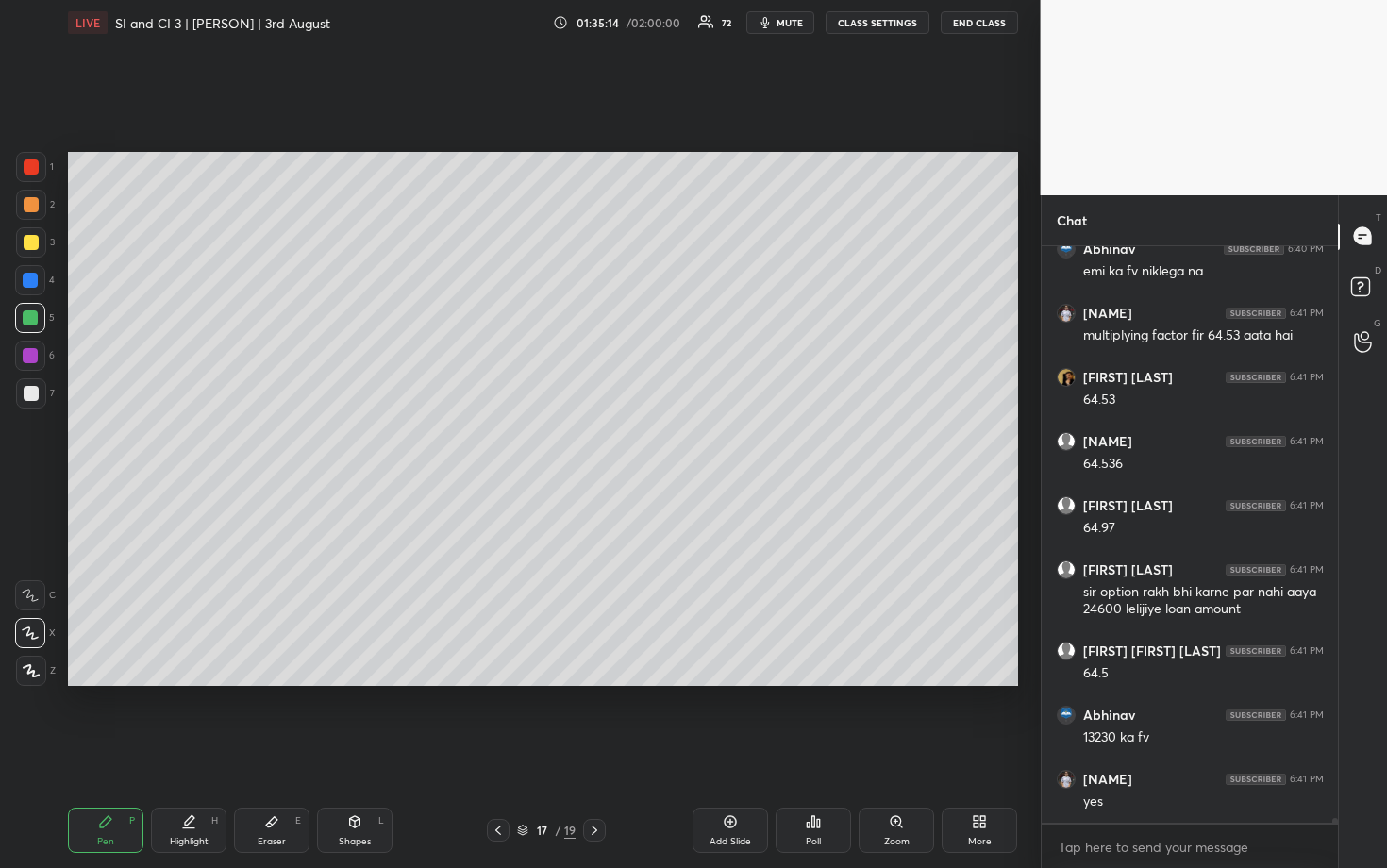 click at bounding box center [31, 393] 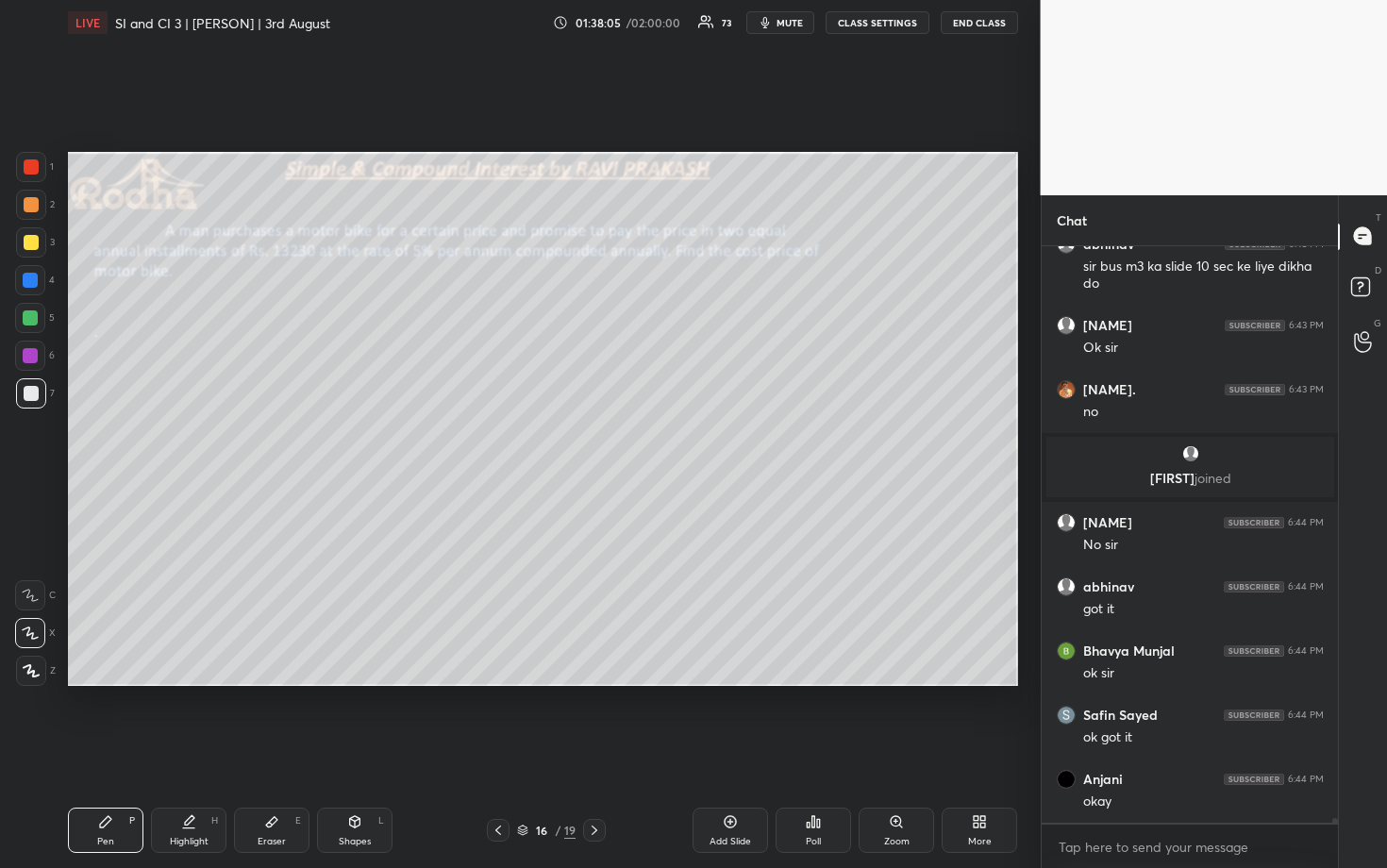 scroll, scrollTop: 77333, scrollLeft: 0, axis: vertical 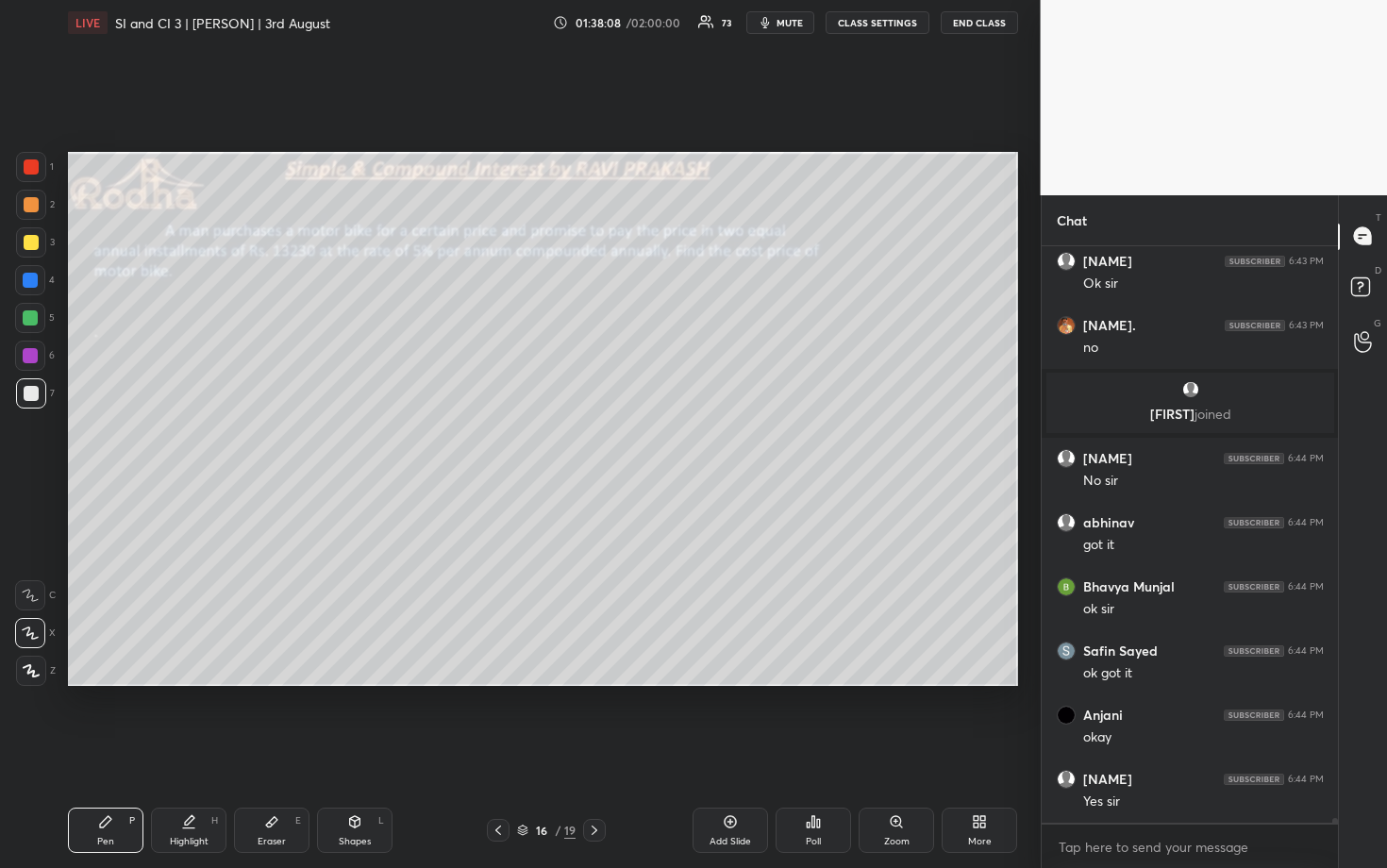drag, startPoint x: 36, startPoint y: 205, endPoint x: 56, endPoint y: 207, distance: 20.099751 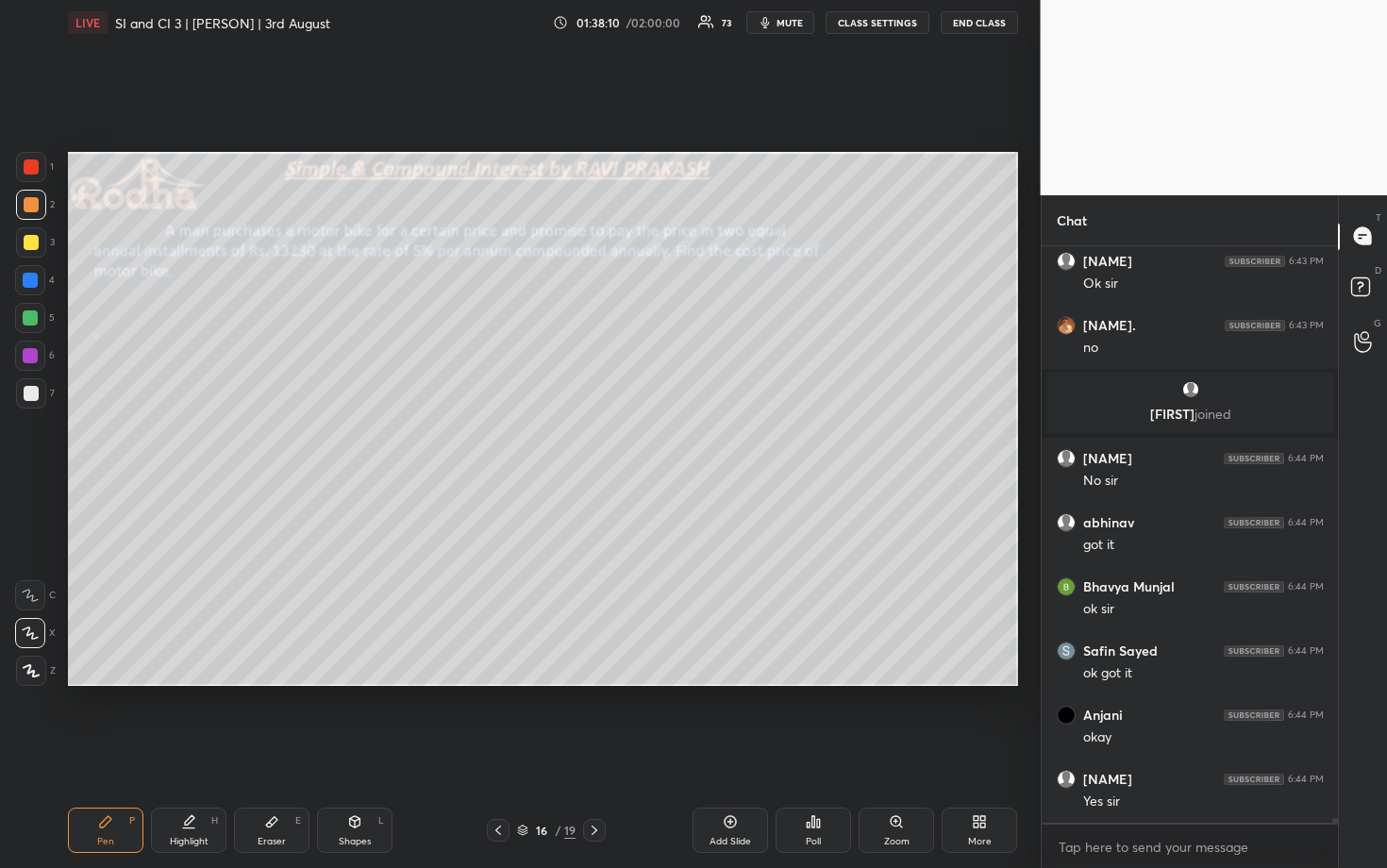 scroll, scrollTop: 77397, scrollLeft: 0, axis: vertical 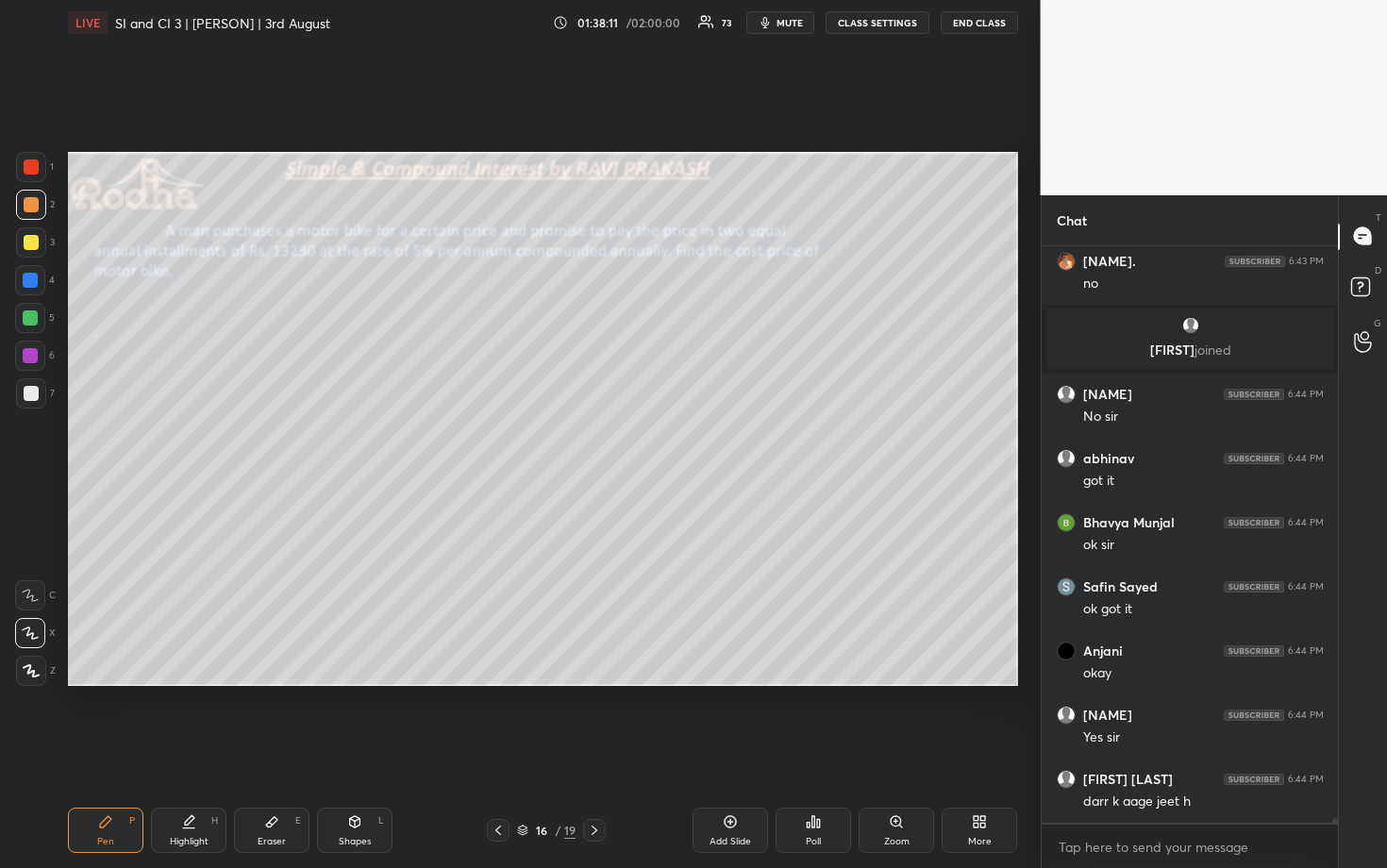 click at bounding box center [31, 242] 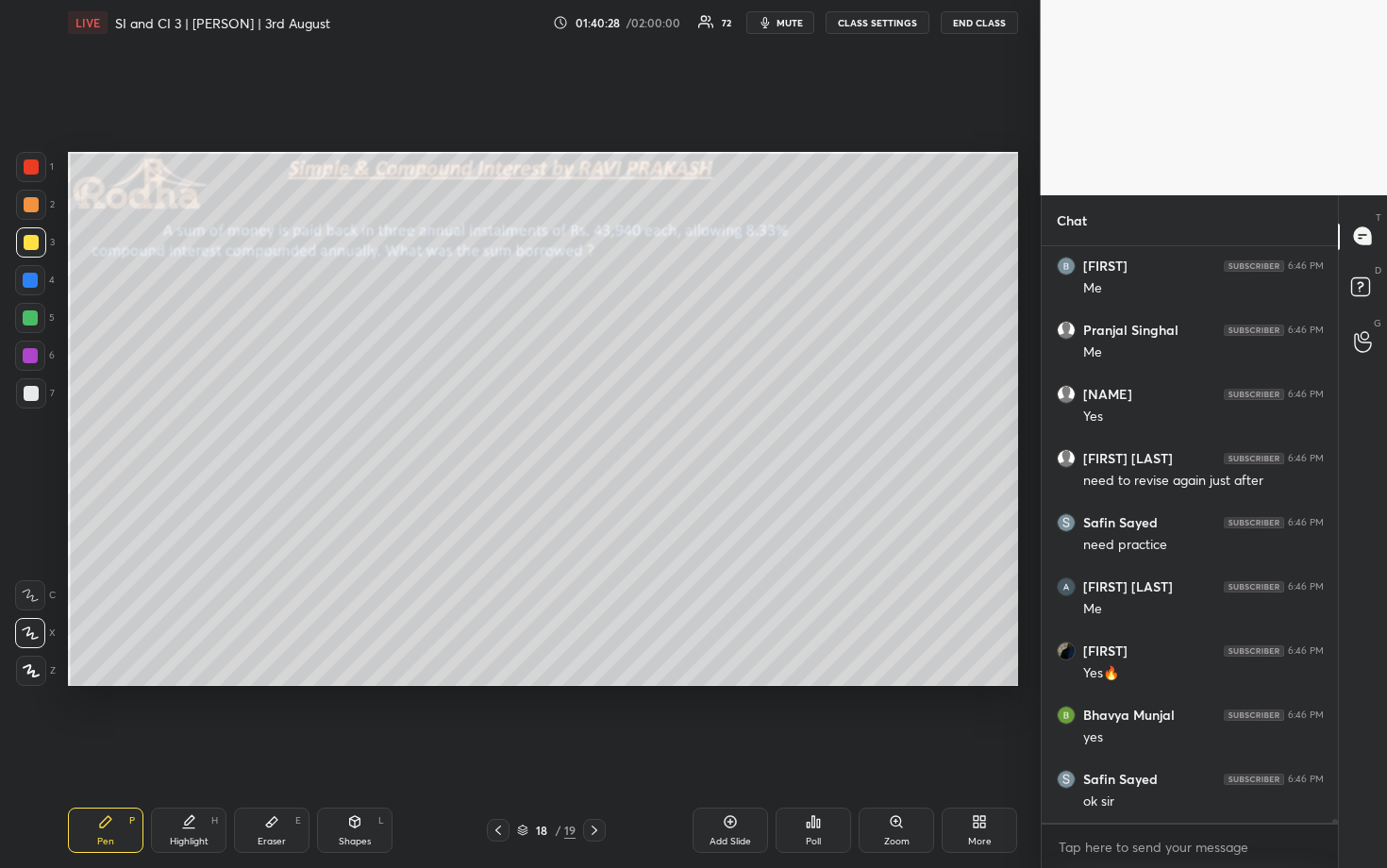 scroll, scrollTop: 79788, scrollLeft: 0, axis: vertical 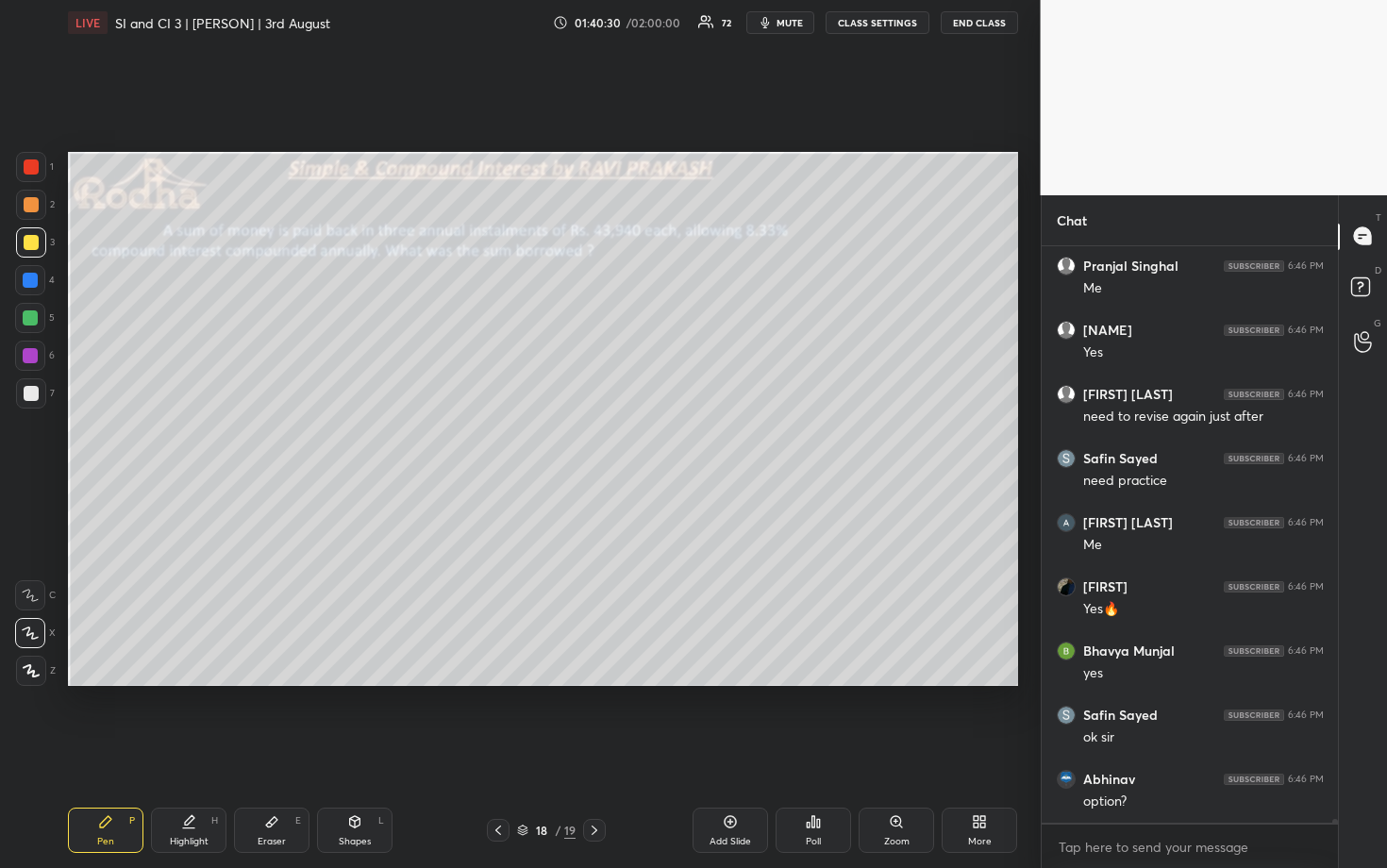 click 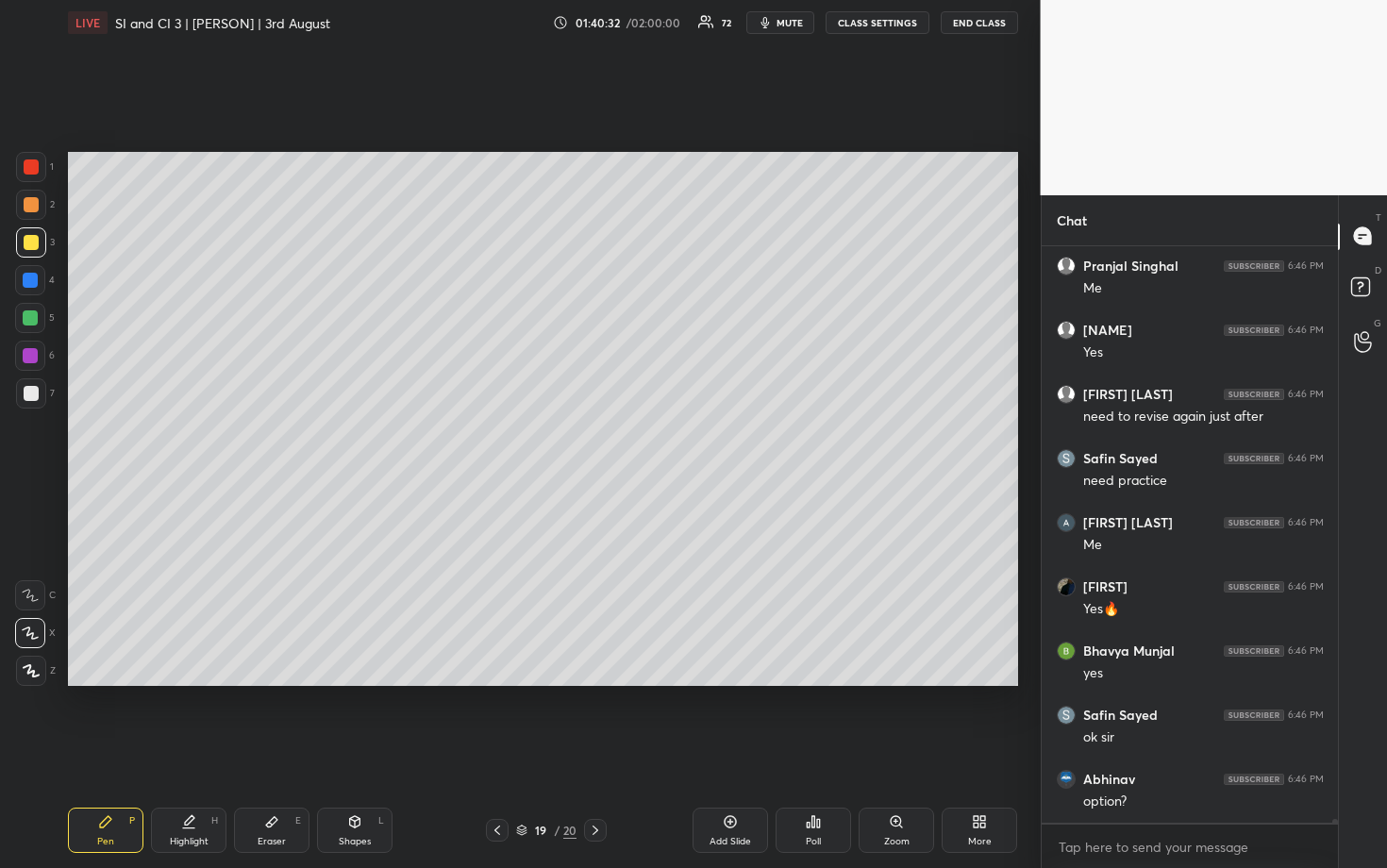 click at bounding box center (30, 318) 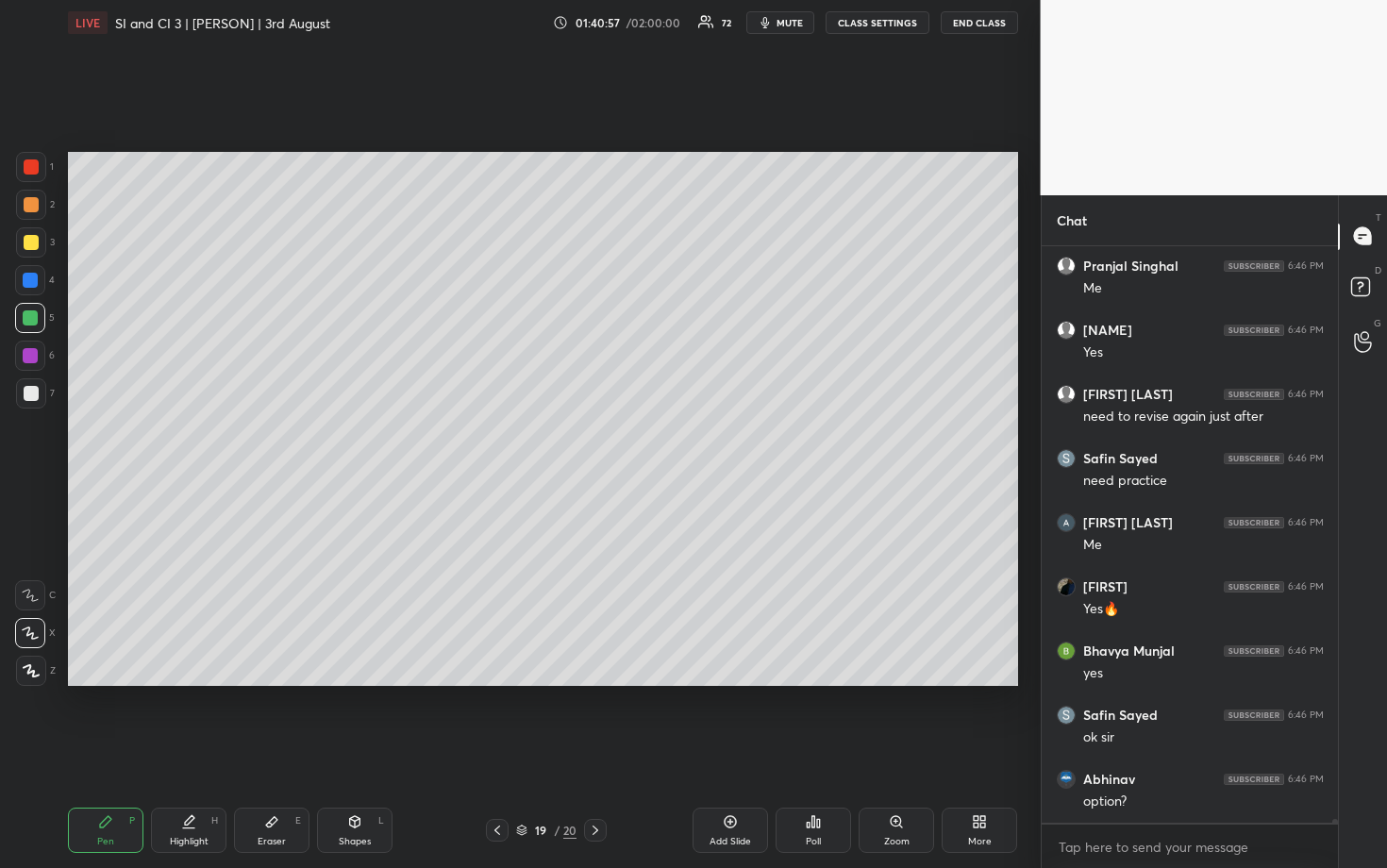 scroll, scrollTop: 79869, scrollLeft: 0, axis: vertical 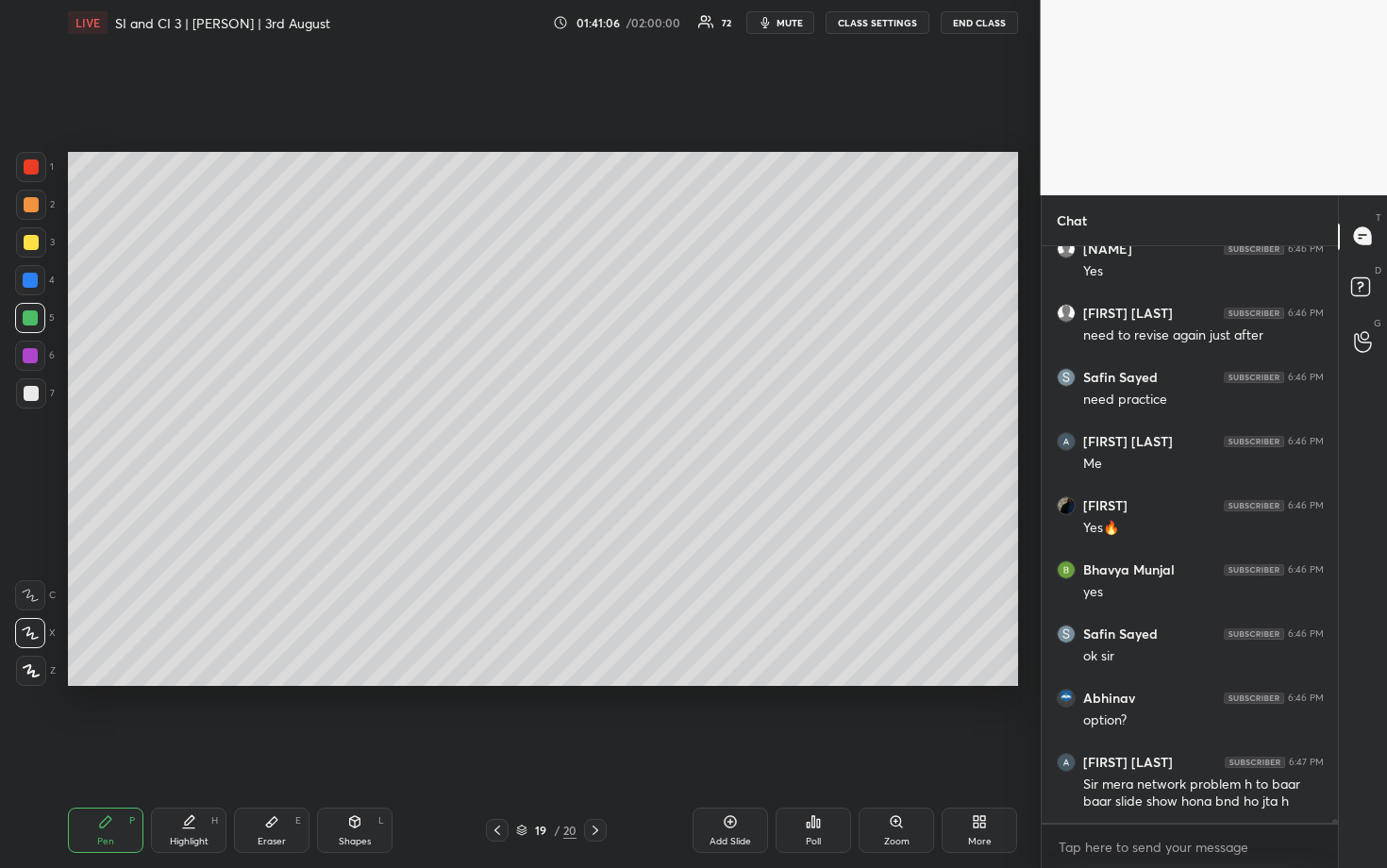 drag, startPoint x: 35, startPoint y: 205, endPoint x: 59, endPoint y: 210, distance: 24.515301 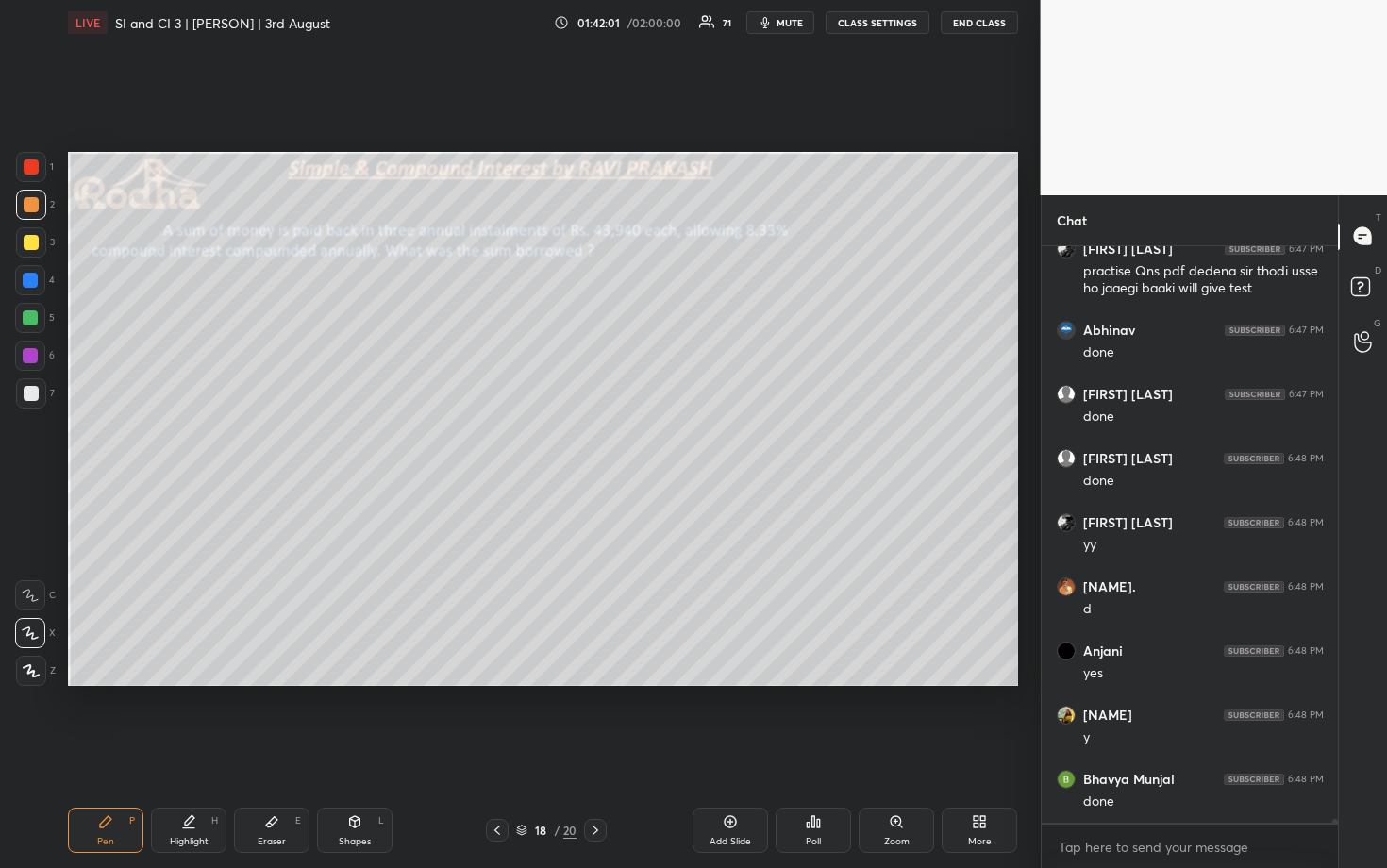 scroll, scrollTop: 80592, scrollLeft: 0, axis: vertical 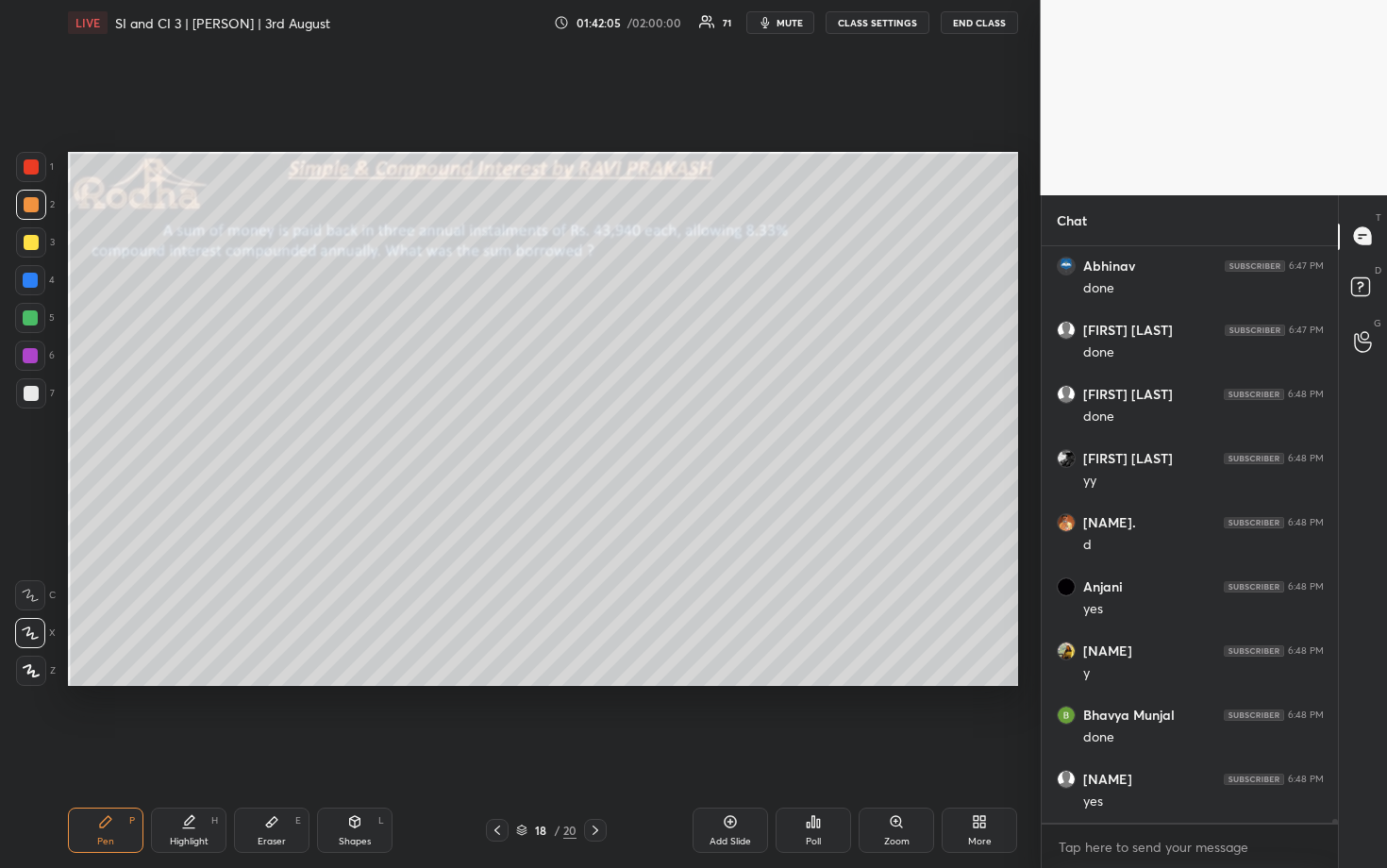 click on "Poll" at bounding box center (813, 842) 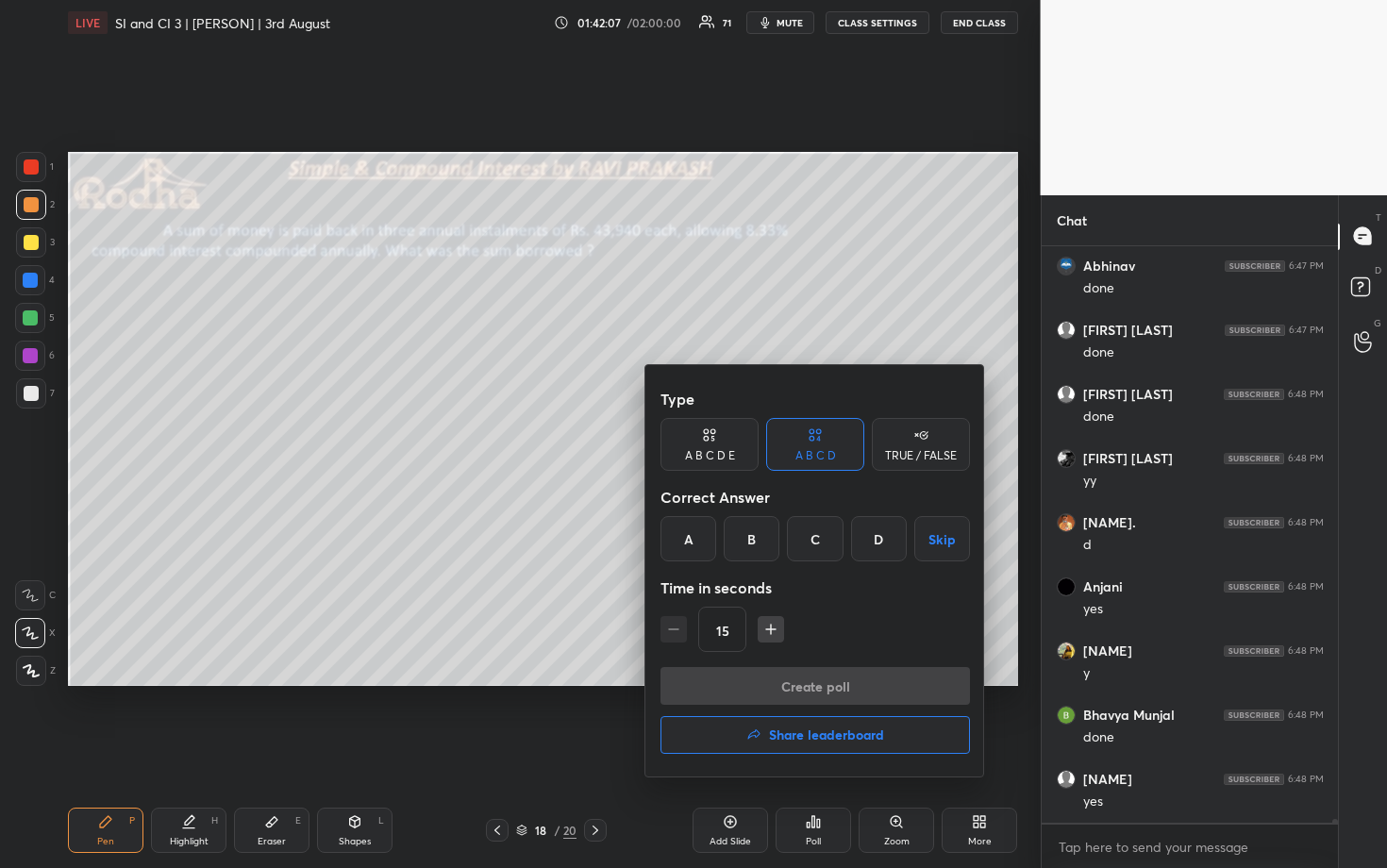 drag, startPoint x: 752, startPoint y: 538, endPoint x: 763, endPoint y: 548, distance: 14.86607 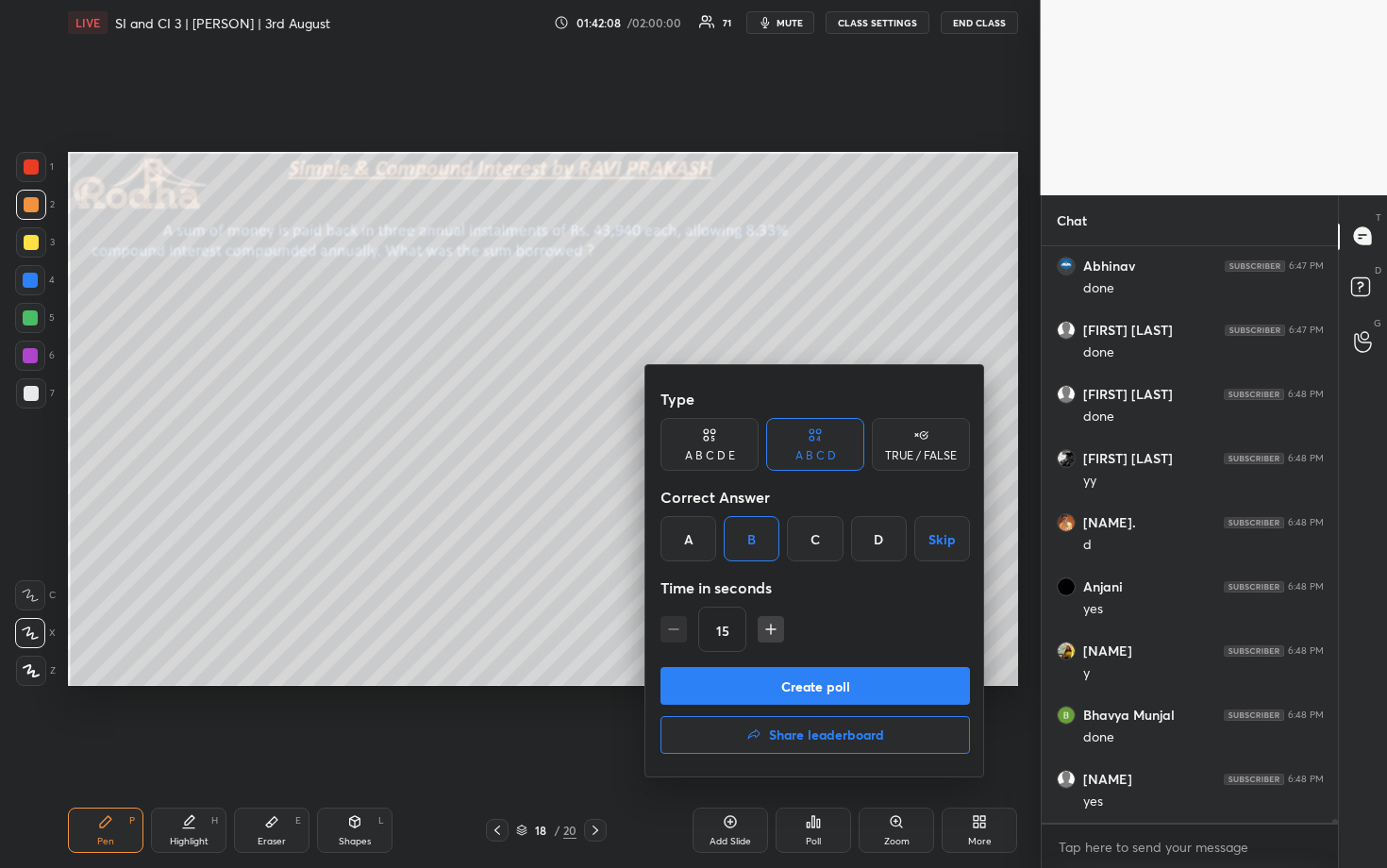 drag, startPoint x: 792, startPoint y: 685, endPoint x: 801, endPoint y: 678, distance: 11.401754 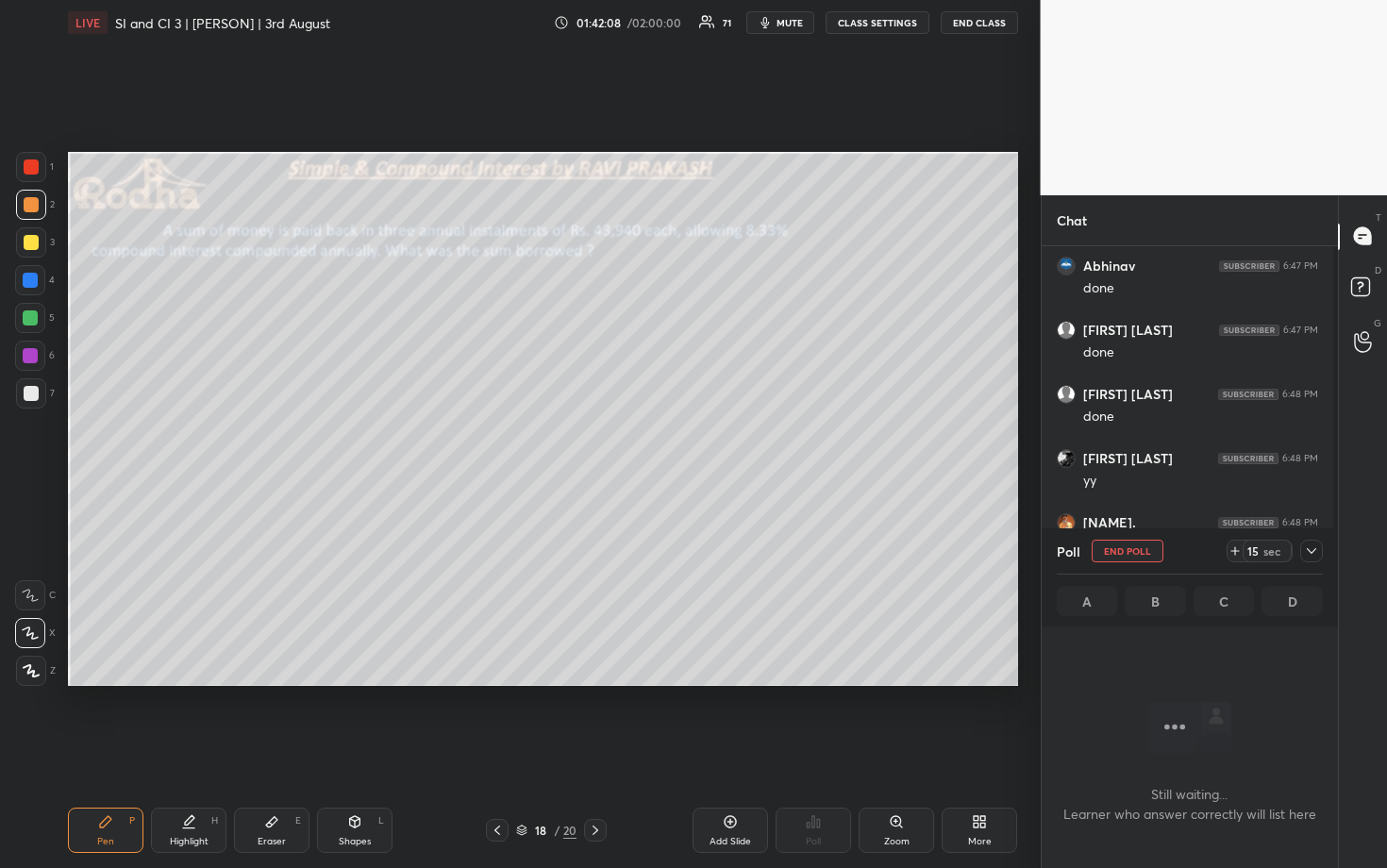 scroll, scrollTop: 548, scrollLeft: 285, axis: both 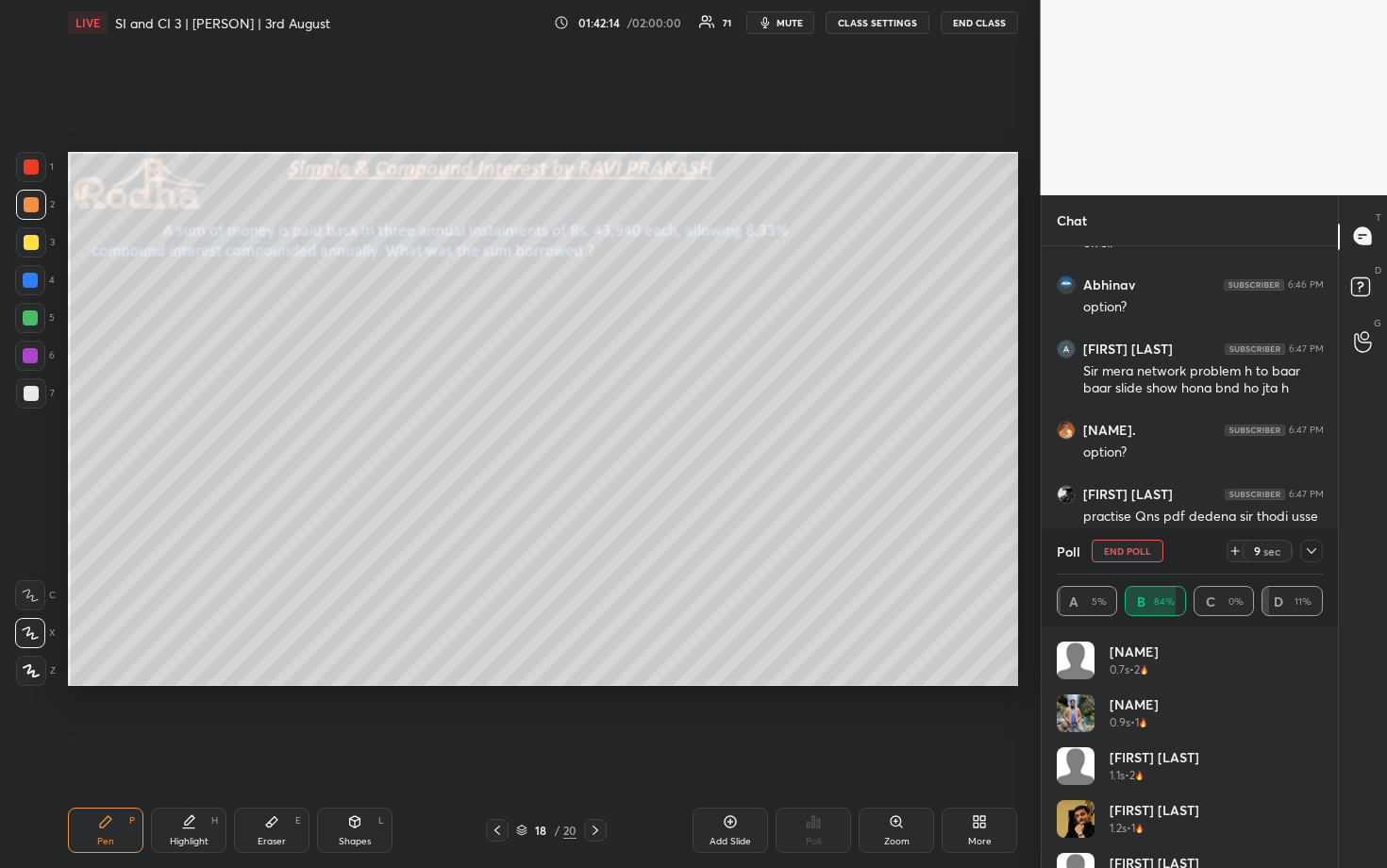 drag, startPoint x: 1322, startPoint y: 715, endPoint x: 1326, endPoint y: 758, distance: 43.18565 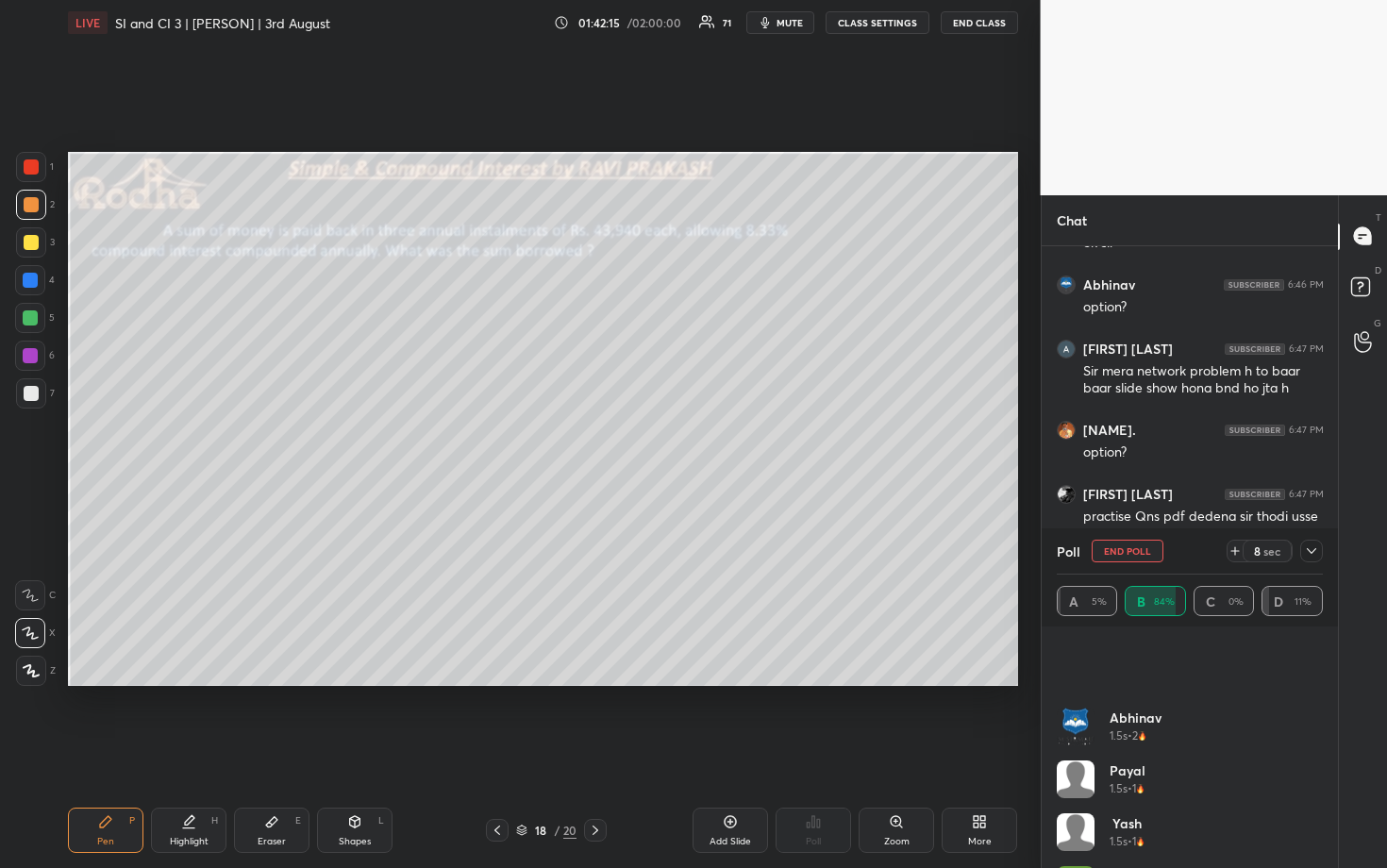 scroll, scrollTop: 396, scrollLeft: 0, axis: vertical 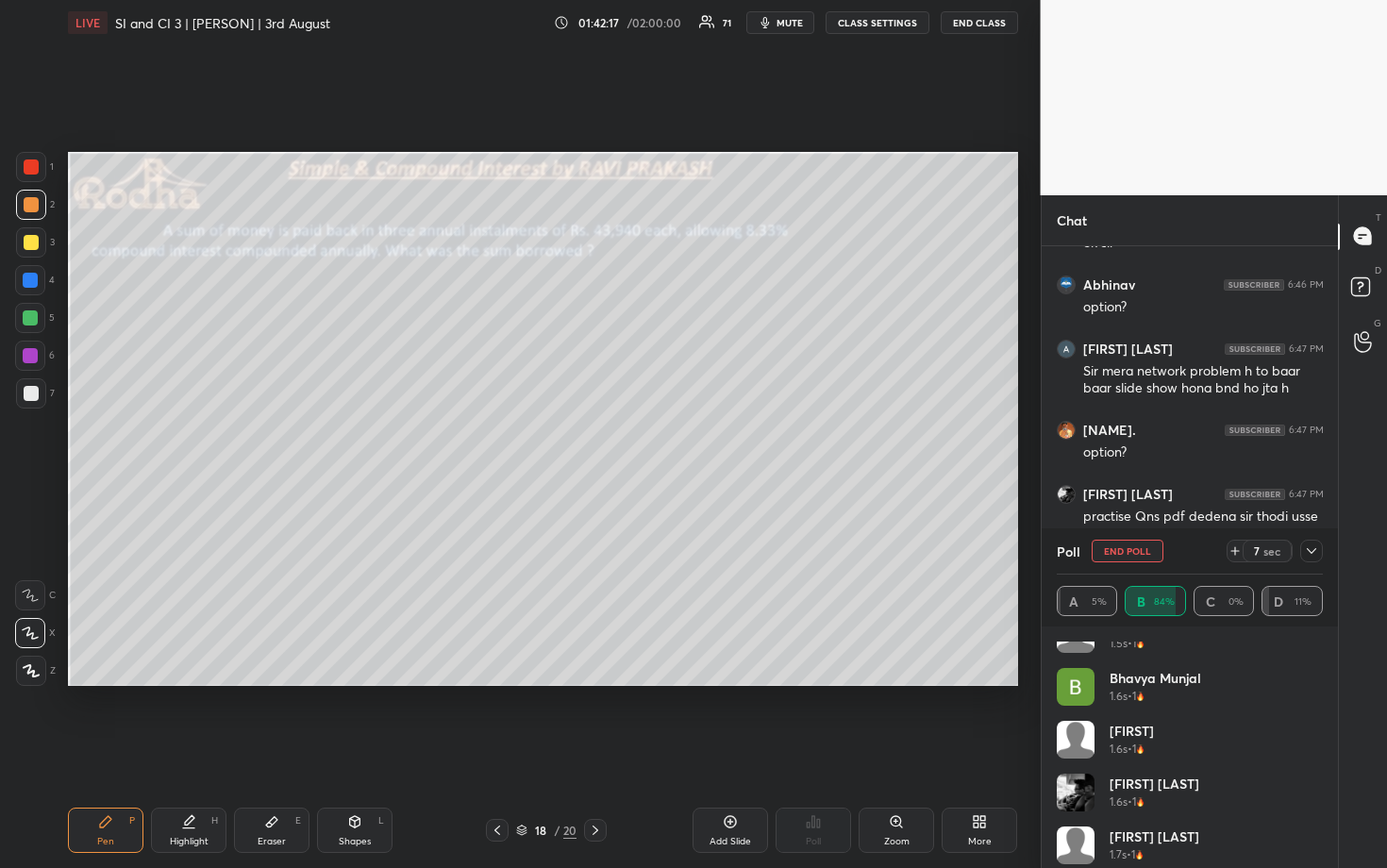 drag, startPoint x: 1322, startPoint y: 750, endPoint x: 1326, endPoint y: 776, distance: 26.305893 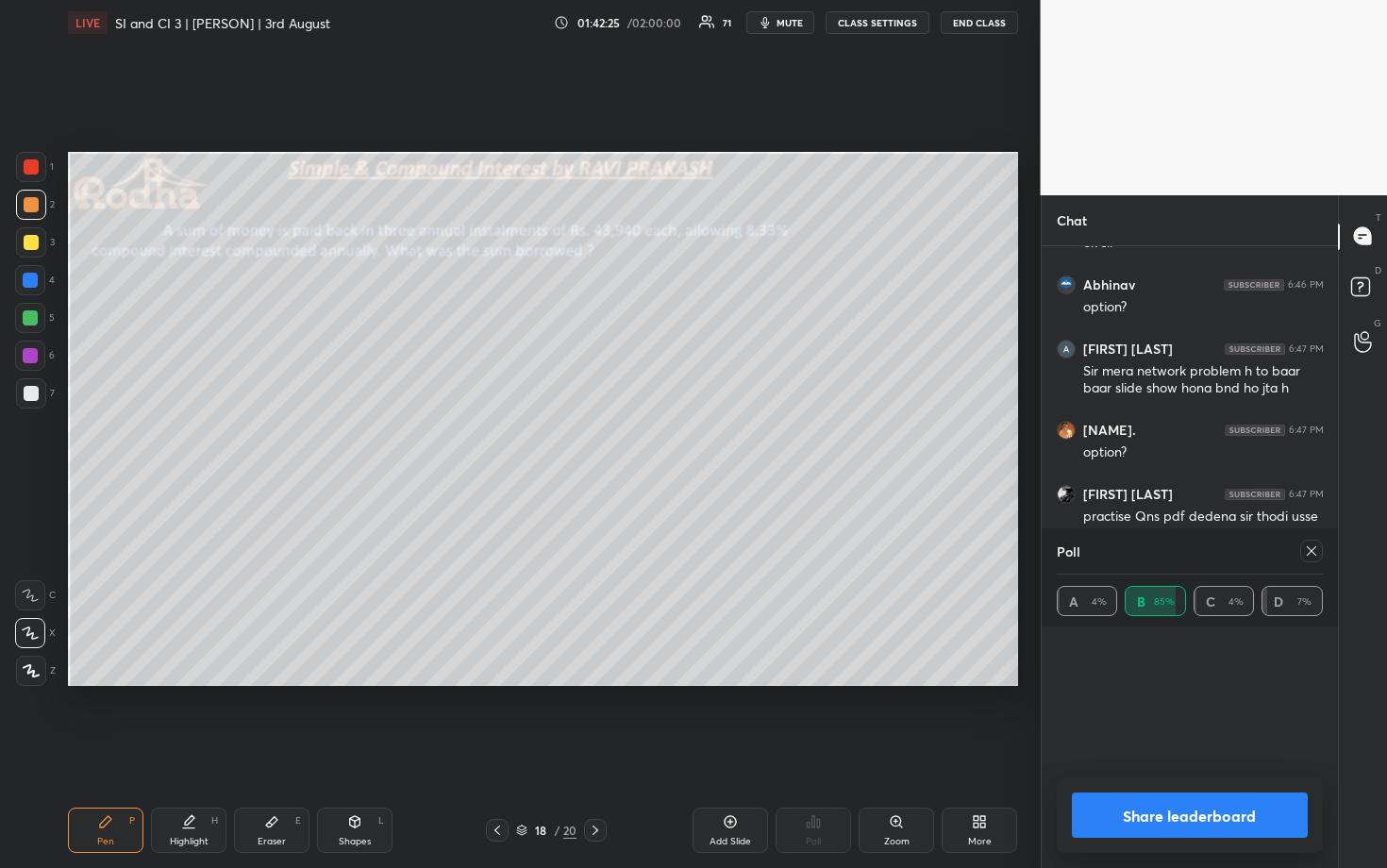 scroll, scrollTop: 6, scrollLeft: 0, axis: vertical 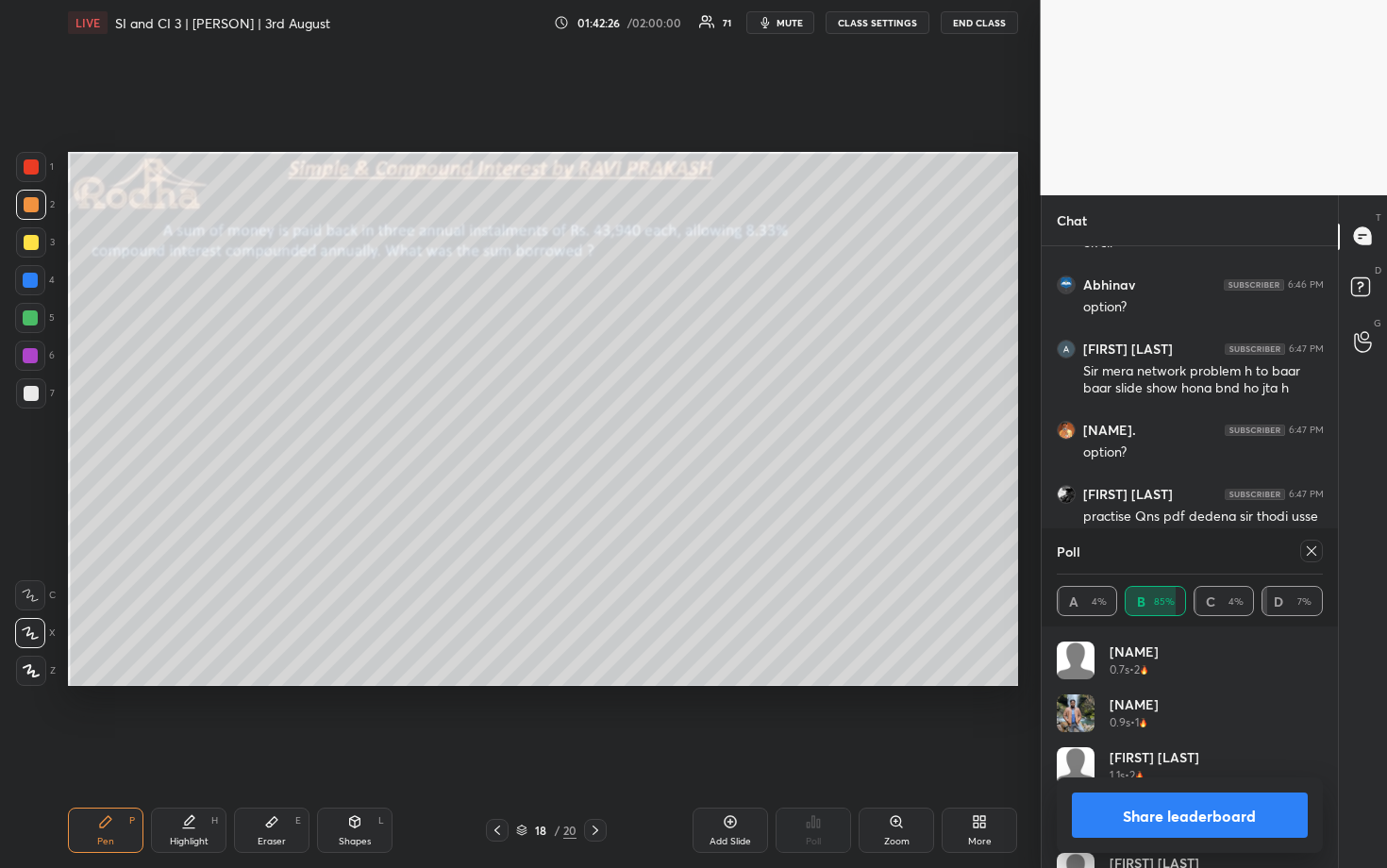 click 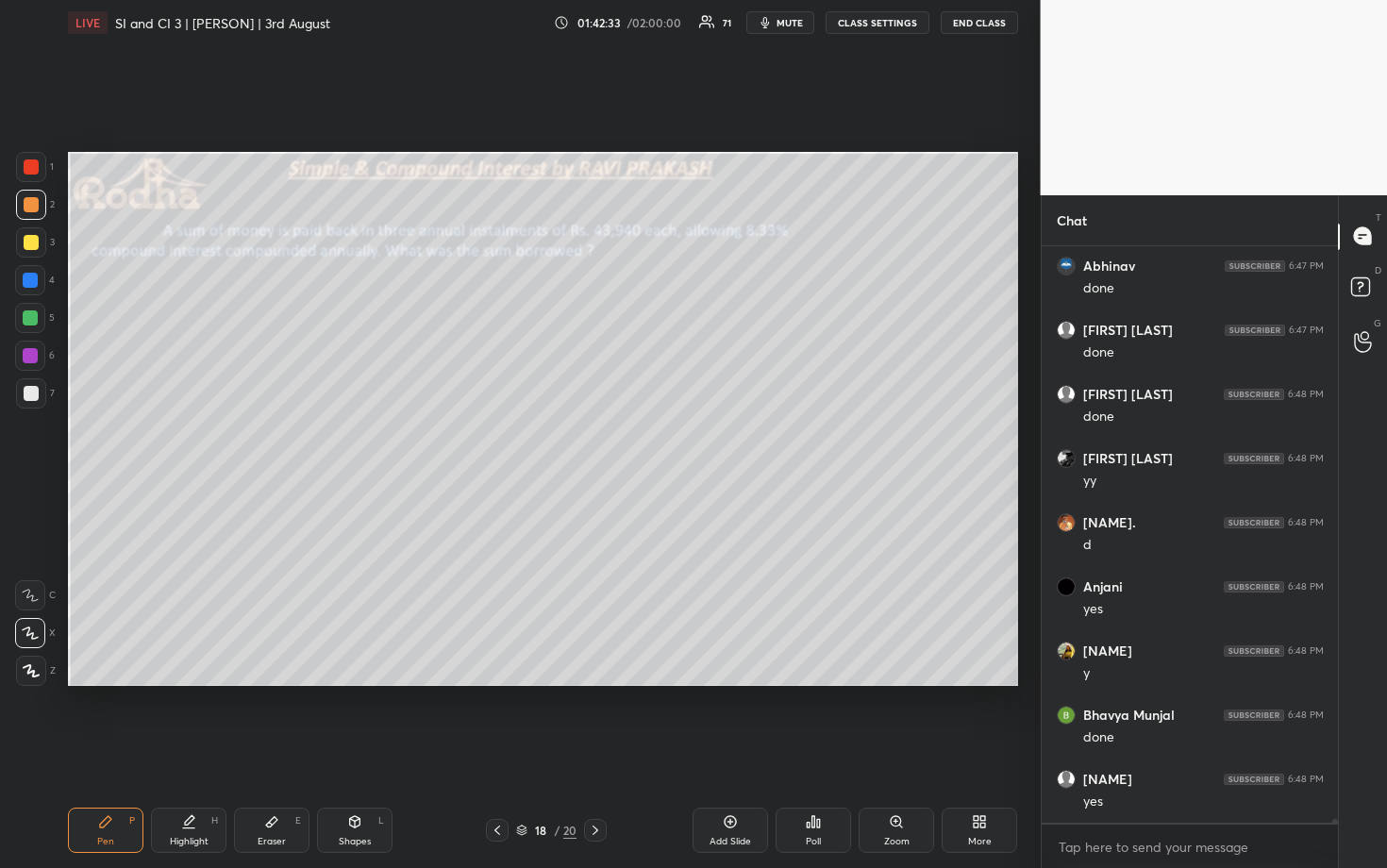 drag, startPoint x: 29, startPoint y: 315, endPoint x: 42, endPoint y: 314, distance: 13.038405 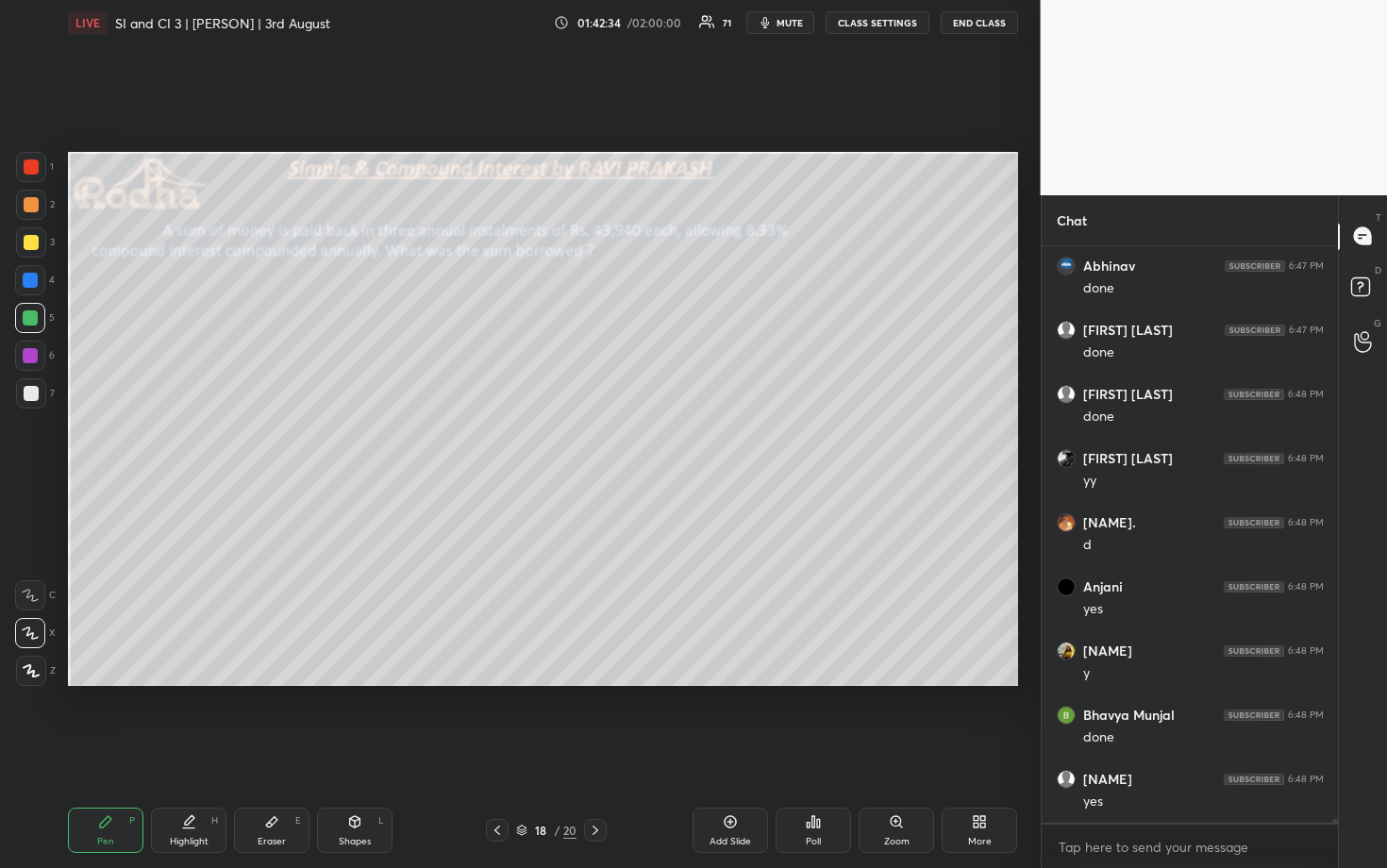 drag, startPoint x: 29, startPoint y: 403, endPoint x: 42, endPoint y: 392, distance: 17.029386 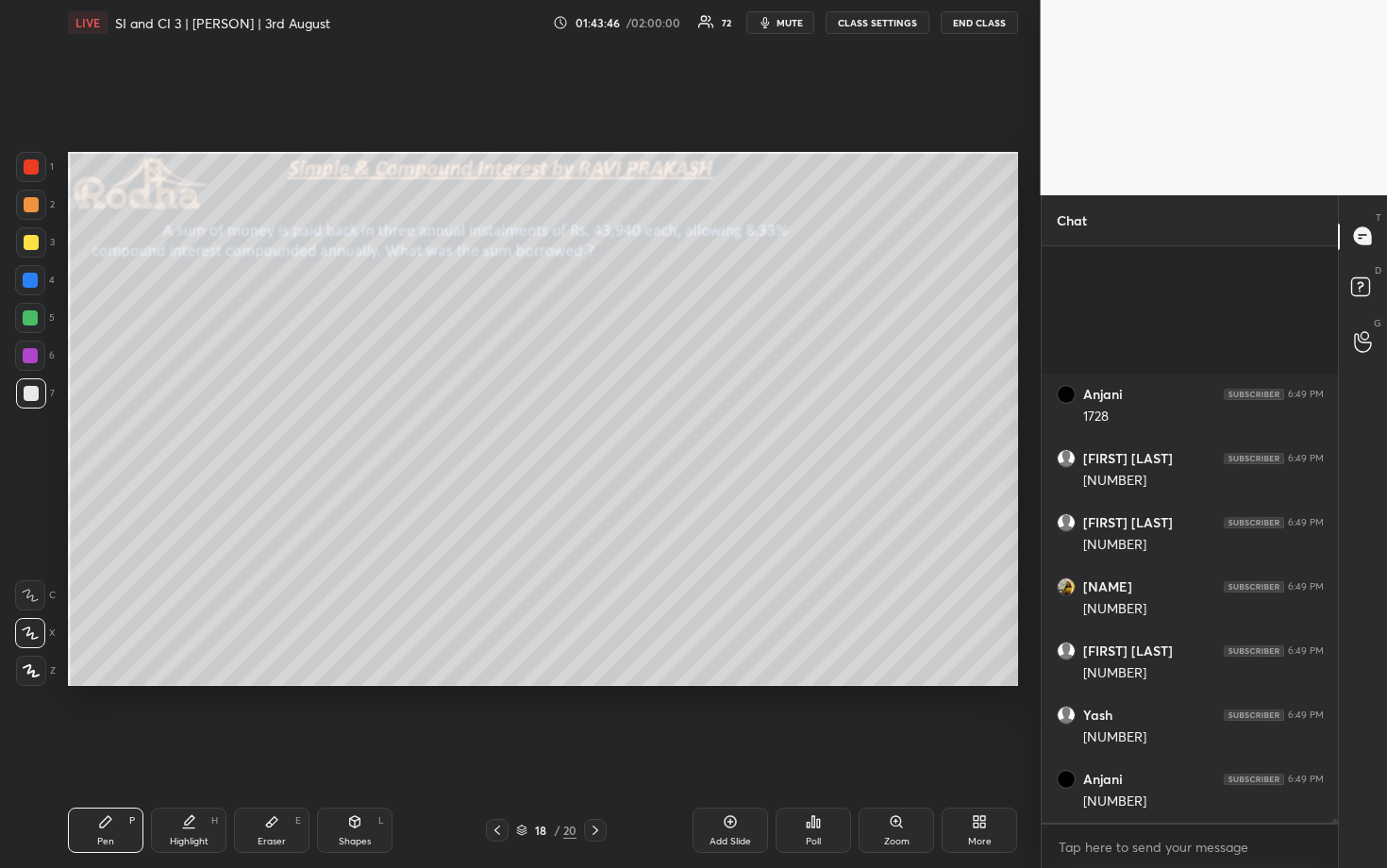 scroll, scrollTop: 82805, scrollLeft: 0, axis: vertical 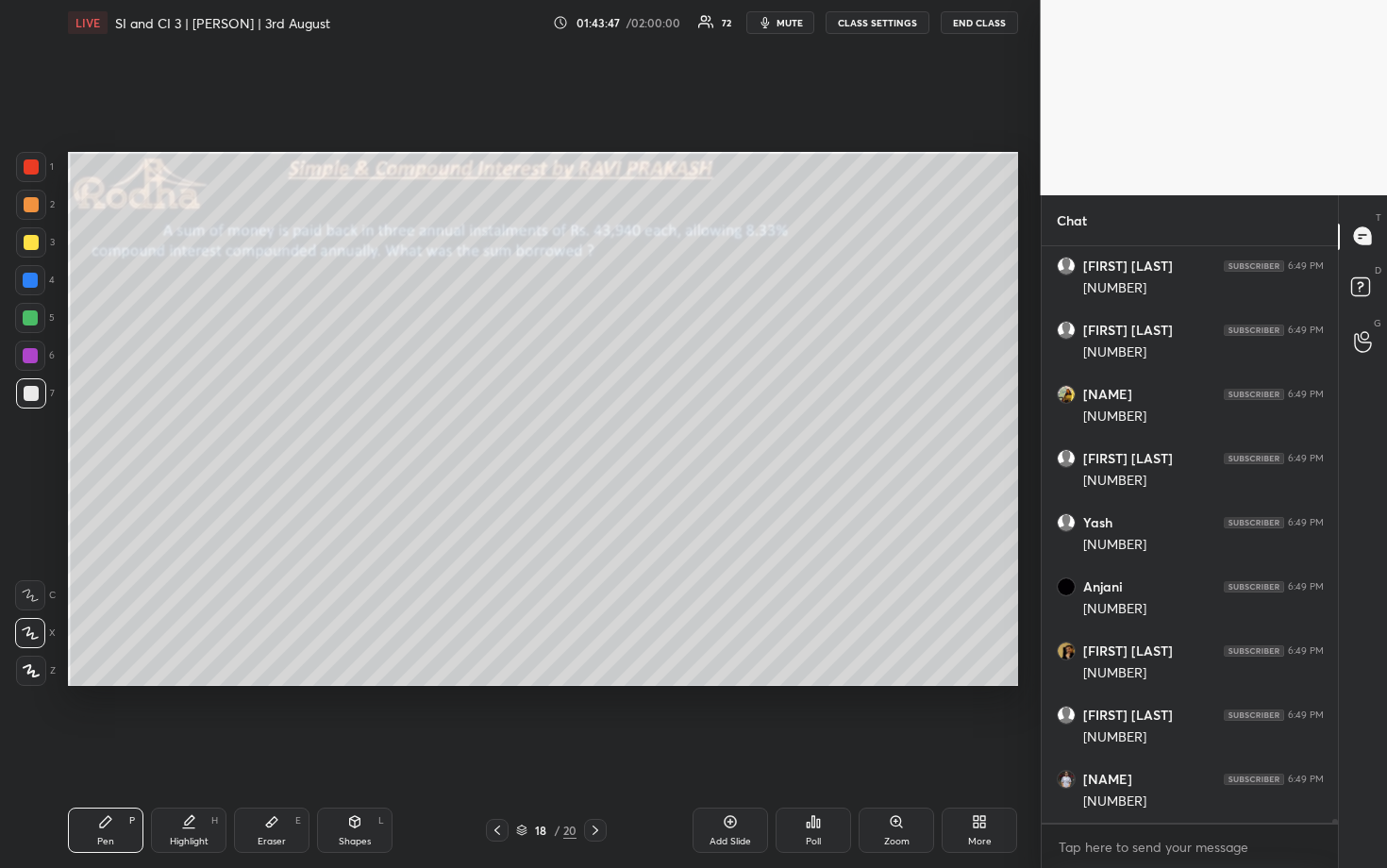 click at bounding box center (30, 356) 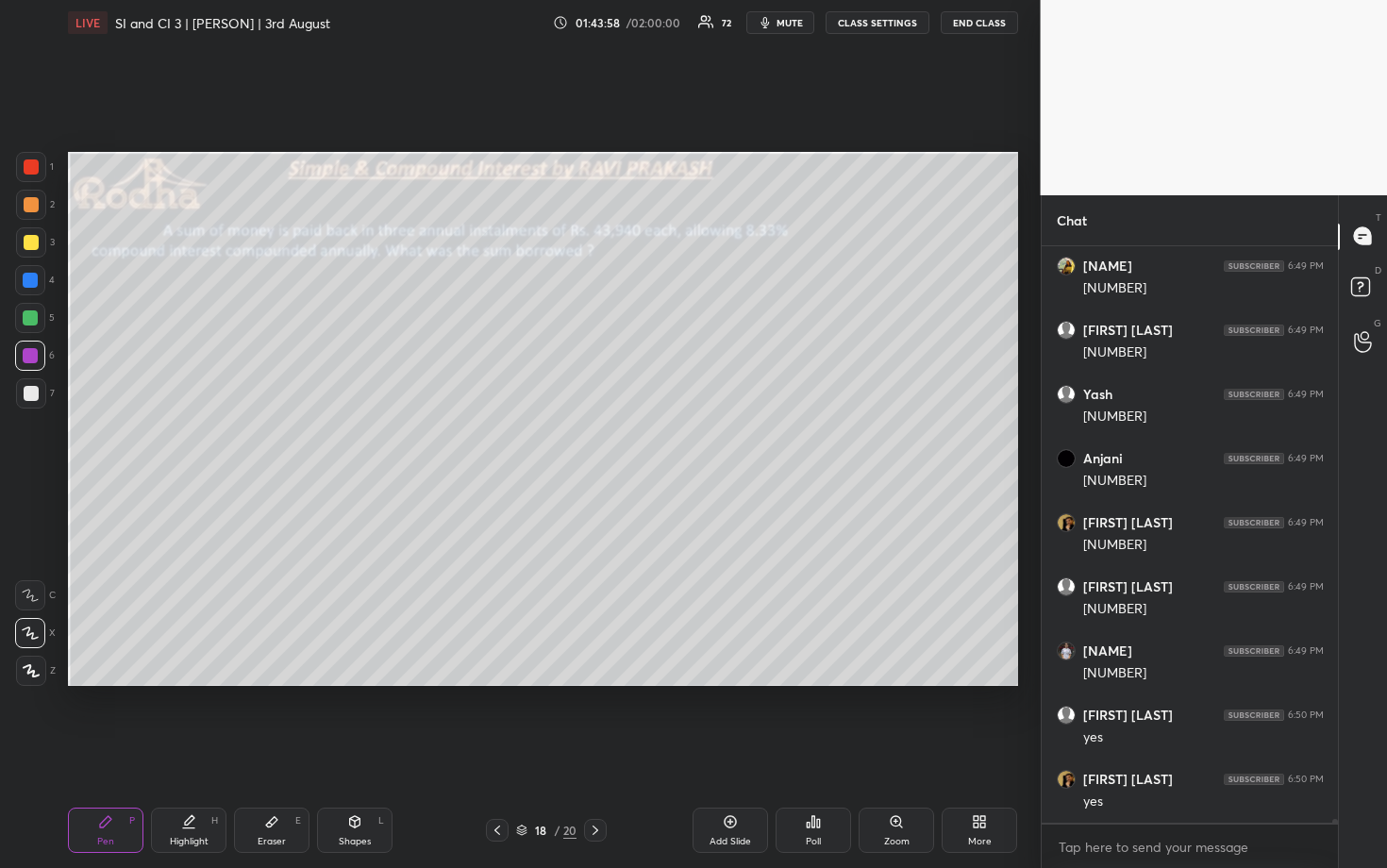 scroll, scrollTop: 83062, scrollLeft: 0, axis: vertical 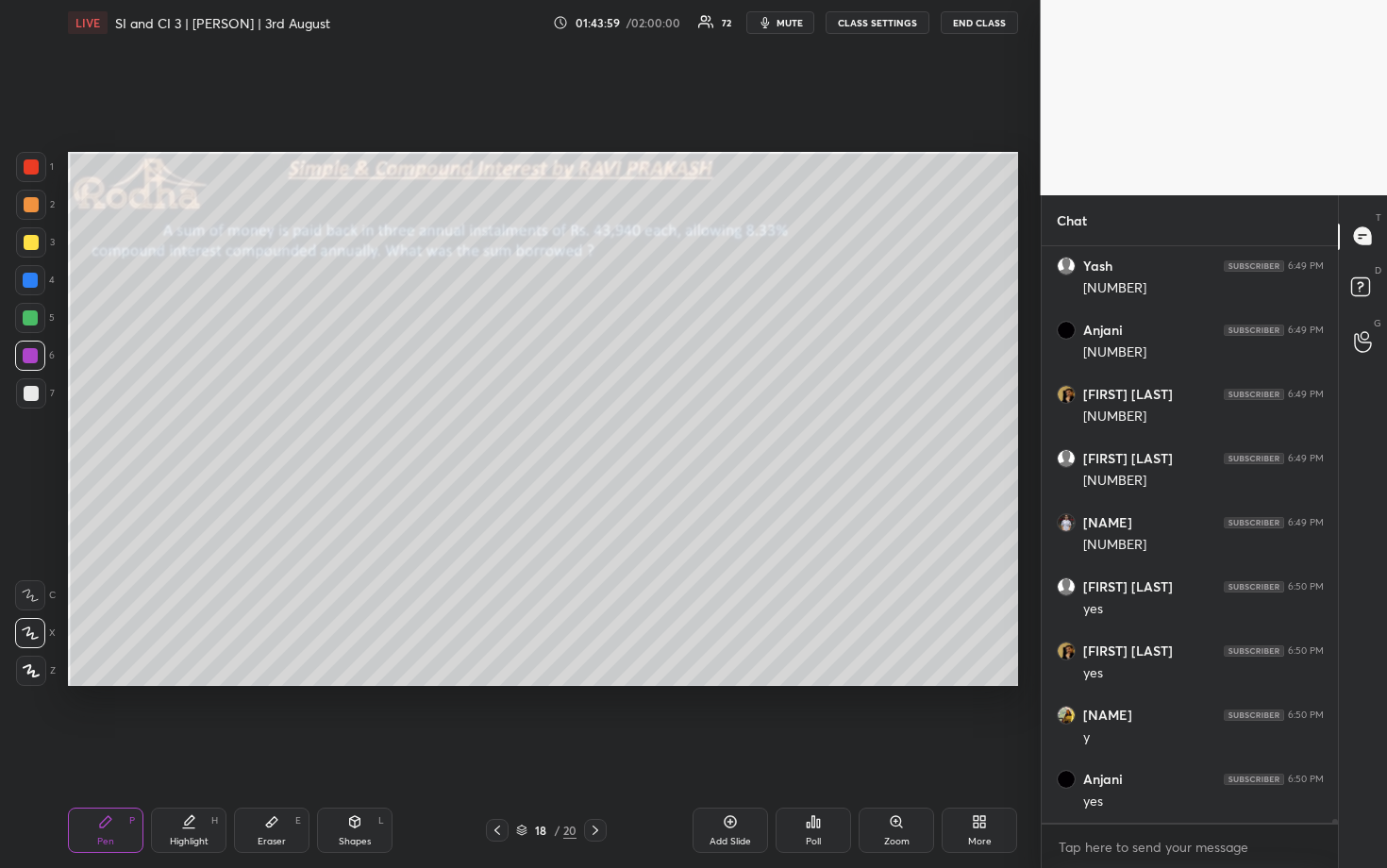 click at bounding box center (30, 280) 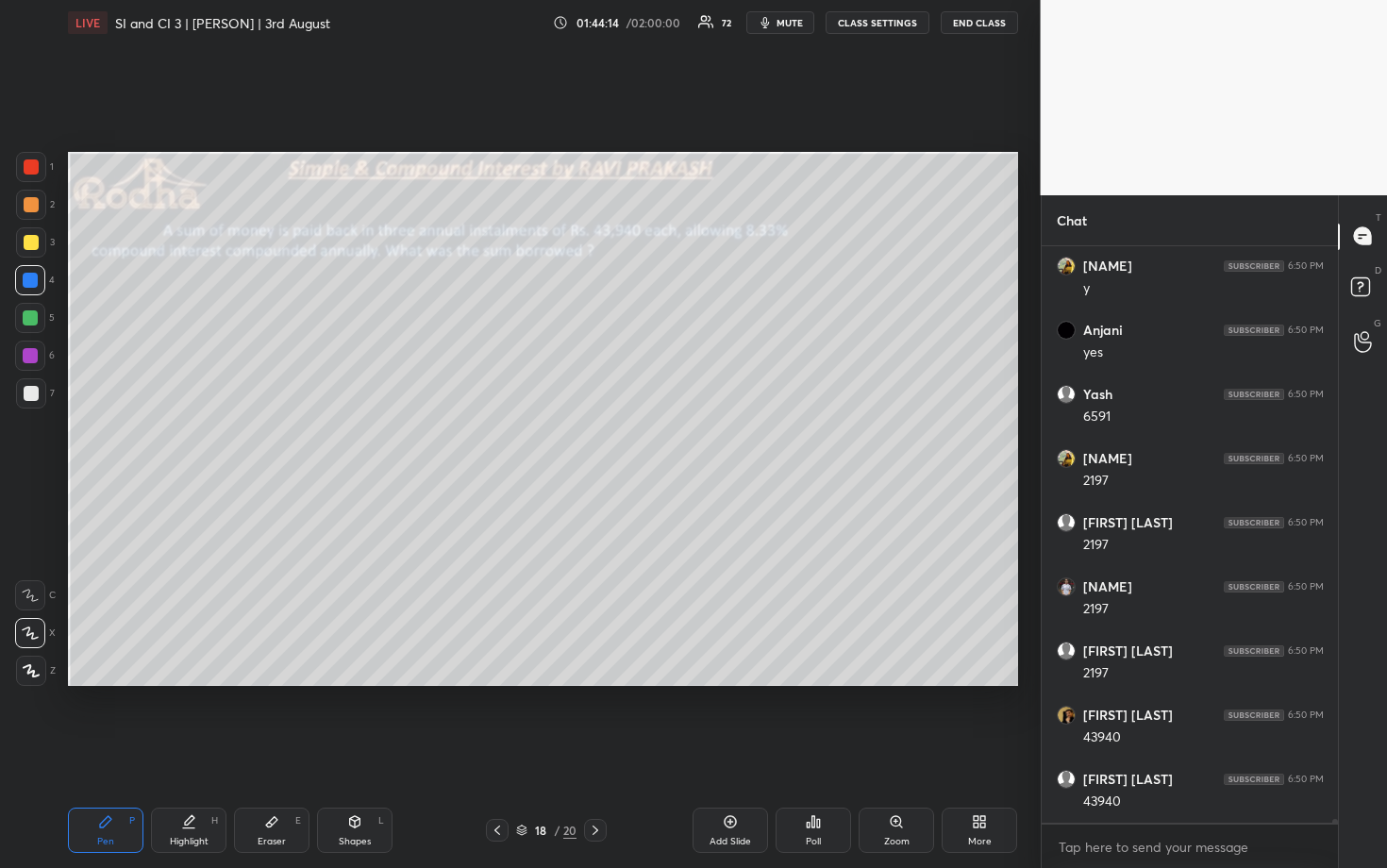 scroll, scrollTop: 83704, scrollLeft: 0, axis: vertical 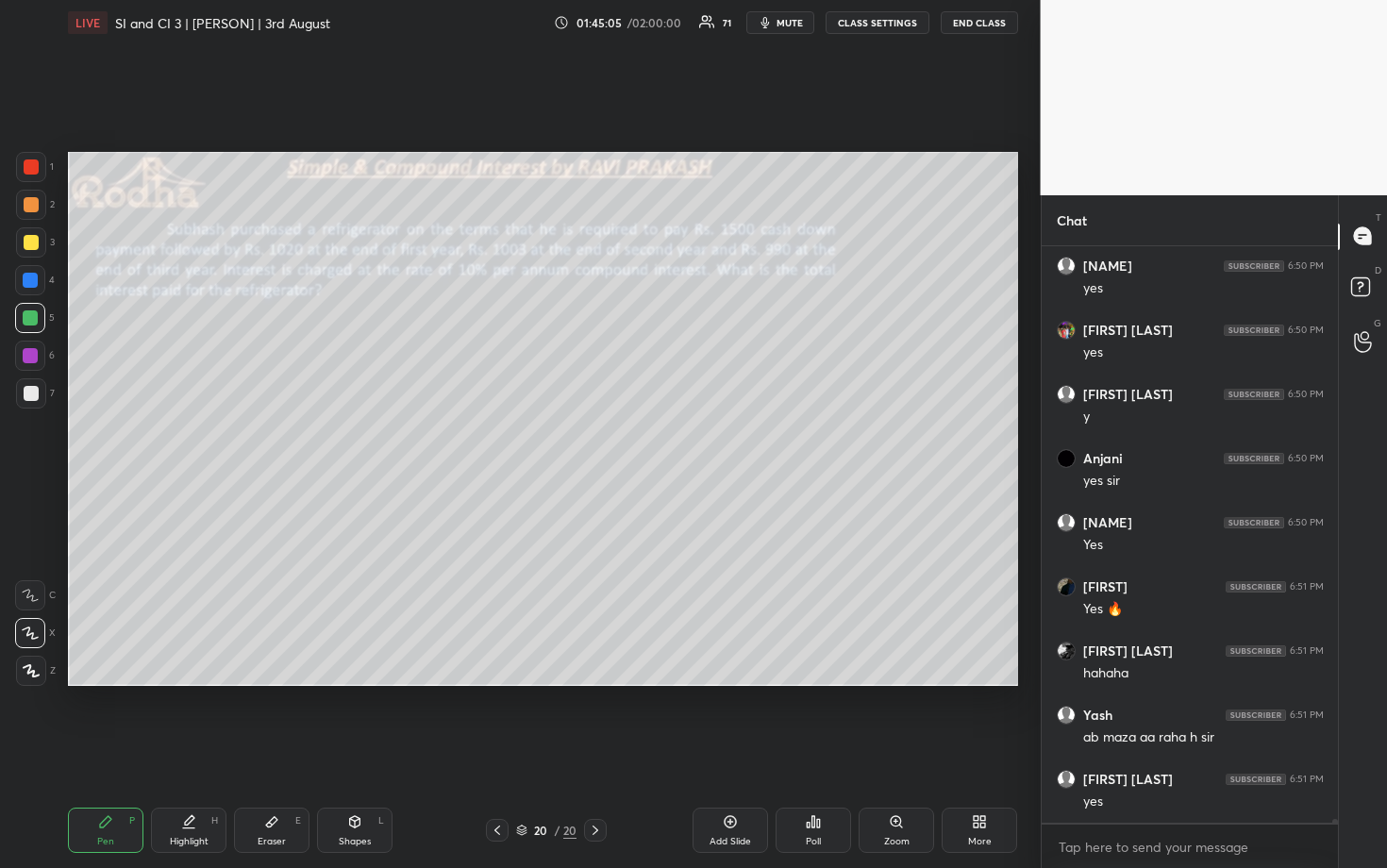 click at bounding box center (31, 242) 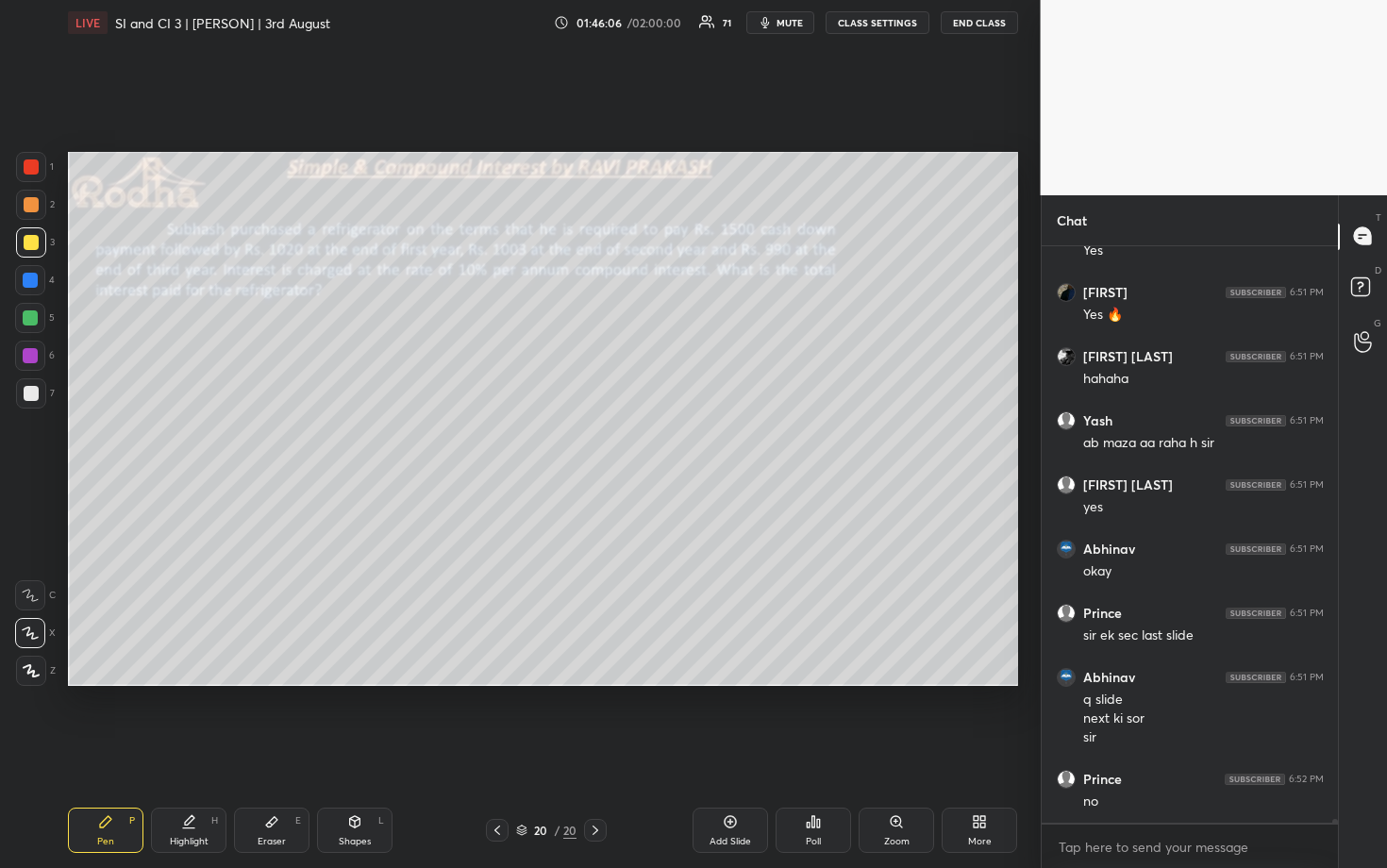 scroll, scrollTop: 85735, scrollLeft: 0, axis: vertical 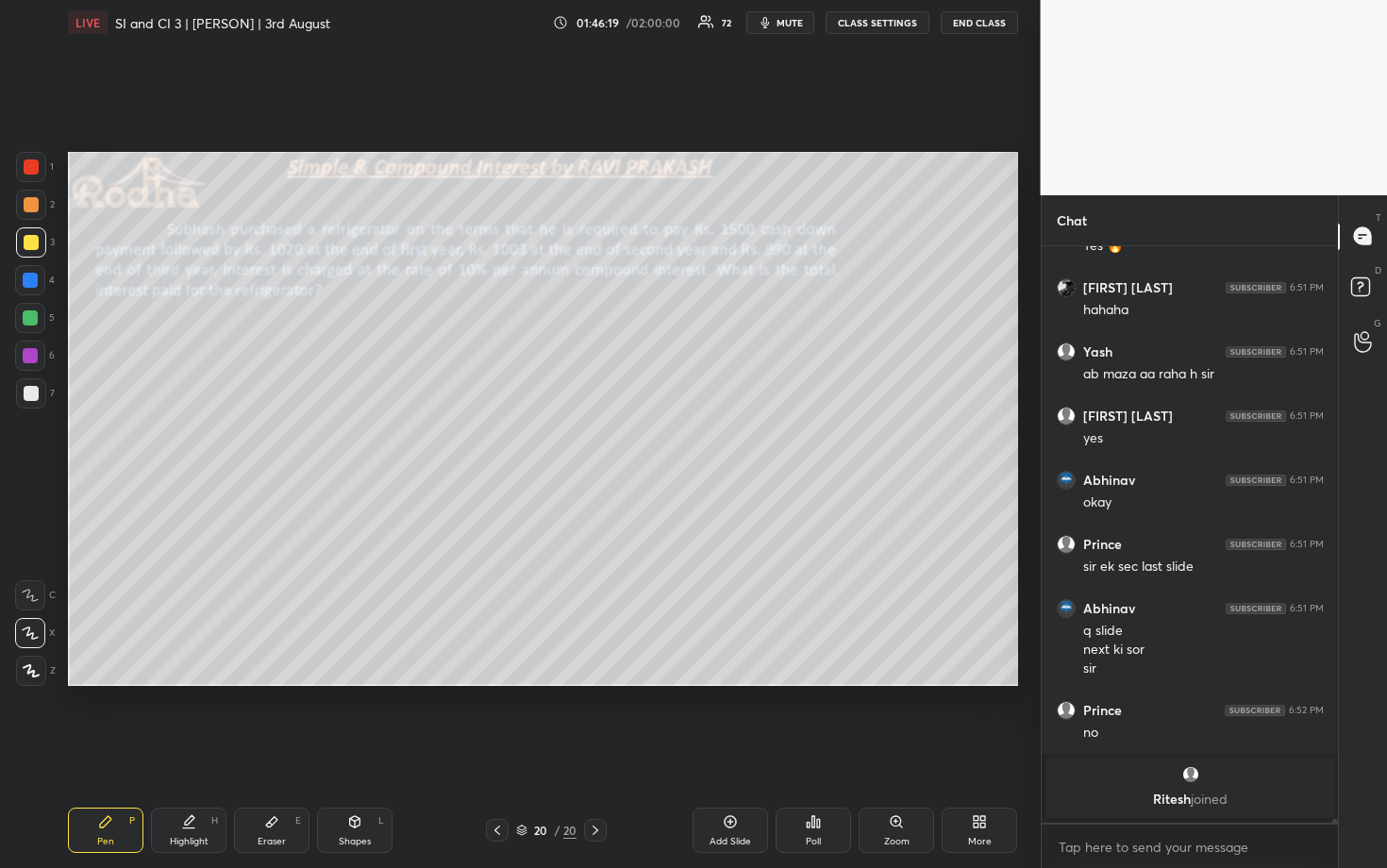 click at bounding box center (31, 393) 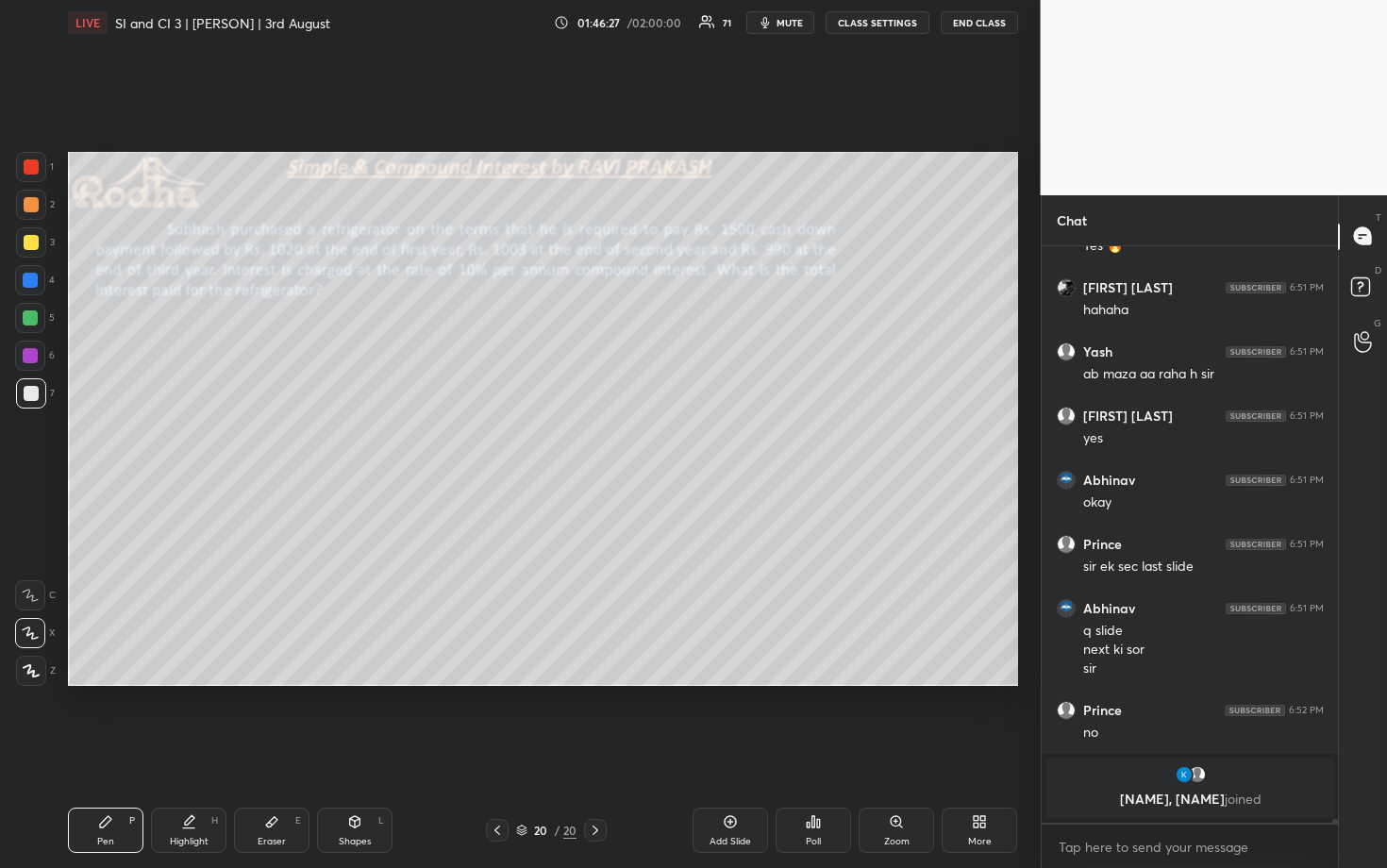 click at bounding box center (30, 318) 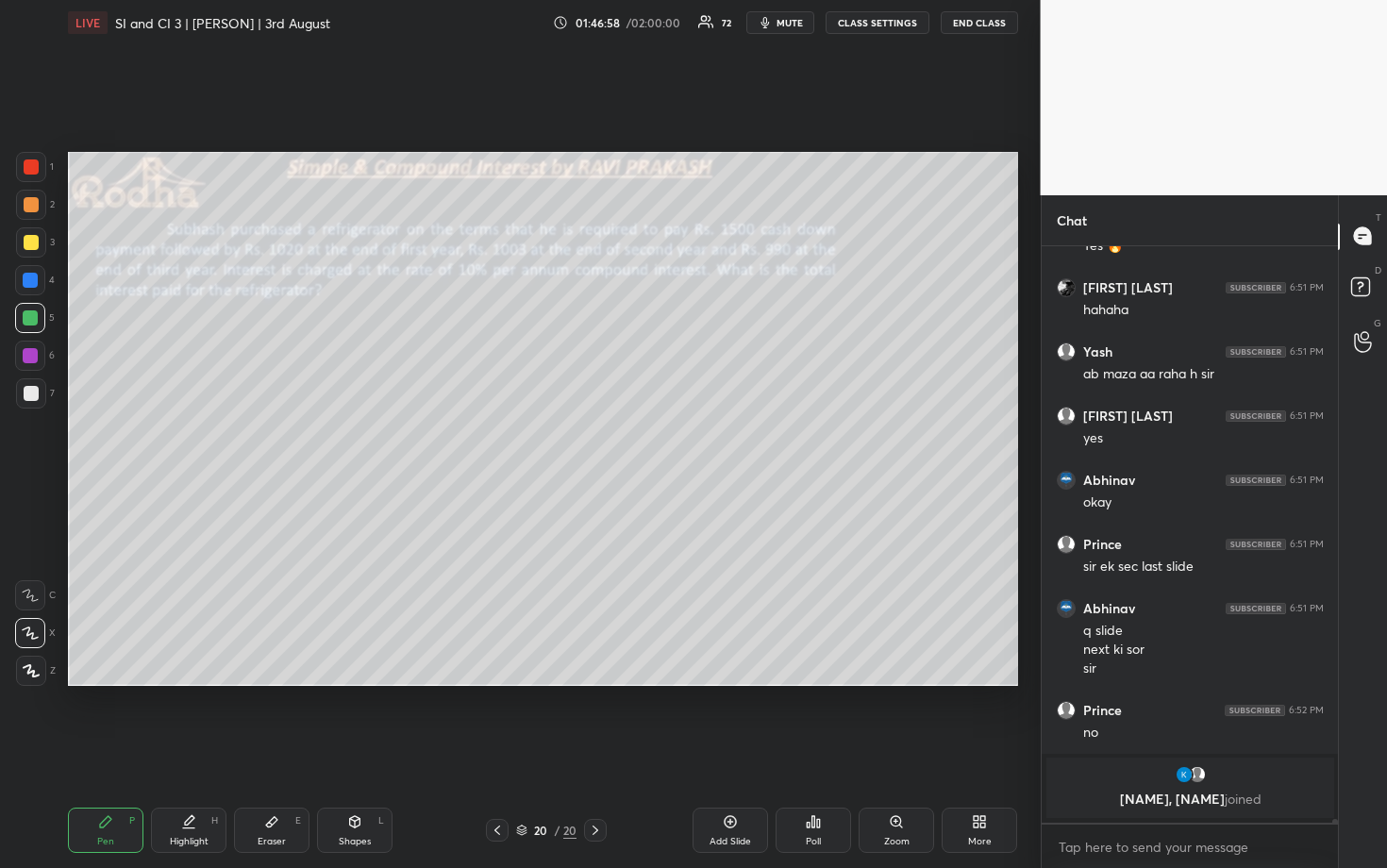 click at bounding box center (31, 205) 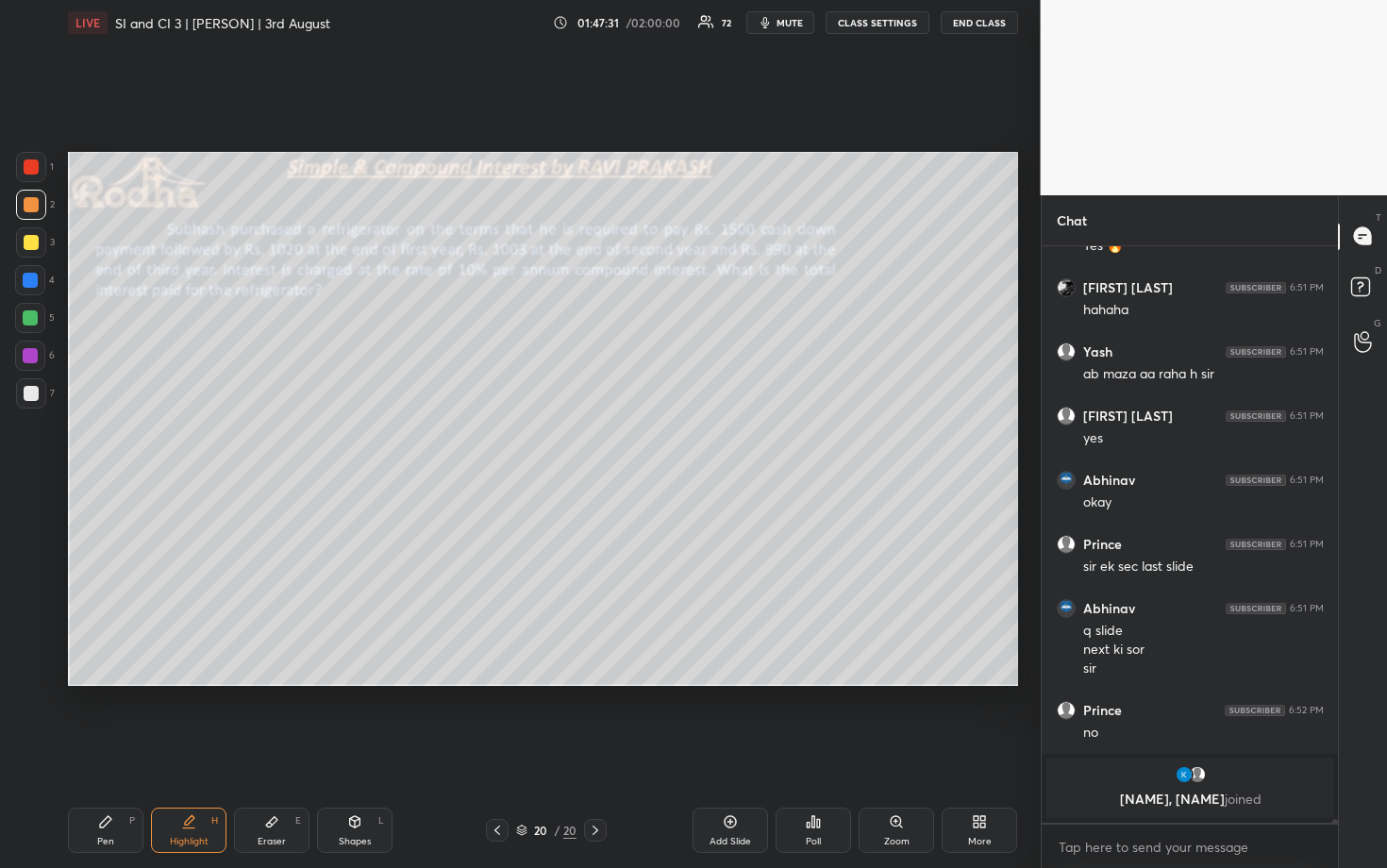click at bounding box center [30, 318] 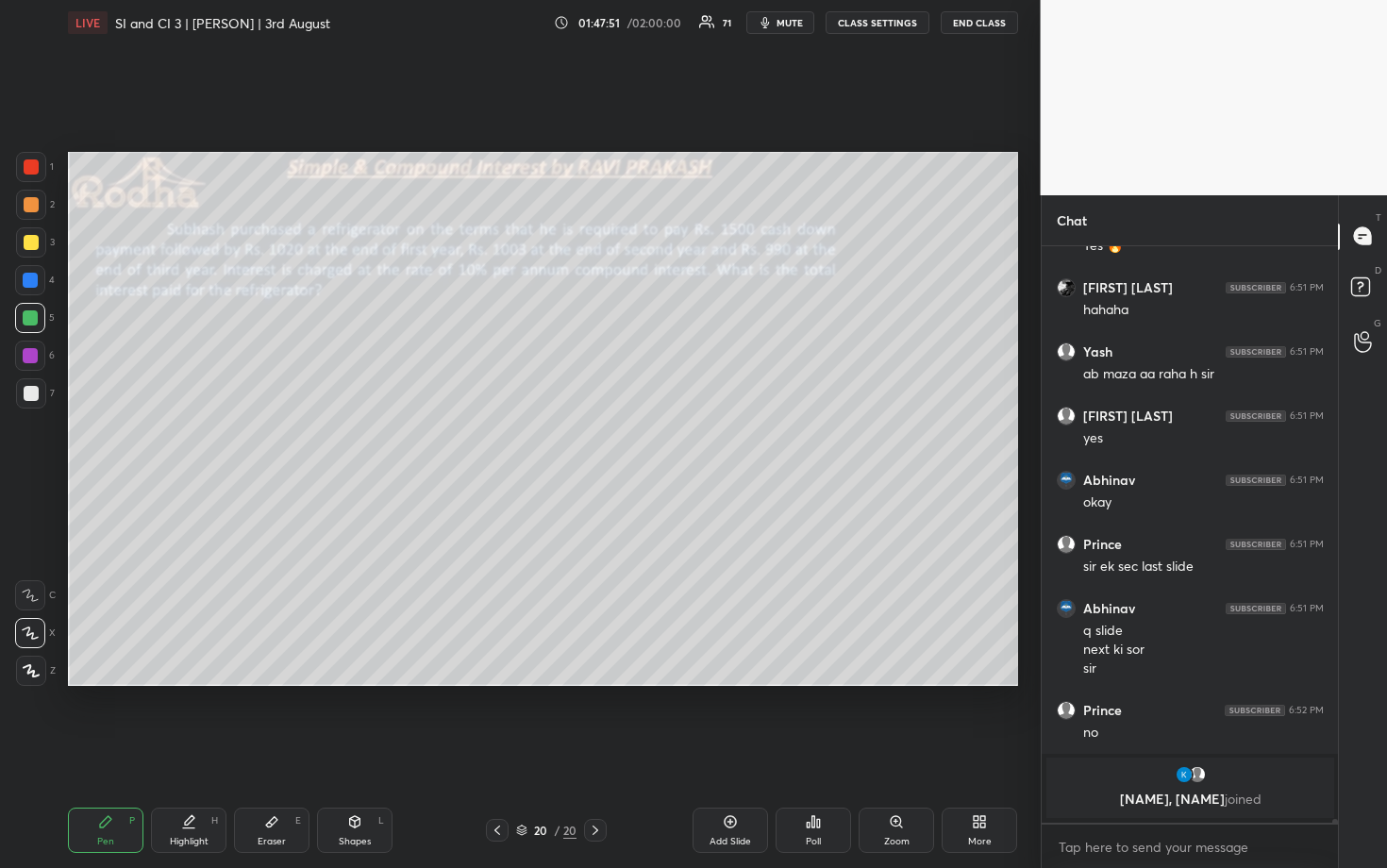 scroll, scrollTop: 84688, scrollLeft: 0, axis: vertical 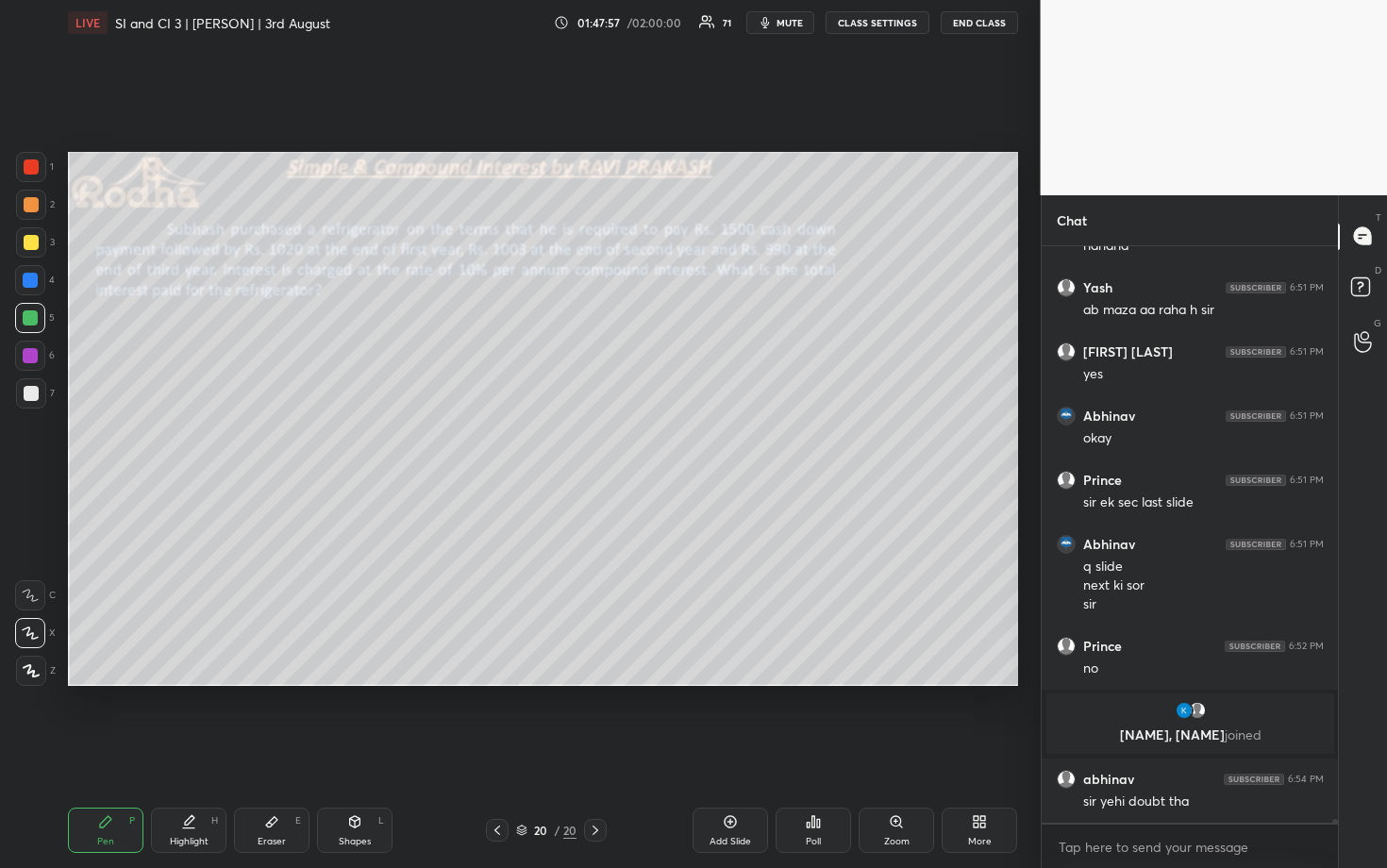 click at bounding box center [31, 242] 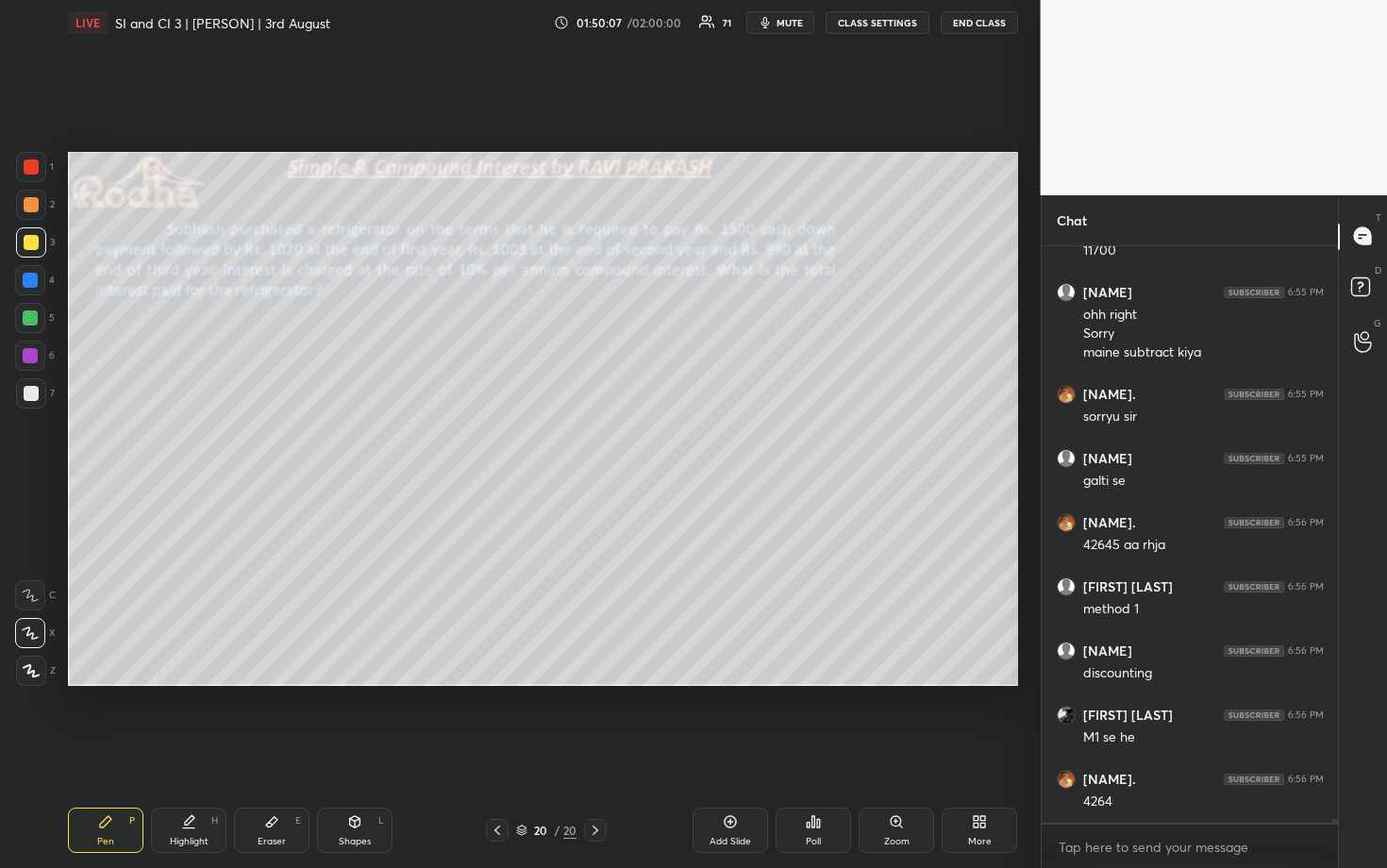 scroll, scrollTop: 85945, scrollLeft: 0, axis: vertical 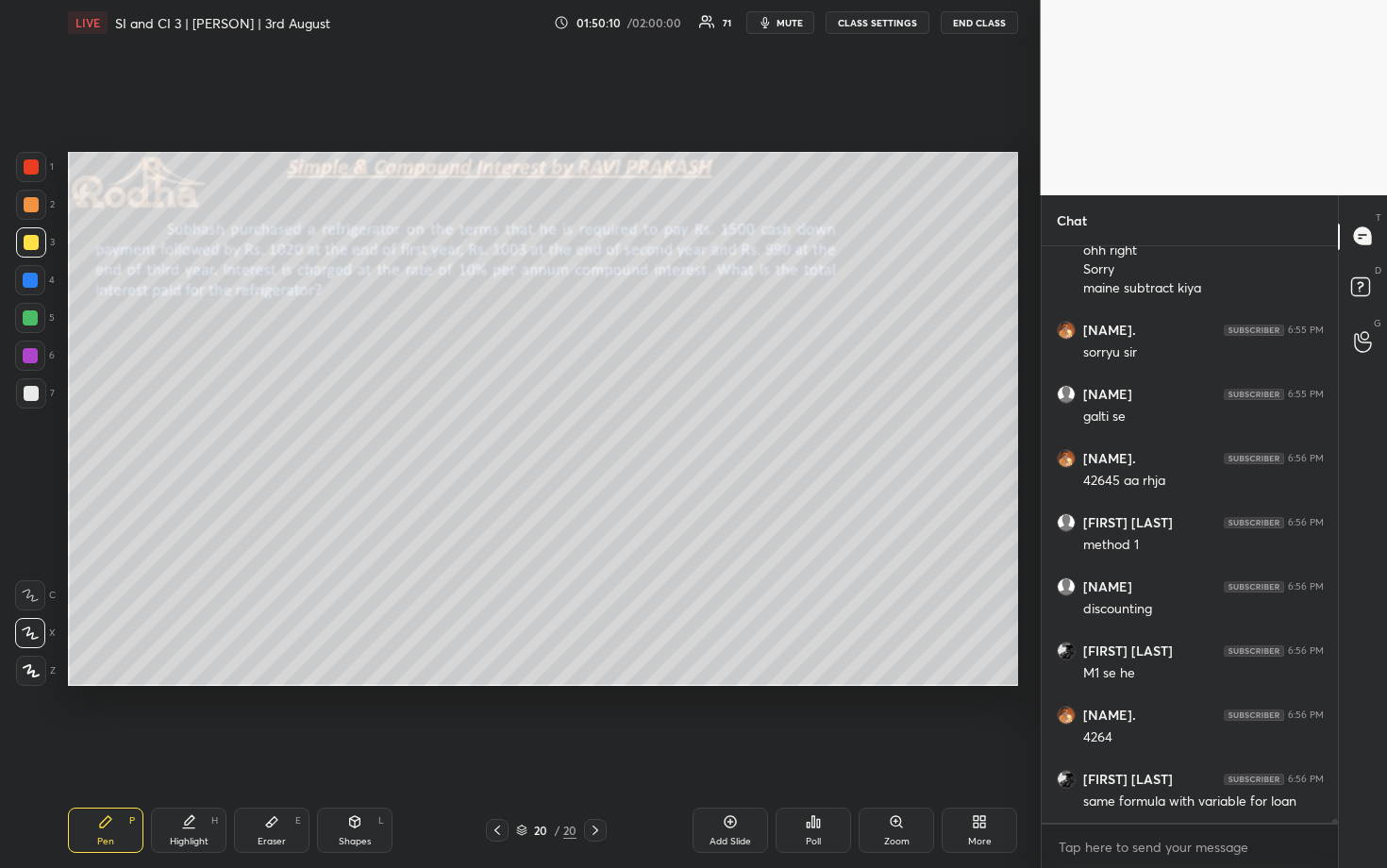 click at bounding box center [30, 280] 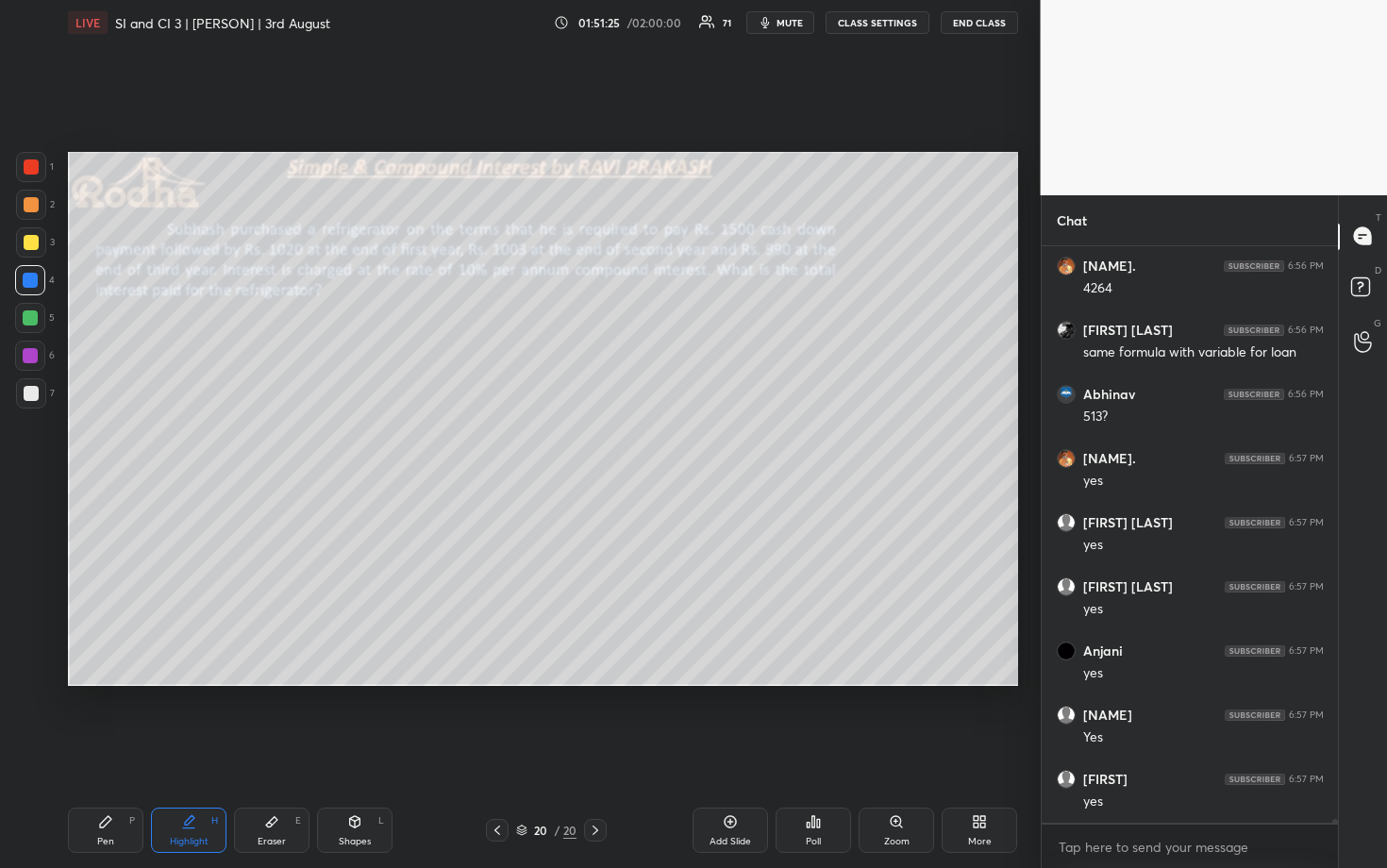 scroll, scrollTop: 86458, scrollLeft: 0, axis: vertical 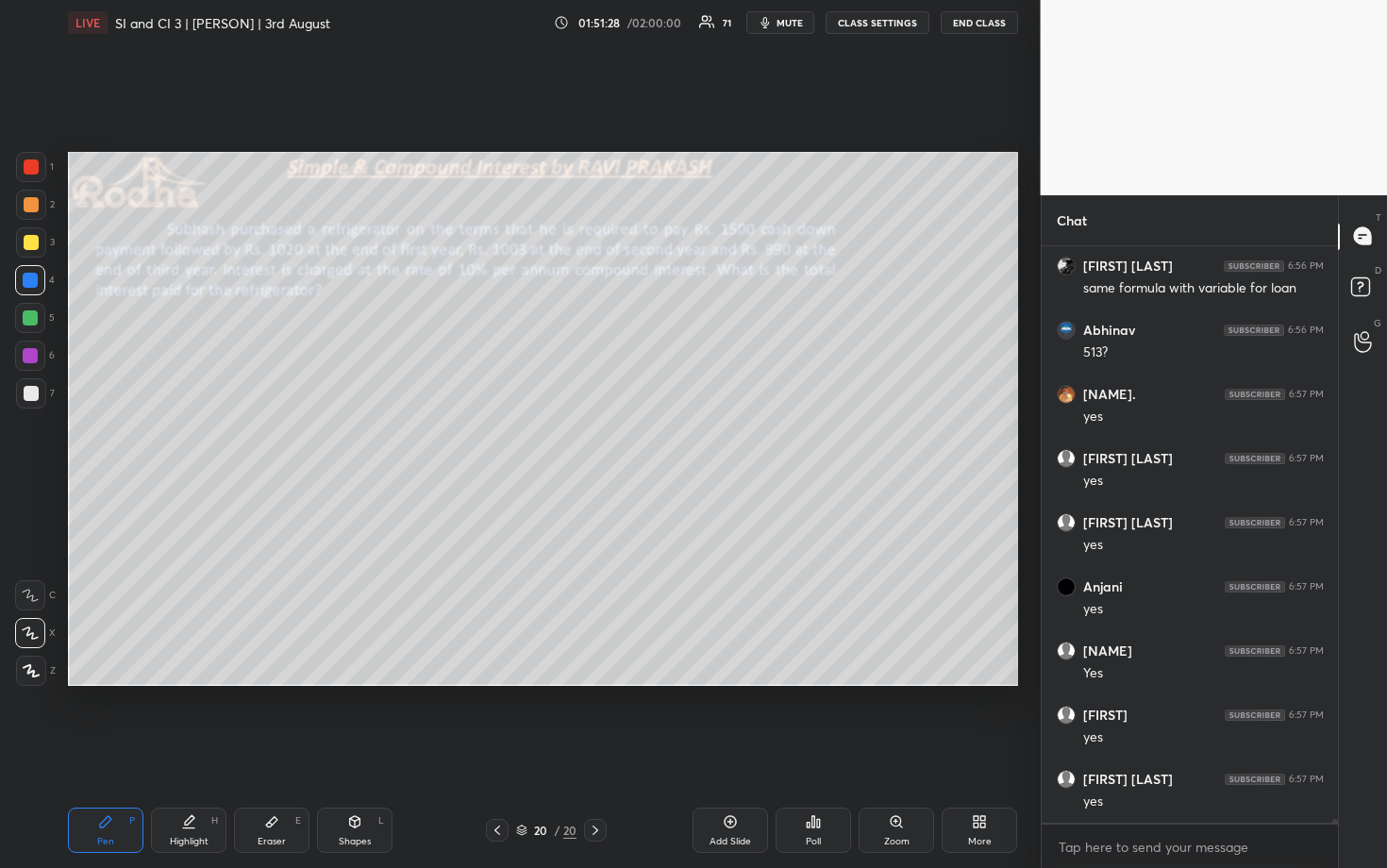 click at bounding box center (31, 393) 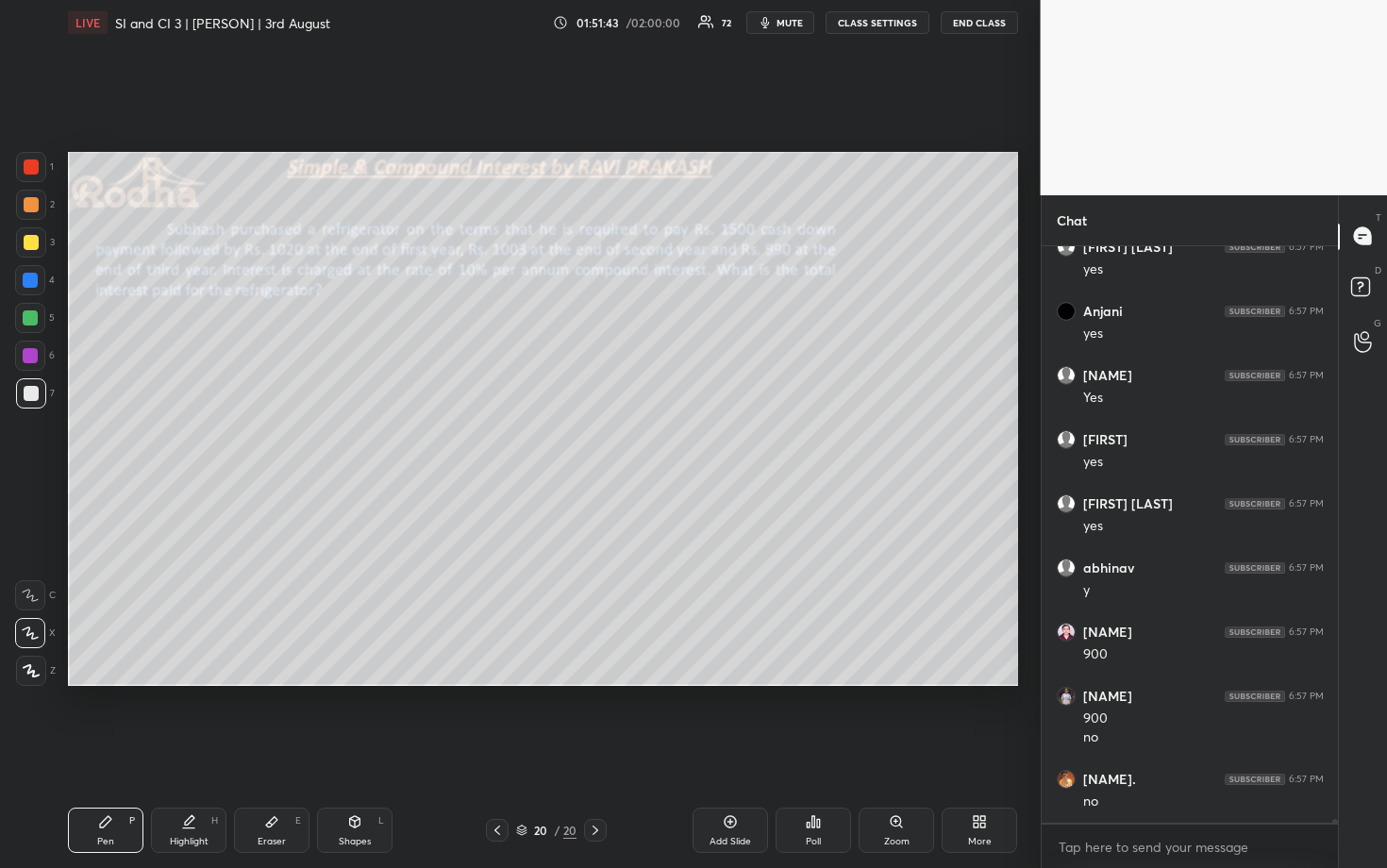 scroll, scrollTop: 86798, scrollLeft: 0, axis: vertical 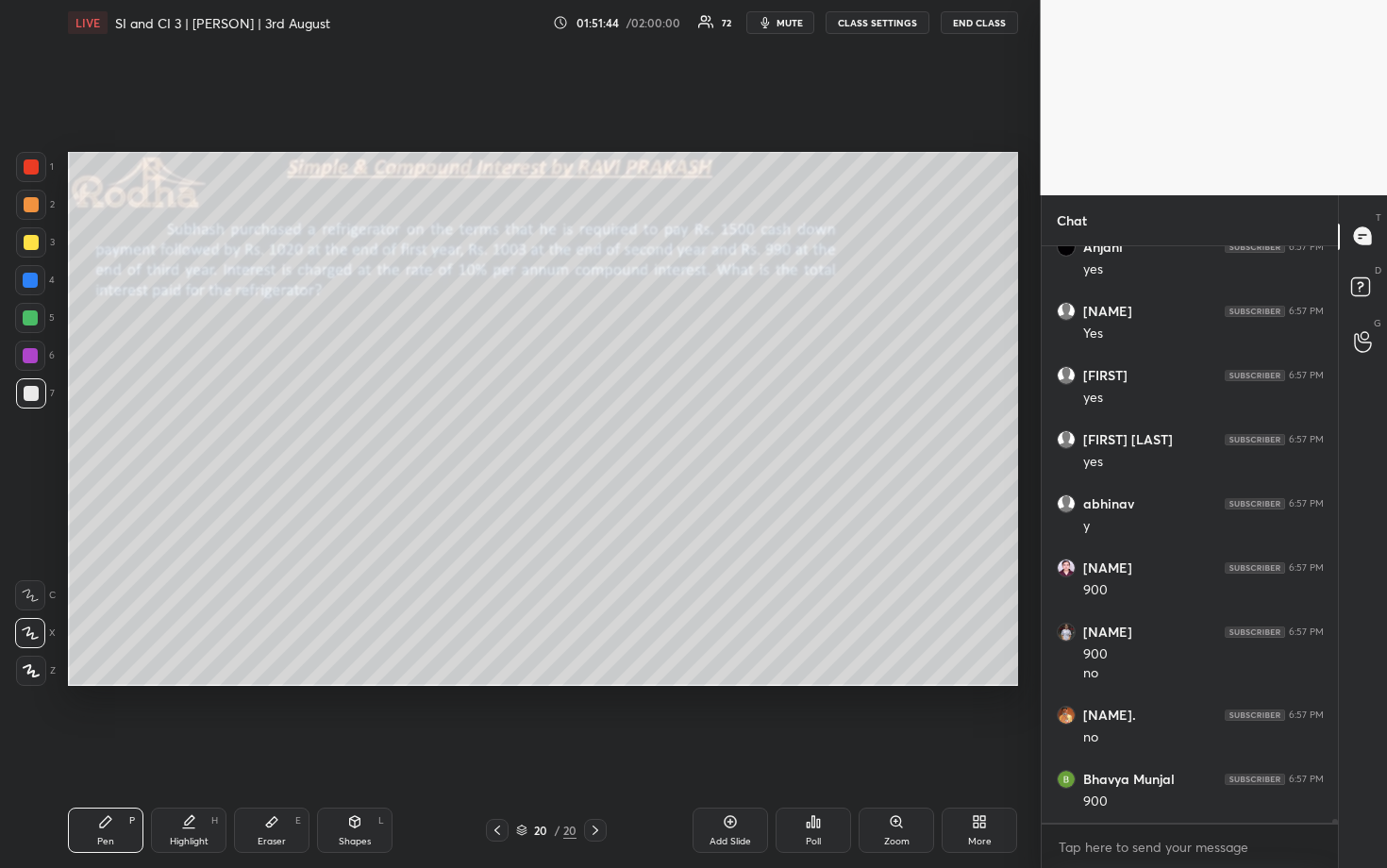 click at bounding box center (31, 167) 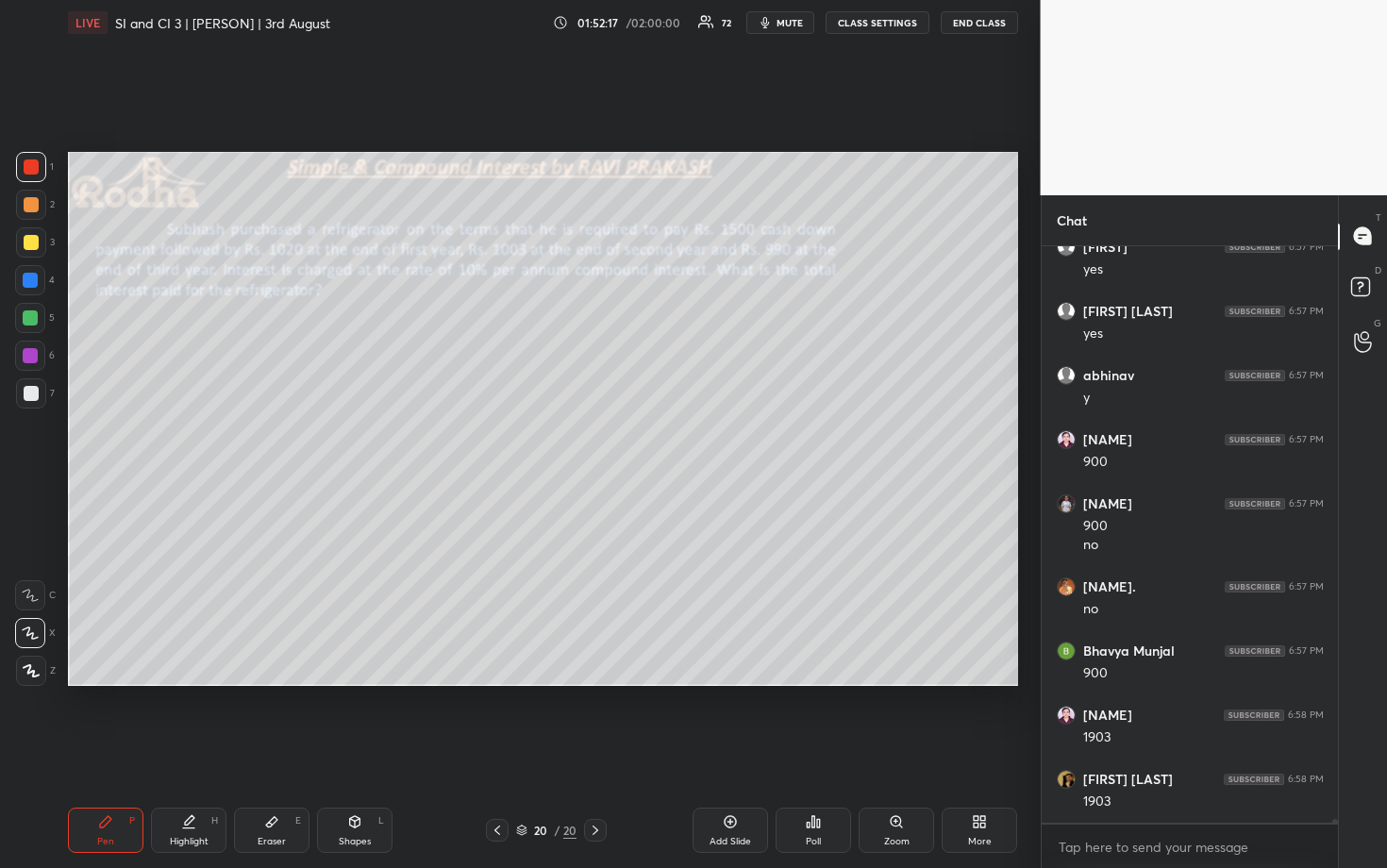 scroll, scrollTop: 86991, scrollLeft: 0, axis: vertical 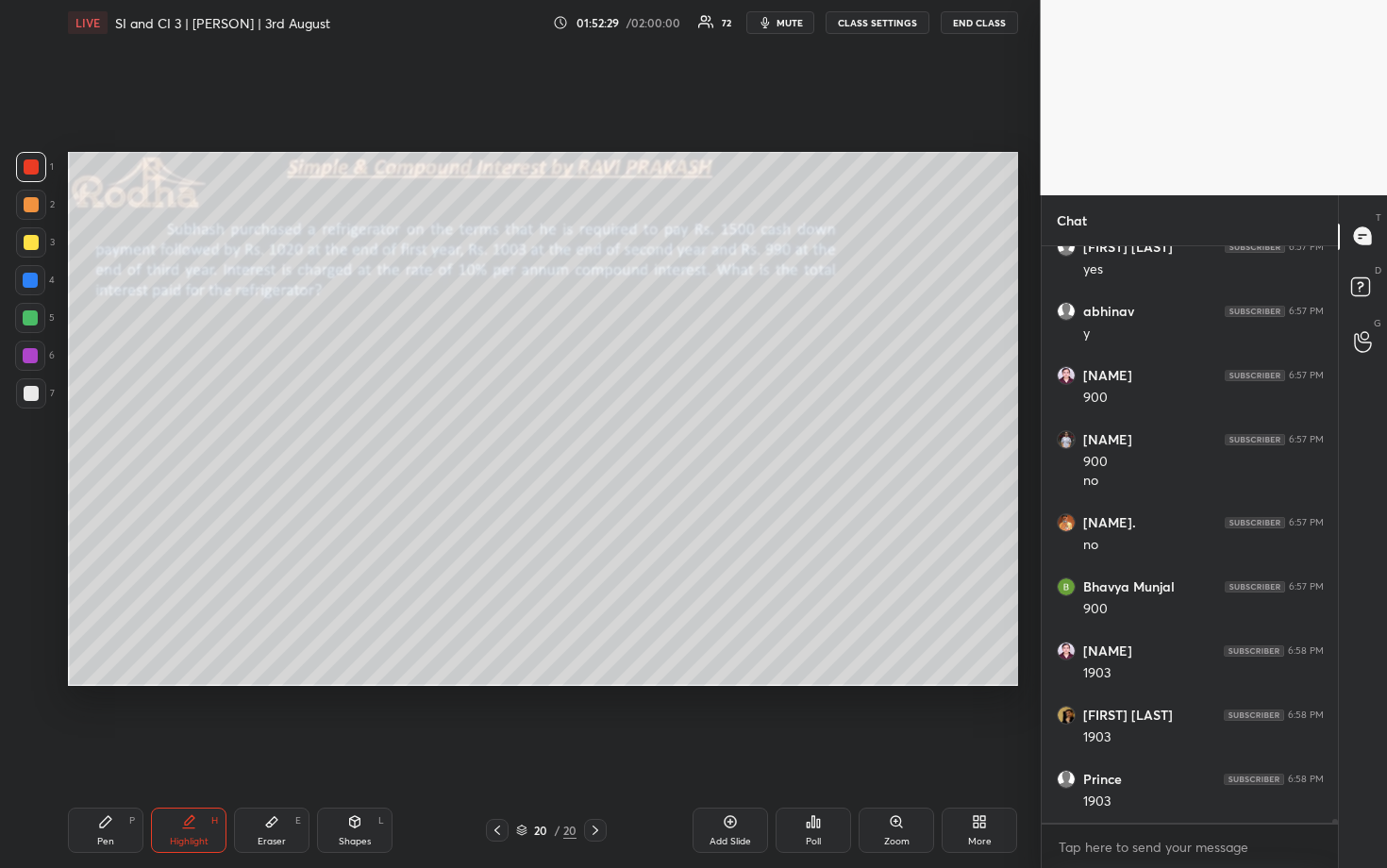click at bounding box center (30, 318) 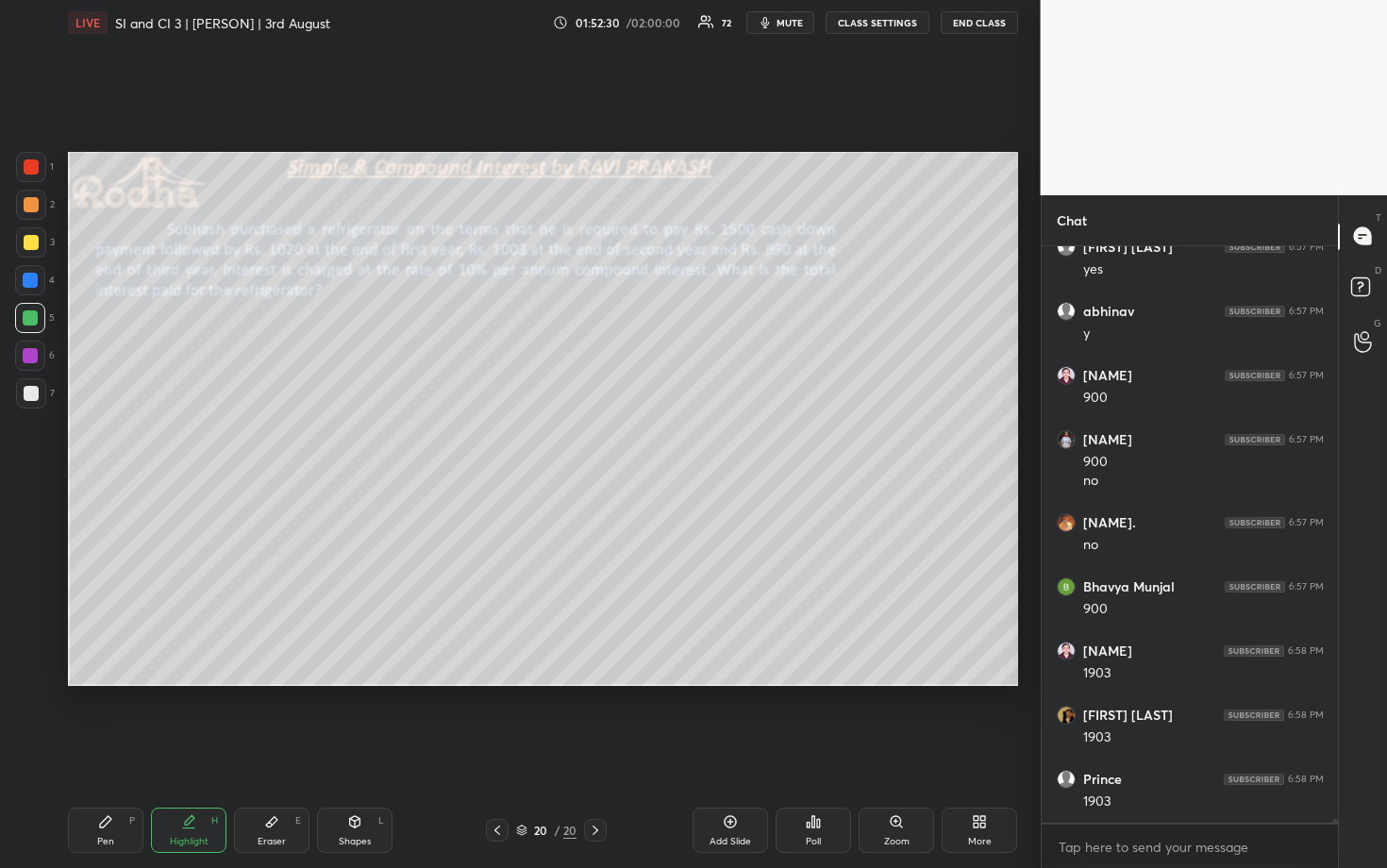 drag, startPoint x: 34, startPoint y: 400, endPoint x: 51, endPoint y: 386, distance: 22.02272 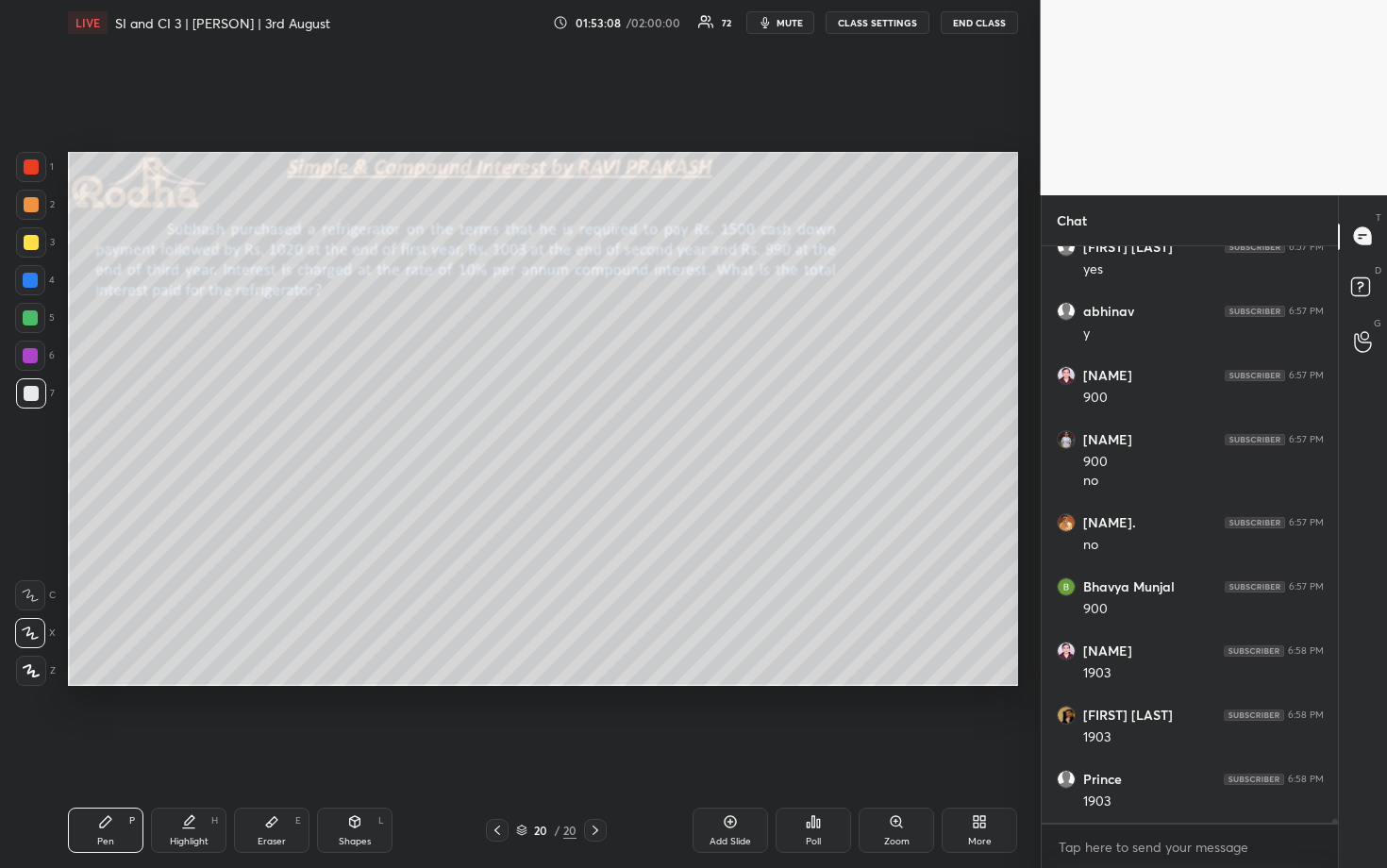 click on "Setting up your live class Poll for   secs No correct answer Start poll" at bounding box center [543, 419] 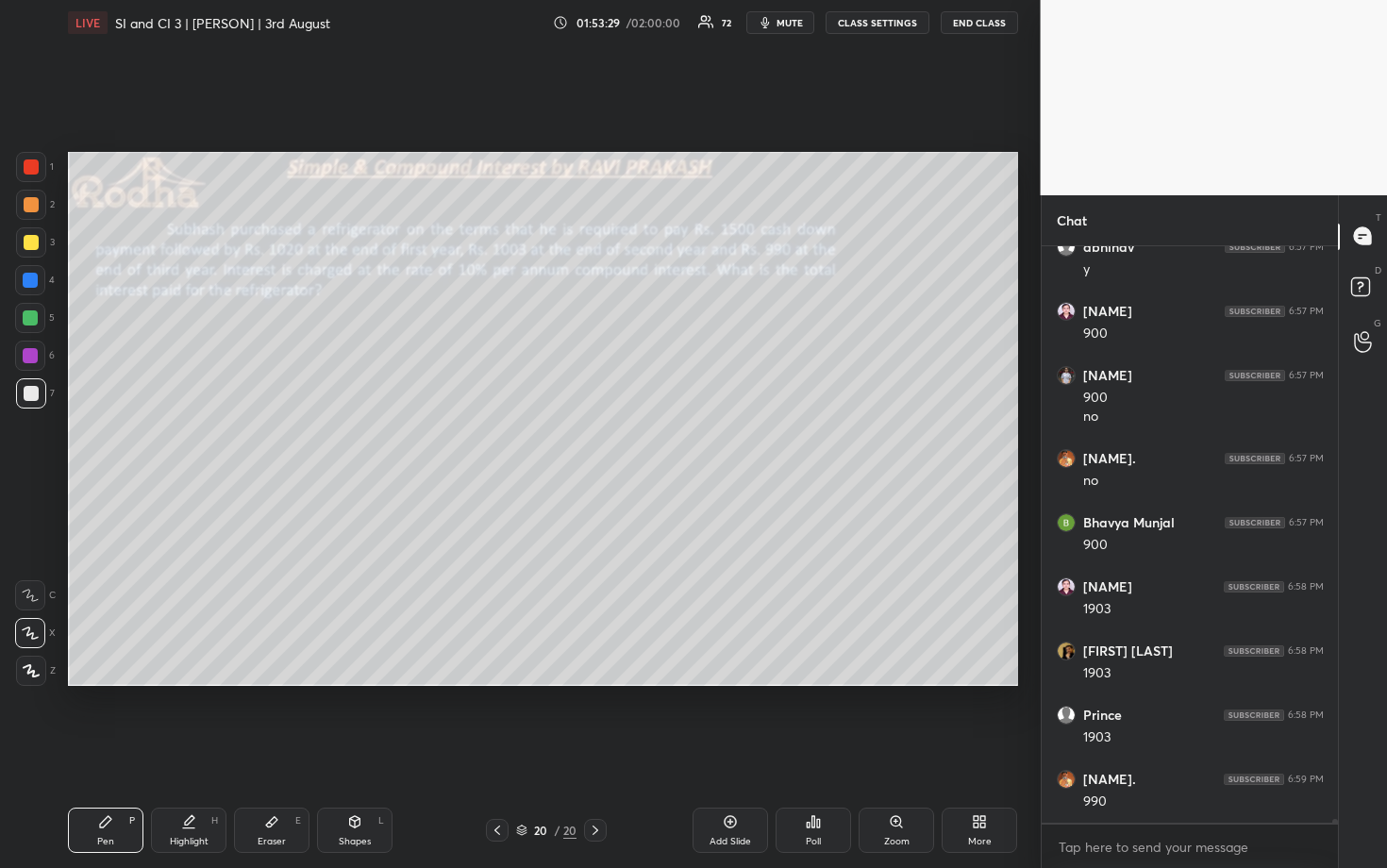 scroll, scrollTop: 87119, scrollLeft: 0, axis: vertical 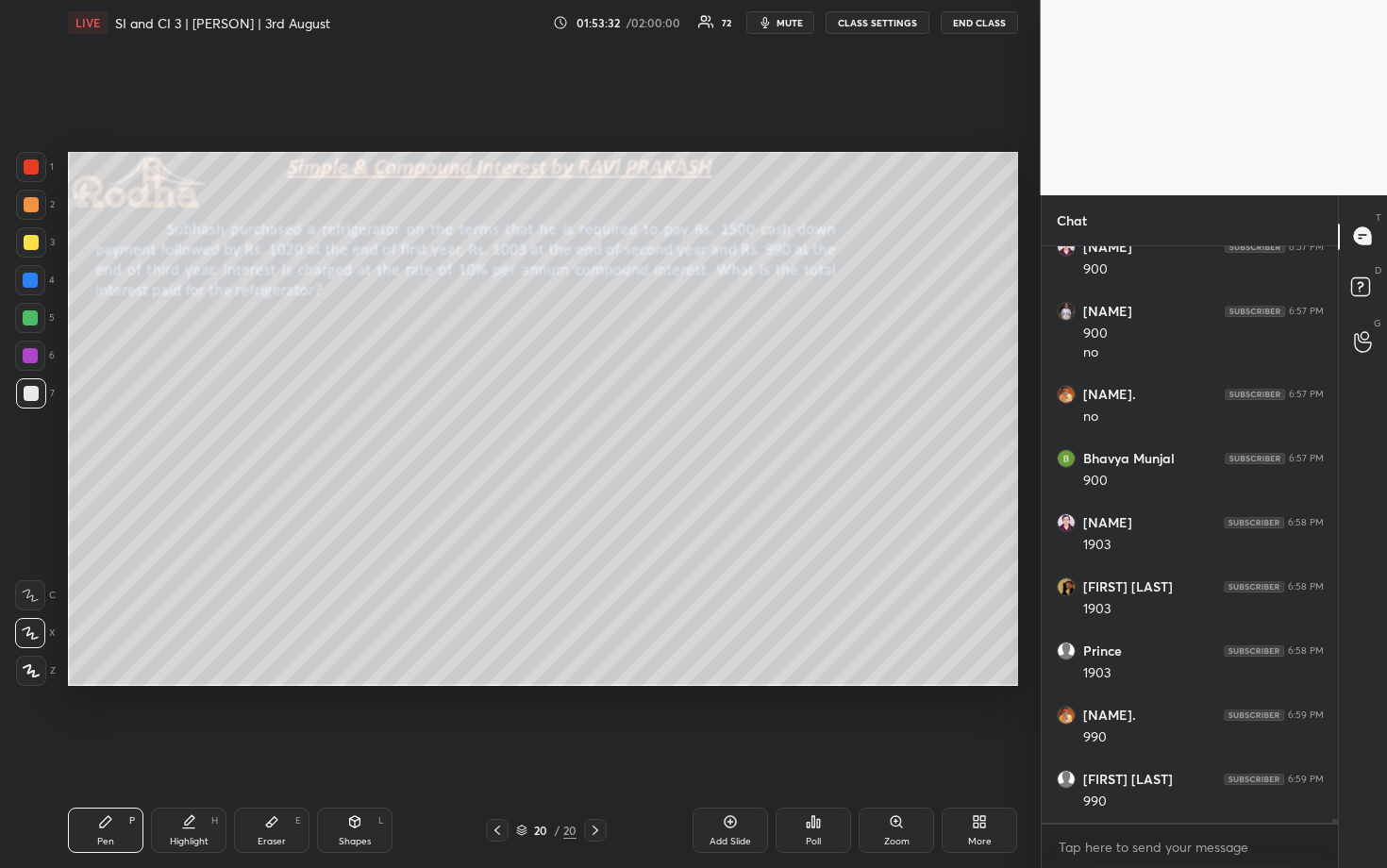 drag, startPoint x: 30, startPoint y: 173, endPoint x: 50, endPoint y: 183, distance: 22.36068 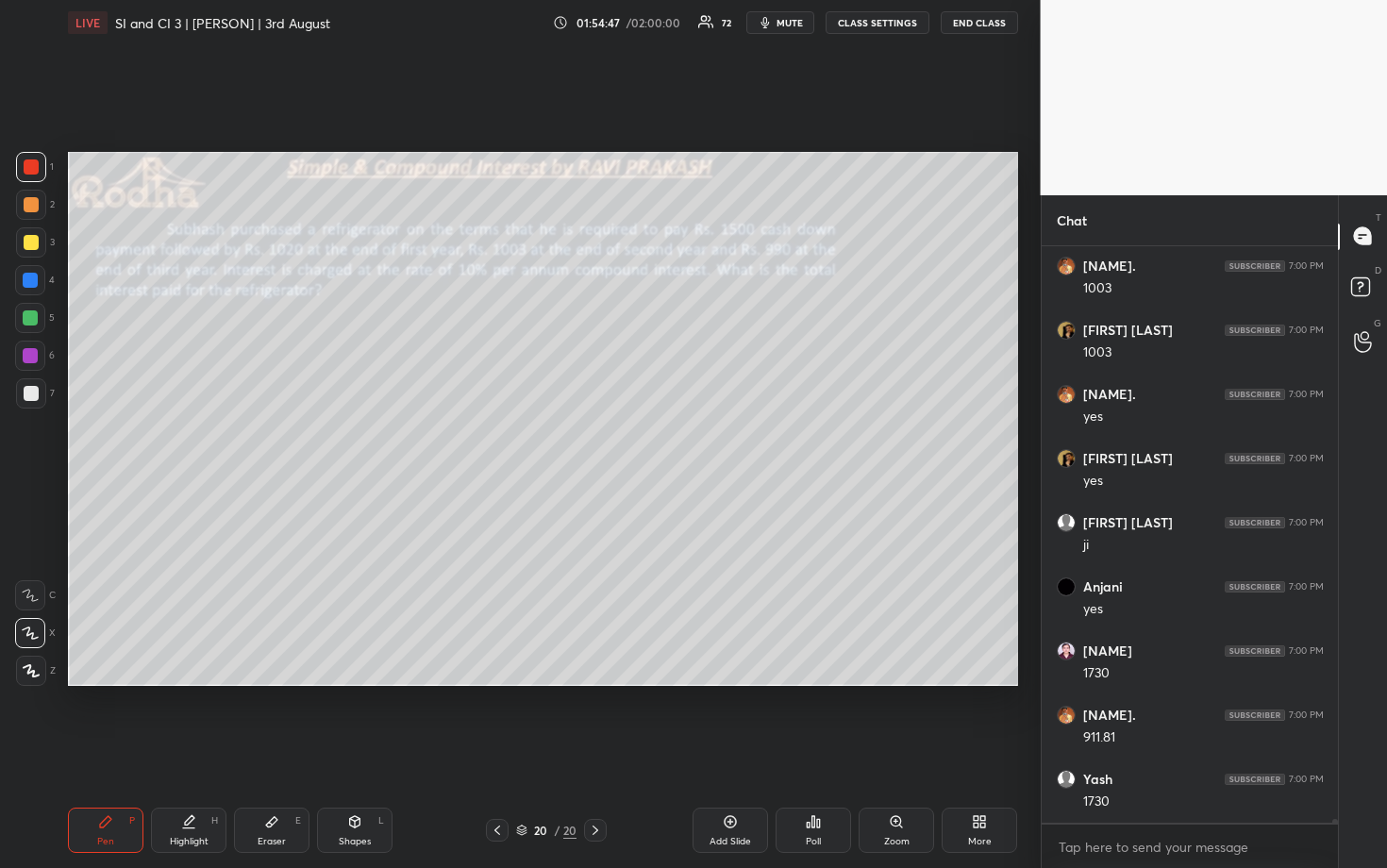 scroll, scrollTop: 88098, scrollLeft: 0, axis: vertical 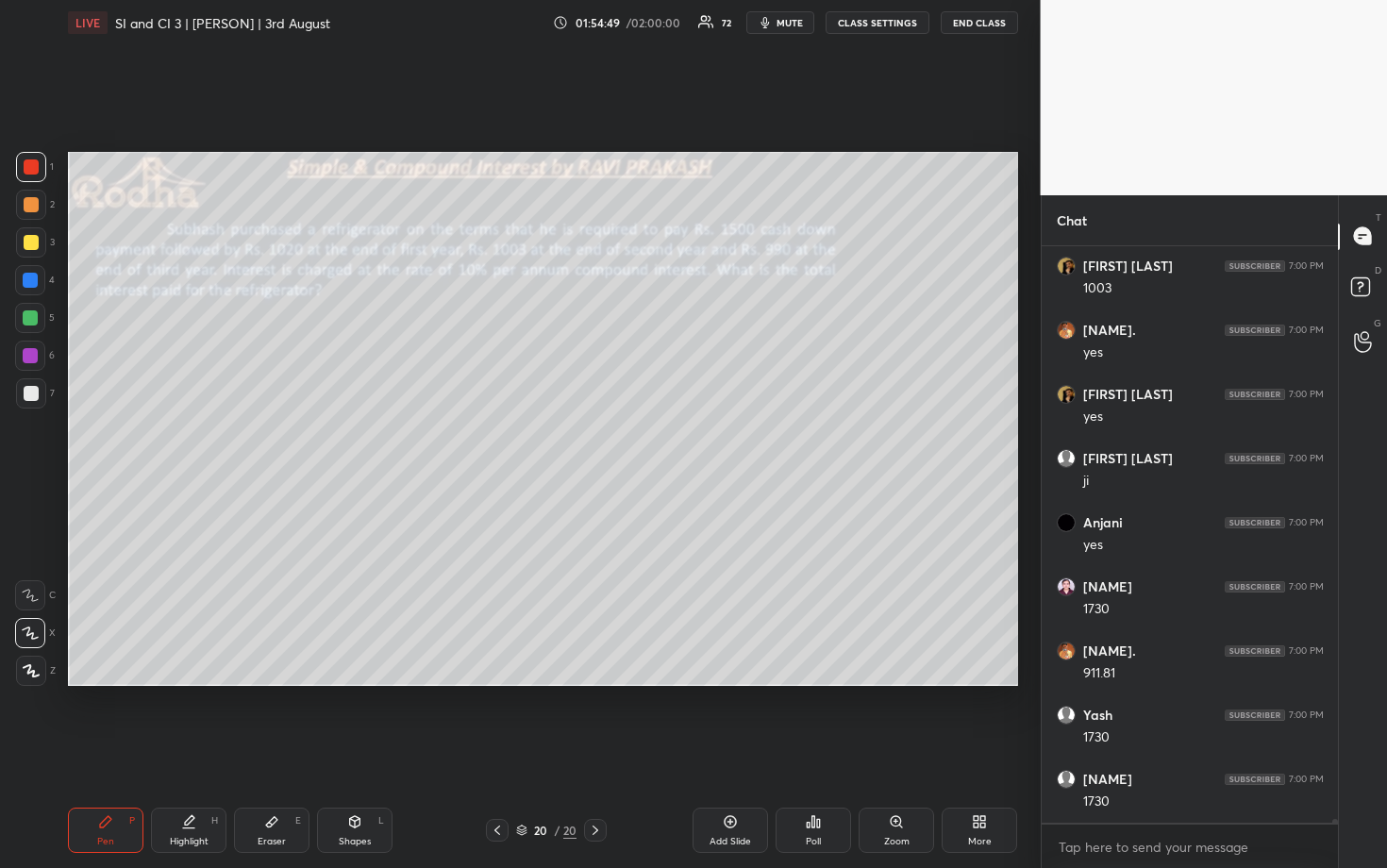 click on "Add Slide" at bounding box center [730, 830] 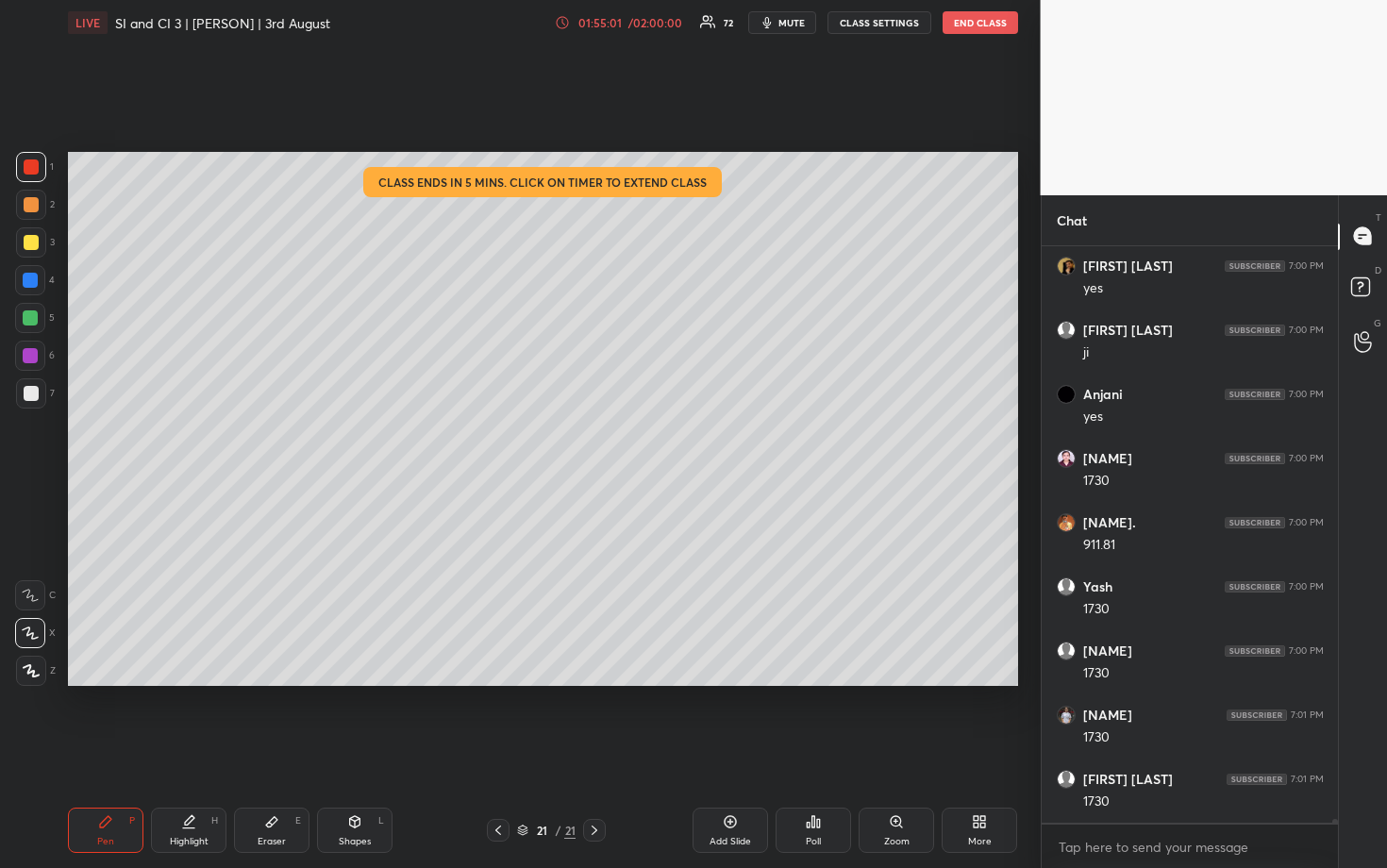 scroll, scrollTop: 88291, scrollLeft: 0, axis: vertical 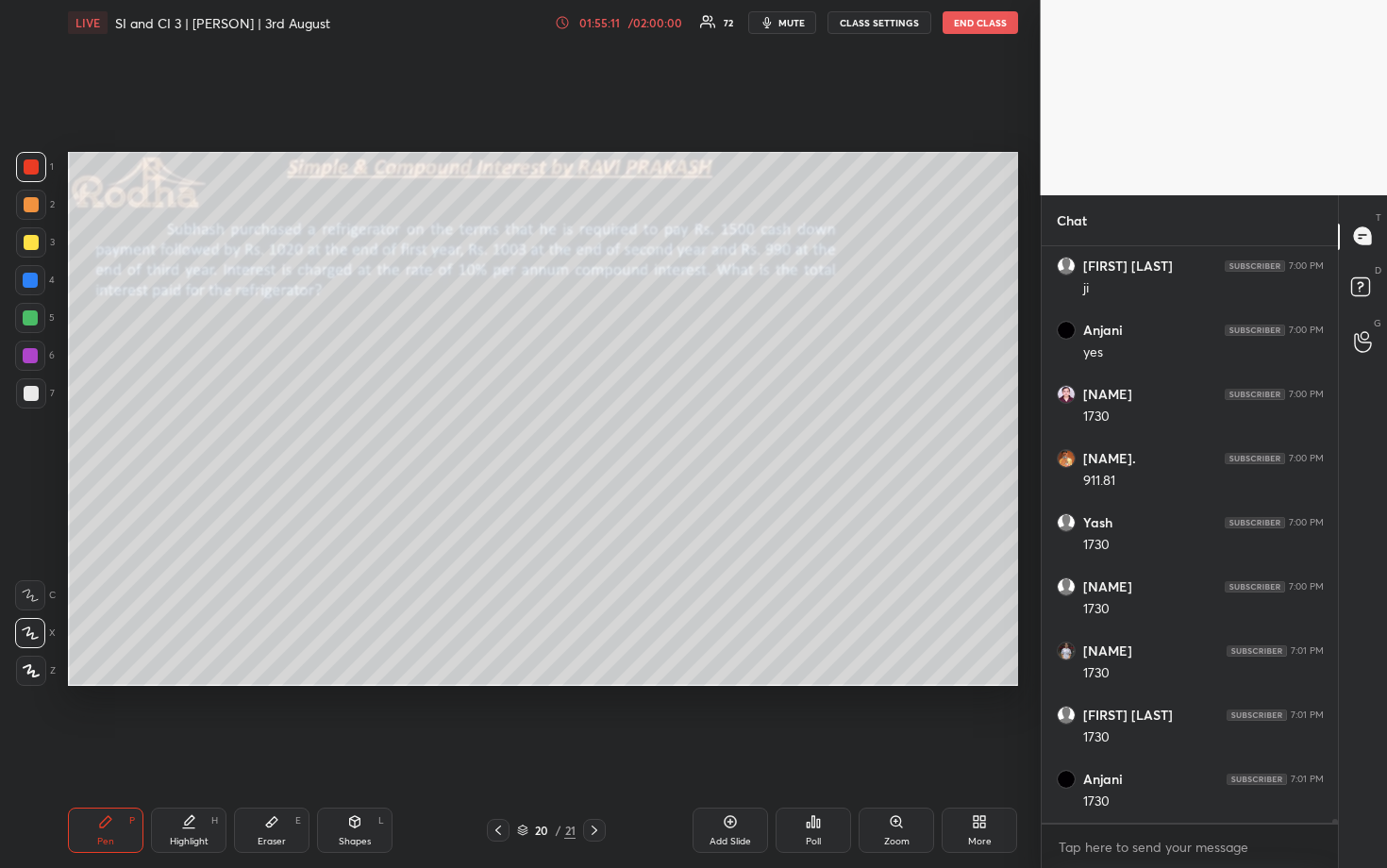 drag, startPoint x: 29, startPoint y: 281, endPoint x: 55, endPoint y: 289, distance: 27.202941 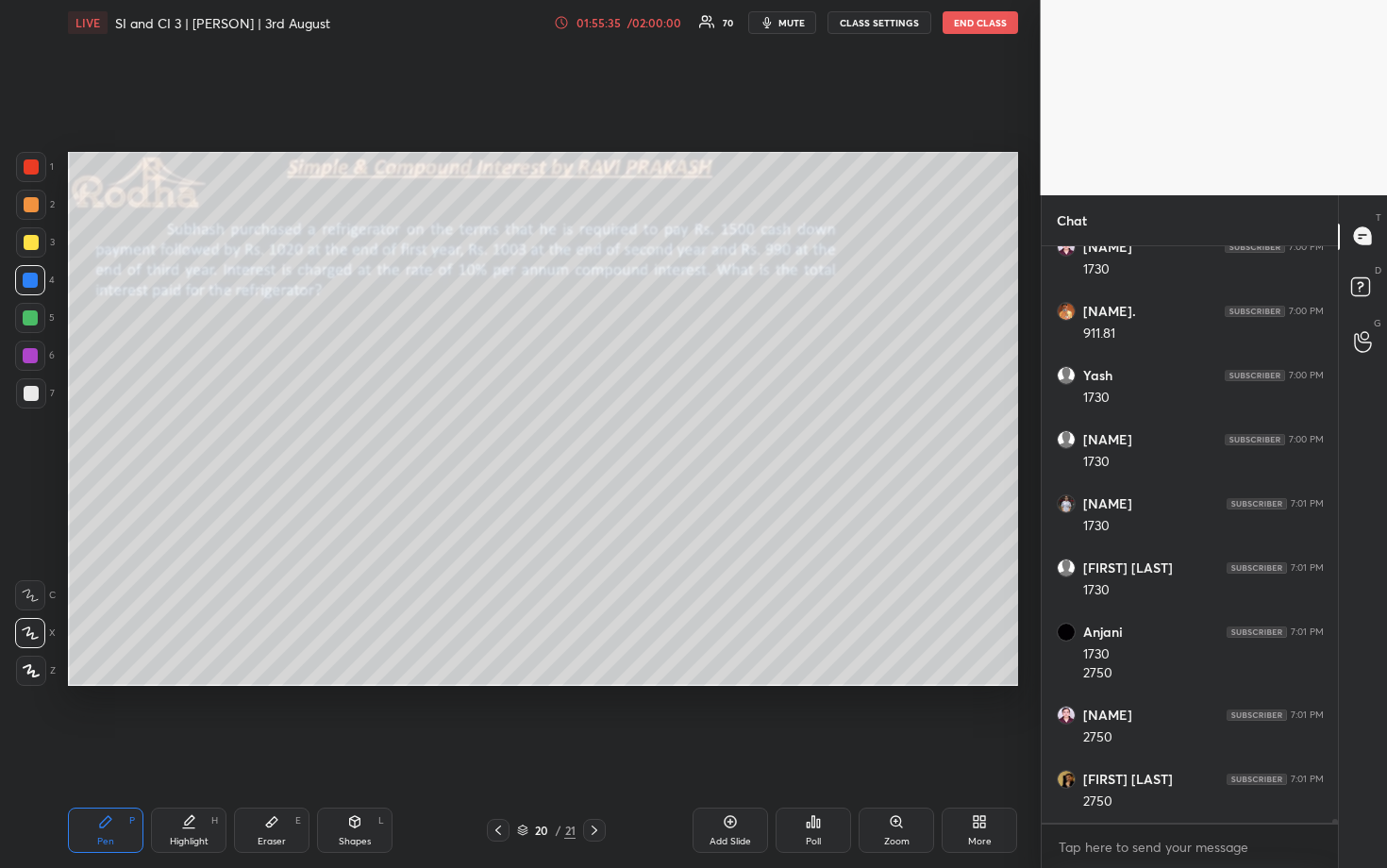 scroll, scrollTop: 88630, scrollLeft: 0, axis: vertical 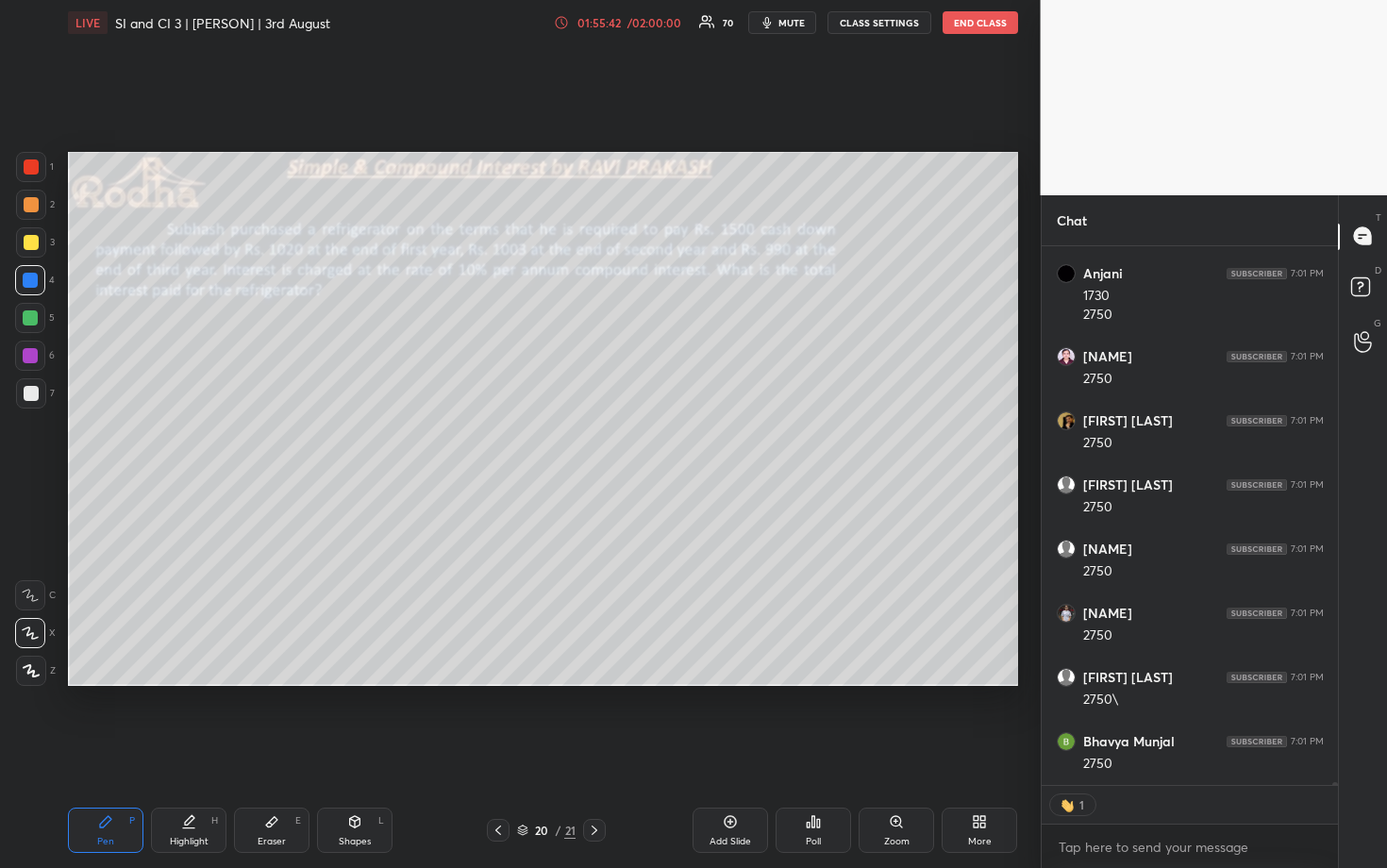 click at bounding box center [31, 167] 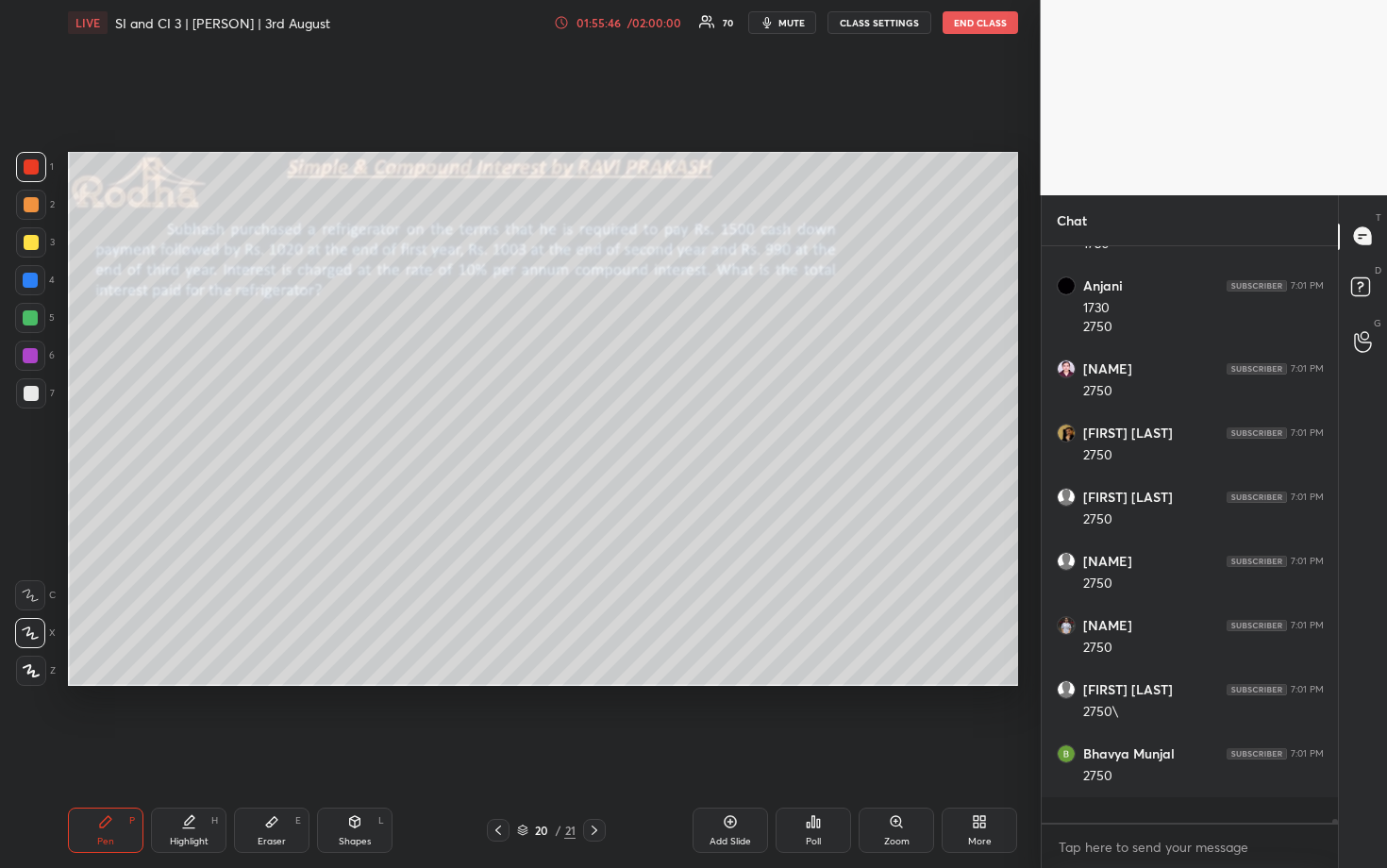 scroll, scrollTop: 6, scrollLeft: 7, axis: both 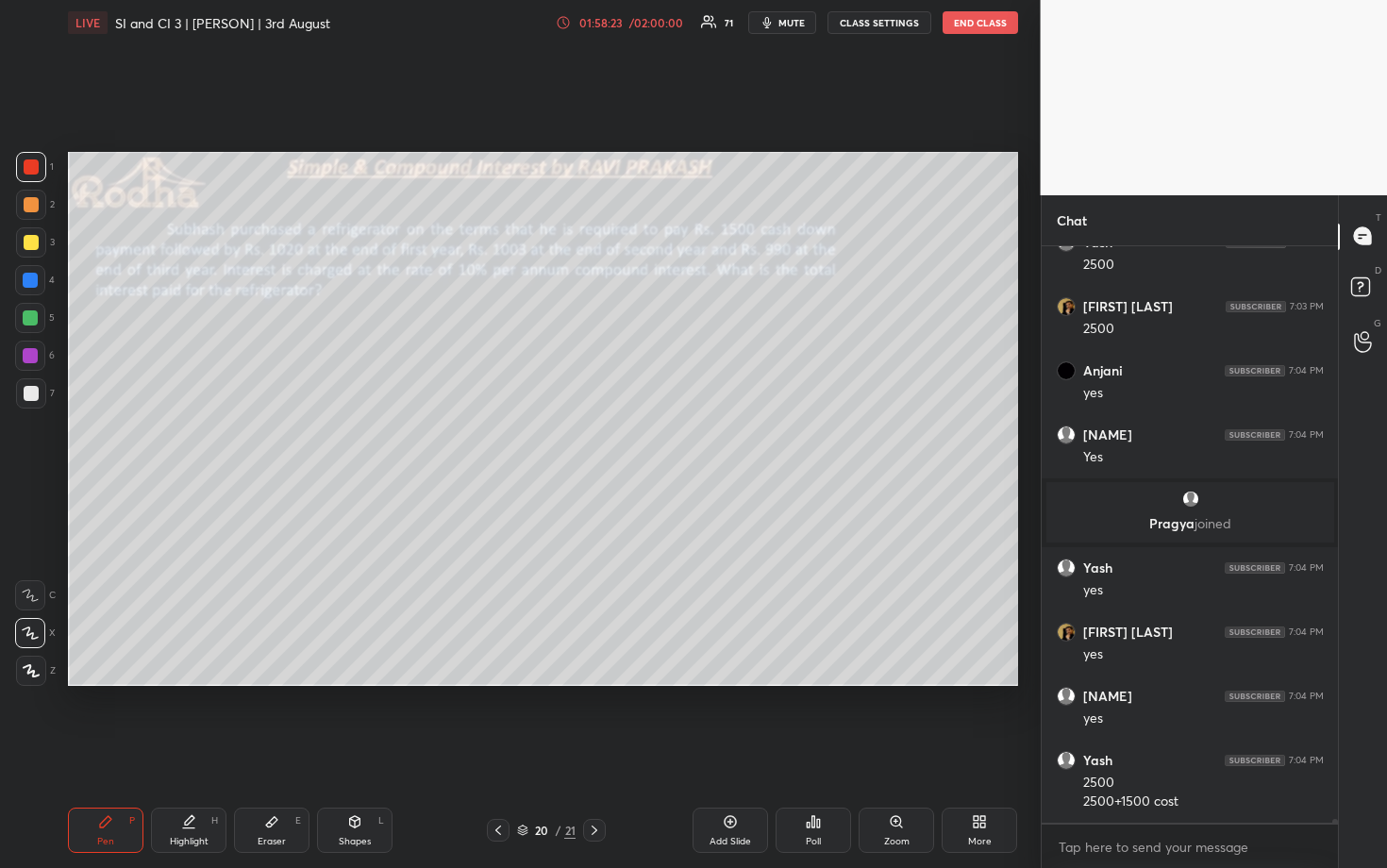 click at bounding box center (30, 318) 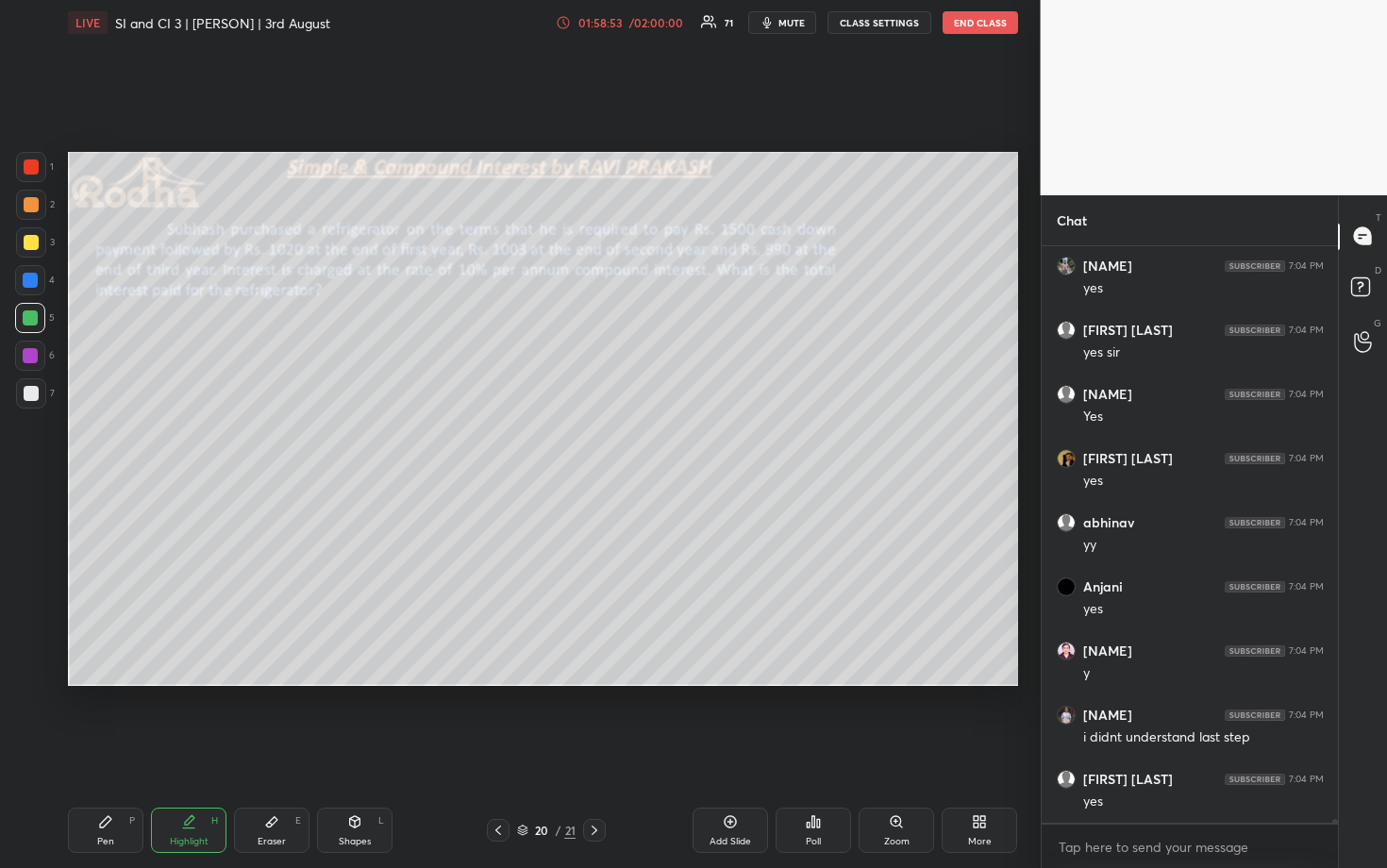 scroll, scrollTop: 90080, scrollLeft: 0, axis: vertical 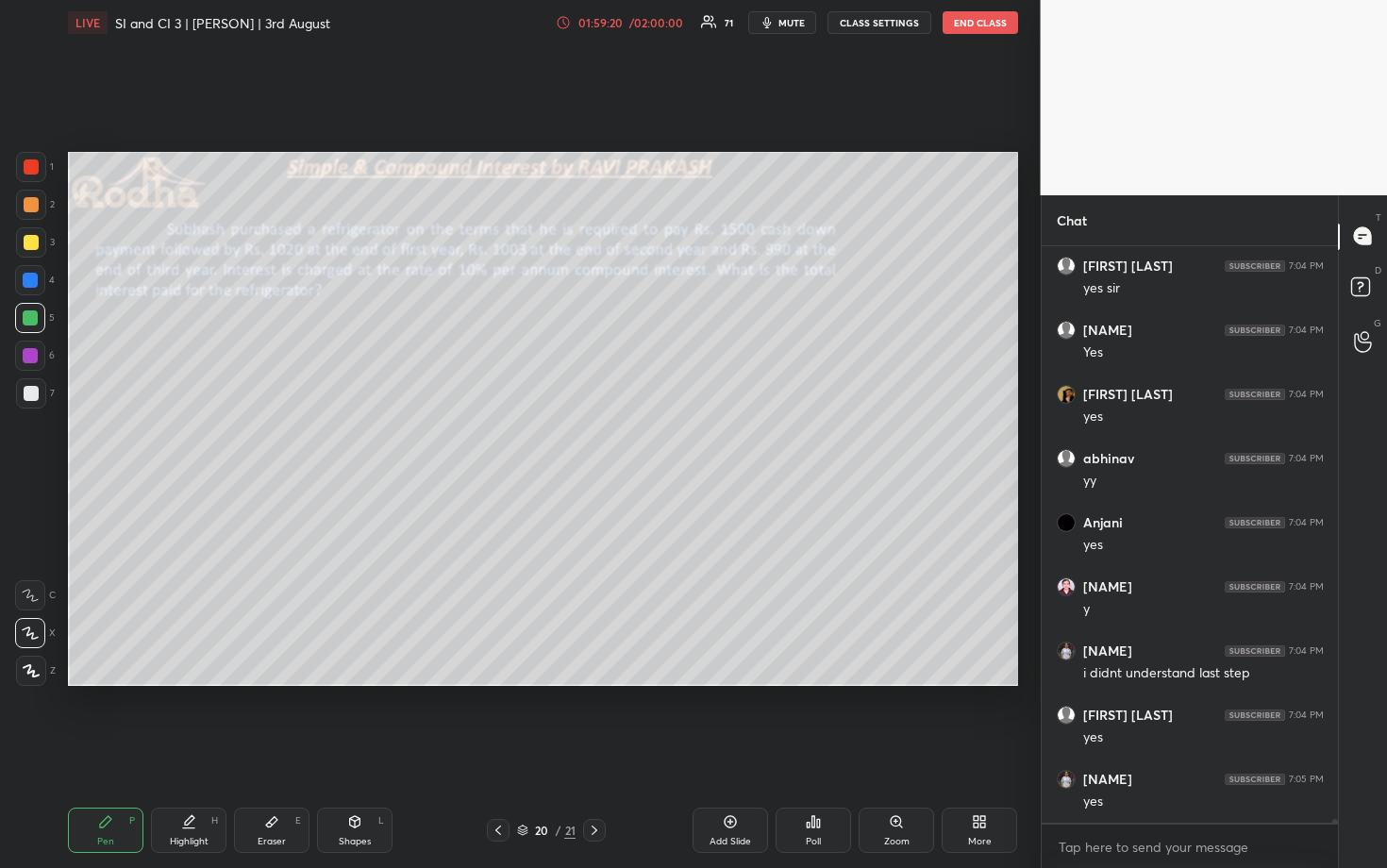 drag, startPoint x: 34, startPoint y: 389, endPoint x: 60, endPoint y: 387, distance: 26.07681 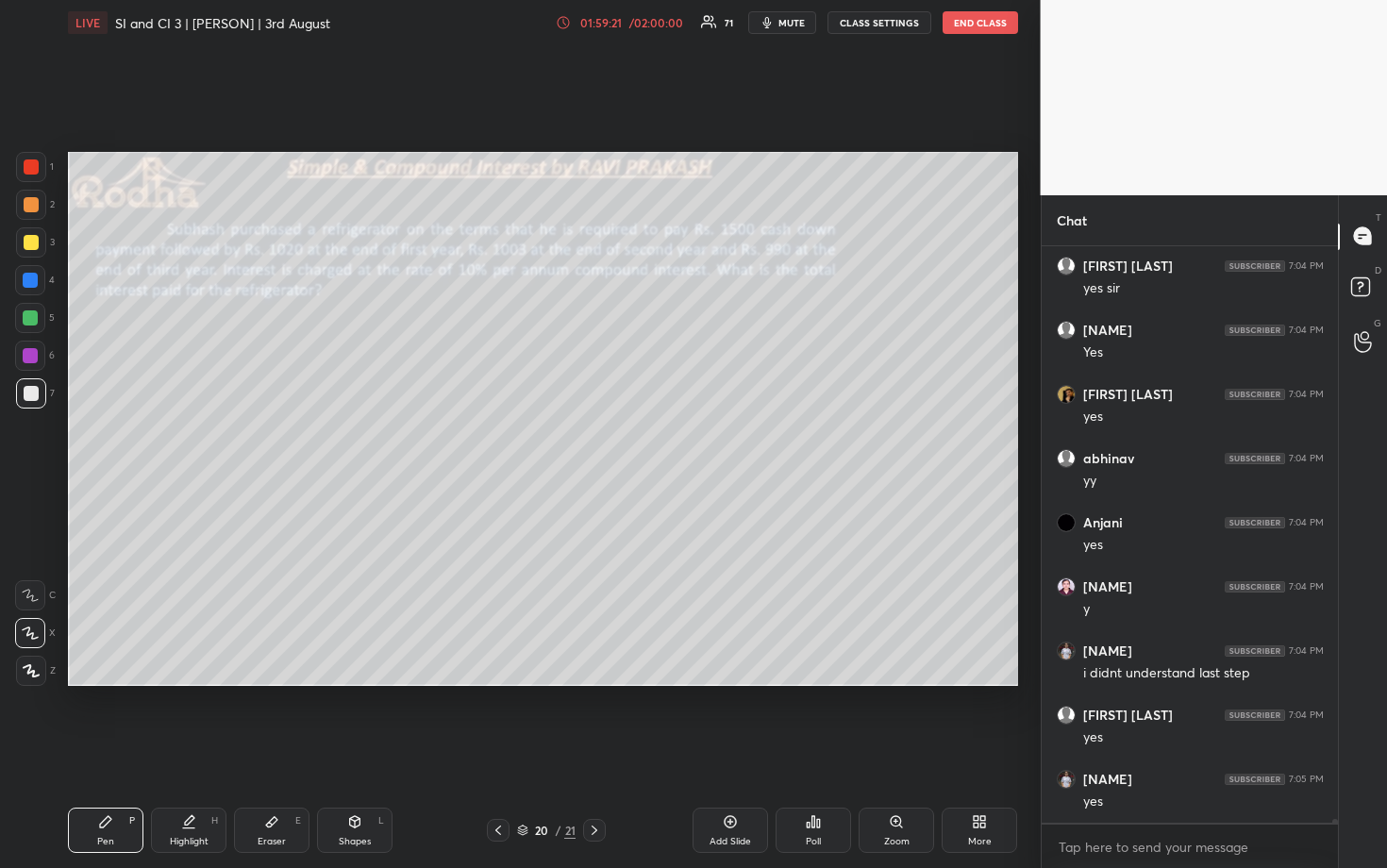 click at bounding box center (30, 280) 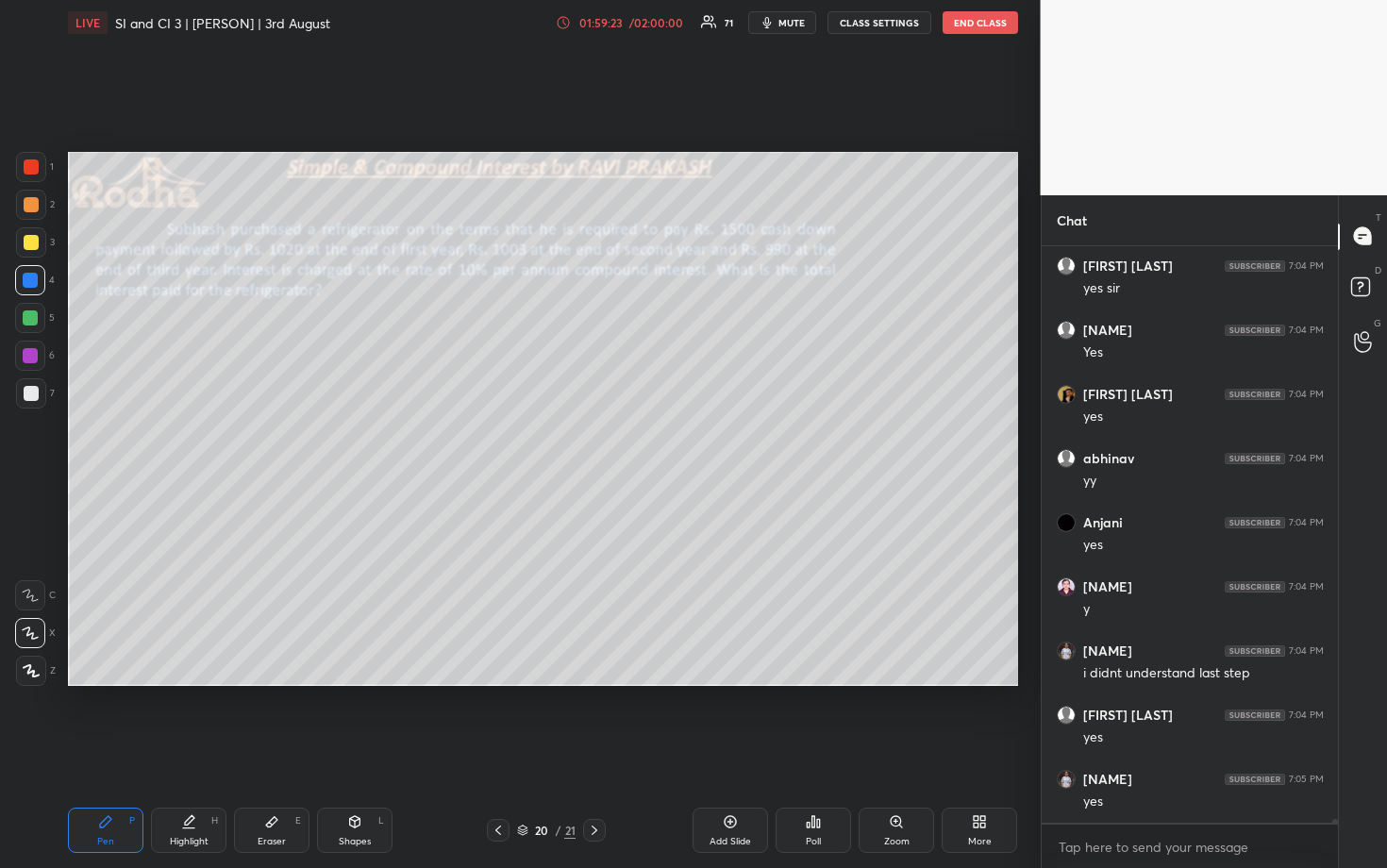 click at bounding box center (31, 205) 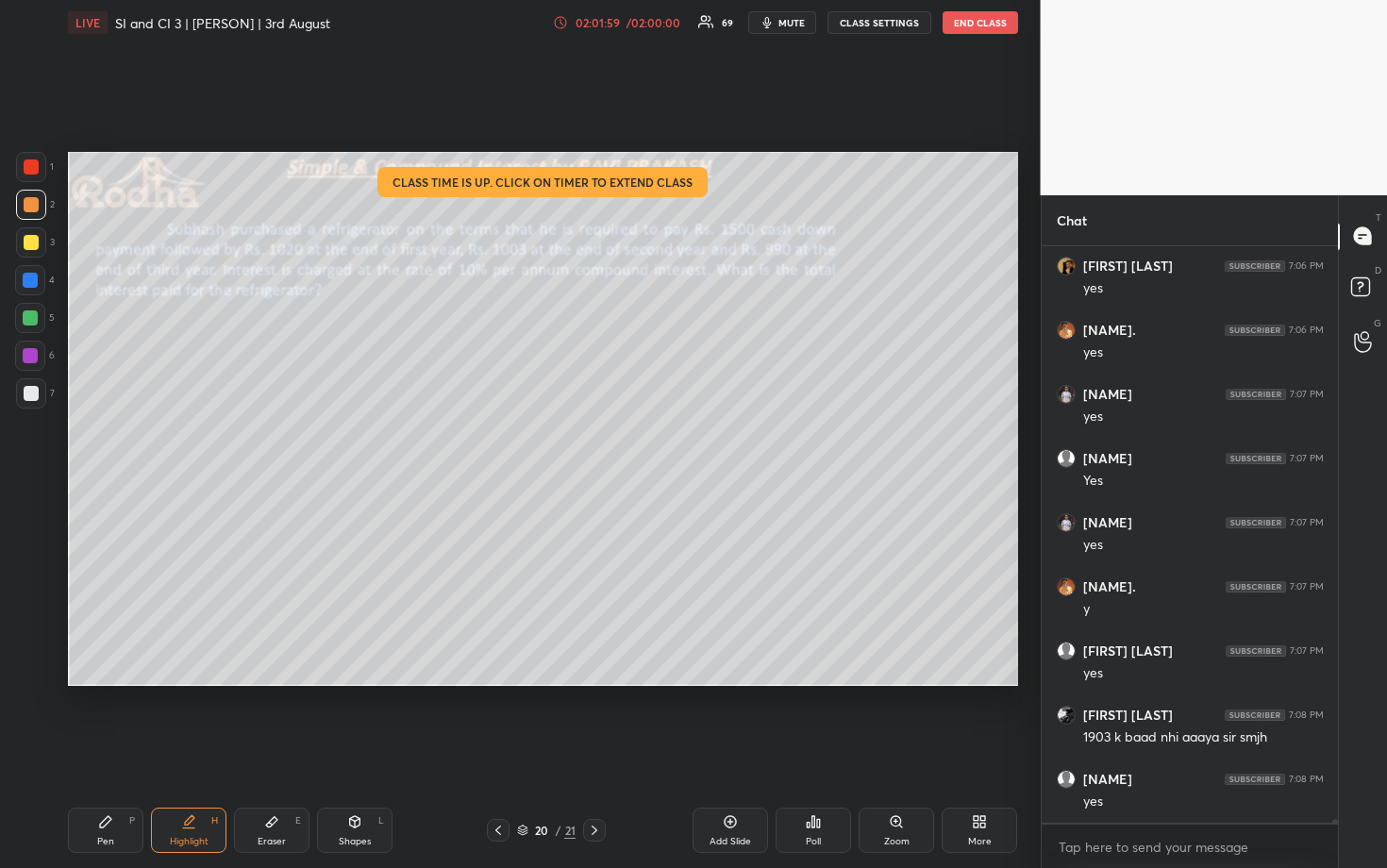scroll, scrollTop: 90994, scrollLeft: 0, axis: vertical 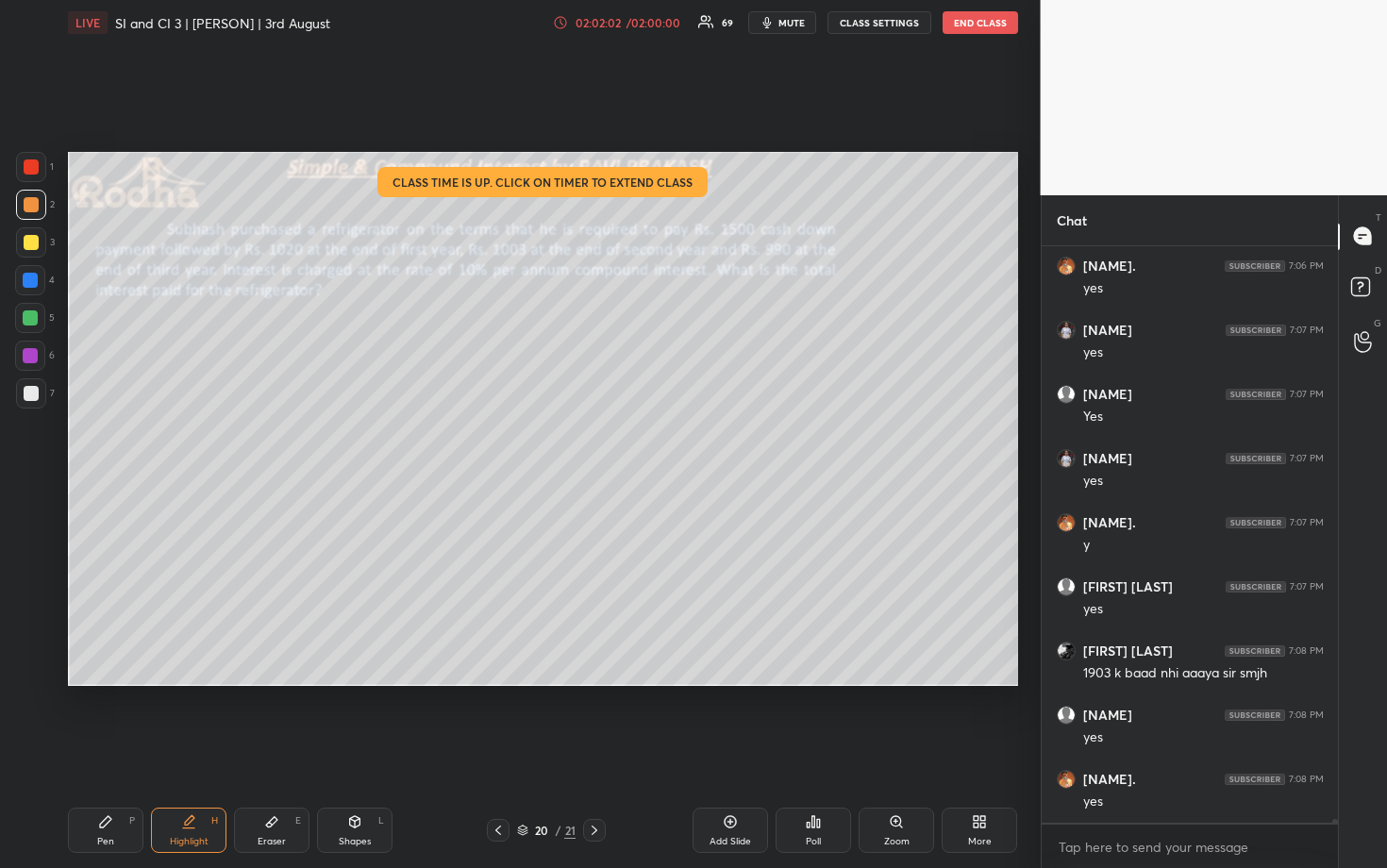 click on "Add Slide" at bounding box center [730, 830] 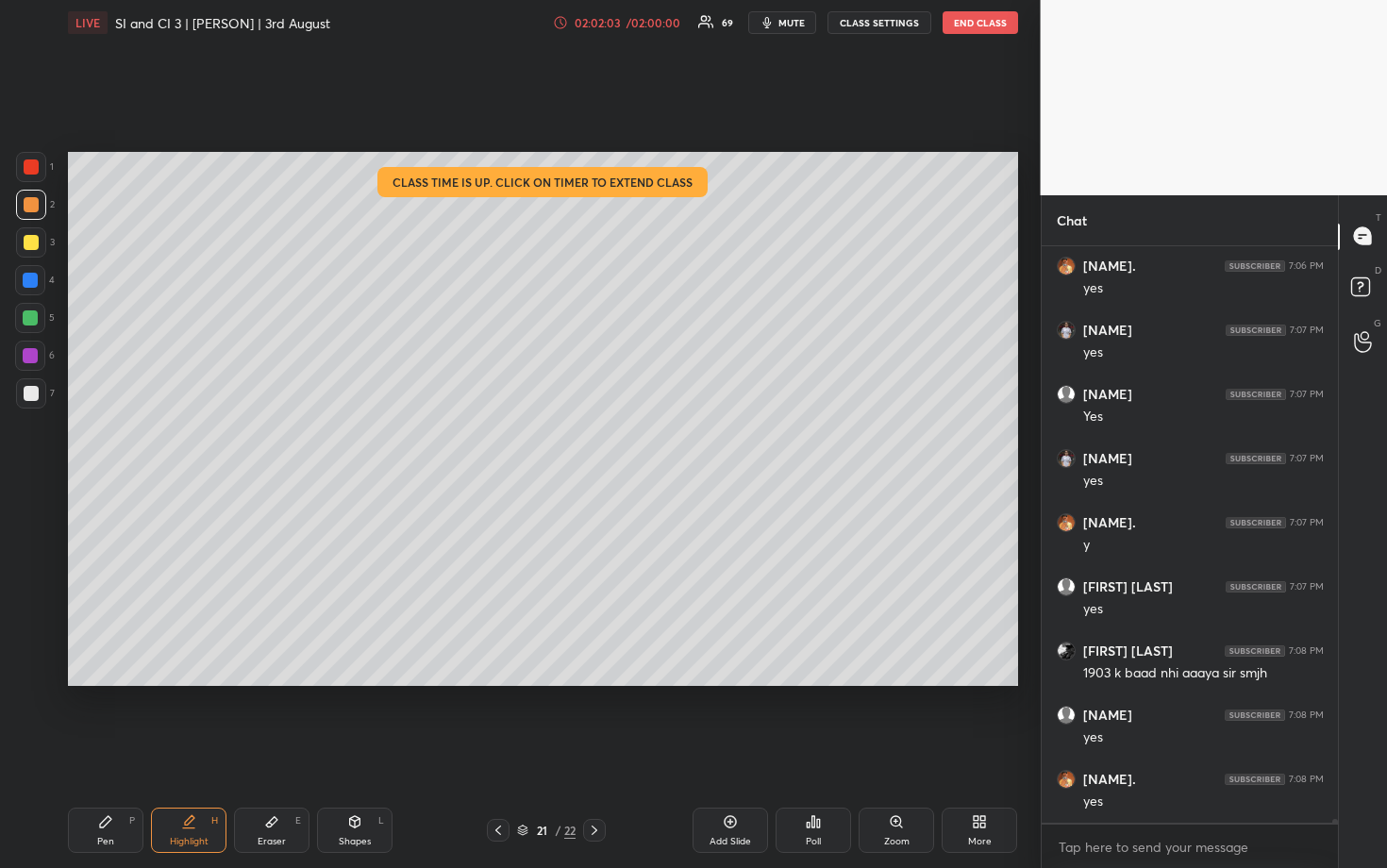 click at bounding box center [30, 318] 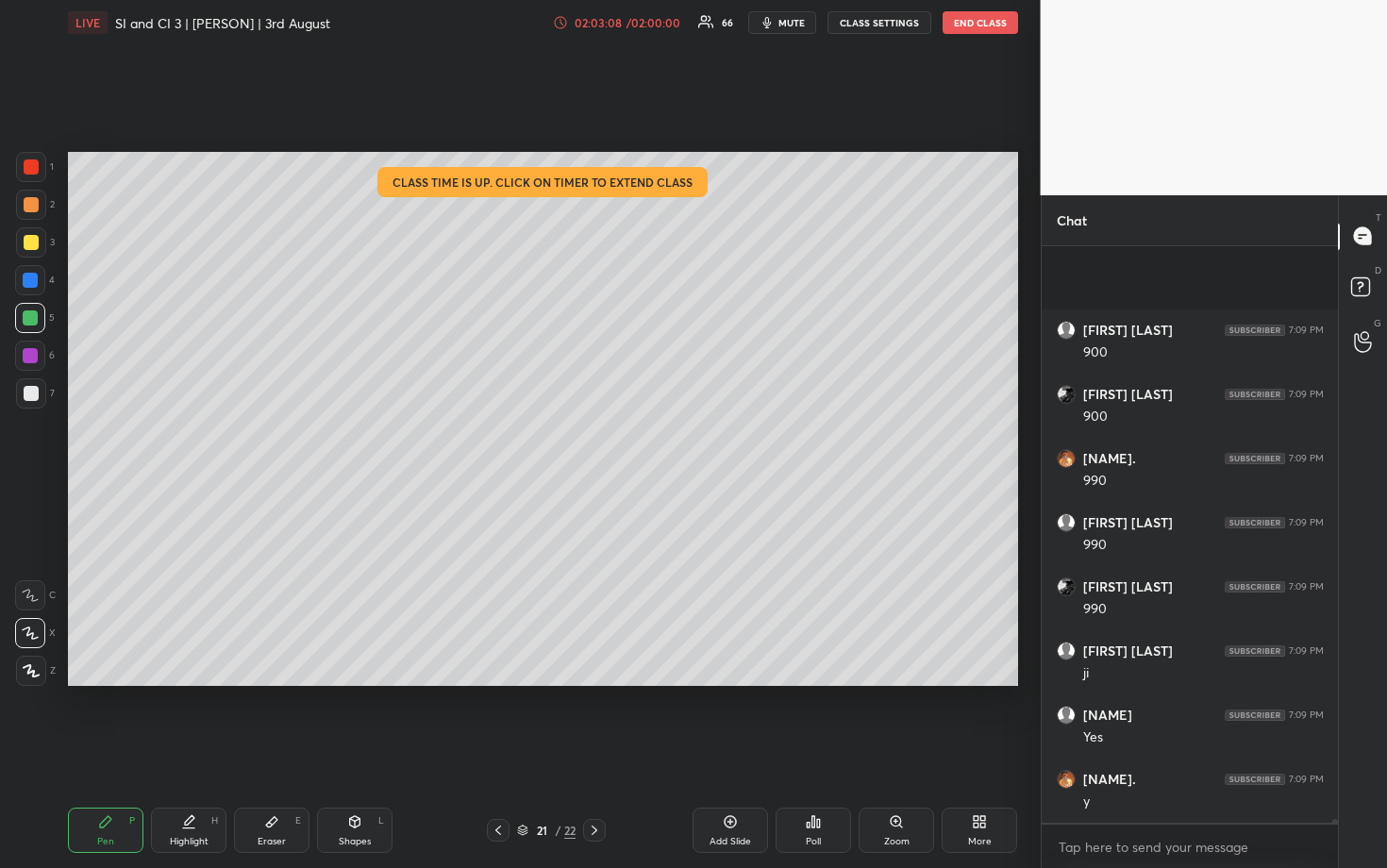 scroll, scrollTop: 92809, scrollLeft: 0, axis: vertical 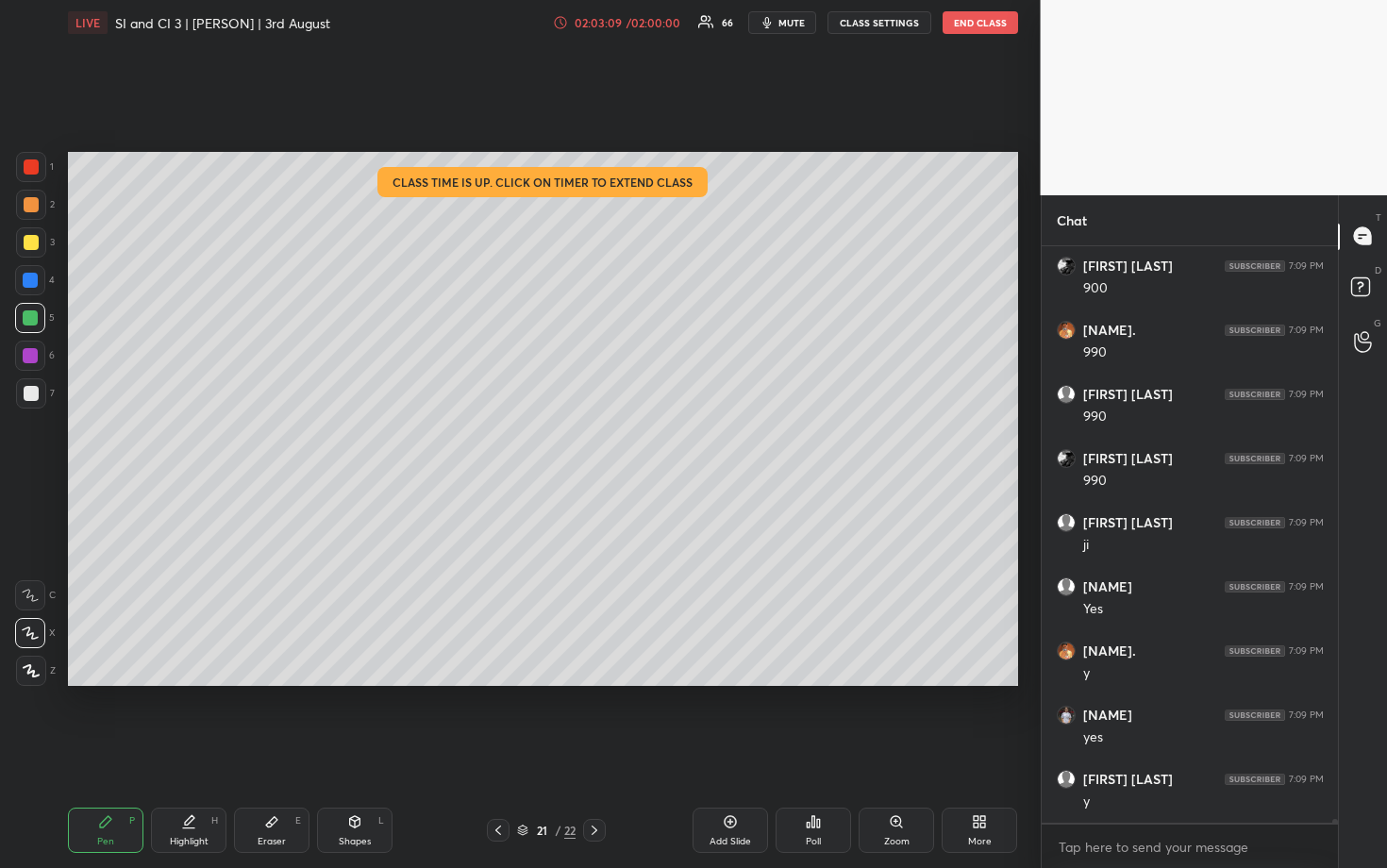 click at bounding box center (30, 280) 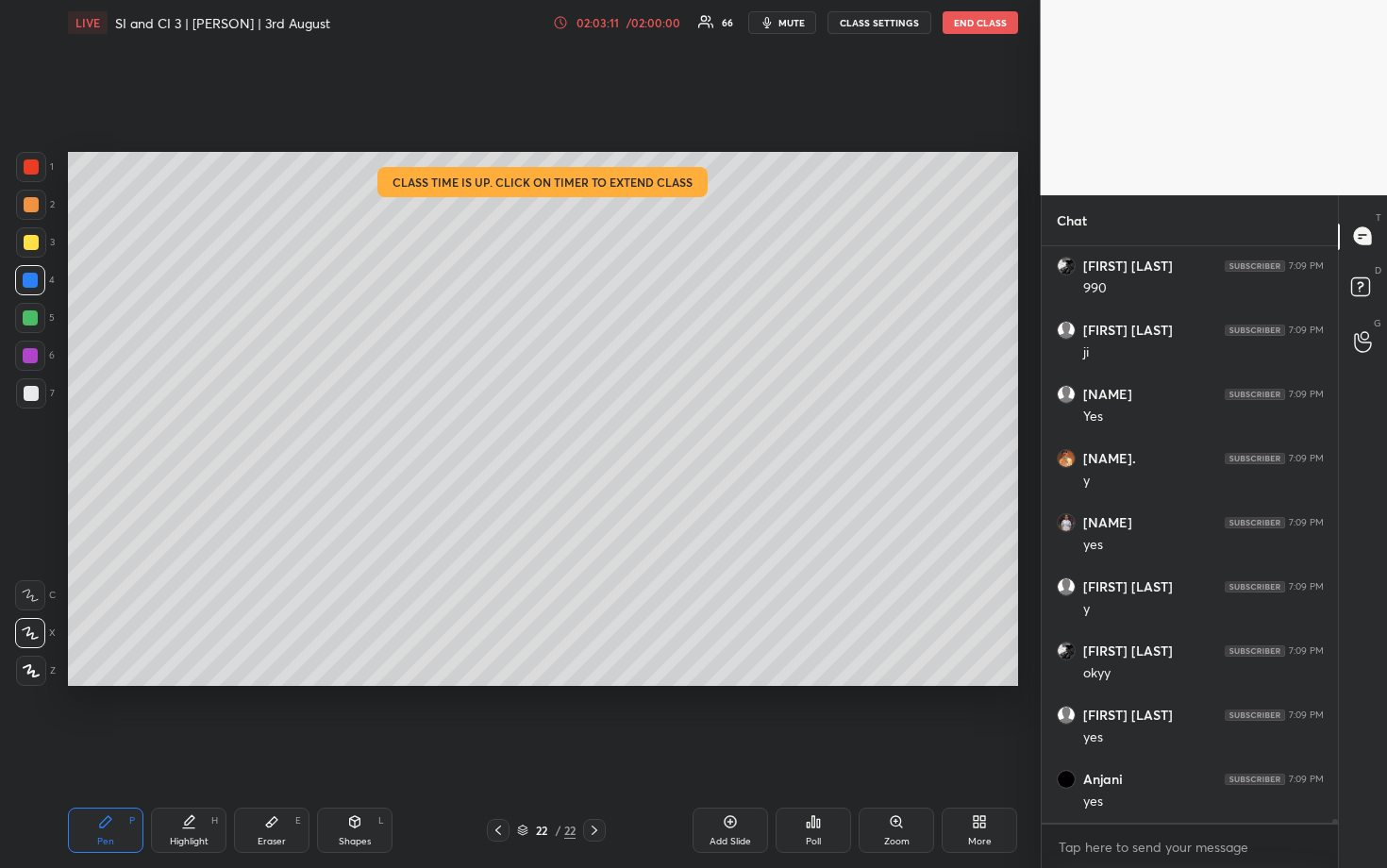 scroll, scrollTop: 93066, scrollLeft: 0, axis: vertical 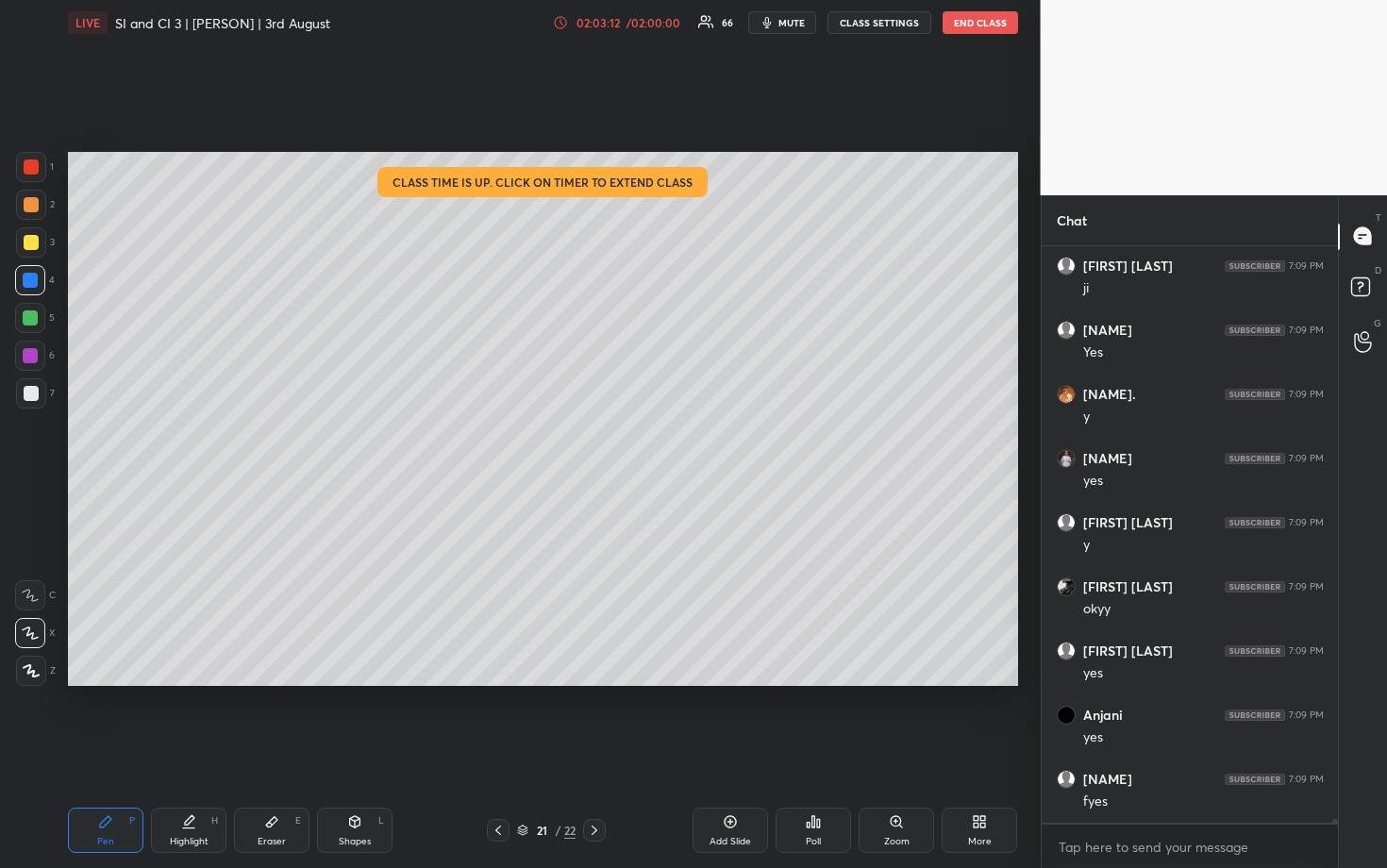 click on "Add Slide" at bounding box center (730, 830) 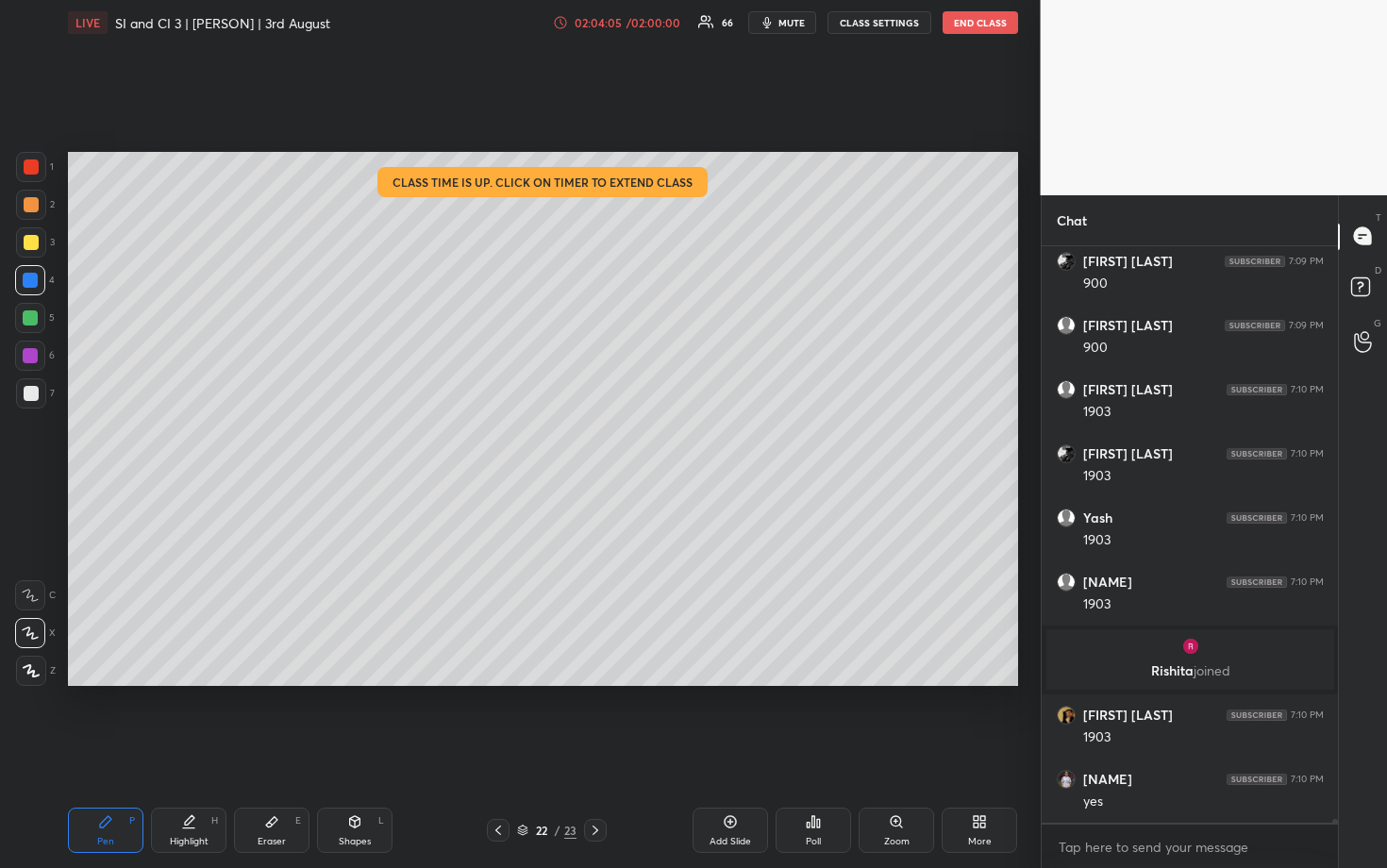 scroll, scrollTop: 93969, scrollLeft: 0, axis: vertical 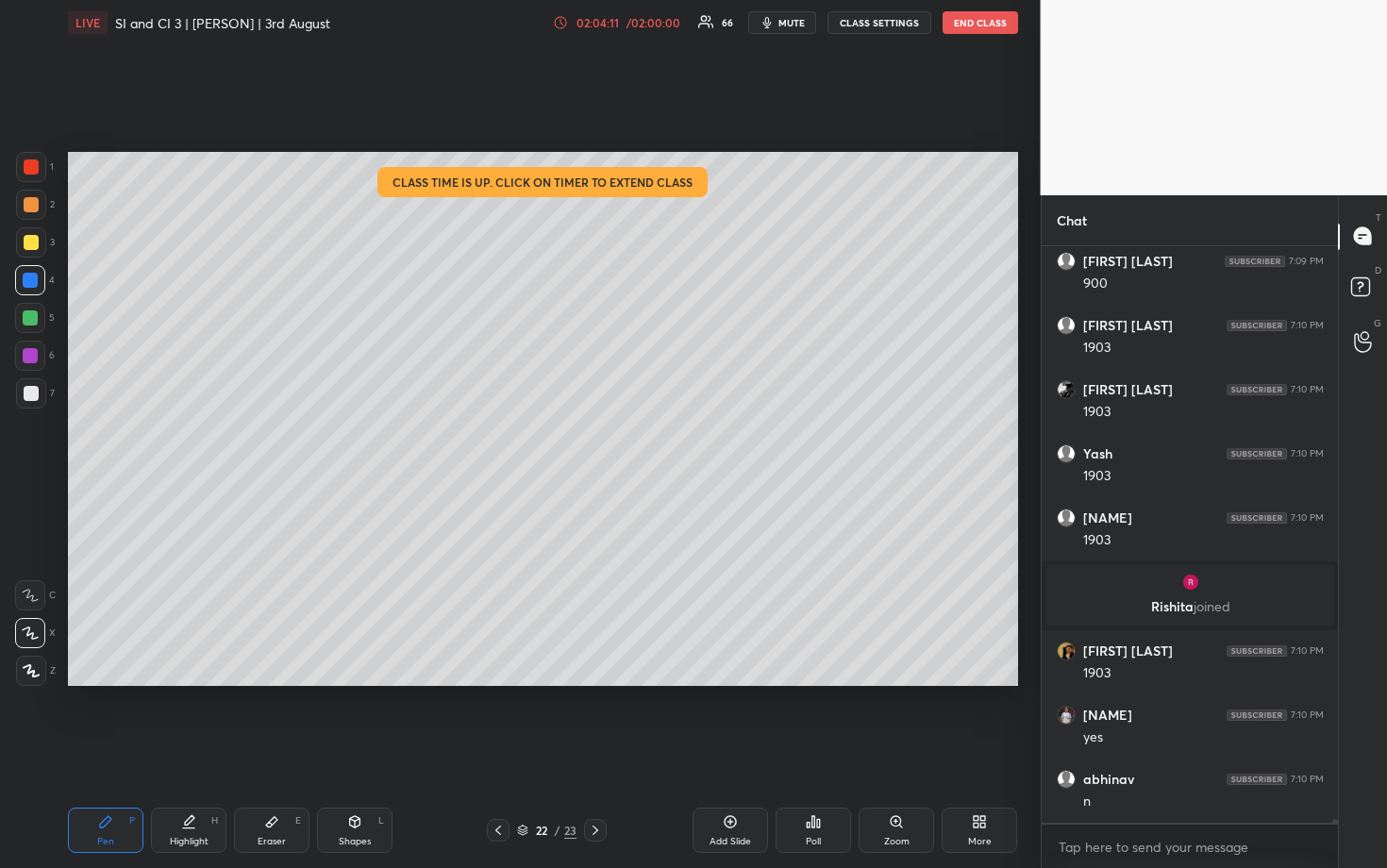 drag, startPoint x: 32, startPoint y: 245, endPoint x: 67, endPoint y: 238, distance: 35.69314 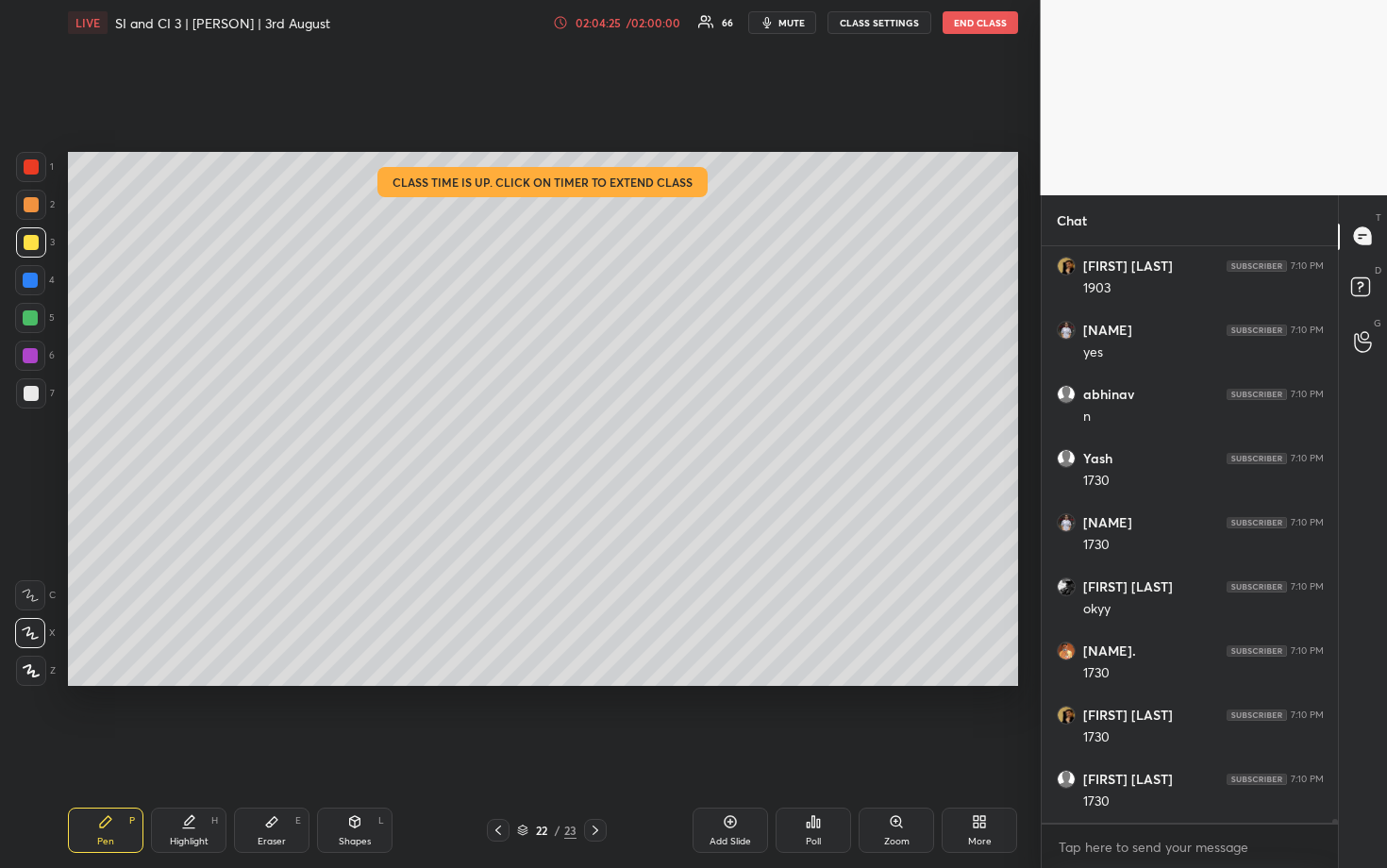 scroll, scrollTop: 94418, scrollLeft: 0, axis: vertical 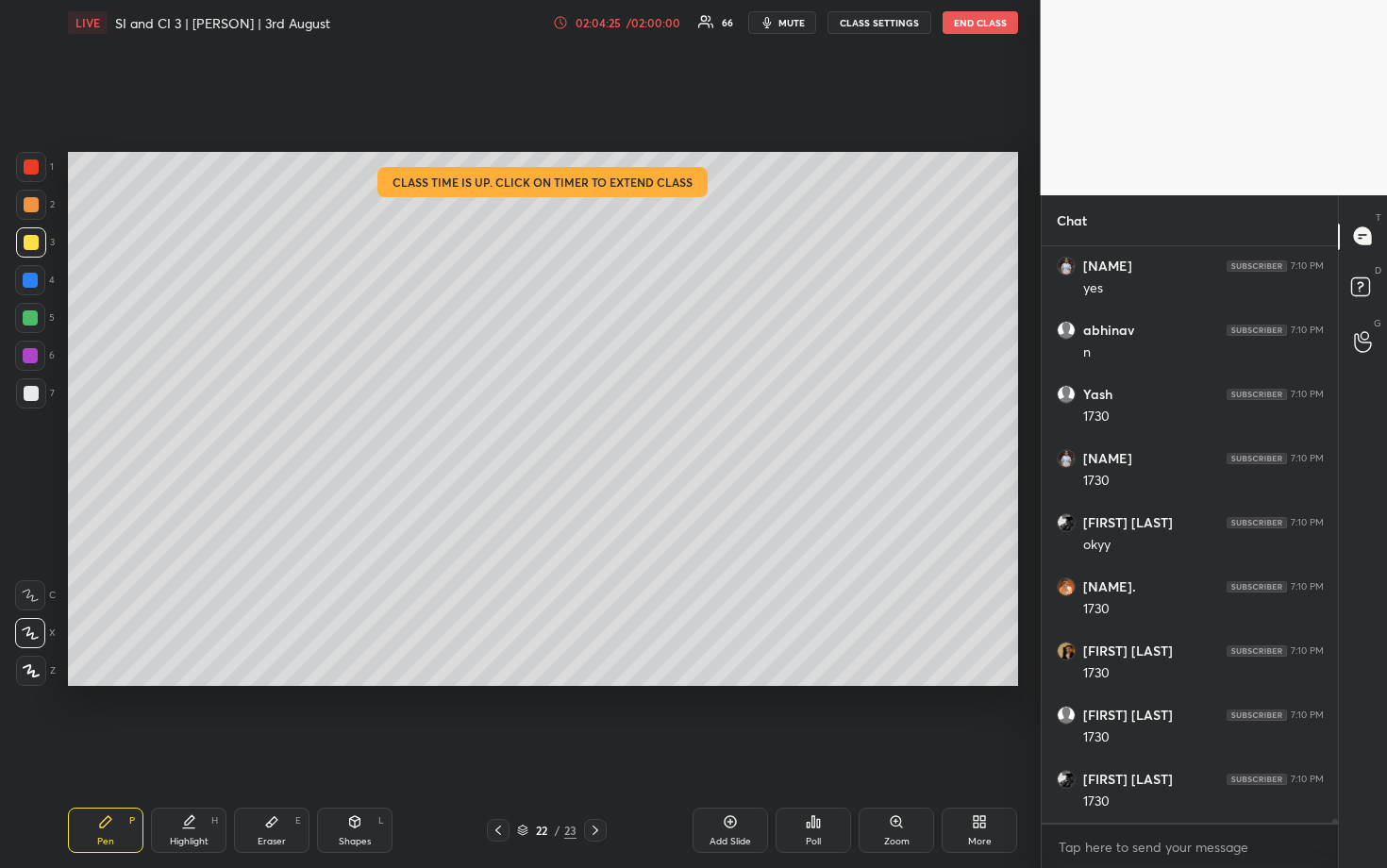 drag, startPoint x: 31, startPoint y: 275, endPoint x: 61, endPoint y: 267, distance: 31.048349 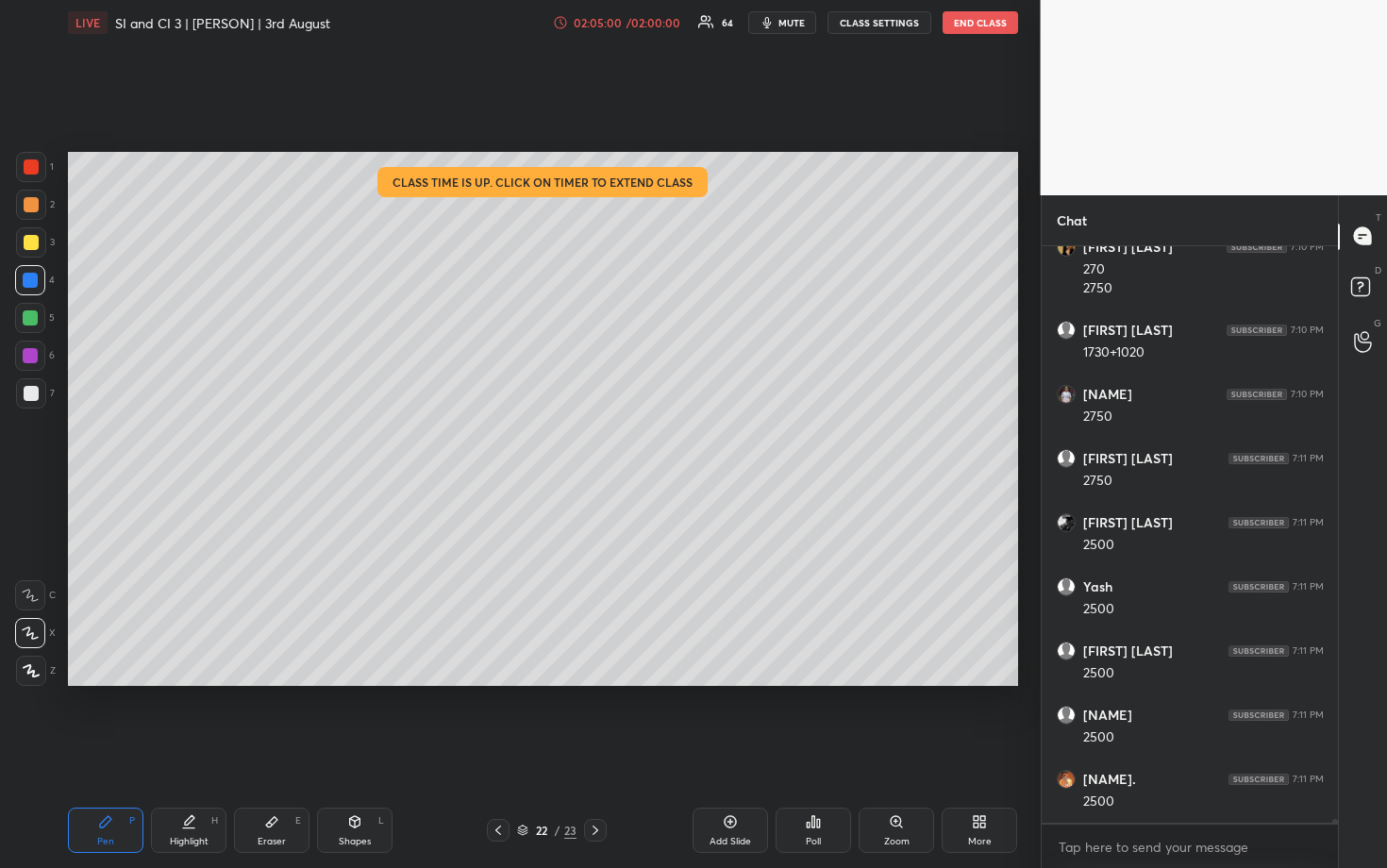 scroll, scrollTop: 95399, scrollLeft: 0, axis: vertical 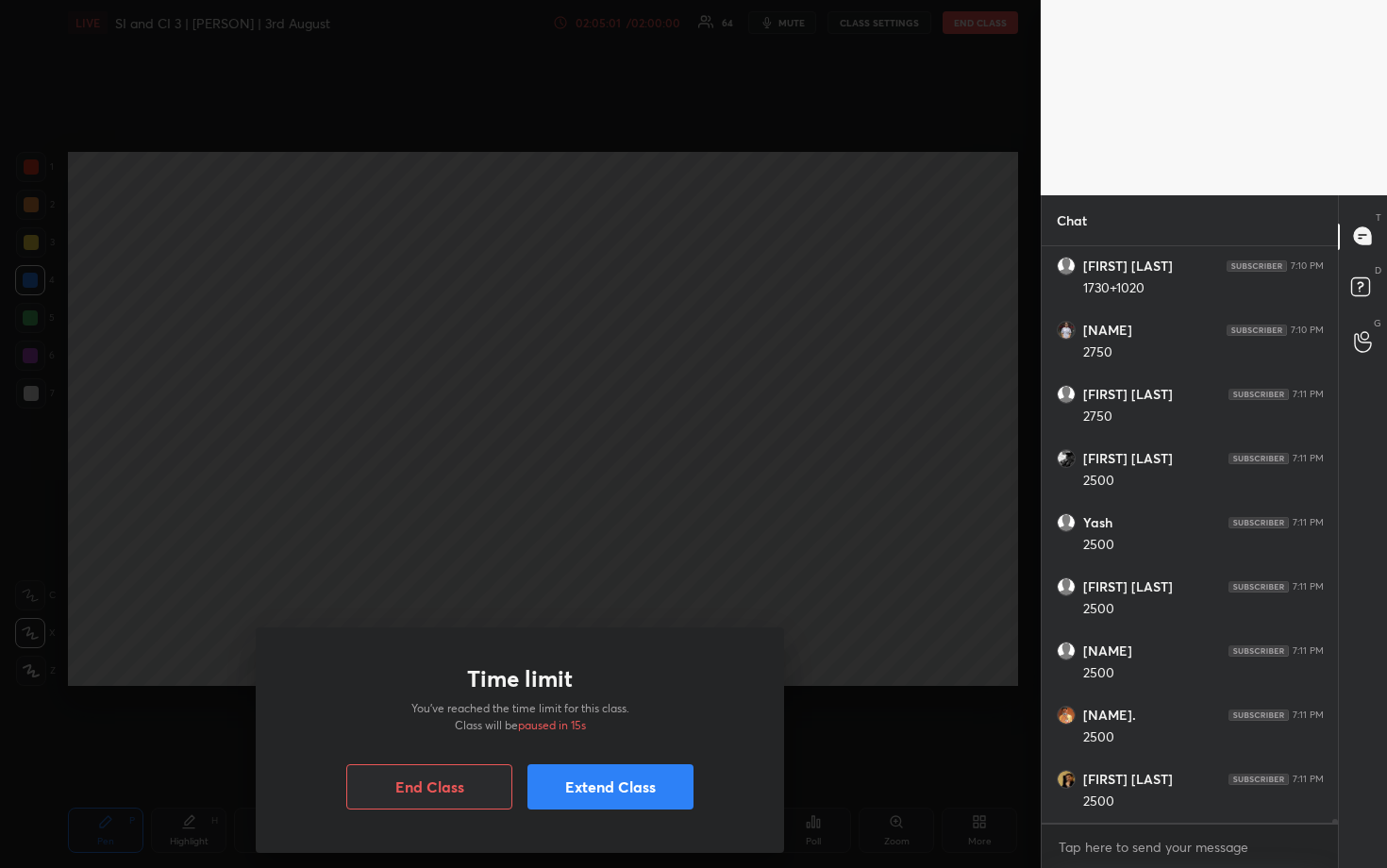 click on "Time limit You’ve reached the time limit for this class. Class will be   paused in 15s End Class Extend Class" at bounding box center [520, 434] 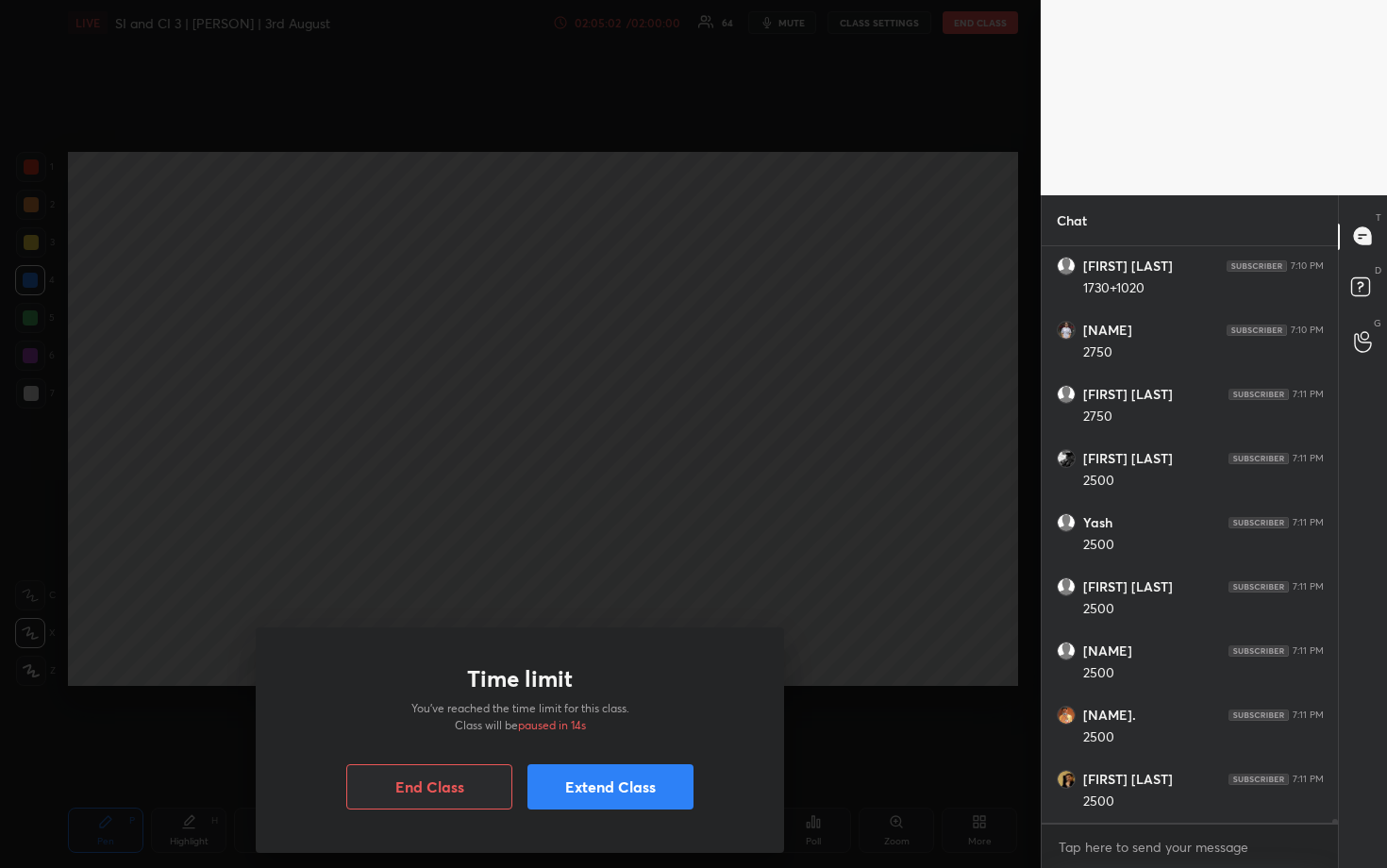 click on "Extend Class" at bounding box center [610, 787] 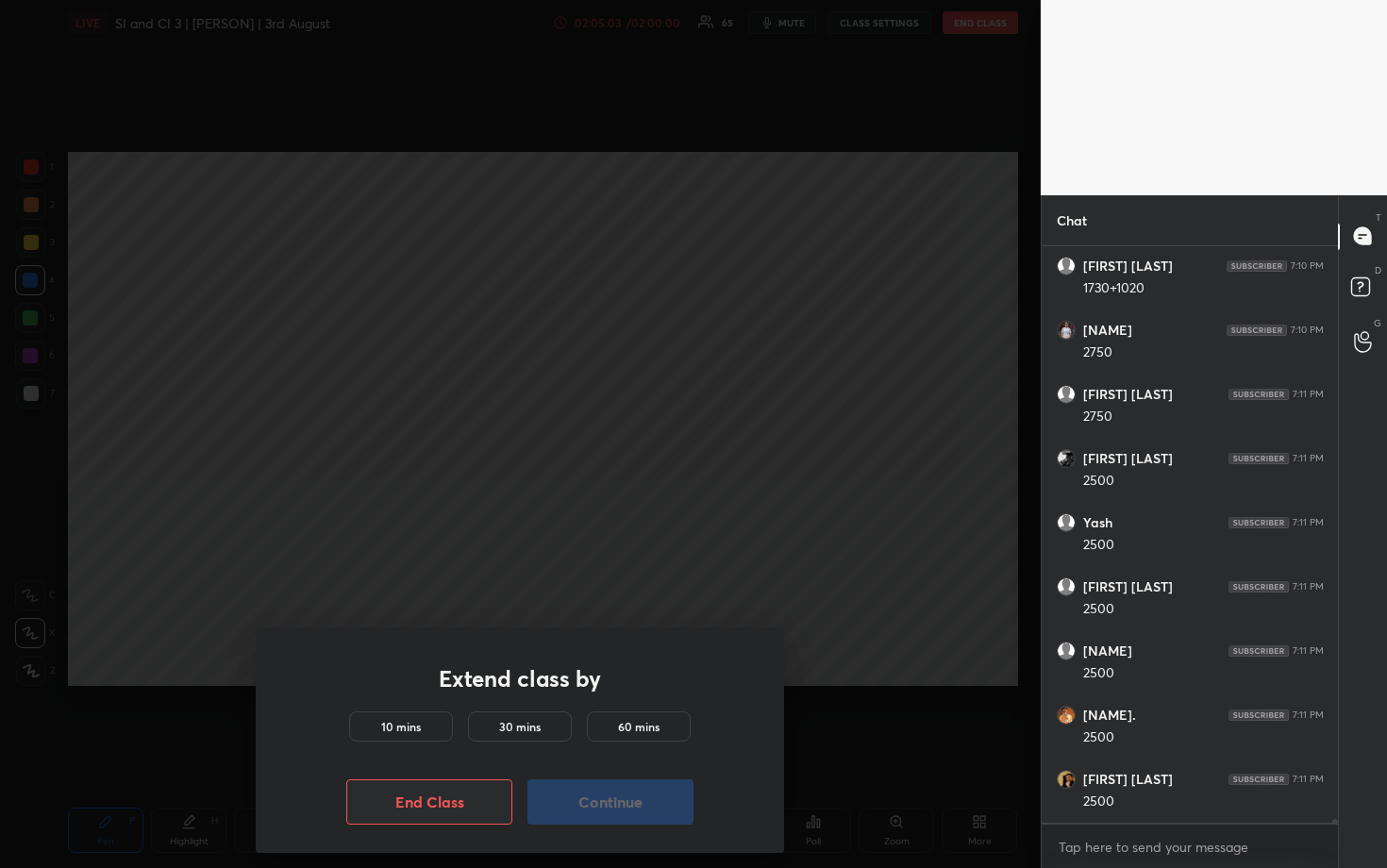 scroll, scrollTop: 95463, scrollLeft: 0, axis: vertical 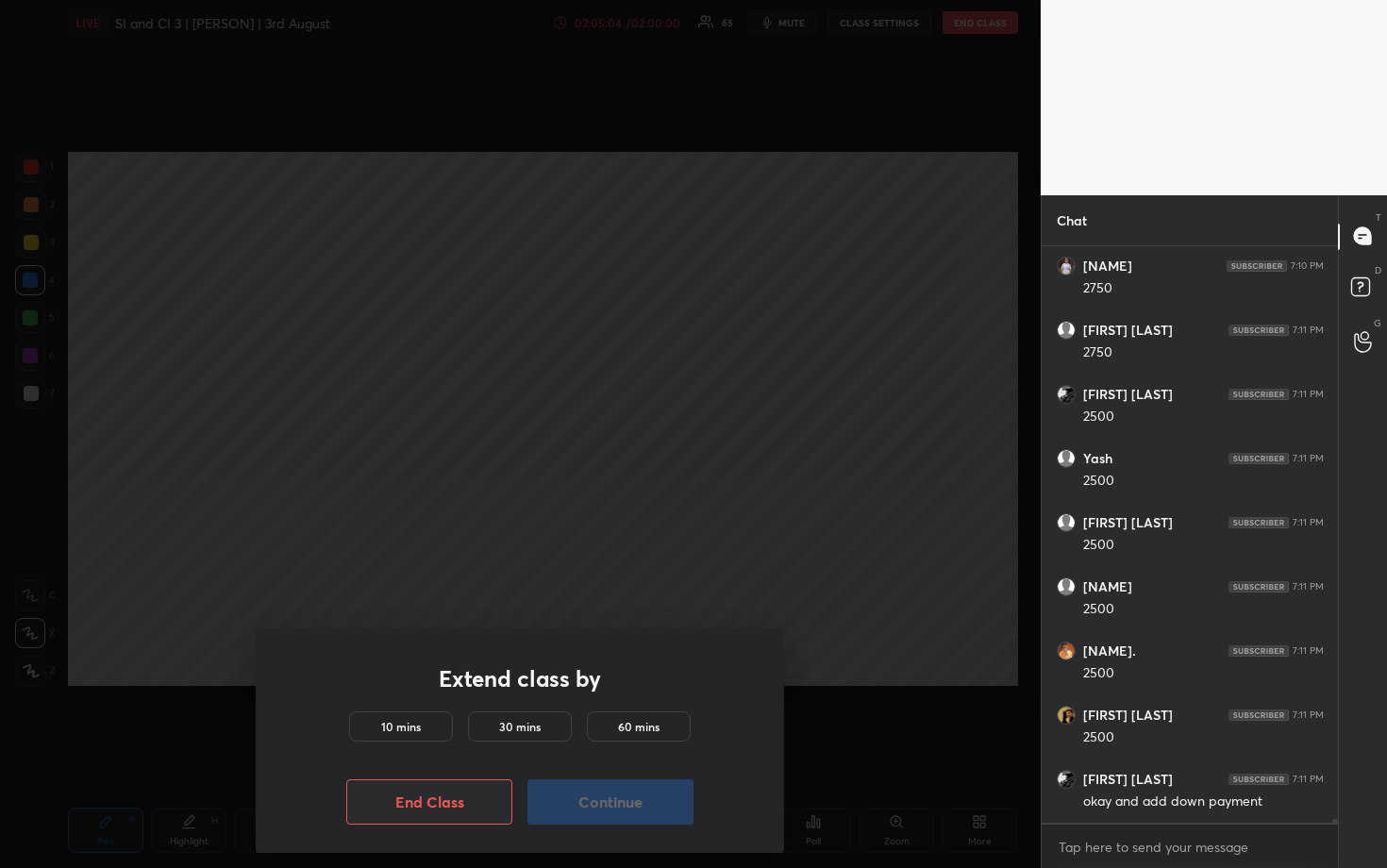 click on "10 mins 30 mins 60 mins" at bounding box center (520, 730) 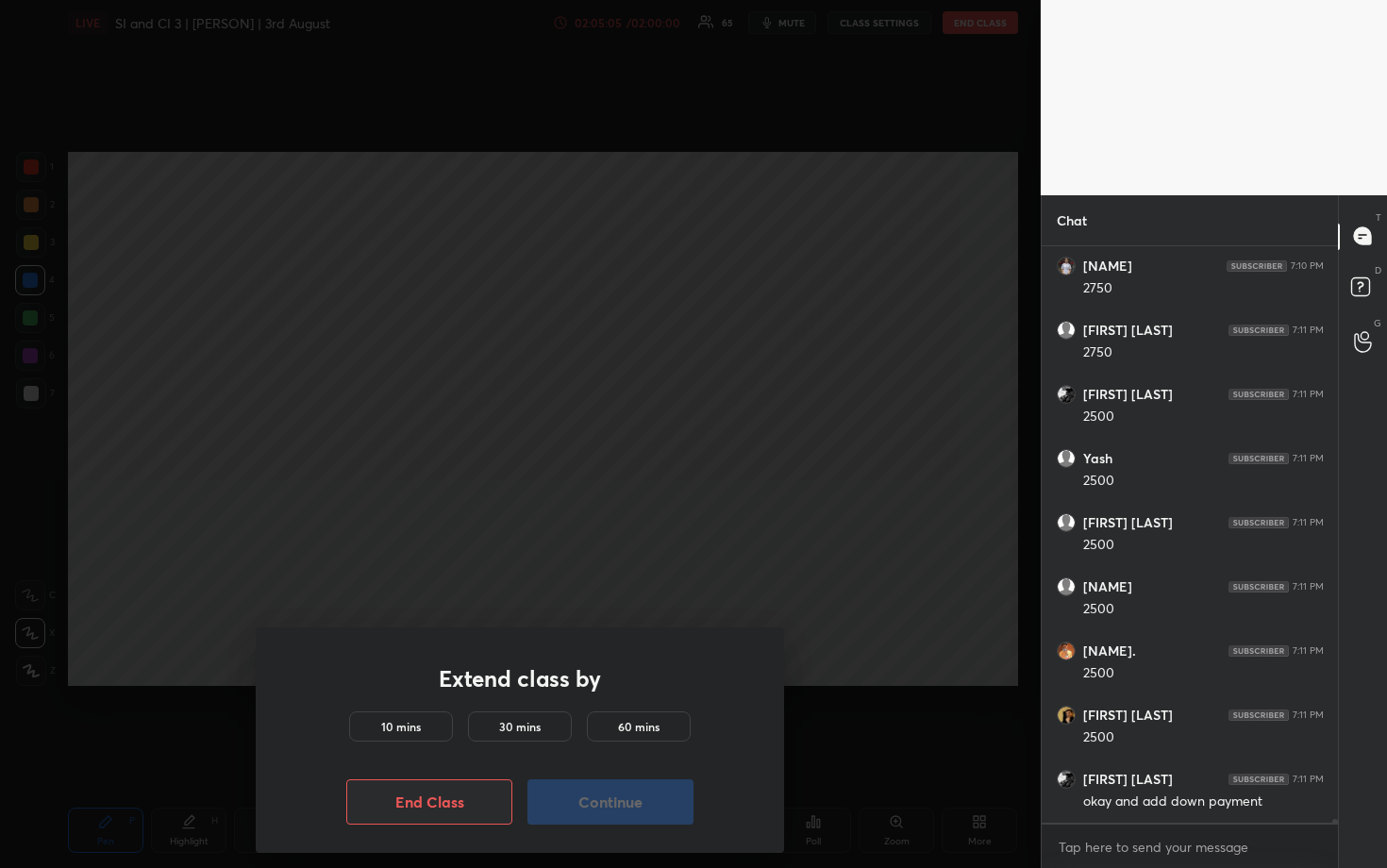 click on "10 mins" at bounding box center (401, 726) 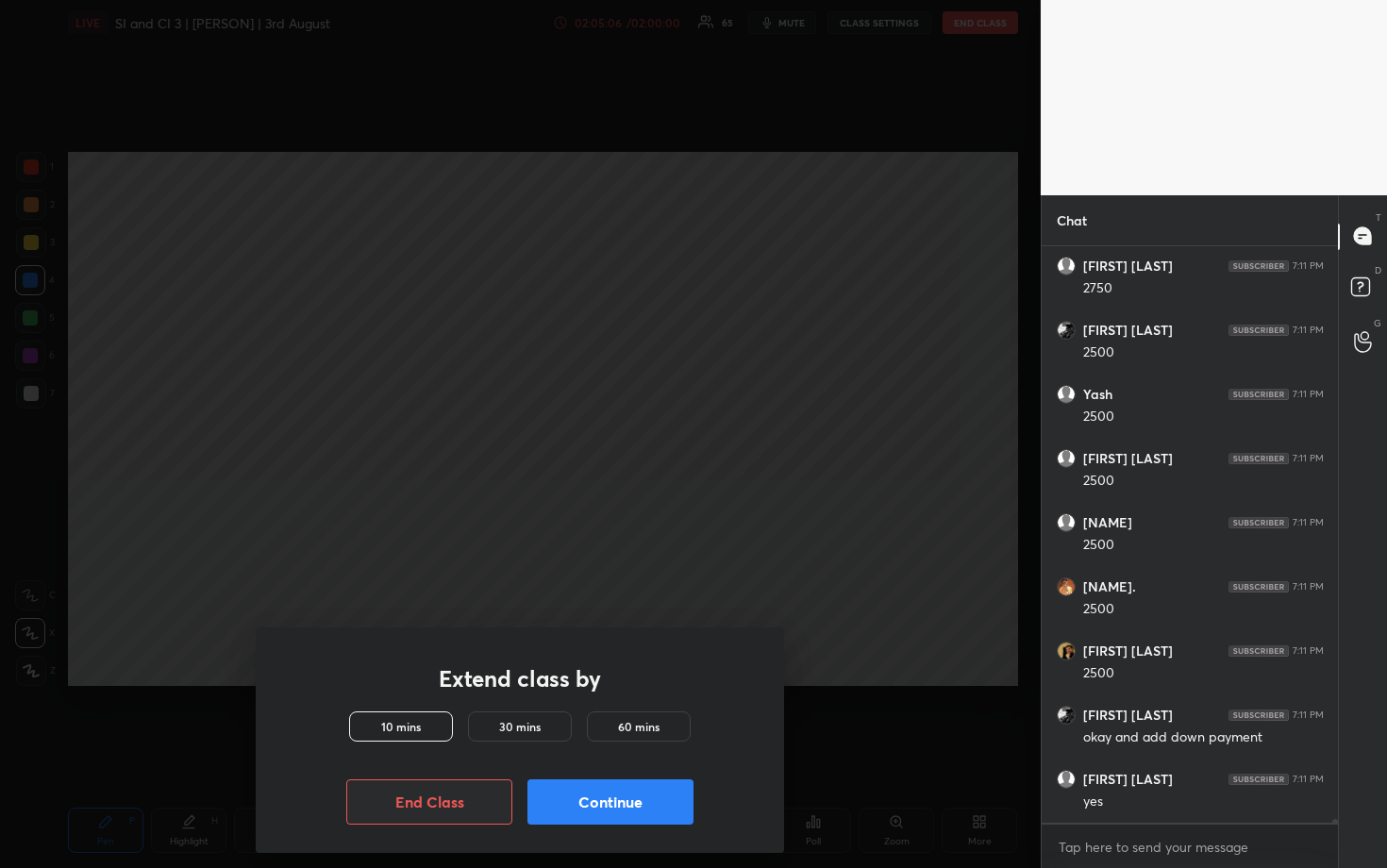 click on "Continue" at bounding box center [610, 802] 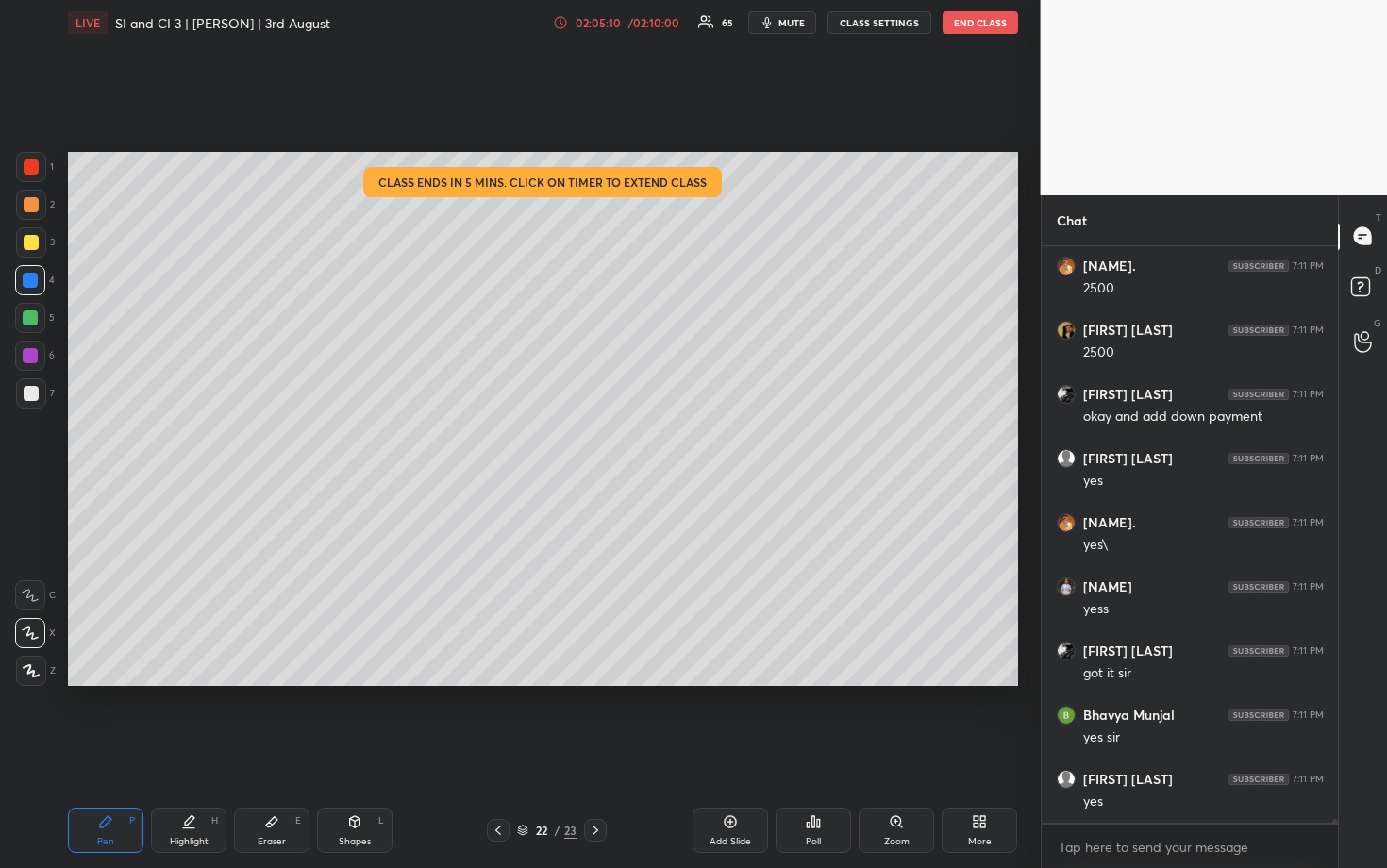 scroll, scrollTop: 95912, scrollLeft: 0, axis: vertical 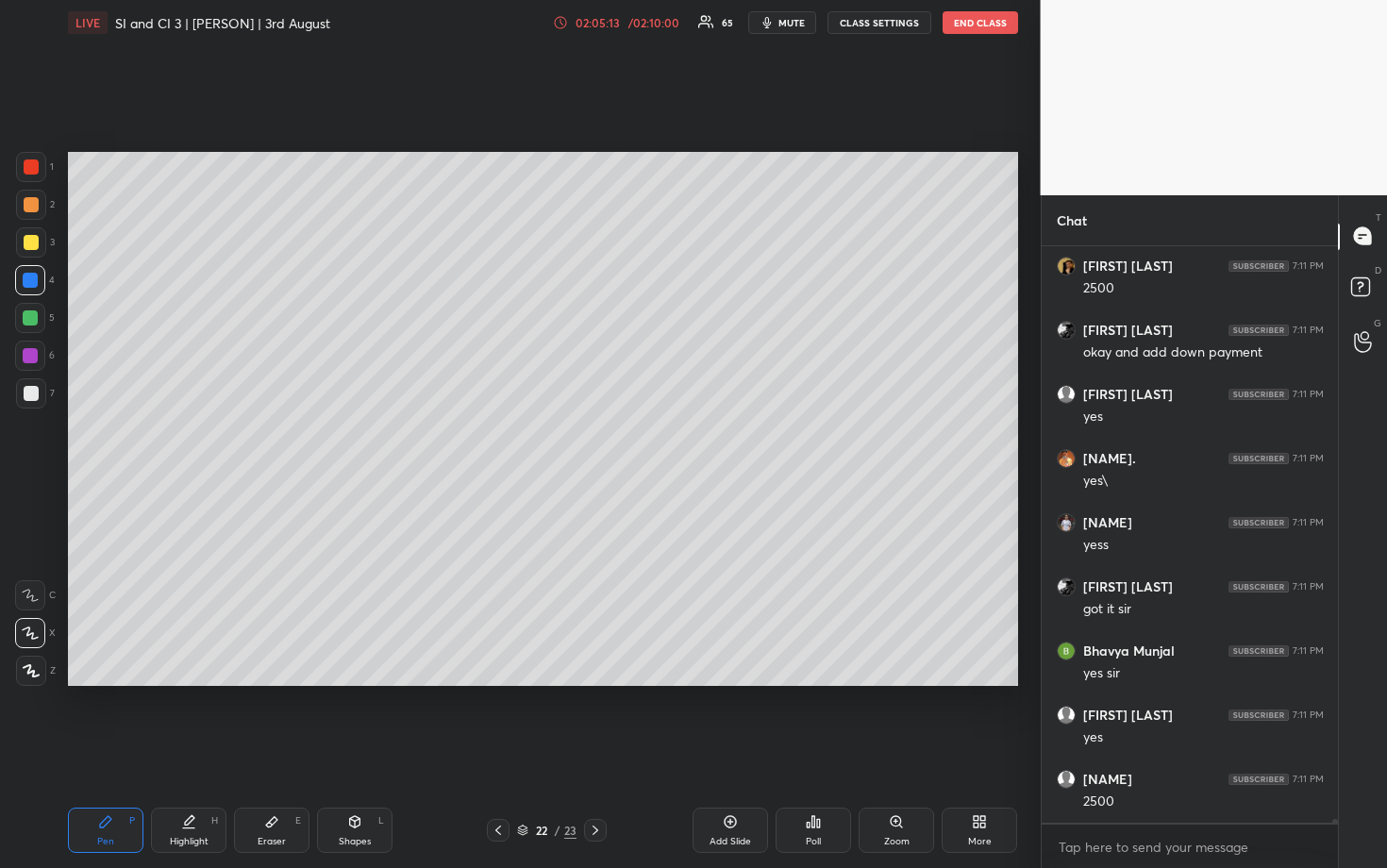click at bounding box center (31, 205) 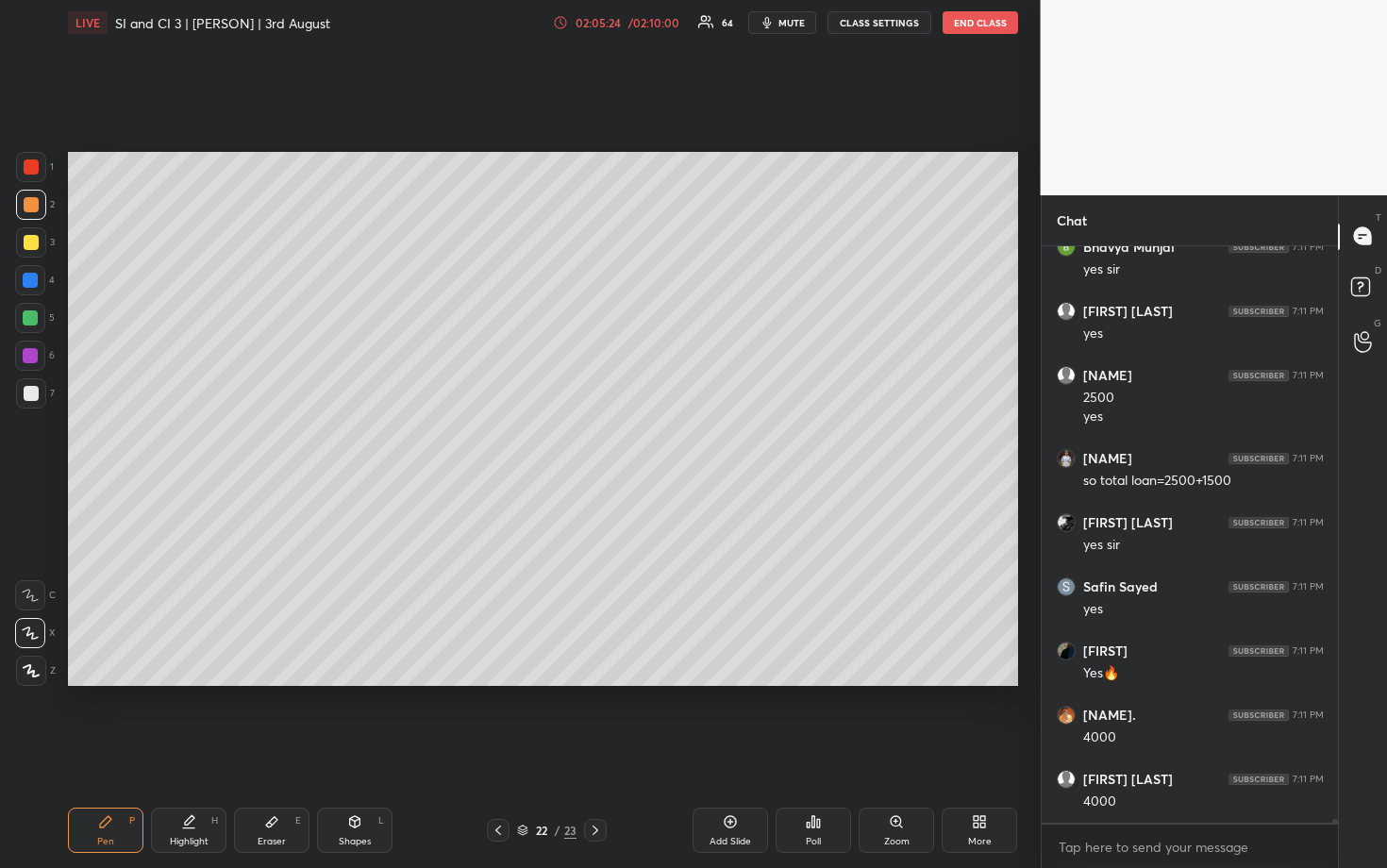 scroll, scrollTop: 96380, scrollLeft: 0, axis: vertical 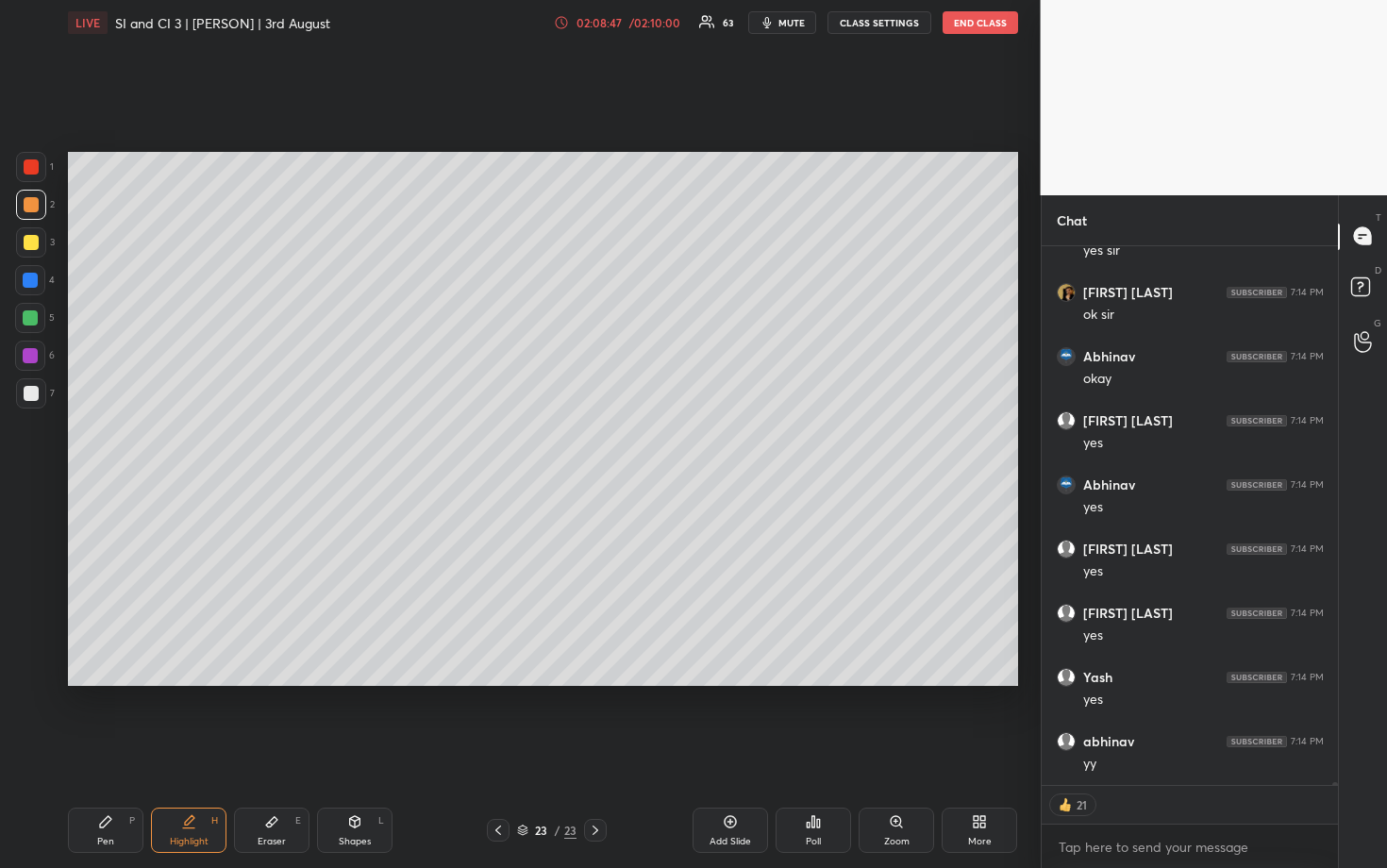 drag, startPoint x: 37, startPoint y: 321, endPoint x: 49, endPoint y: 321, distance: 12 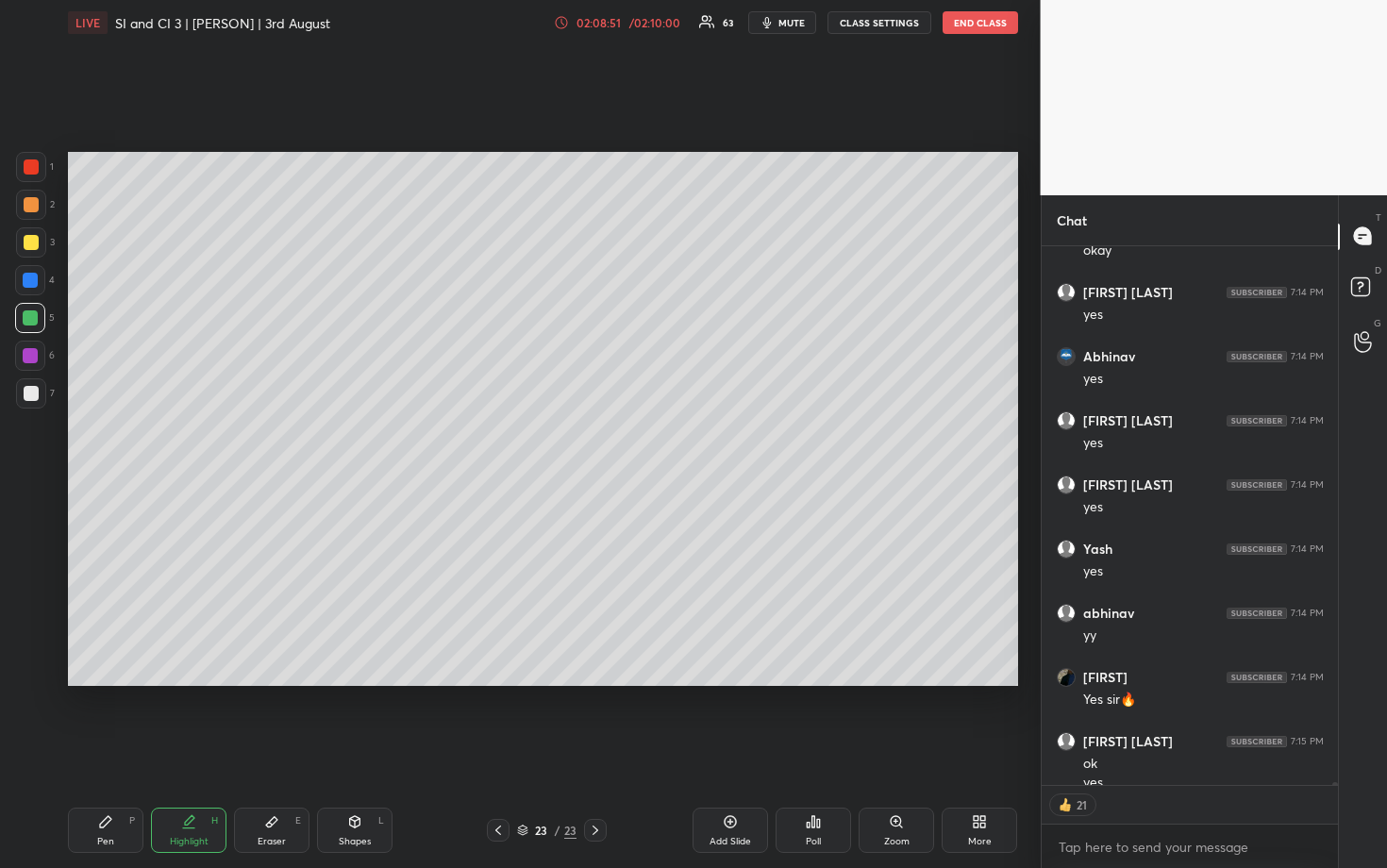 scroll, scrollTop: 98977, scrollLeft: 0, axis: vertical 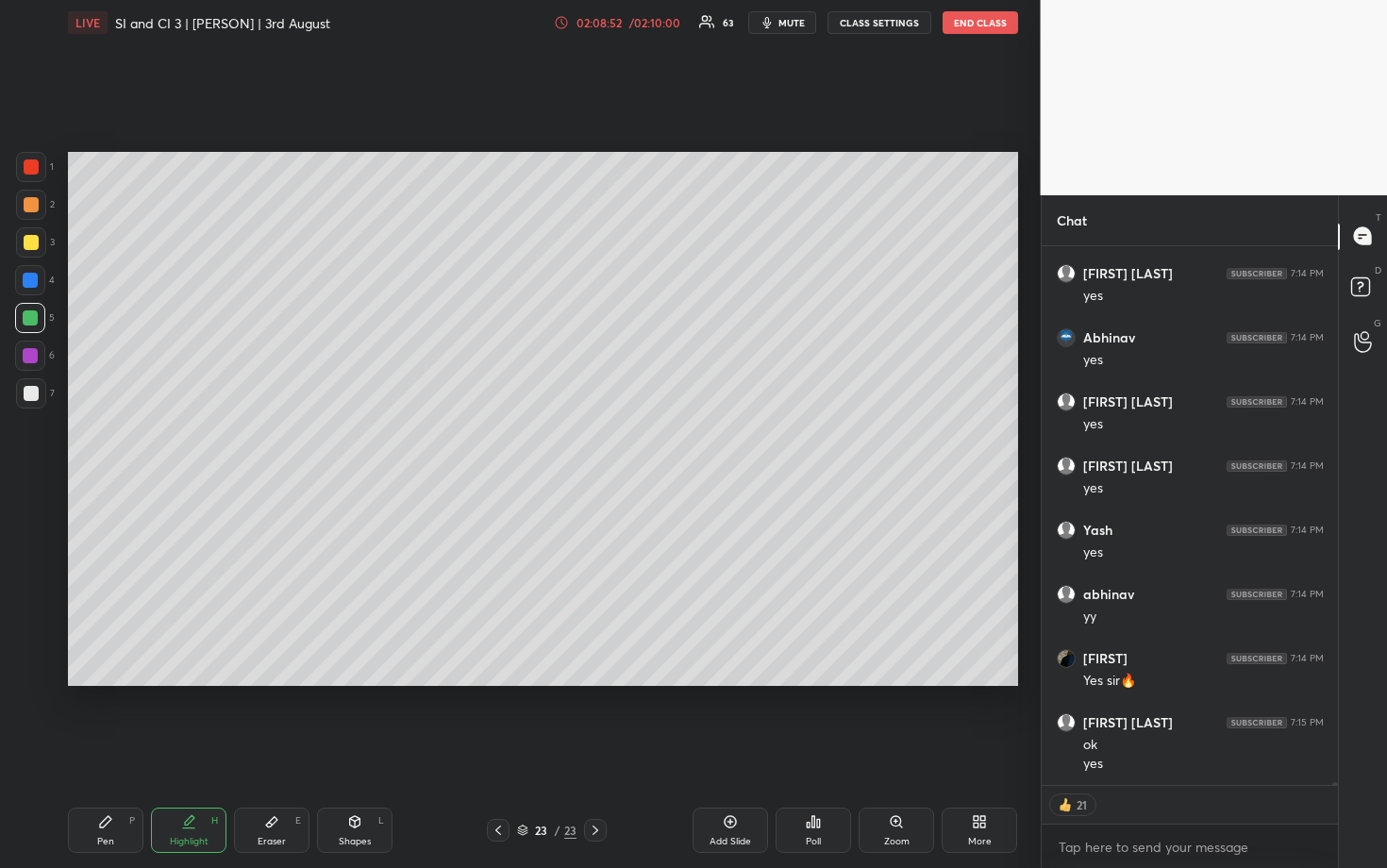 click at bounding box center (31, 205) 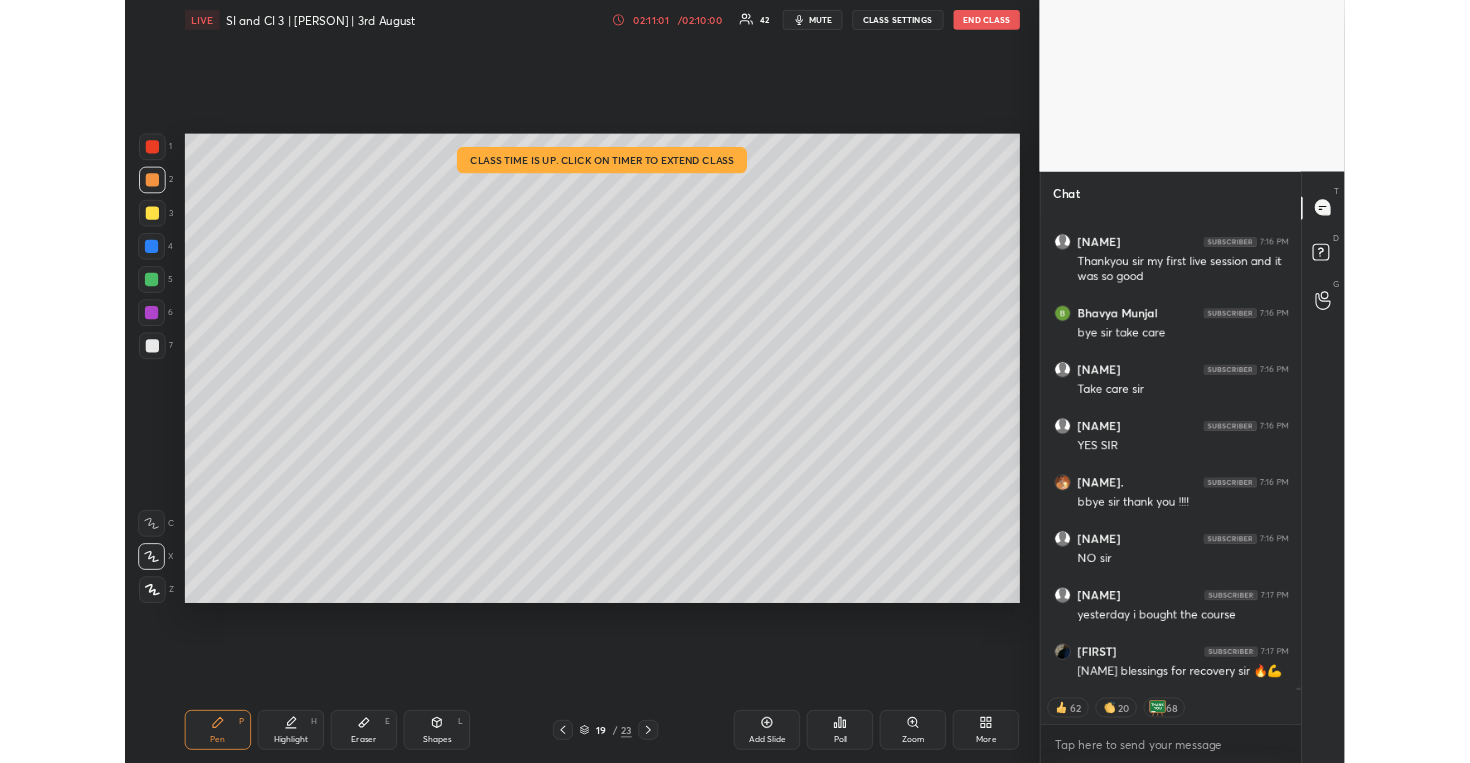 scroll, scrollTop: 107250, scrollLeft: 0, axis: vertical 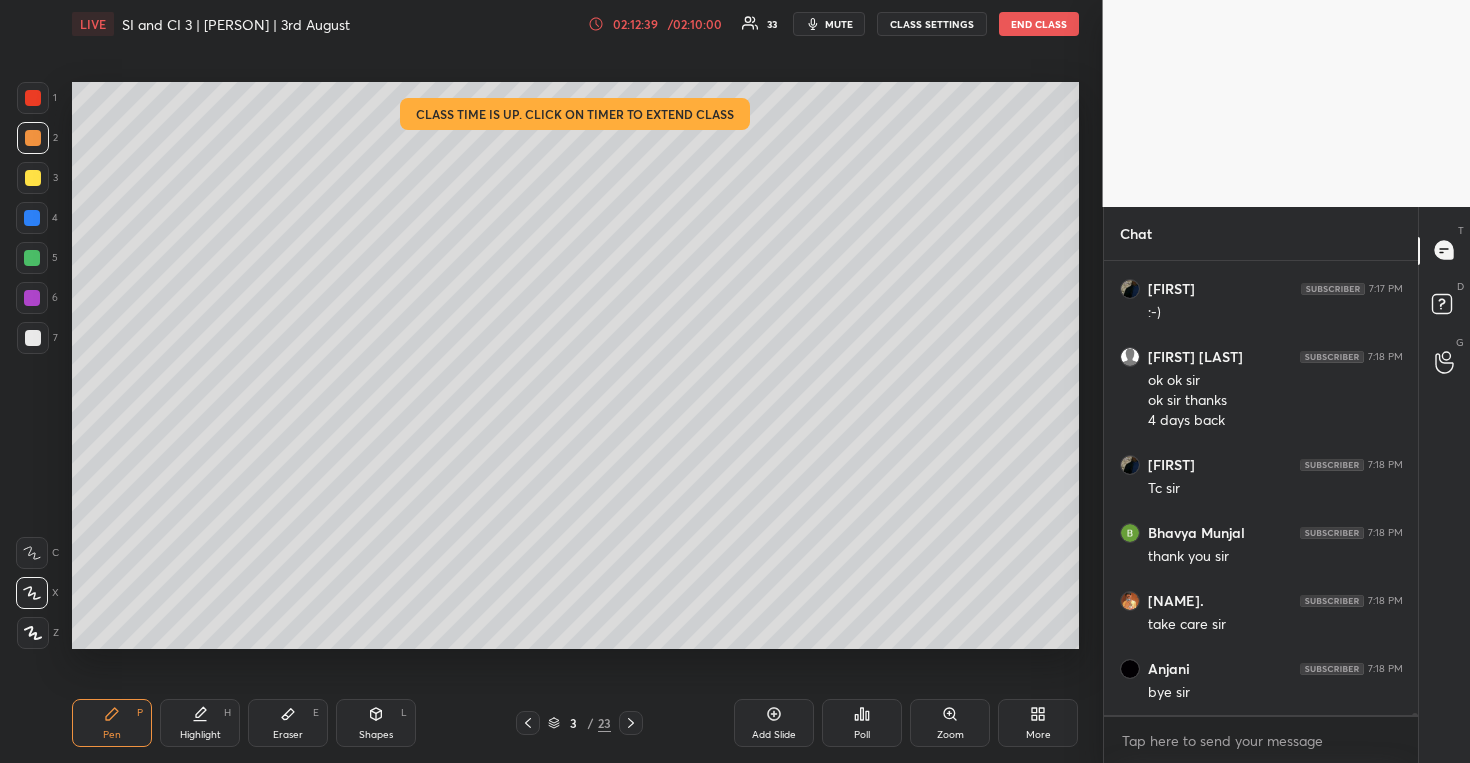 click on "END CLASS" at bounding box center (1039, 24) 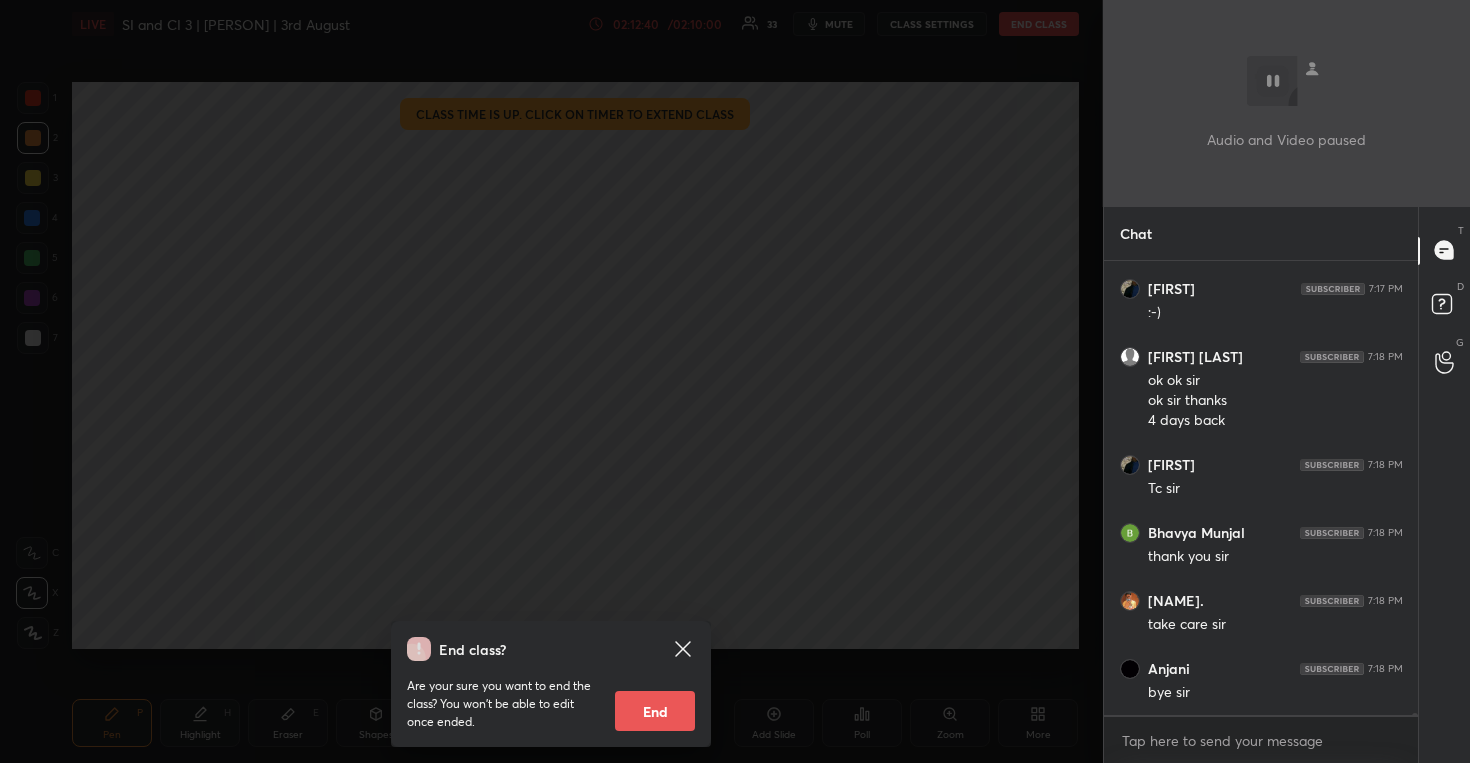 click on "End" at bounding box center (655, 711) 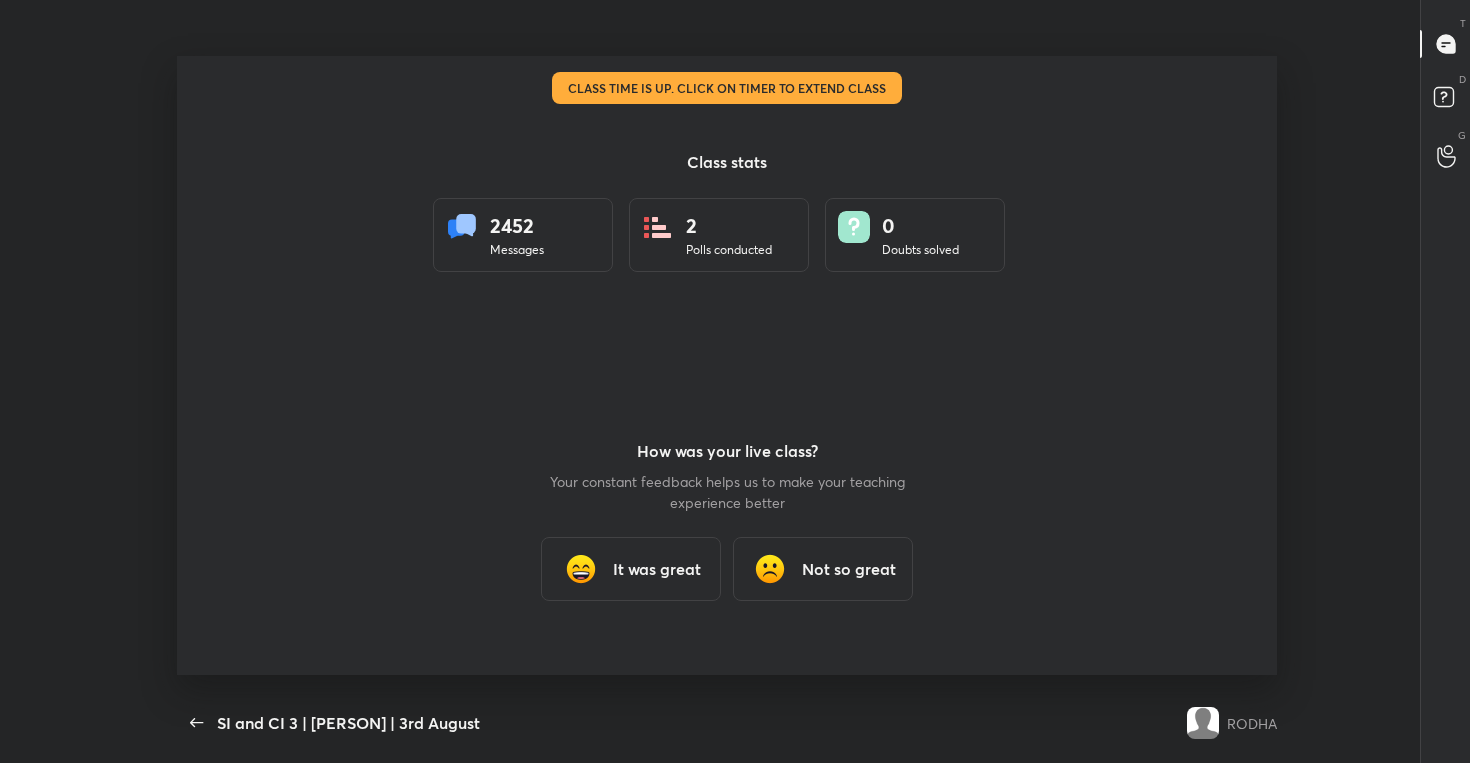 scroll, scrollTop: 99365, scrollLeft: 98668, axis: both 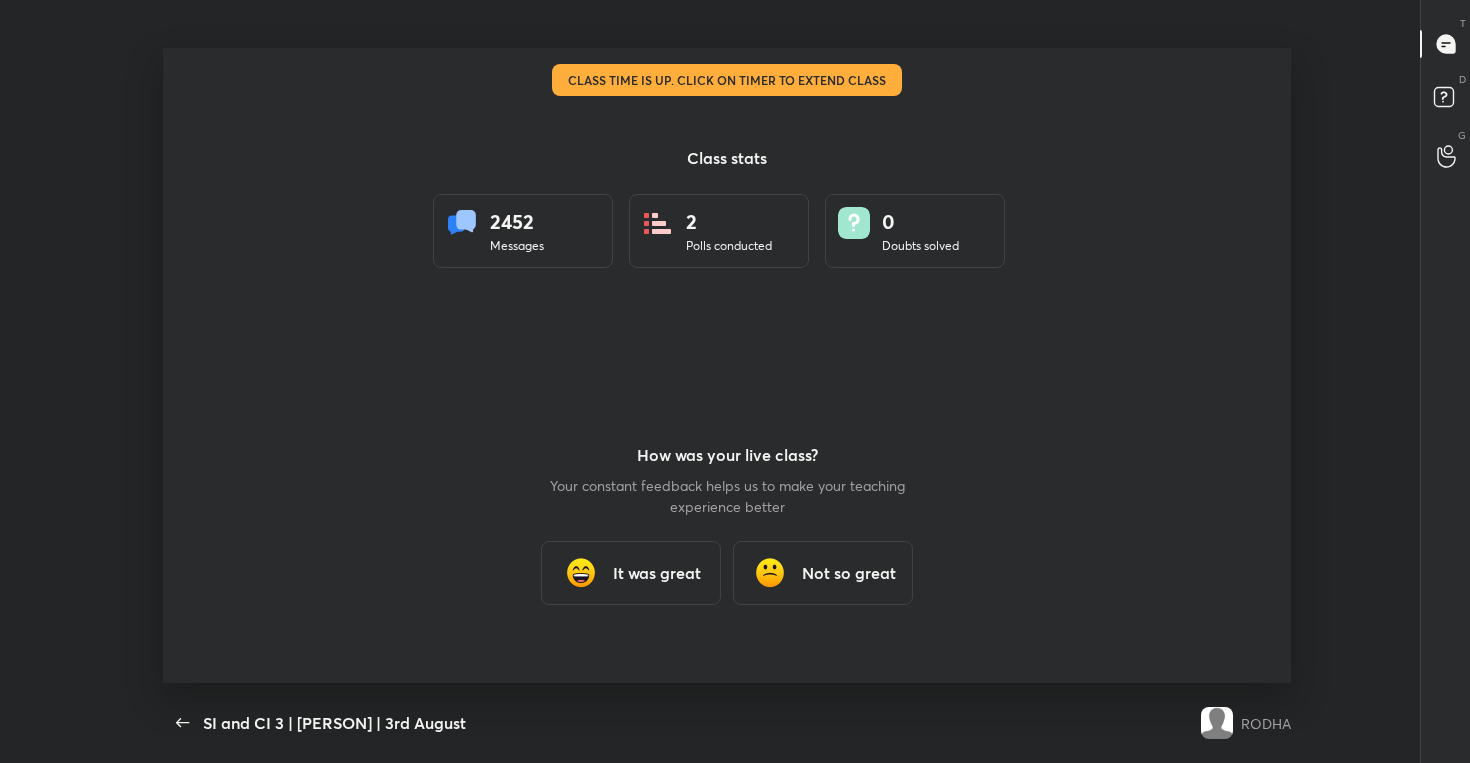 type 